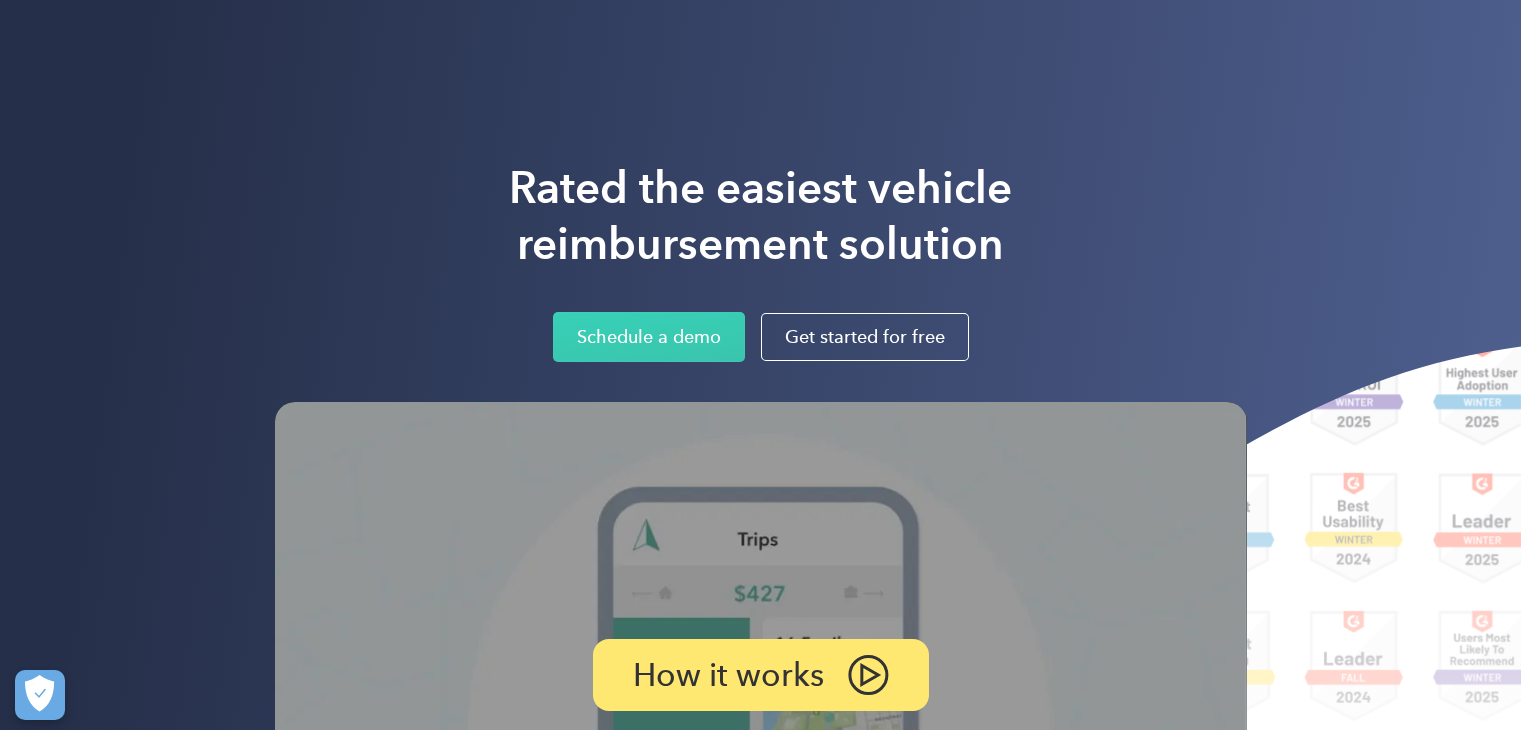 scroll, scrollTop: 0, scrollLeft: 0, axis: both 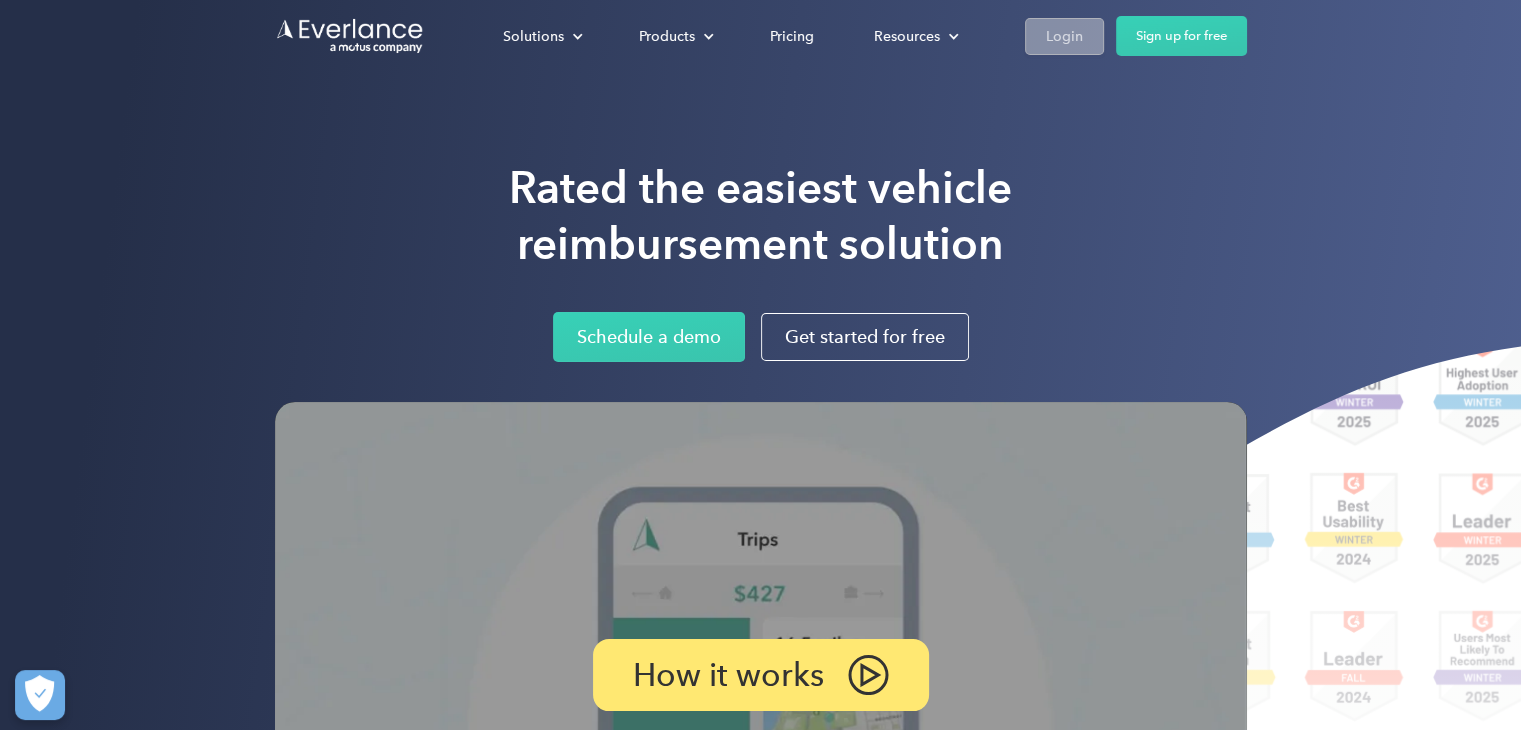click on "Login" at bounding box center [1064, 36] 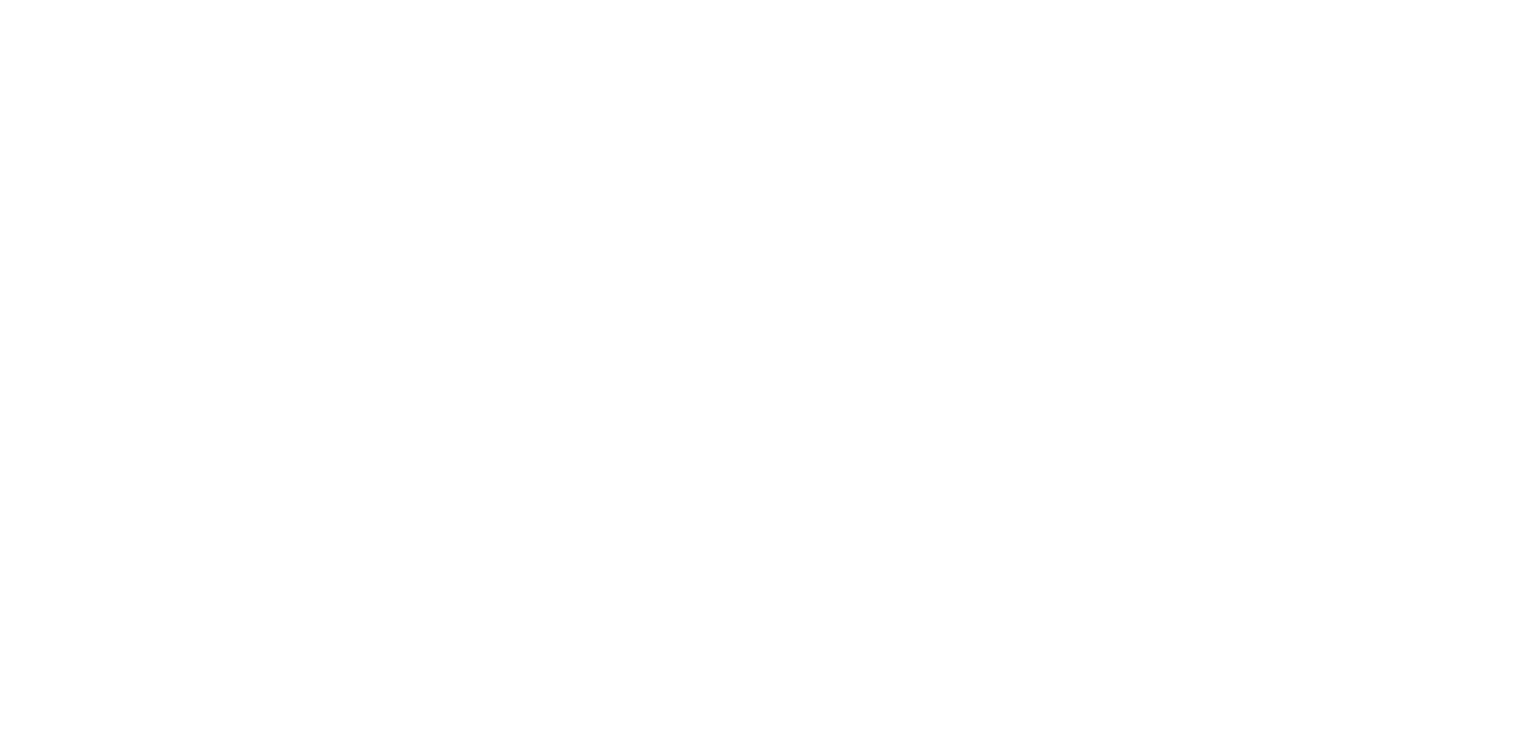 scroll, scrollTop: 0, scrollLeft: 0, axis: both 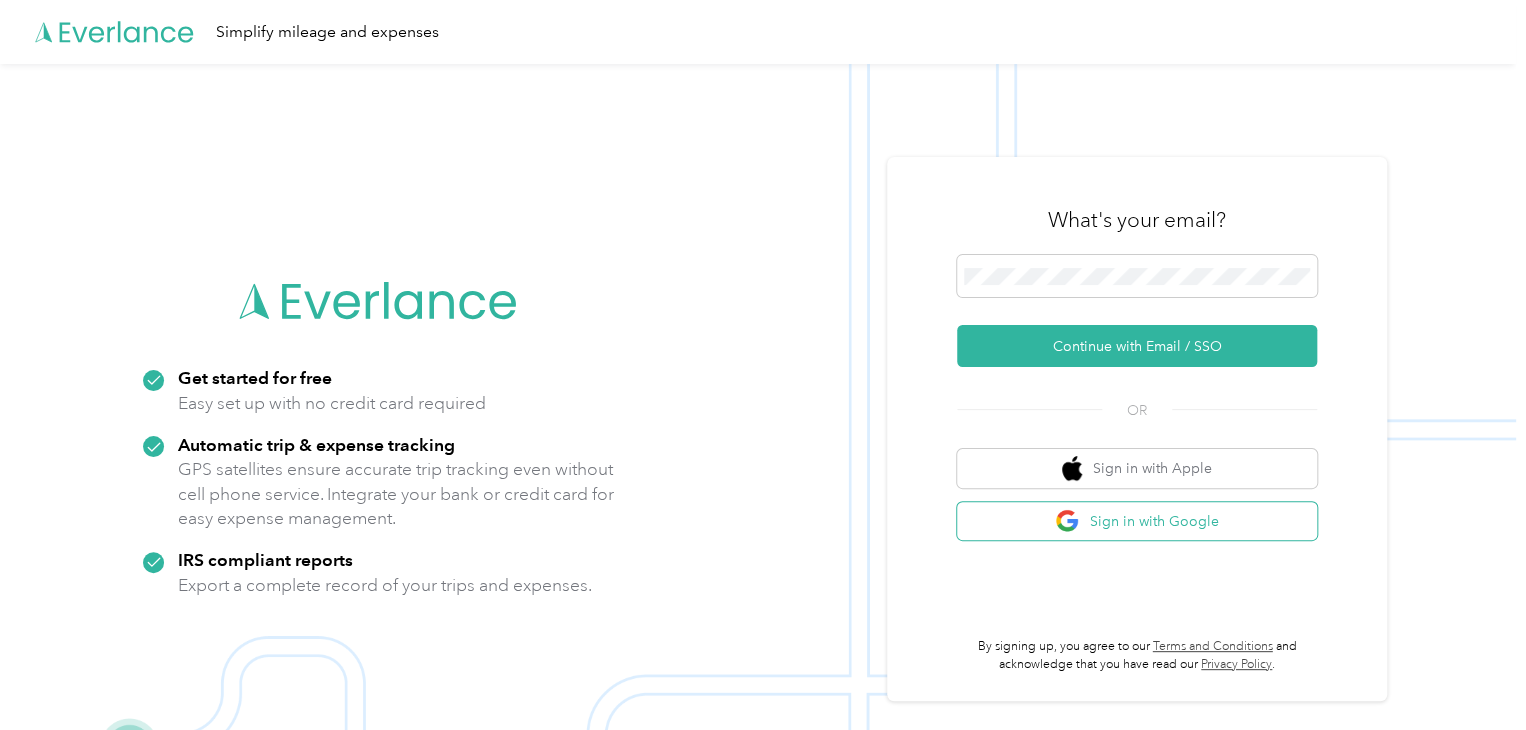 click on "Sign in with Google" at bounding box center (1137, 521) 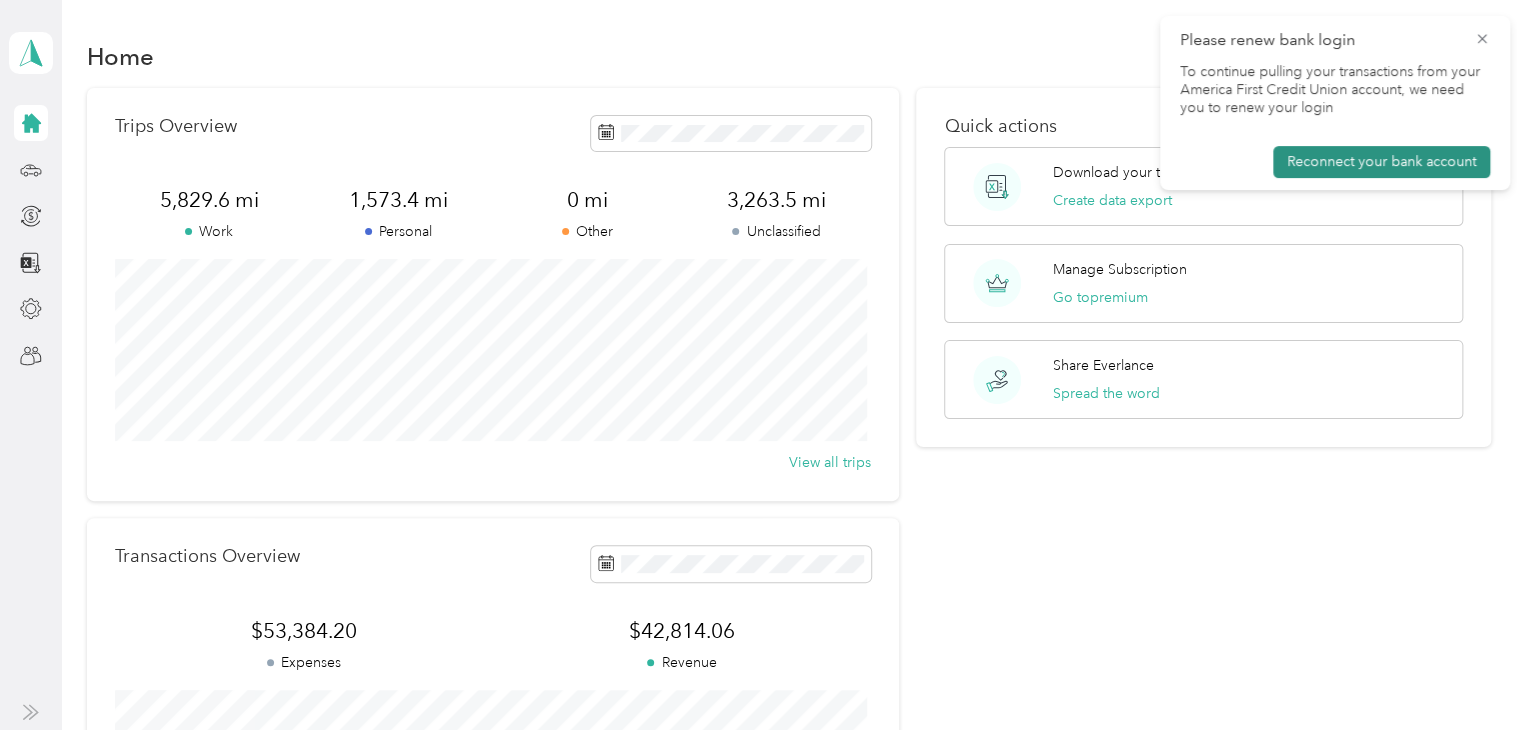 click on "Reconnect your bank account" at bounding box center (1381, 162) 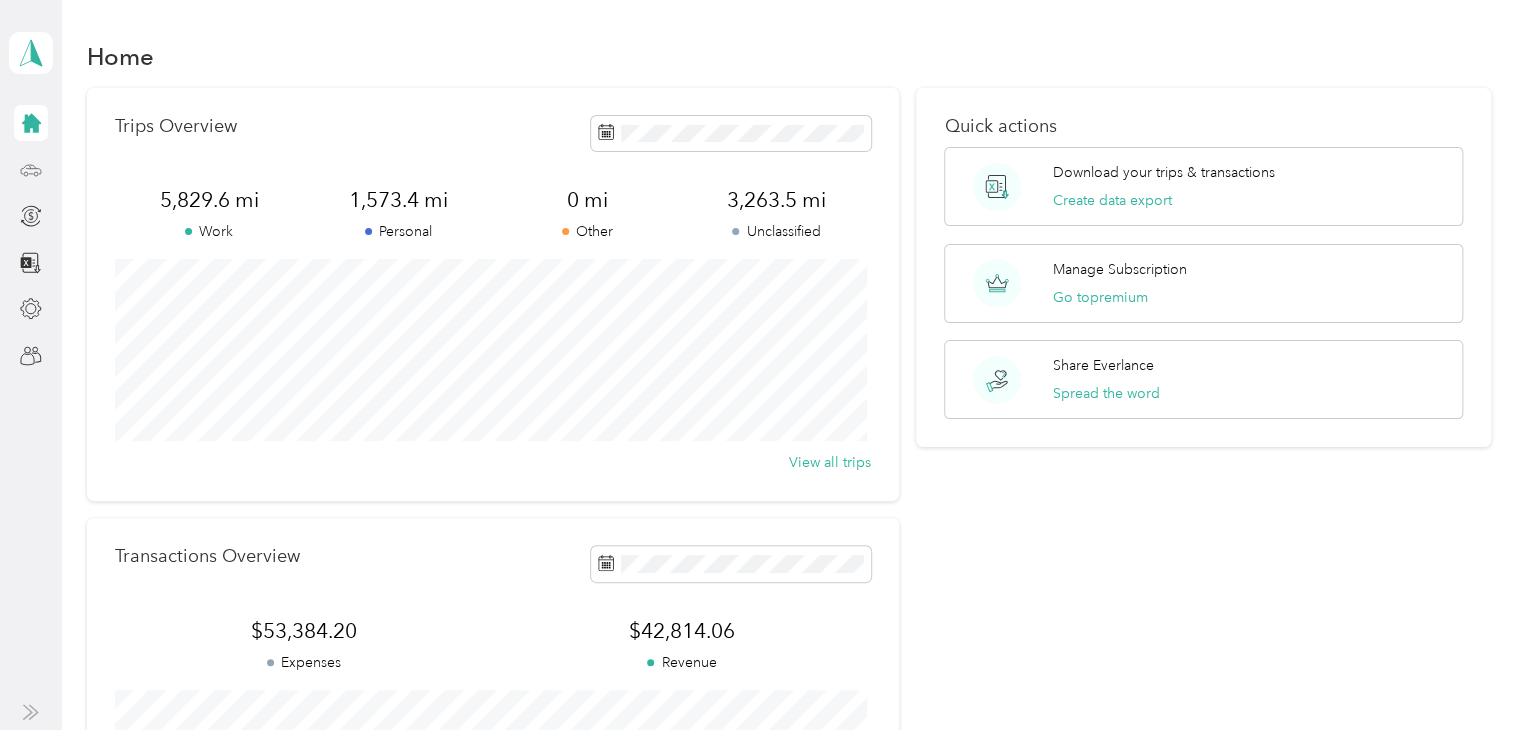 click 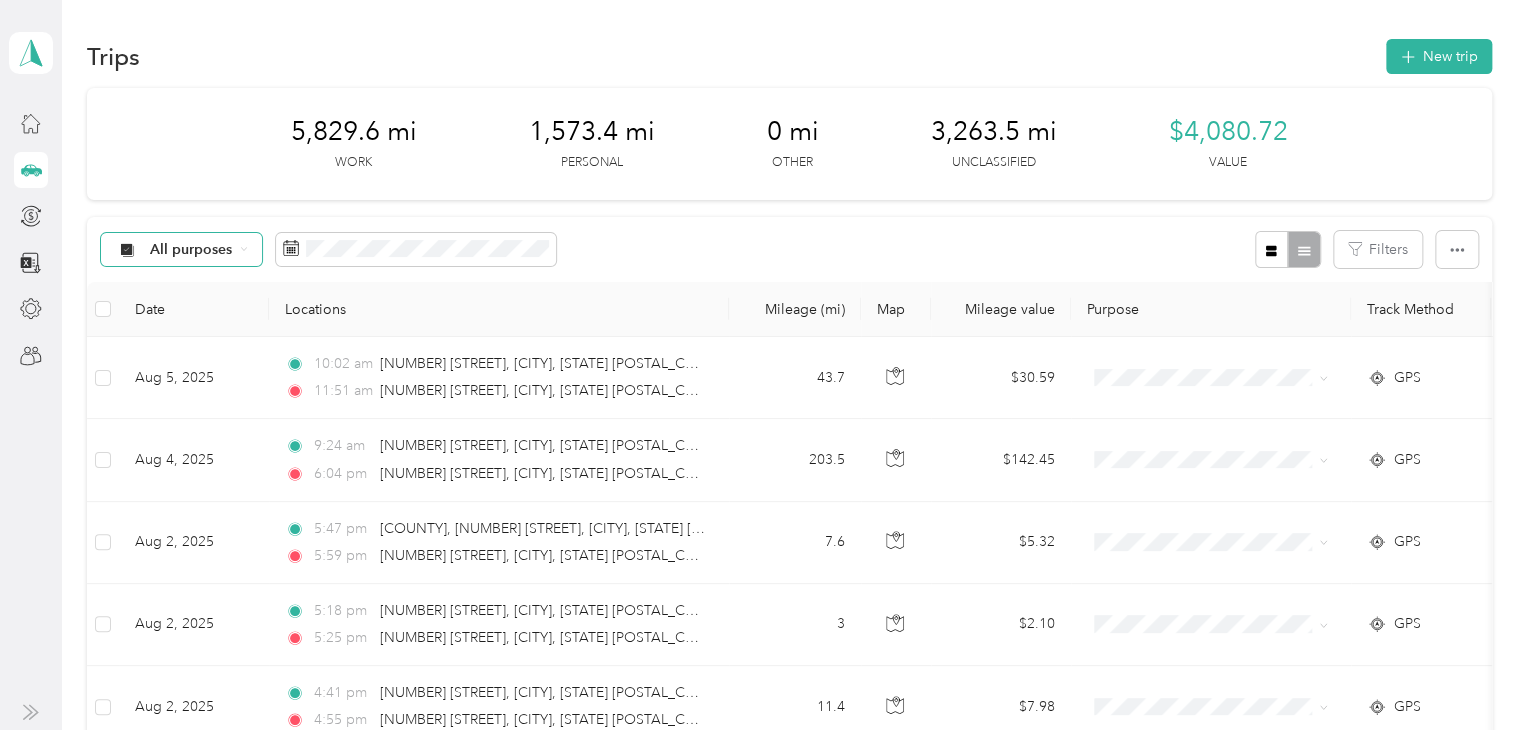 click 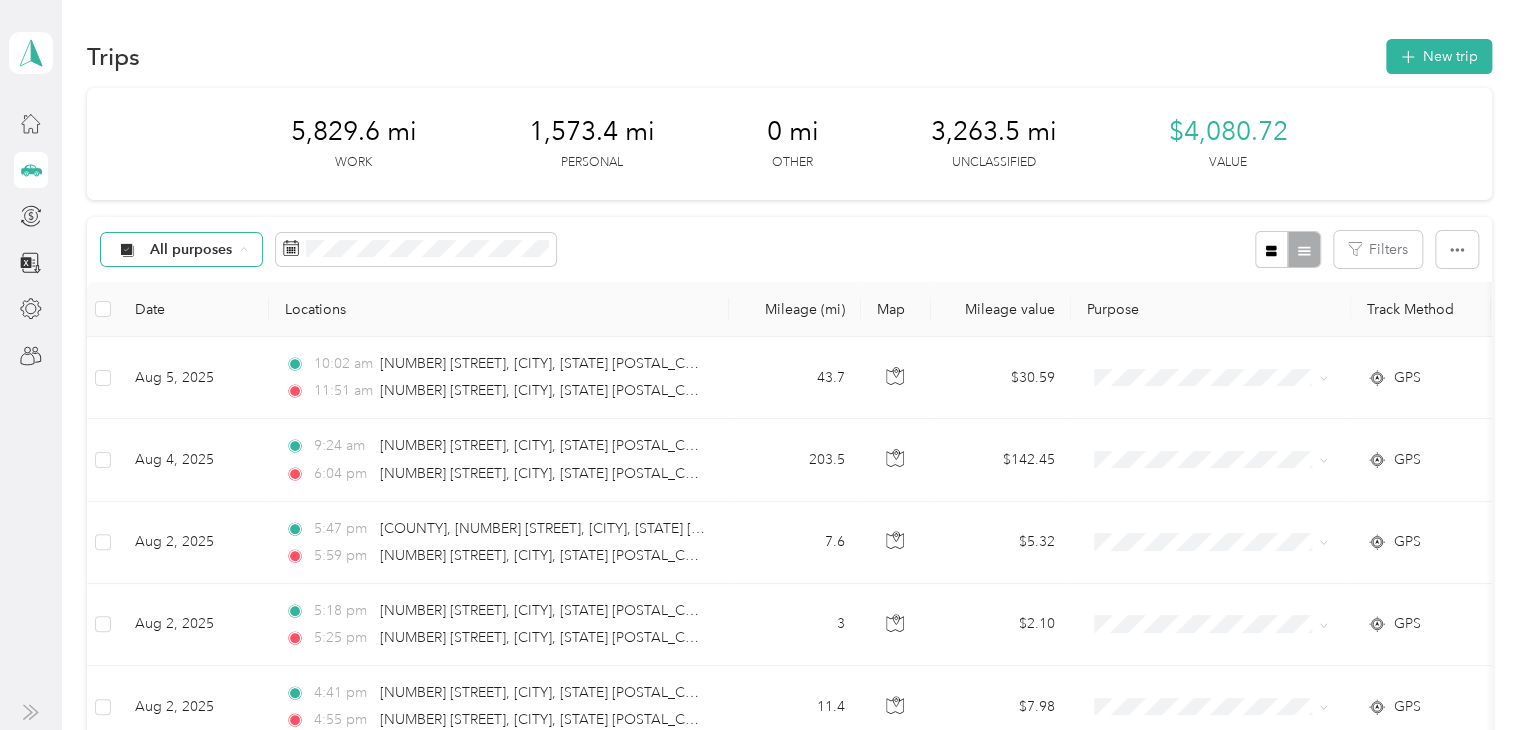 click on "Unclassified" at bounding box center (198, 320) 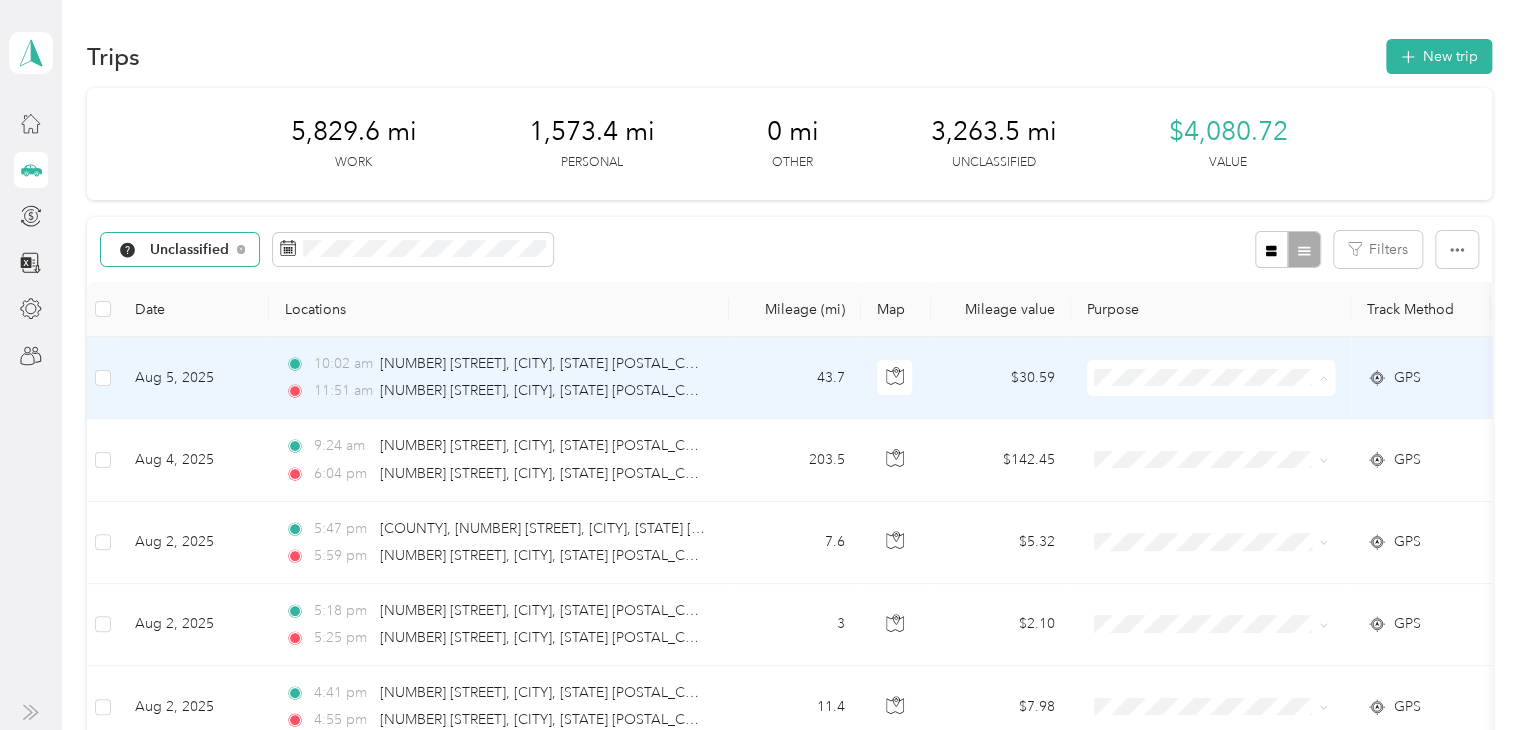 click on "Lyft" at bounding box center (1228, 484) 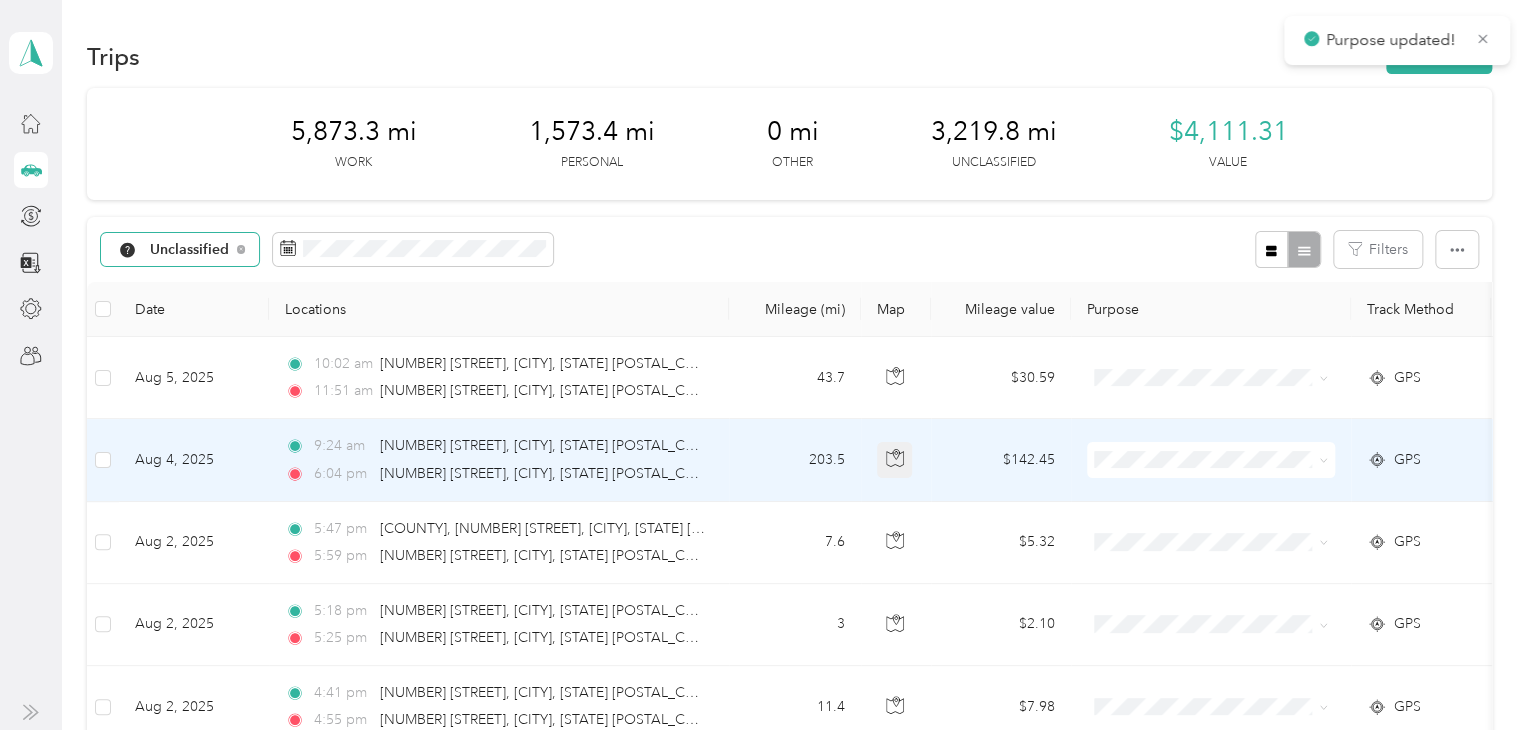 click 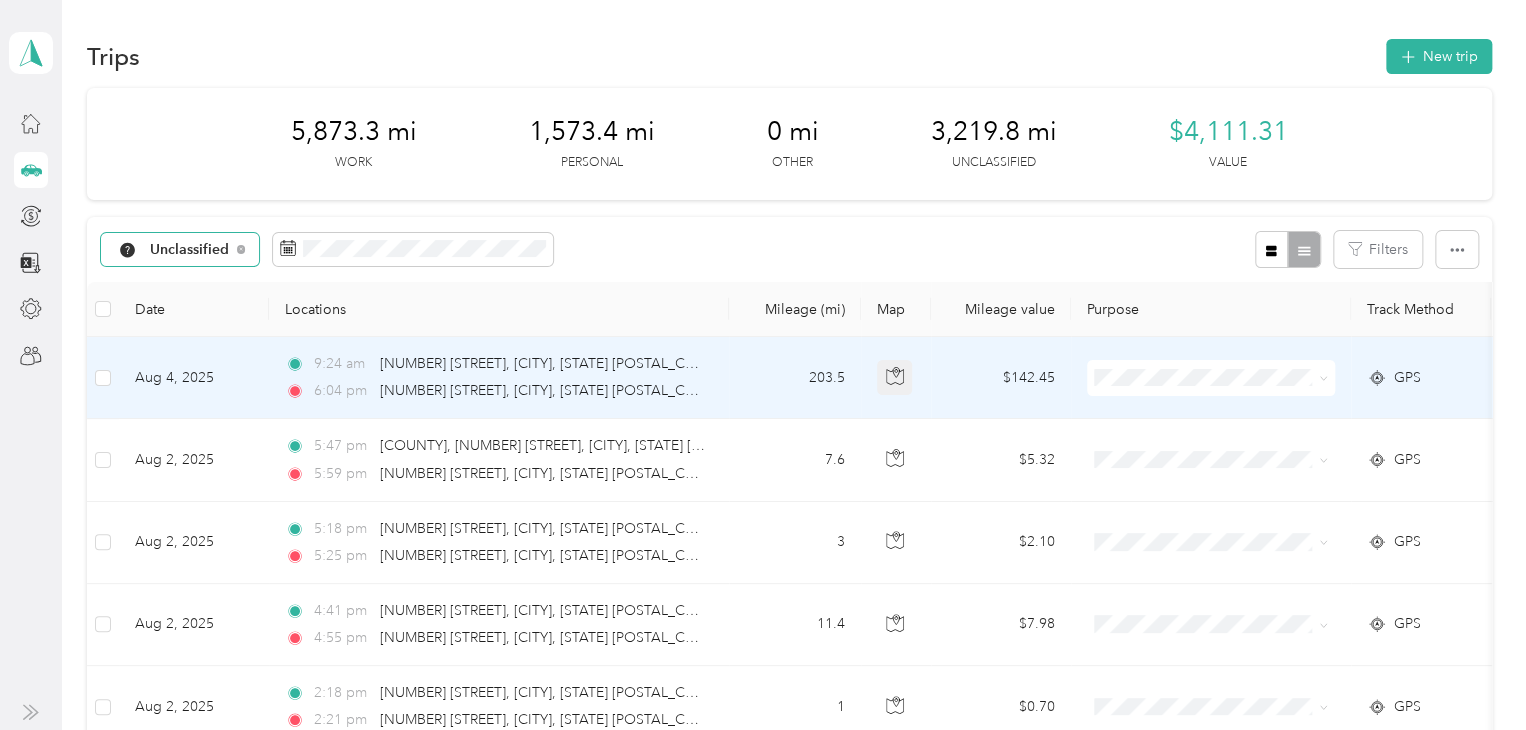 click 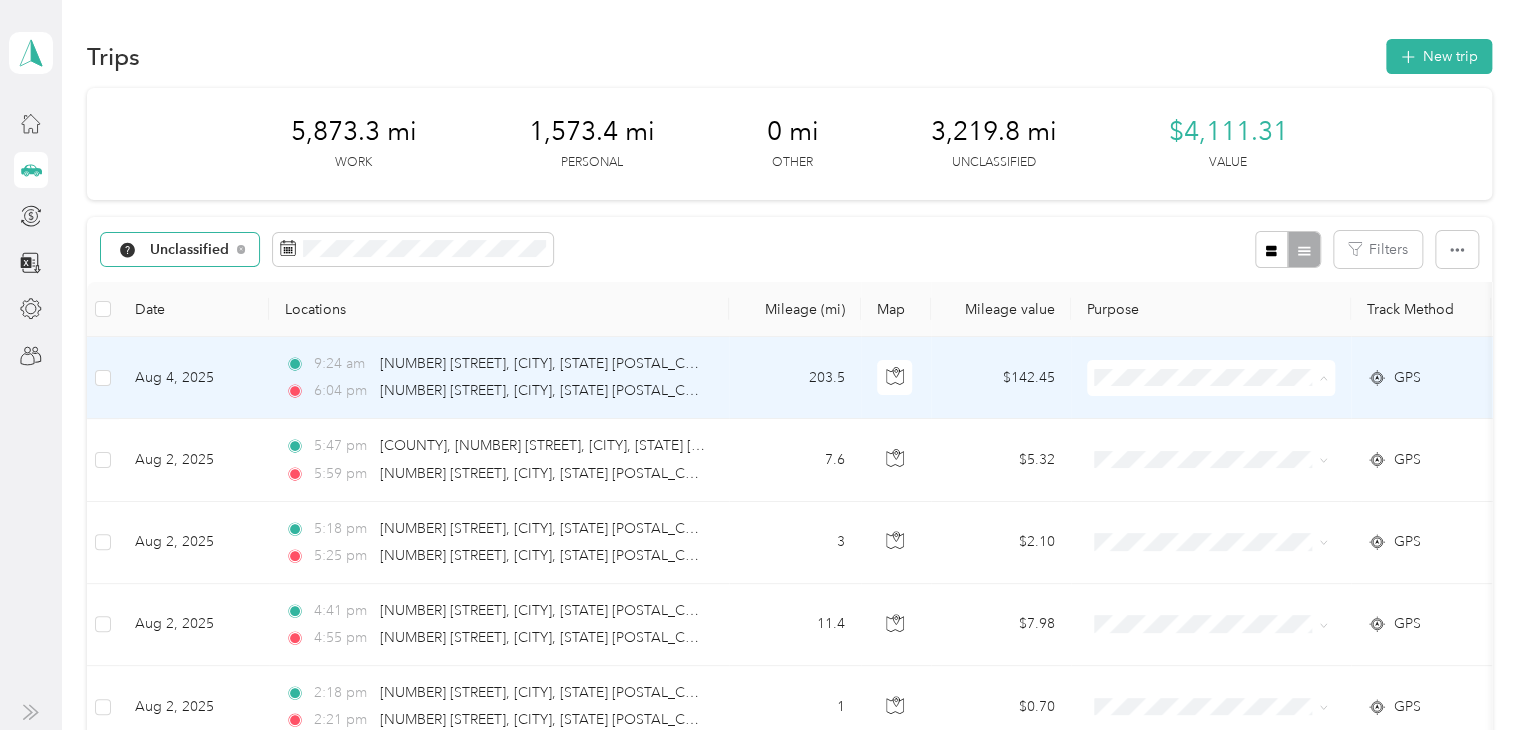 click on "Lyft" at bounding box center (1228, 484) 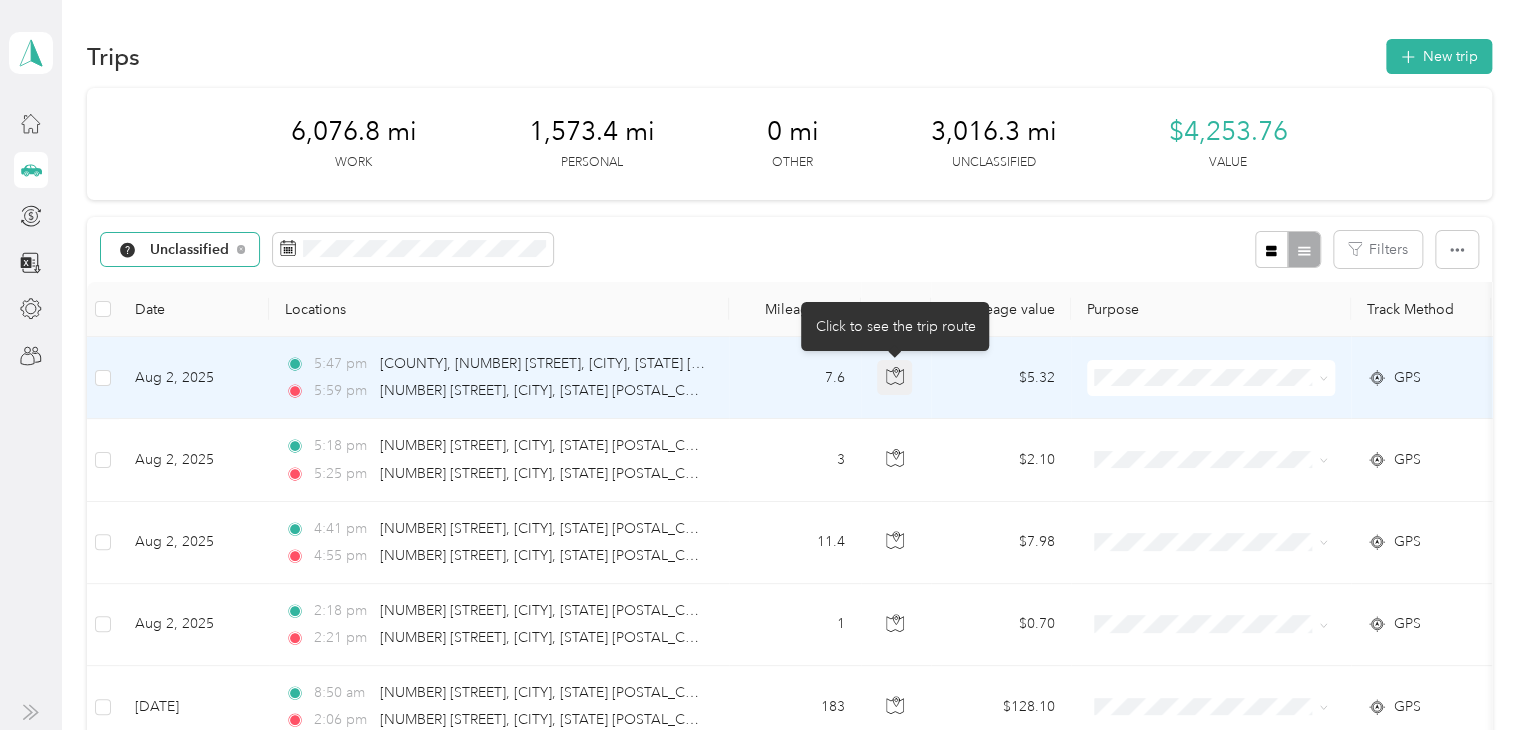 click 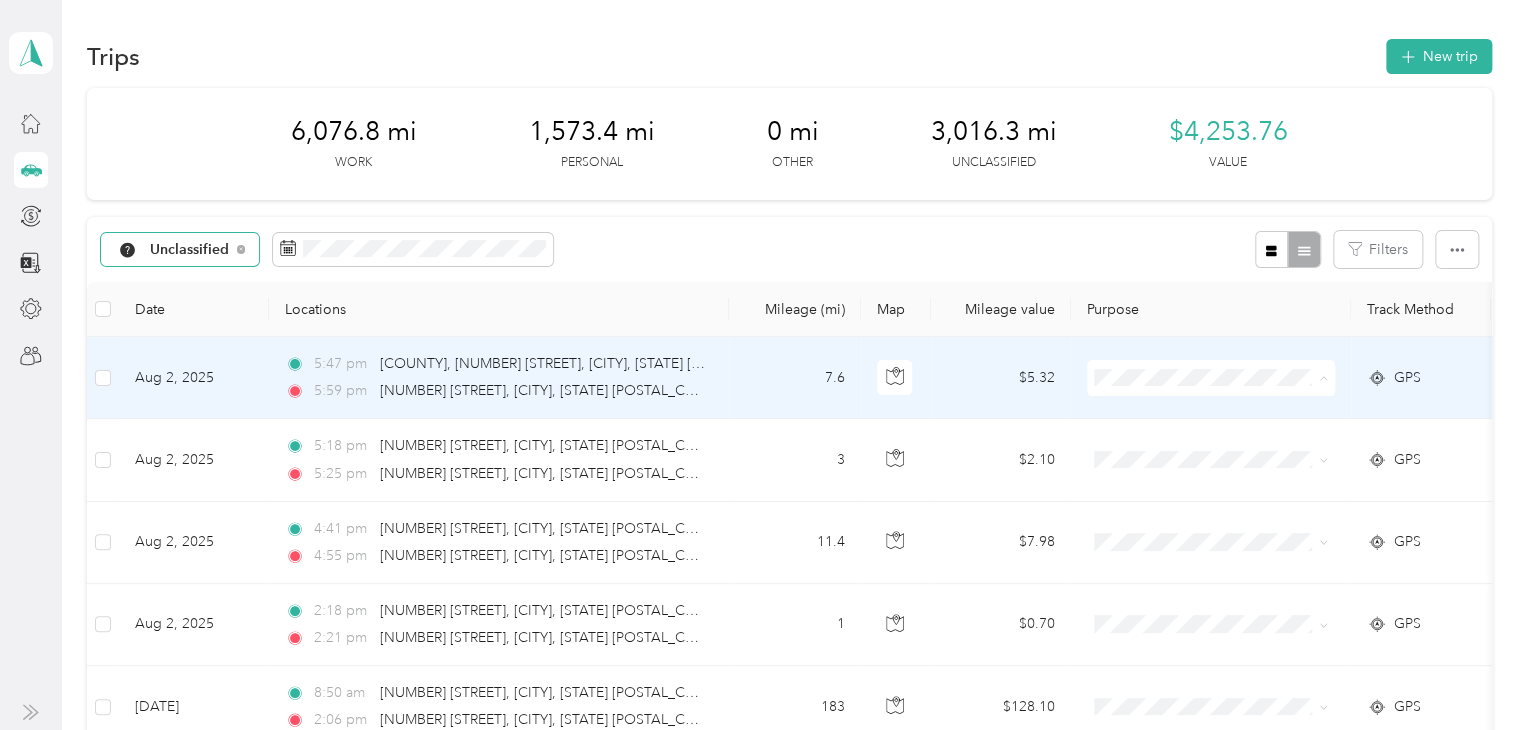 click on "Personal" at bounding box center [1228, 449] 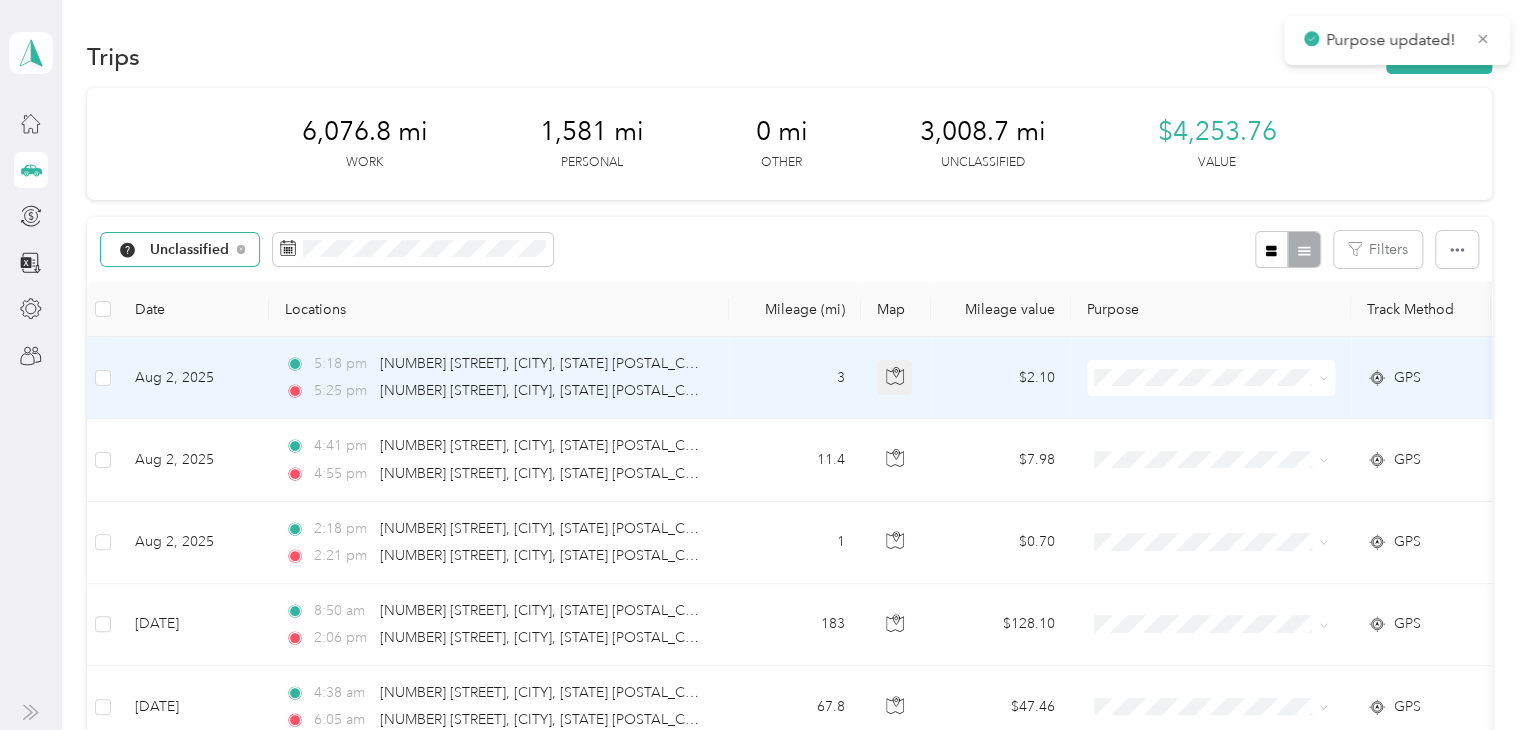 click at bounding box center [895, 378] 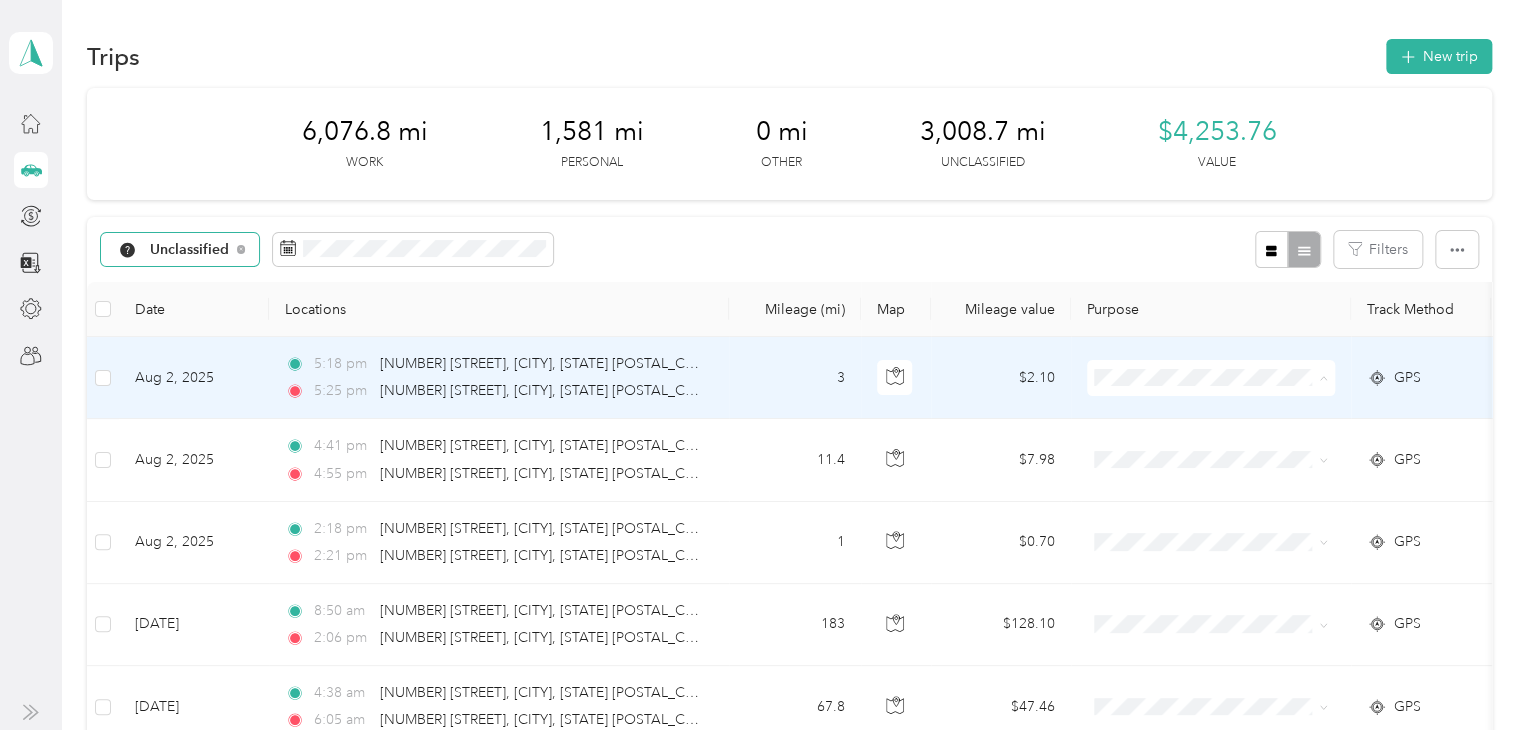 click on "Personal" at bounding box center [1228, 449] 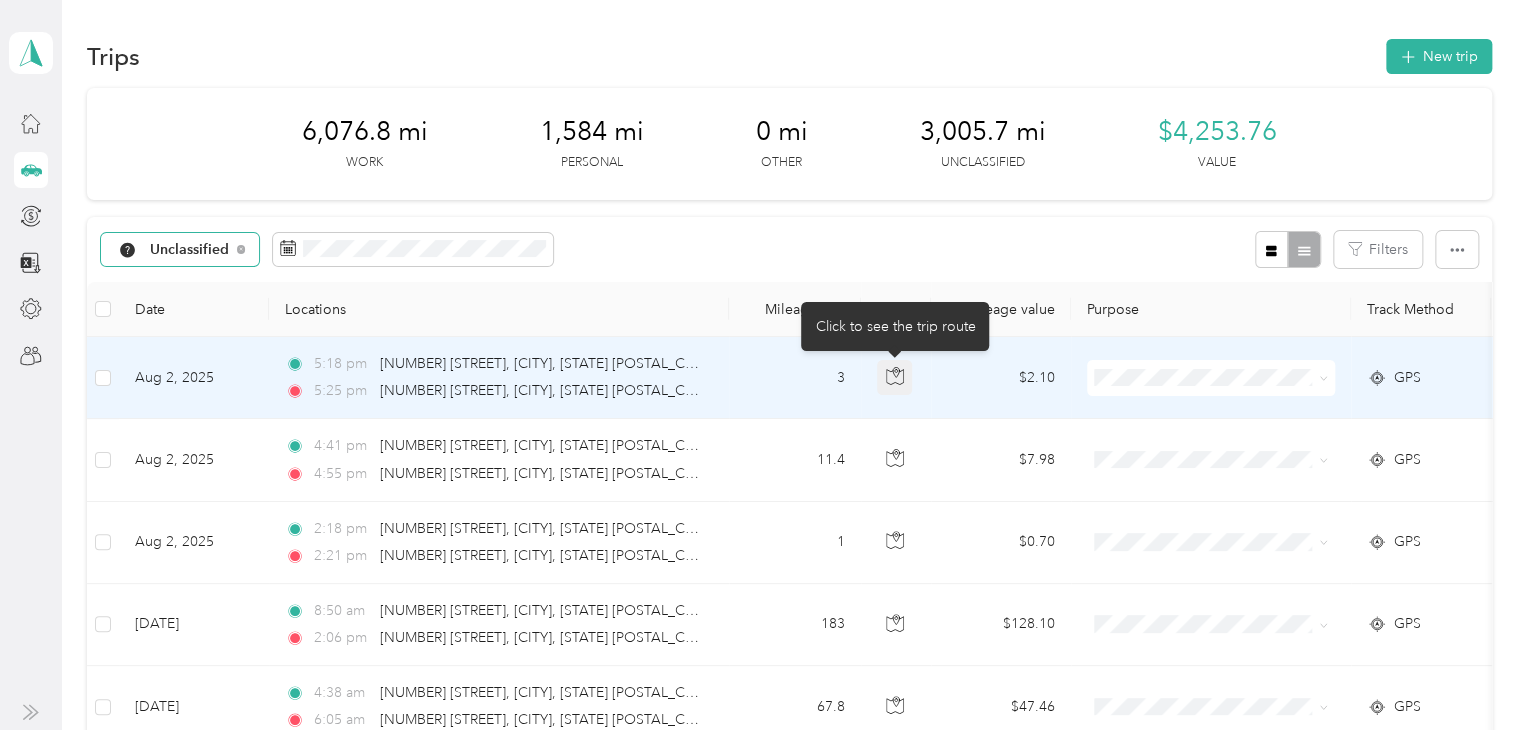 click 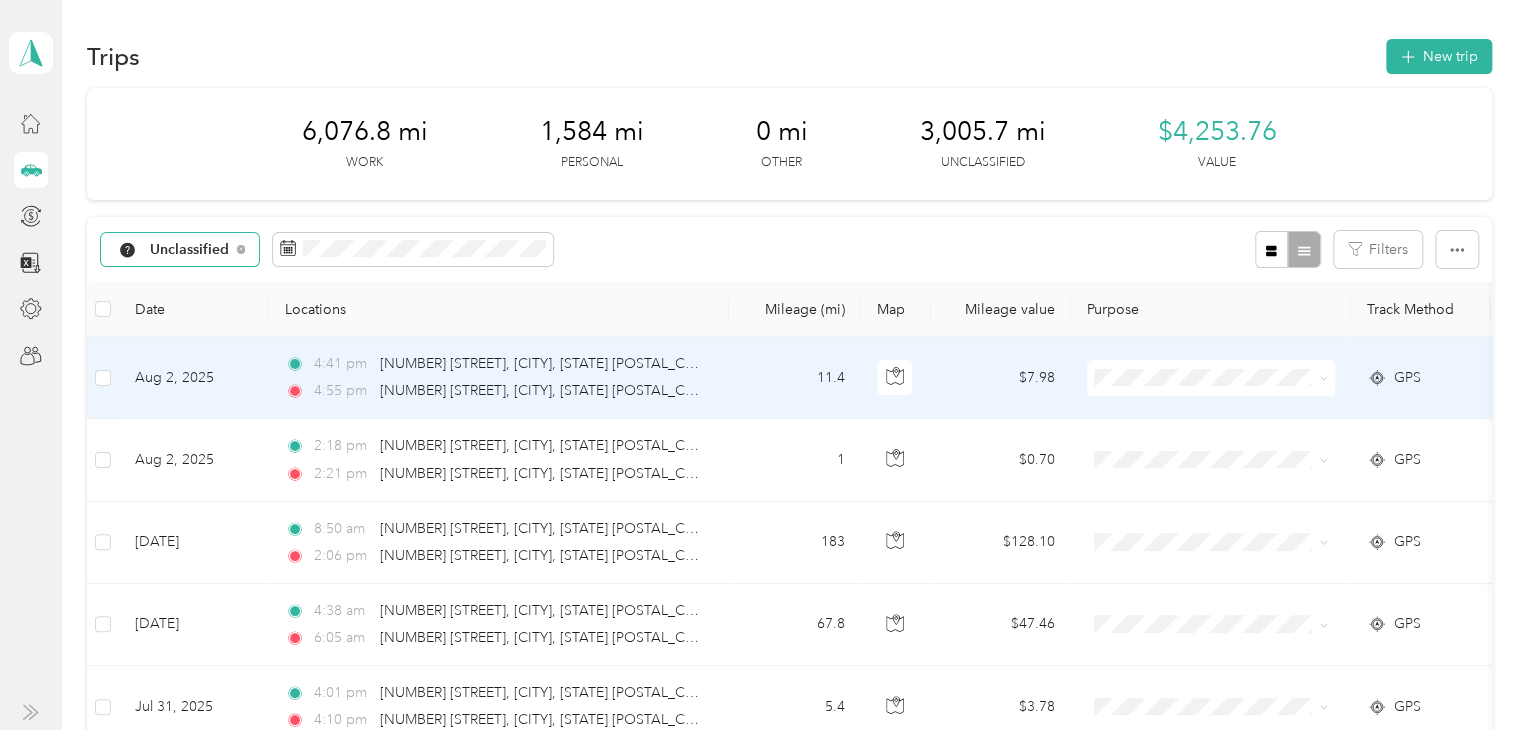 click on "Personal" at bounding box center [1211, 449] 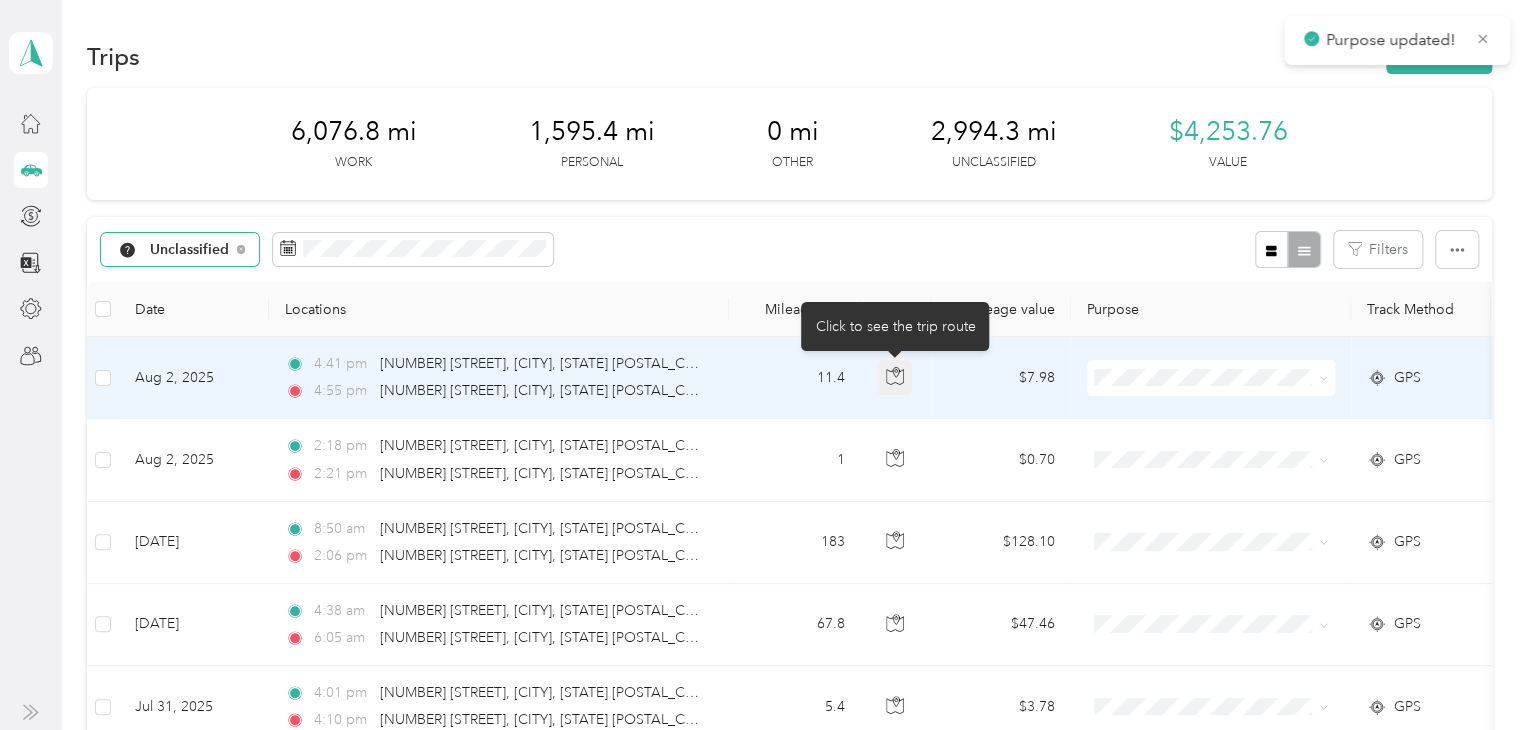 click 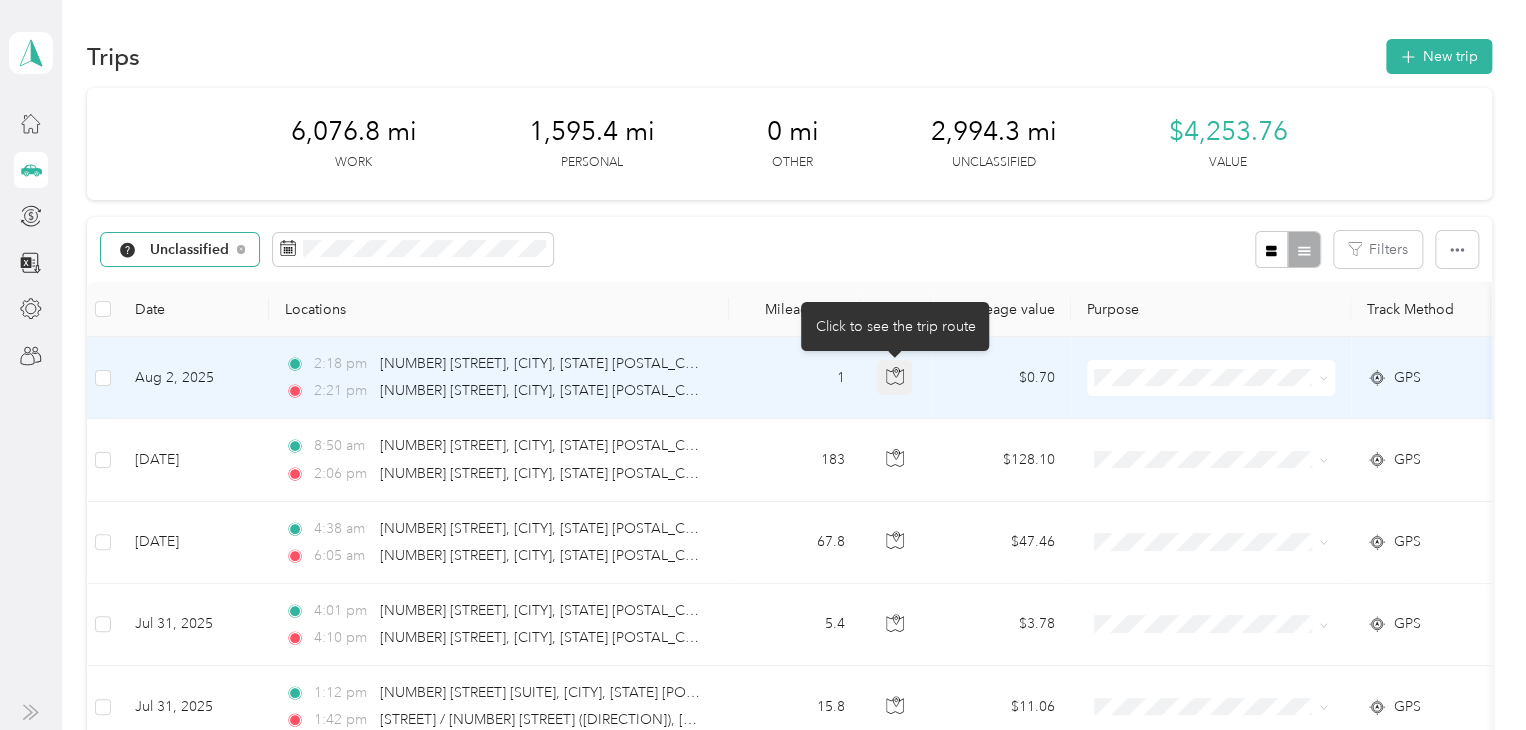 click 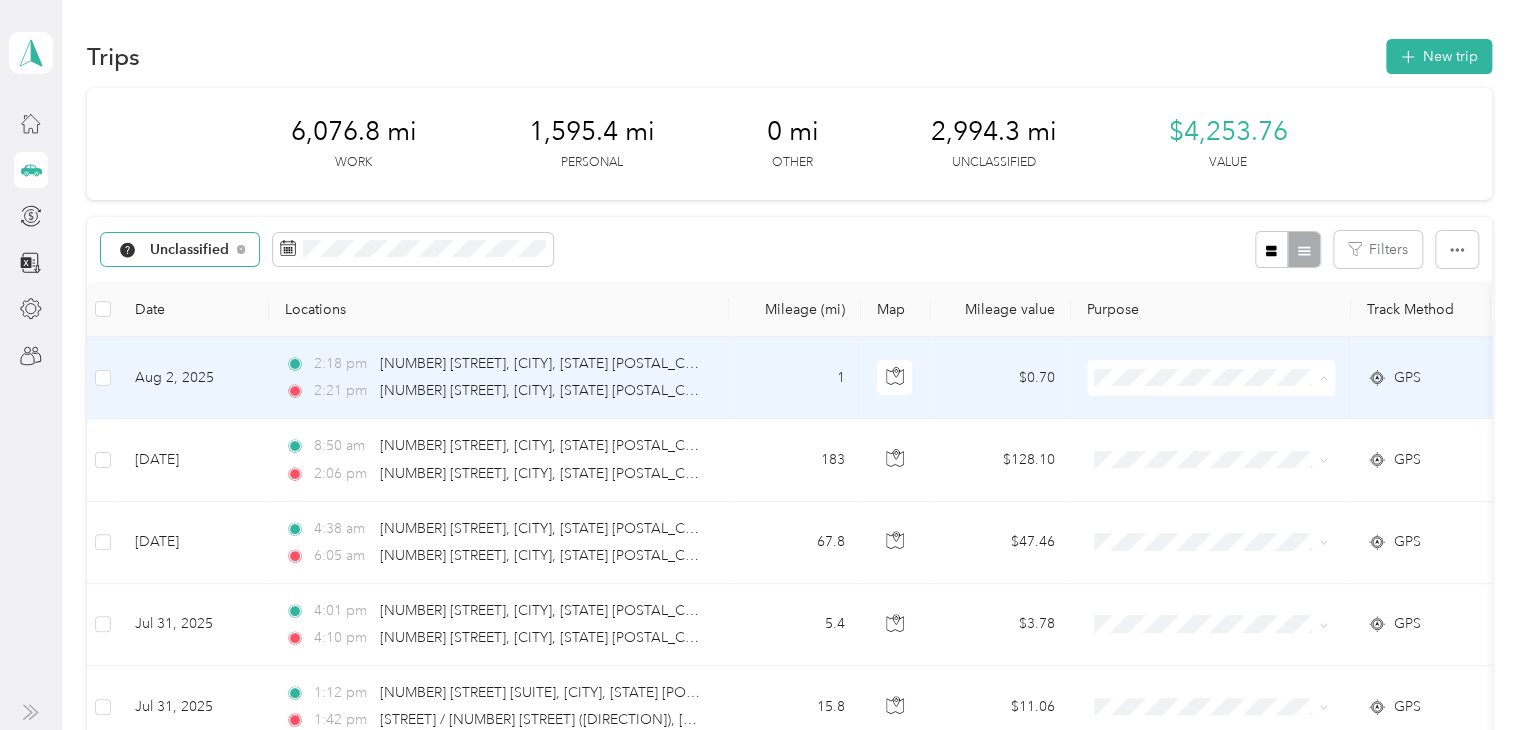 click on "Personal" at bounding box center (1228, 449) 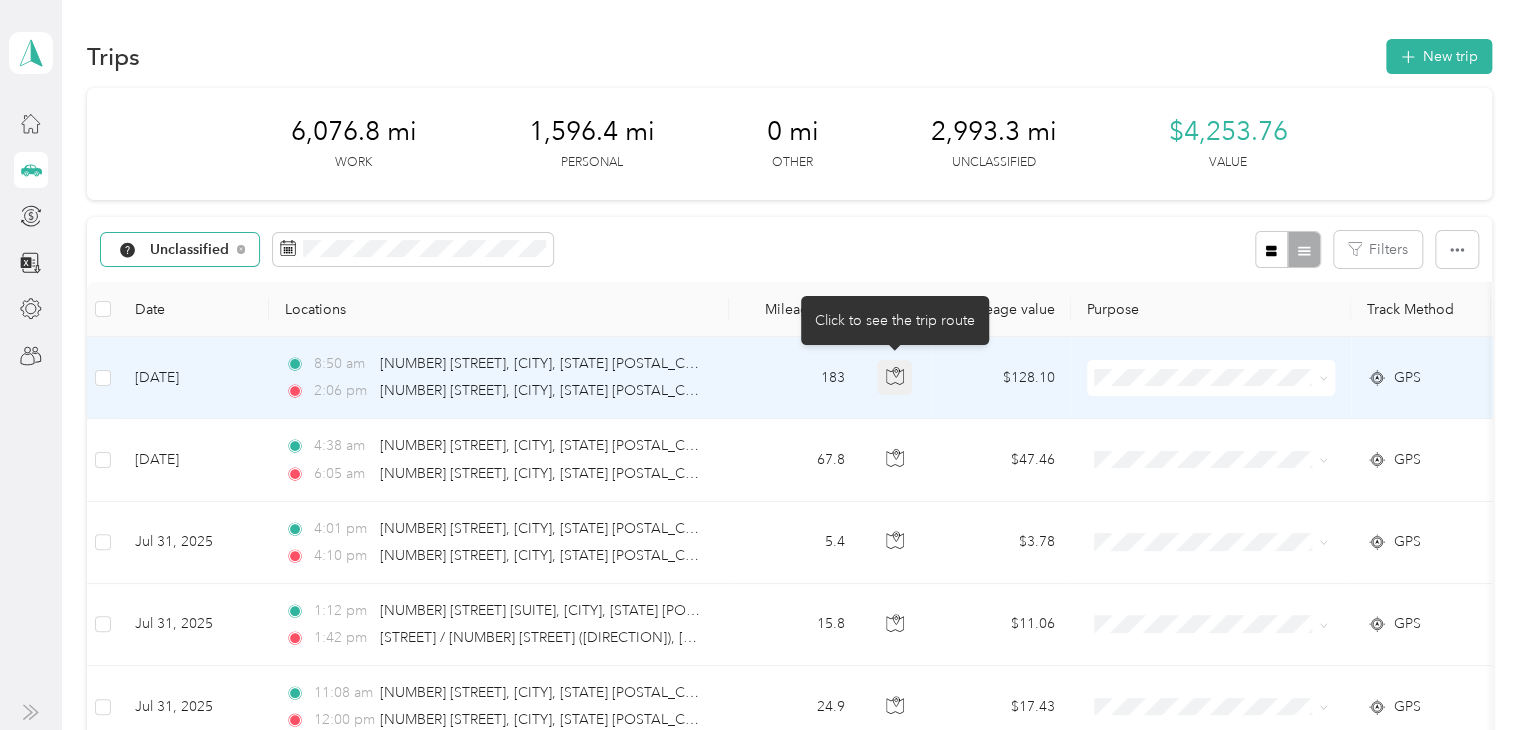 click 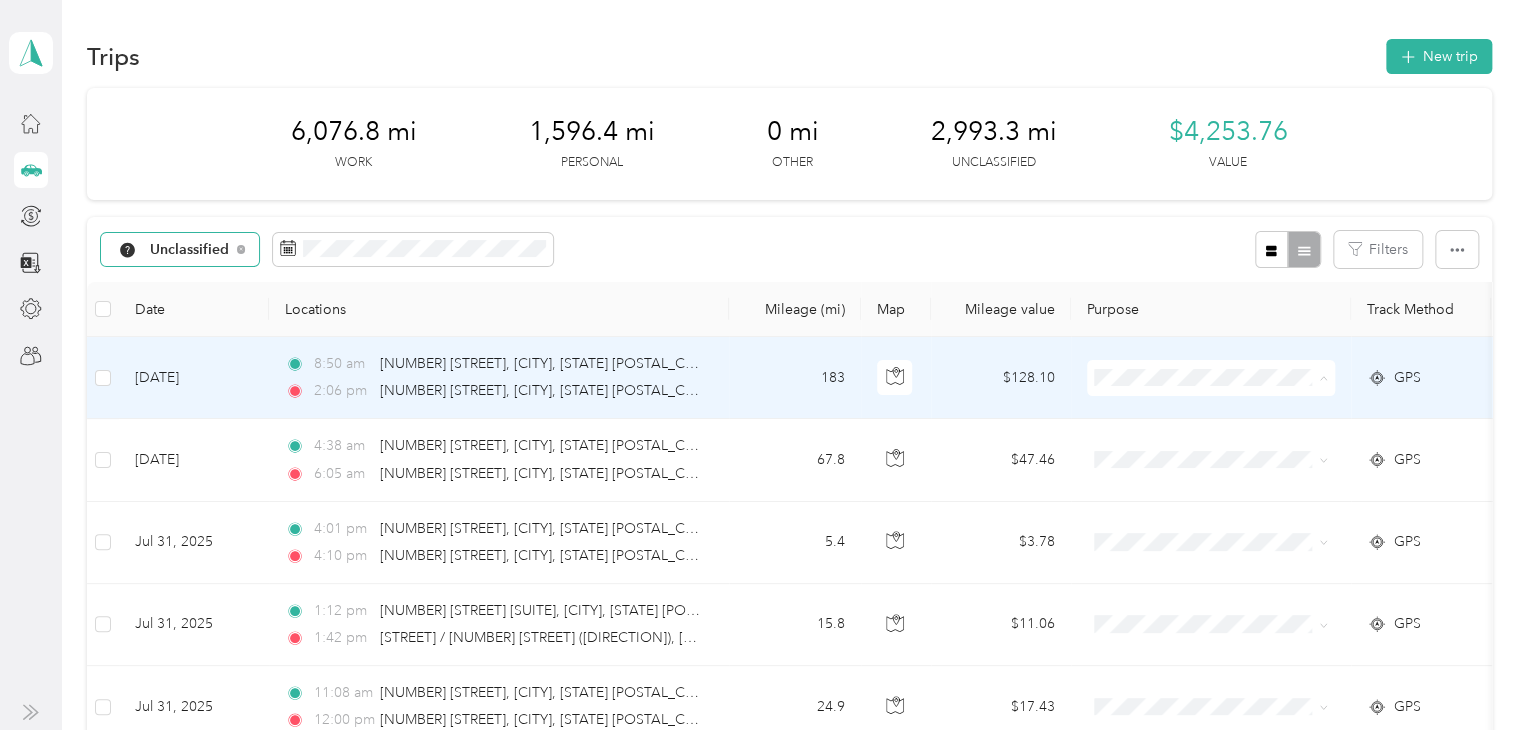 click on "Lyft" at bounding box center (1228, 484) 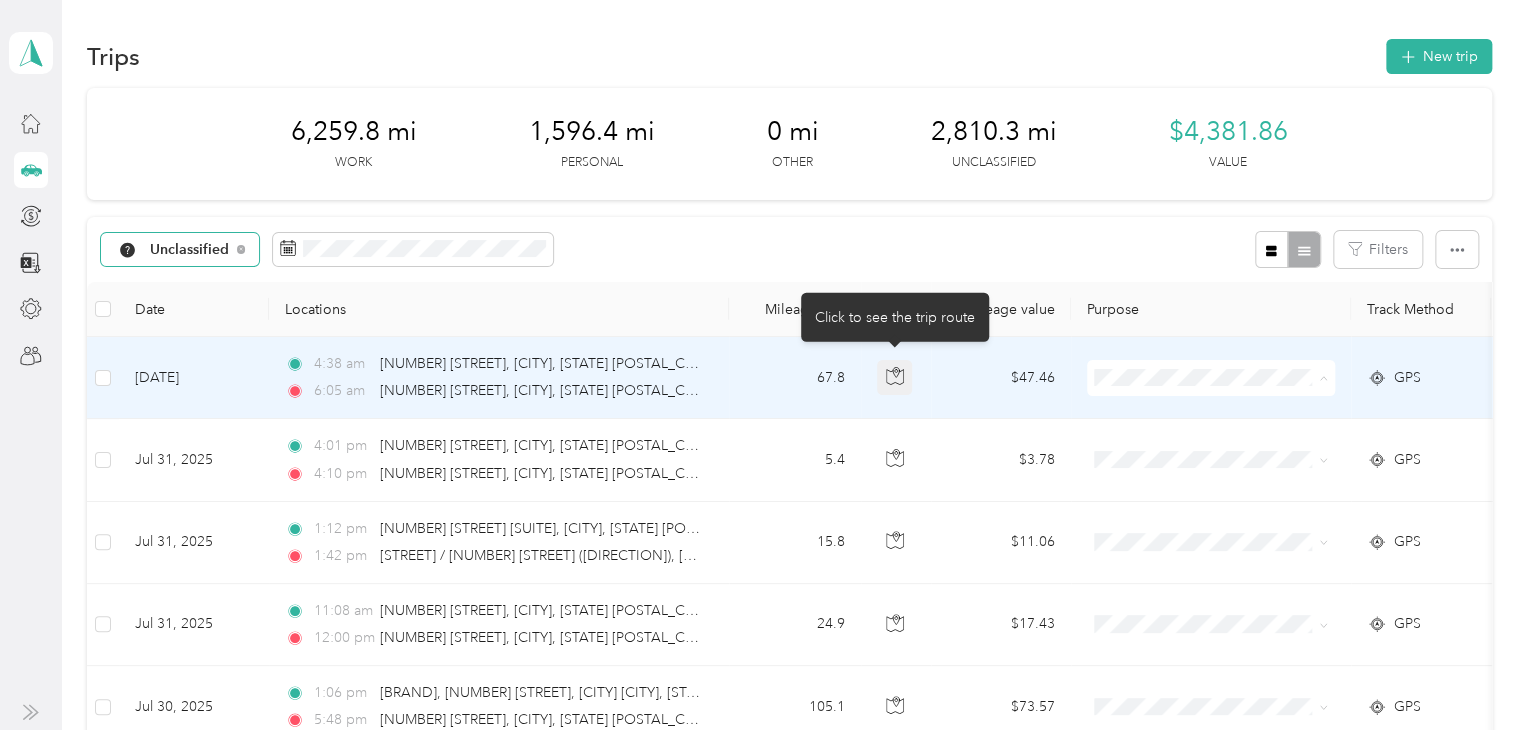 click 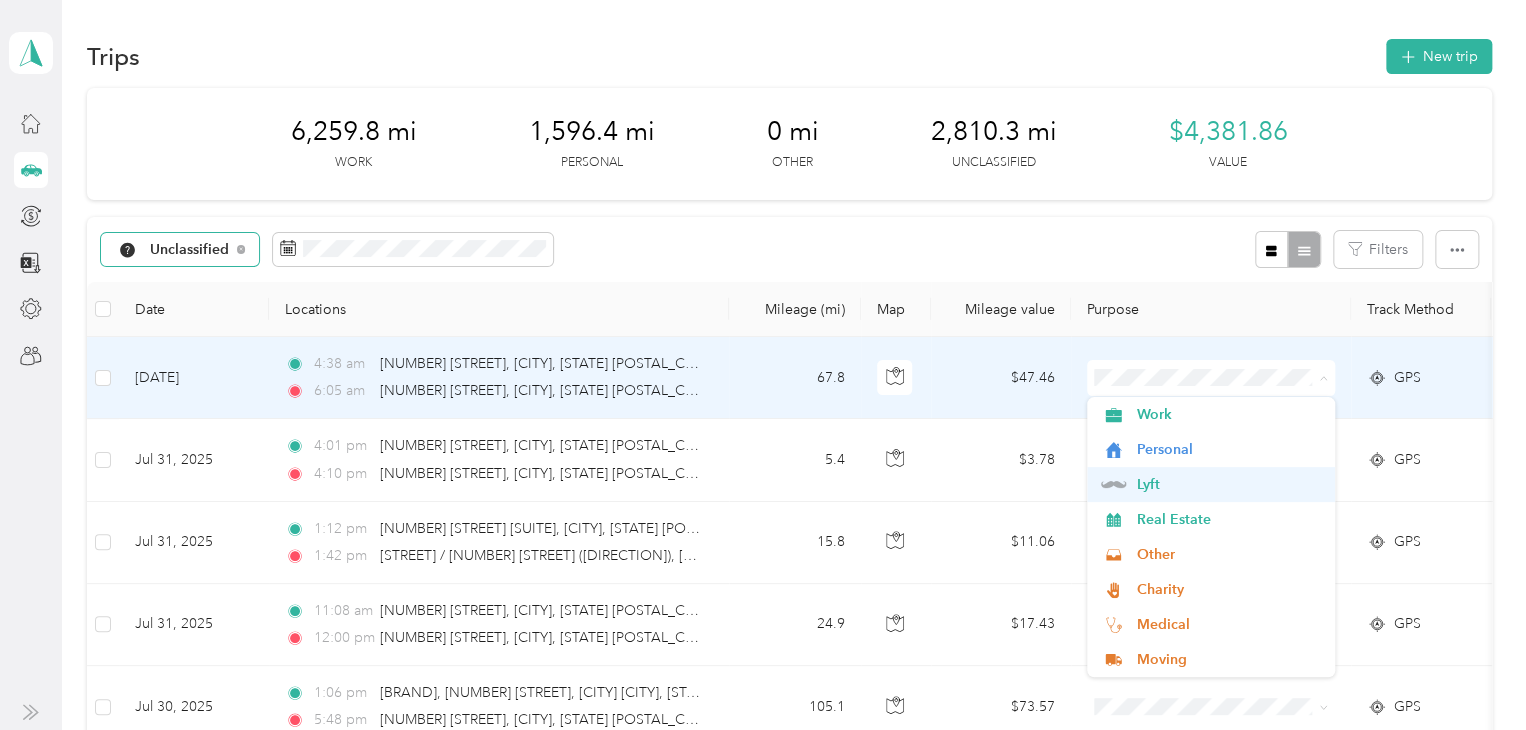 click on "Lyft" at bounding box center [1228, 484] 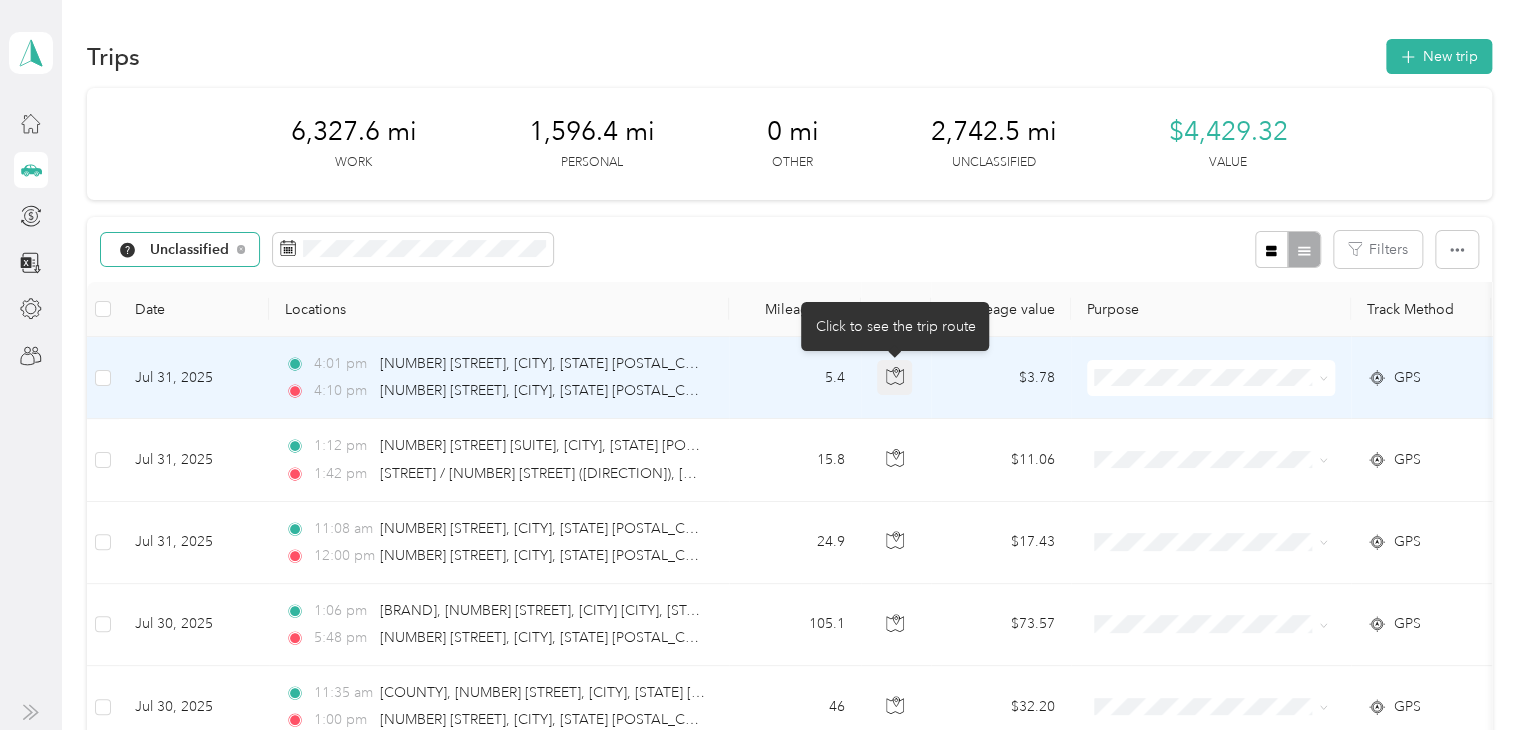 click 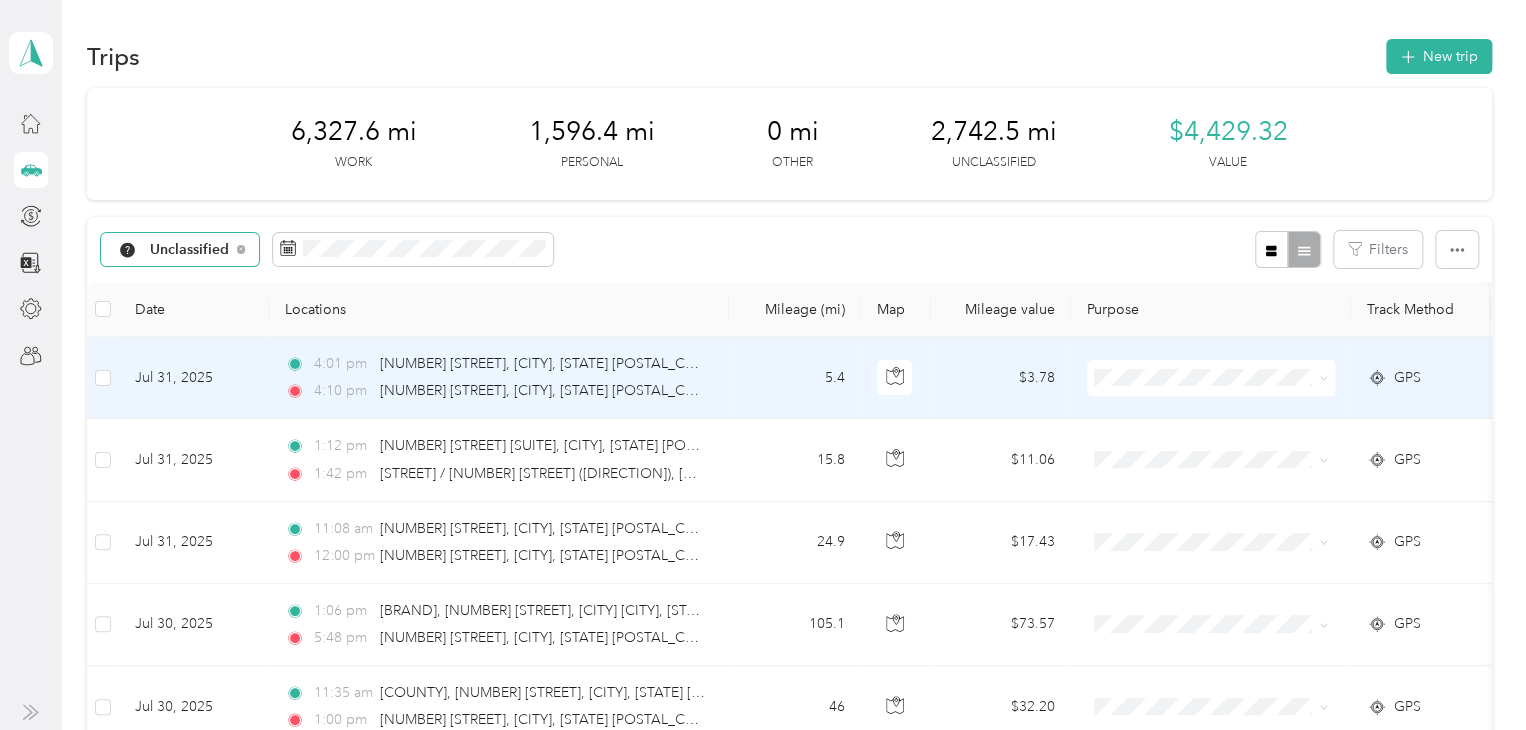 click on "Personal" at bounding box center [1228, 449] 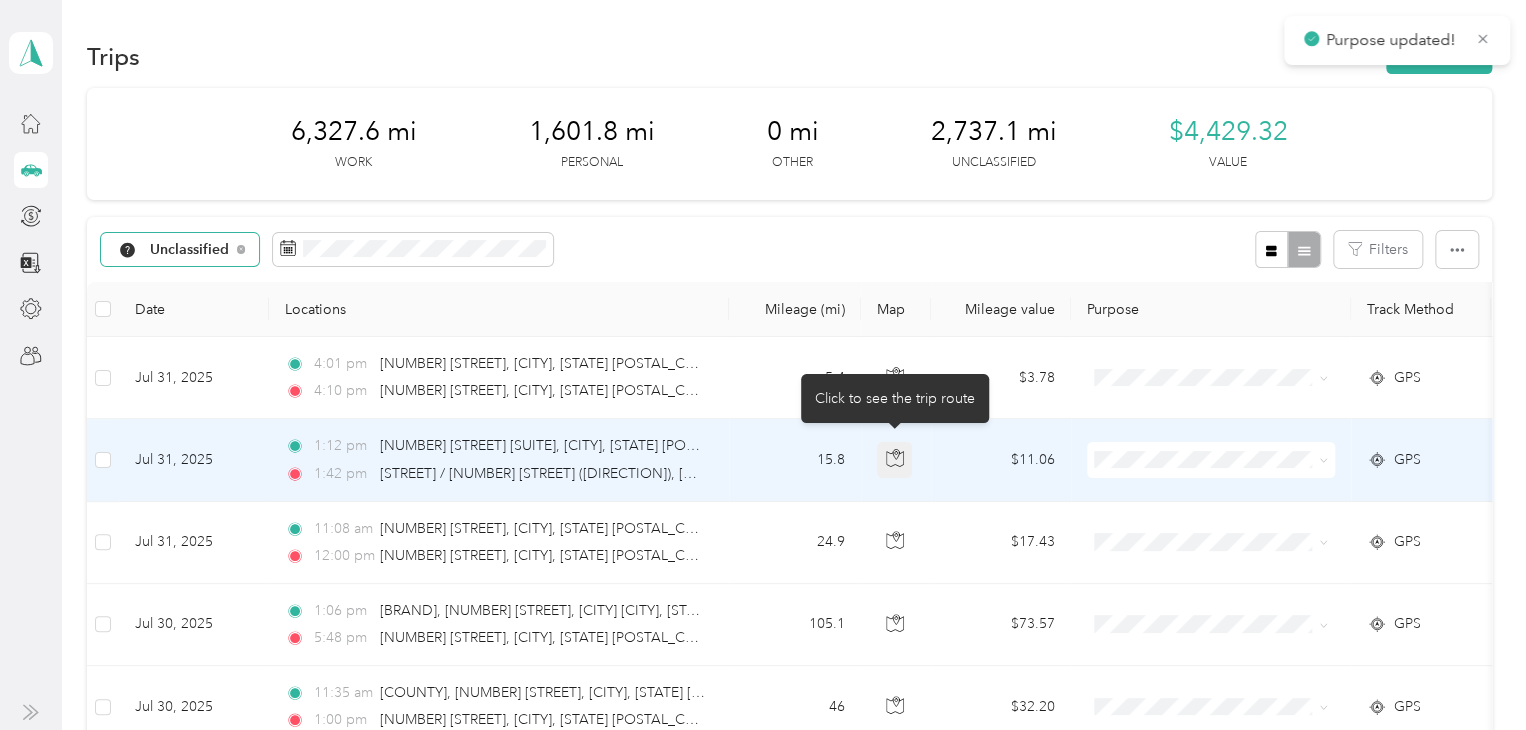click at bounding box center [895, 460] 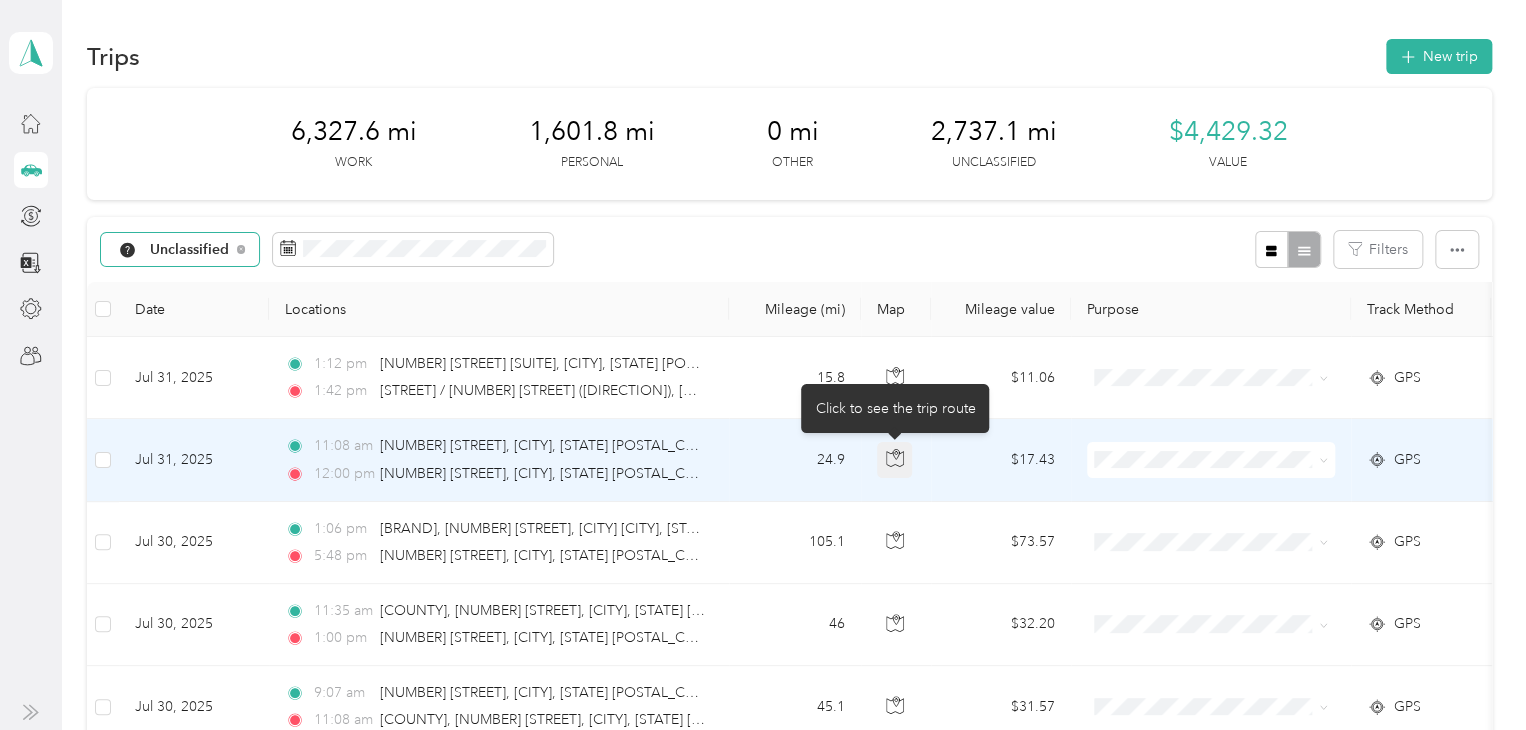 click at bounding box center (895, 460) 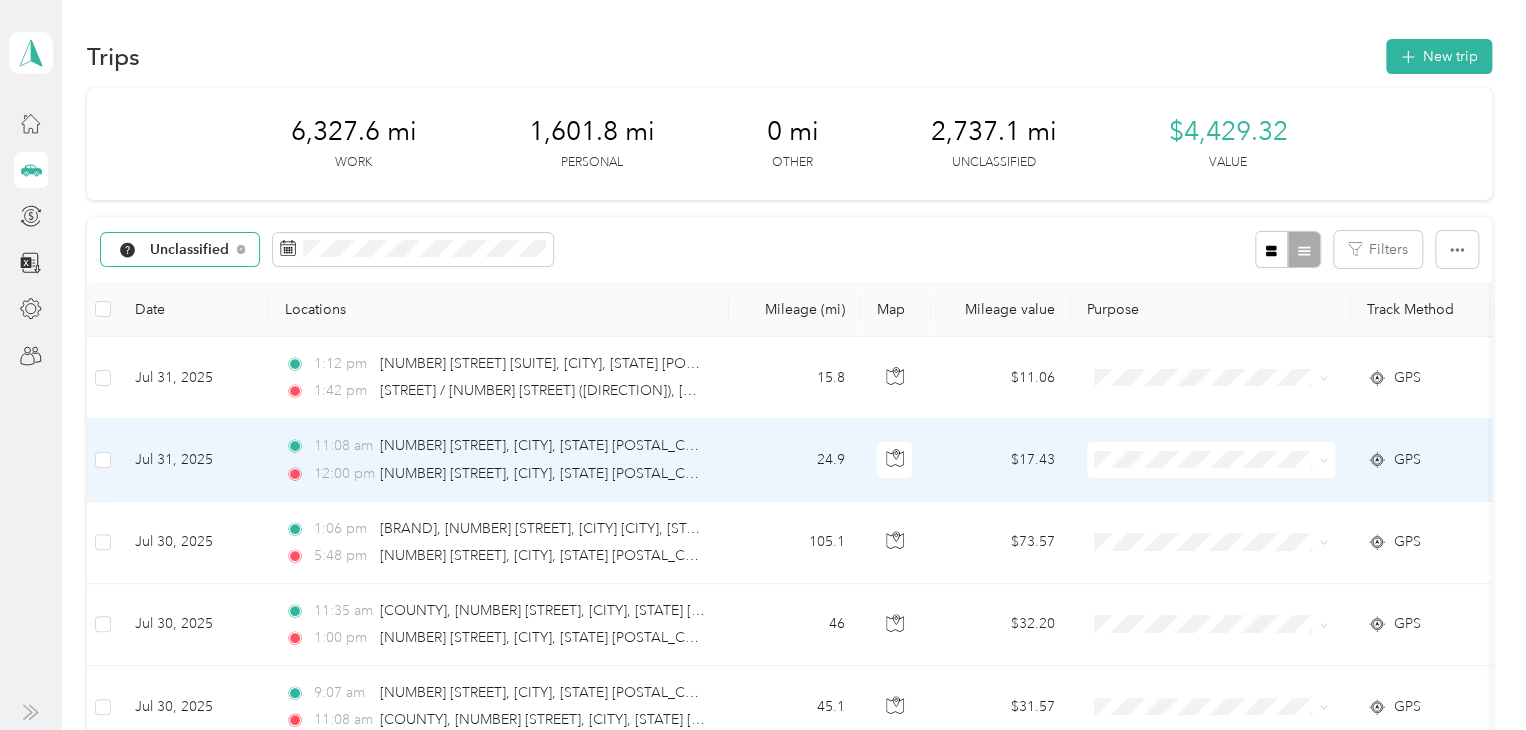 click at bounding box center [1211, 460] 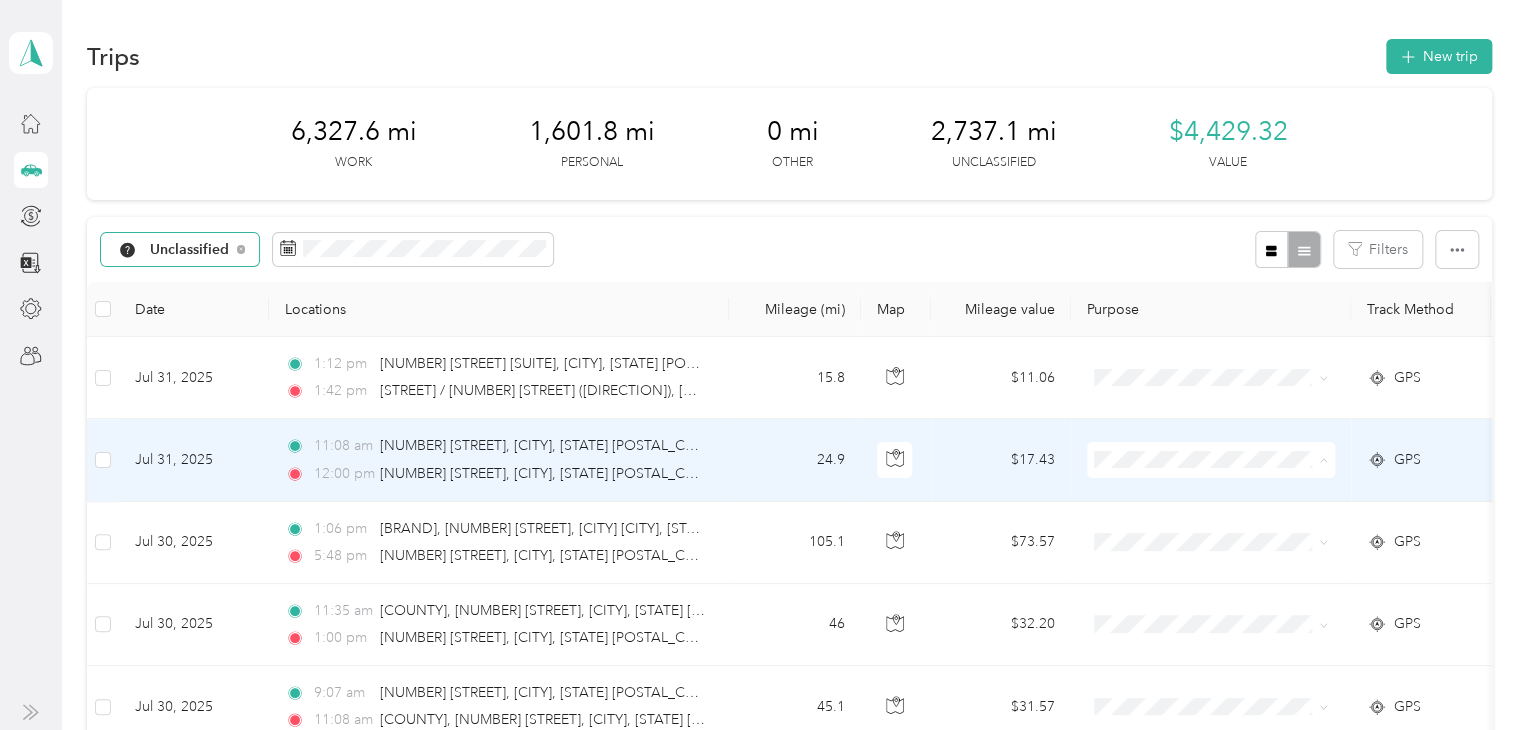 click on "Lyft" at bounding box center (1228, 246) 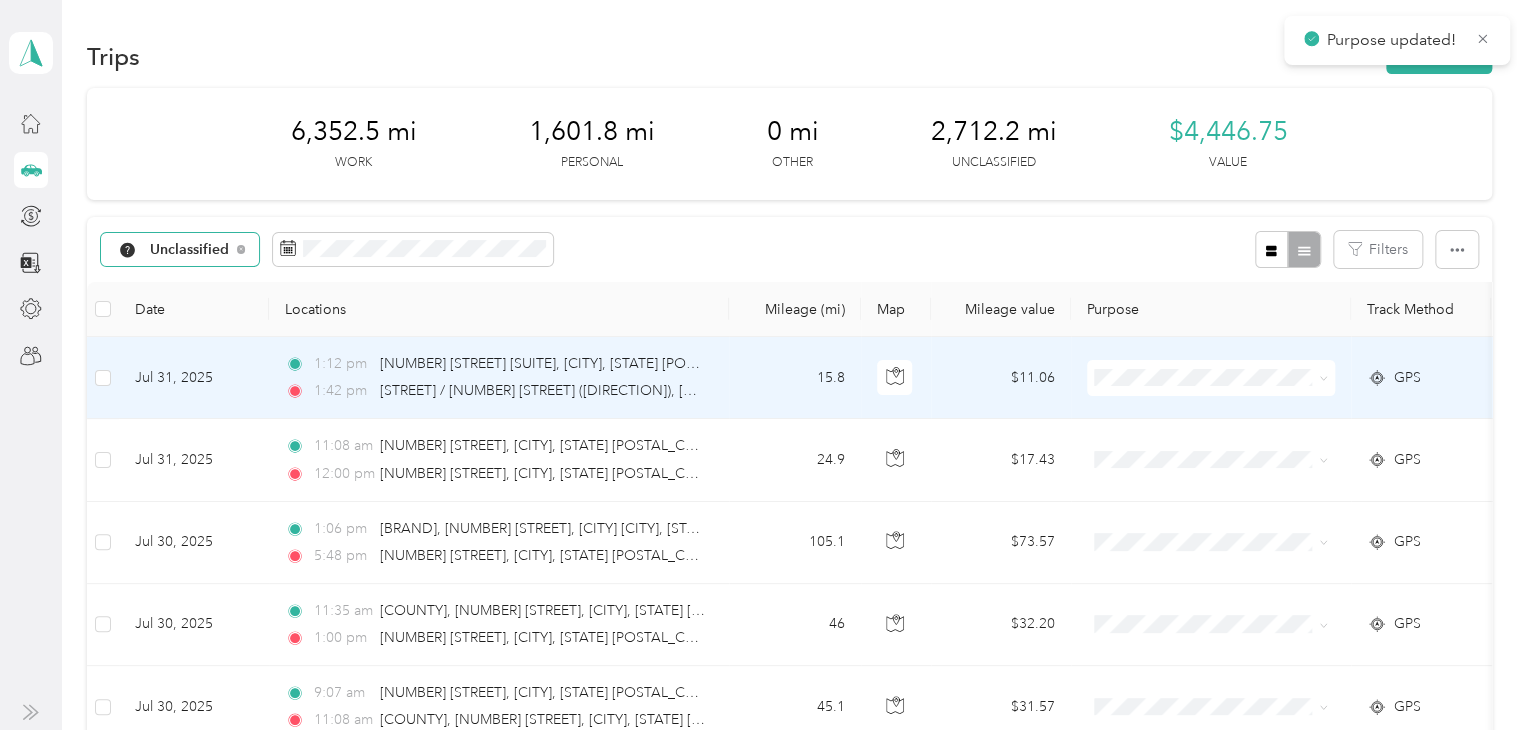 click on "Lyft" at bounding box center (1228, 482) 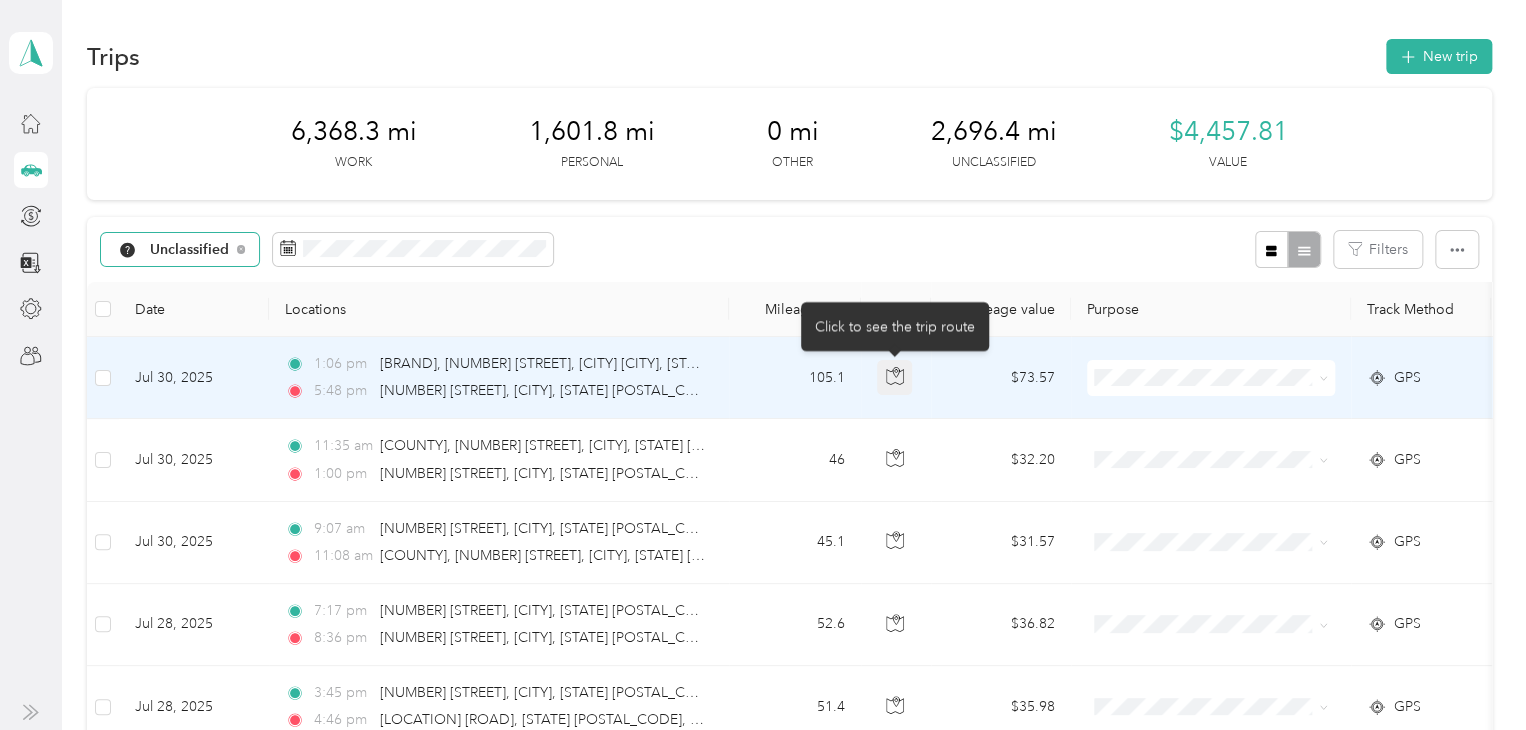 click 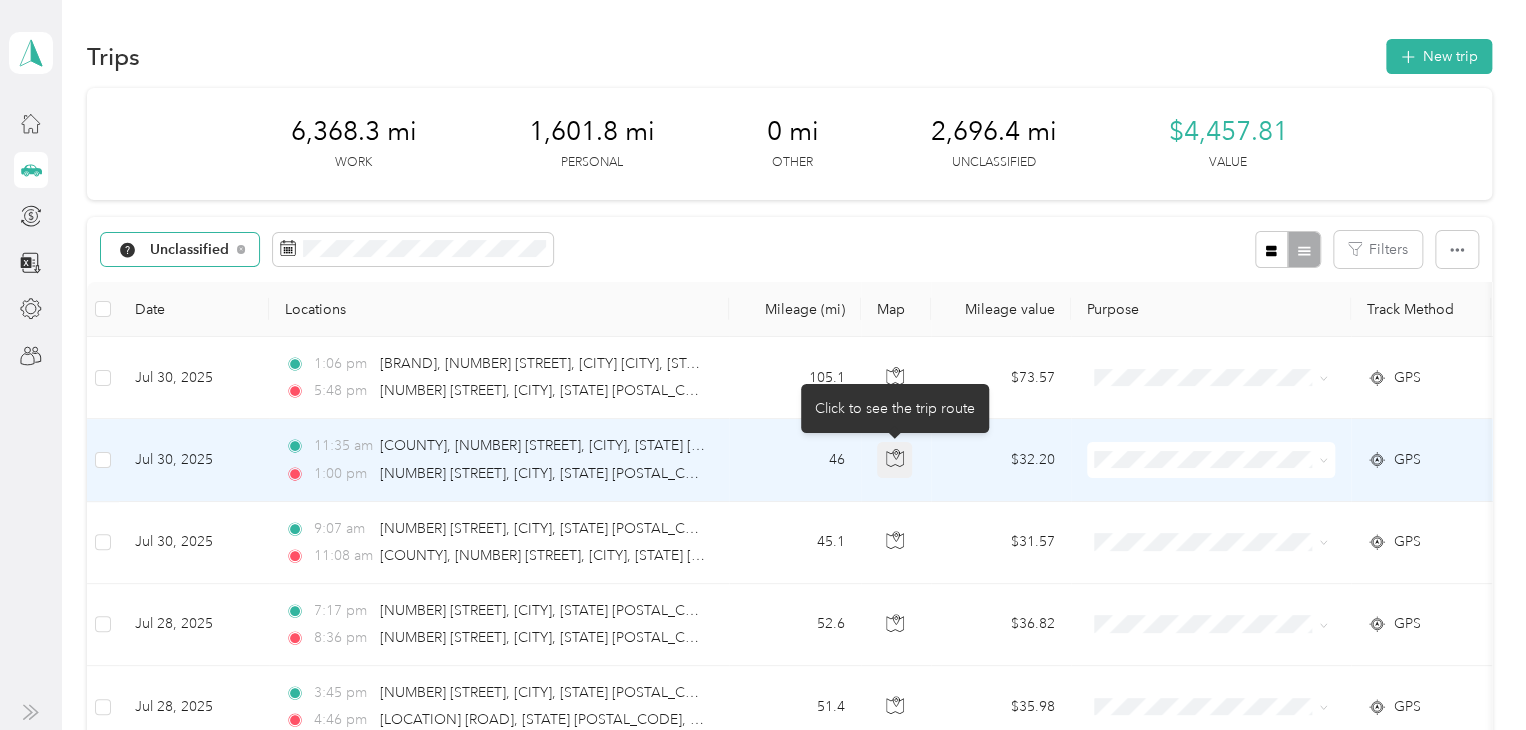 click 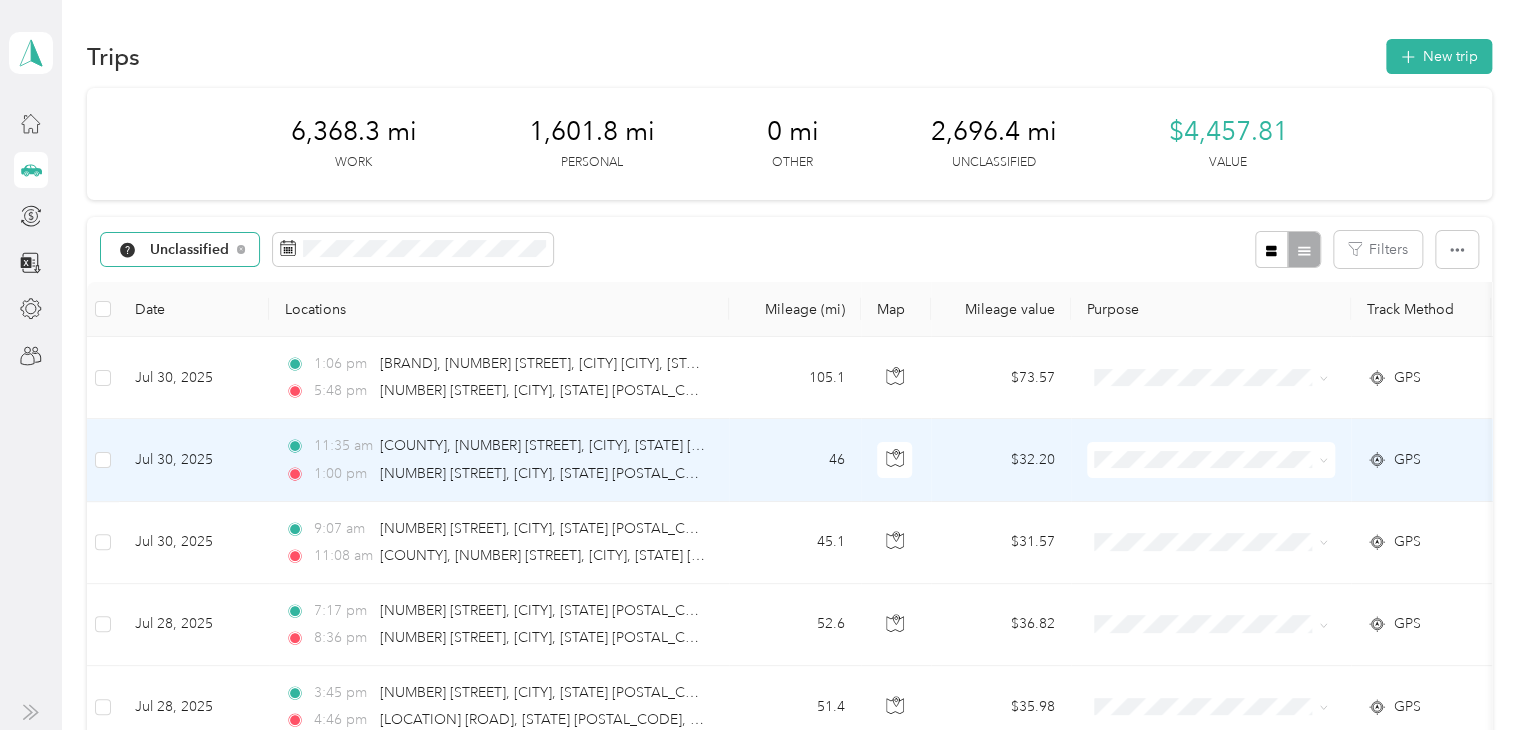 click on "Lyft" at bounding box center (1228, 246) 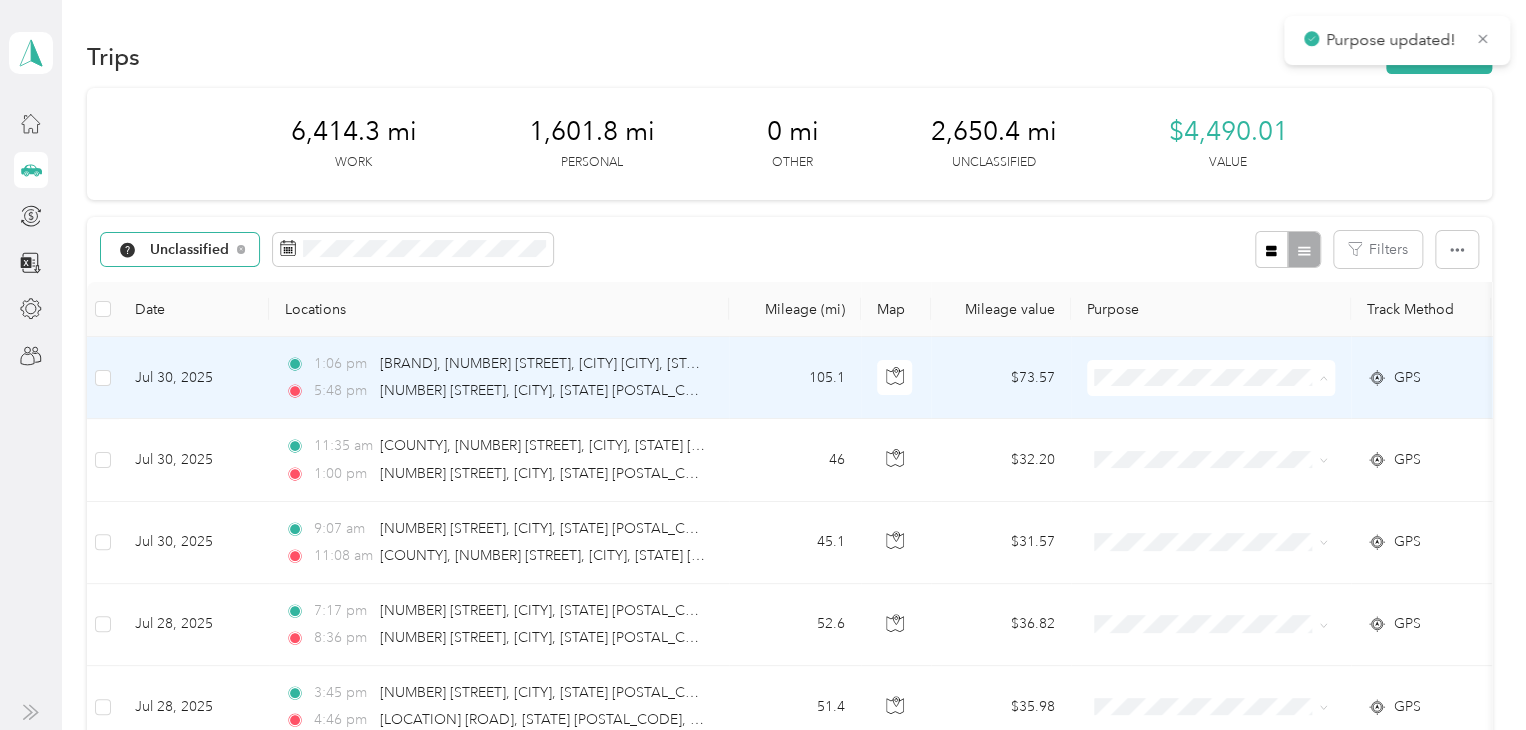 click on "Personal" at bounding box center [1228, 449] 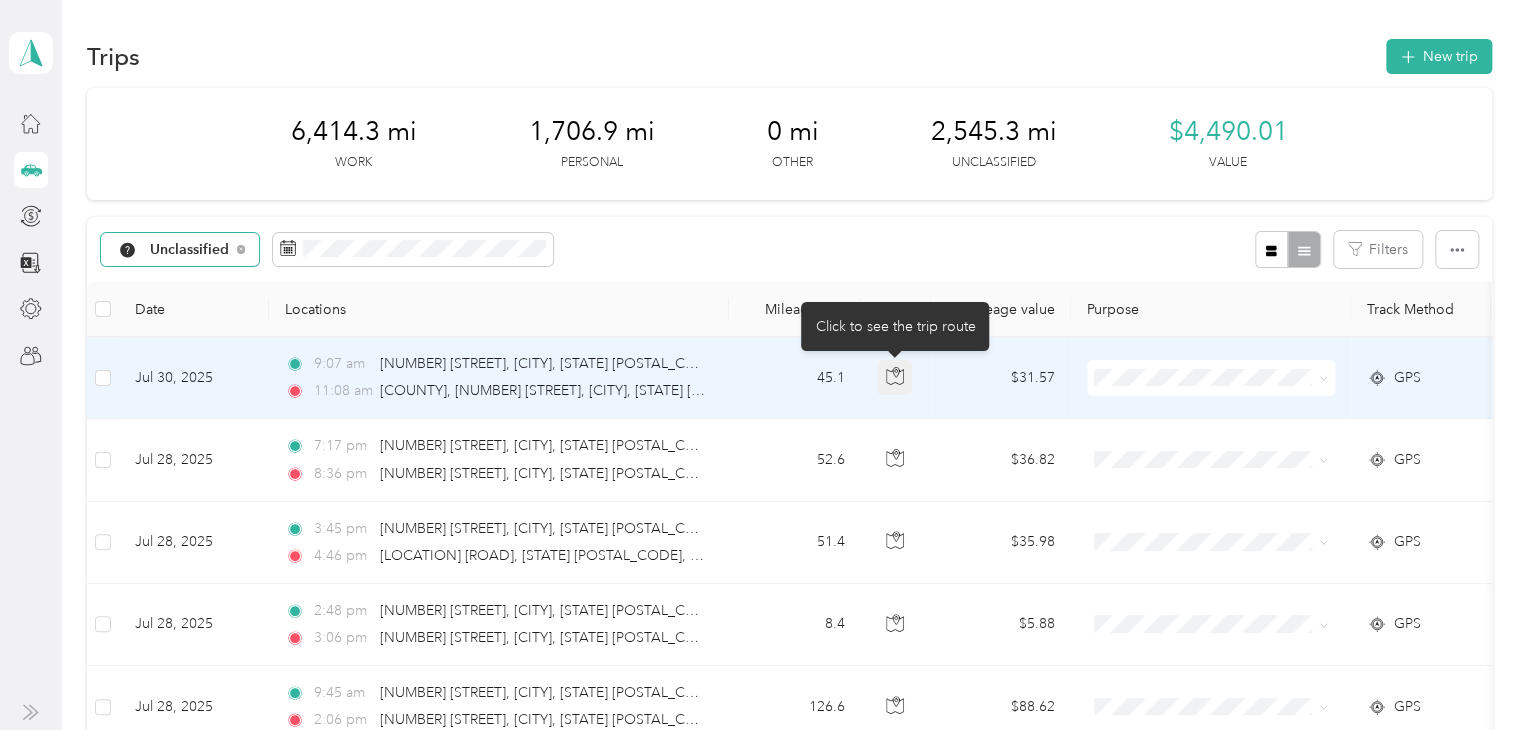 click at bounding box center (895, 378) 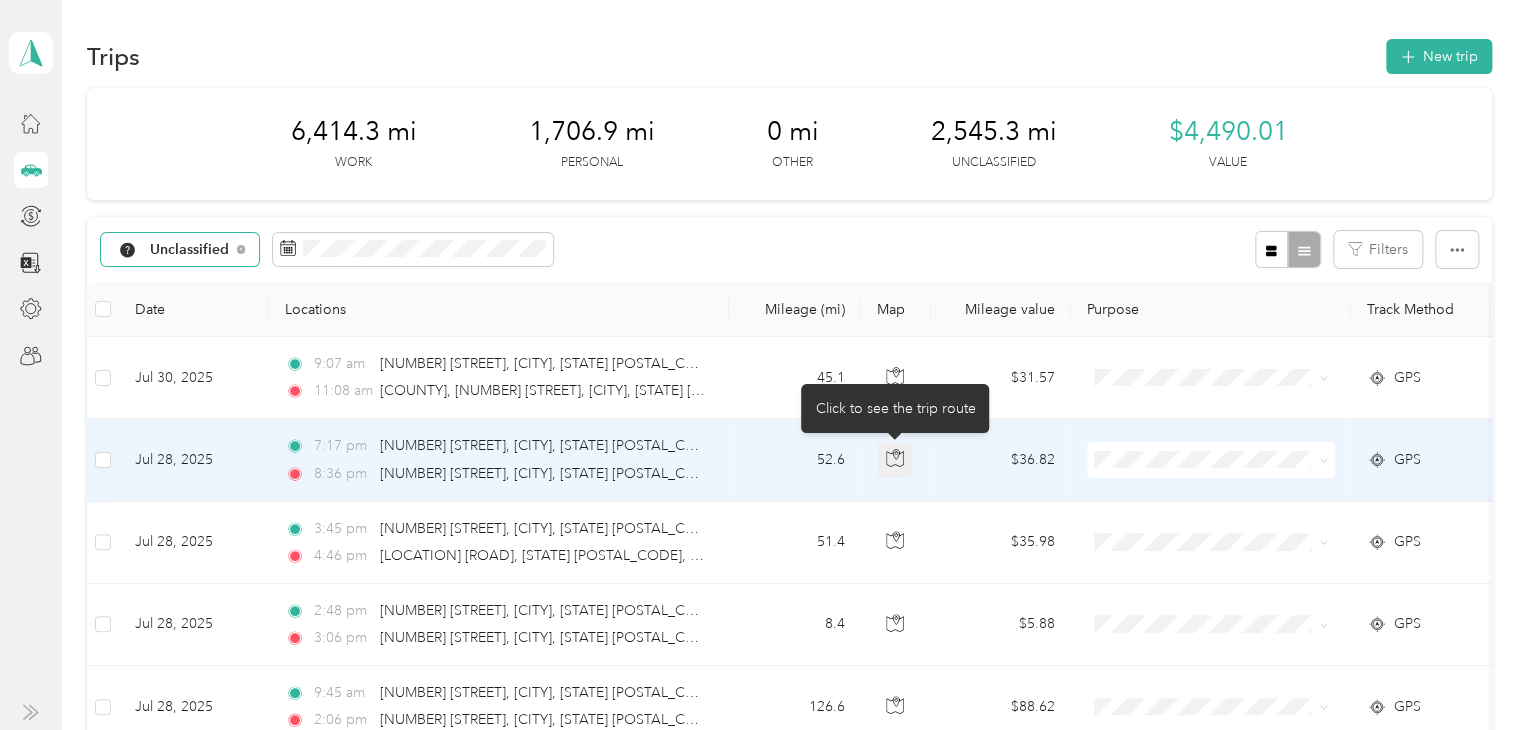 click 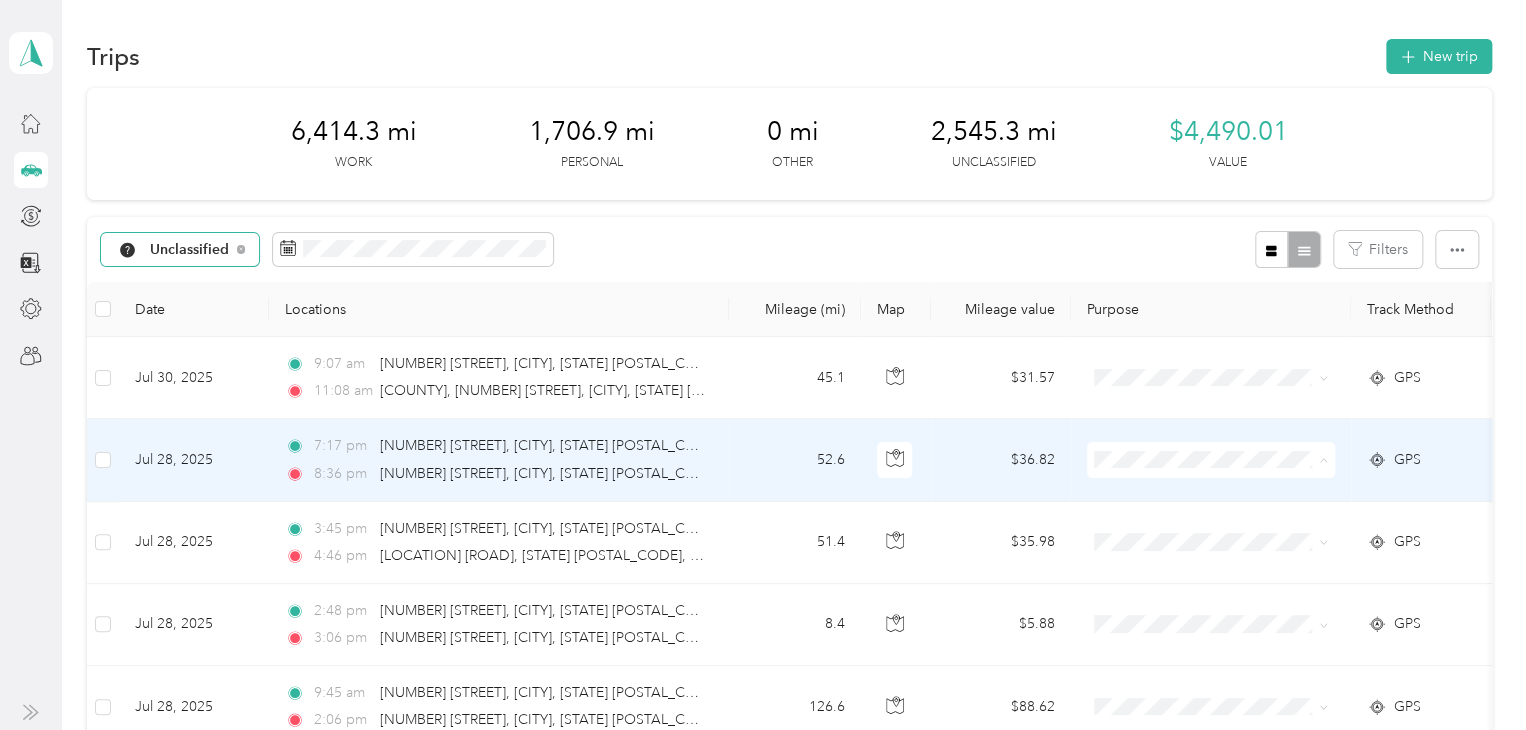 click on "Personal" at bounding box center [1211, 211] 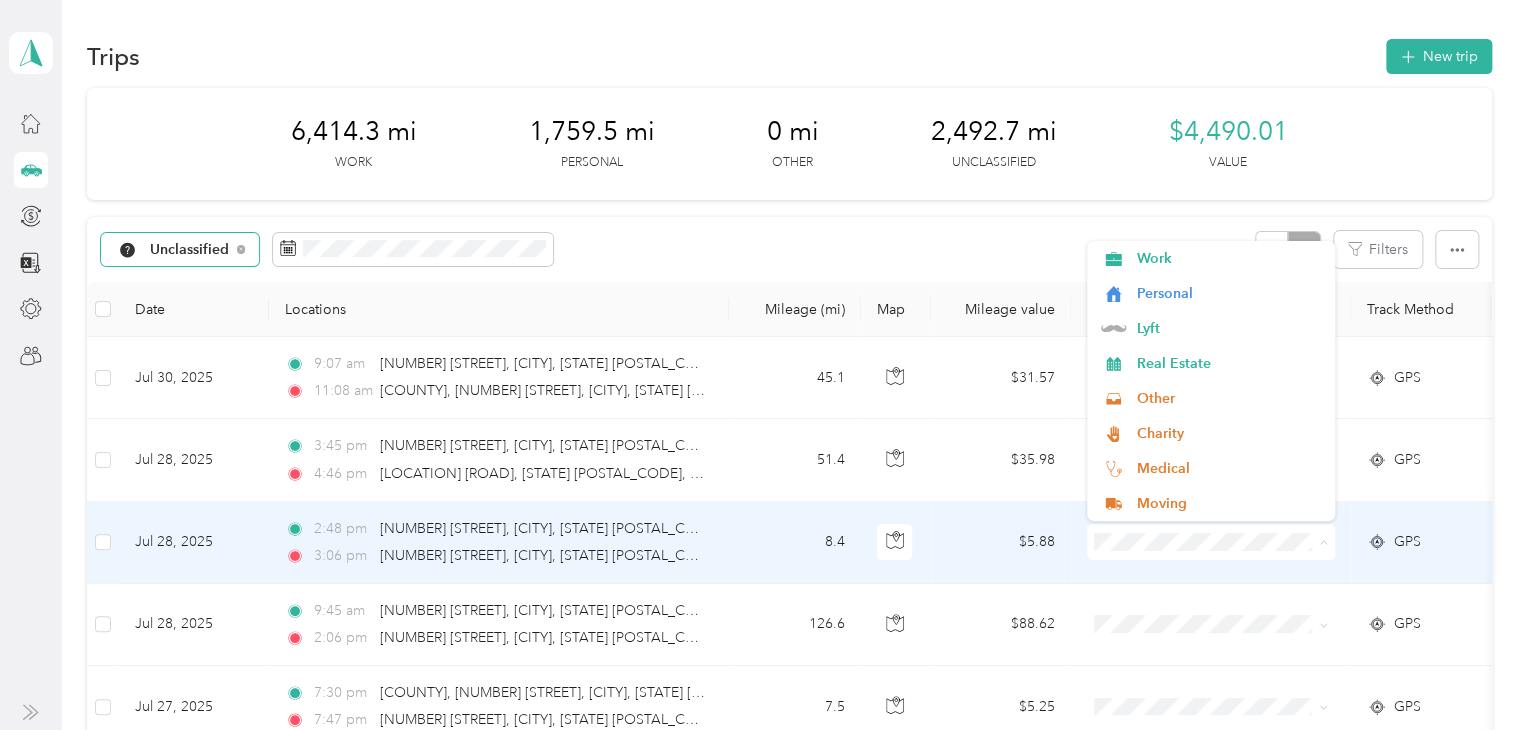 click at bounding box center (1211, 542) 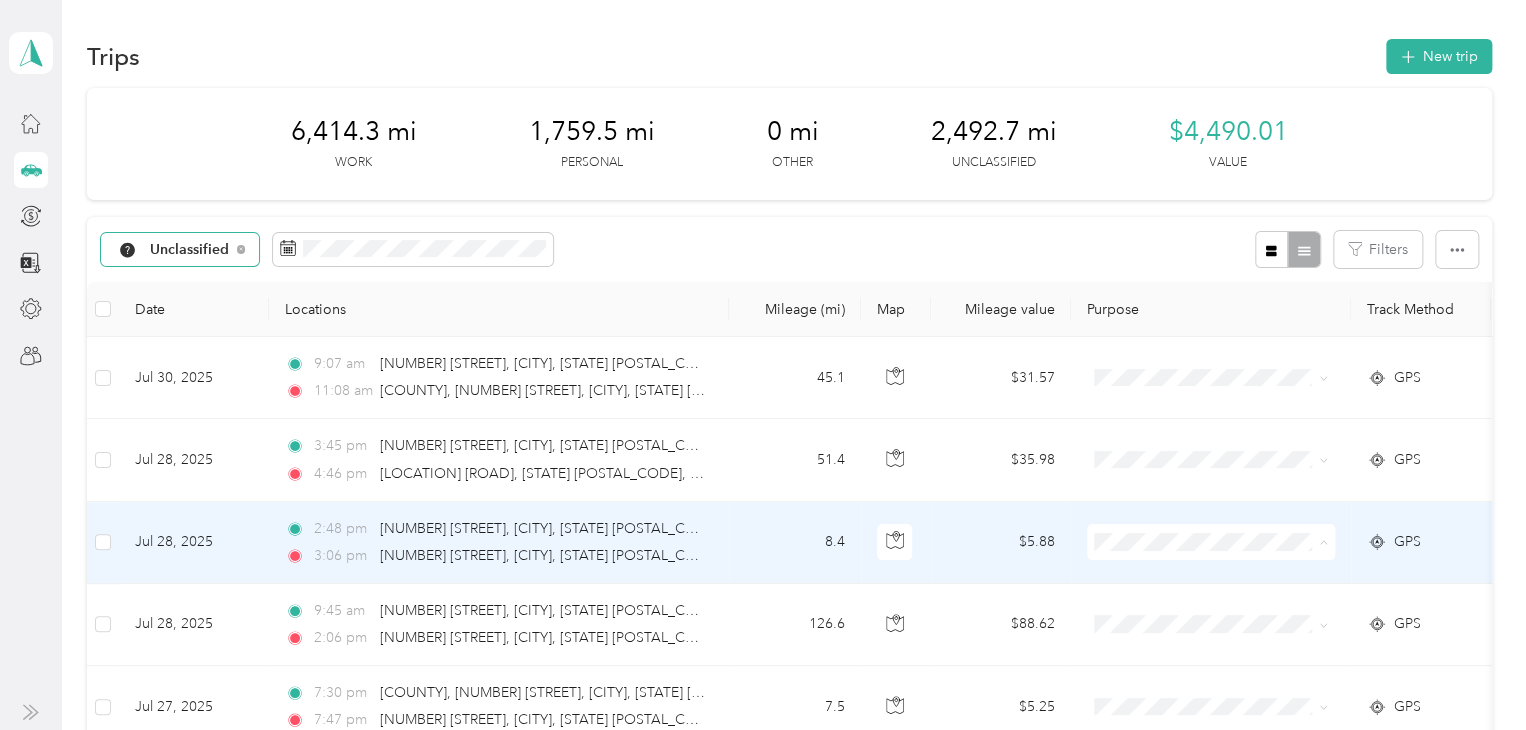click on "8.4" at bounding box center [795, 543] 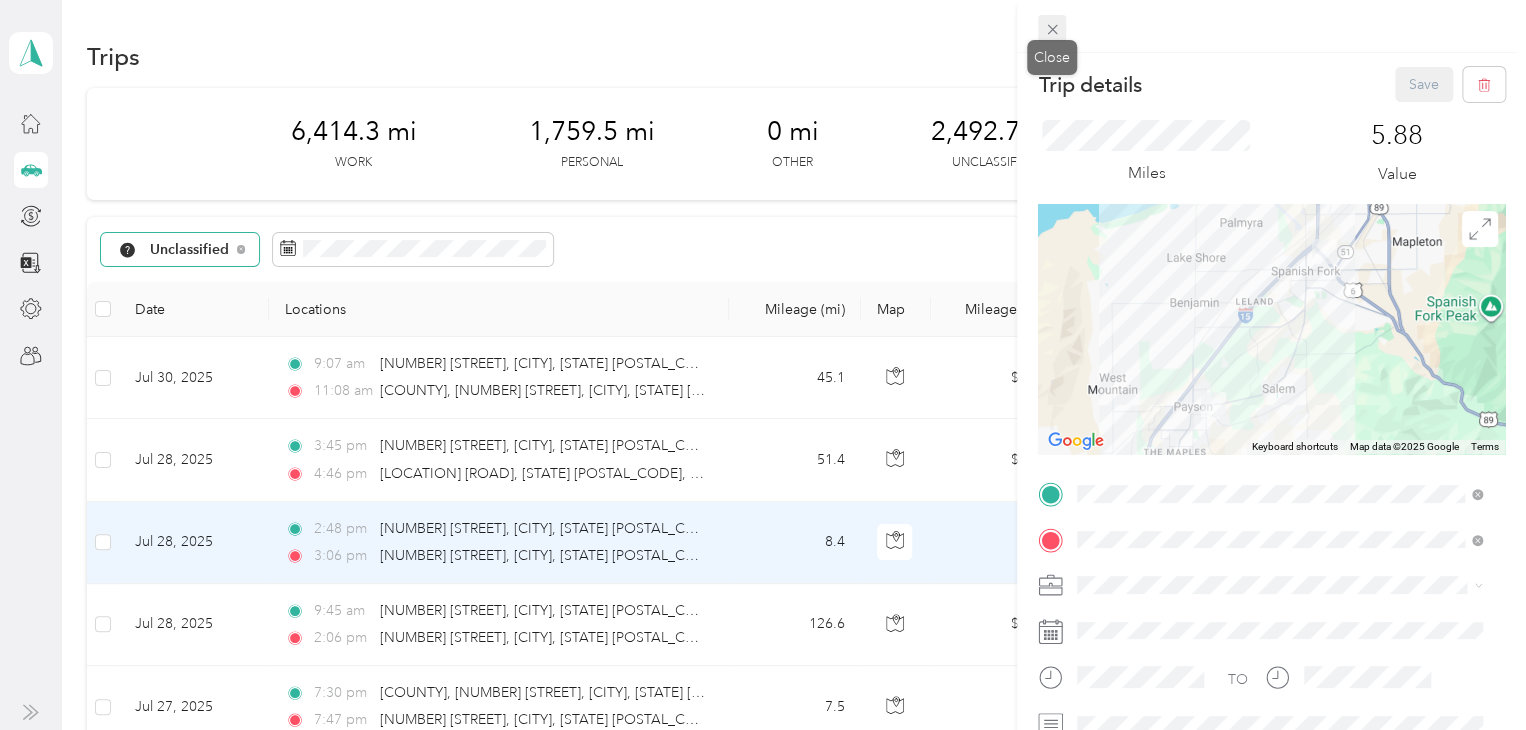 click 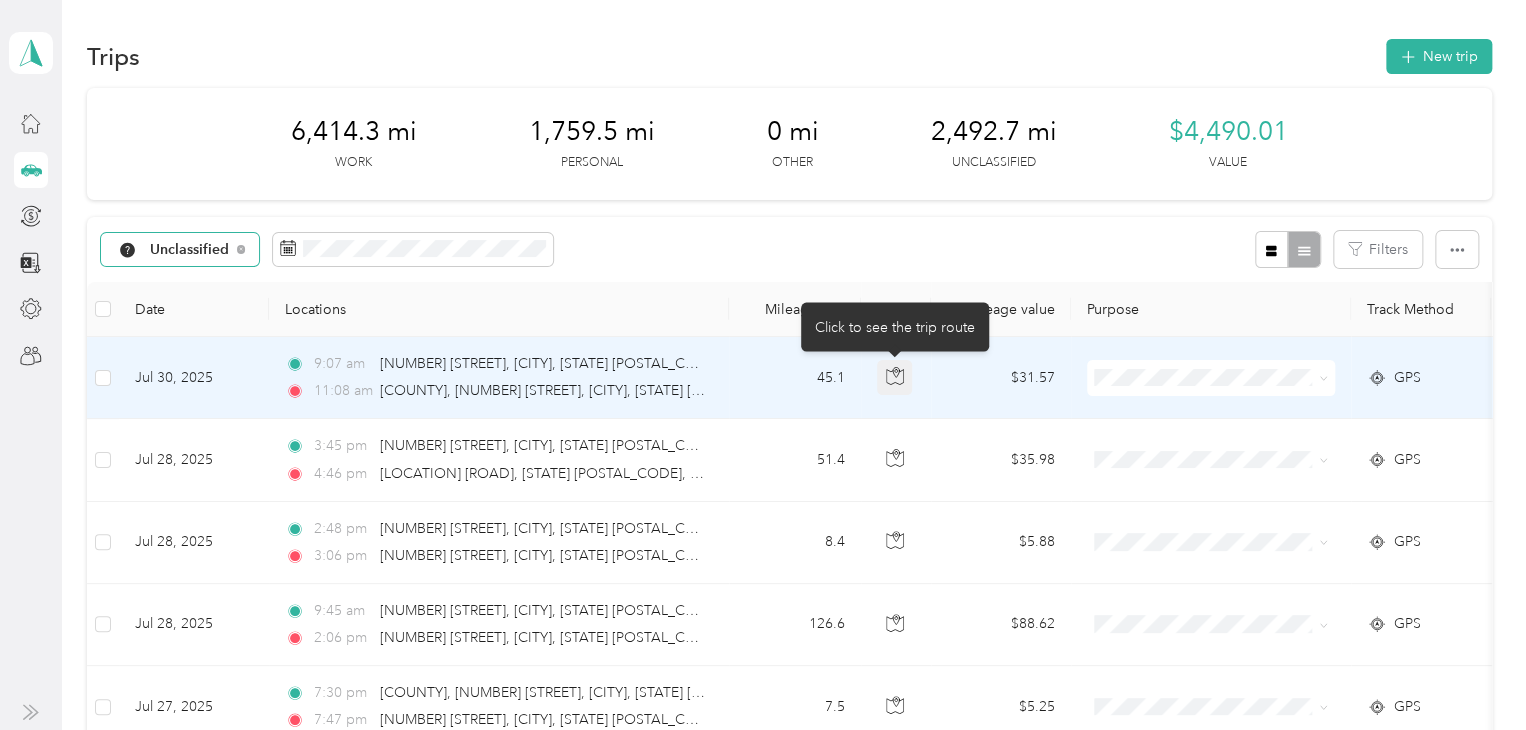 click 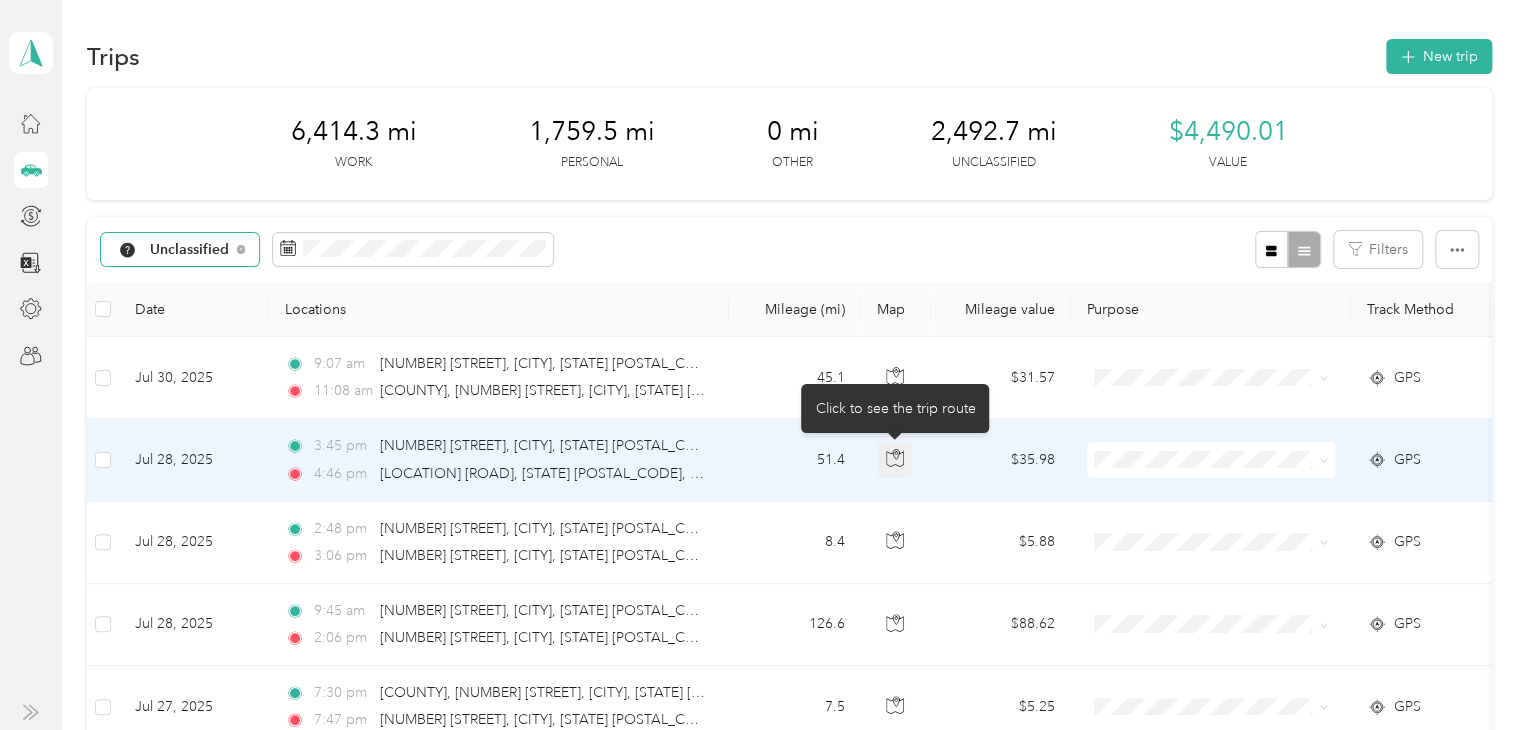 click 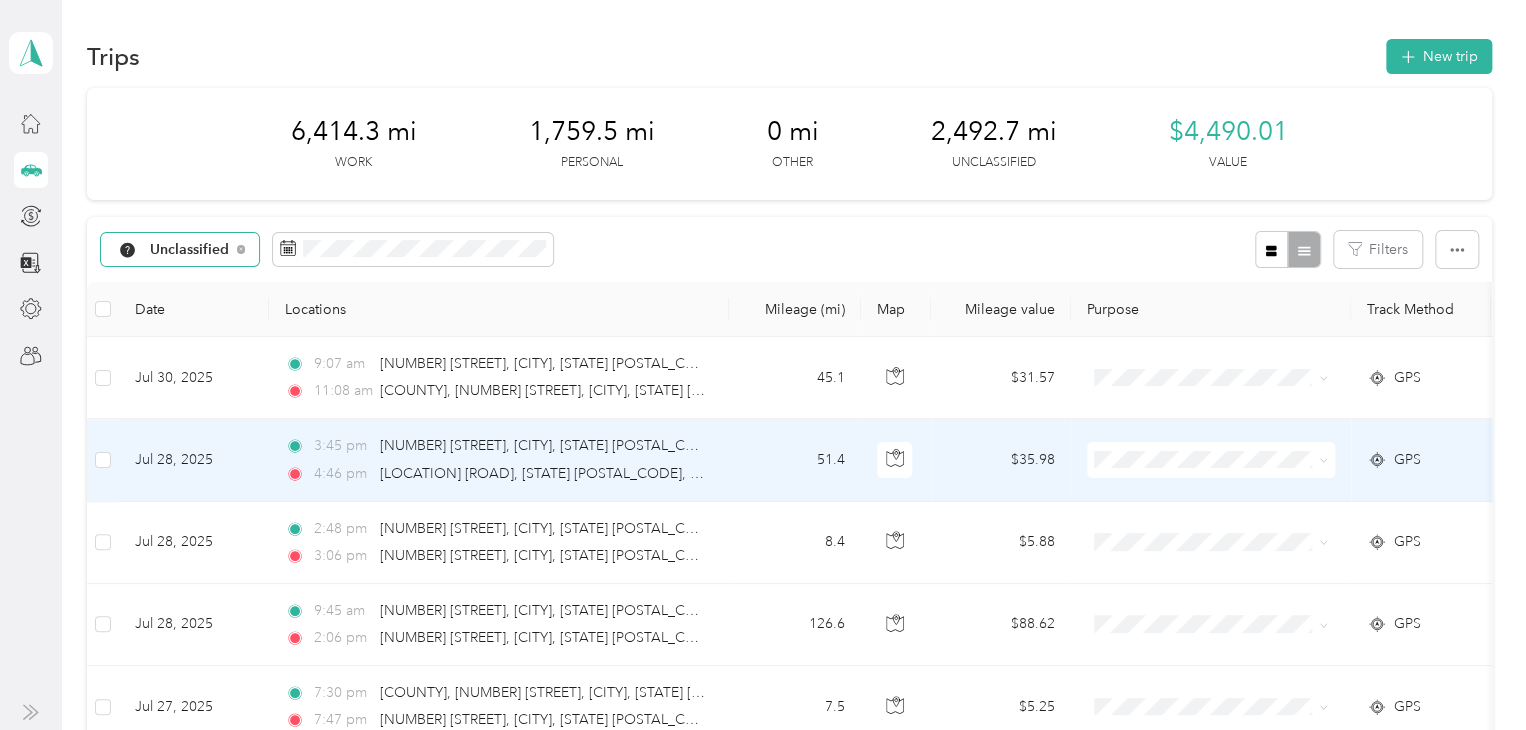 click at bounding box center (1211, 460) 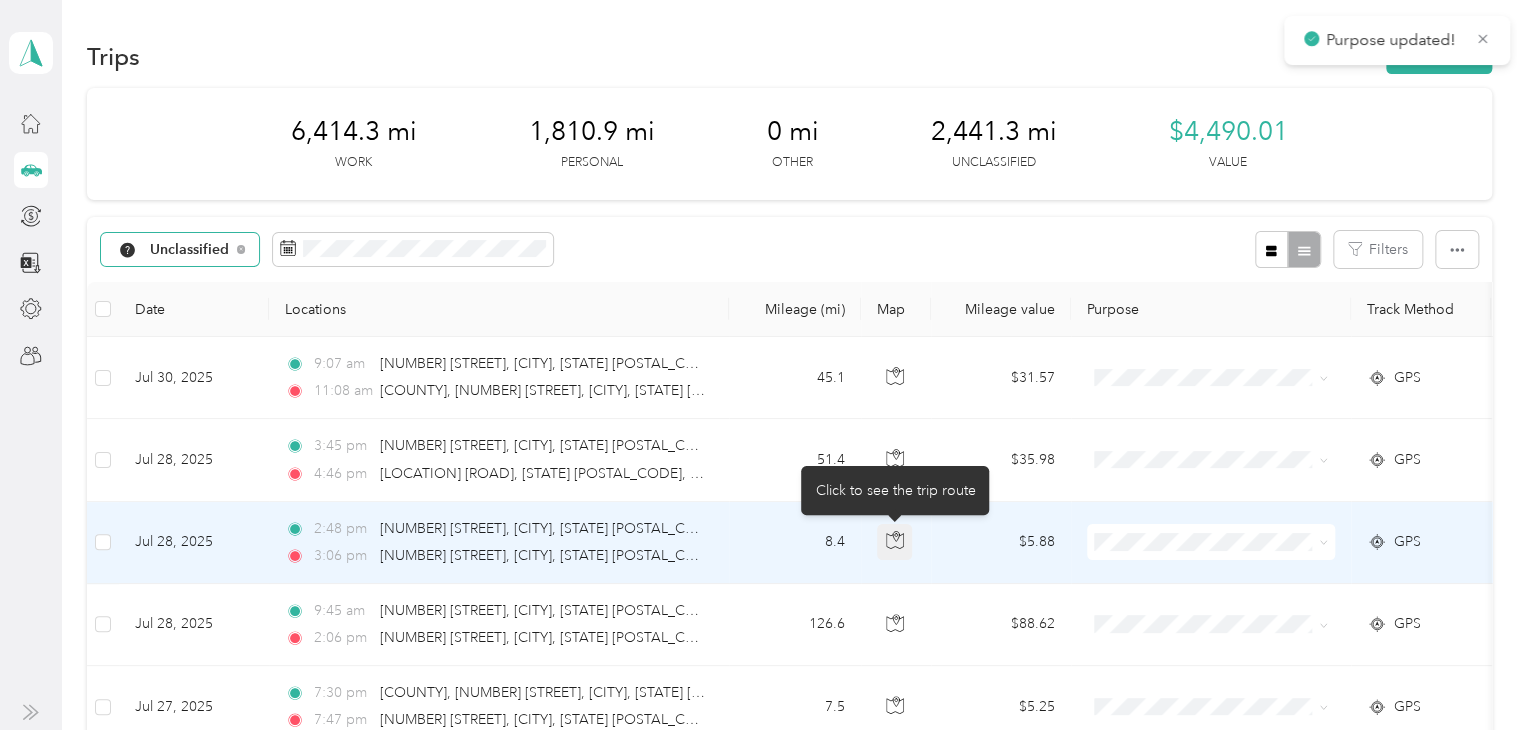 click 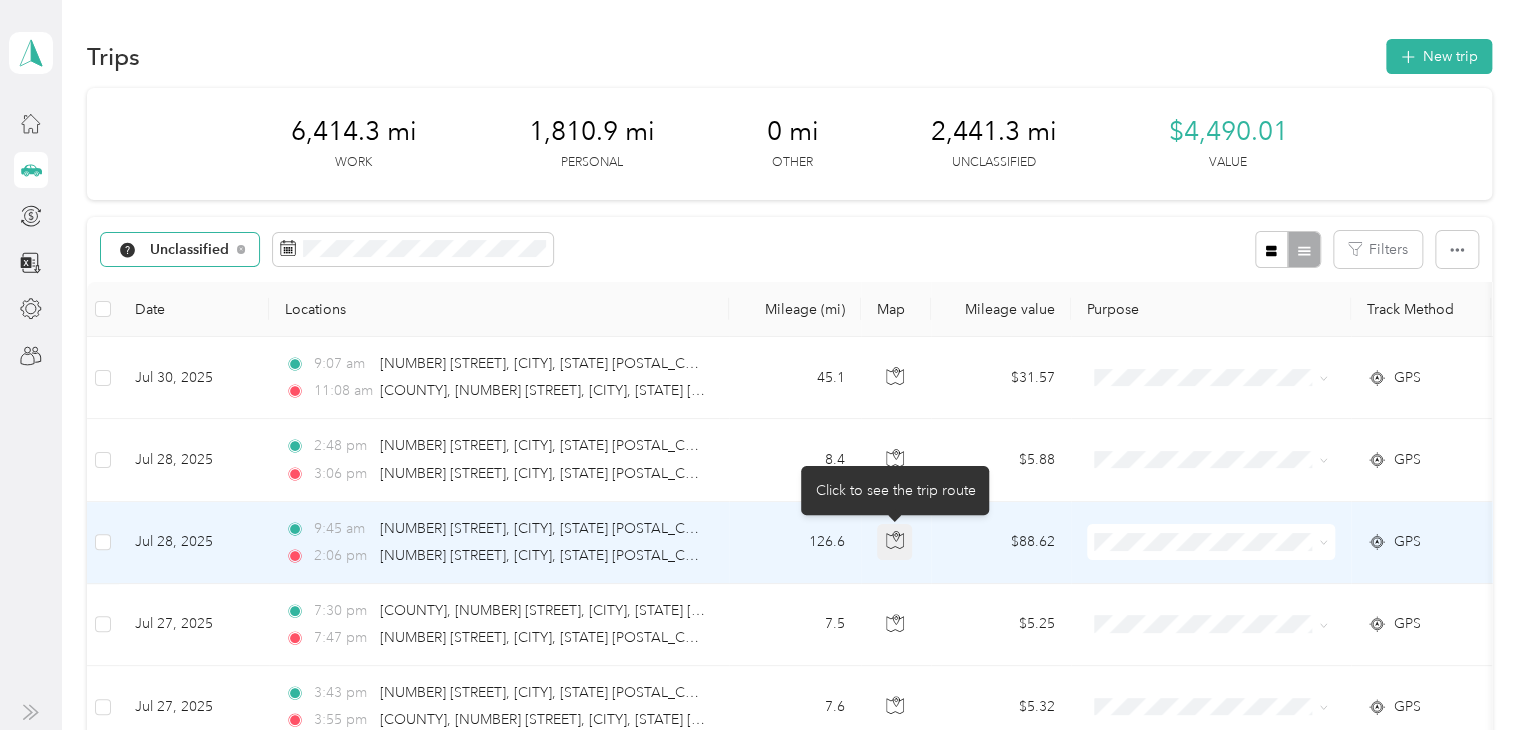 click 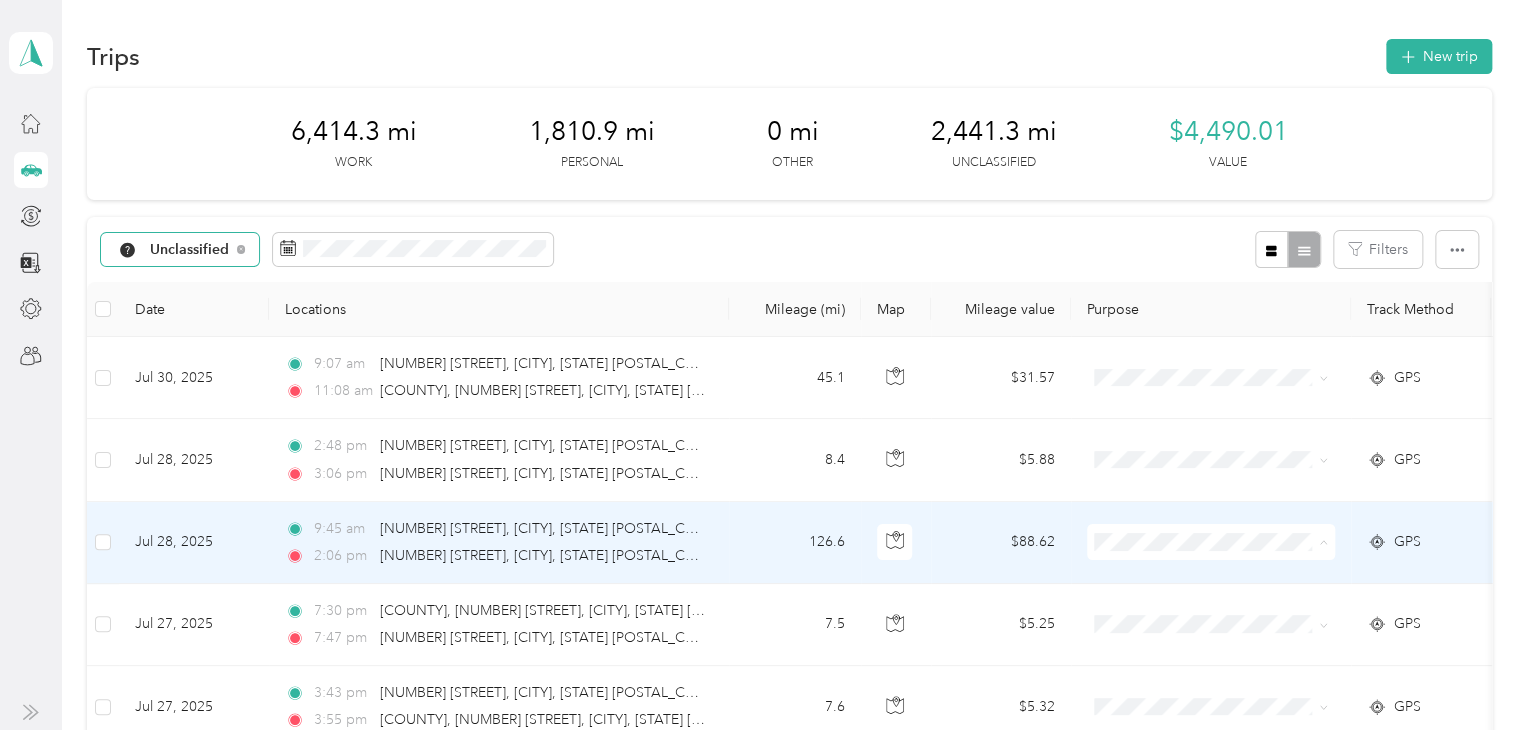 click on "Lyft" at bounding box center (1228, 328) 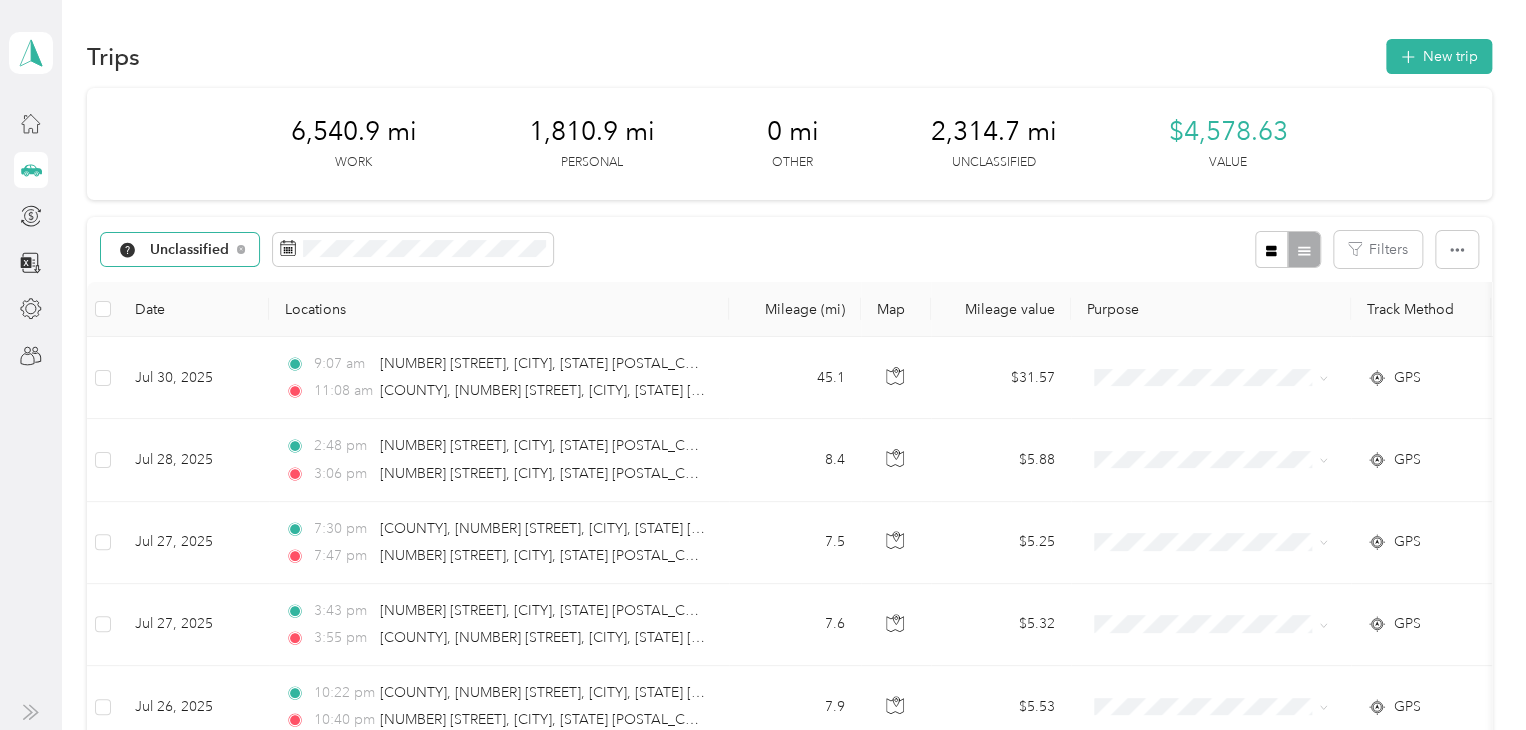 click on "Unclassified" at bounding box center (190, 250) 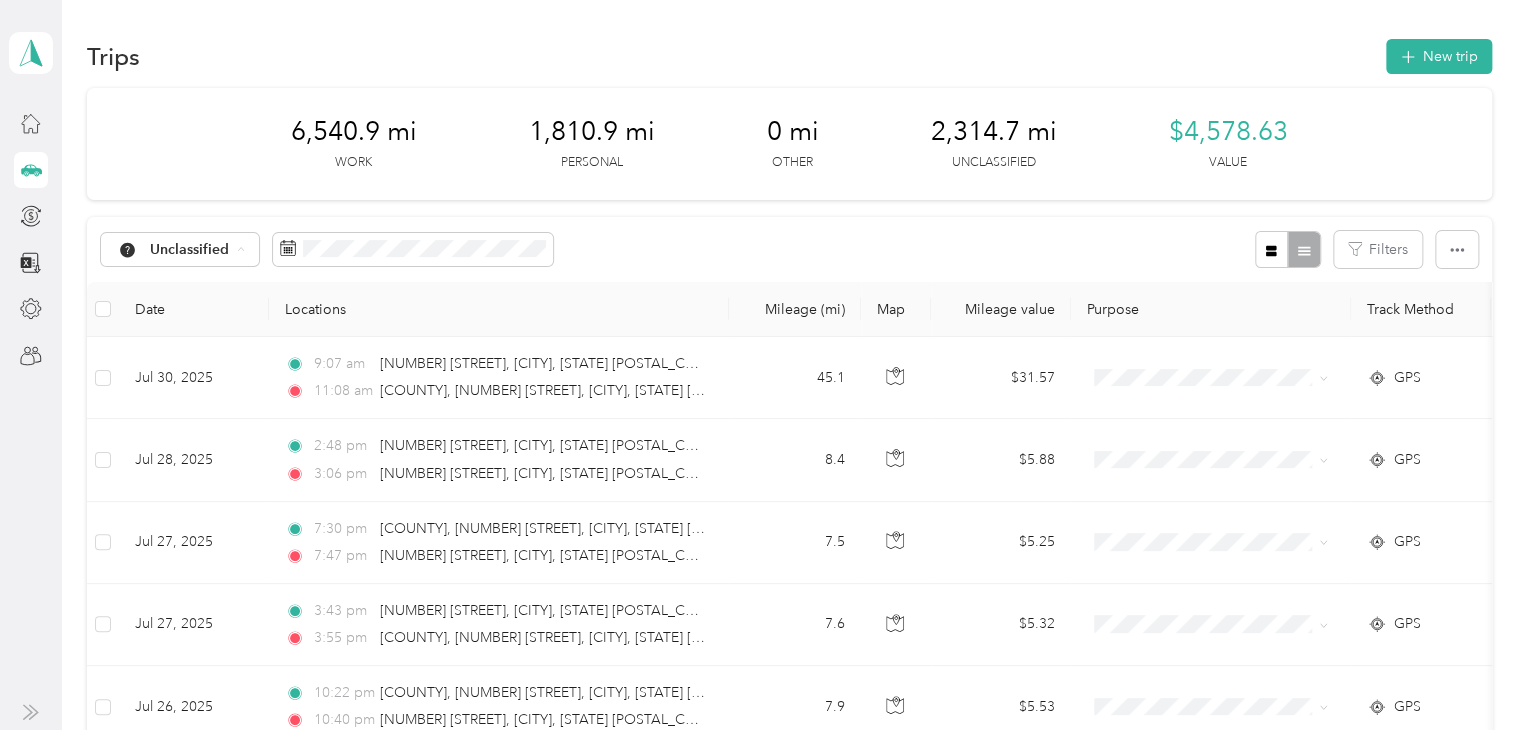 click on "All purposes" at bounding box center [202, 285] 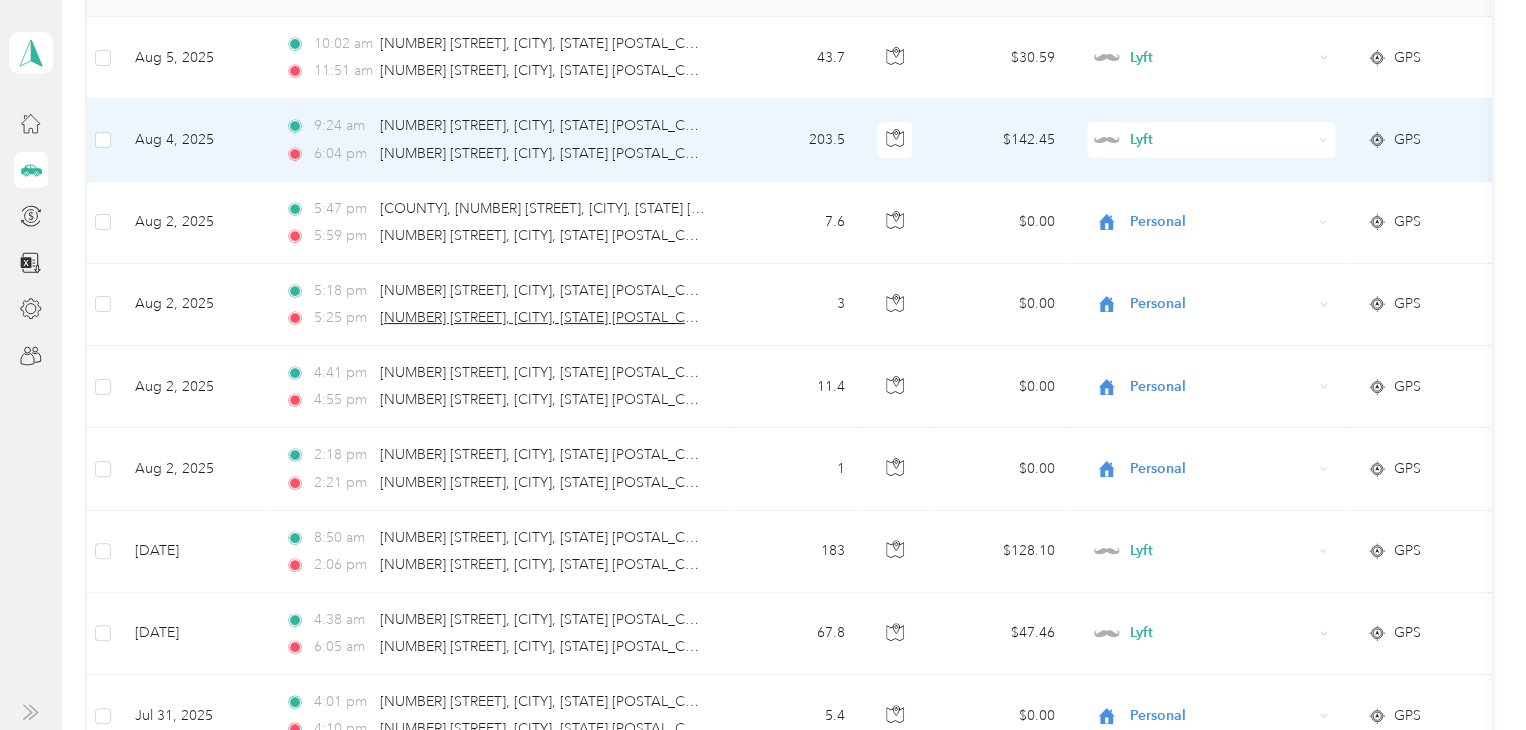 scroll, scrollTop: 0, scrollLeft: 0, axis: both 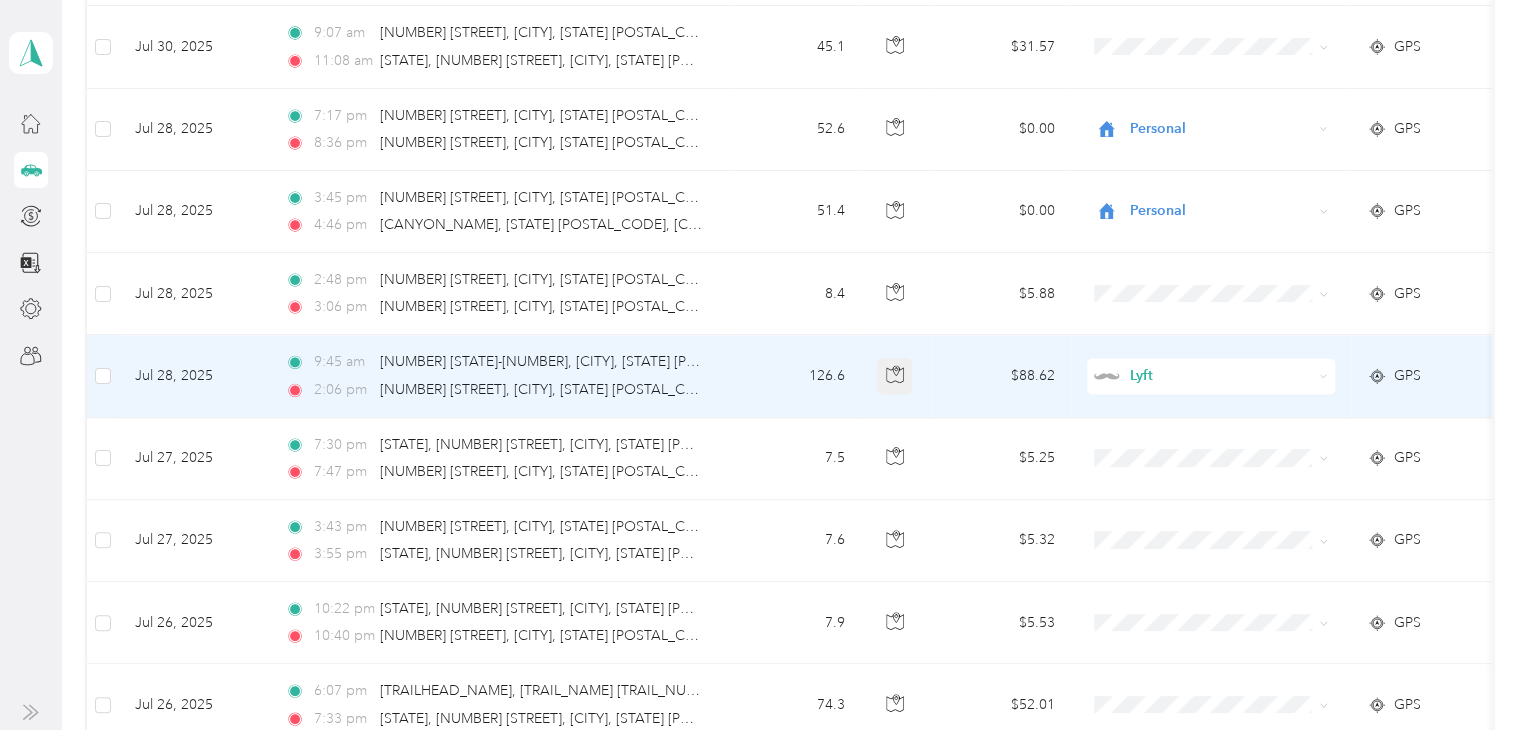 click 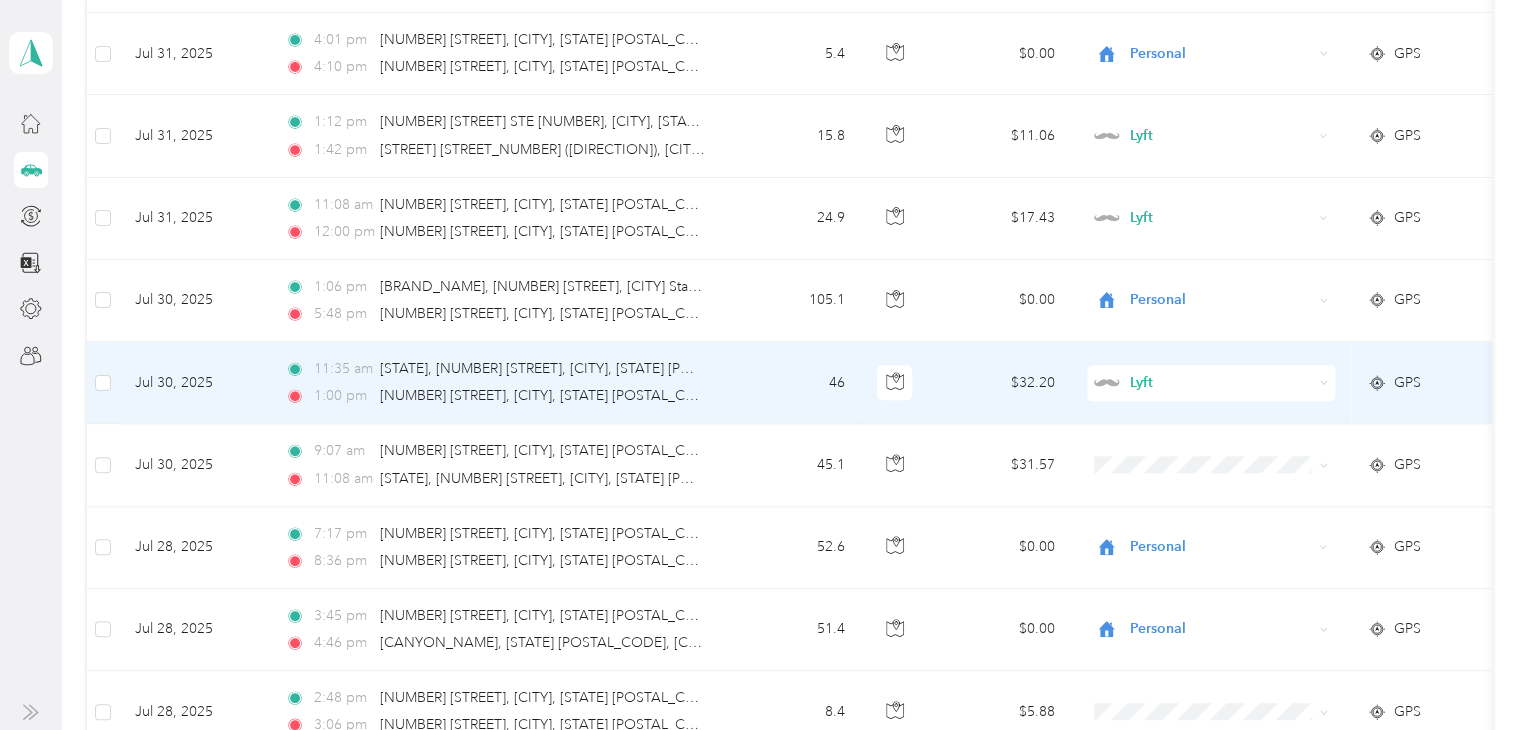 scroll, scrollTop: 1100, scrollLeft: 0, axis: vertical 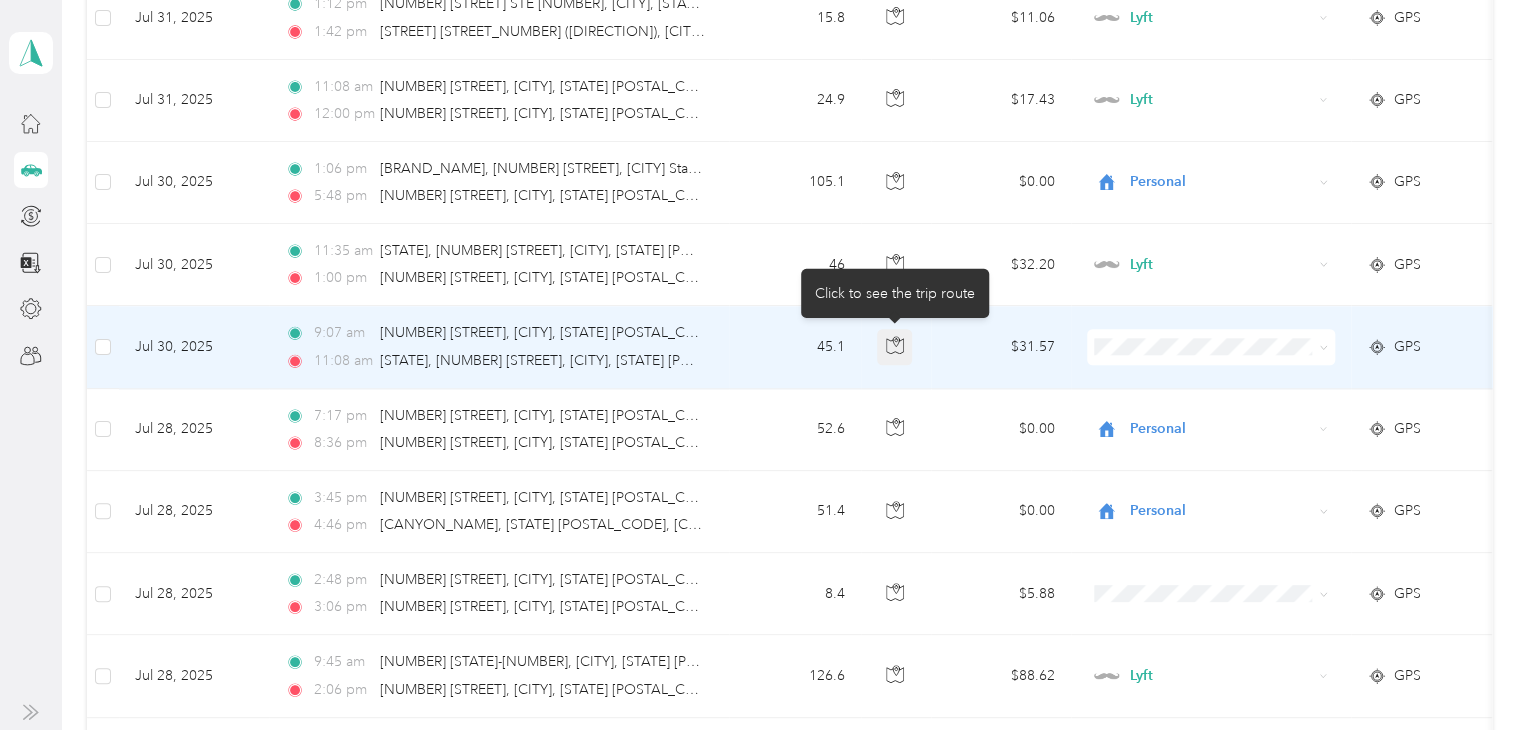 click 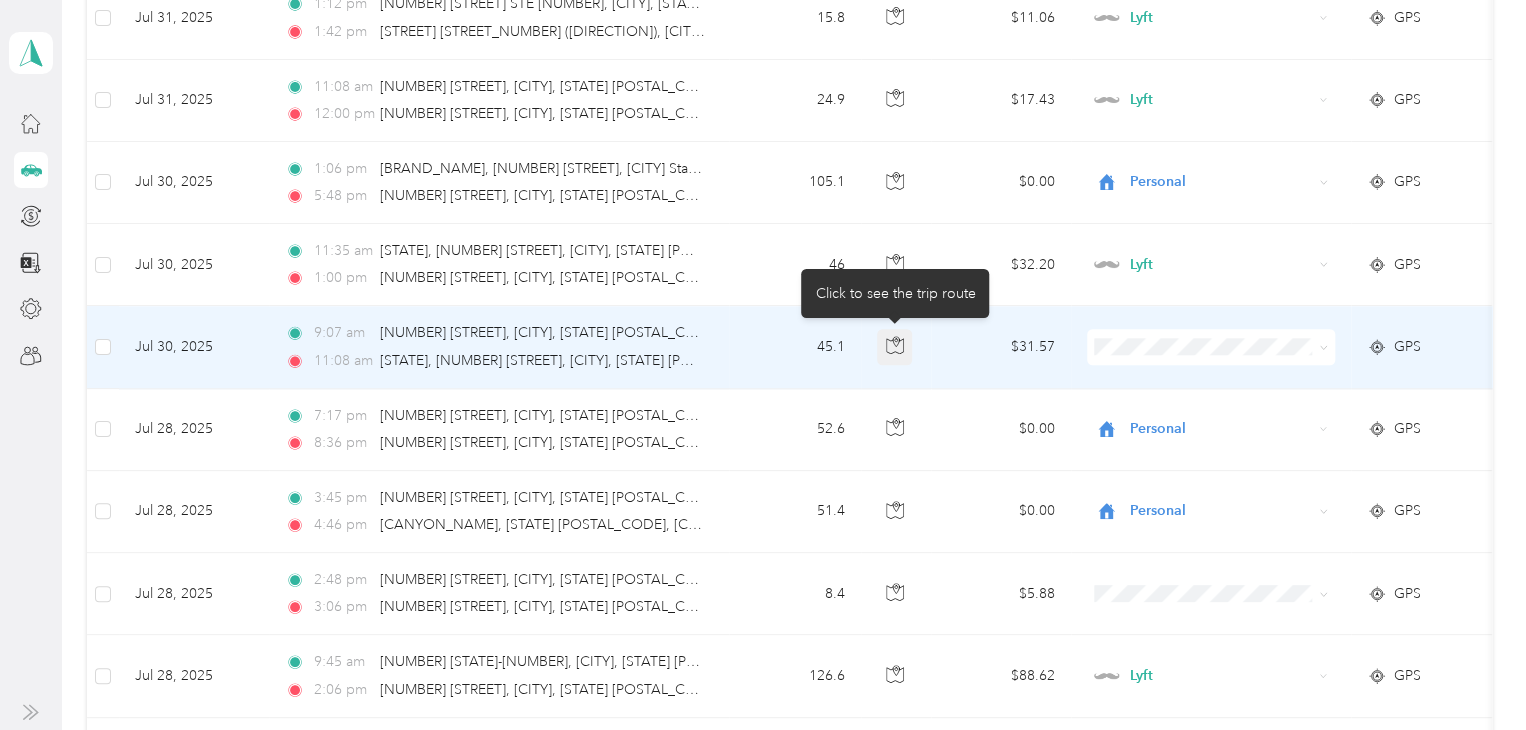 click 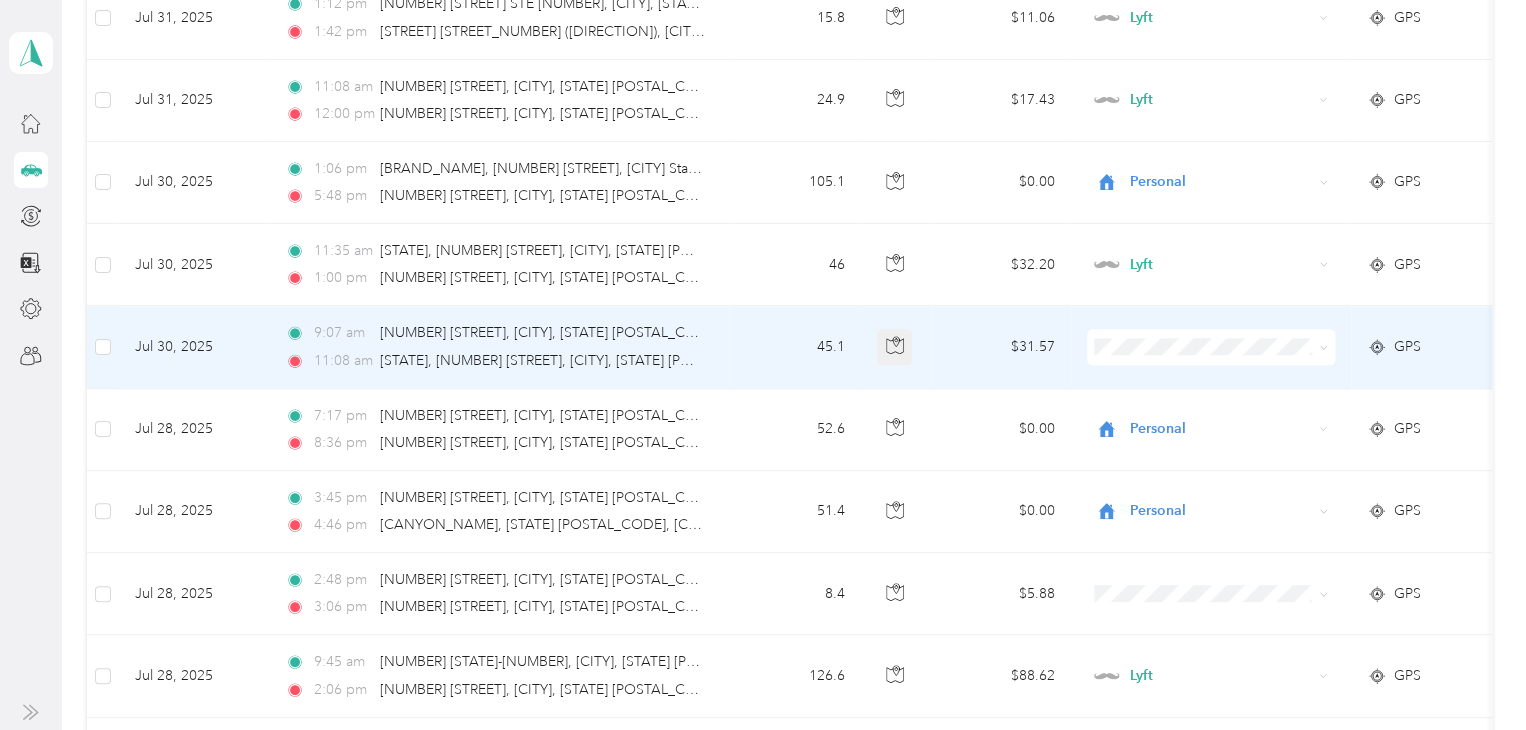 click 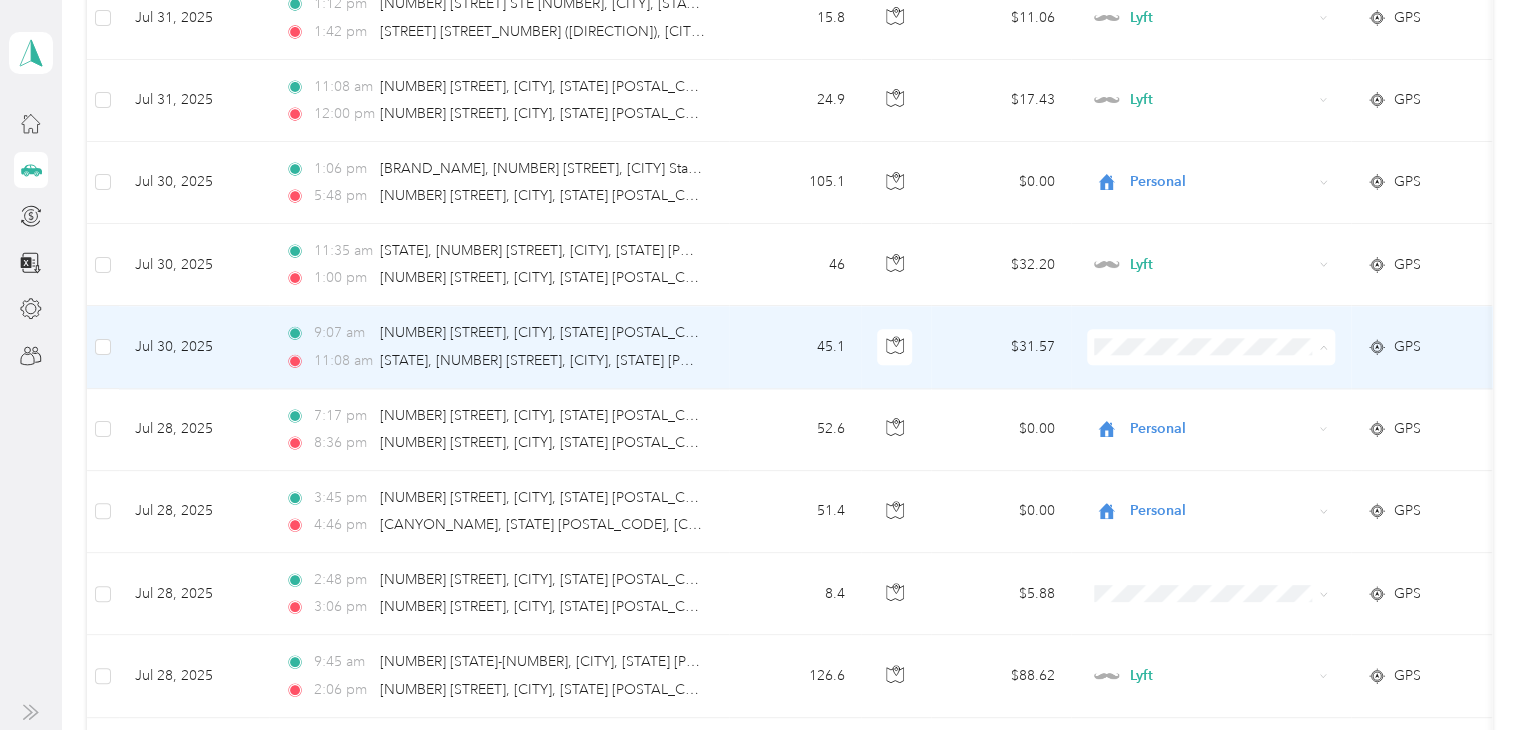 click on "Personal" at bounding box center [1228, 416] 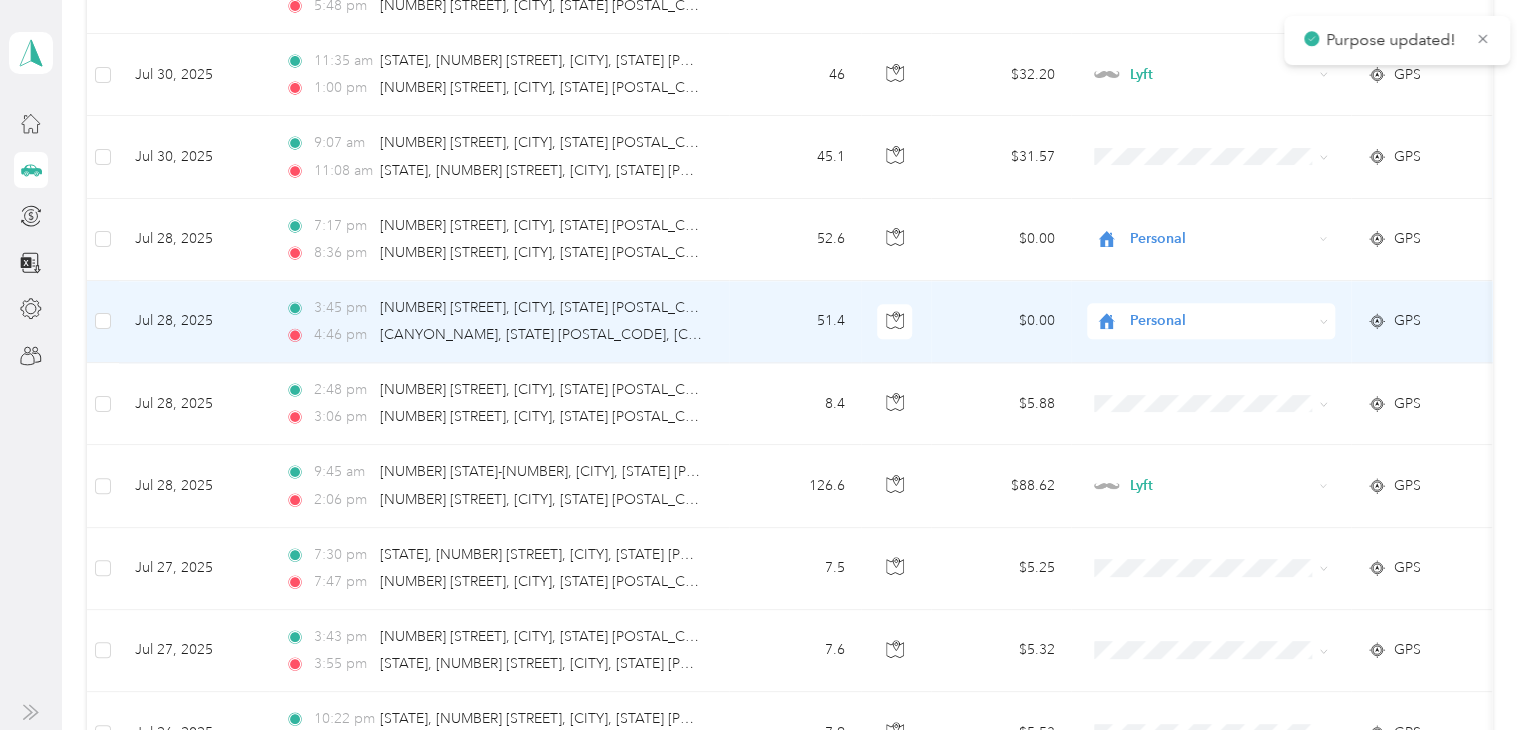 scroll, scrollTop: 1300, scrollLeft: 0, axis: vertical 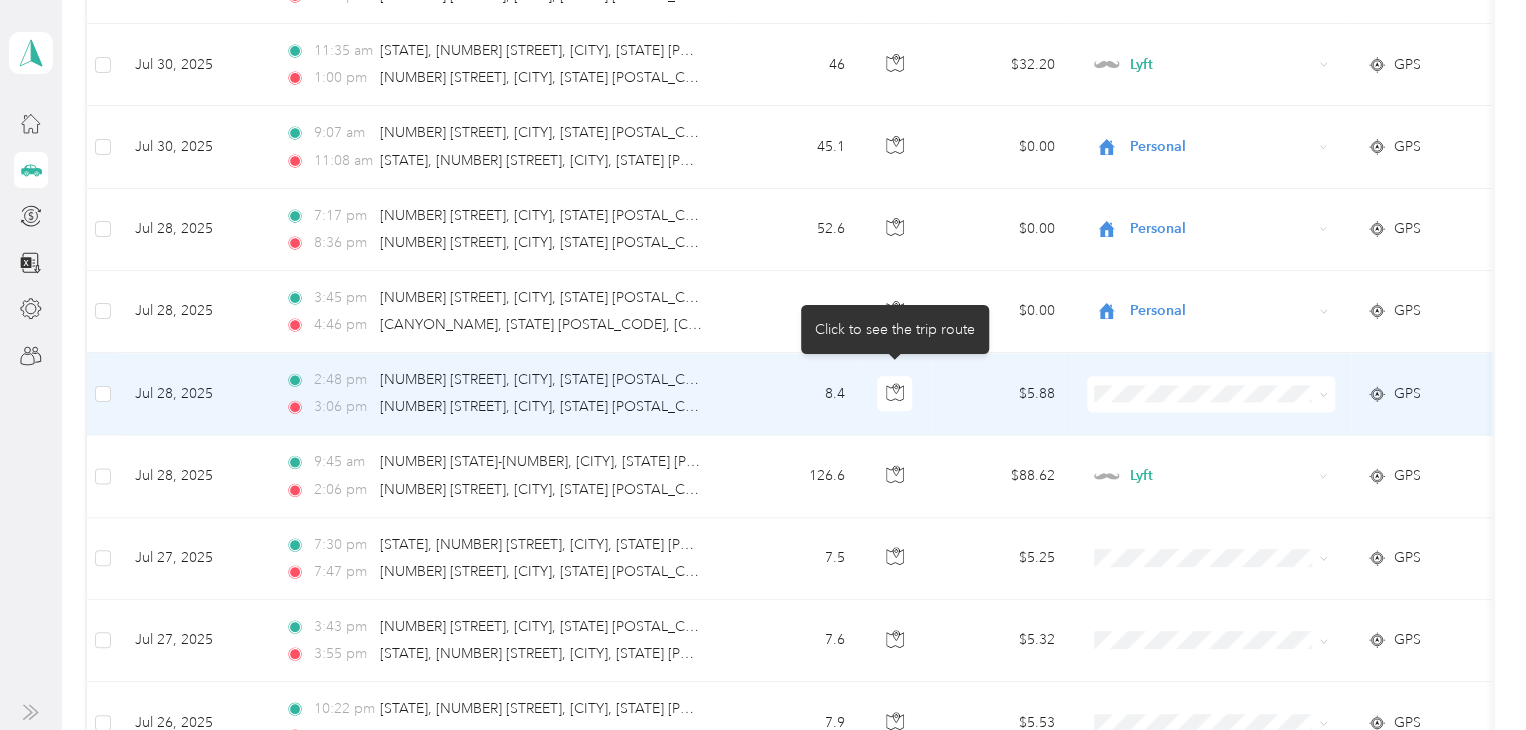 click at bounding box center [1211, 394] 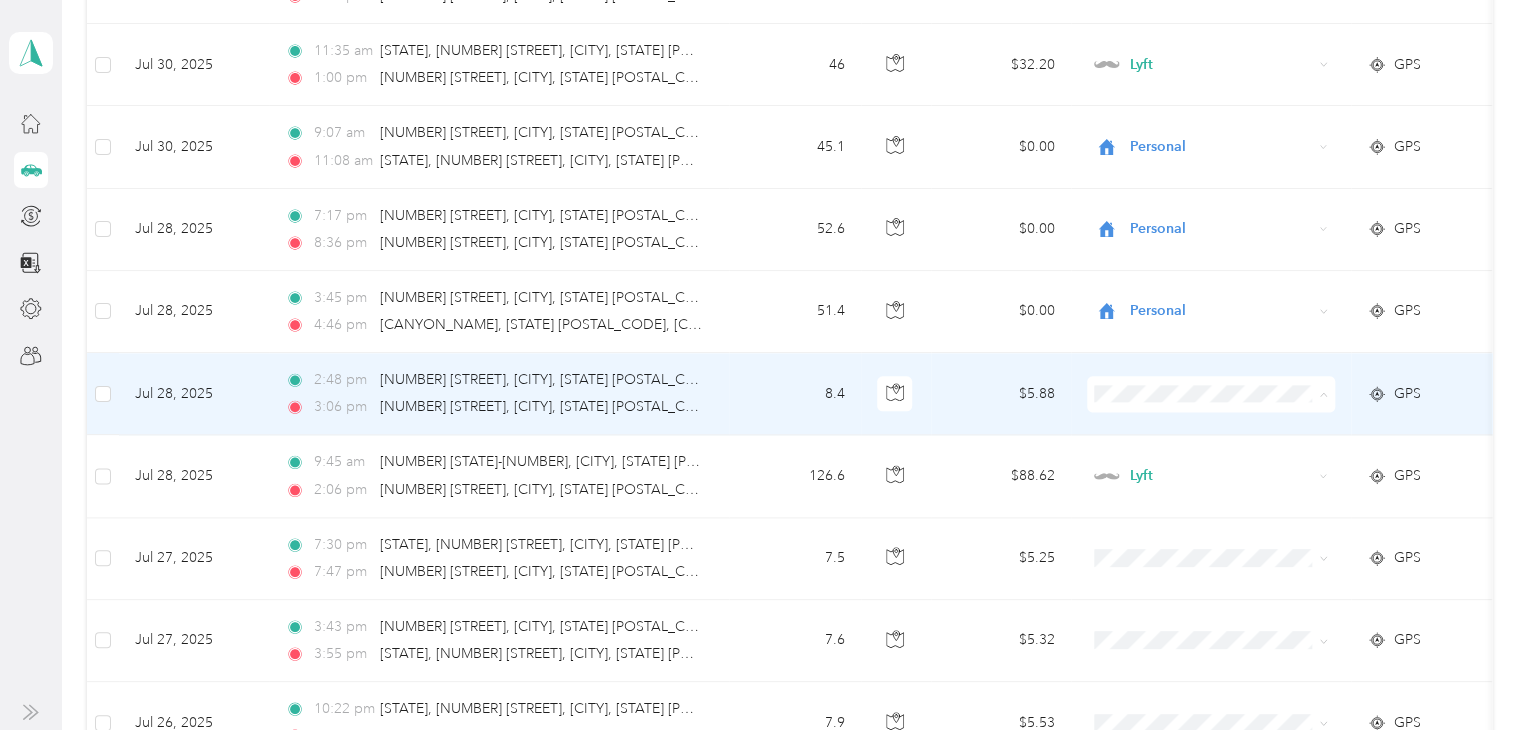 click on "Personal" at bounding box center [1228, 462] 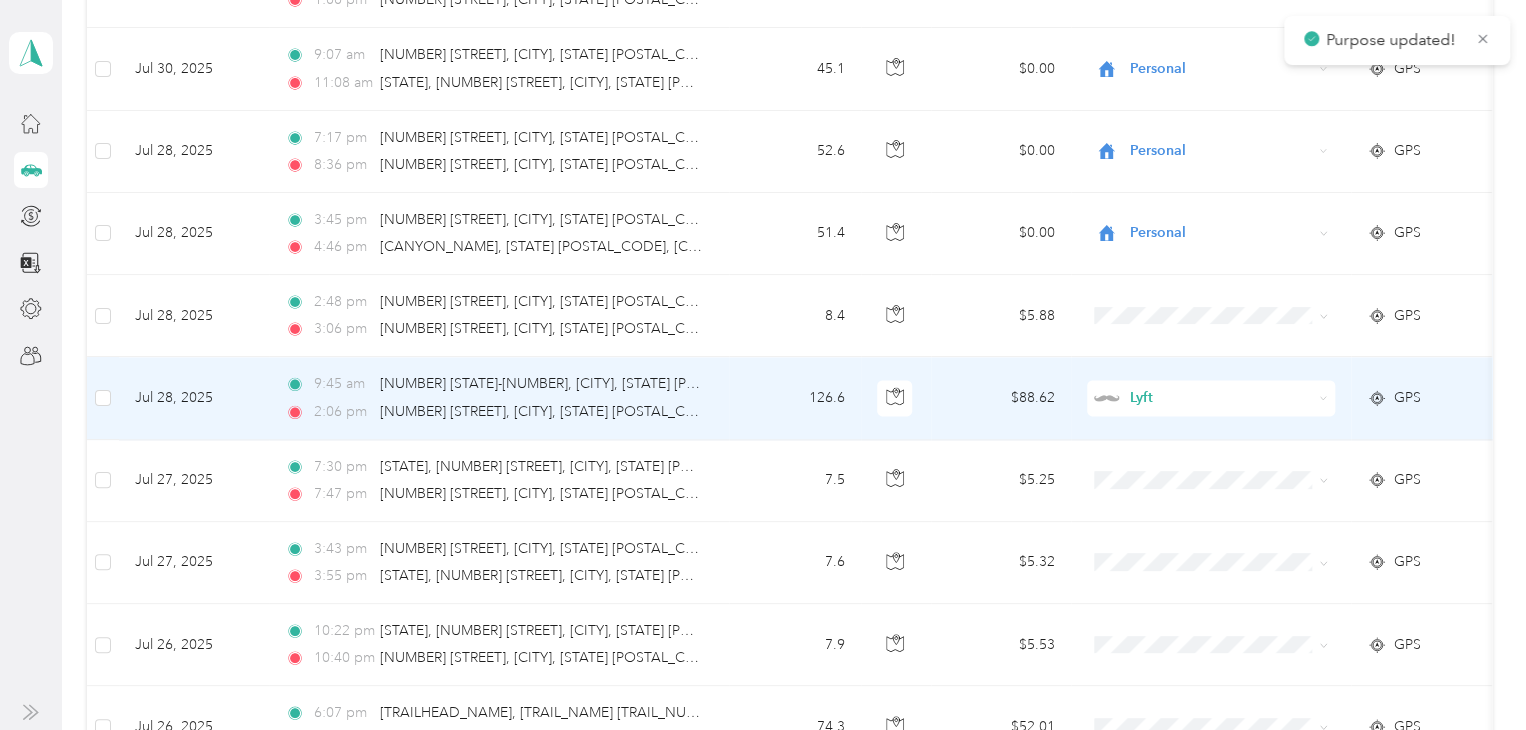 scroll, scrollTop: 1500, scrollLeft: 0, axis: vertical 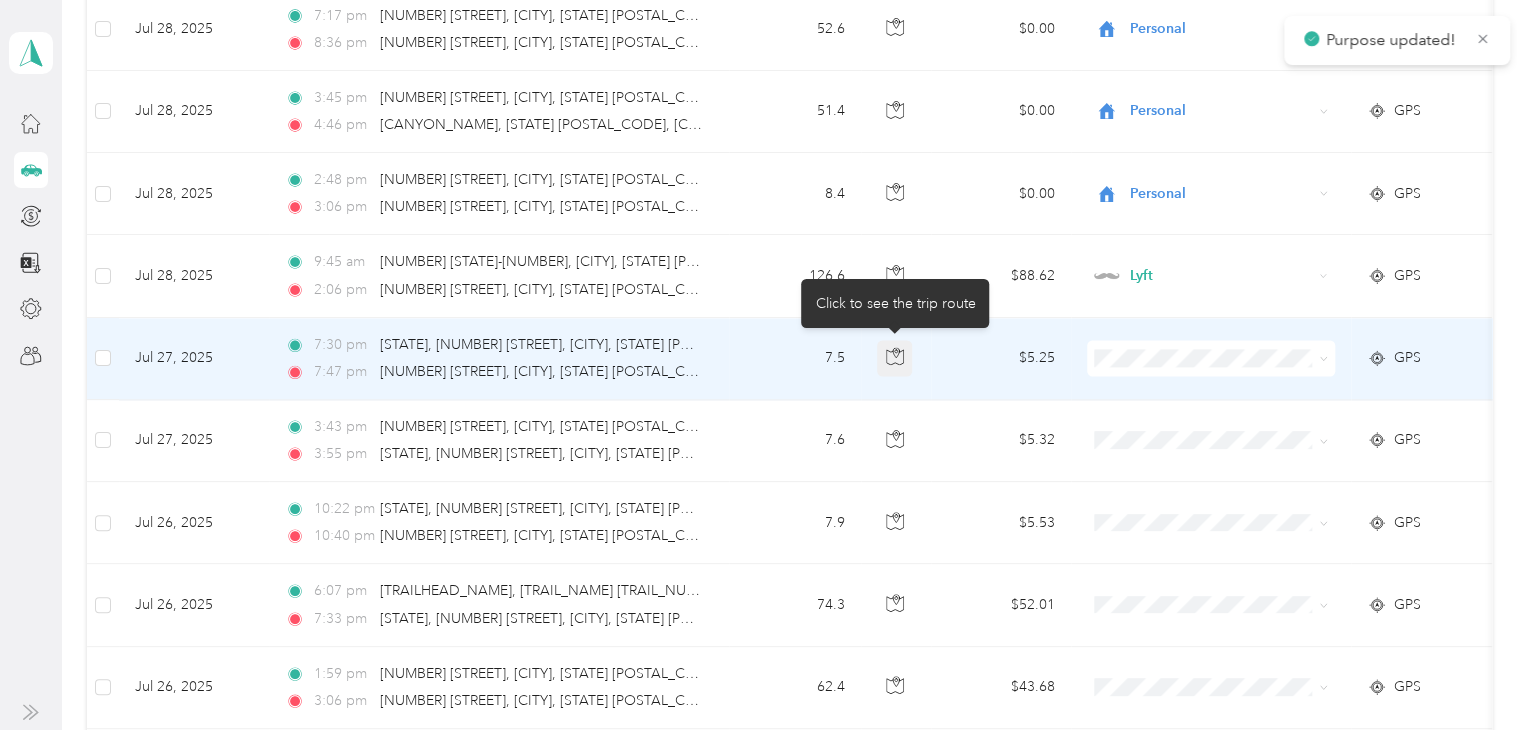 click 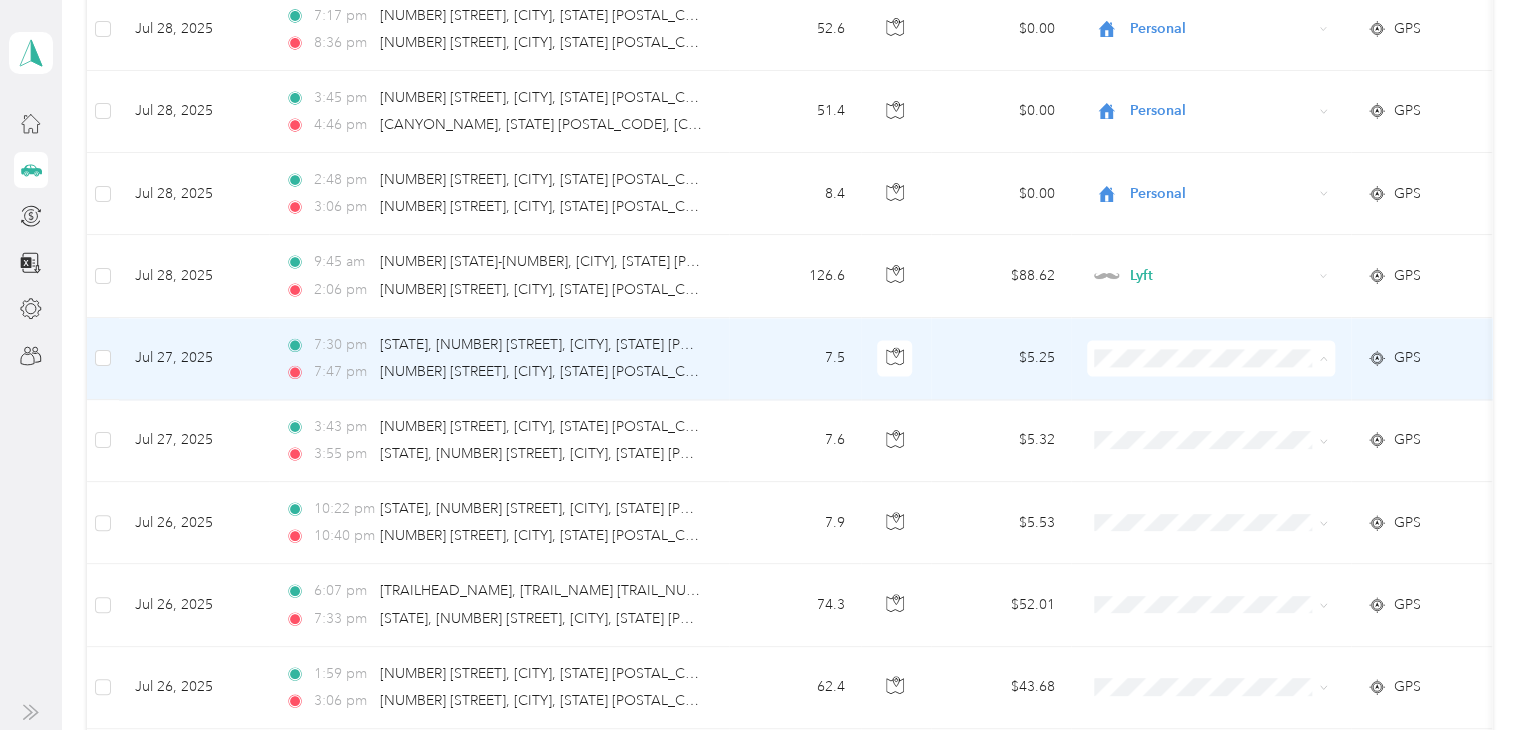 click on "Personal" at bounding box center [1228, 426] 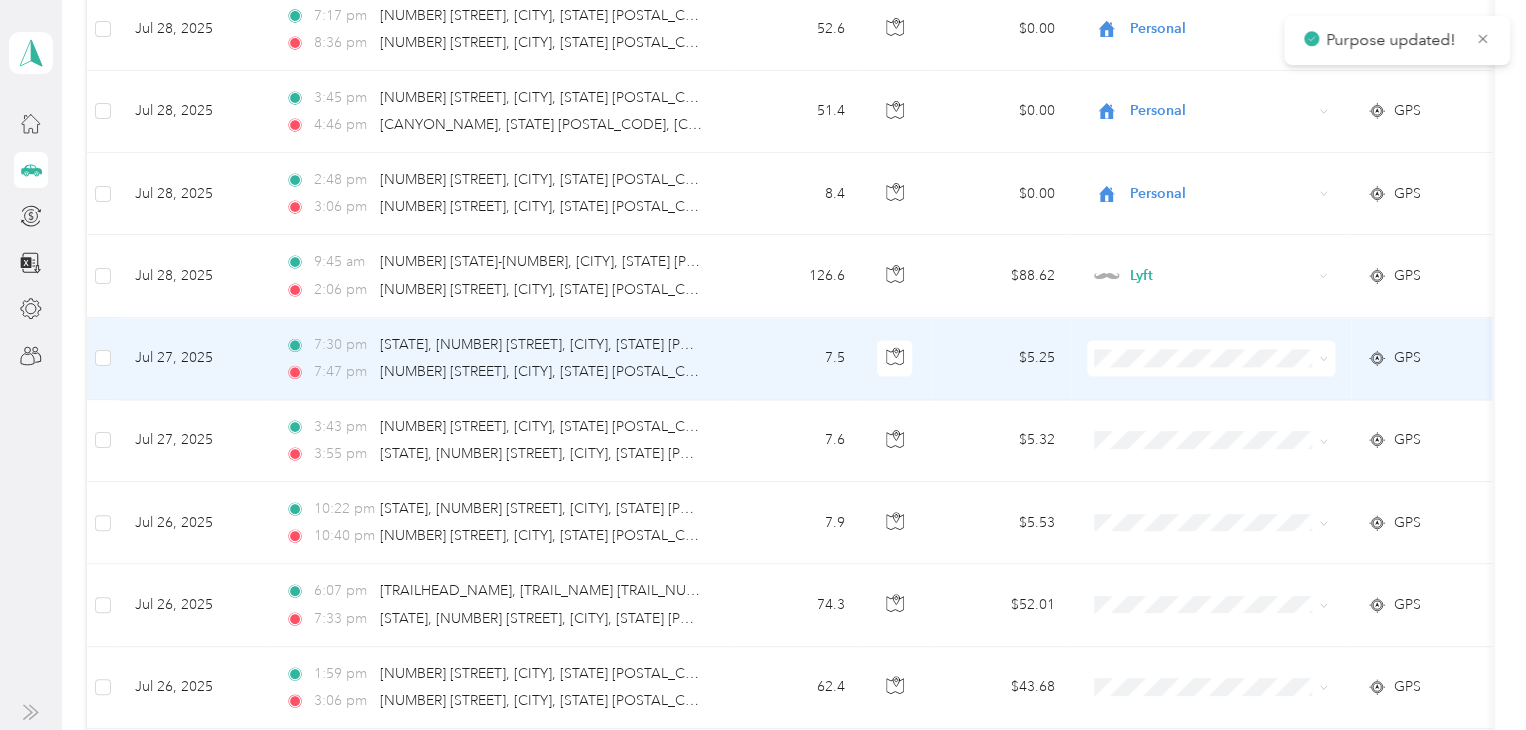 click at bounding box center (1211, 358) 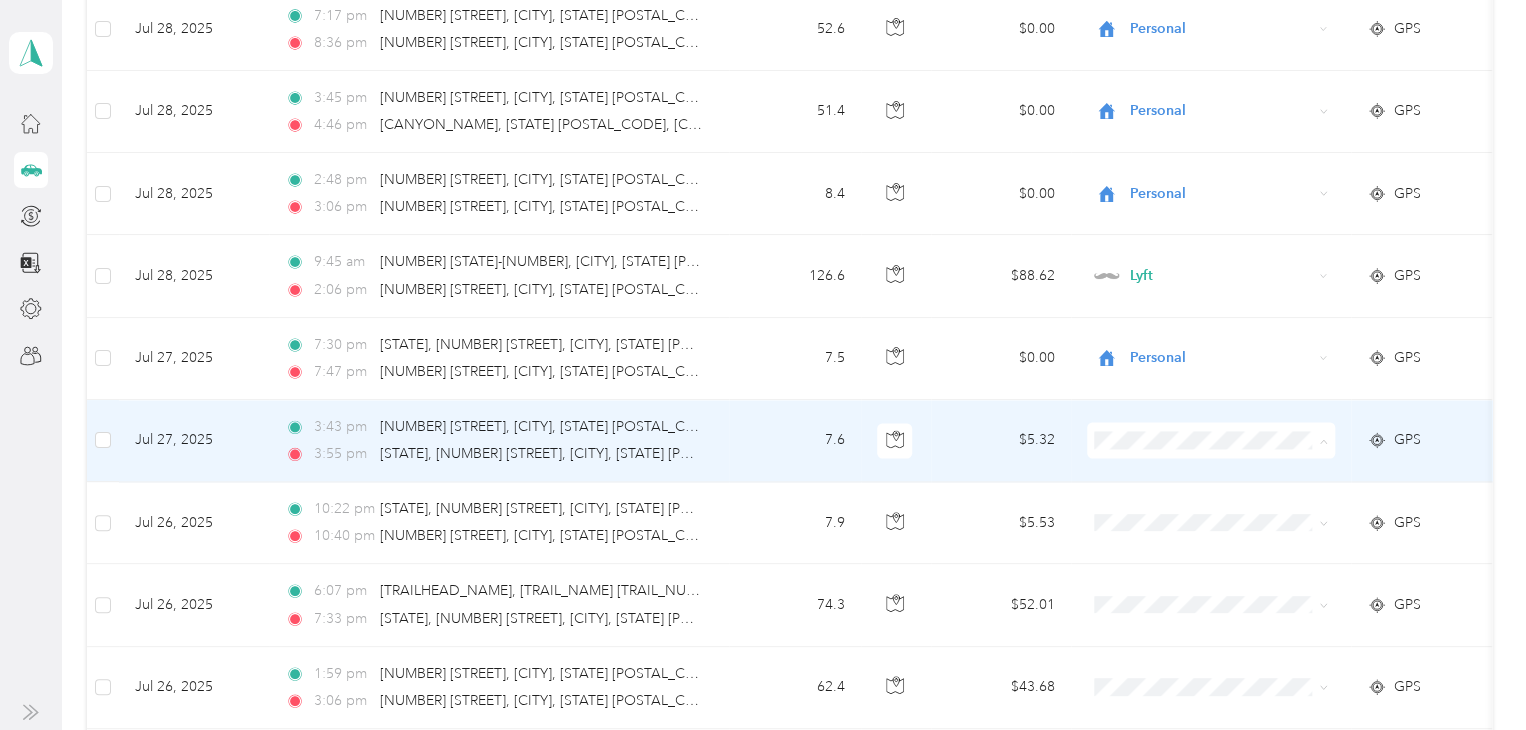 click on "Personal" at bounding box center [1211, 188] 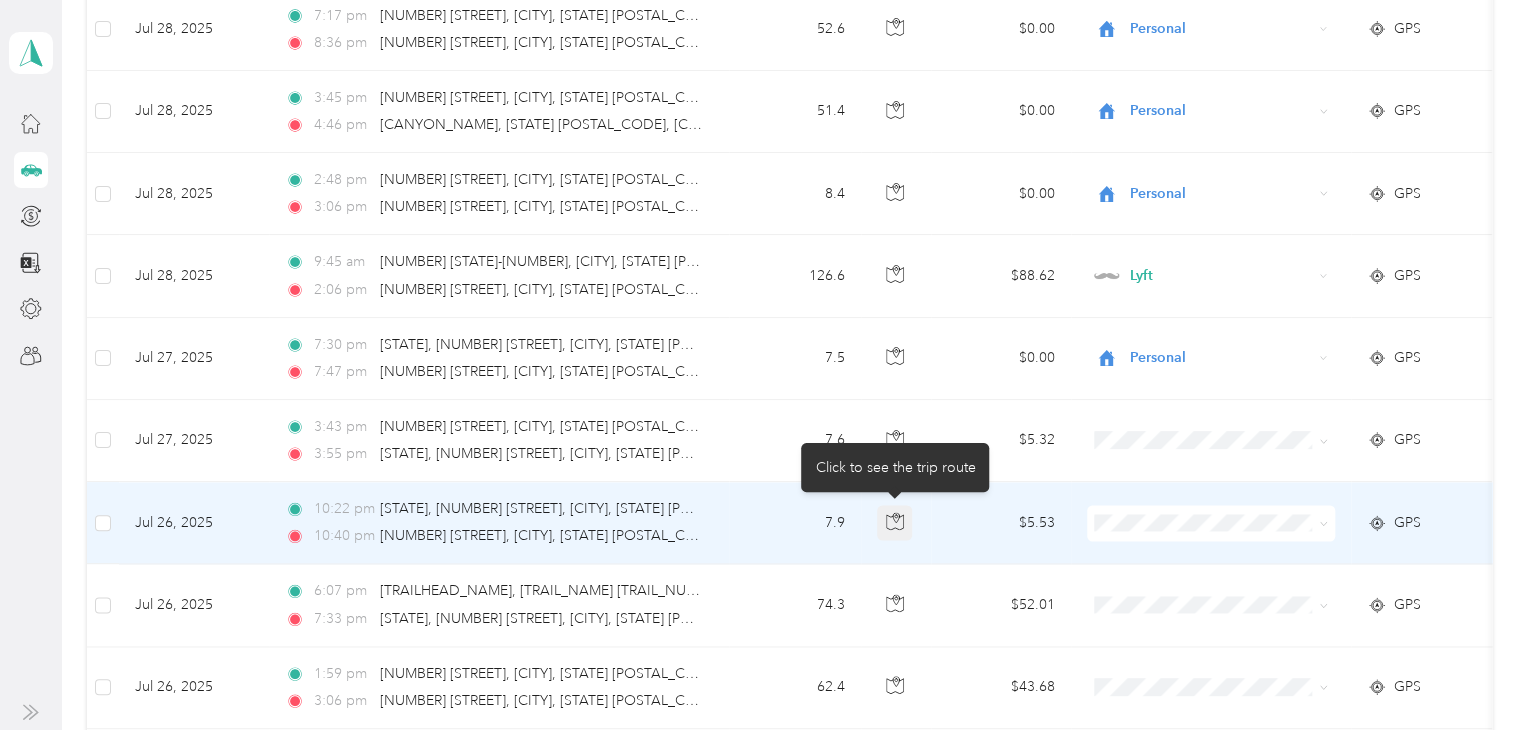 click 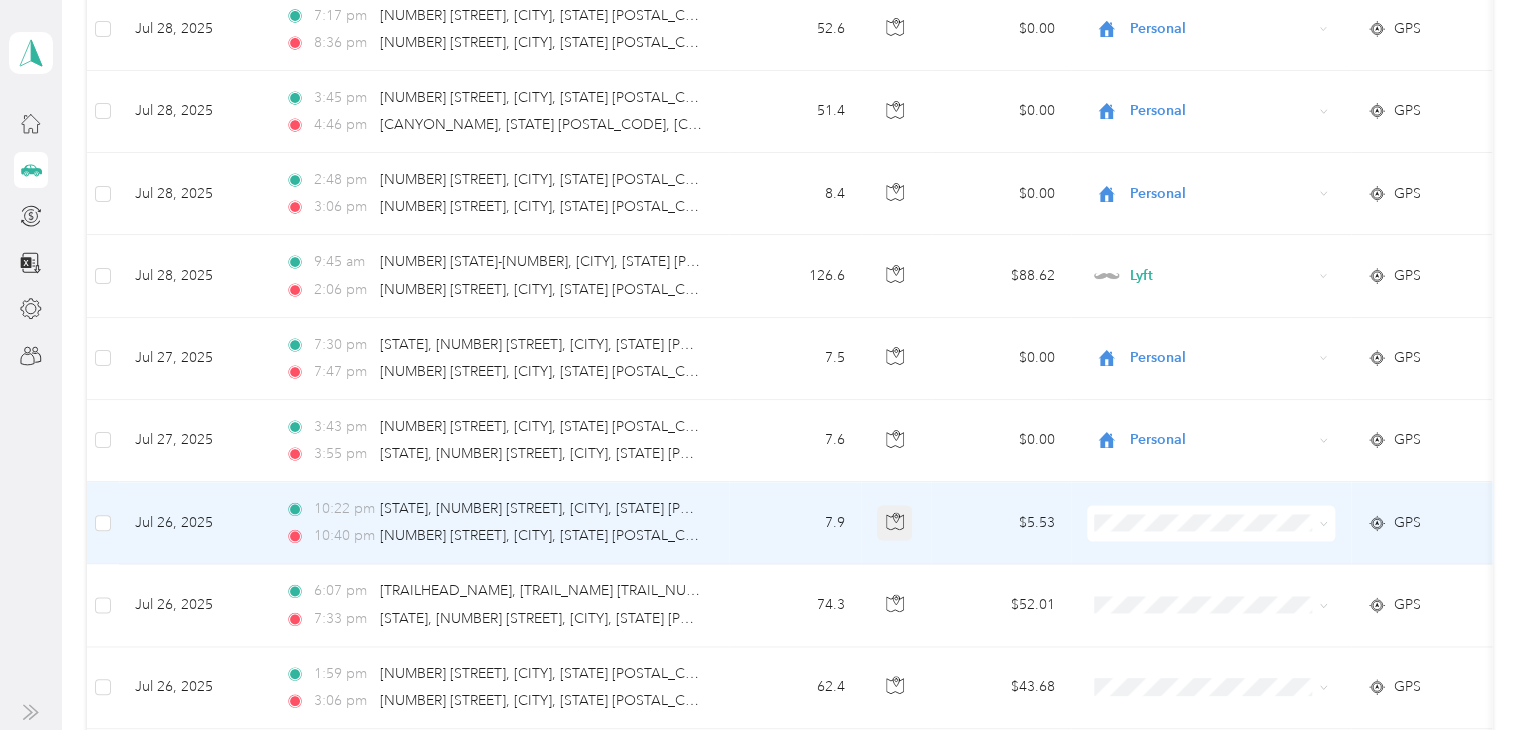 click 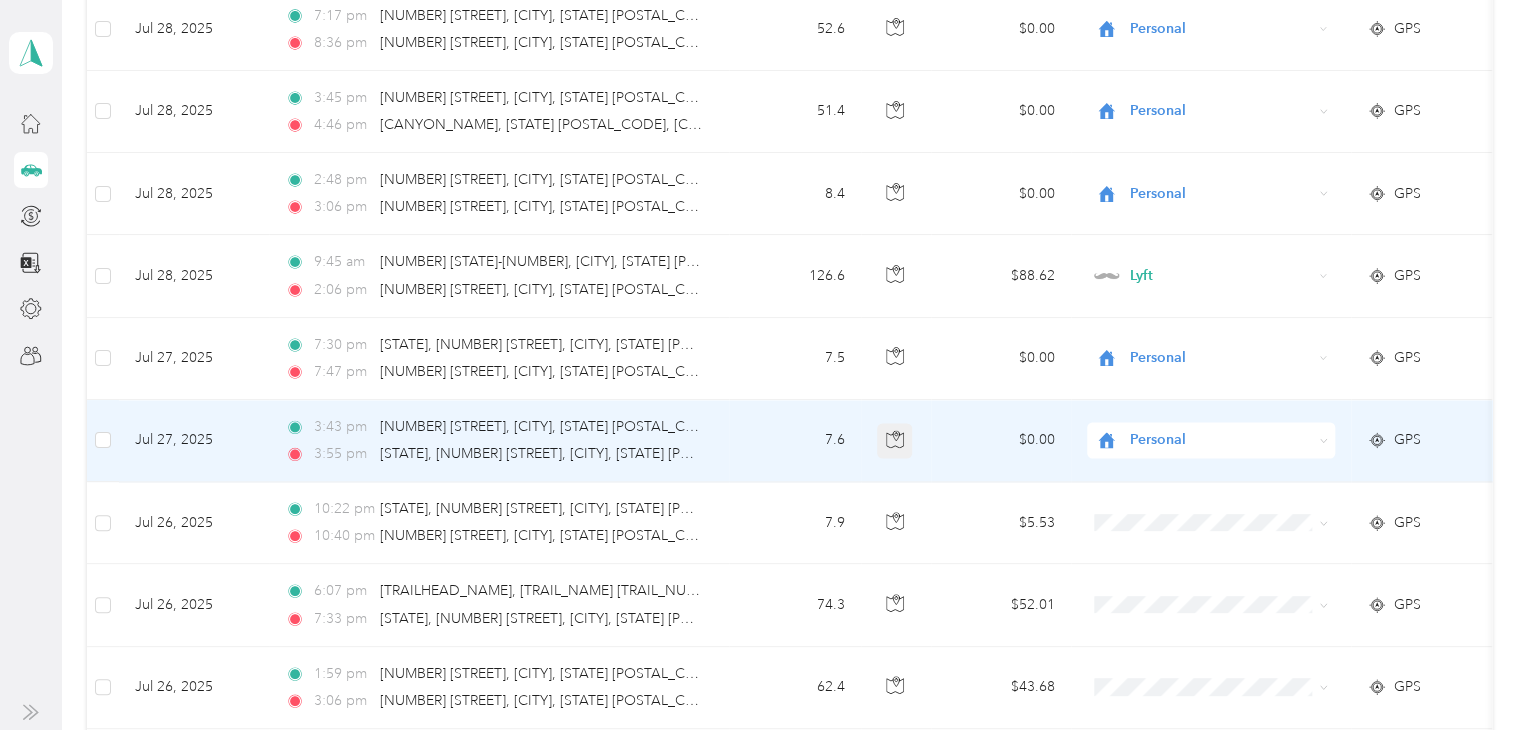 click 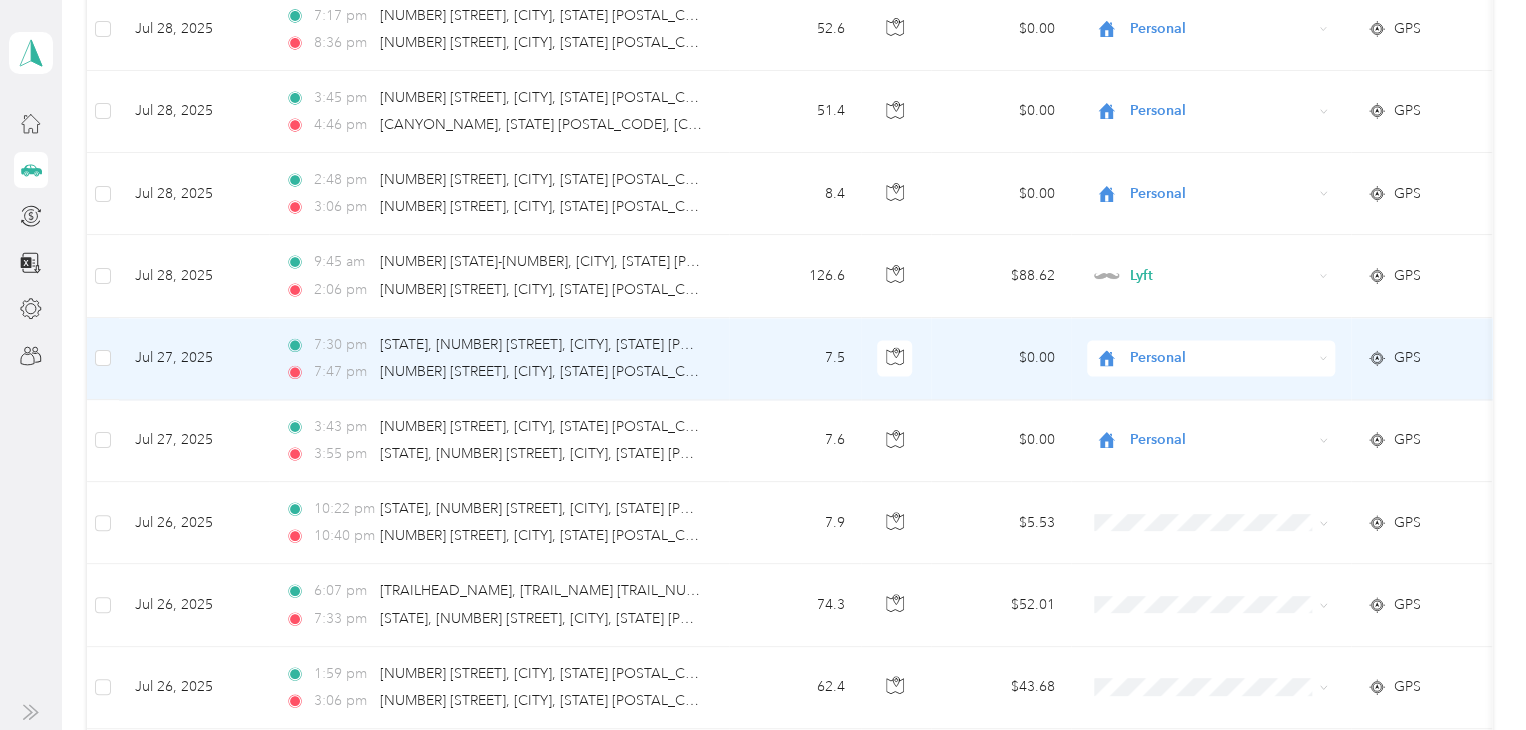 click at bounding box center [896, 359] 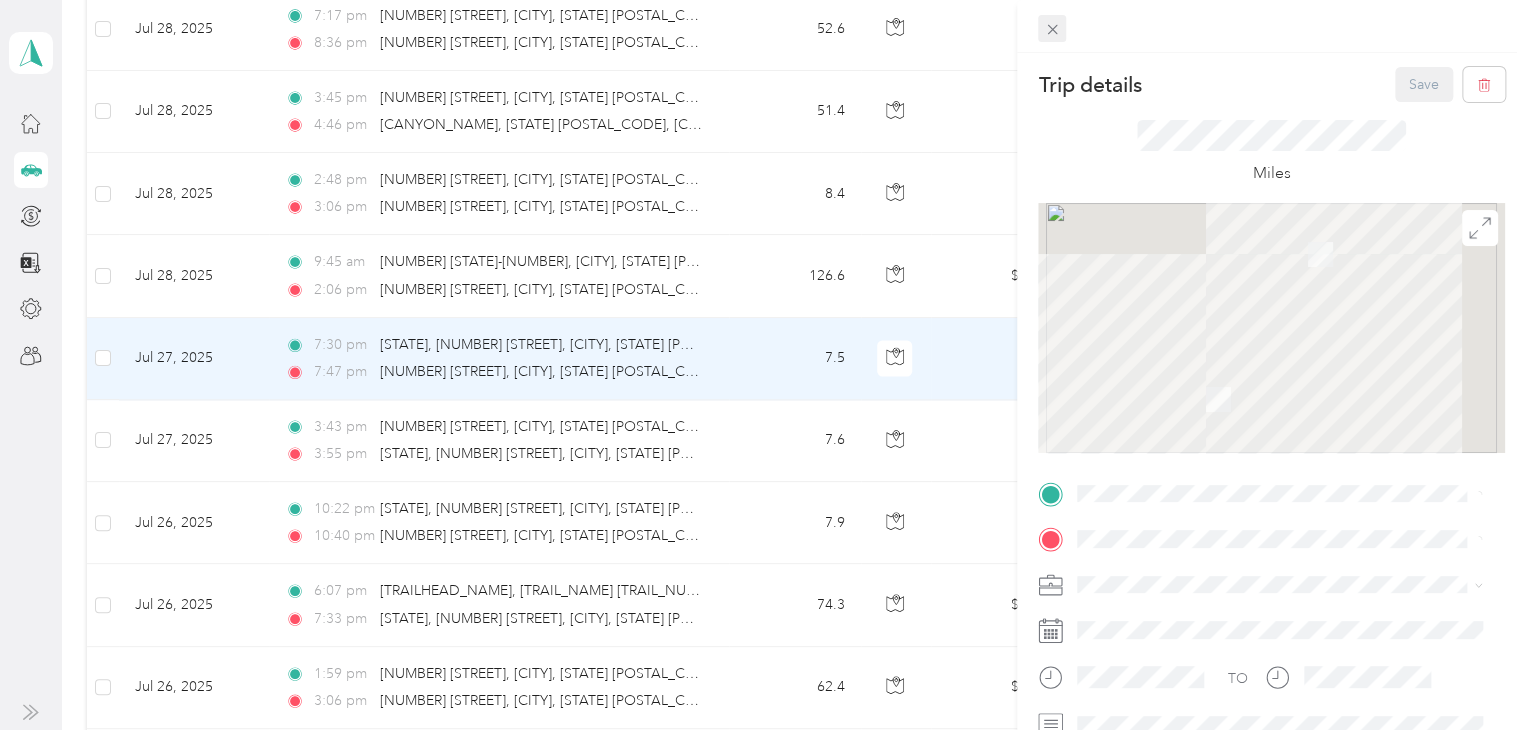 click at bounding box center [1052, 29] 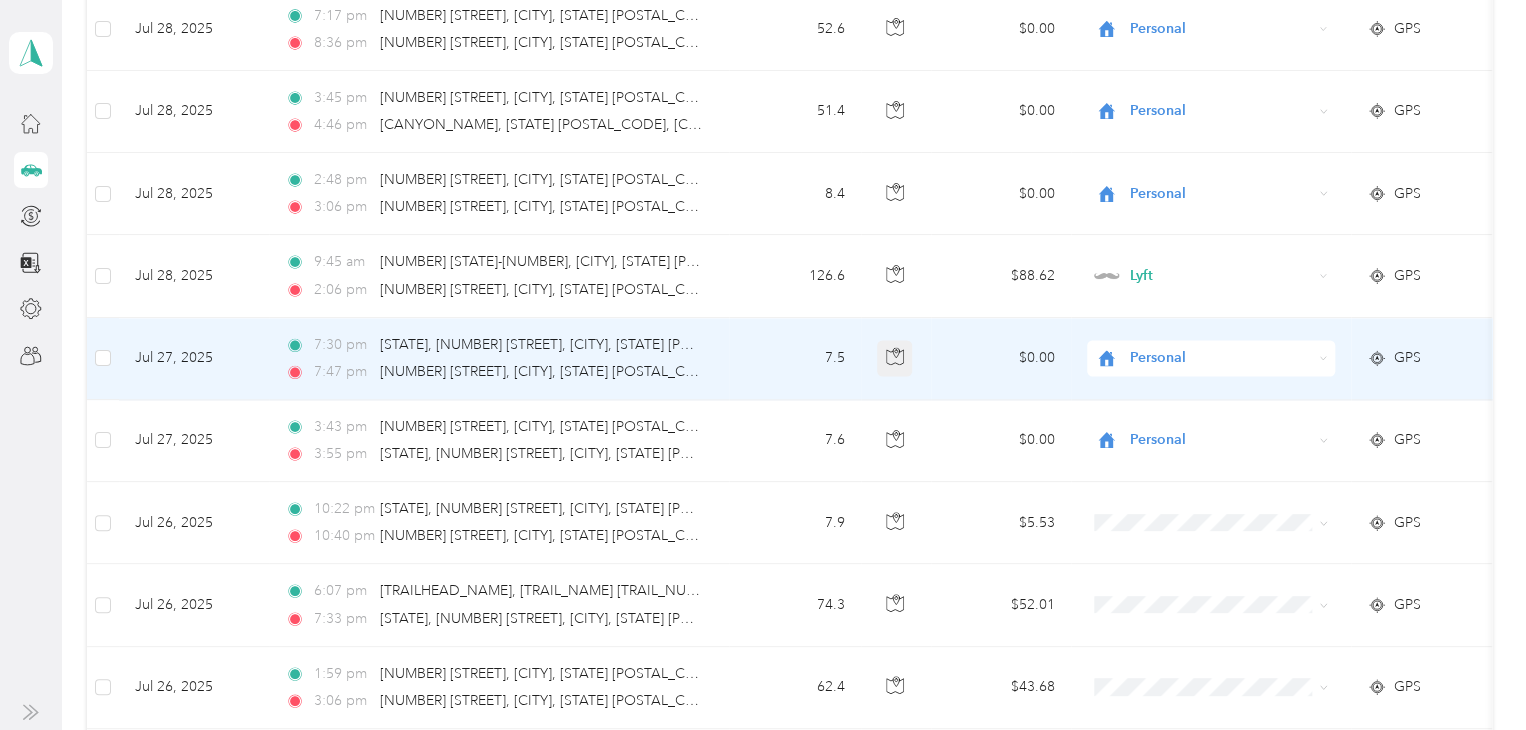 click at bounding box center (895, 358) 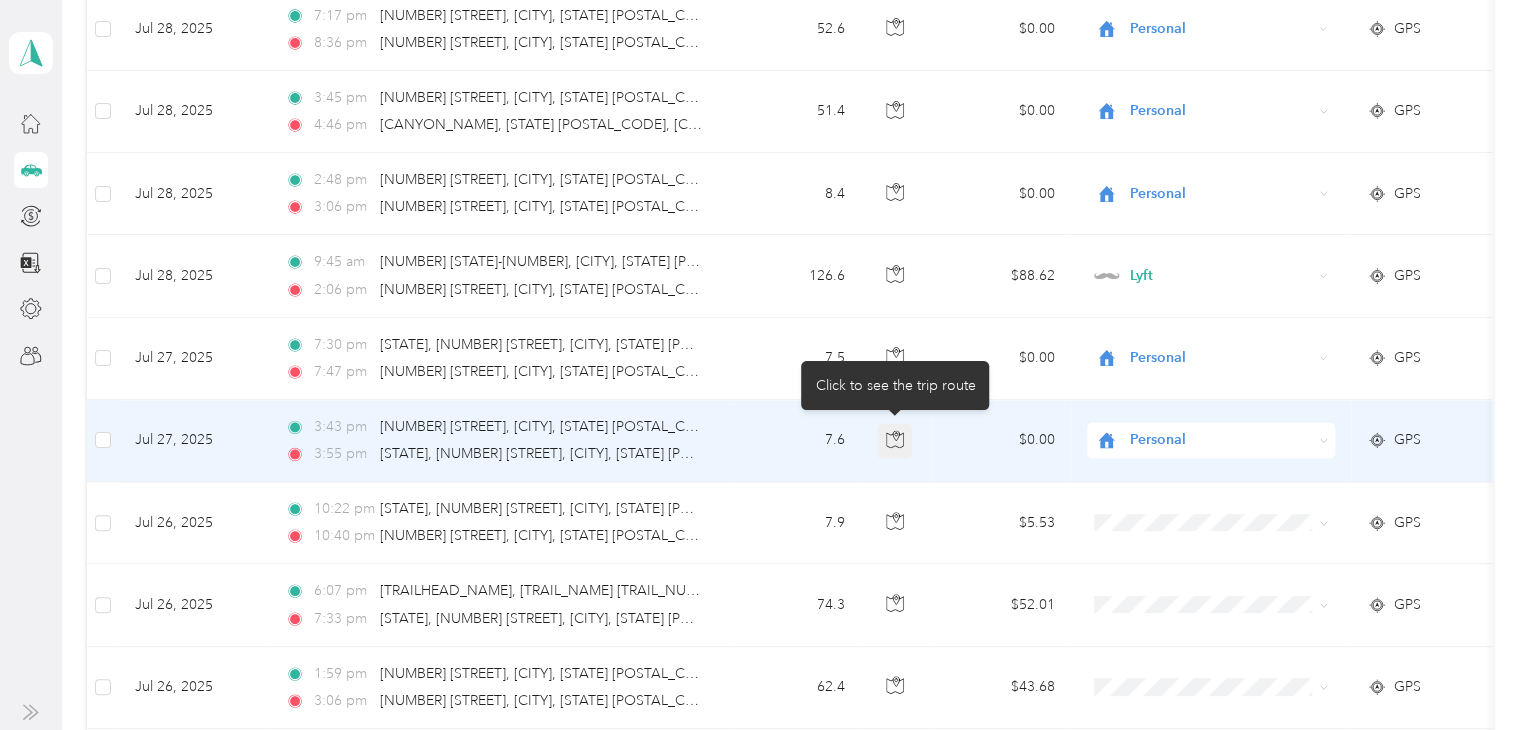 click at bounding box center [895, 441] 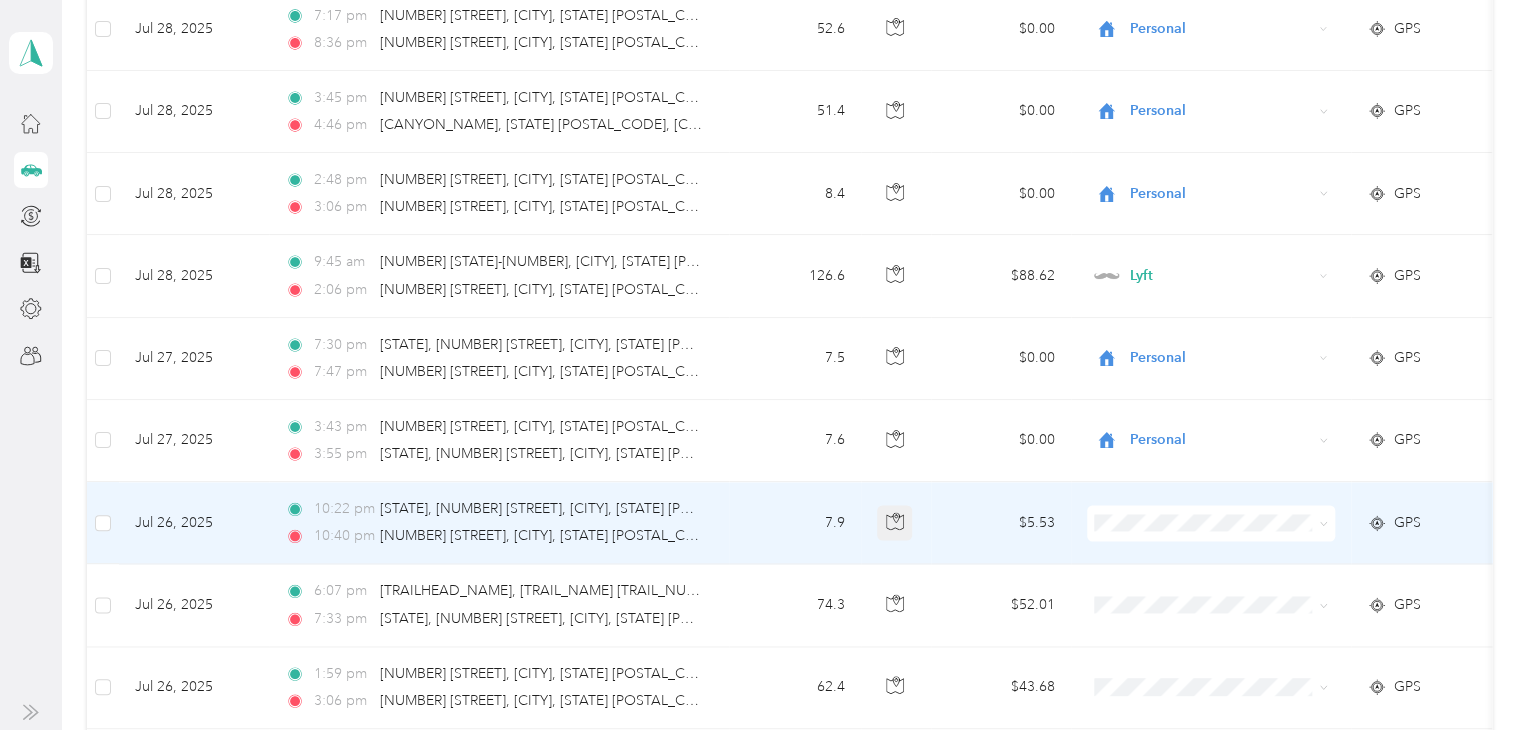 click 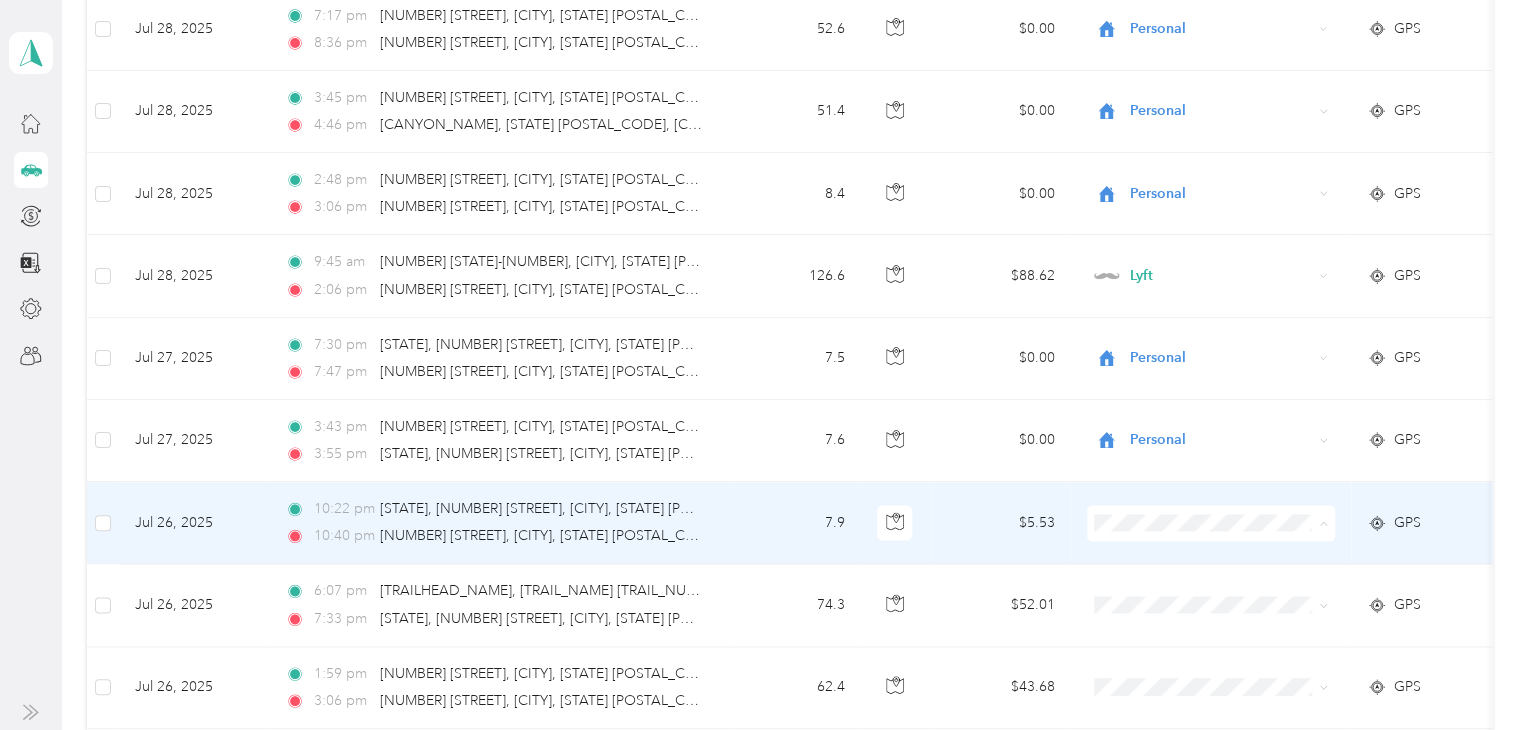 click on "Personal" at bounding box center (1228, 270) 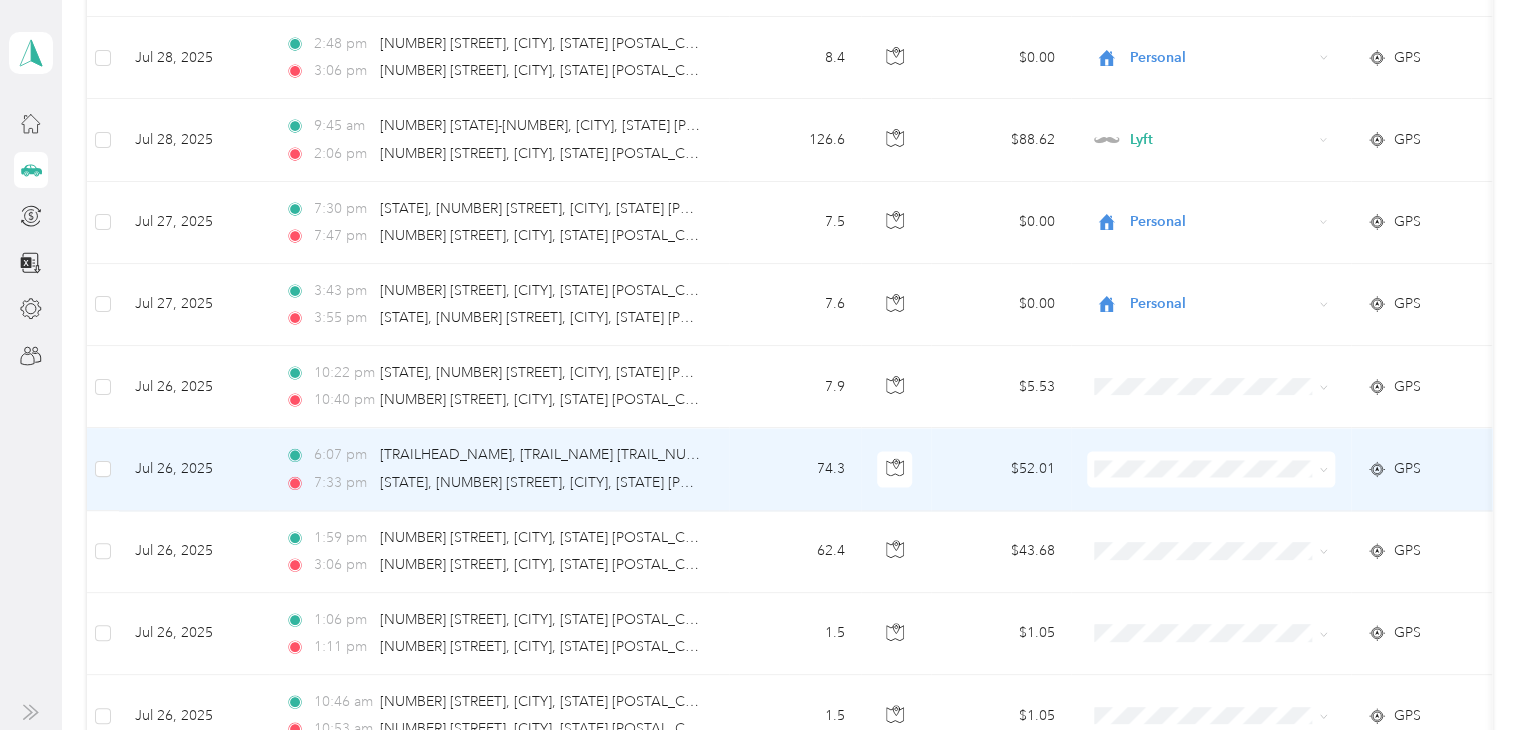 scroll, scrollTop: 1700, scrollLeft: 0, axis: vertical 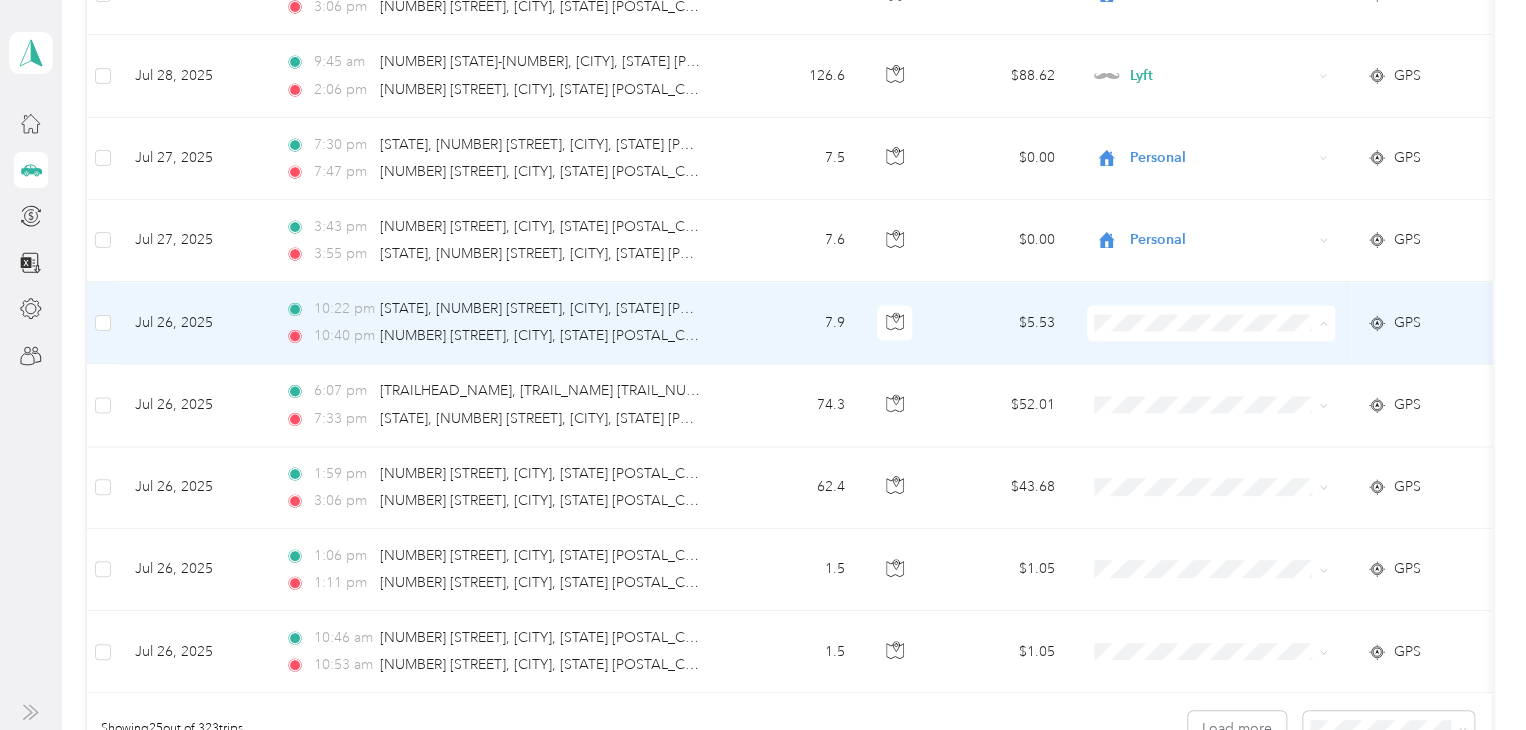 click on "Personal" at bounding box center [1211, 390] 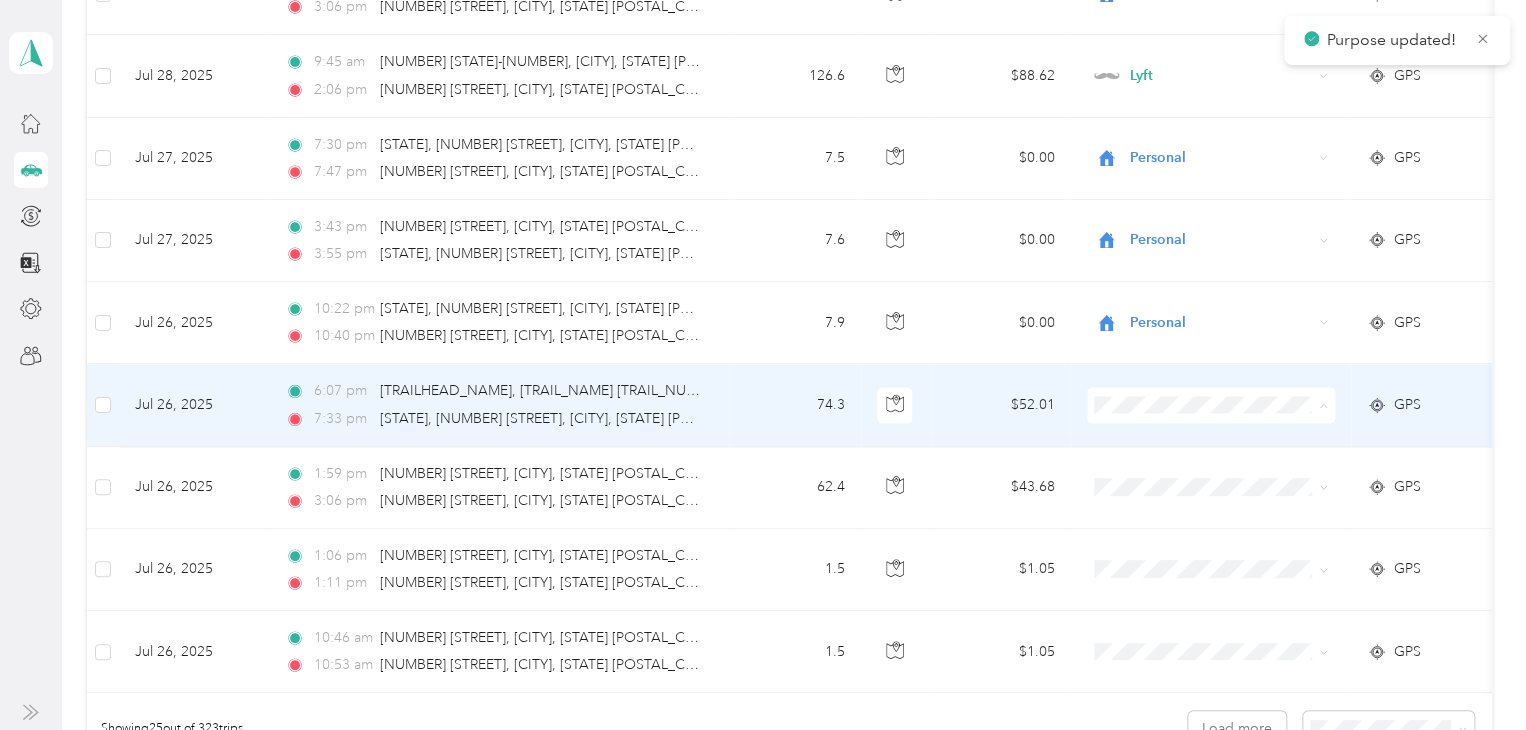 click on "Personal" at bounding box center [1228, 472] 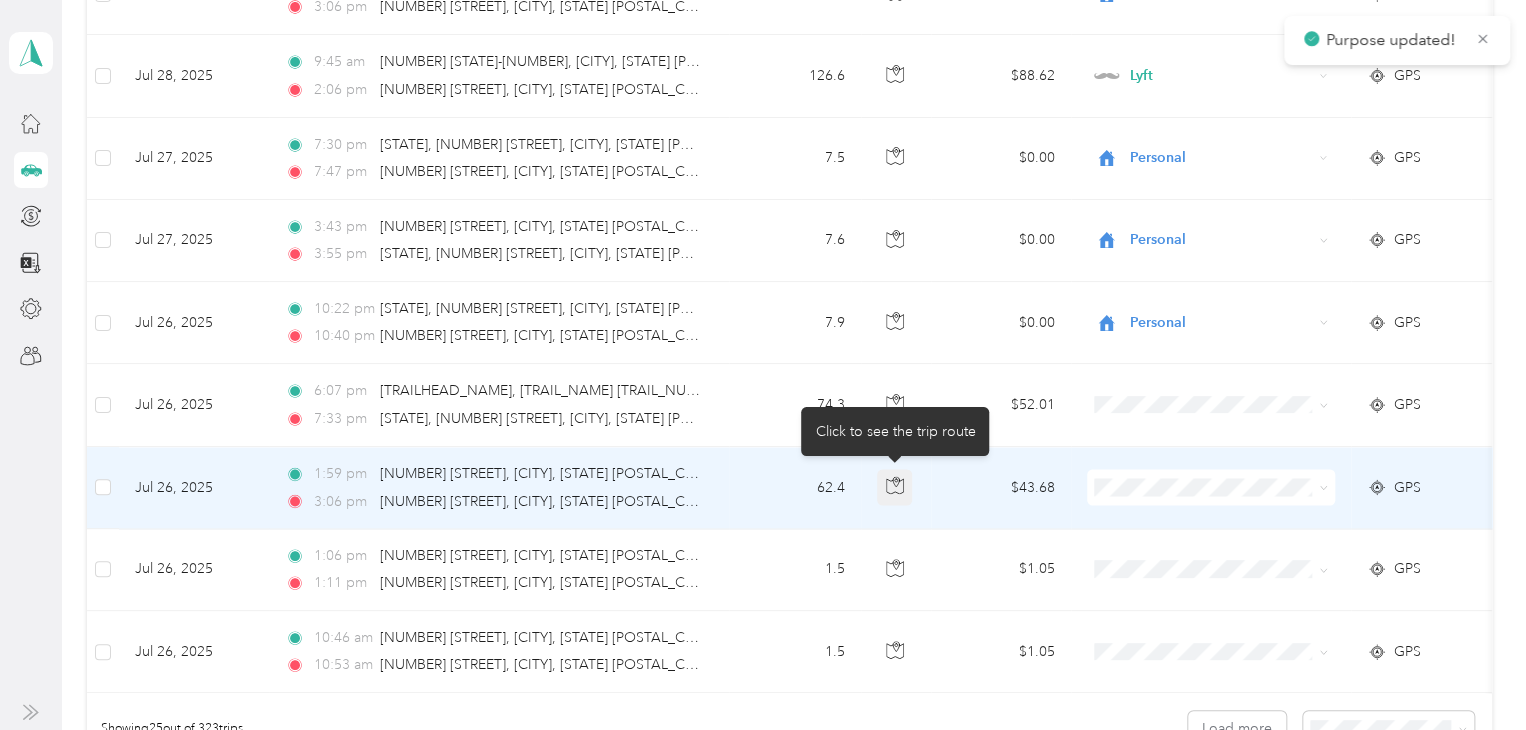 click 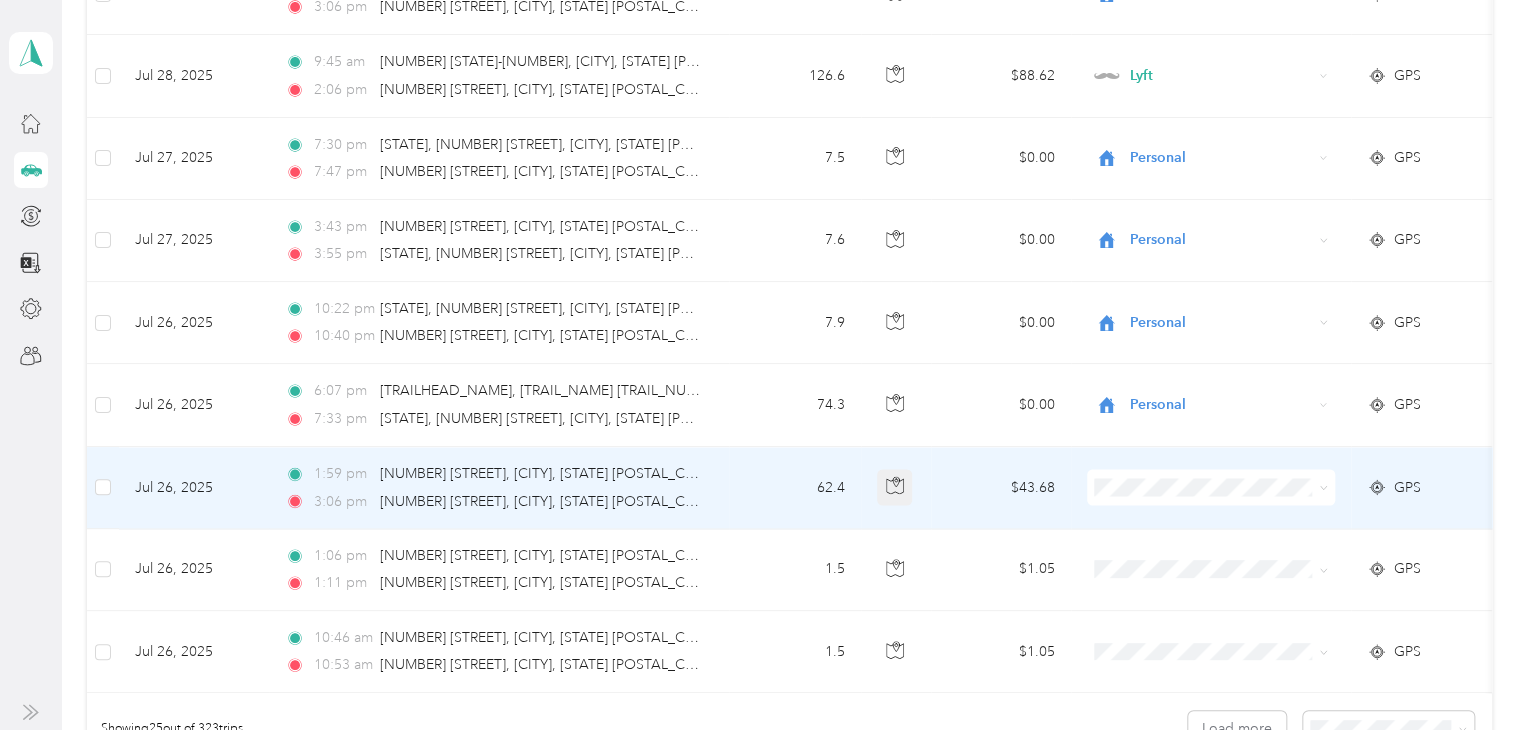 click 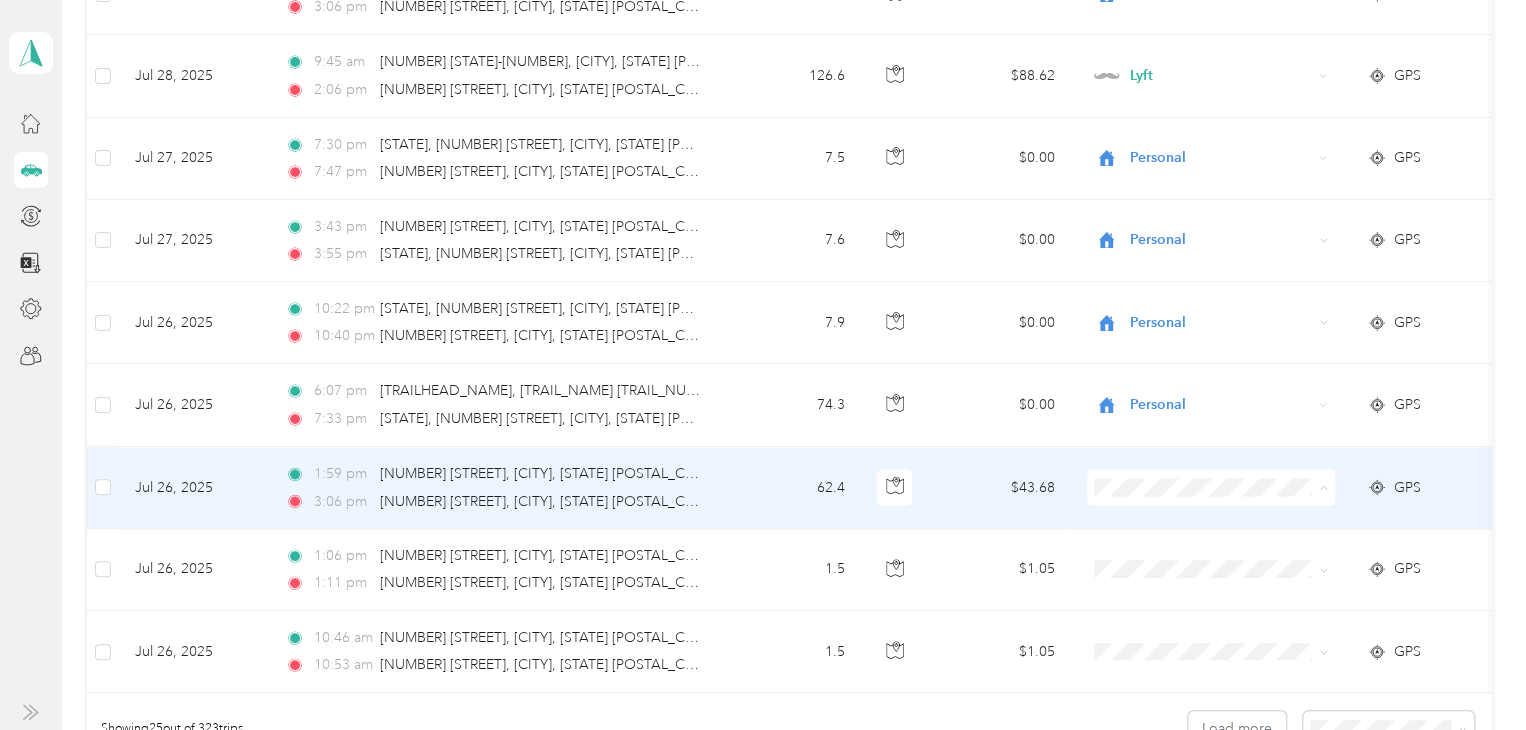 click on "Personal" at bounding box center (1228, 234) 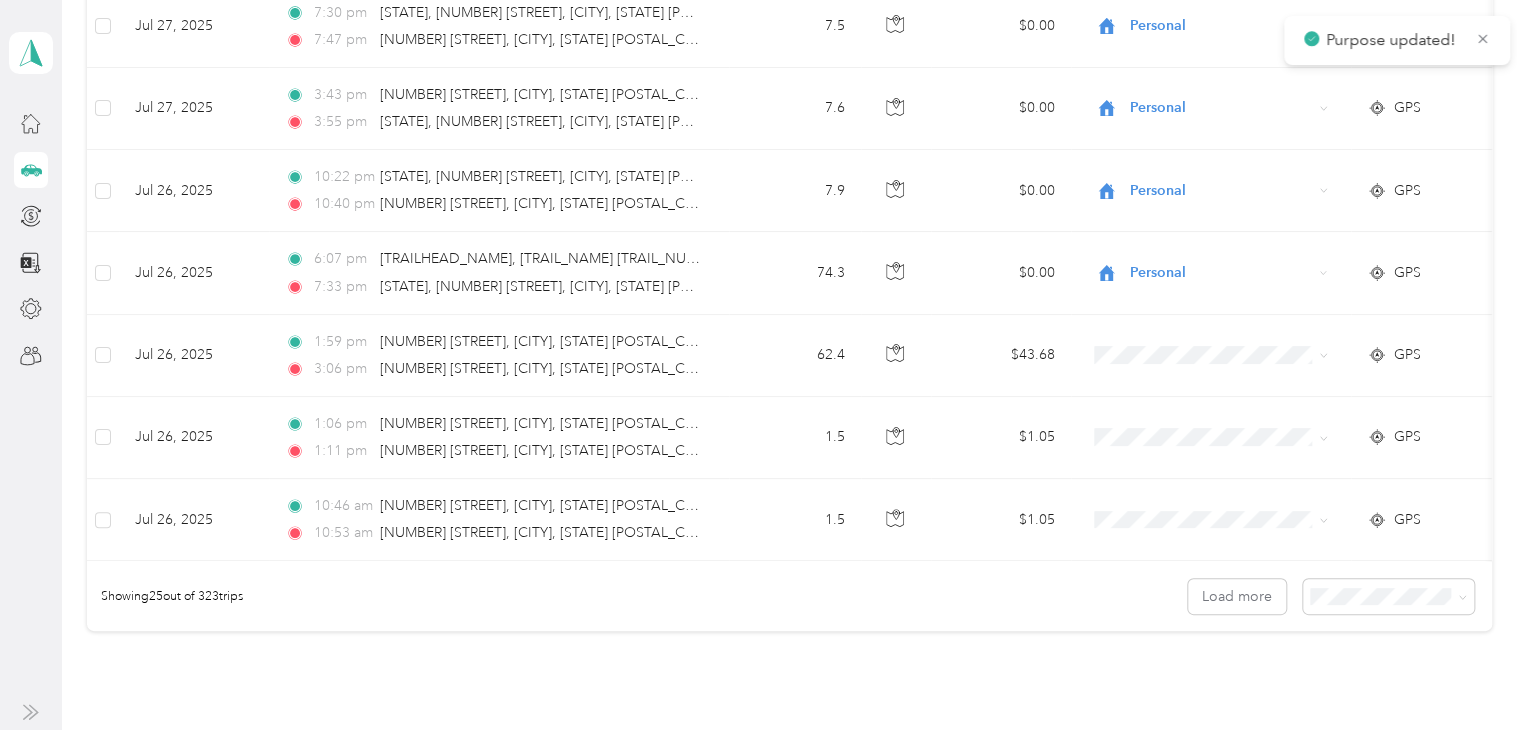 scroll, scrollTop: 1800, scrollLeft: 0, axis: vertical 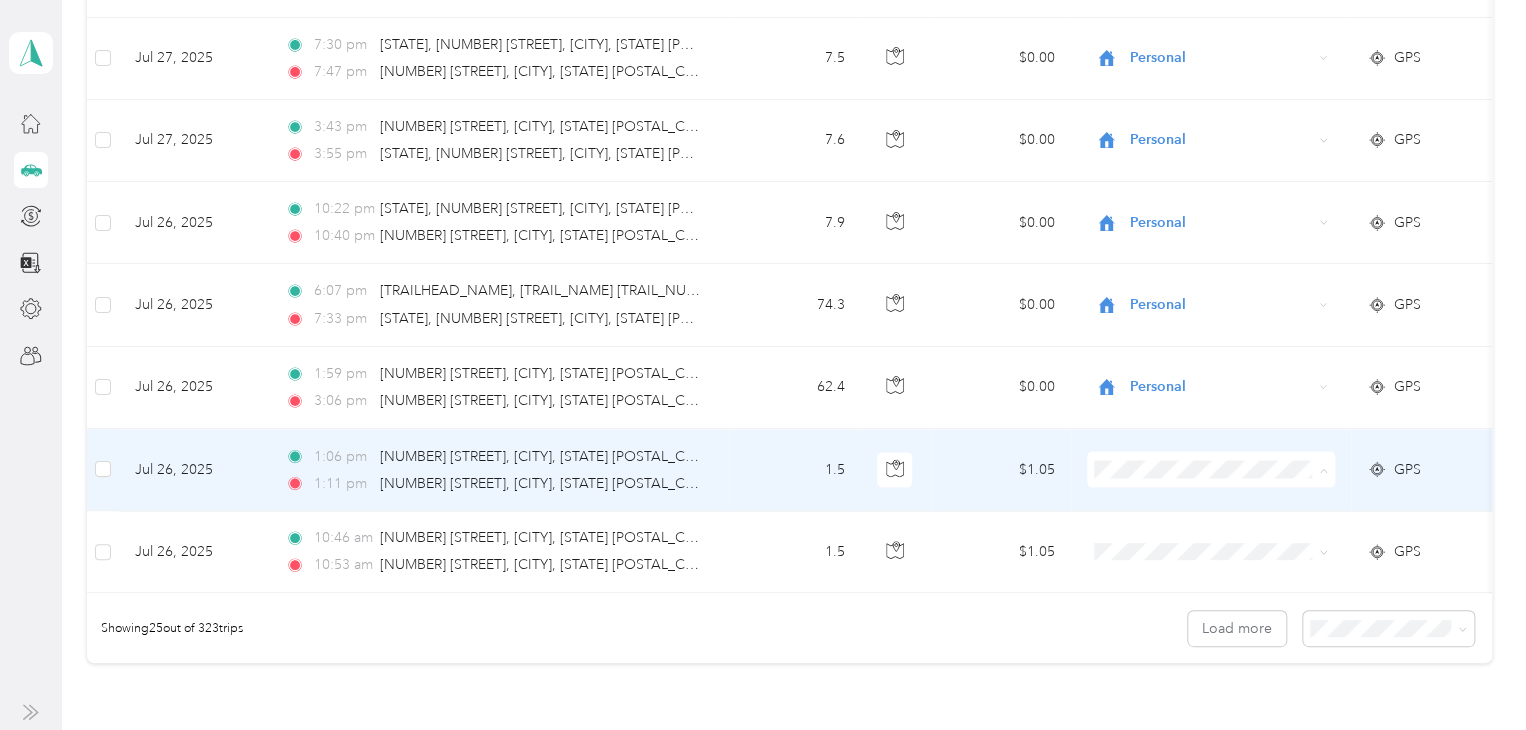 click on "Personal" at bounding box center [1228, 216] 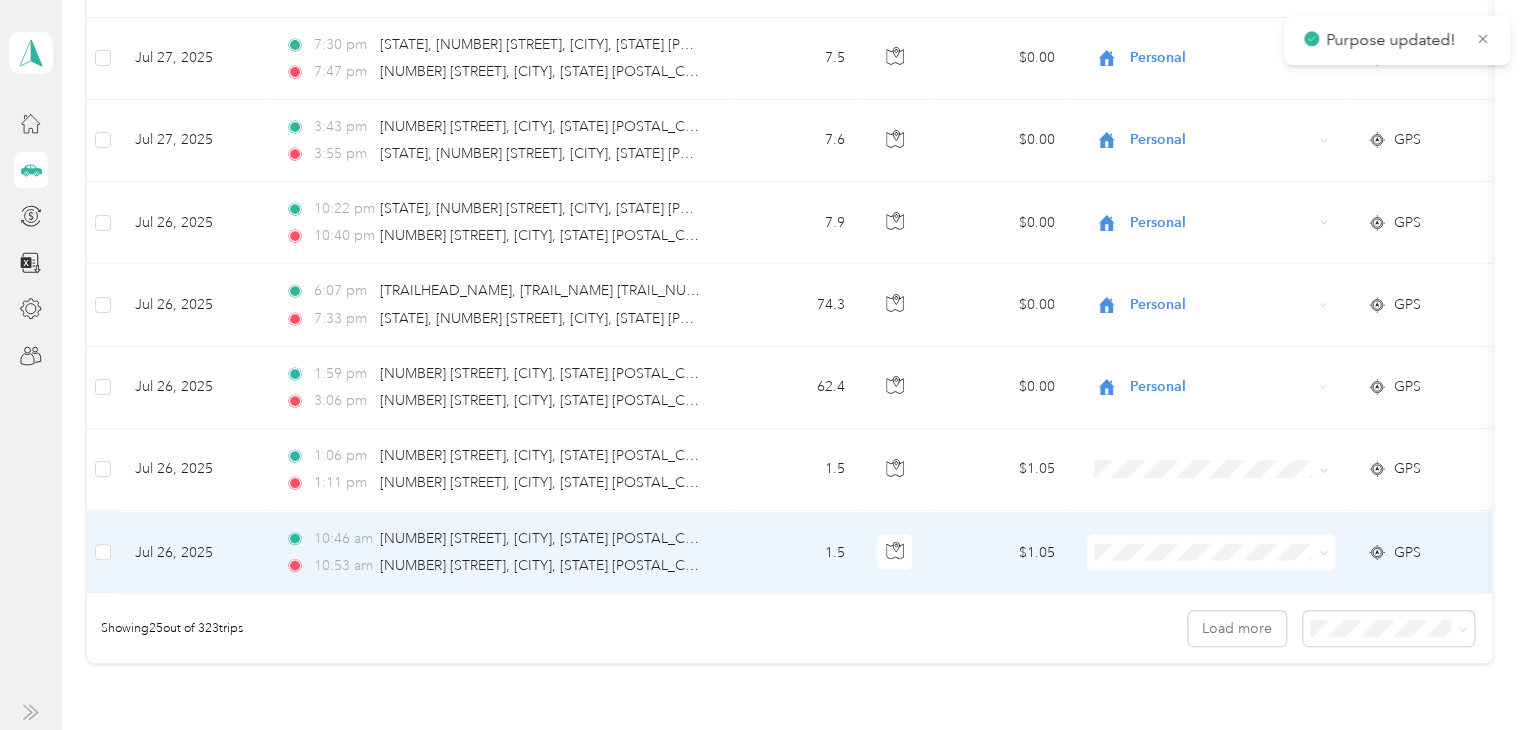 click on "Personal" at bounding box center (1228, 295) 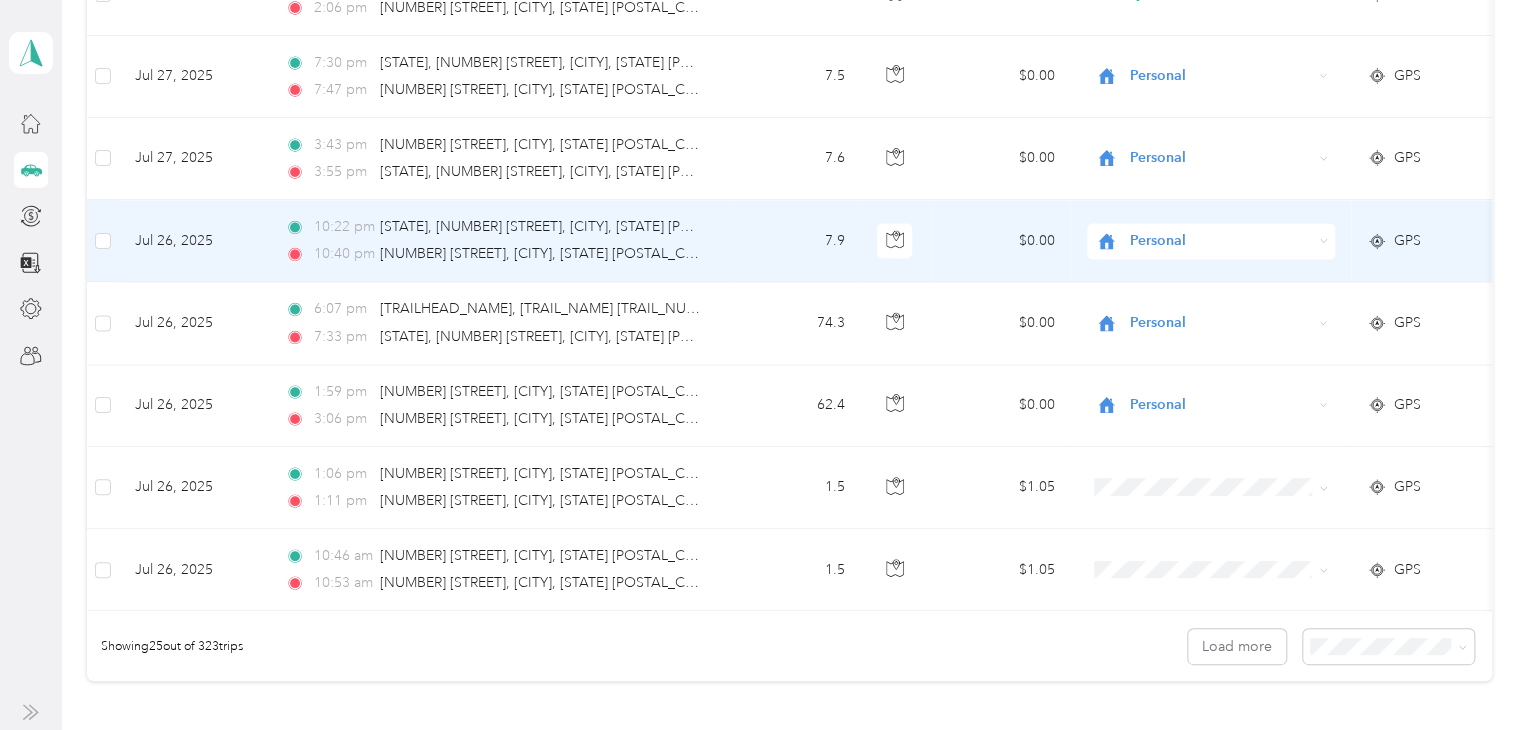 scroll, scrollTop: 1800, scrollLeft: 0, axis: vertical 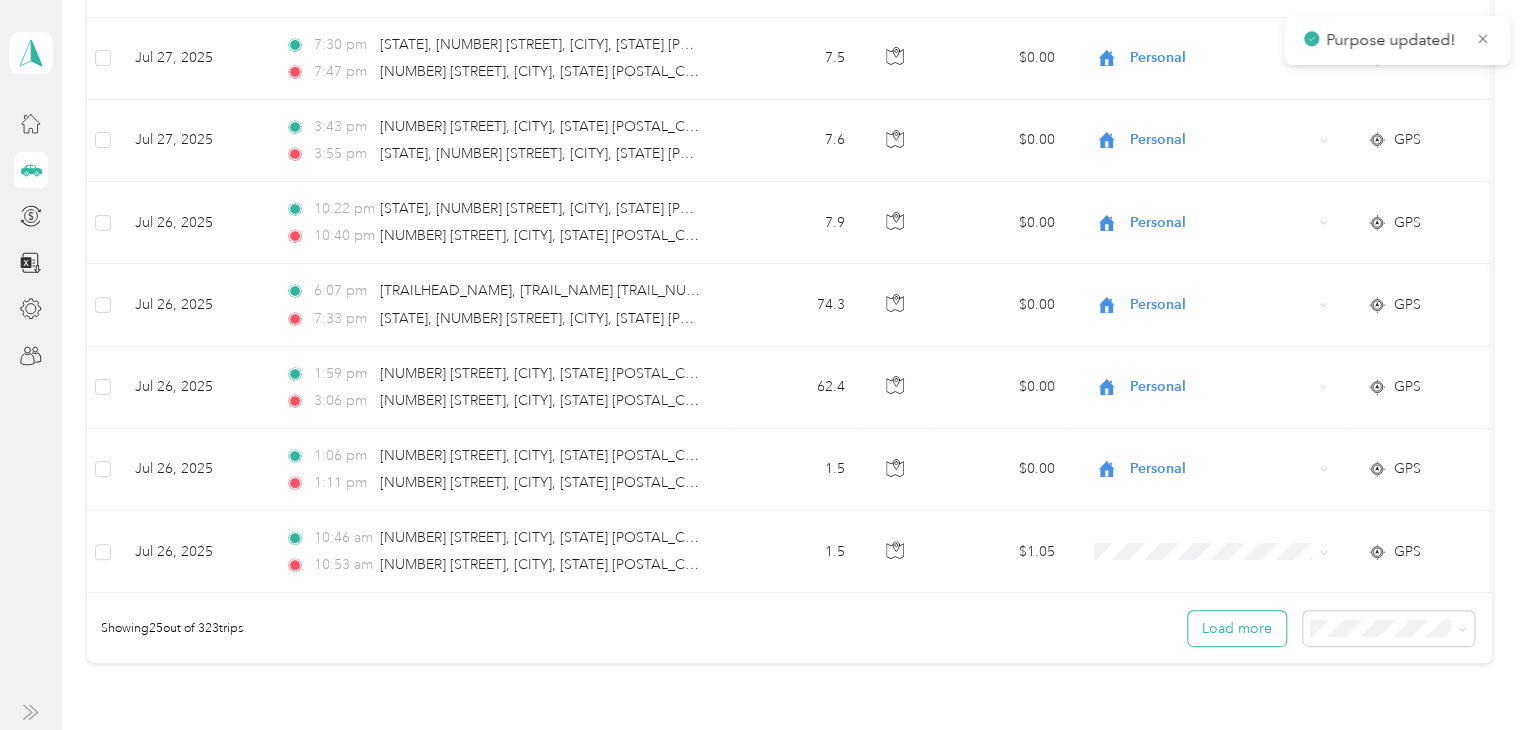 click on "Load more" at bounding box center [1237, 628] 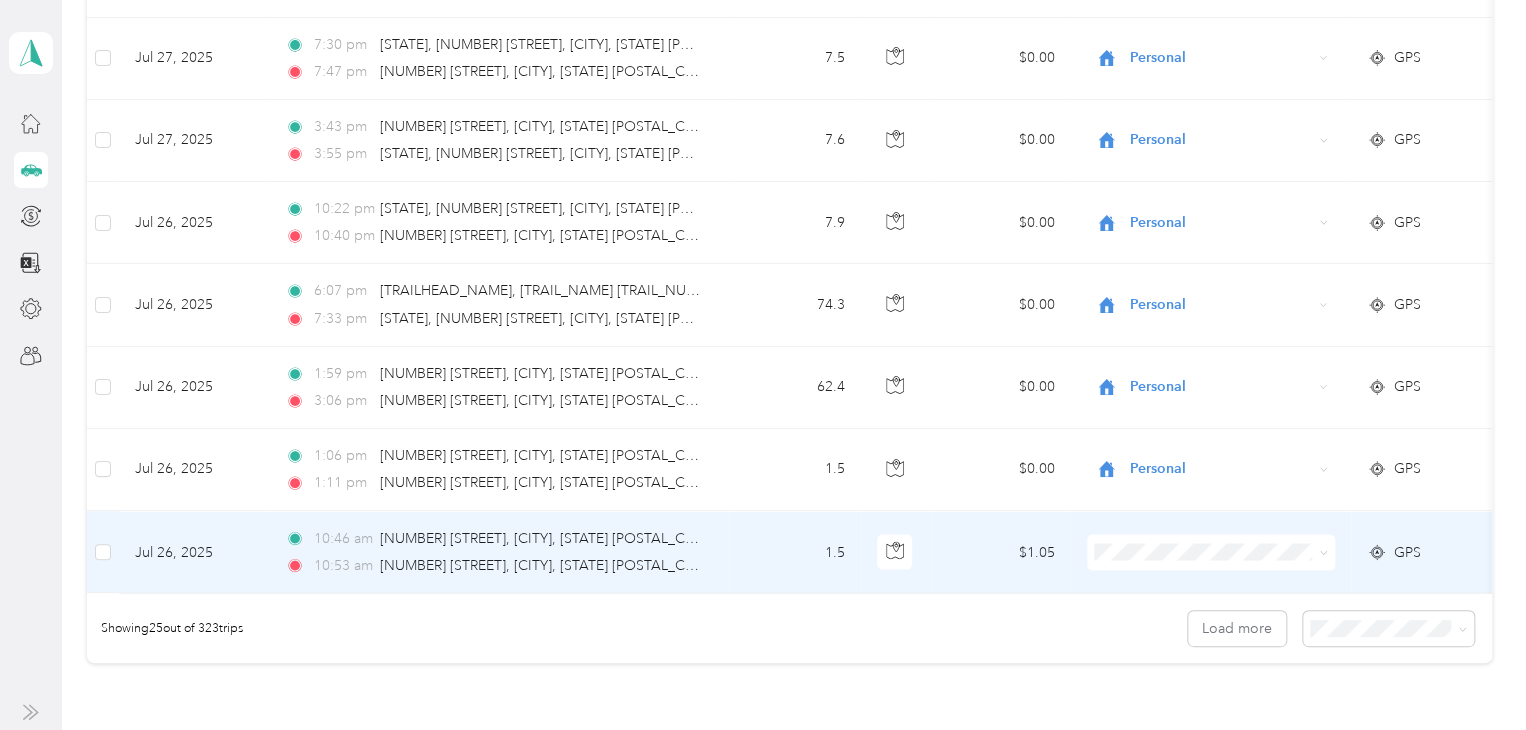 click on "Personal" at bounding box center [1228, 298] 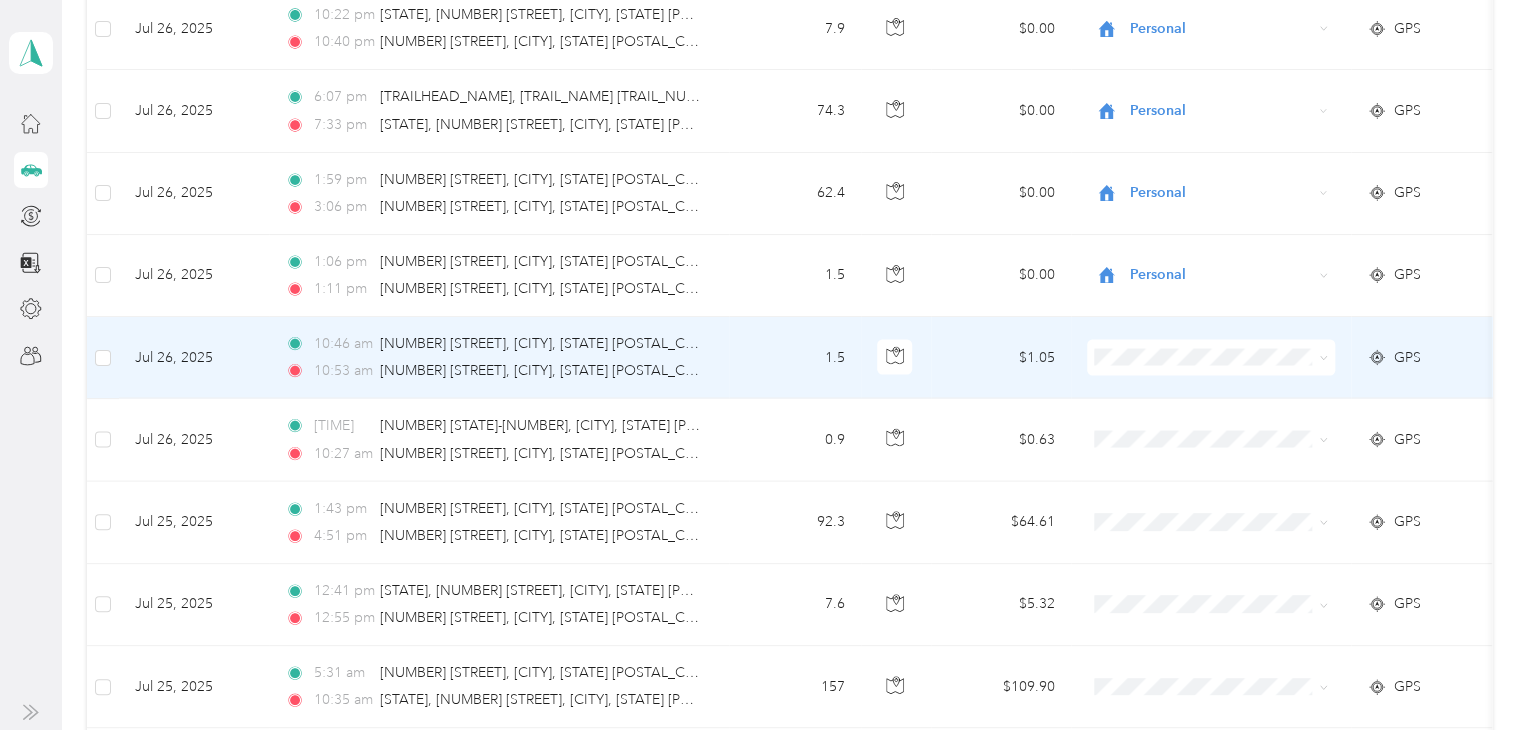 scroll, scrollTop: 2000, scrollLeft: 0, axis: vertical 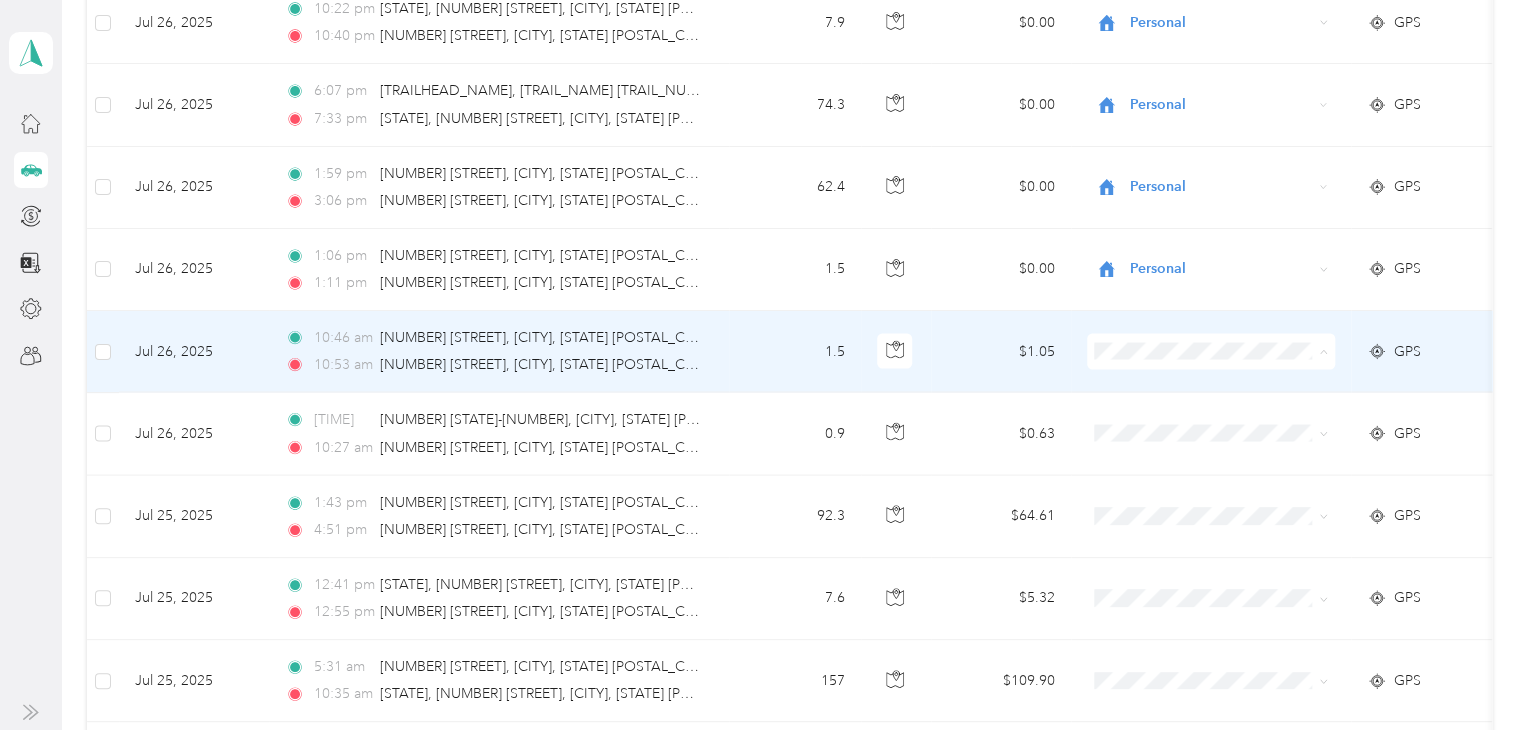 click on "Personal" at bounding box center [1228, 418] 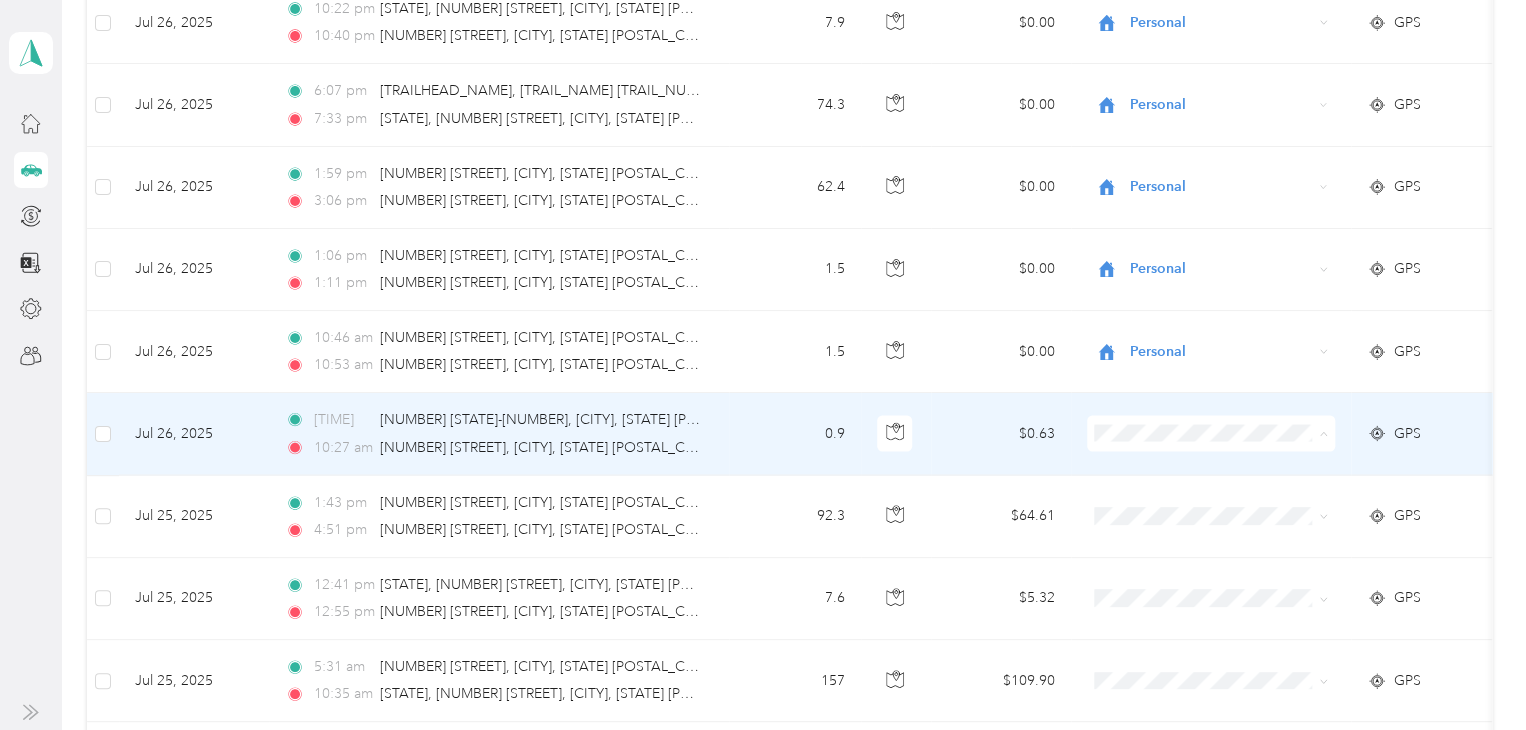 click on "Personal" at bounding box center (1211, 500) 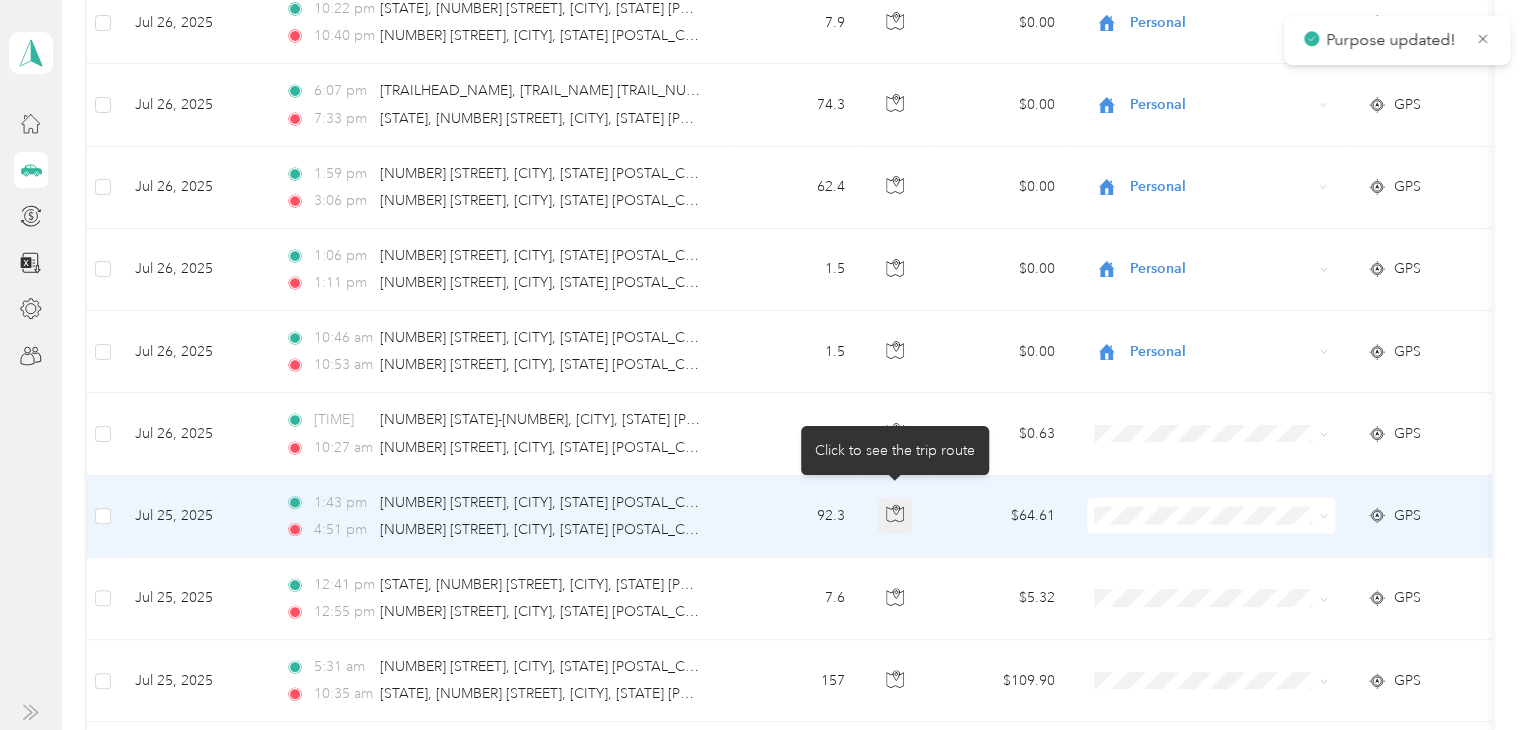 click 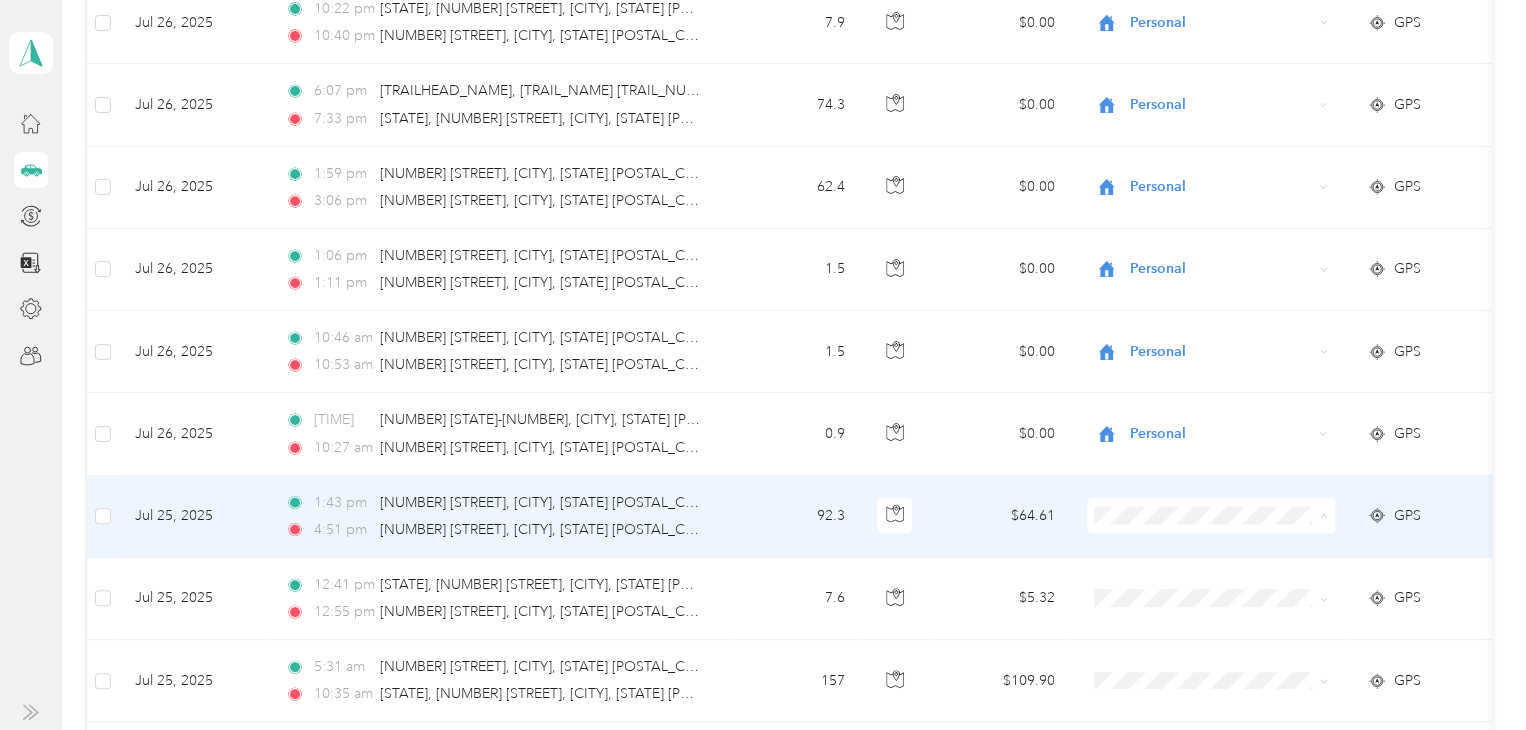 click on "Lyft" at bounding box center (1228, 297) 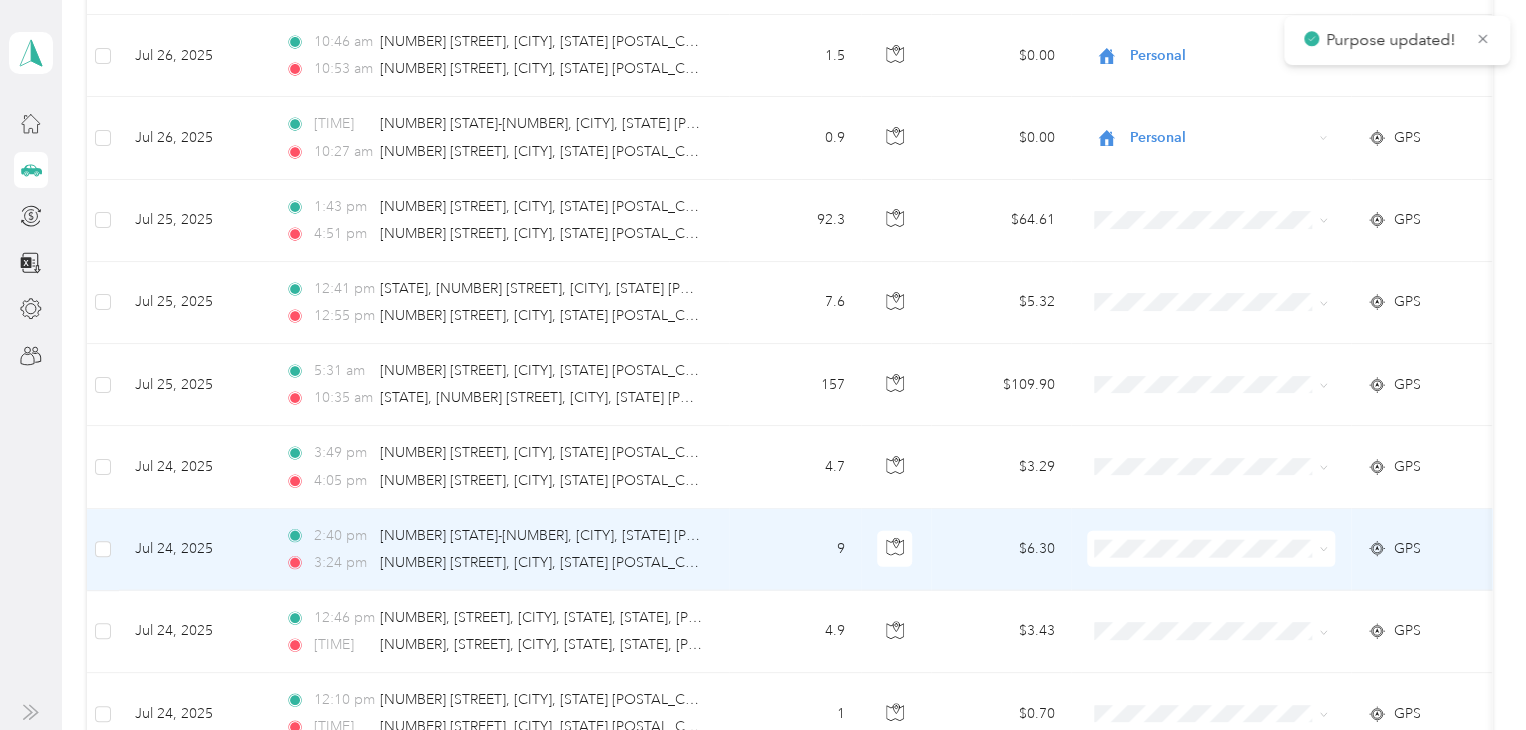 scroll, scrollTop: 2300, scrollLeft: 0, axis: vertical 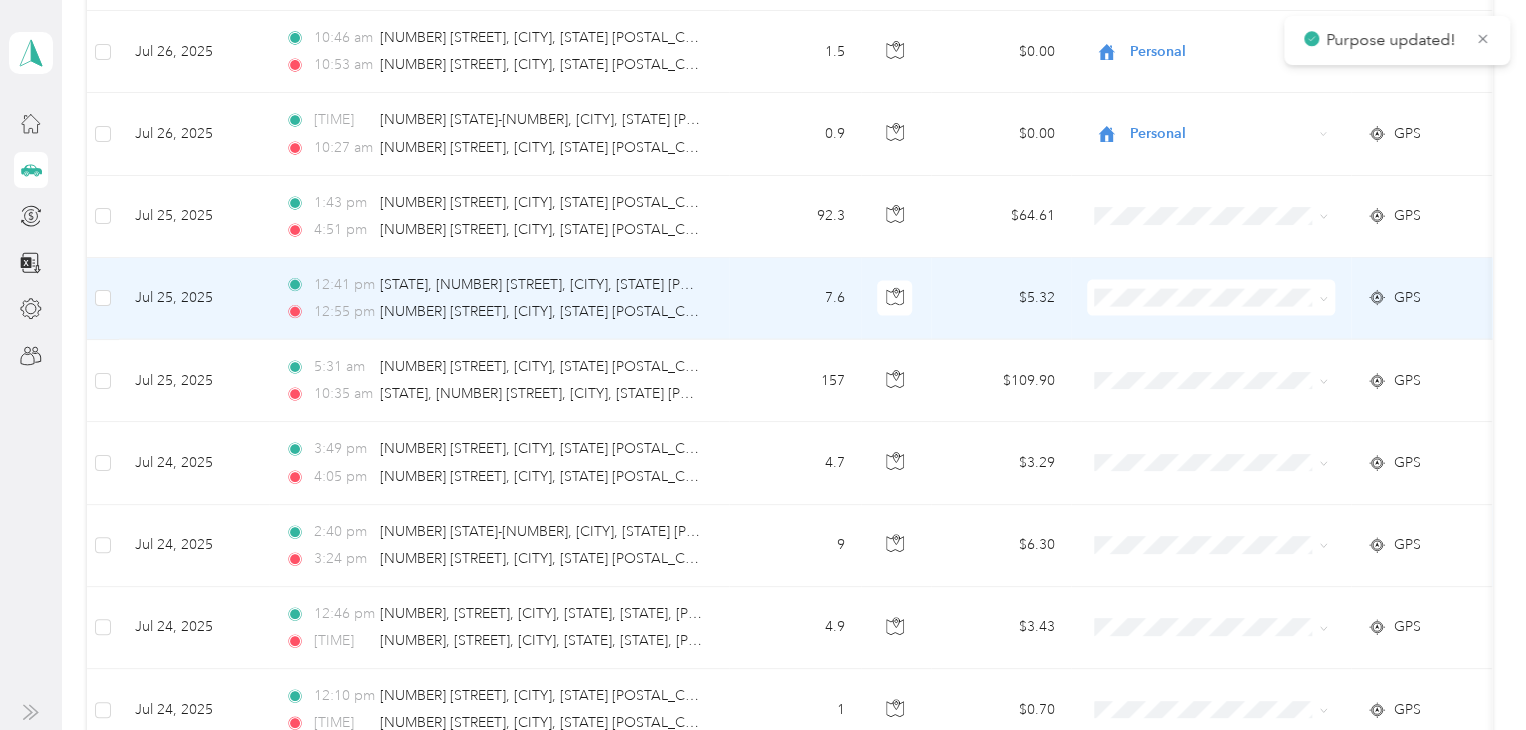 click at bounding box center [1211, 298] 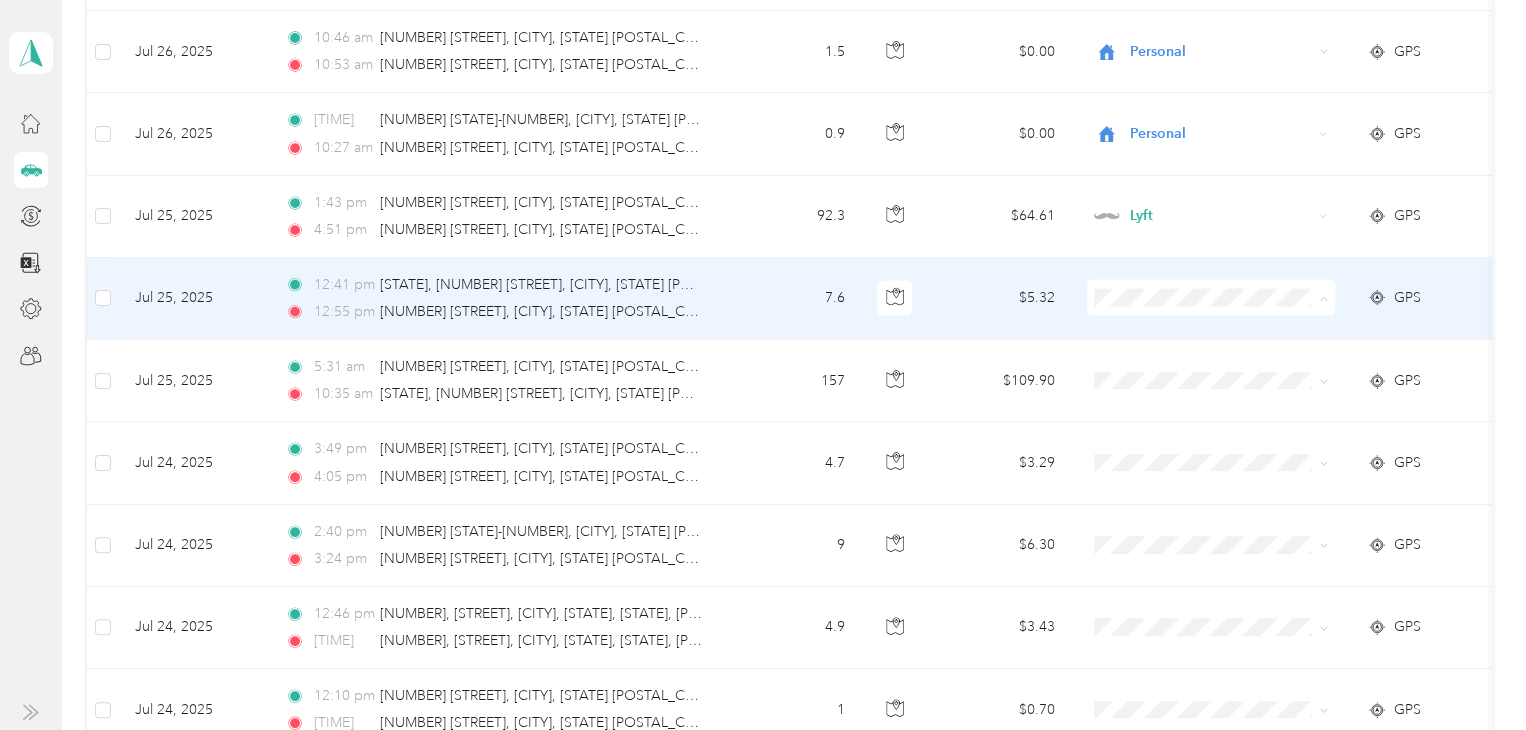 click on "Personal" at bounding box center [1228, 364] 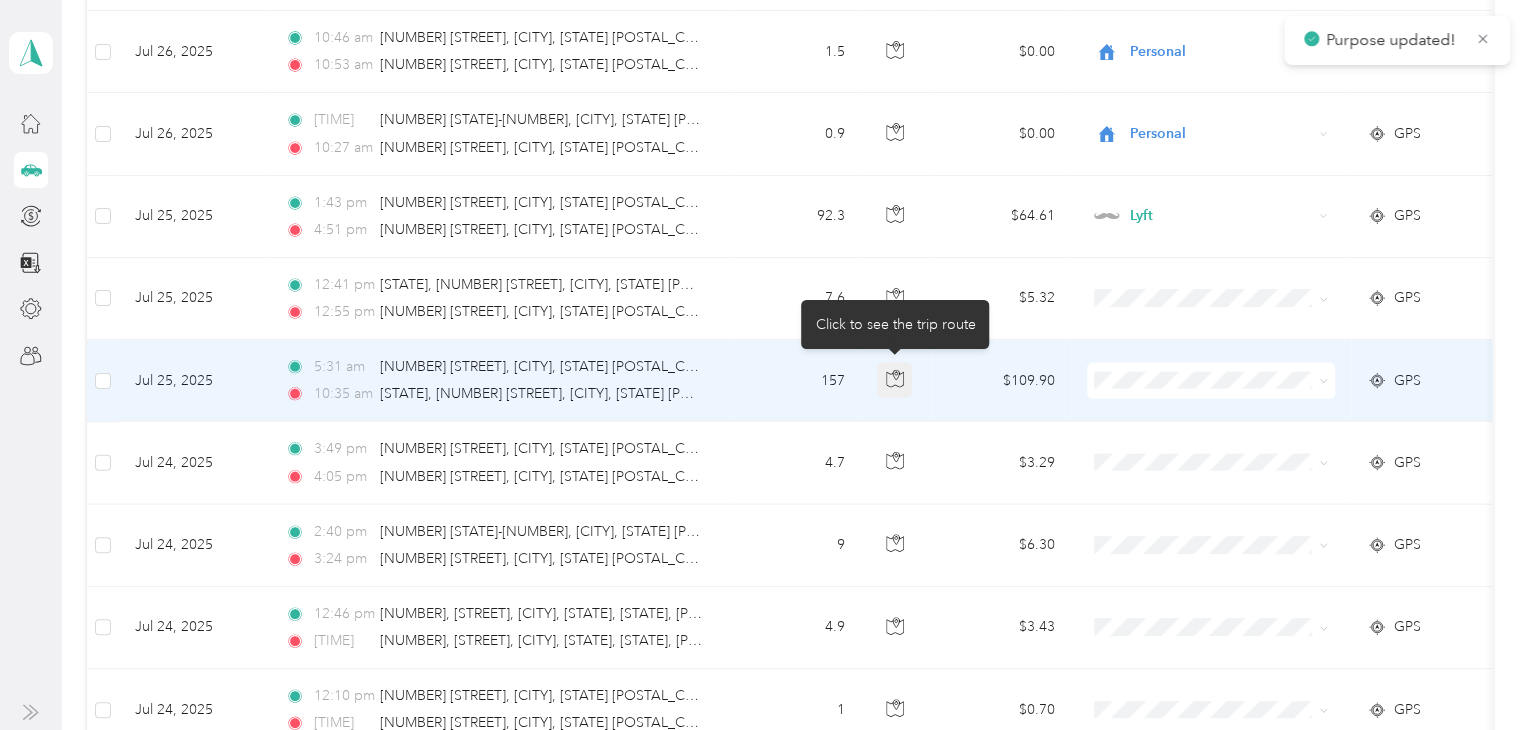 click 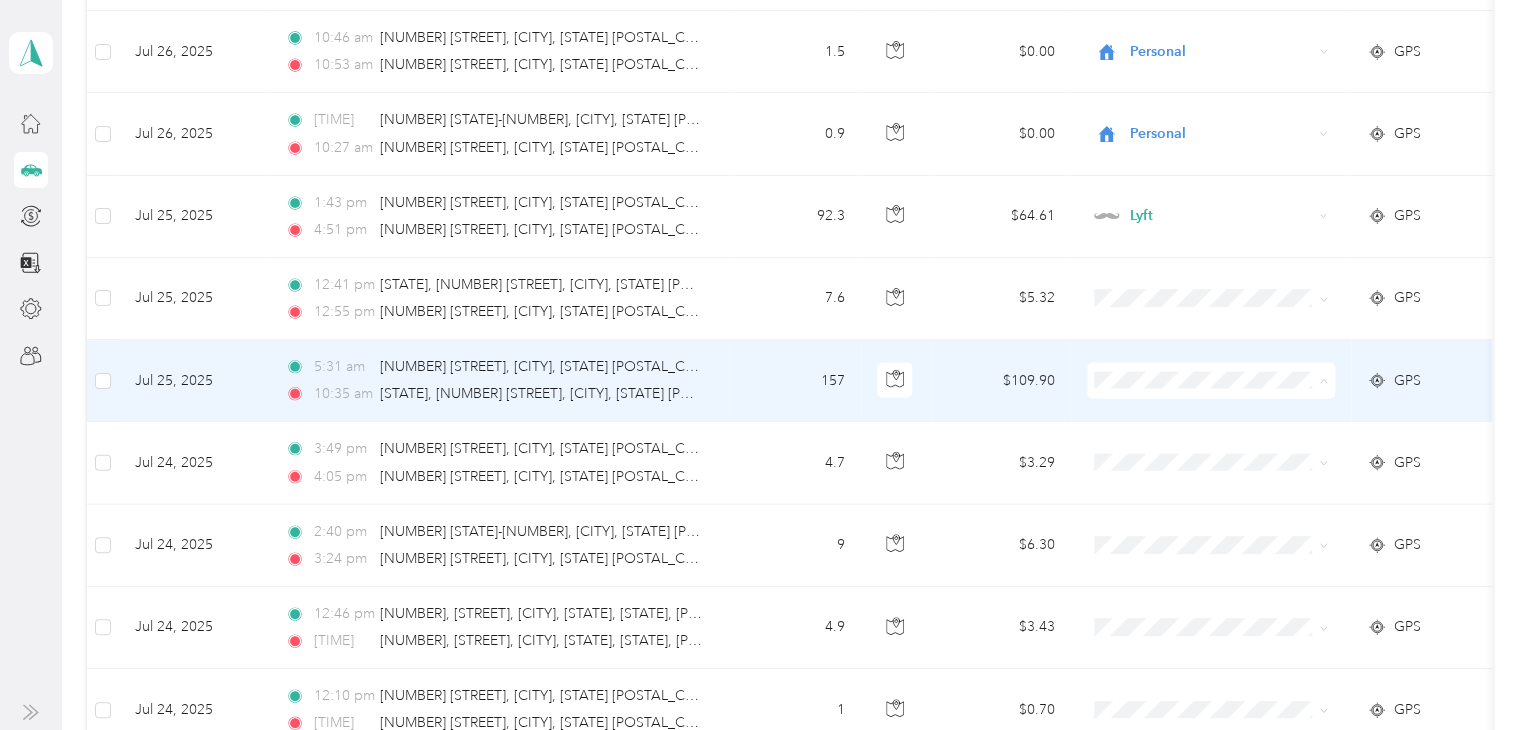click on "Lyft" at bounding box center [1211, 481] 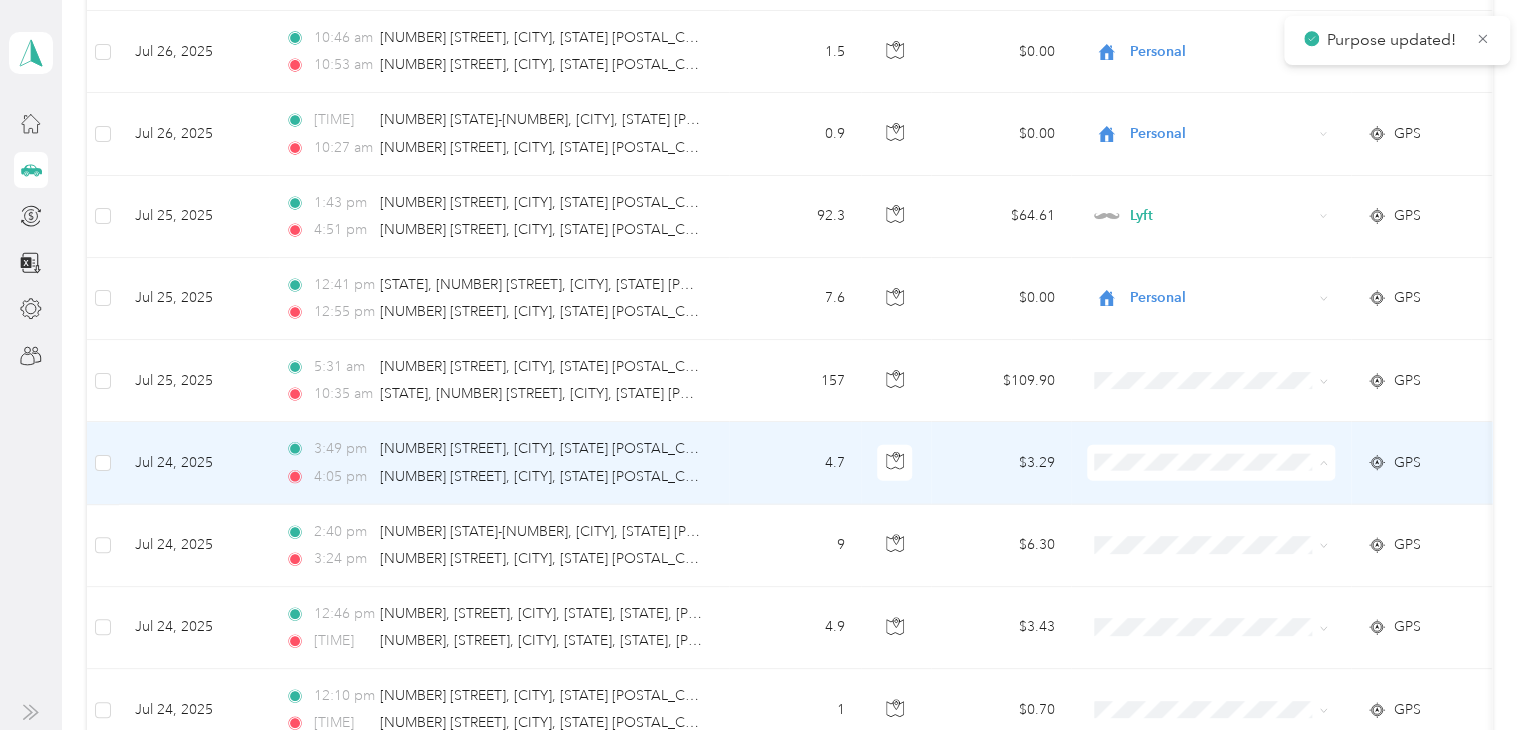 click on "Personal" at bounding box center (1228, 208) 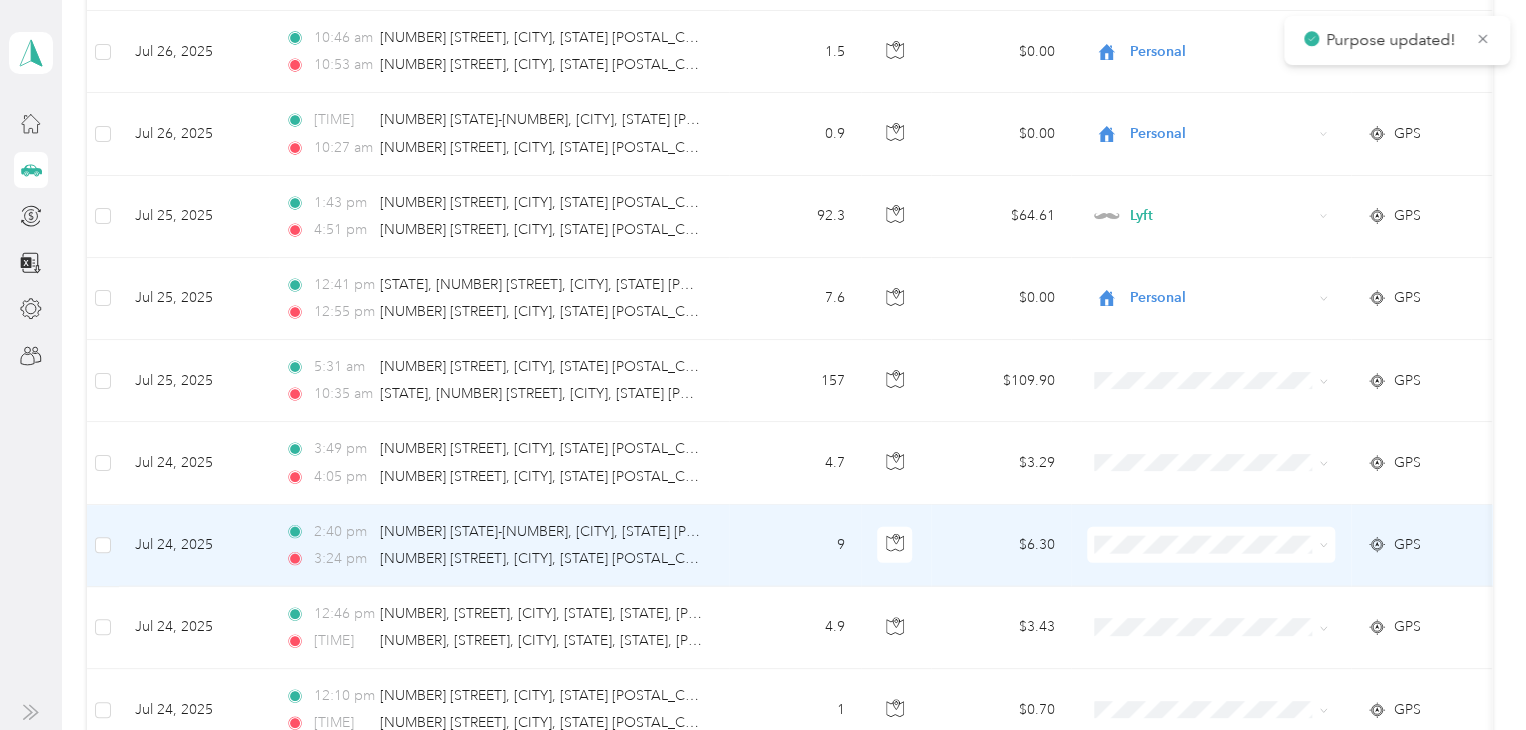 click at bounding box center [896, 545] 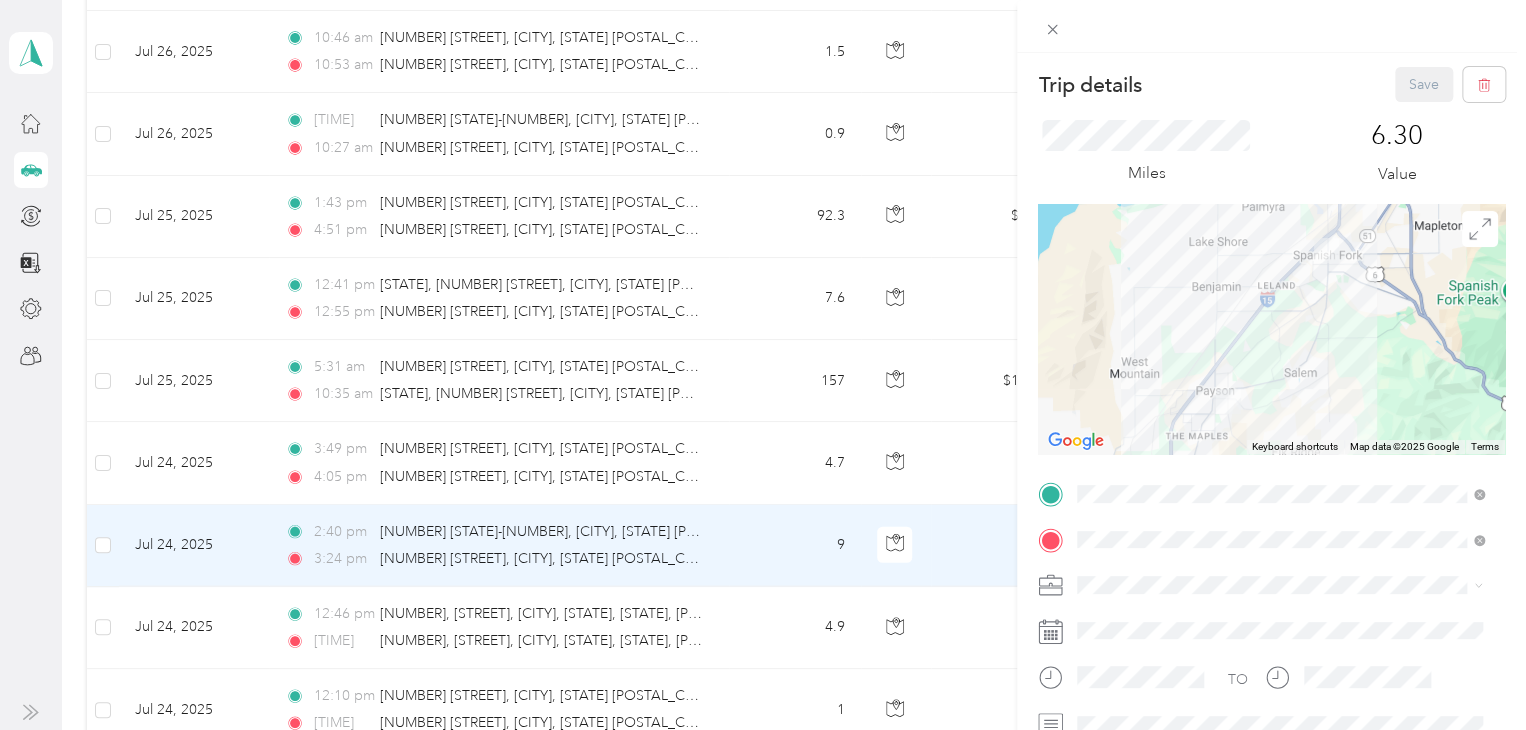 click on "Trip details Save This trip cannot be edited because it is either under review, approved, or paid. Contact your Team Manager to edit it. Miles 6.30 Value  To navigate the map with touch gestures double-tap and hold your finger on the map, then drag the map. ← Move left → Move right ↑ Move up ↓ Move down + Zoom in - Zoom out Home Jump left by 75% End Jump right by 75% Page Up Jump up by 75% Page Down Jump down by 75% Keyboard shortcuts Map Data Map data ©2025 Google Map data ©2025 Google 2 km  Click to toggle between metric and imperial units Terms Report a map error TO Add photo" at bounding box center [763, 365] 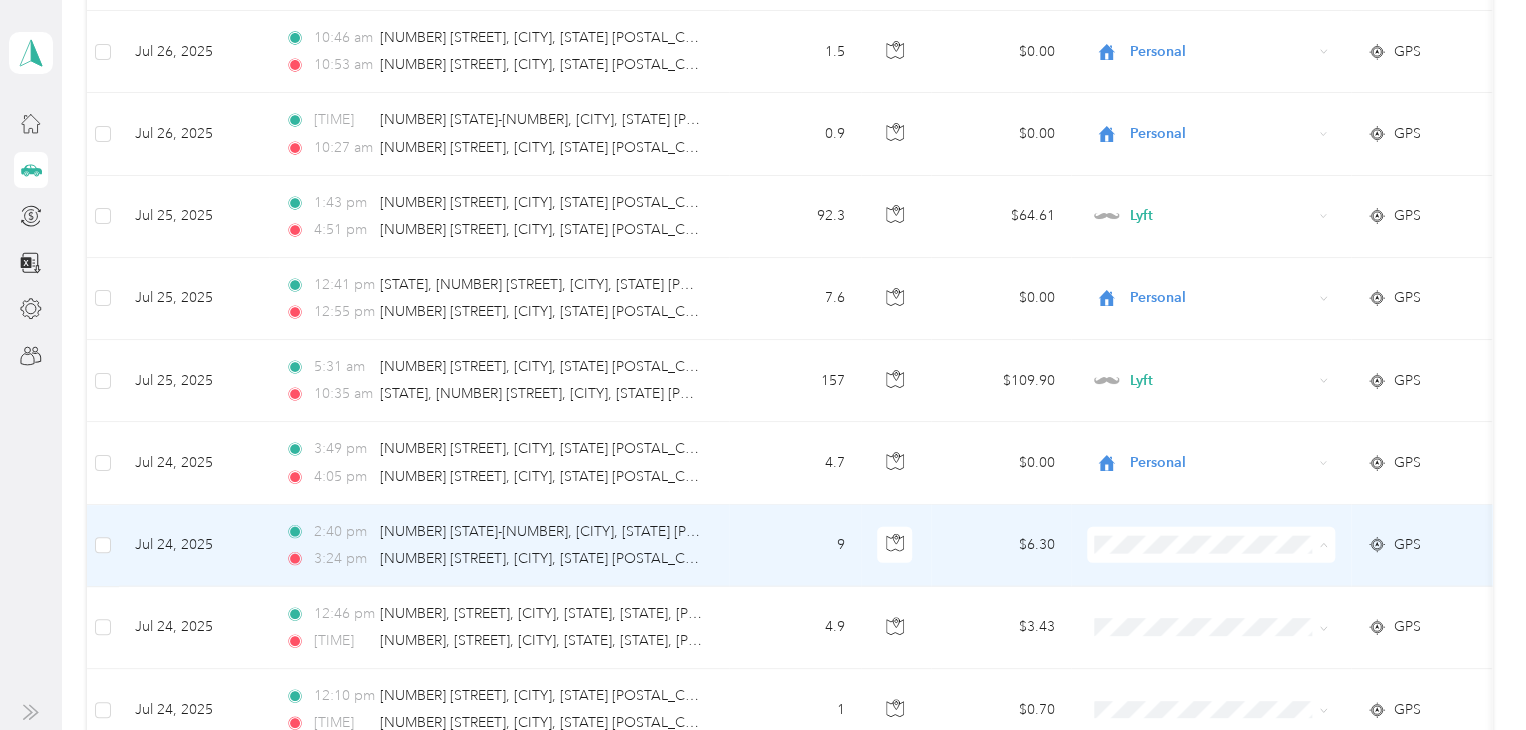 click on "Personal" at bounding box center (1211, 291) 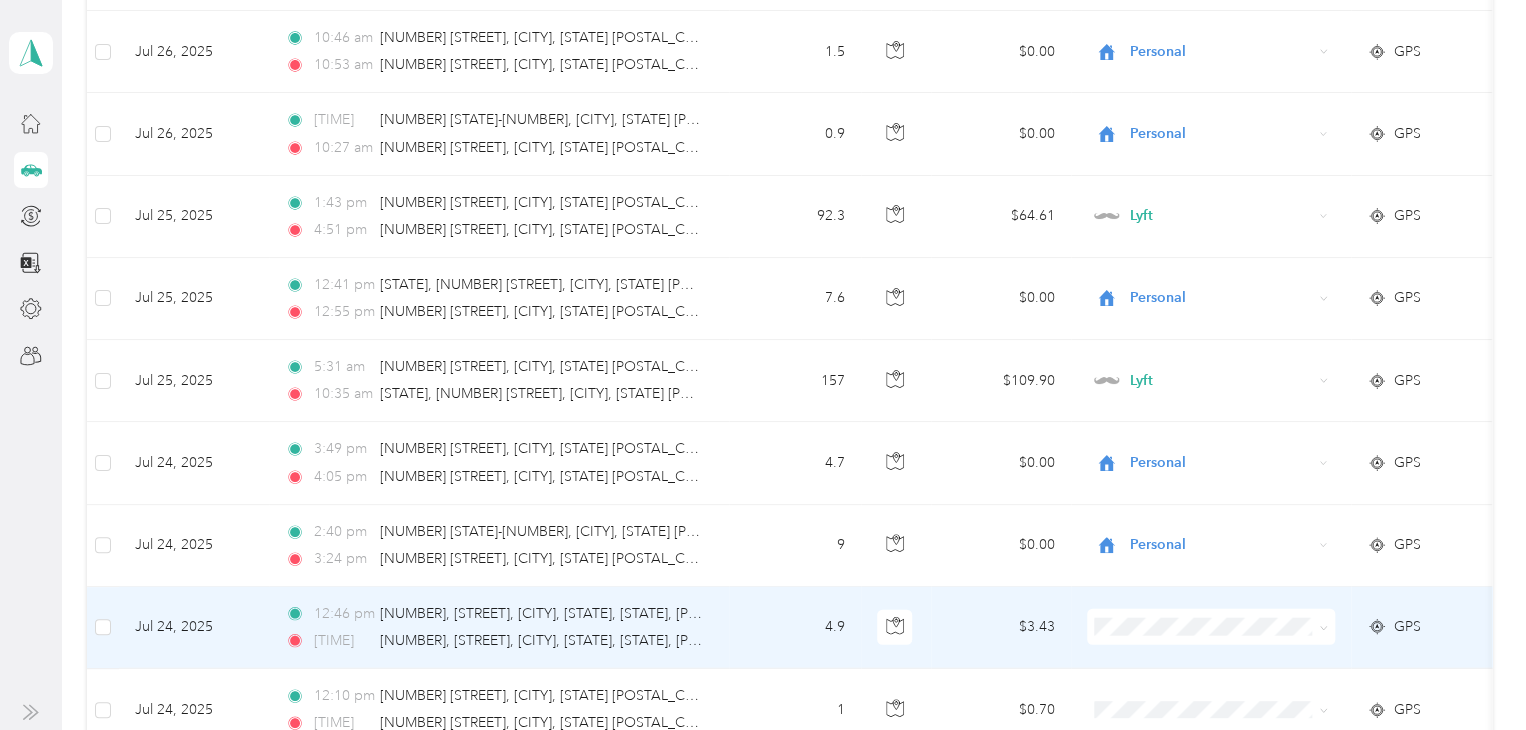 click at bounding box center (896, 628) 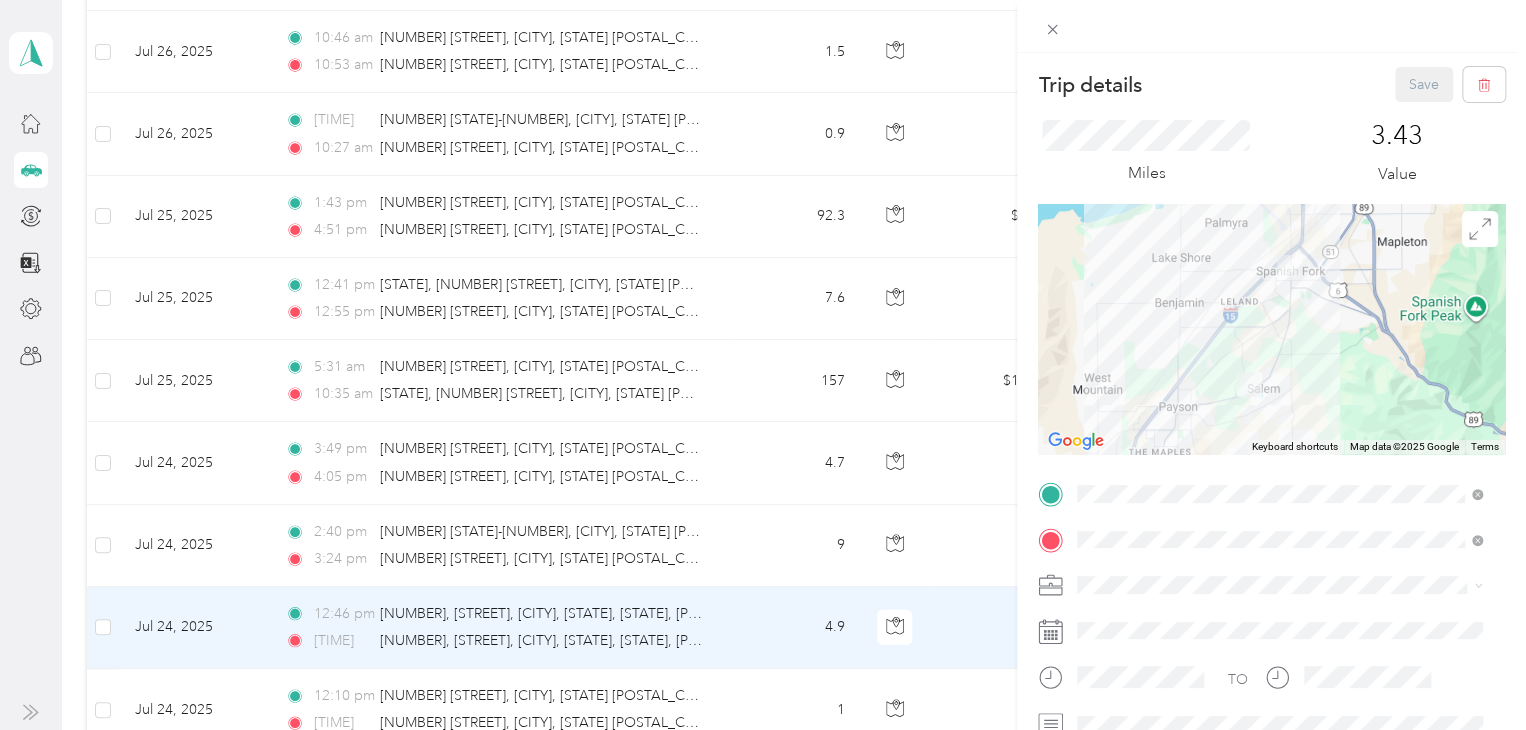 click on "Trip details Save This trip cannot be edited because it is either under review, approved, or paid. Contact your Team Manager to edit it. Miles 3.43 Value  To navigate the map with touch gestures double-tap and hold your finger on the map, then drag the map. ← Move left → Move right ↑ Move up ↓ Move down + Zoom in - Zoom out Home Jump left by 75% End Jump right by 75% Page Up Jump up by 75% Page Down Jump down by 75% Keyboard shortcuts Map Data Map data ©2025 Google Map data ©2025 Google 2 km  Click to toggle between metric and imperial units Terms Report a map error TO Add photo" at bounding box center (763, 365) 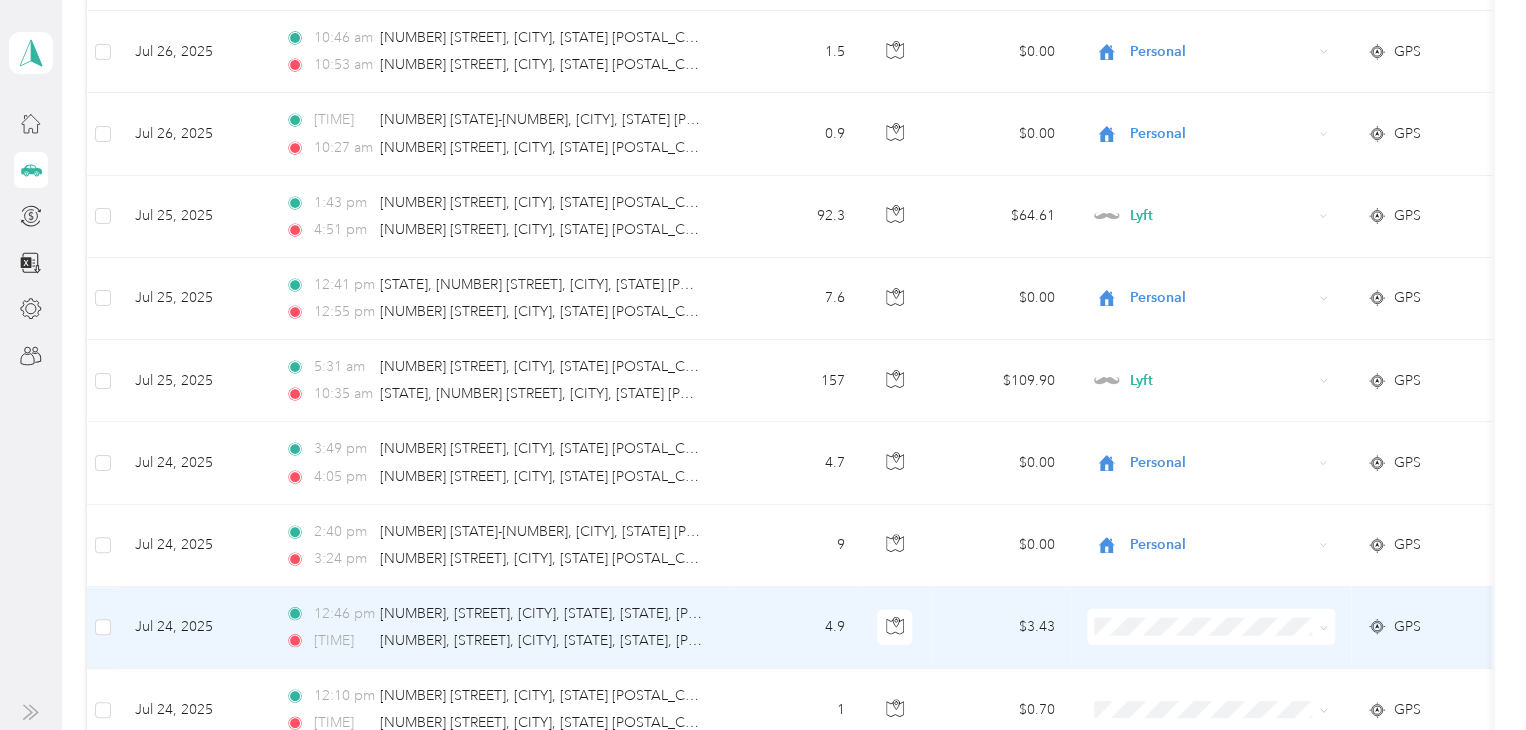 click on "Personal" at bounding box center [1228, 369] 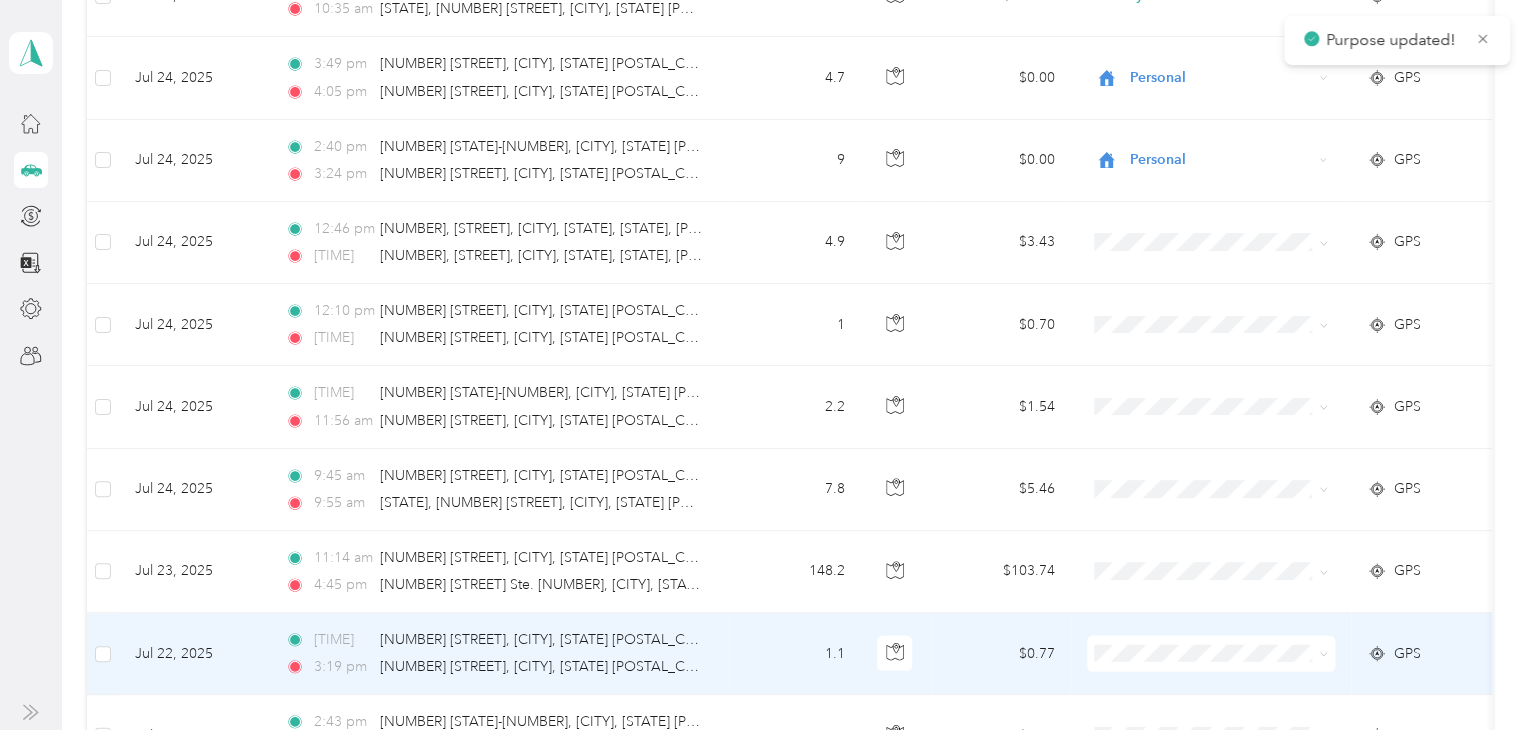 scroll, scrollTop: 2700, scrollLeft: 0, axis: vertical 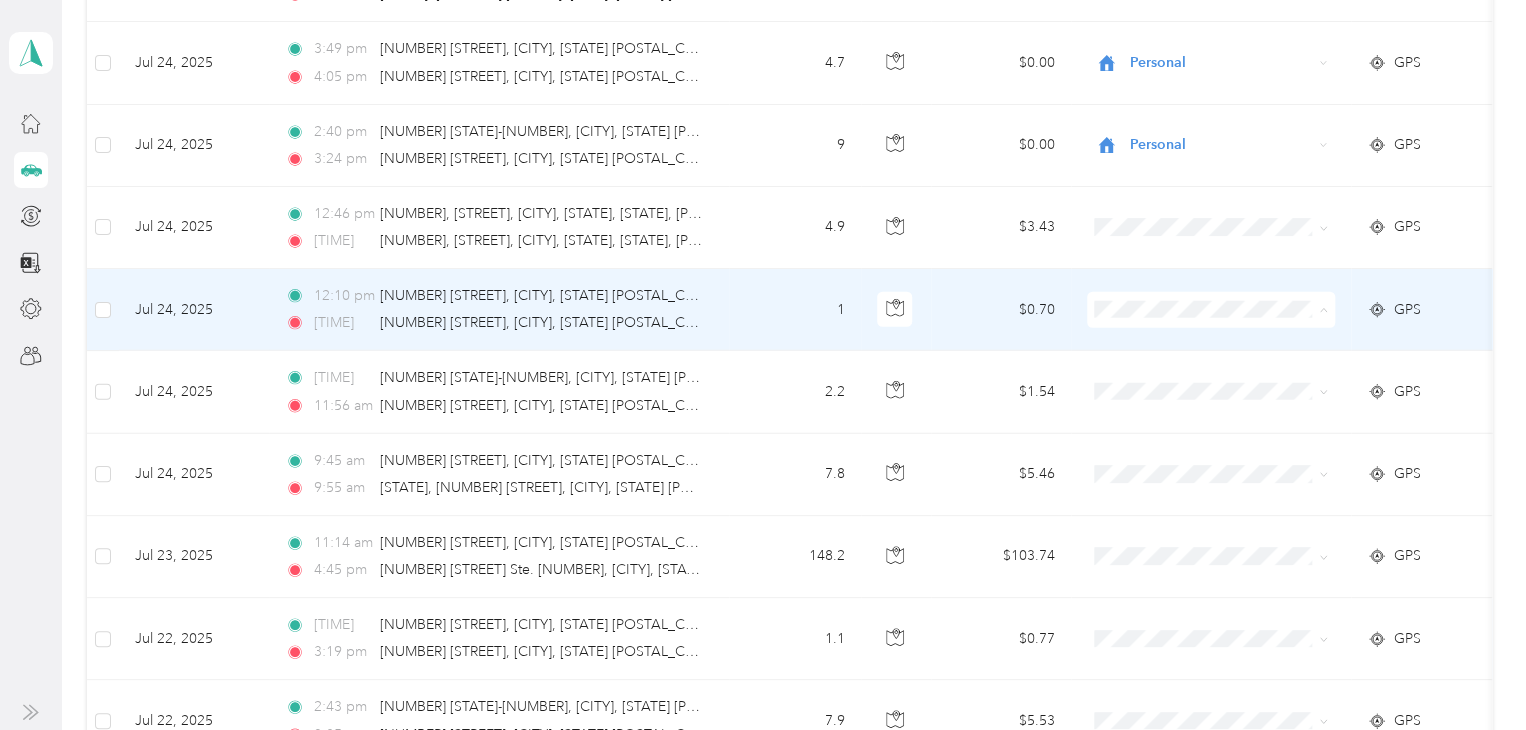 click on "Personal" at bounding box center [1228, 375] 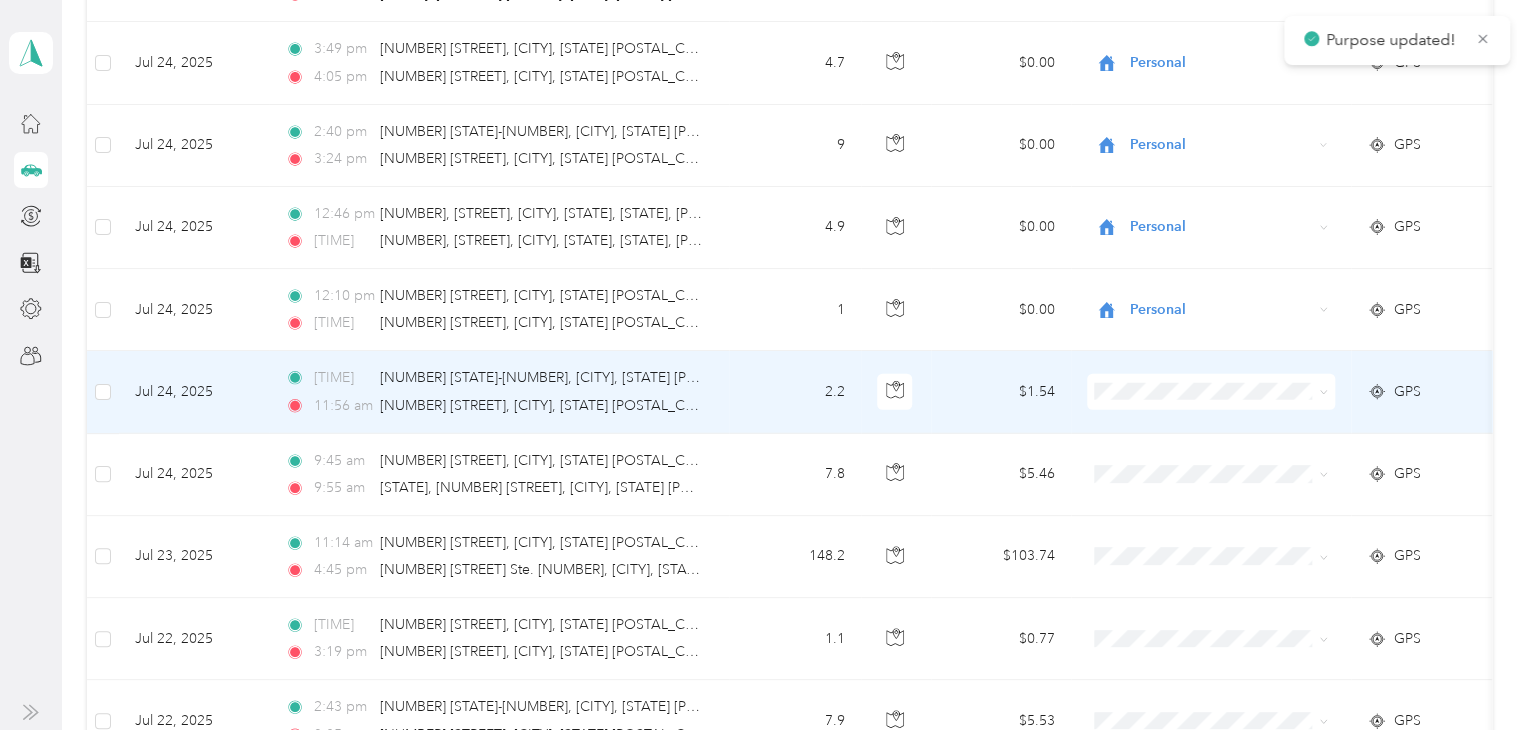 click at bounding box center [1211, 392] 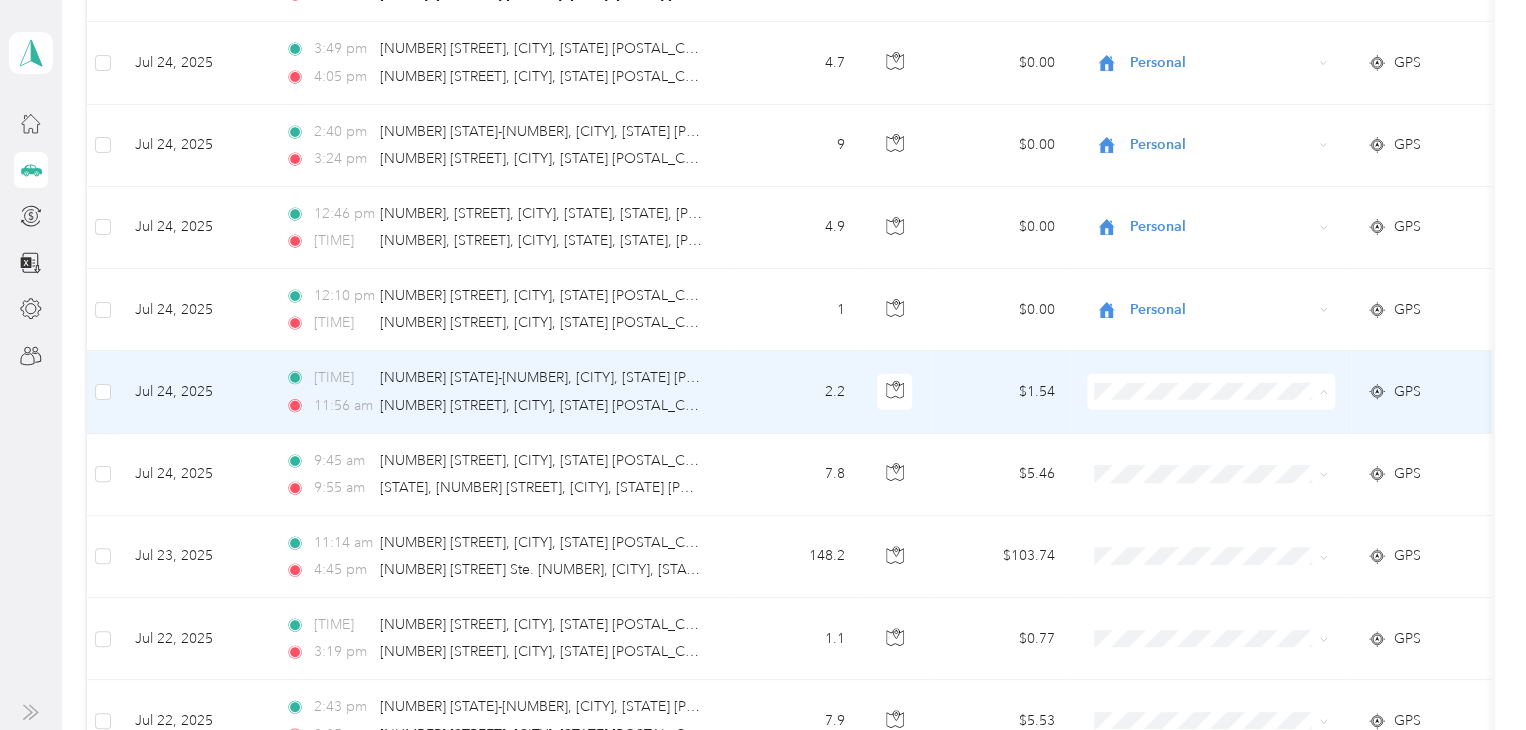 click on "Personal" at bounding box center (1228, 457) 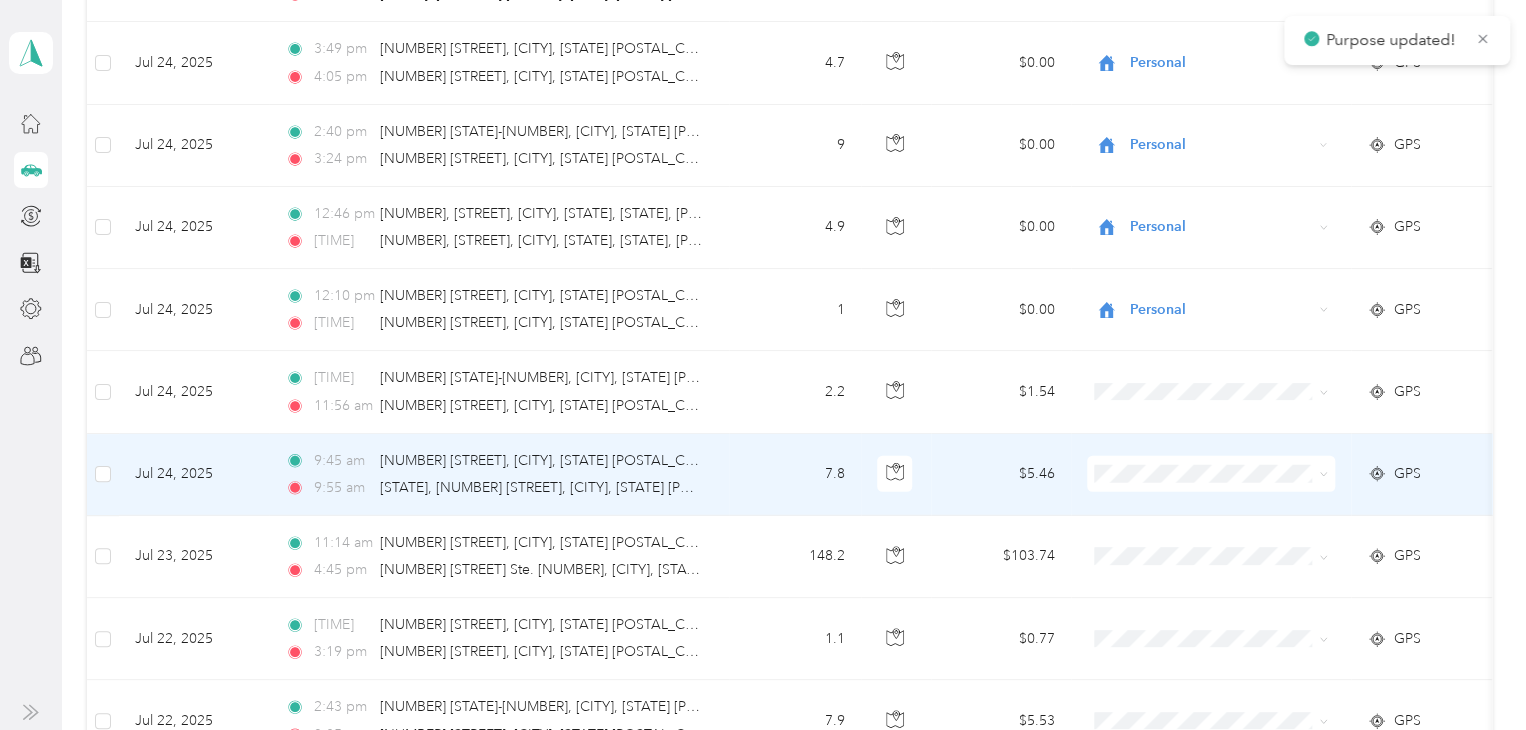 click at bounding box center [1211, 474] 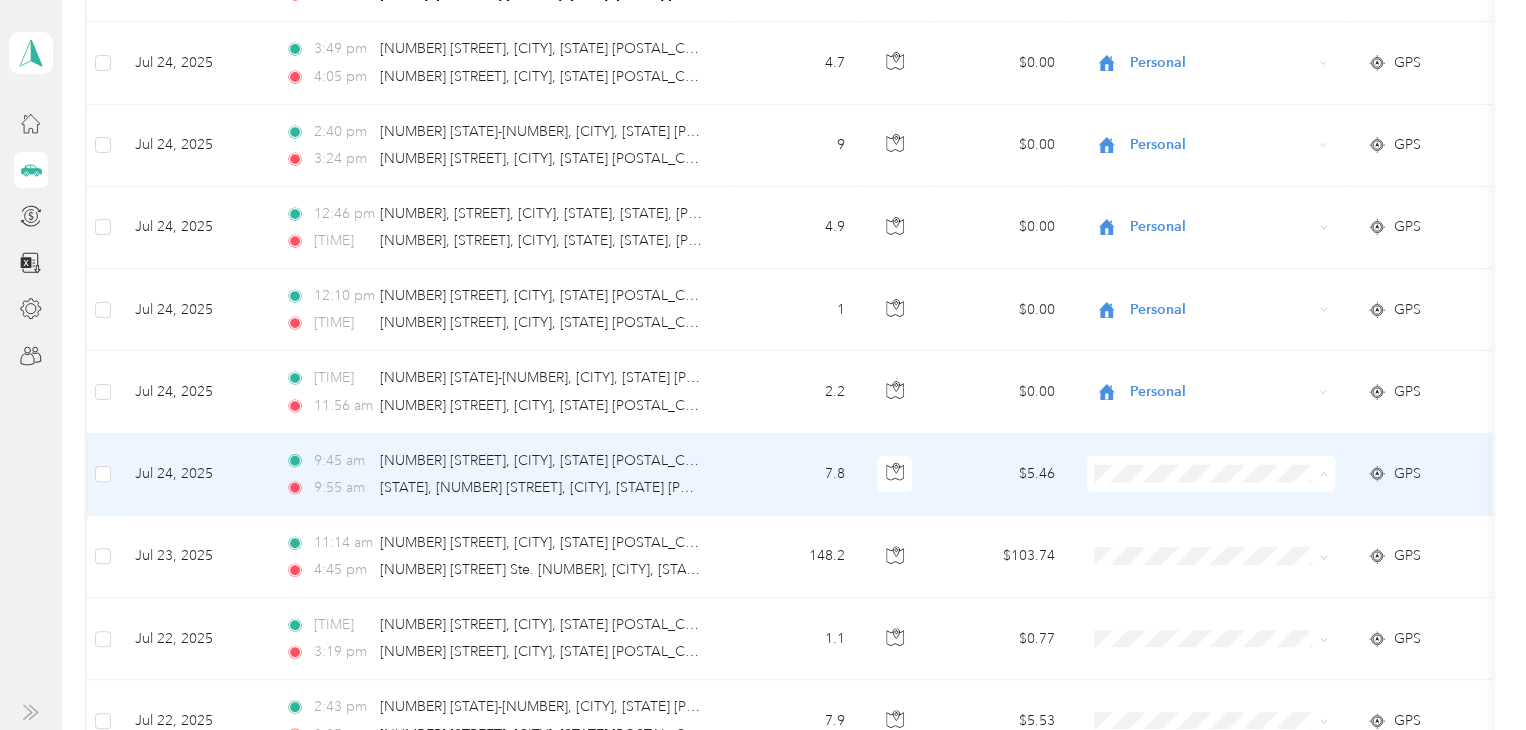 click on "Personal" at bounding box center (1228, 219) 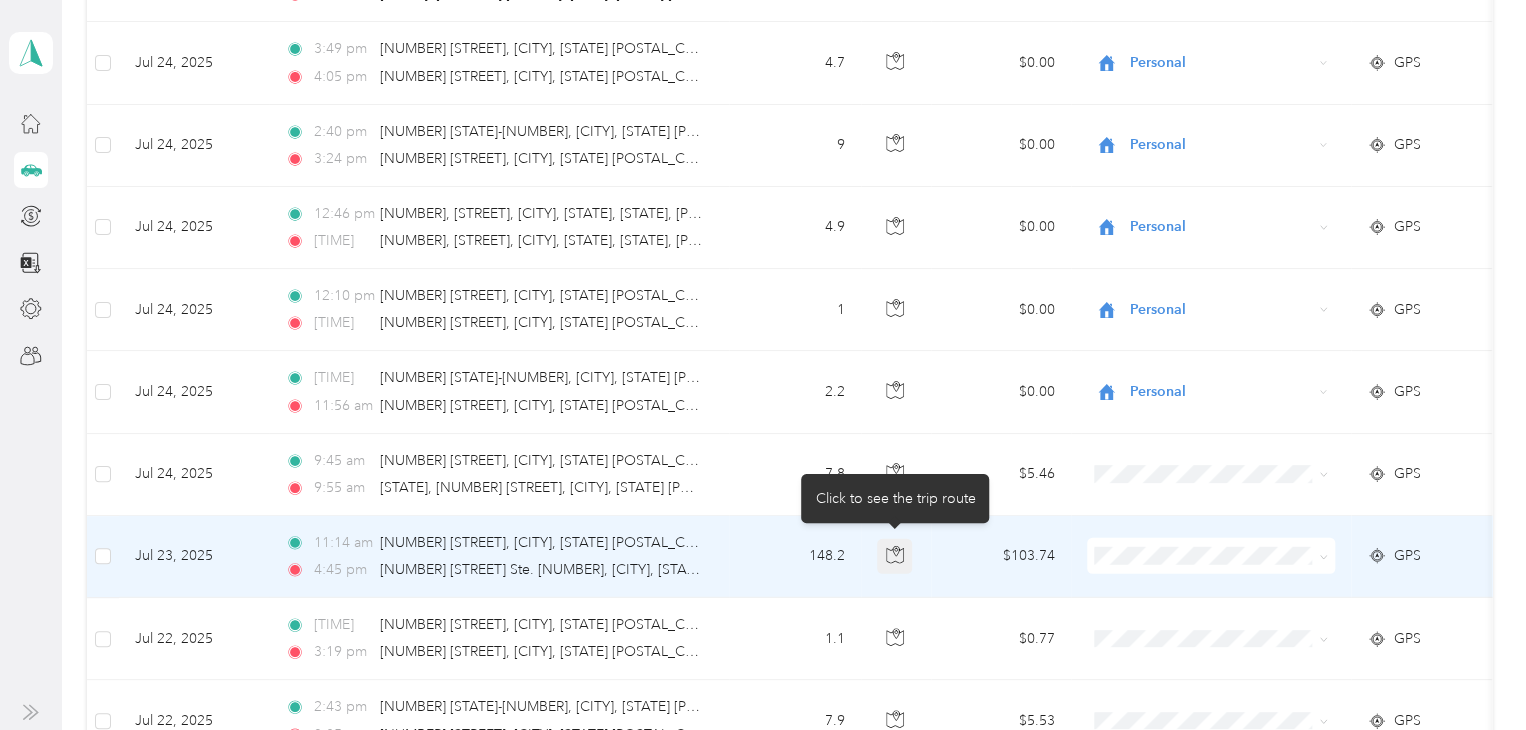 click 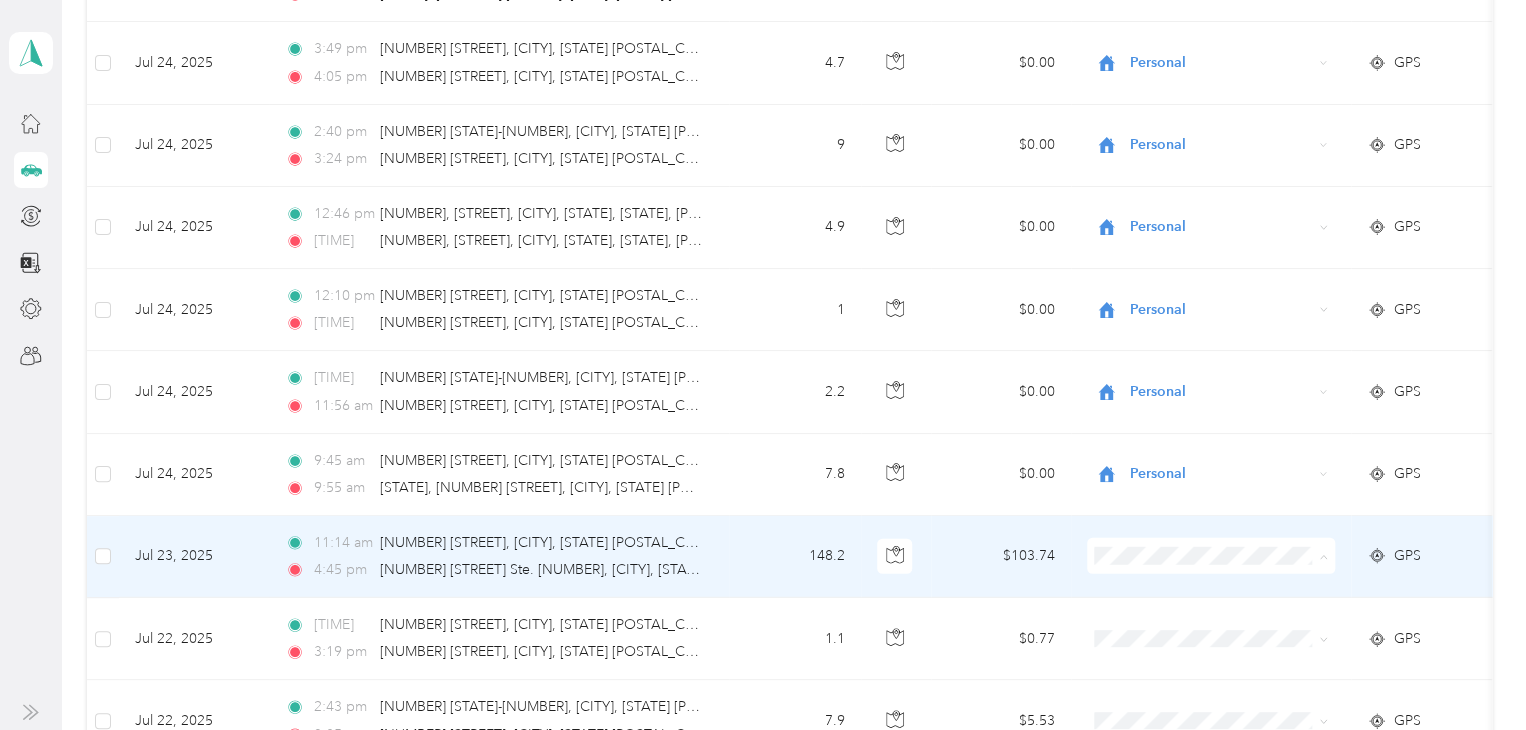 click on "Lyft" at bounding box center (1228, 336) 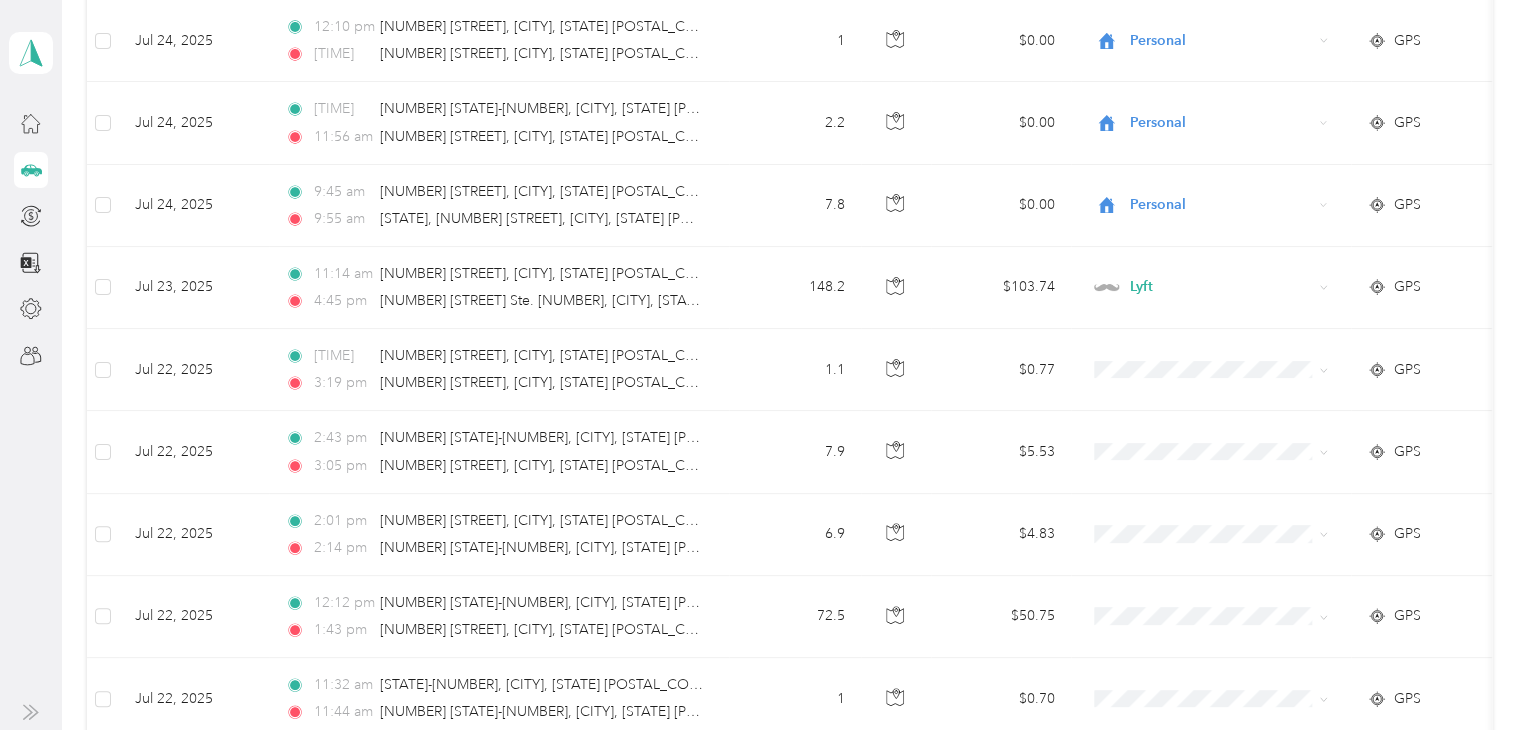 scroll, scrollTop: 2971, scrollLeft: 0, axis: vertical 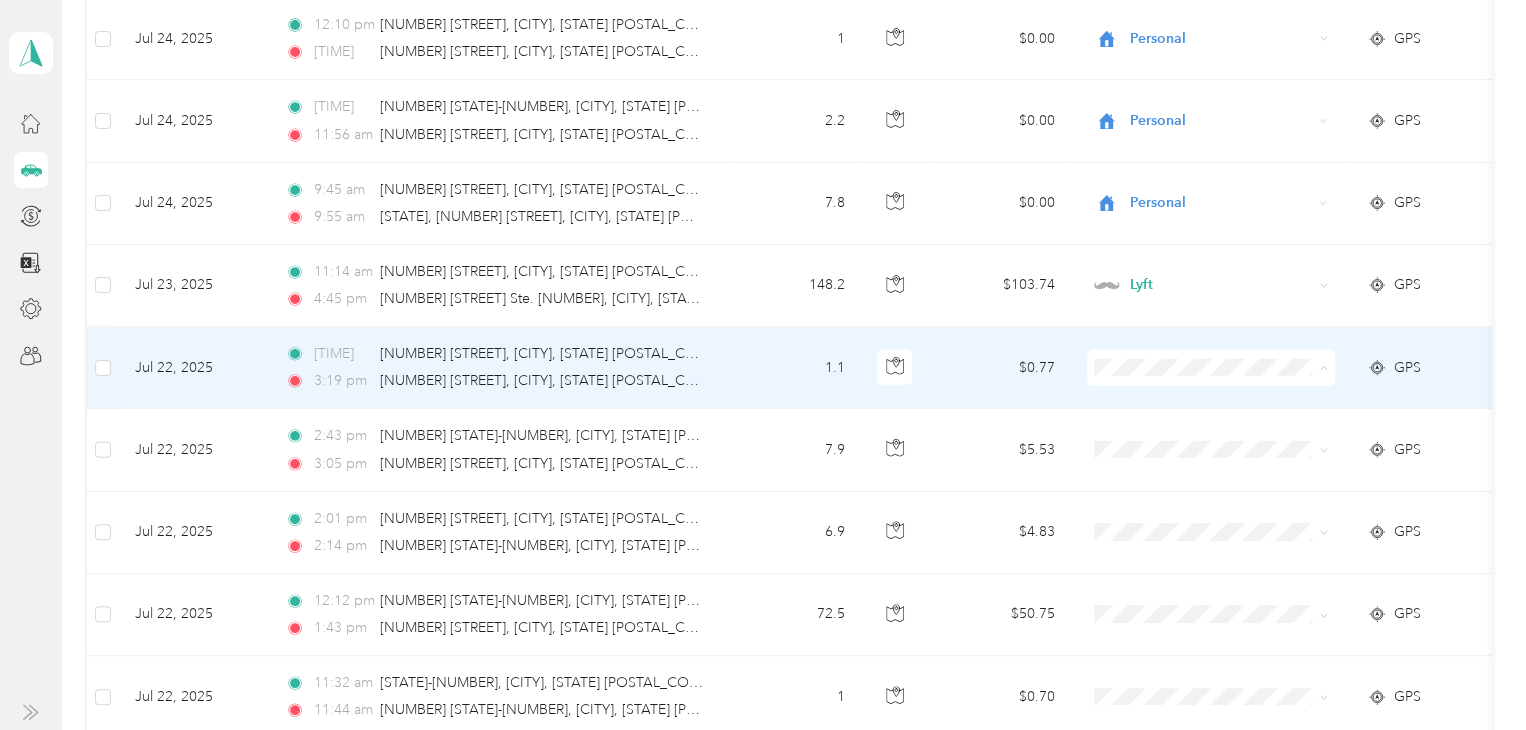 click on "Personal" at bounding box center [1228, 432] 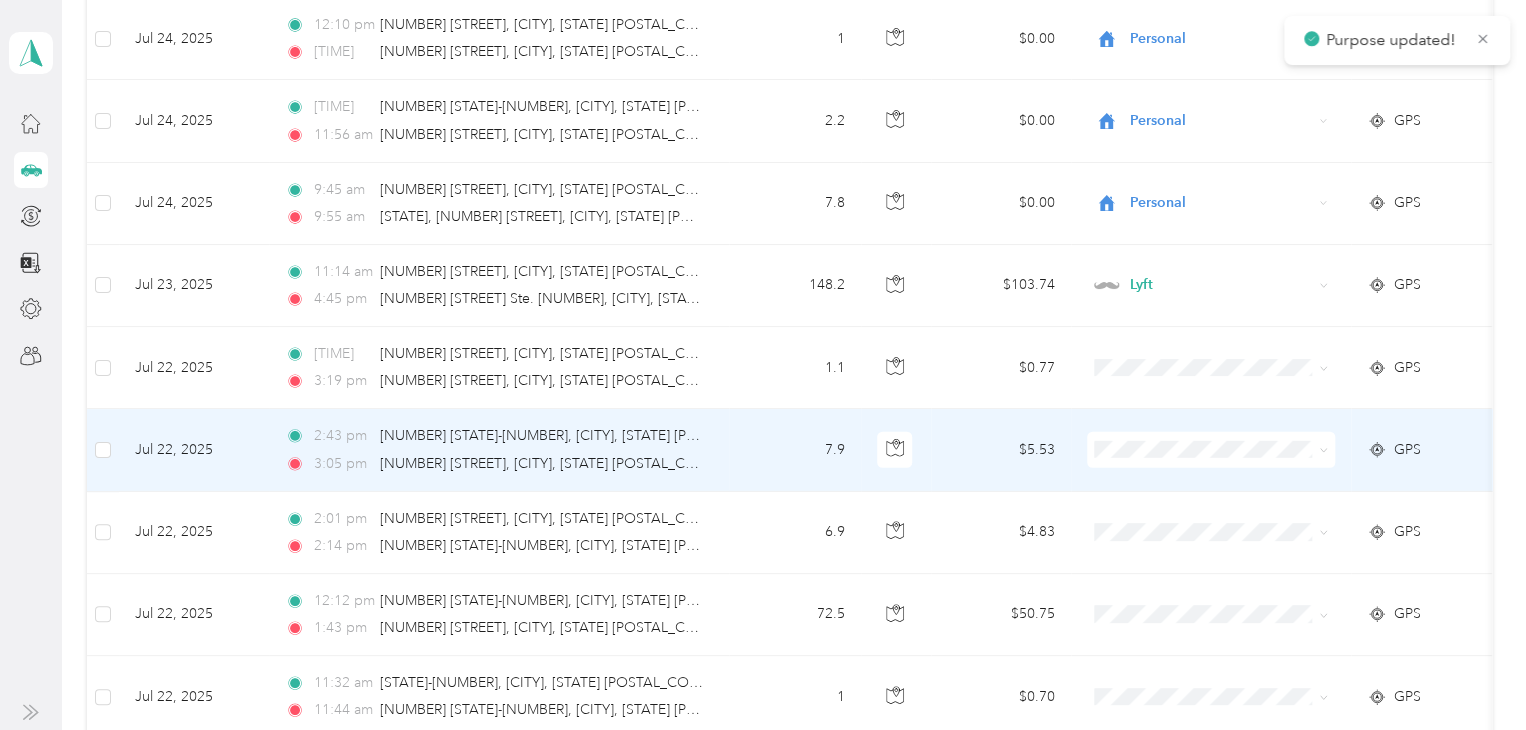 click at bounding box center (1211, 450) 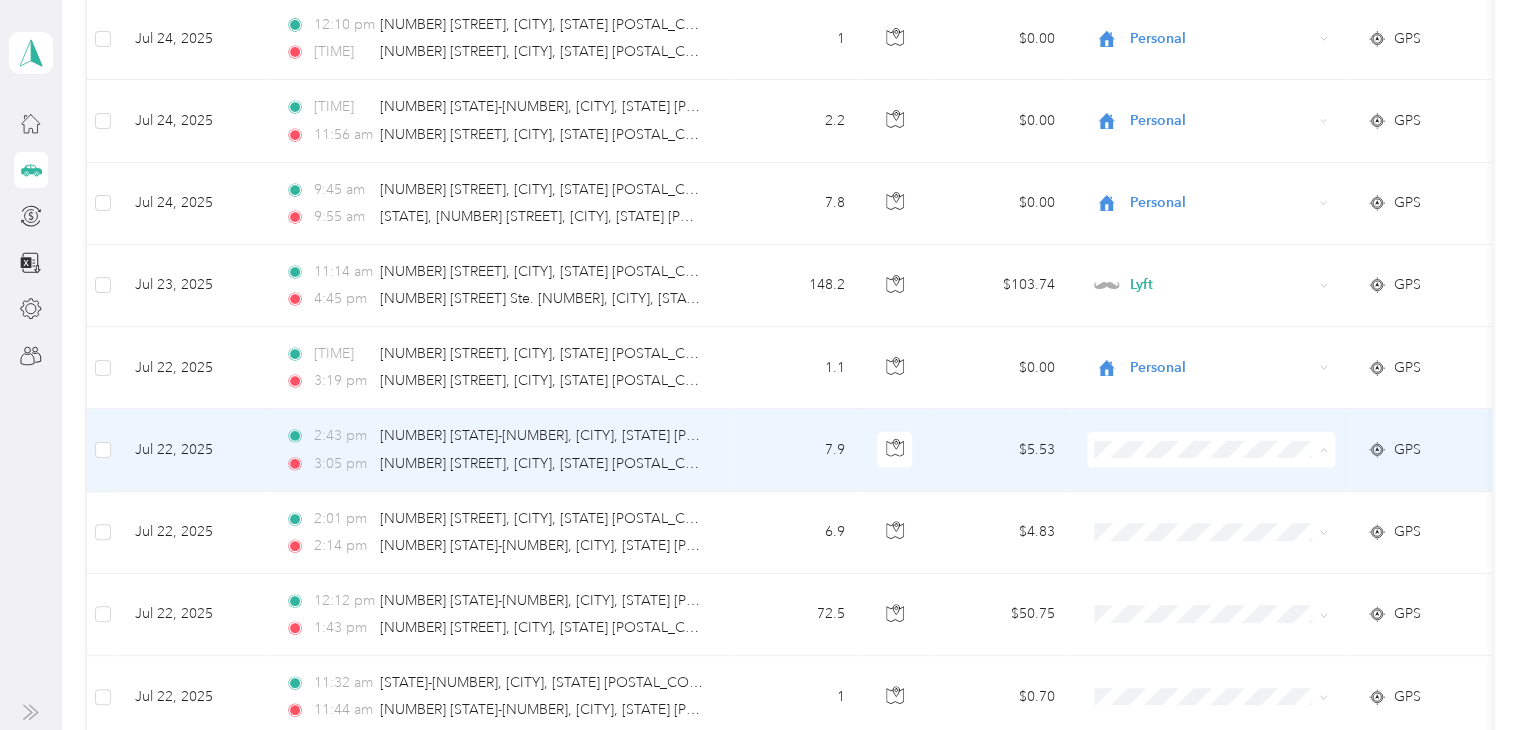 click on "Personal" at bounding box center (1228, 194) 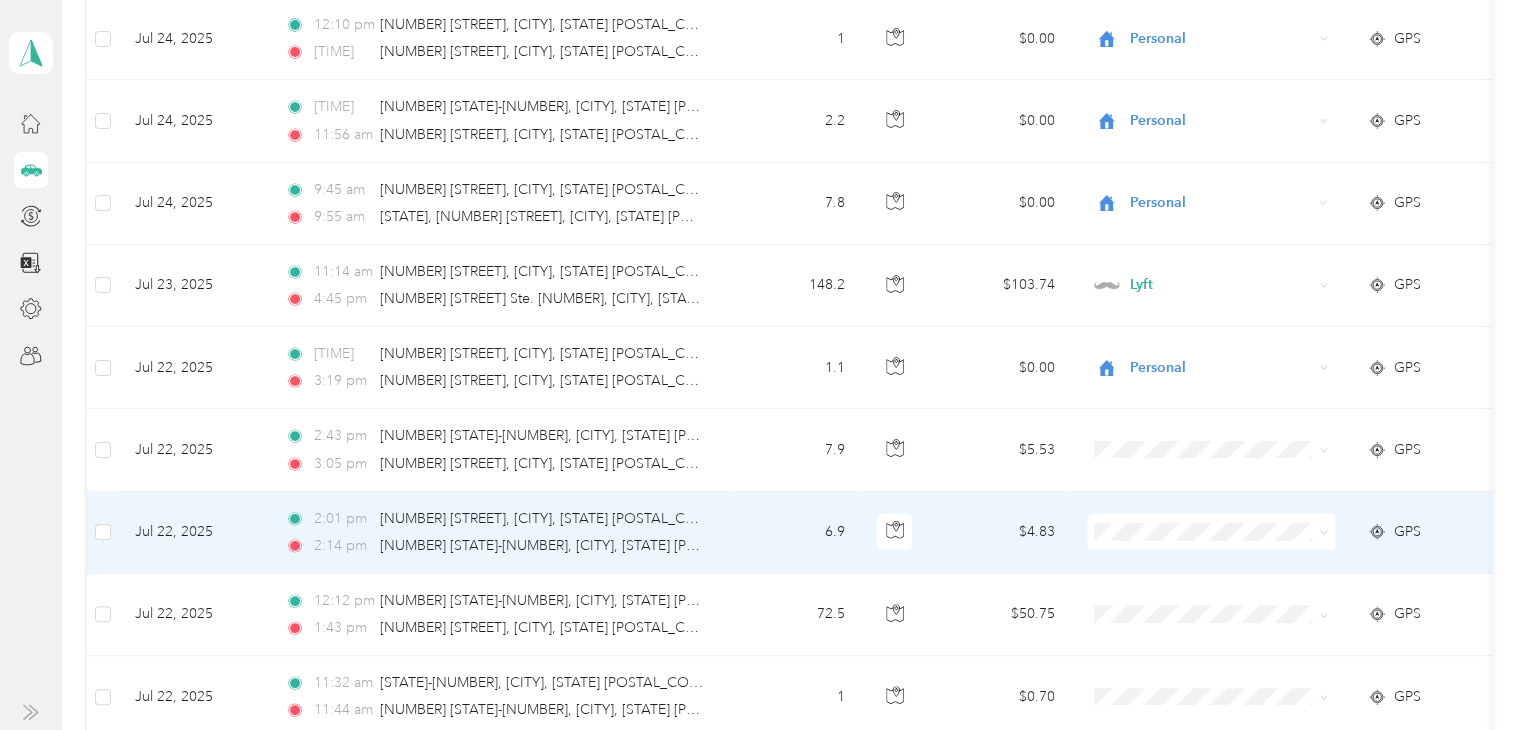 click on "Personal" at bounding box center (1228, 272) 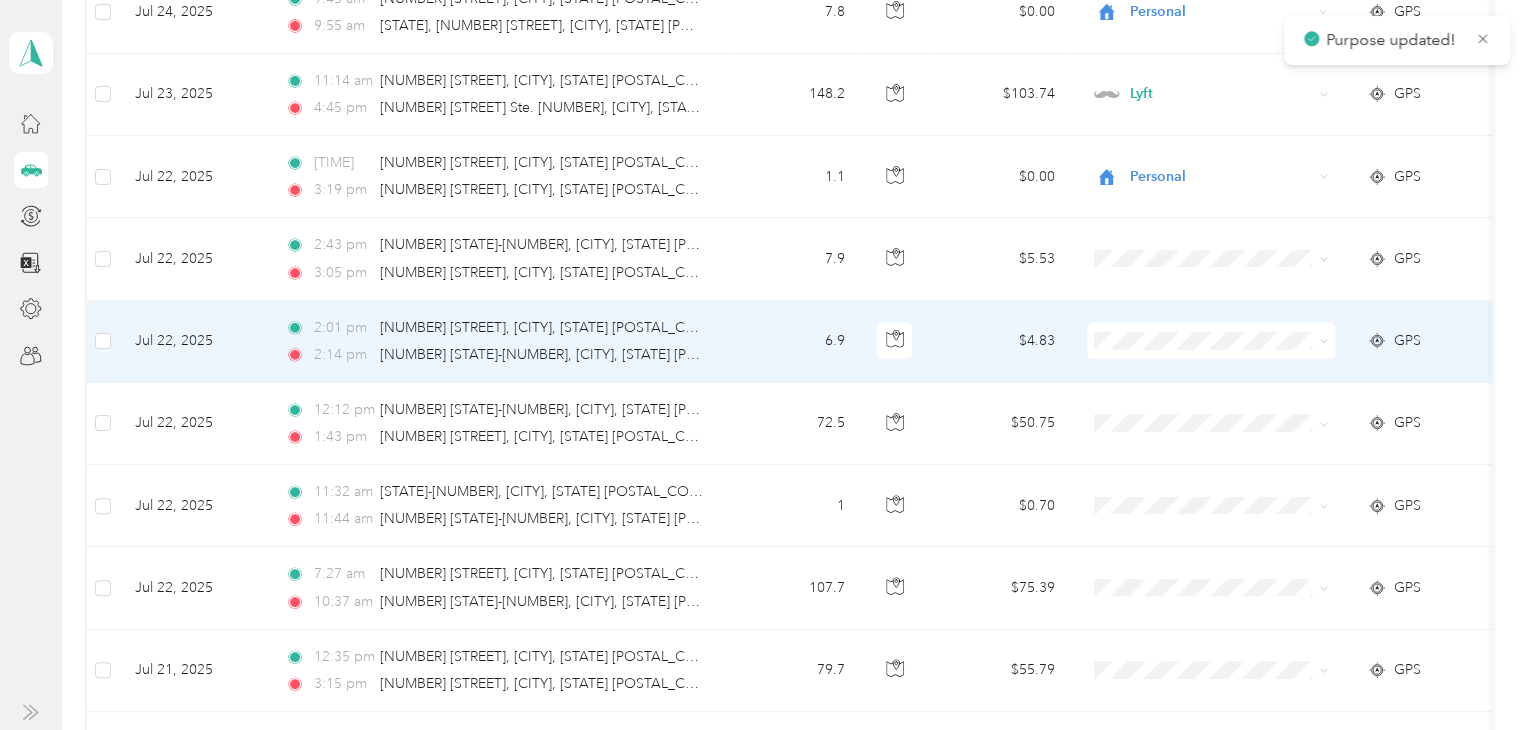 scroll, scrollTop: 3171, scrollLeft: 0, axis: vertical 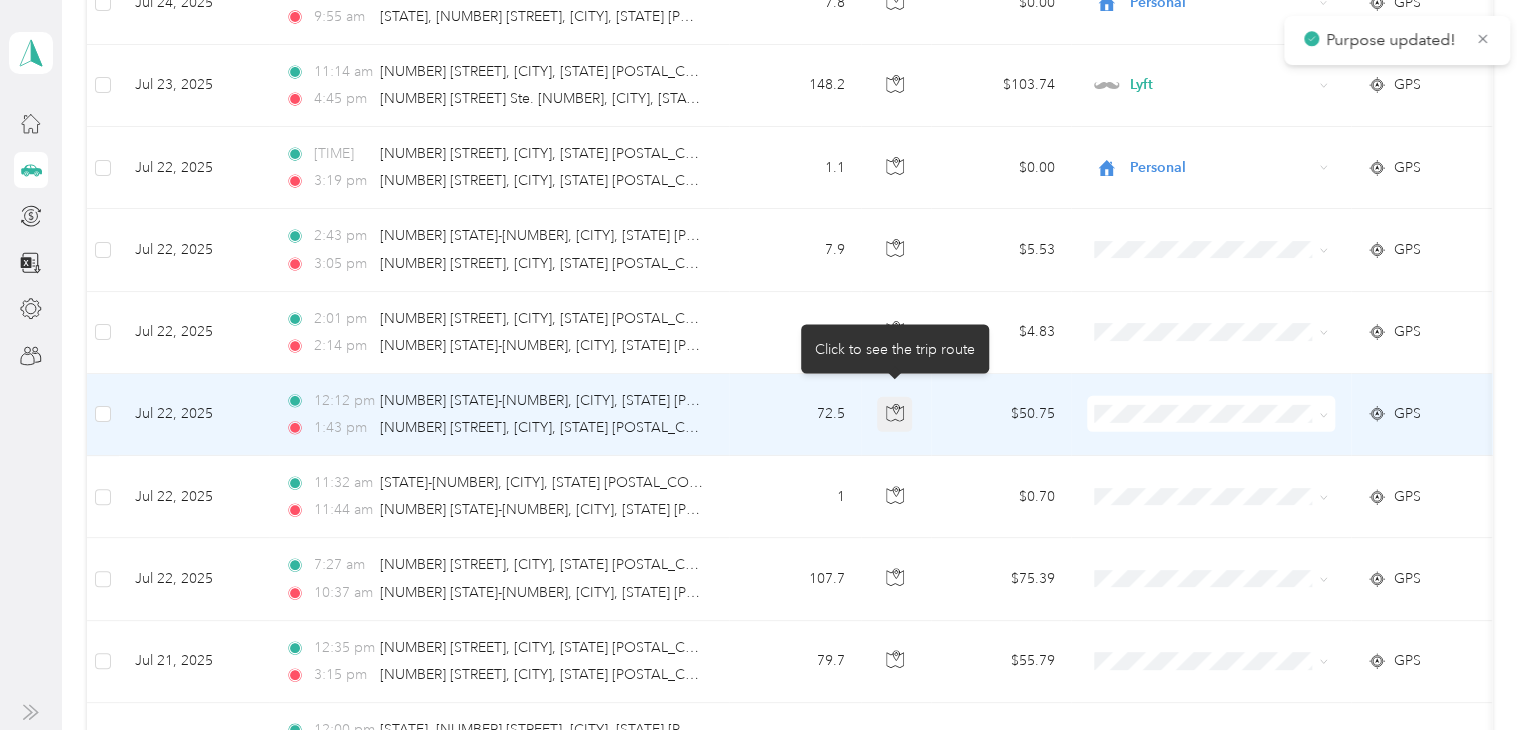 click at bounding box center (895, 415) 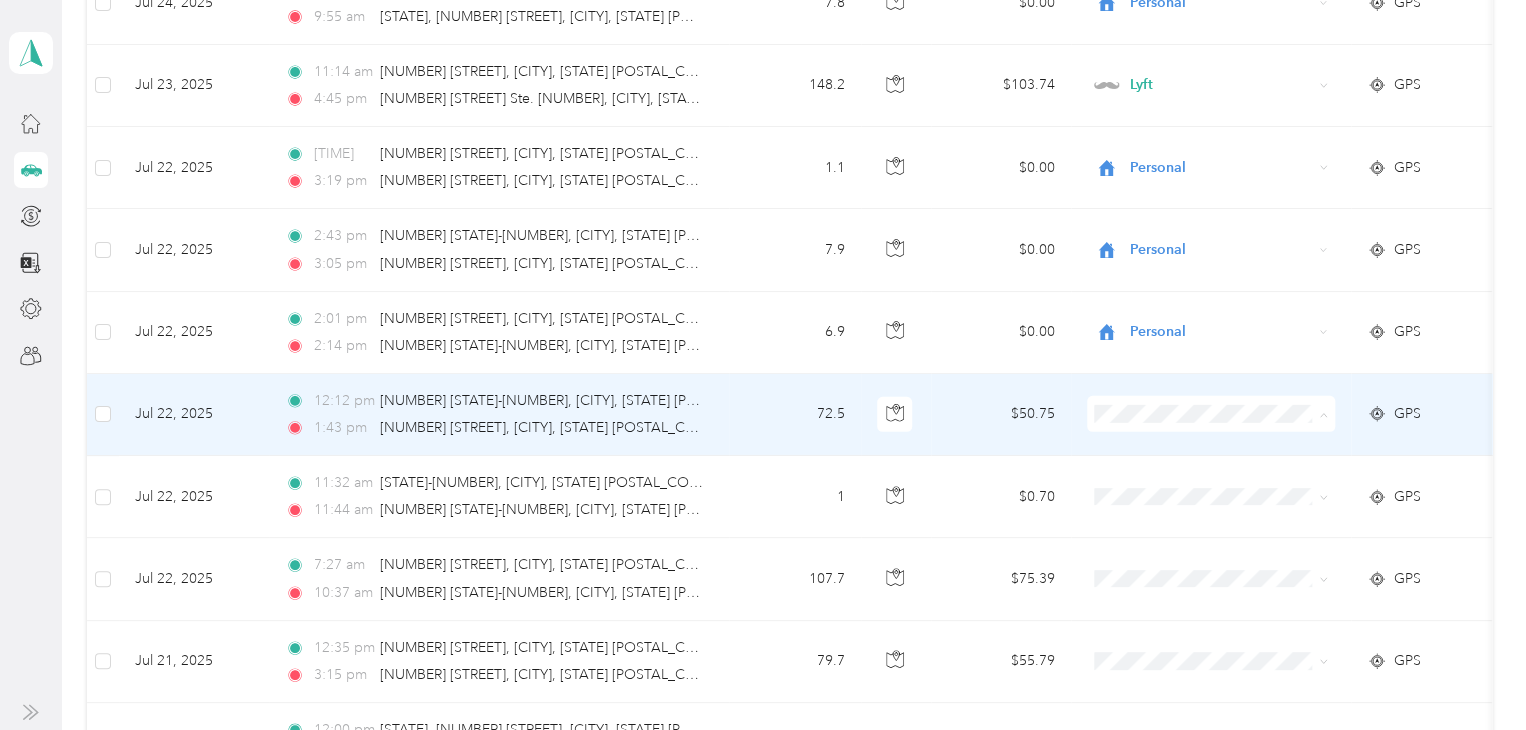 click on "Personal" at bounding box center [1211, 478] 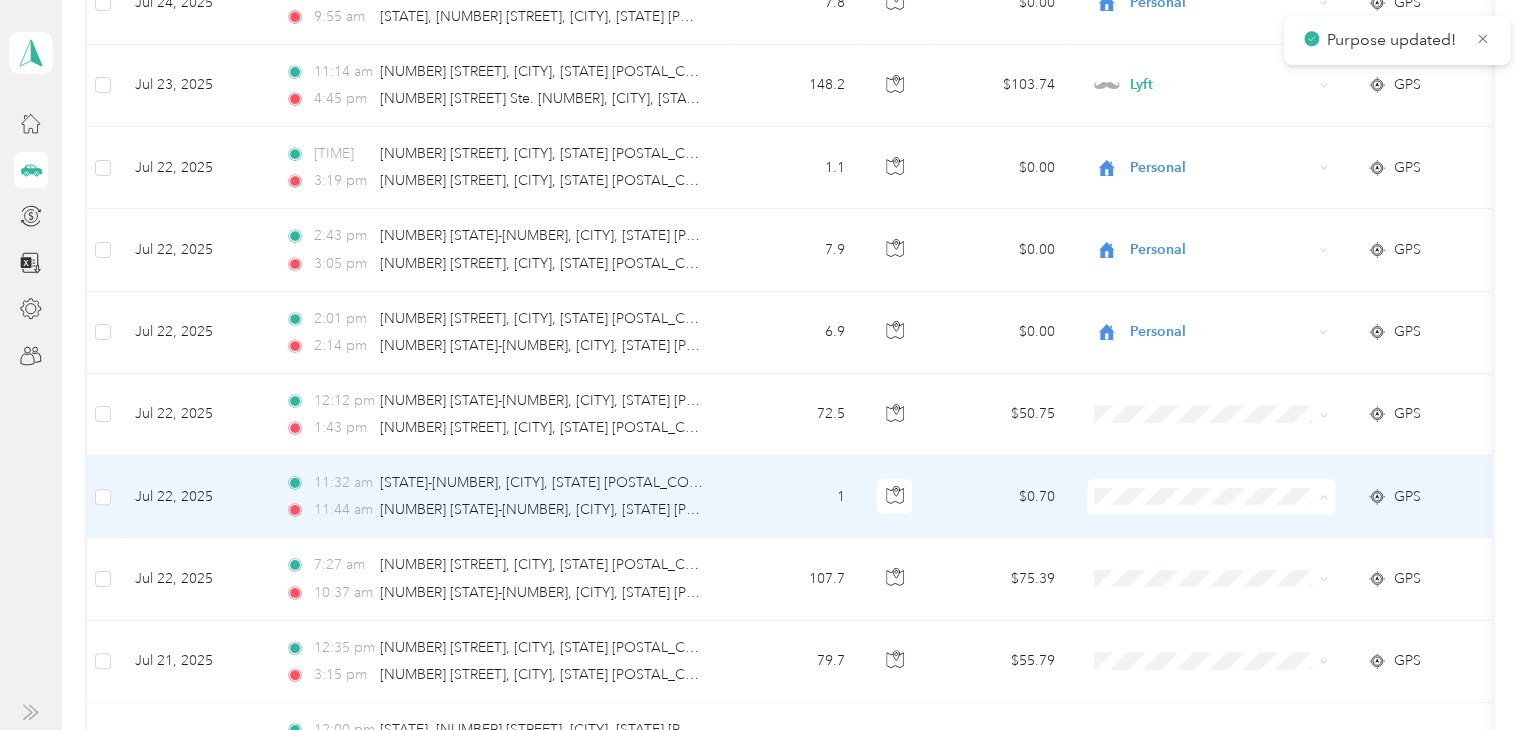 click on "Personal" at bounding box center (1228, 240) 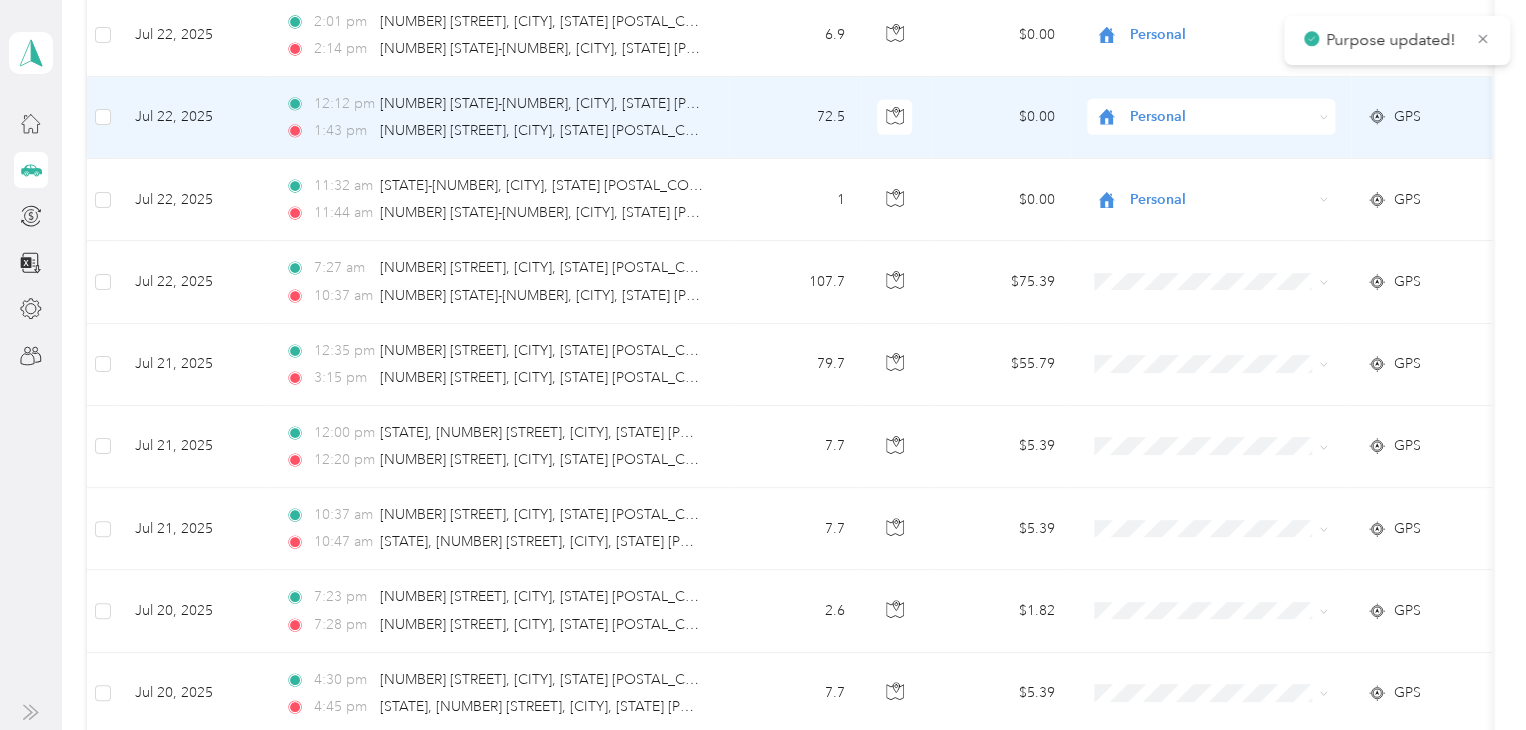 scroll, scrollTop: 3471, scrollLeft: 0, axis: vertical 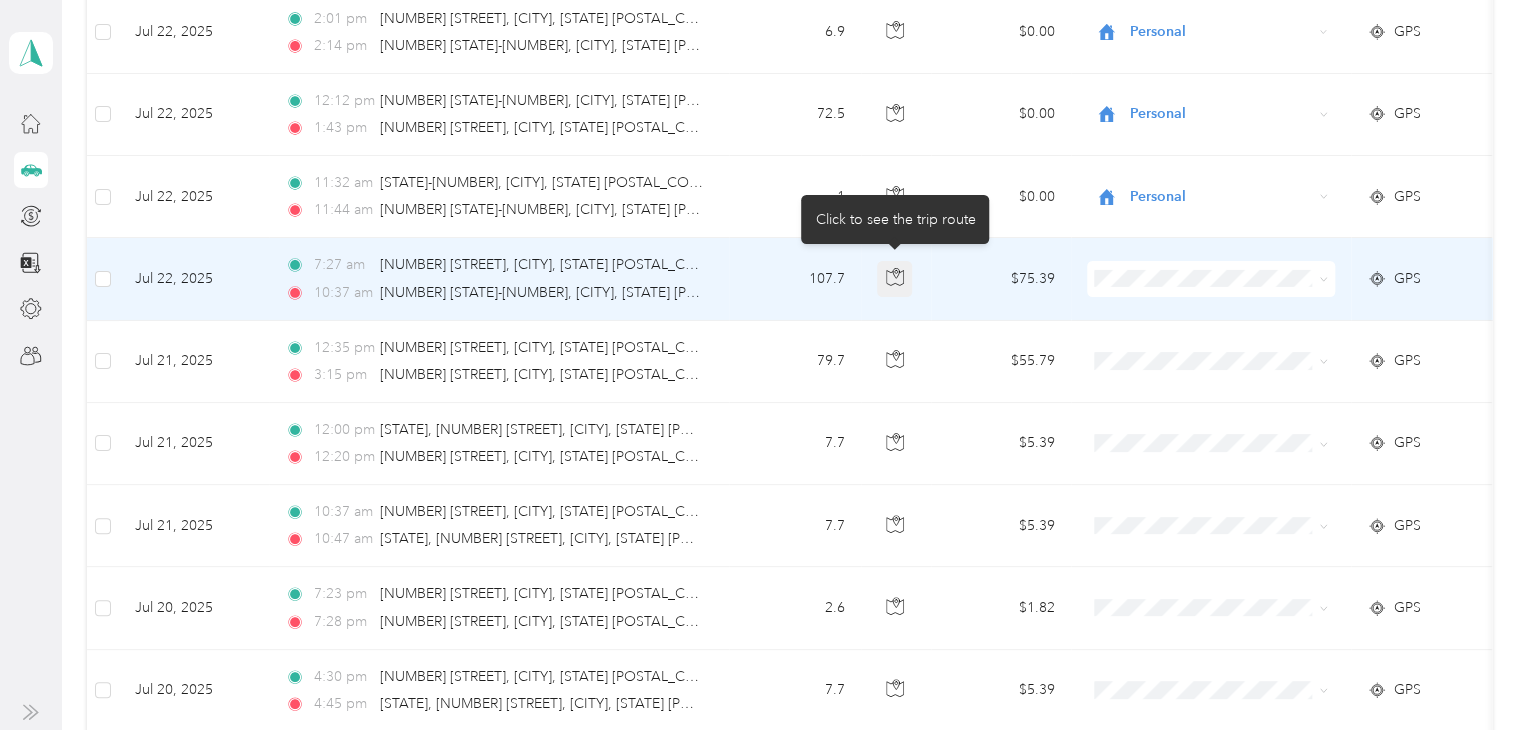 click 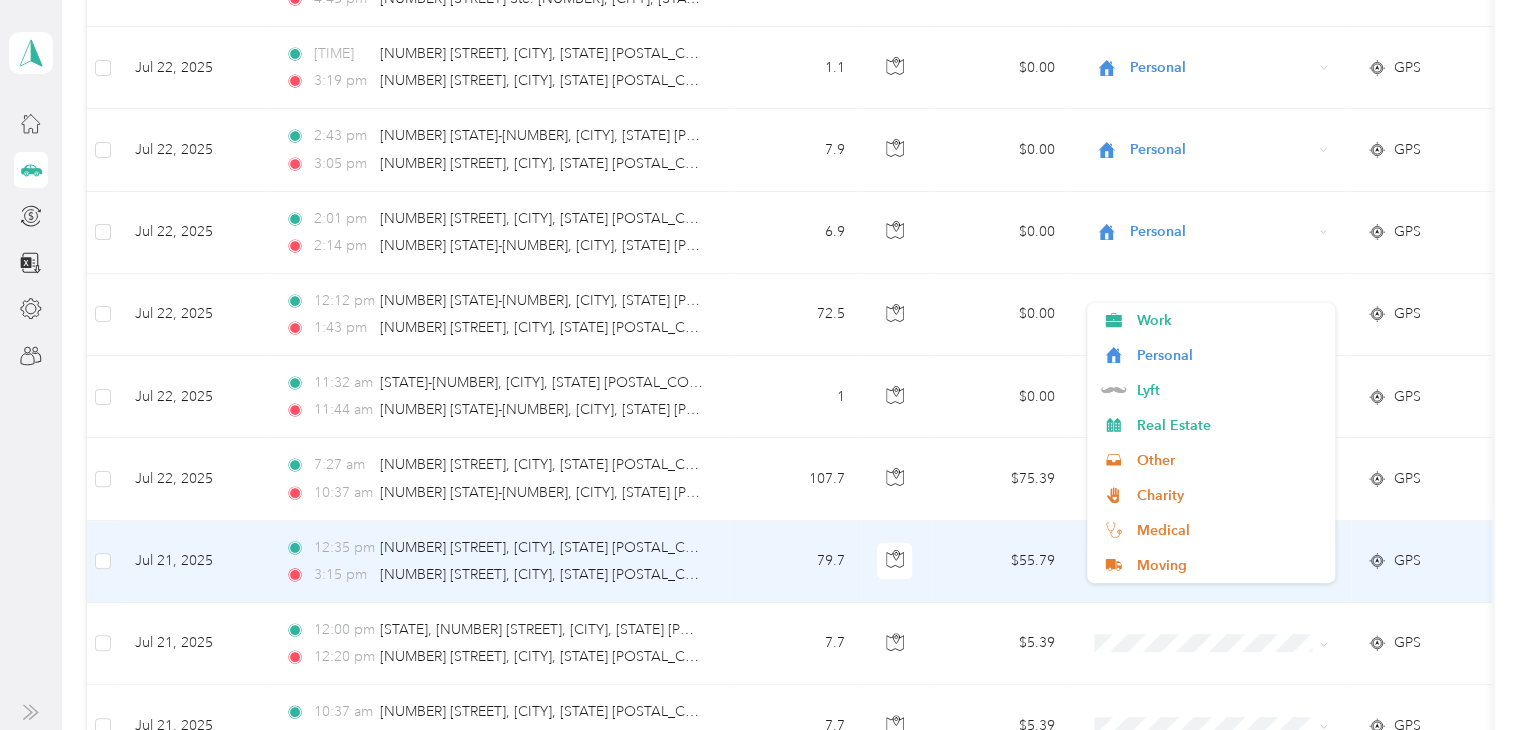 scroll, scrollTop: 3471, scrollLeft: 0, axis: vertical 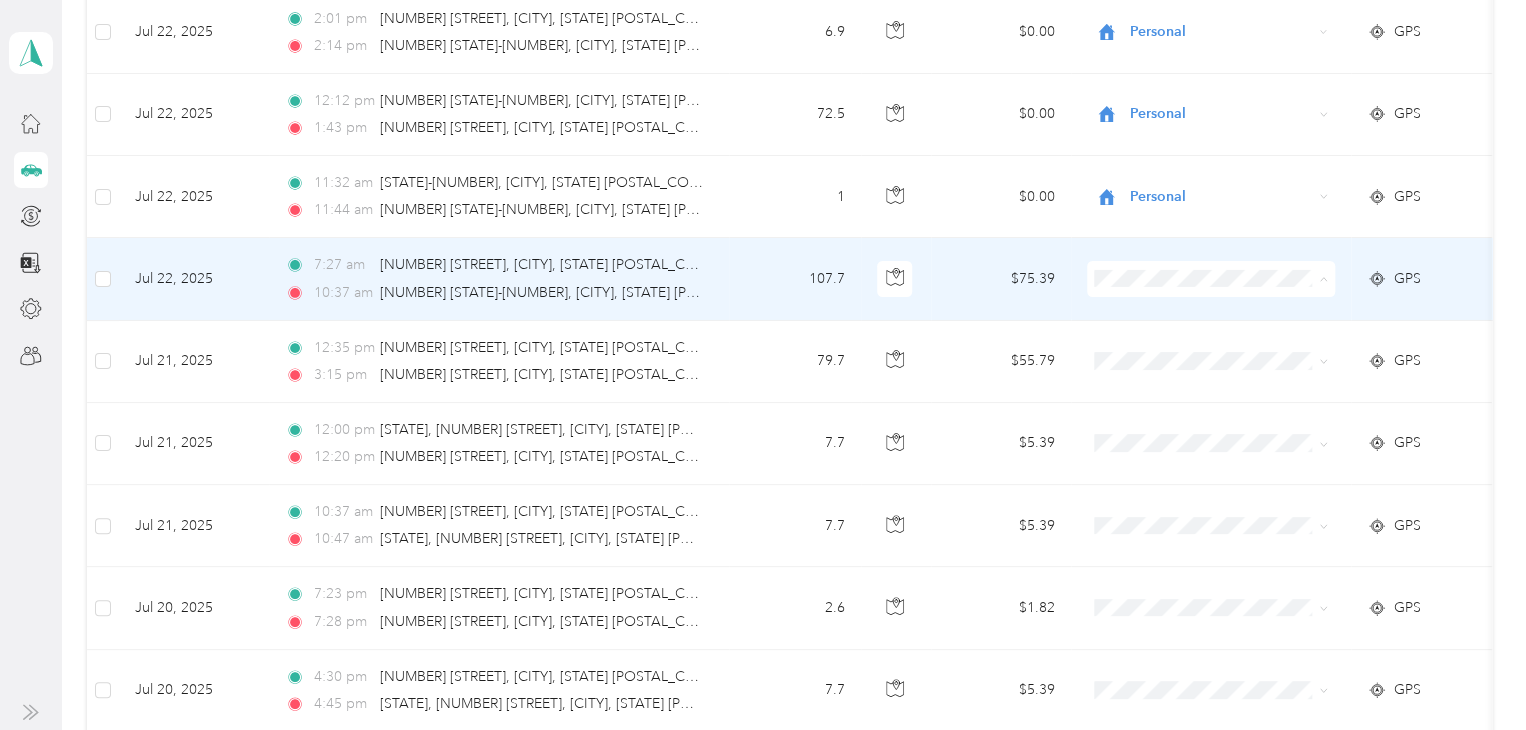 click on "Personal" at bounding box center (1228, 342) 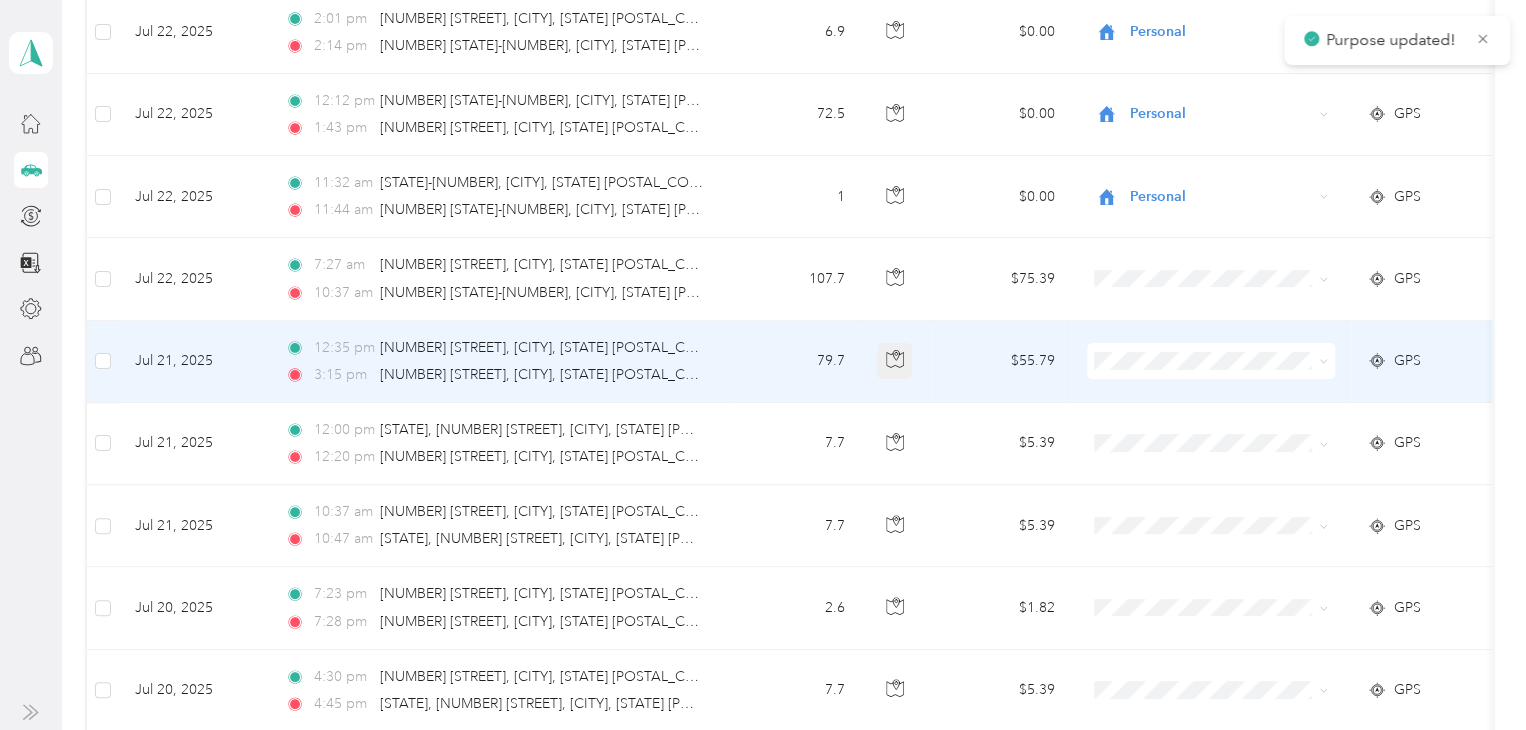 click 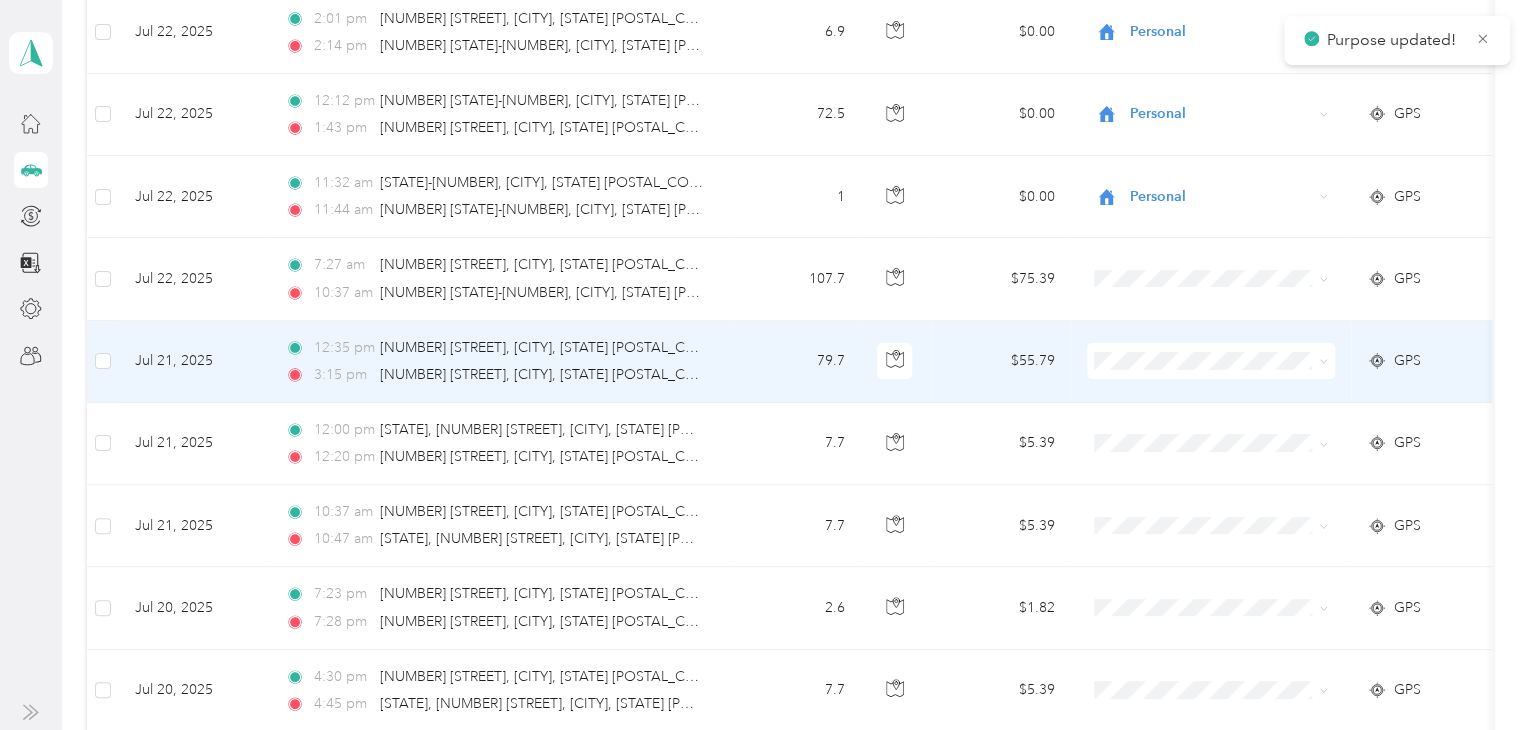 click at bounding box center (1211, 361) 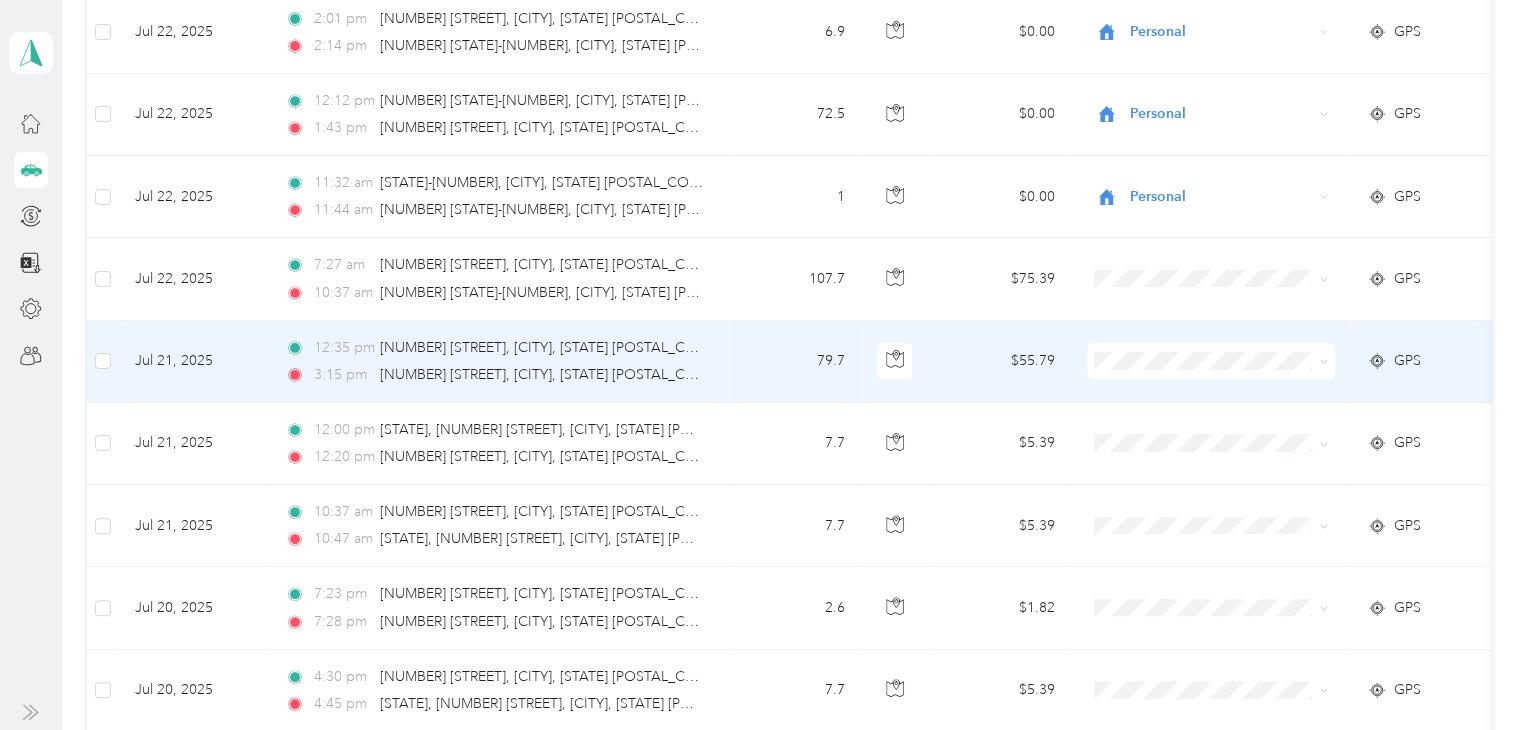 click on "Lyft" at bounding box center [1228, 456] 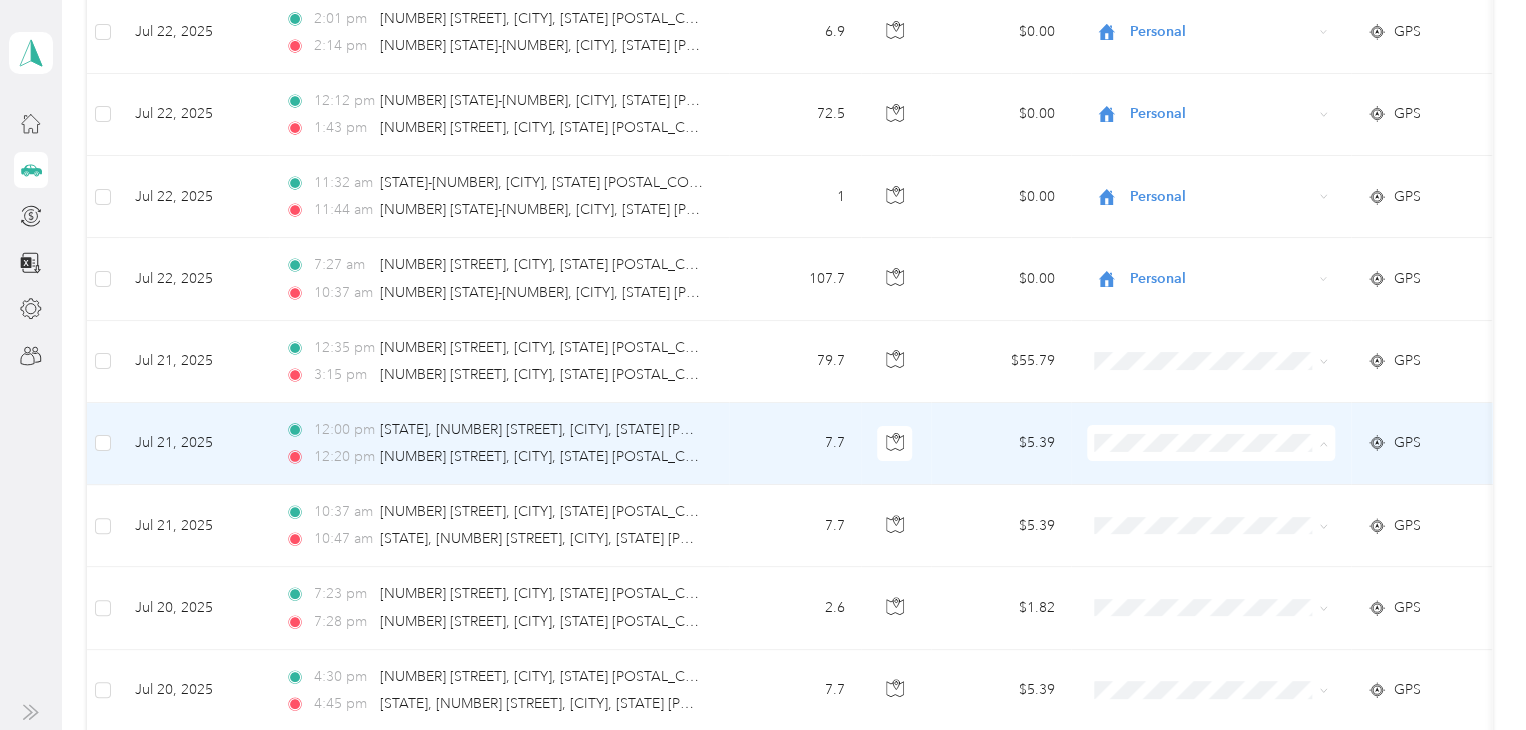 click on "Personal" at bounding box center [1211, 186] 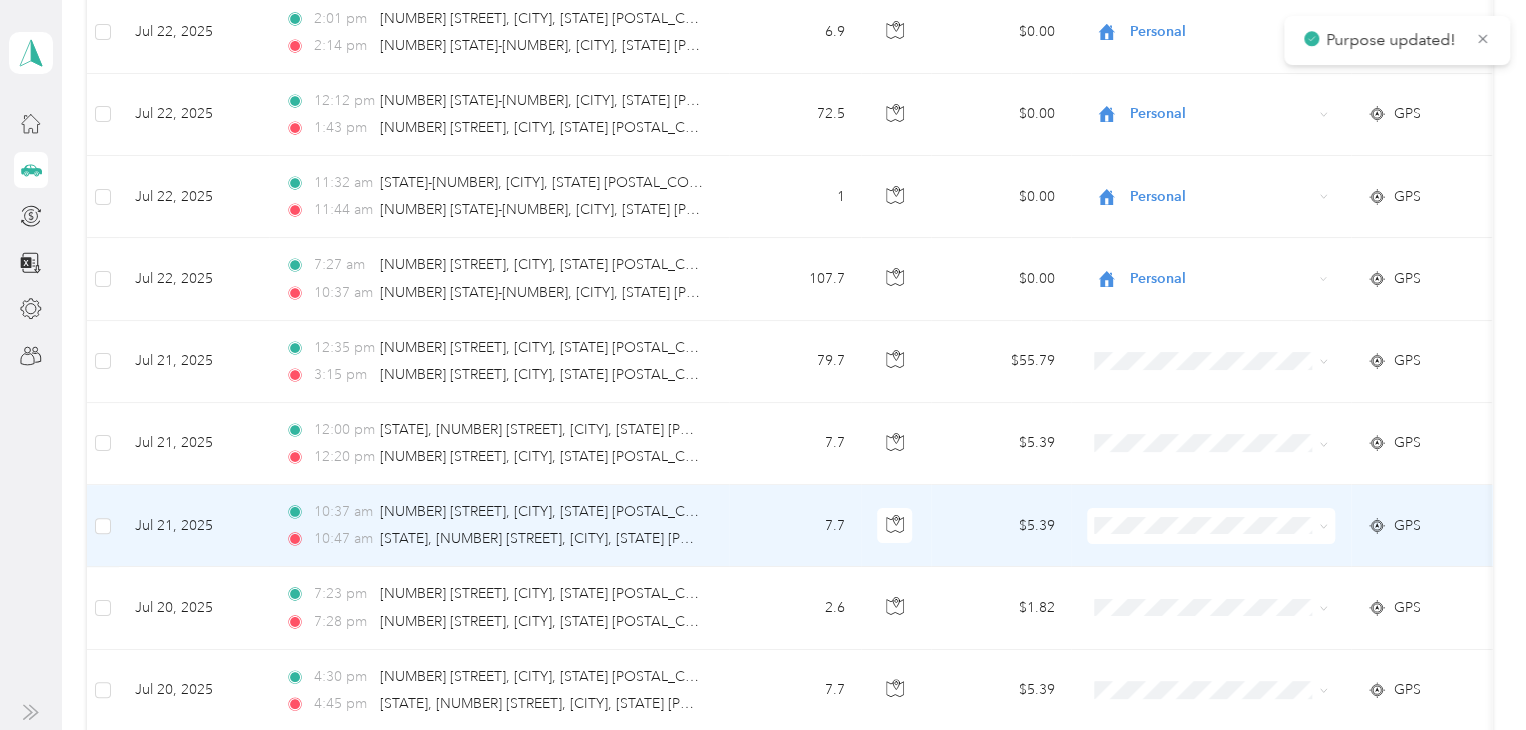 click at bounding box center [1211, 526] 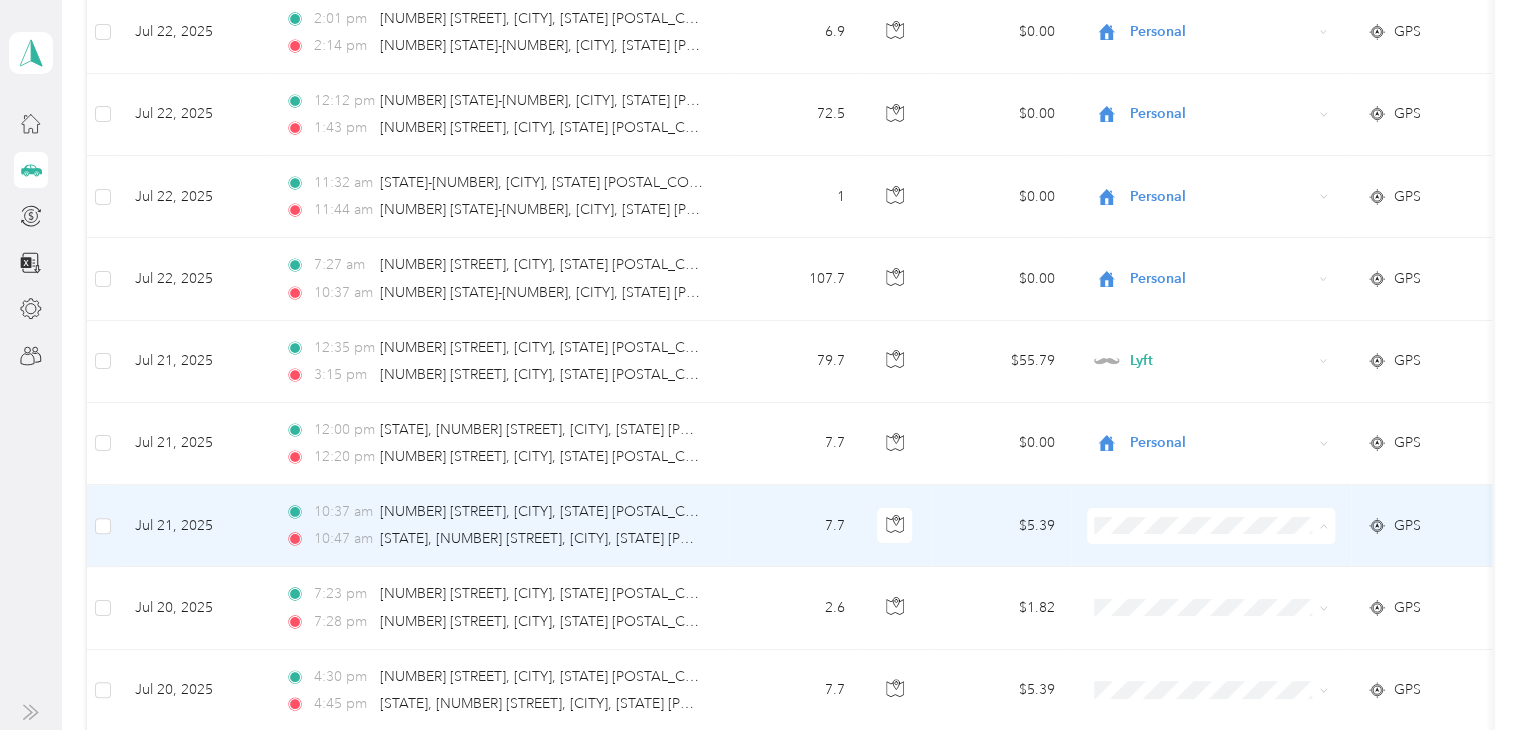 click on "Personal" at bounding box center [1228, 268] 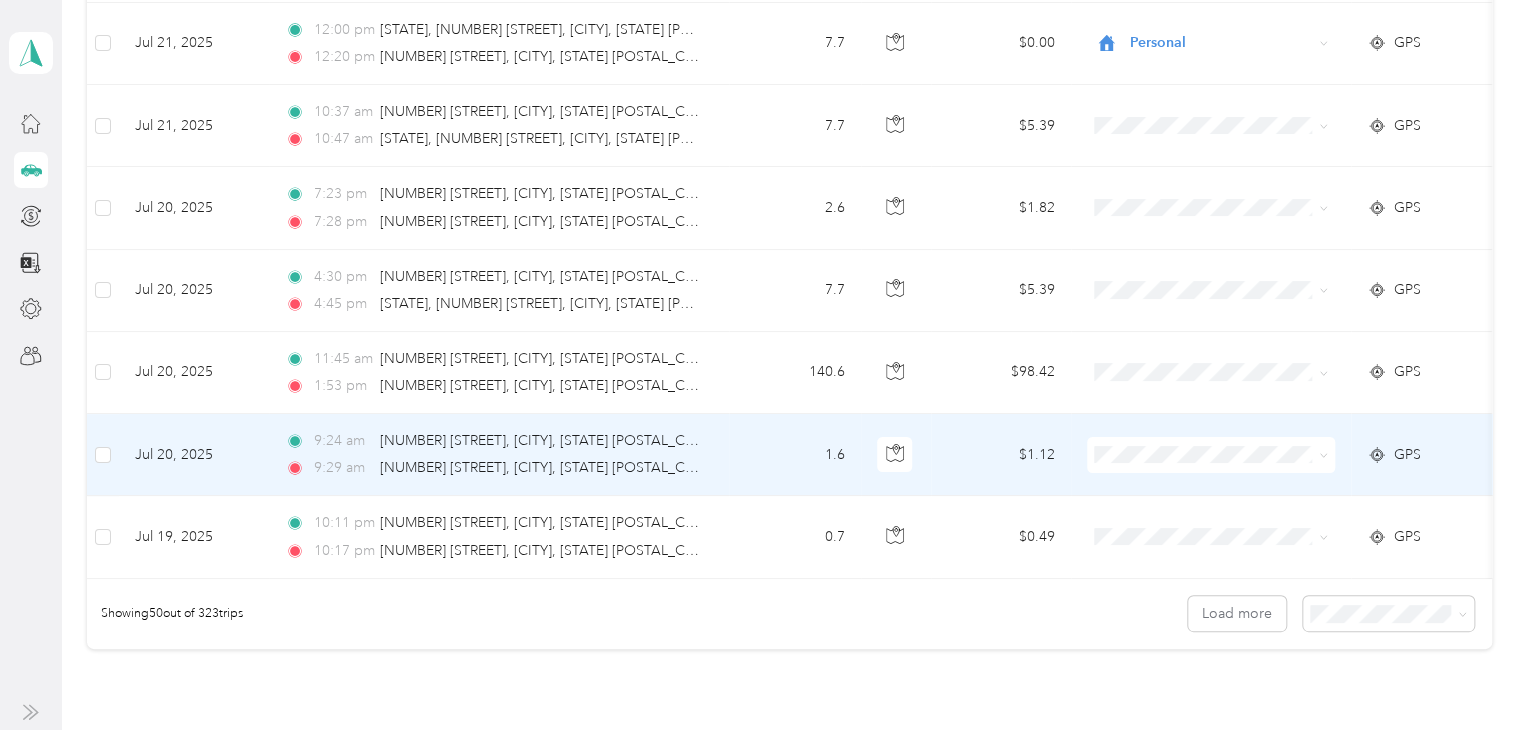 scroll, scrollTop: 3771, scrollLeft: 0, axis: vertical 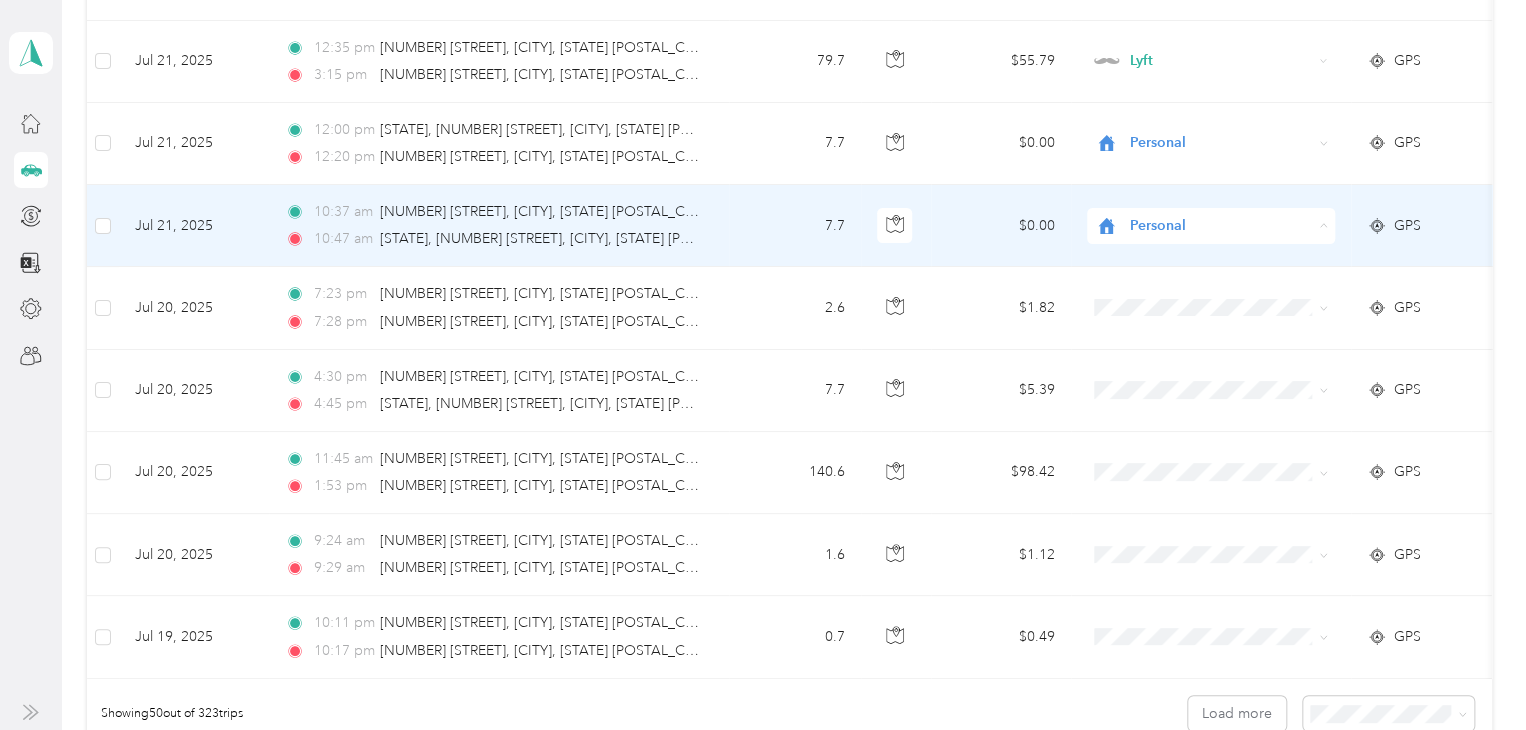 click on "Personal" at bounding box center (1217, 288) 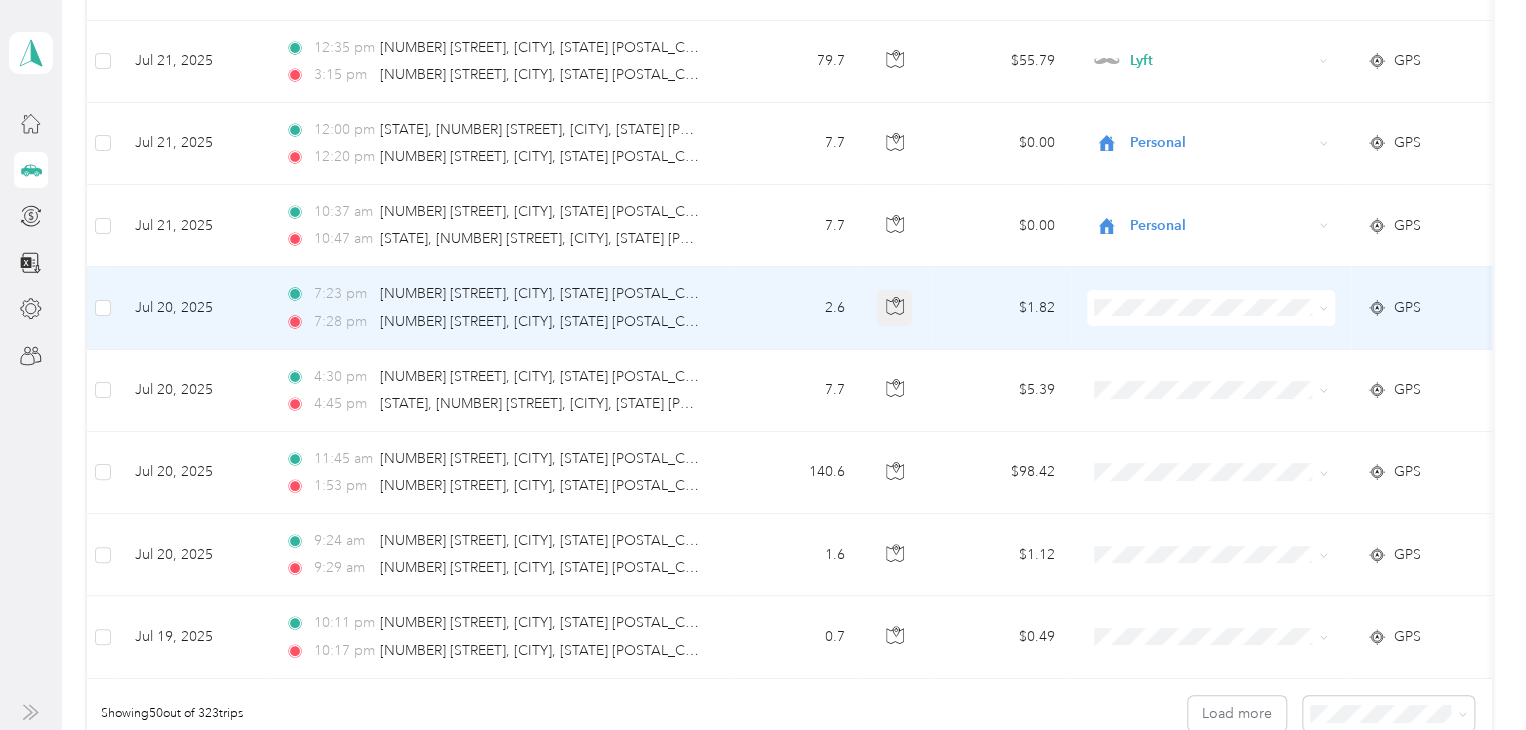 click at bounding box center (895, 308) 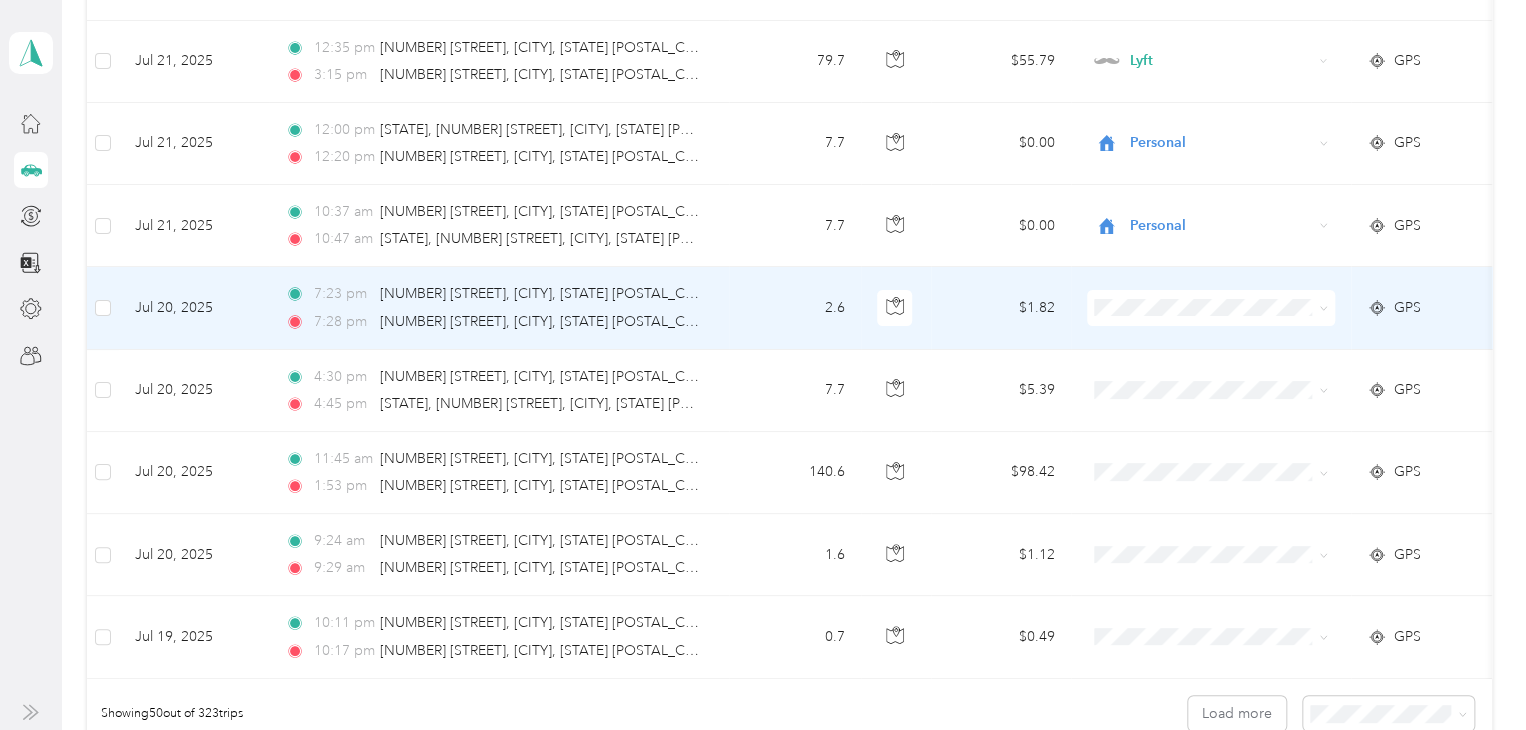 click on "Personal" at bounding box center [1211, 370] 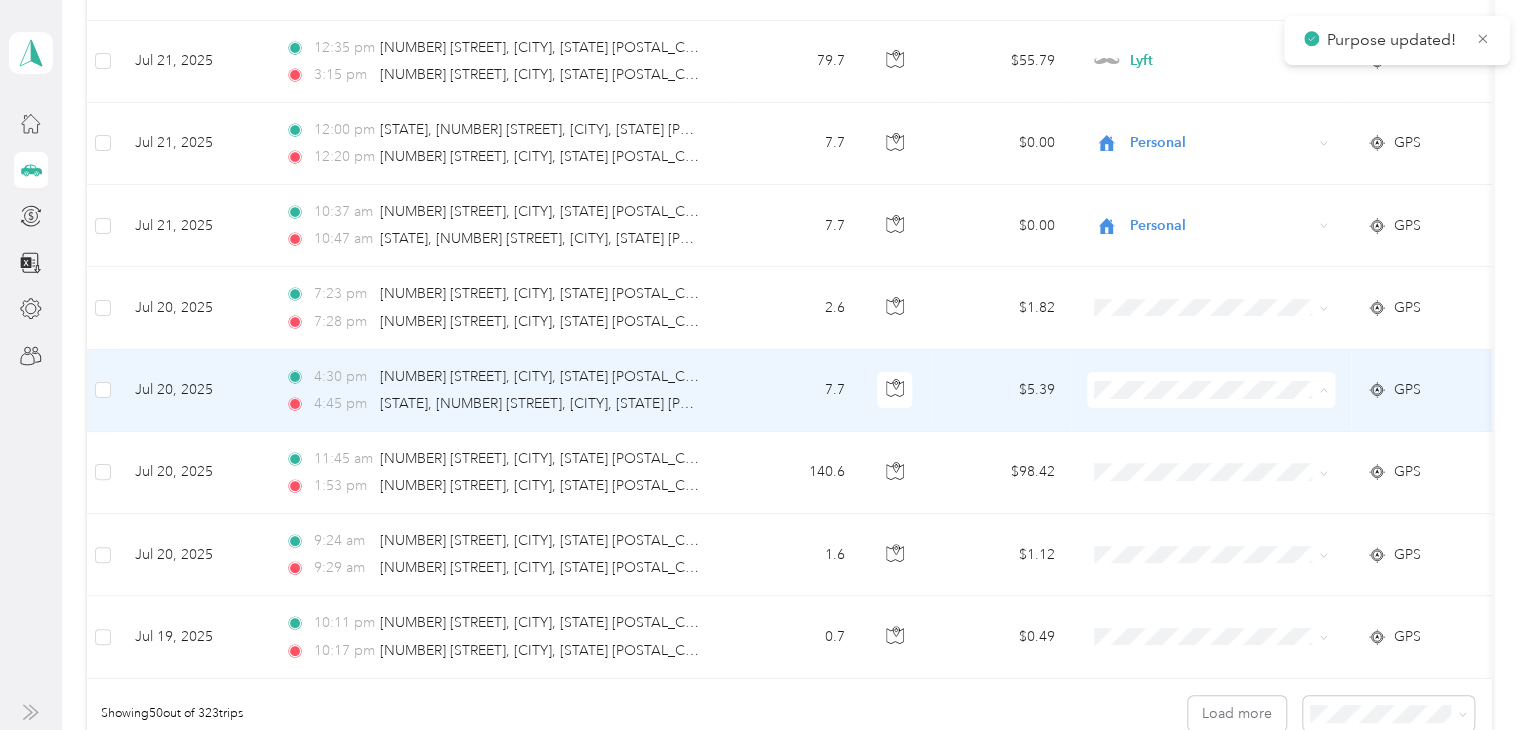 click on "Personal" at bounding box center [1228, 452] 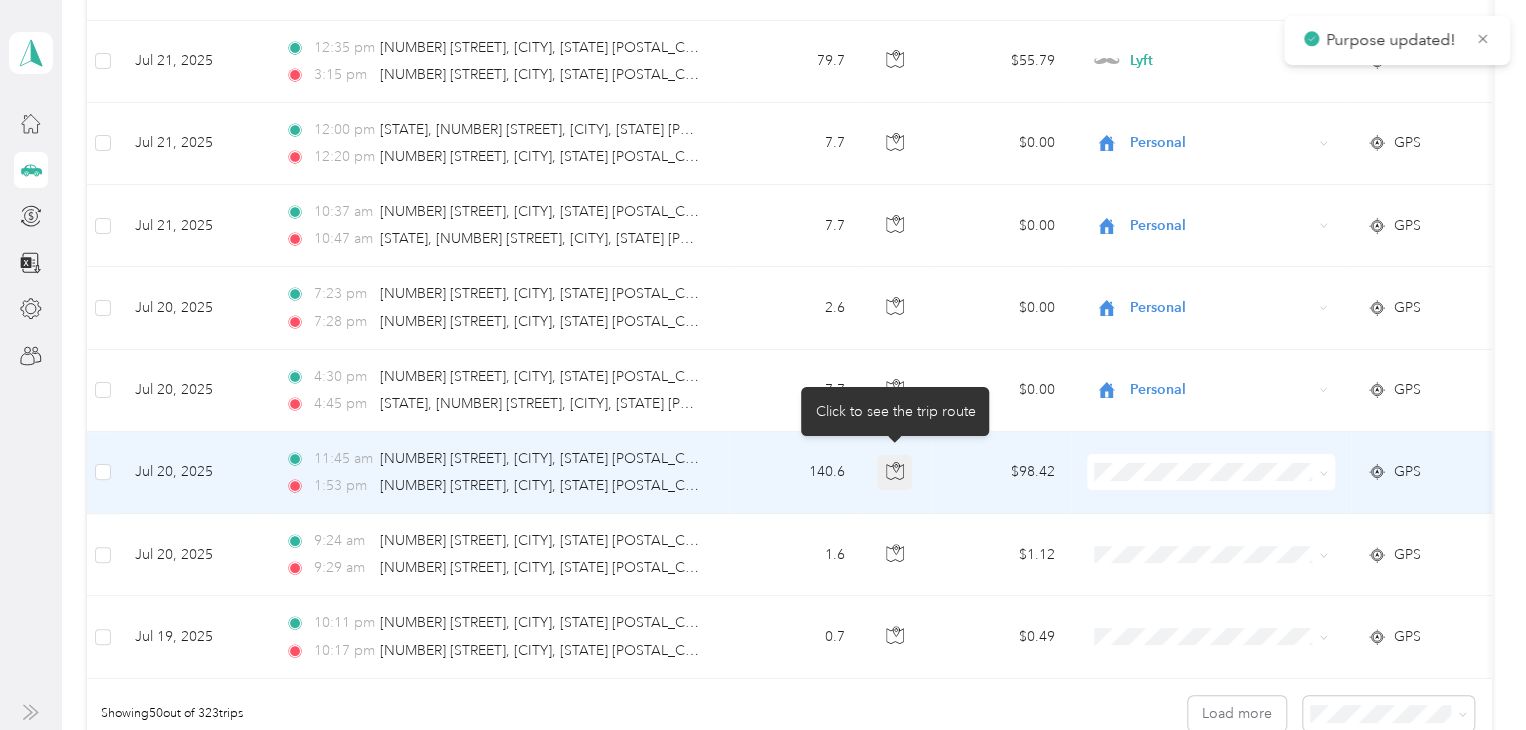 click at bounding box center [895, 473] 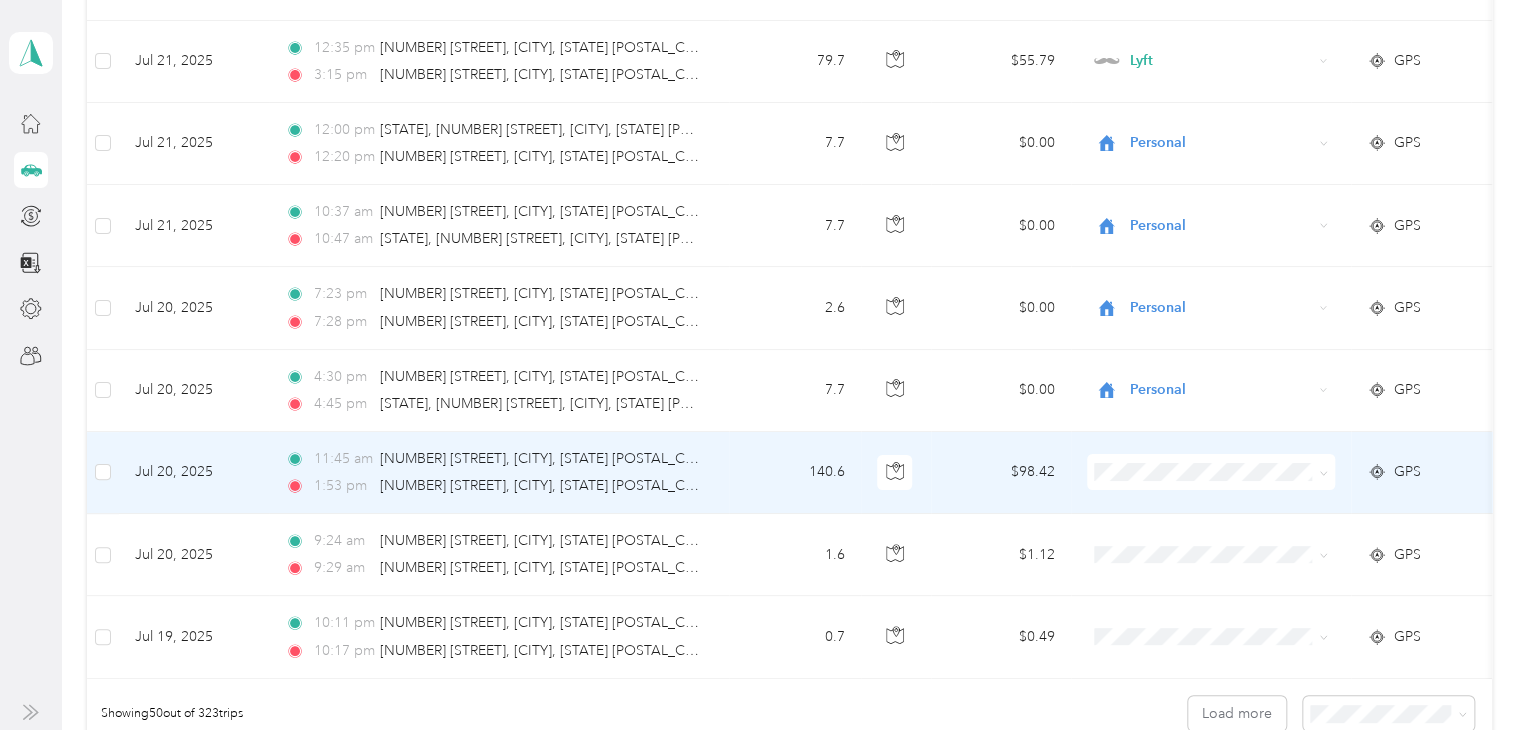click at bounding box center [1211, 472] 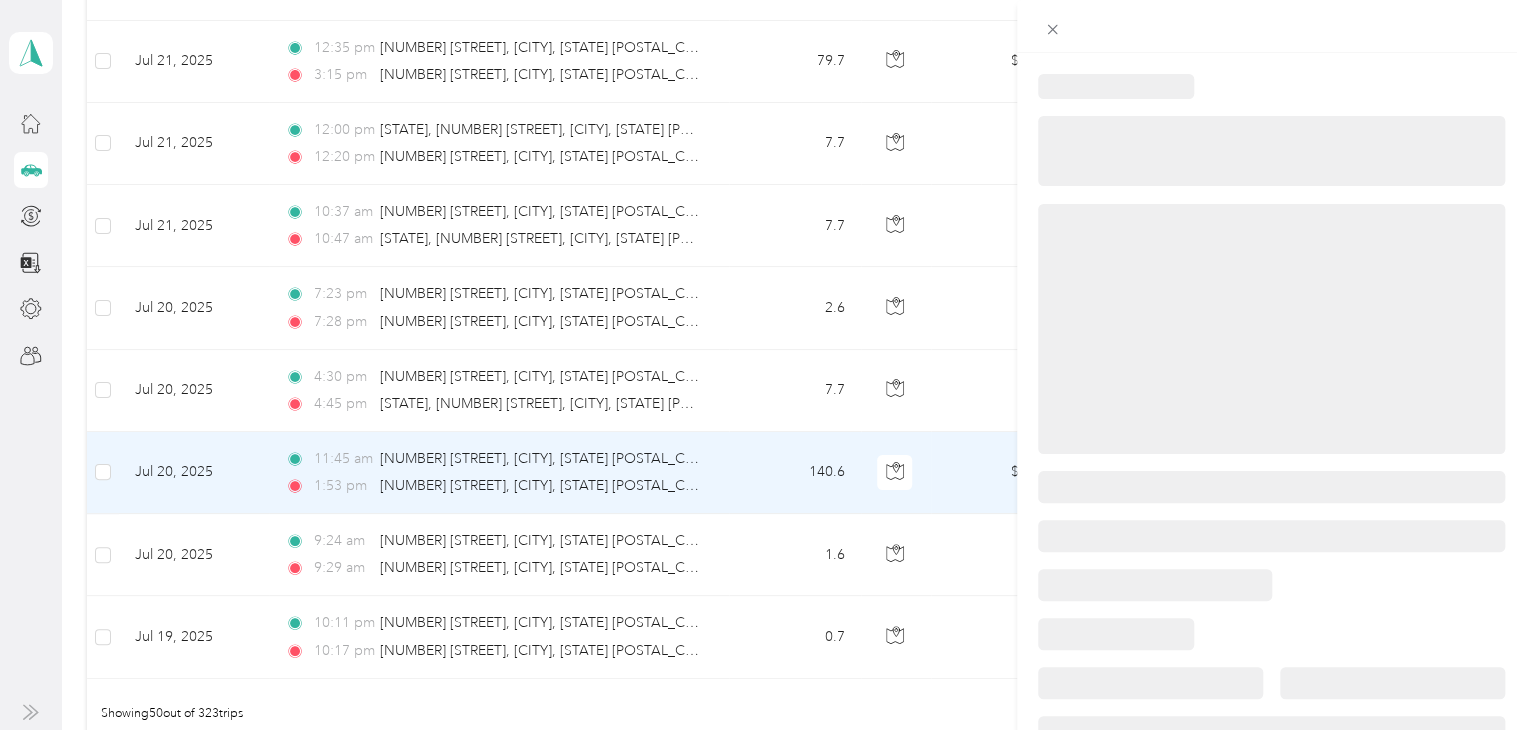 click at bounding box center (1271, 533) 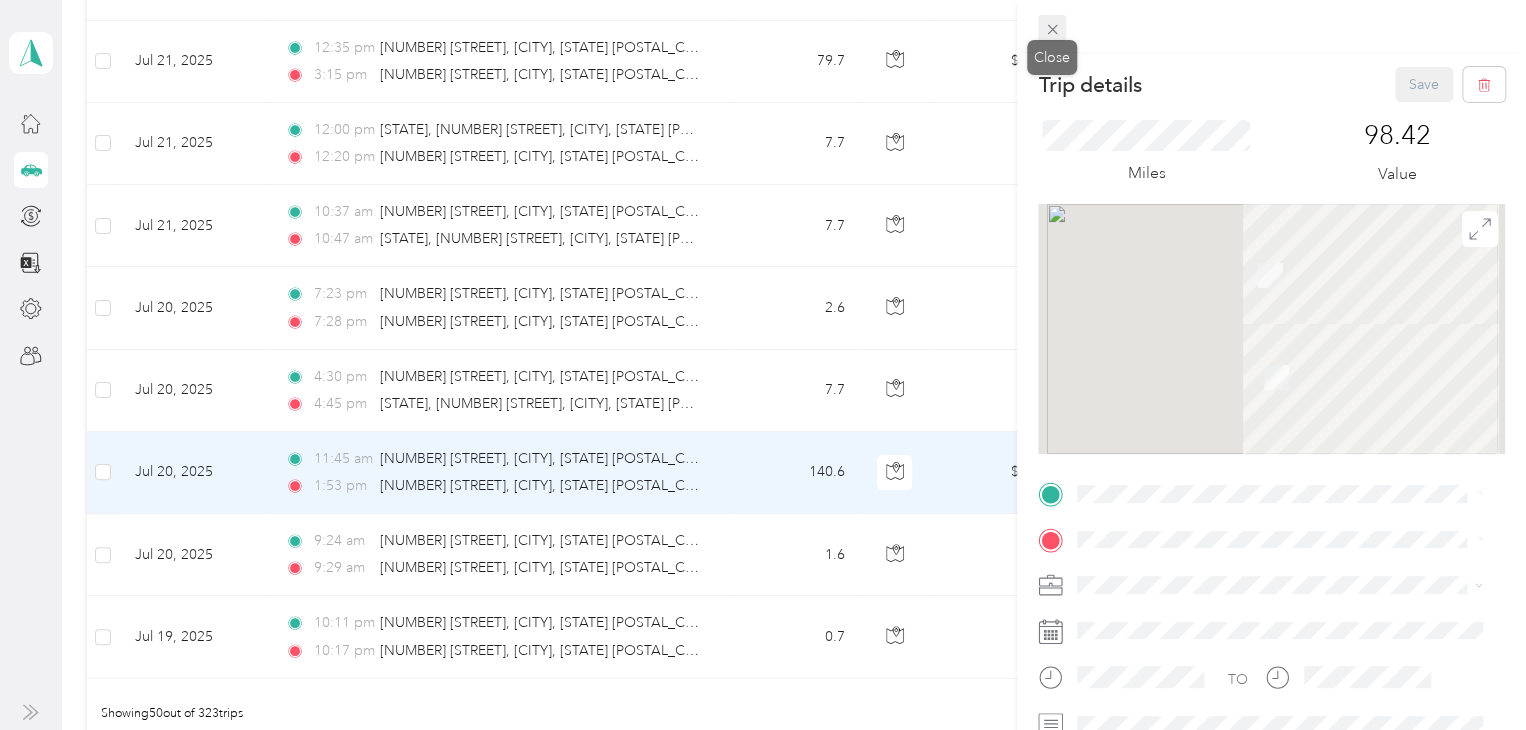 click 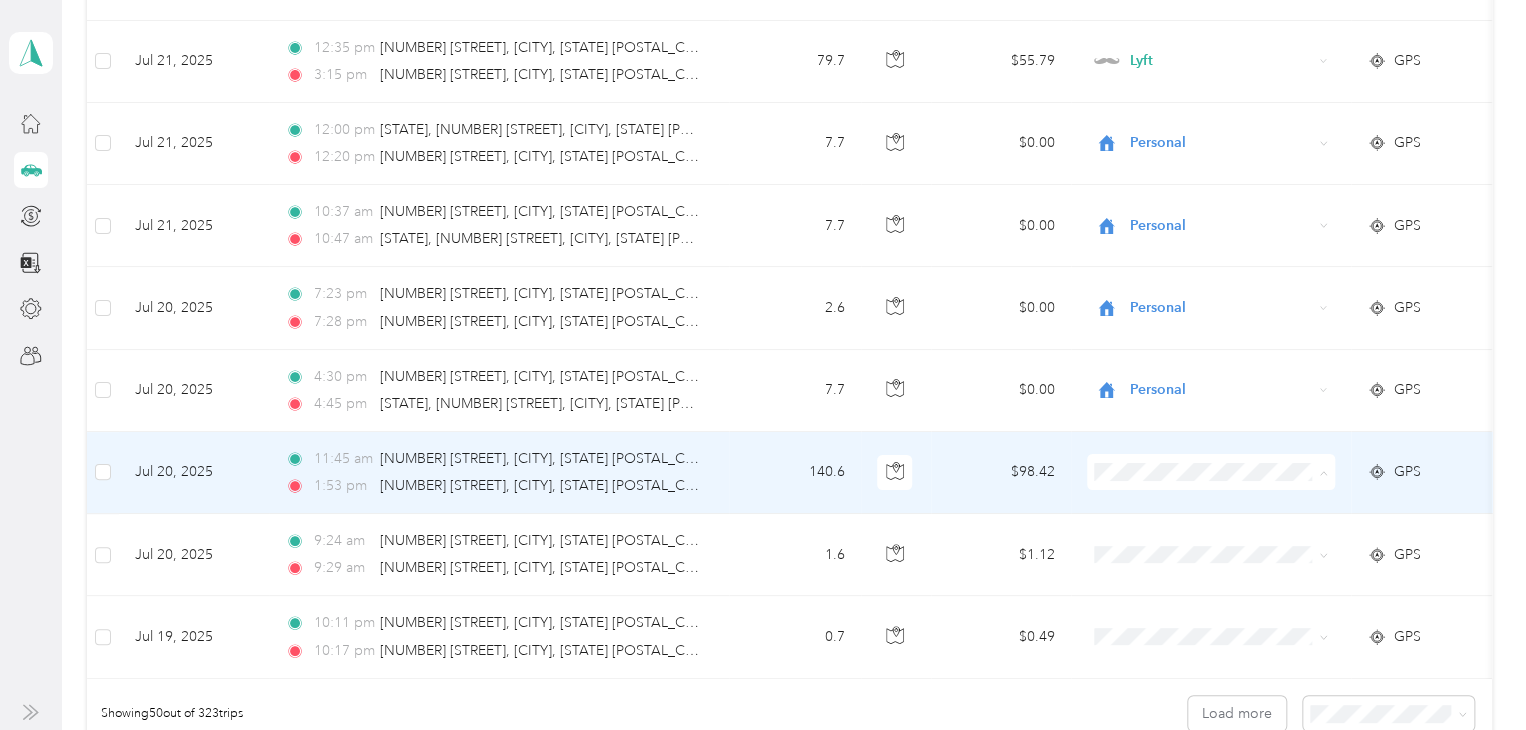 click on "Personal" at bounding box center (1228, 214) 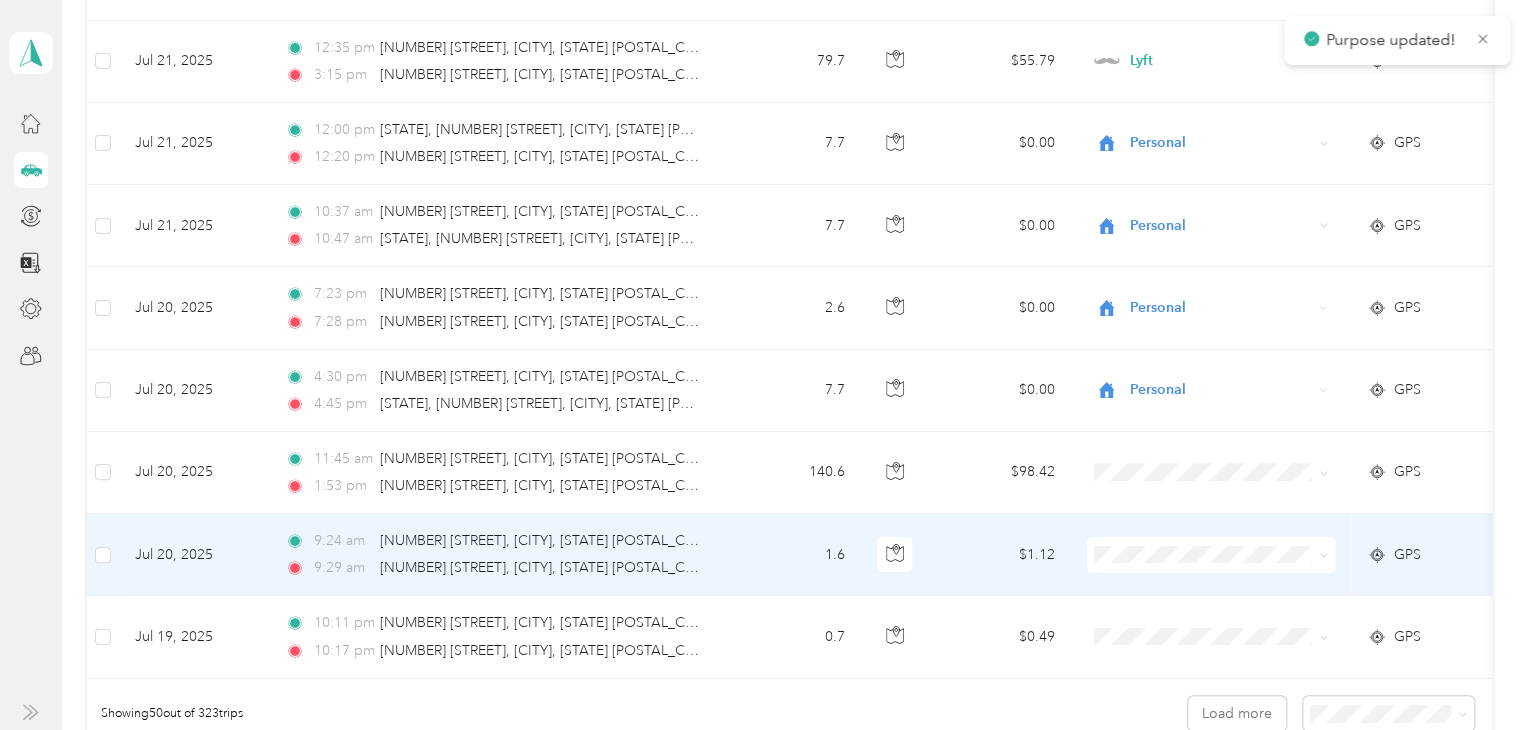 scroll, scrollTop: 3871, scrollLeft: 0, axis: vertical 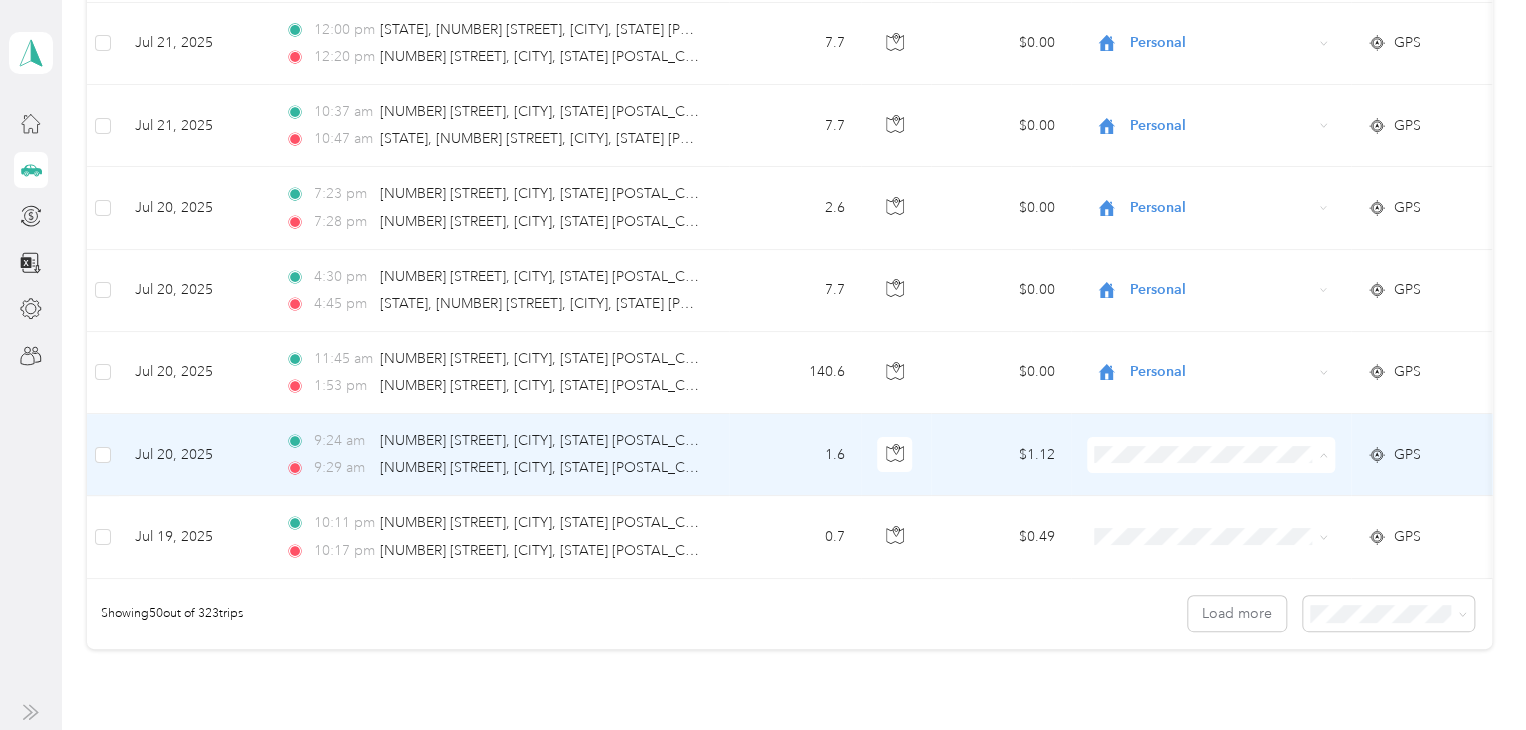 click on "Personal" at bounding box center [1228, 196] 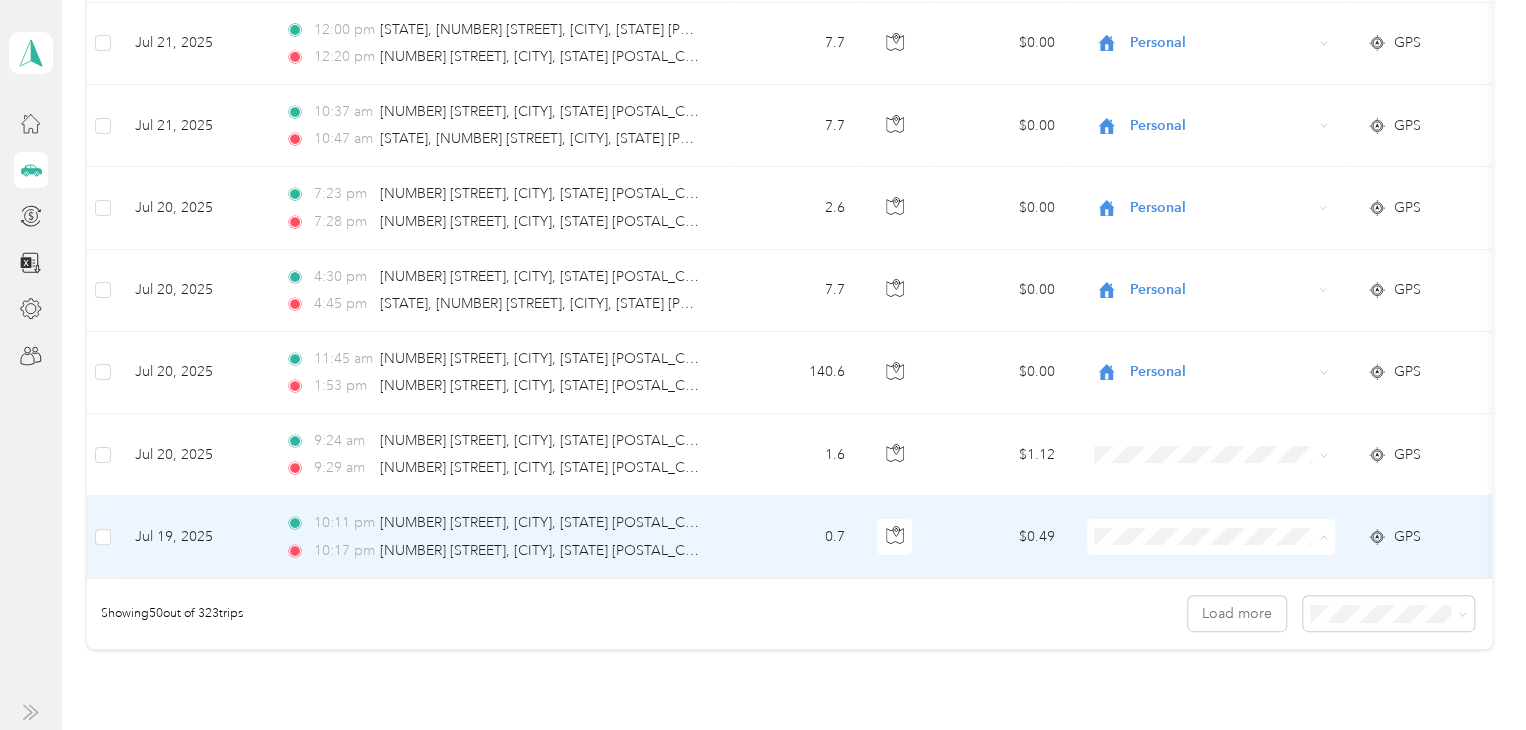 click on "Personal" at bounding box center [1228, 278] 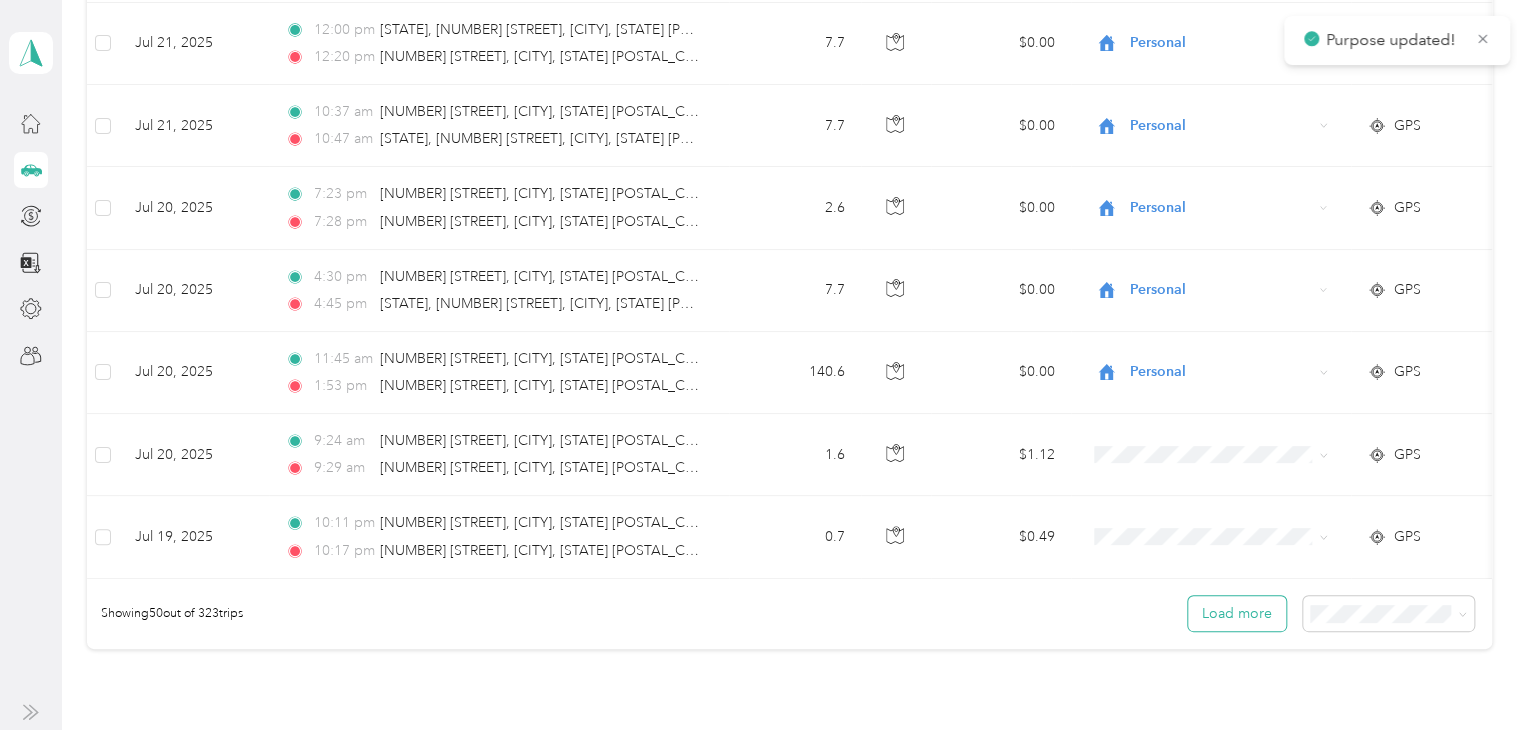 click on "Load more" at bounding box center (1237, 613) 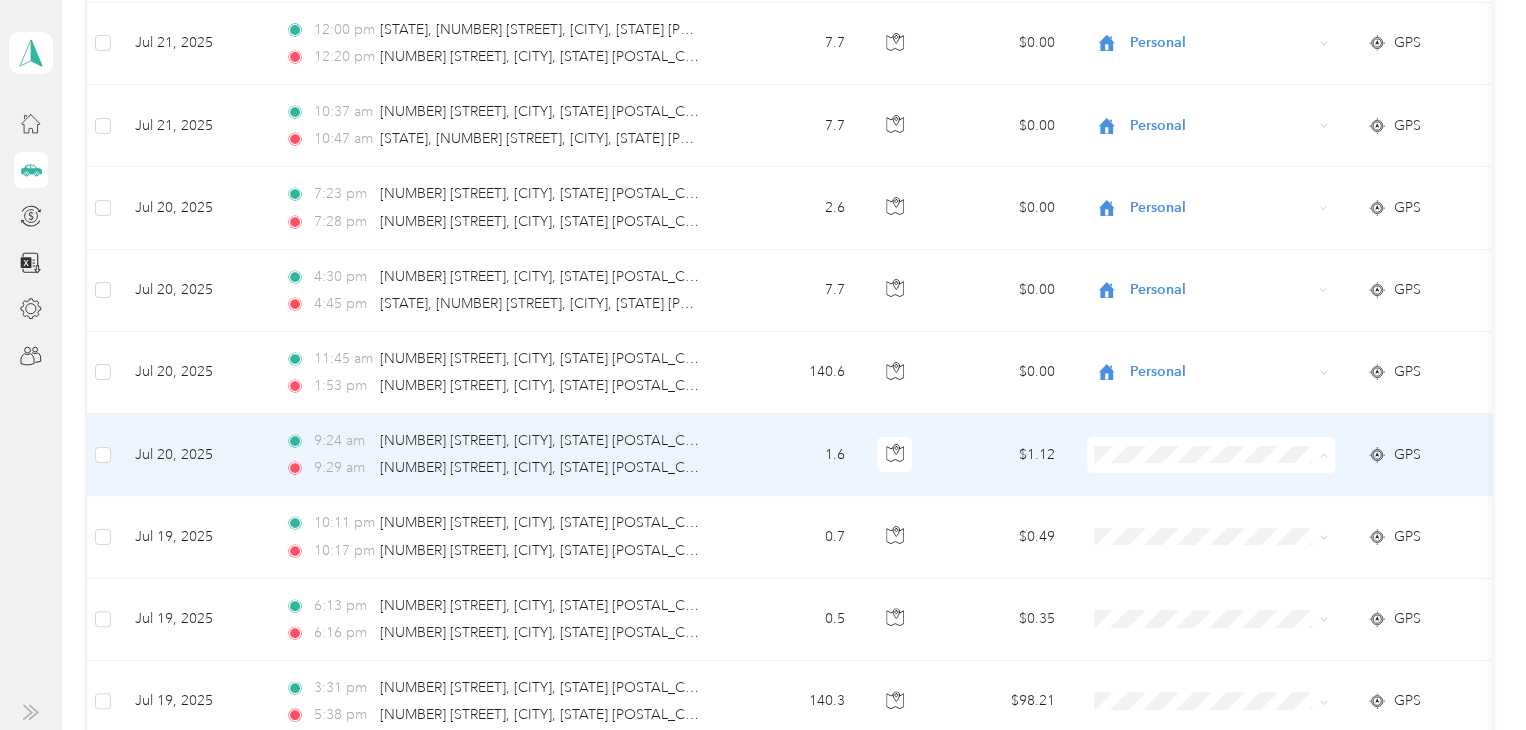 click on "Personal" at bounding box center [1211, 196] 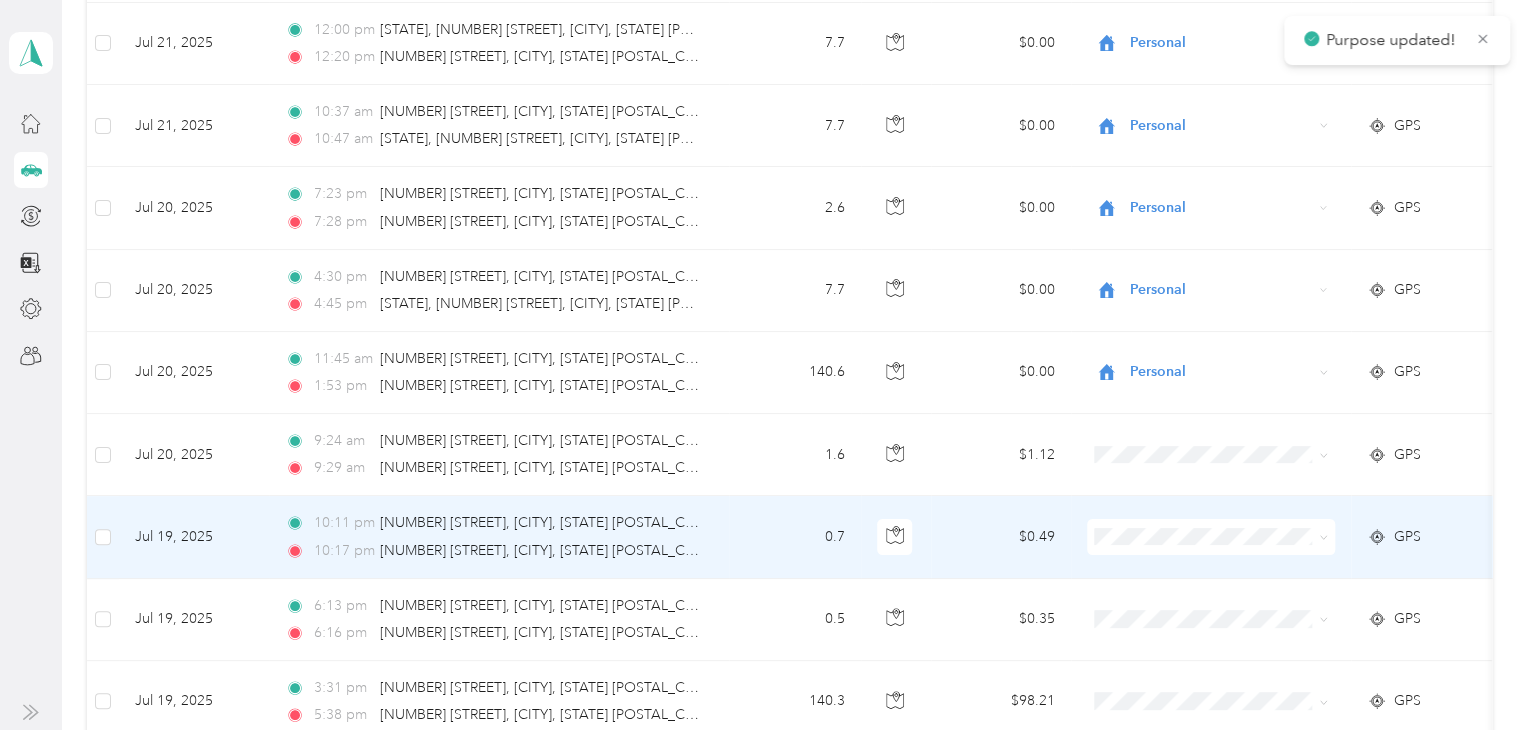 click at bounding box center (1211, 537) 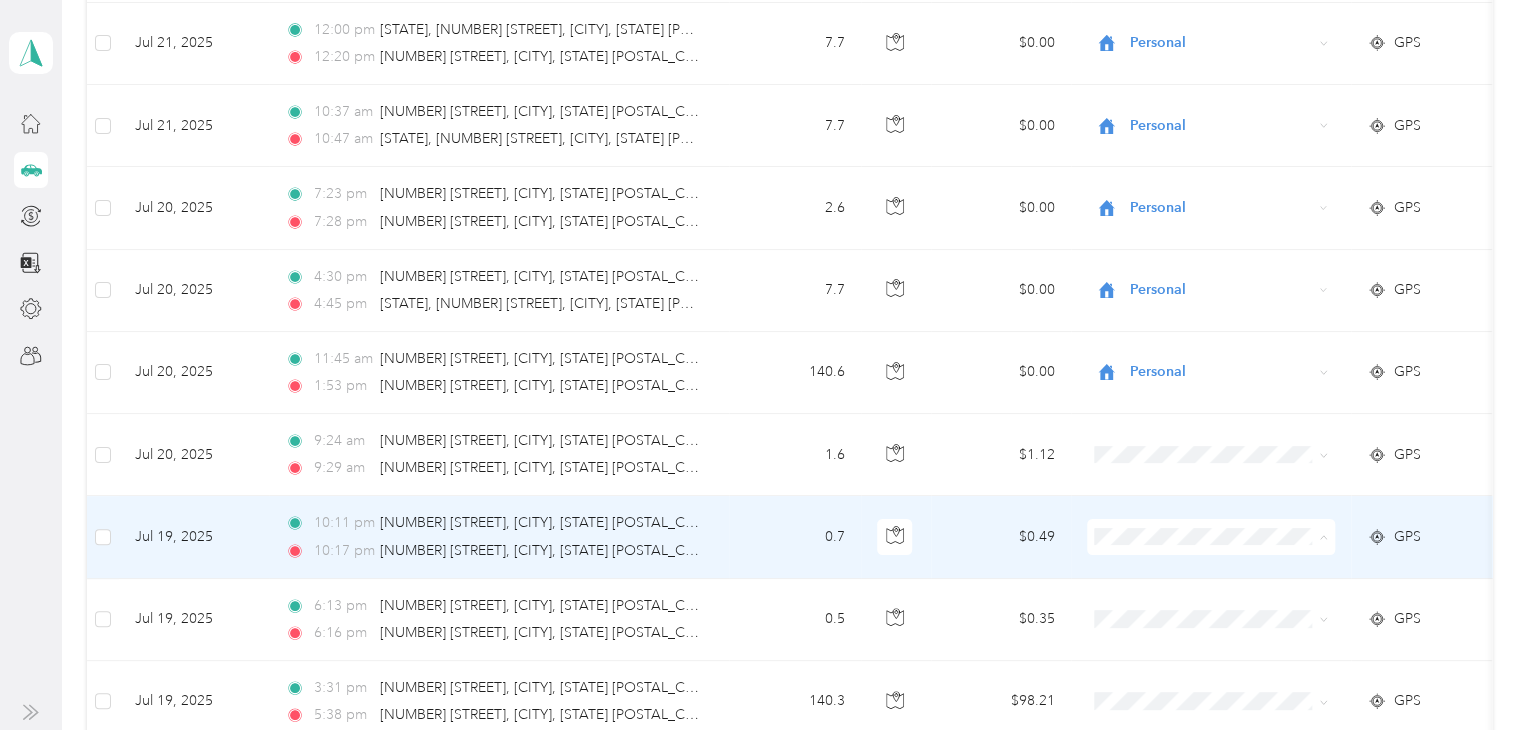 click on "Personal" at bounding box center (1228, 278) 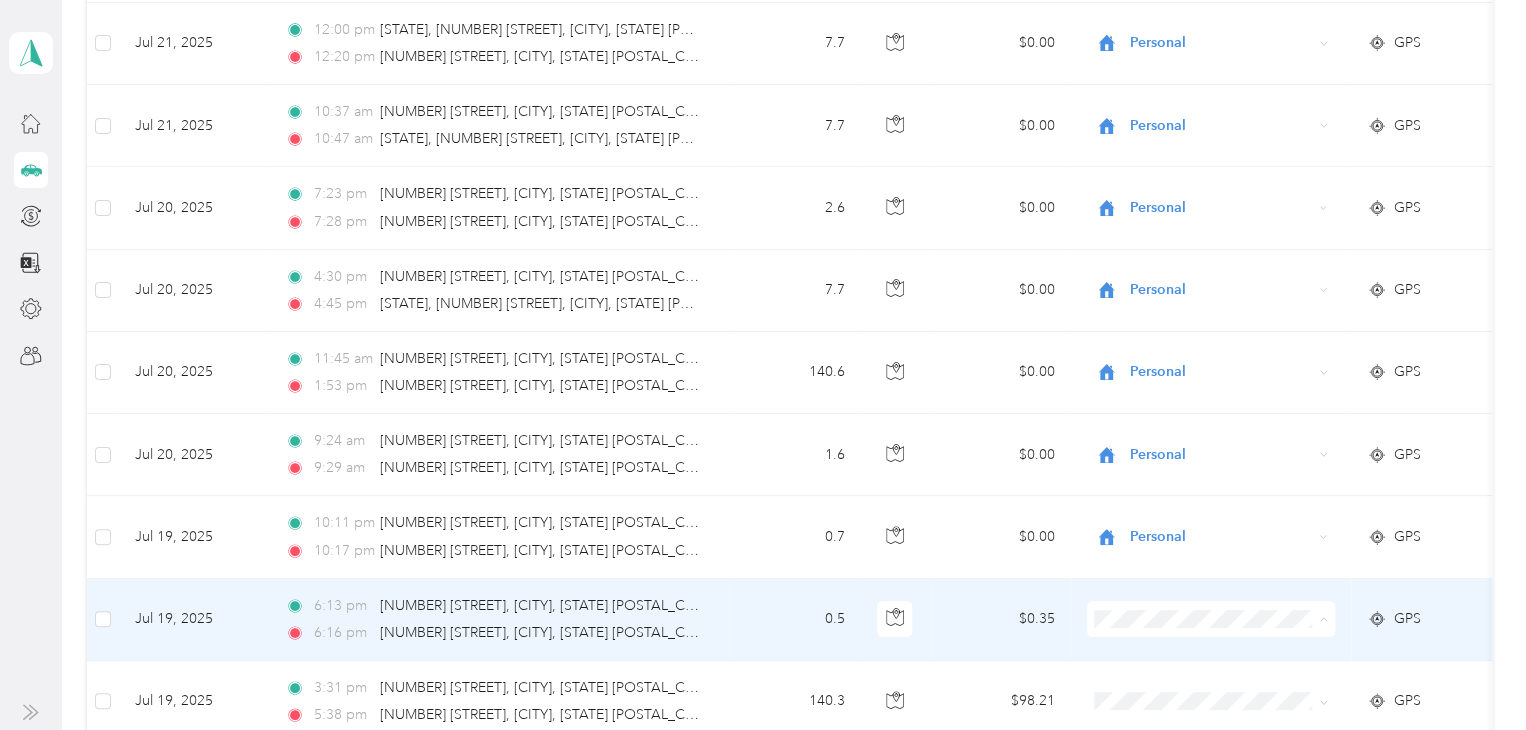 click on "Personal" at bounding box center [1228, 360] 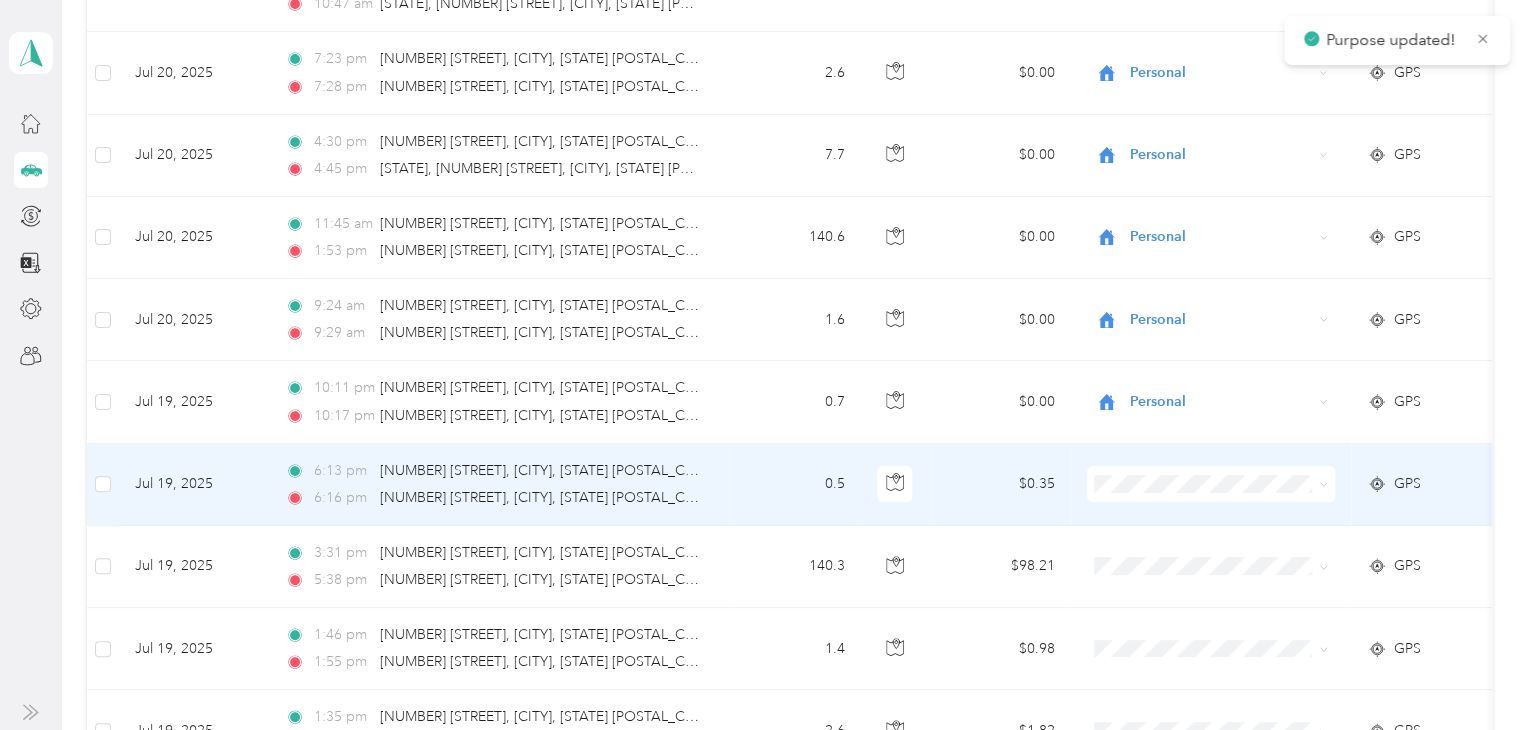 scroll, scrollTop: 4071, scrollLeft: 0, axis: vertical 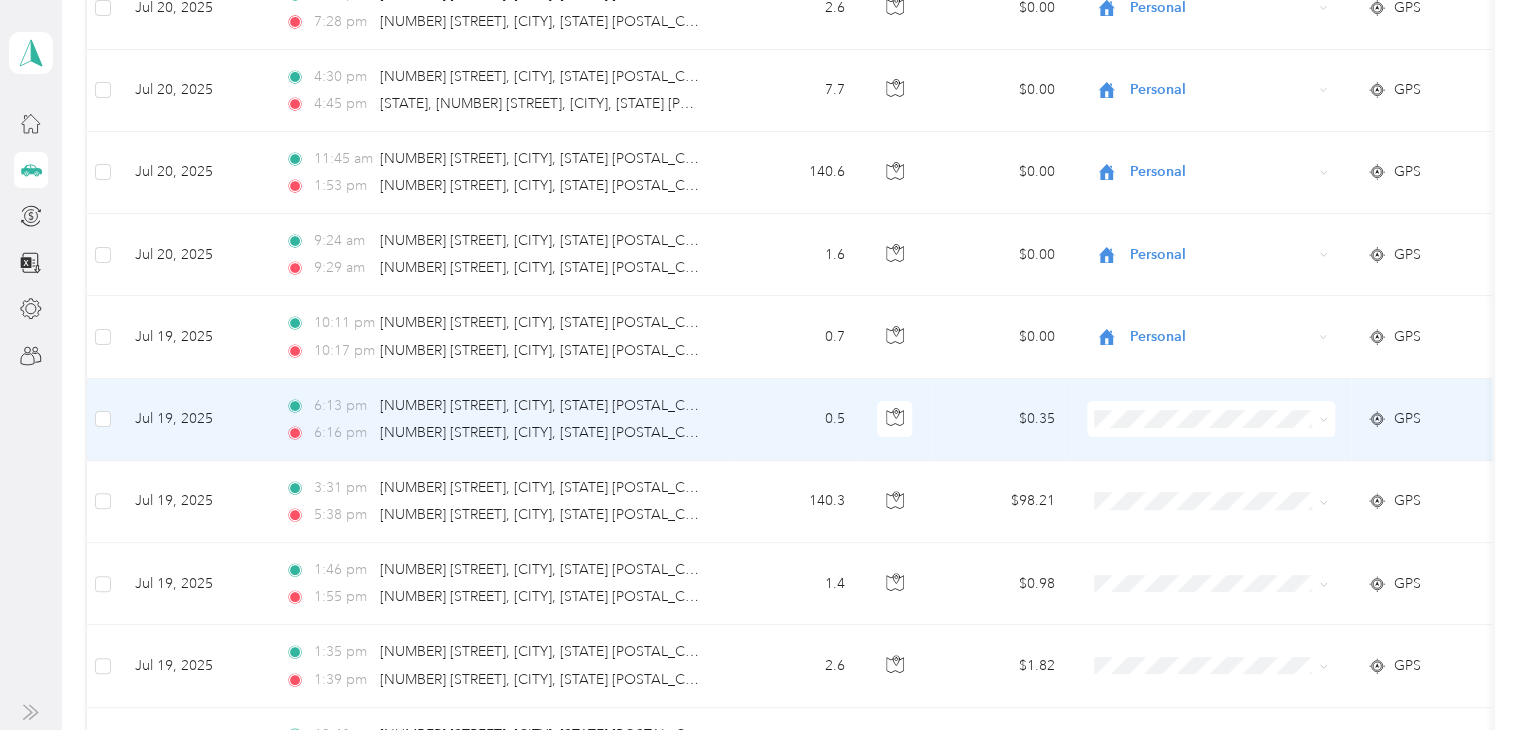 click on "Personal" at bounding box center [1228, 479] 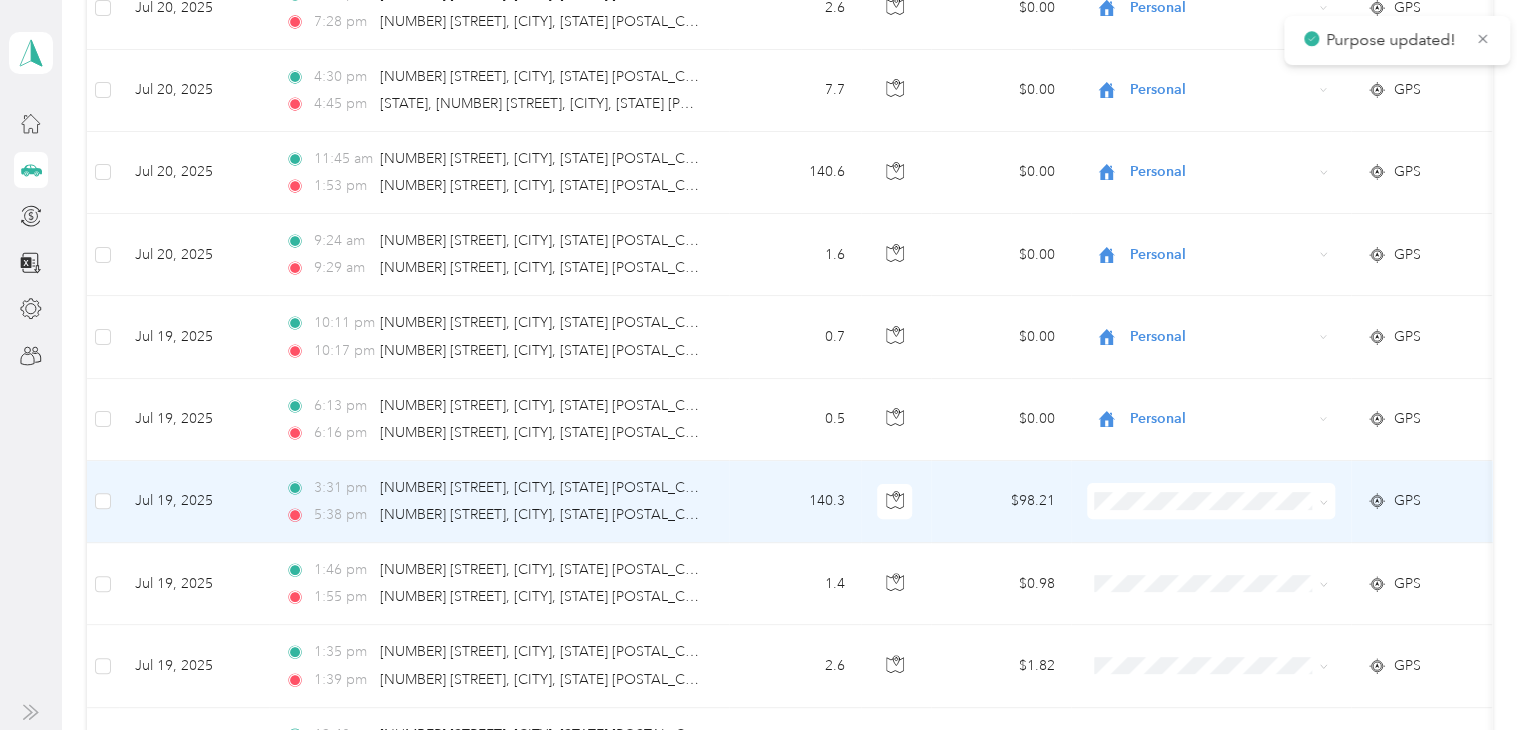 click at bounding box center [1211, 501] 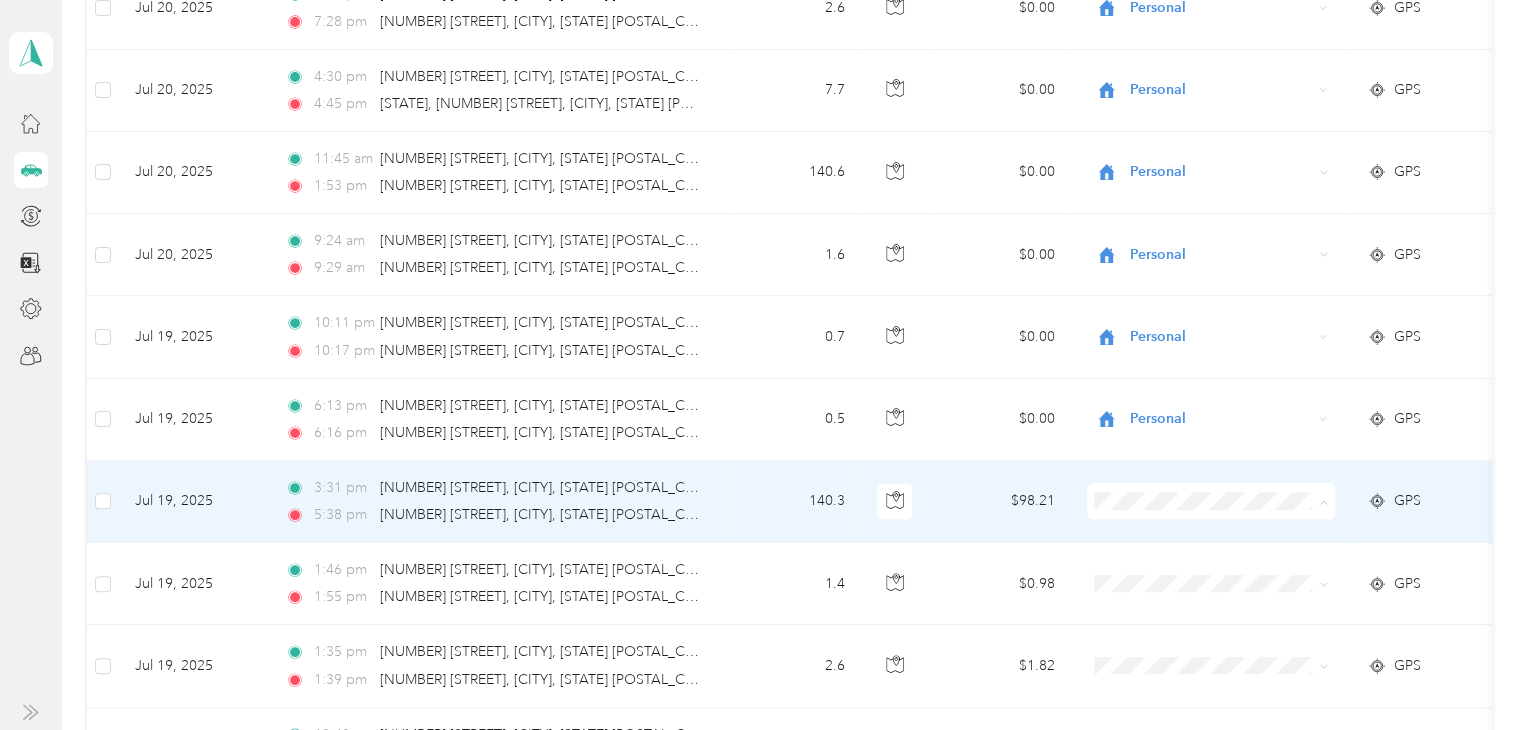 click on "Personal" at bounding box center [1228, 242] 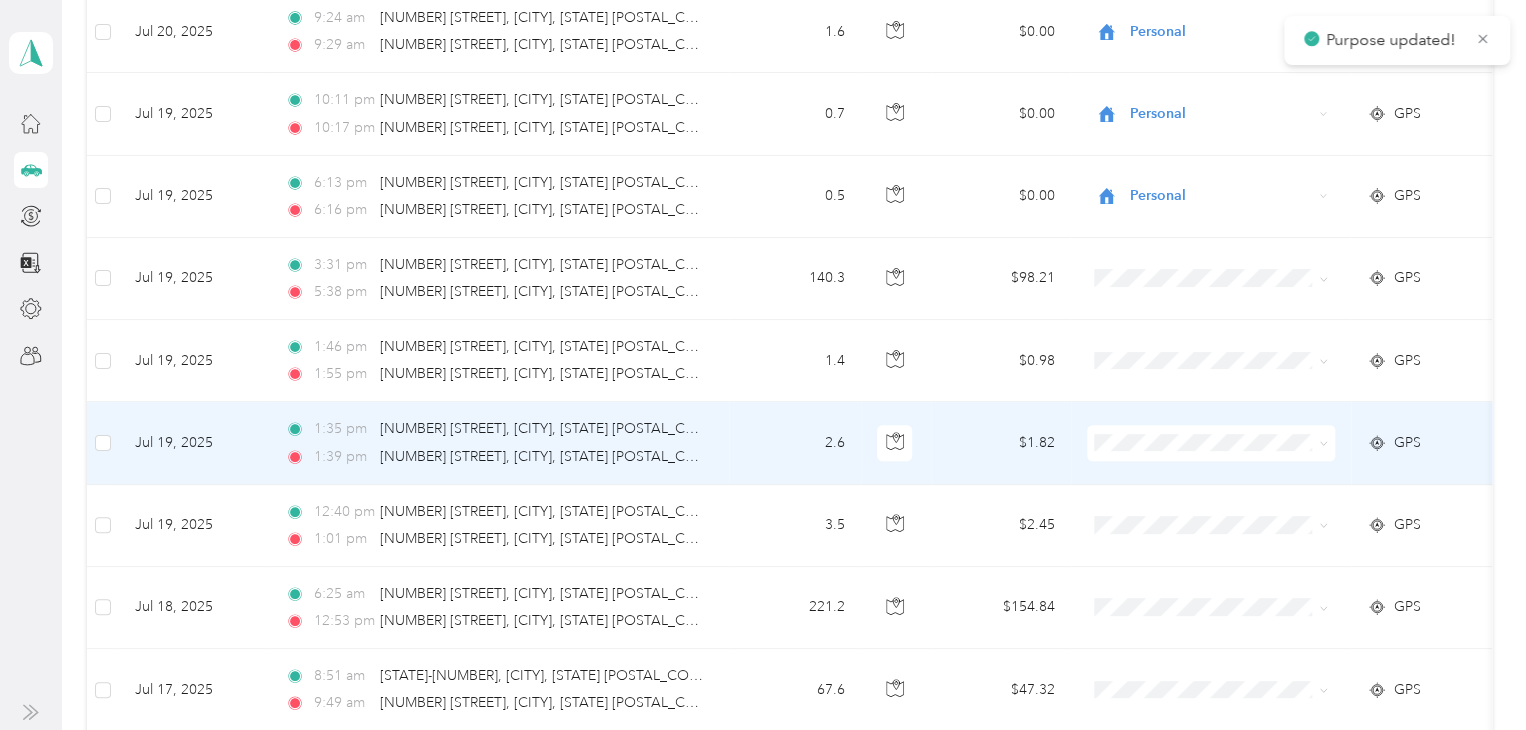 scroll, scrollTop: 4371, scrollLeft: 0, axis: vertical 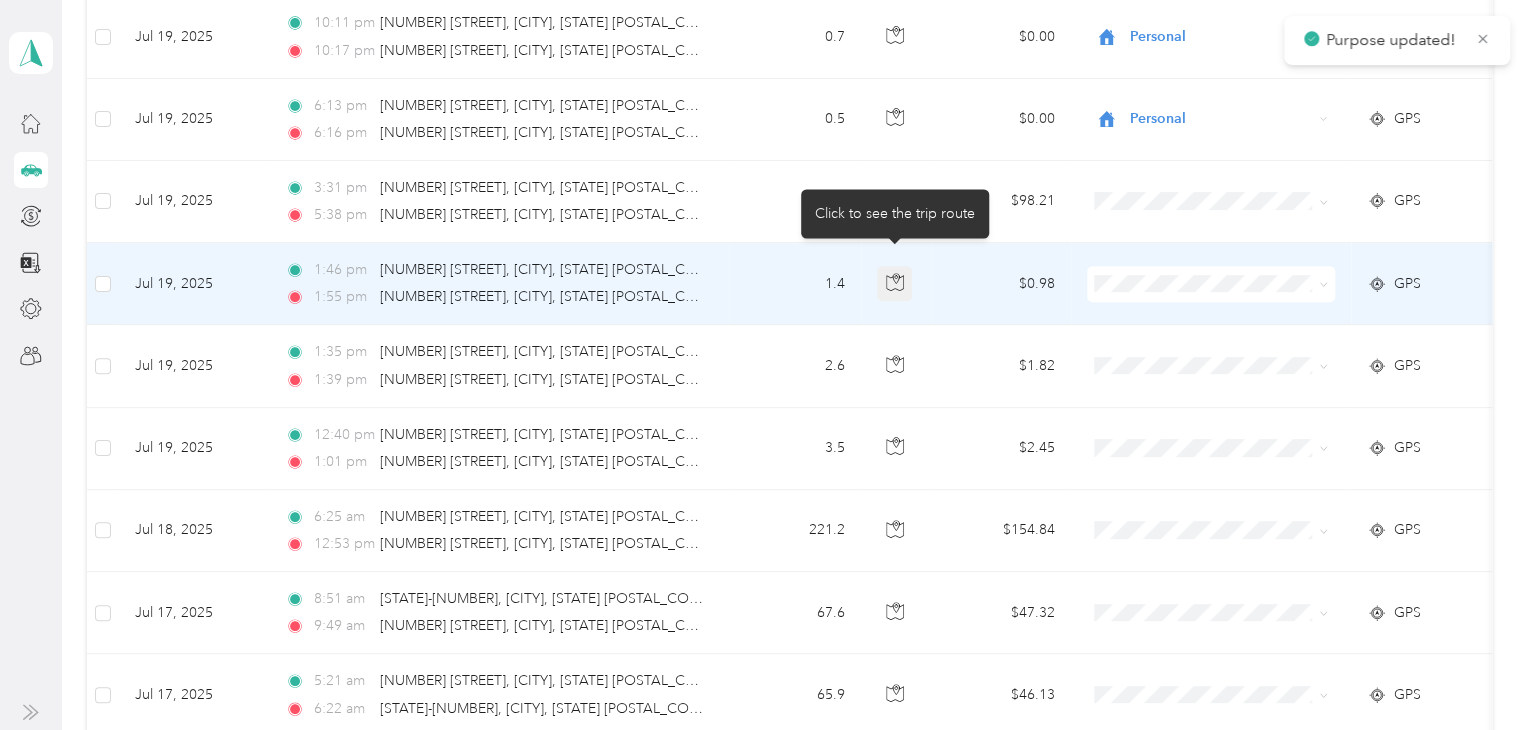 click 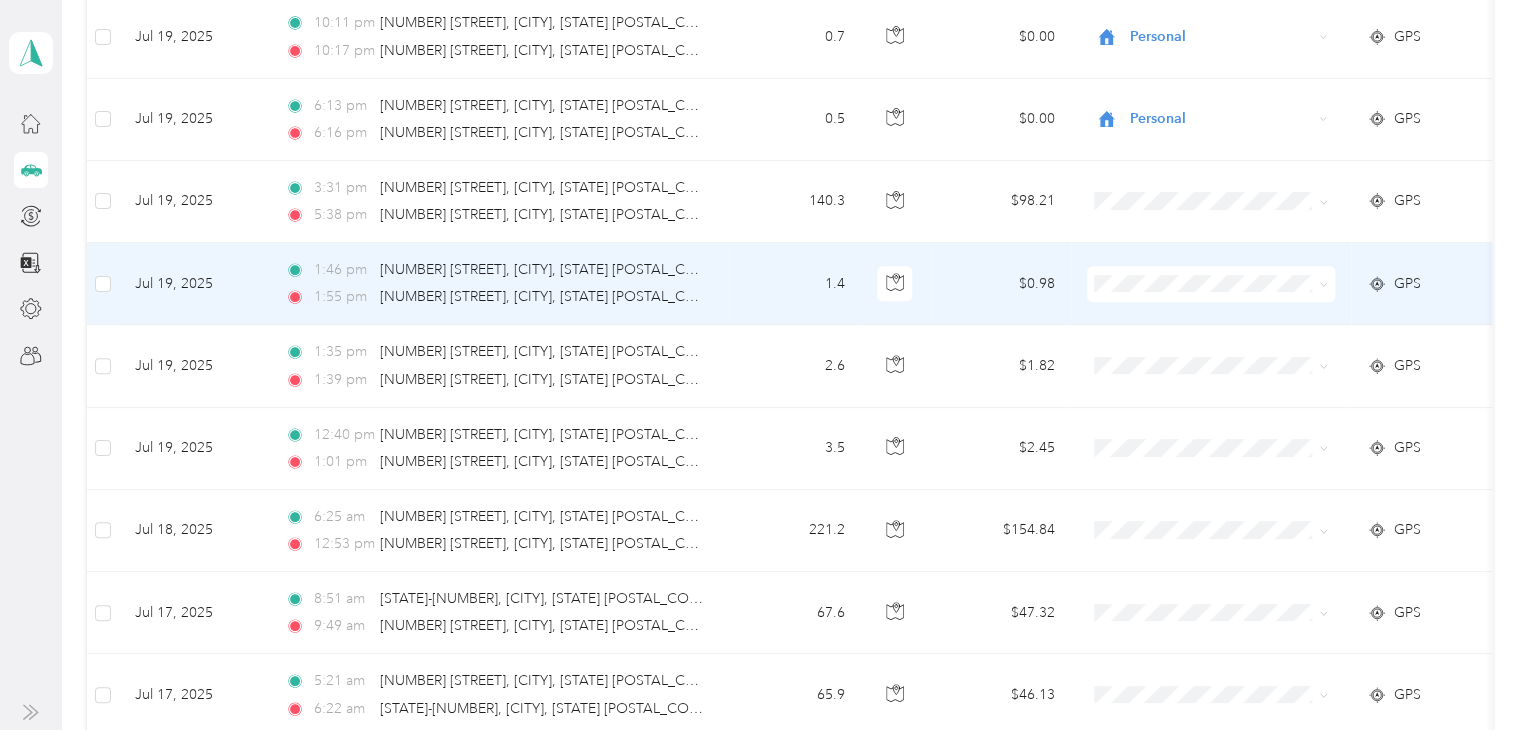 click on "Personal" at bounding box center [1228, 344] 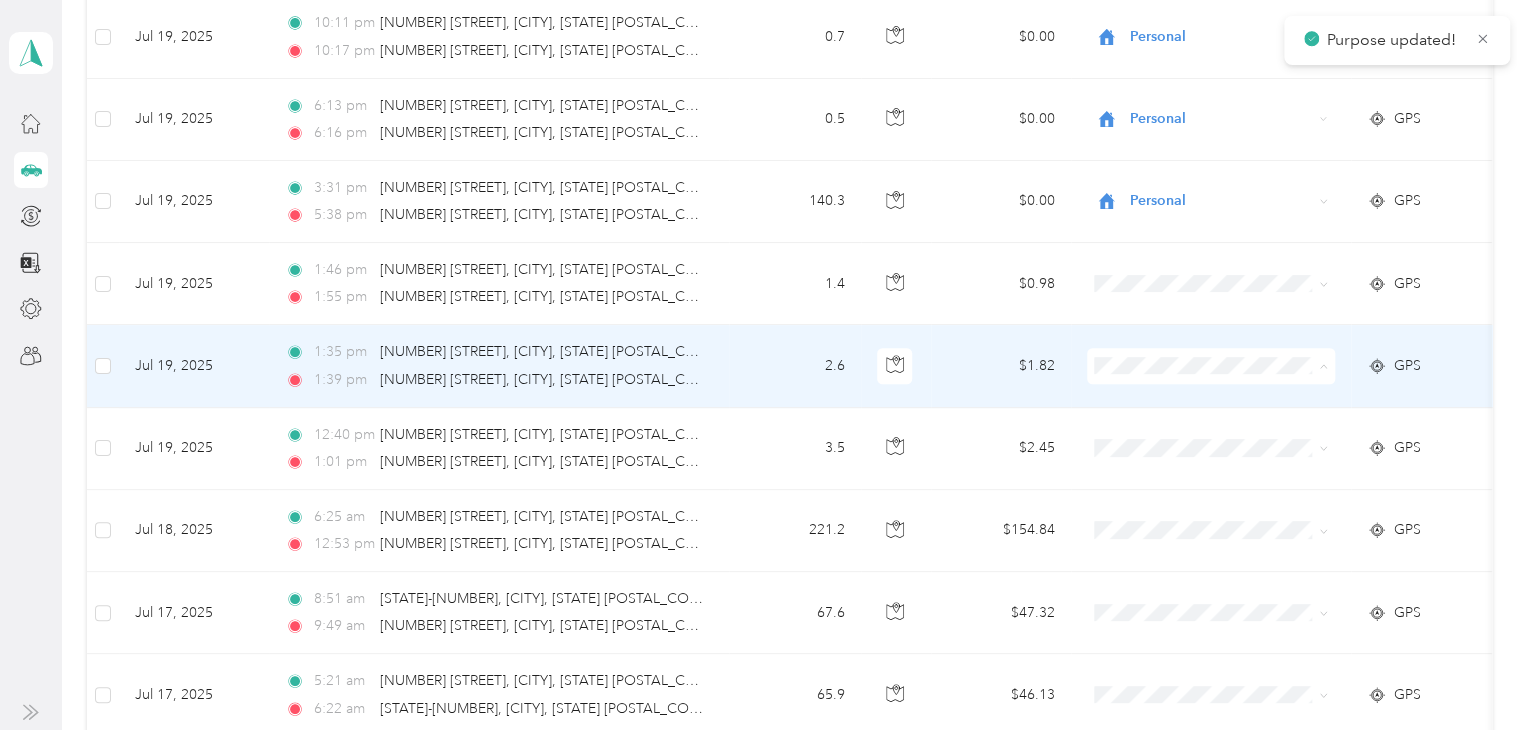 click on "Personal" at bounding box center [1228, 426] 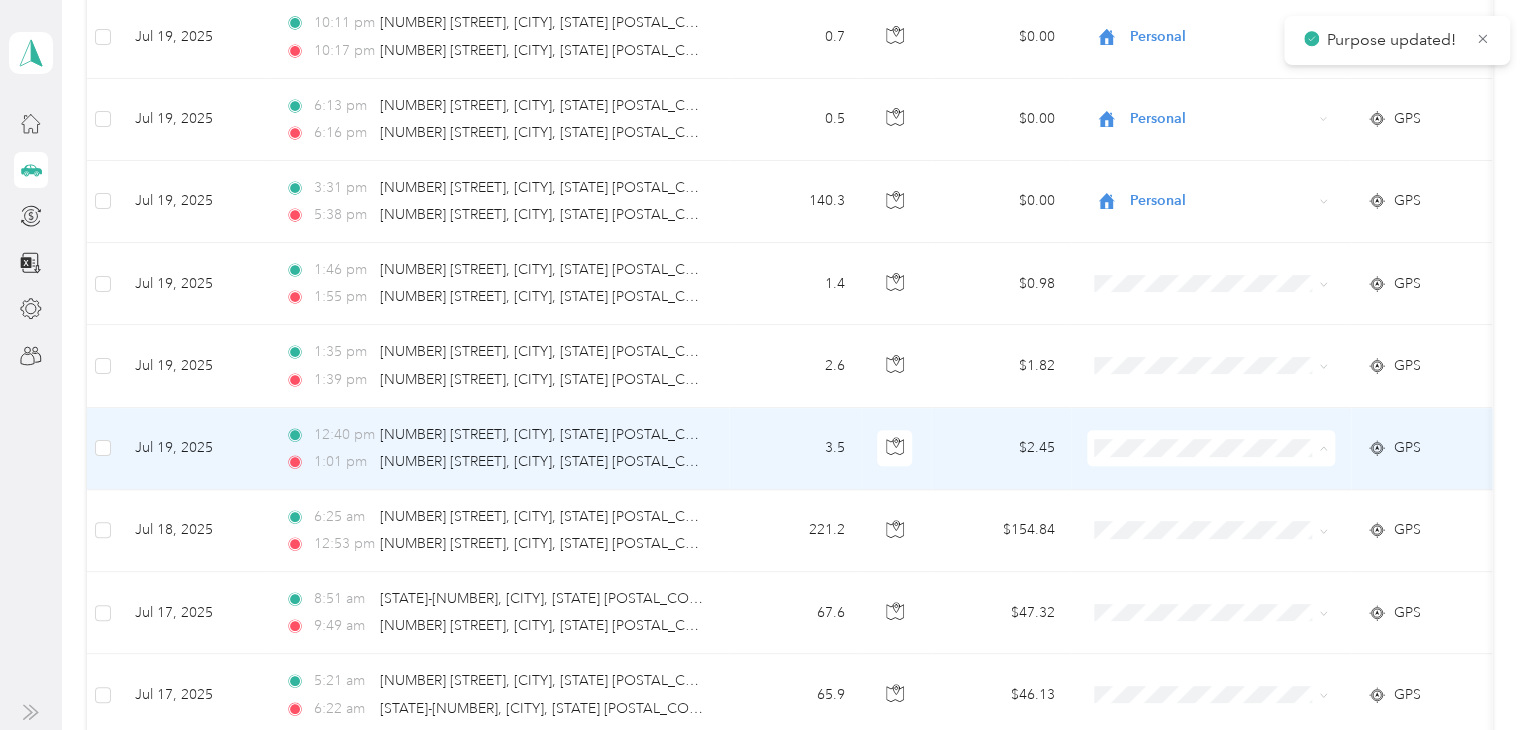 click on "Personal" at bounding box center [1228, 189] 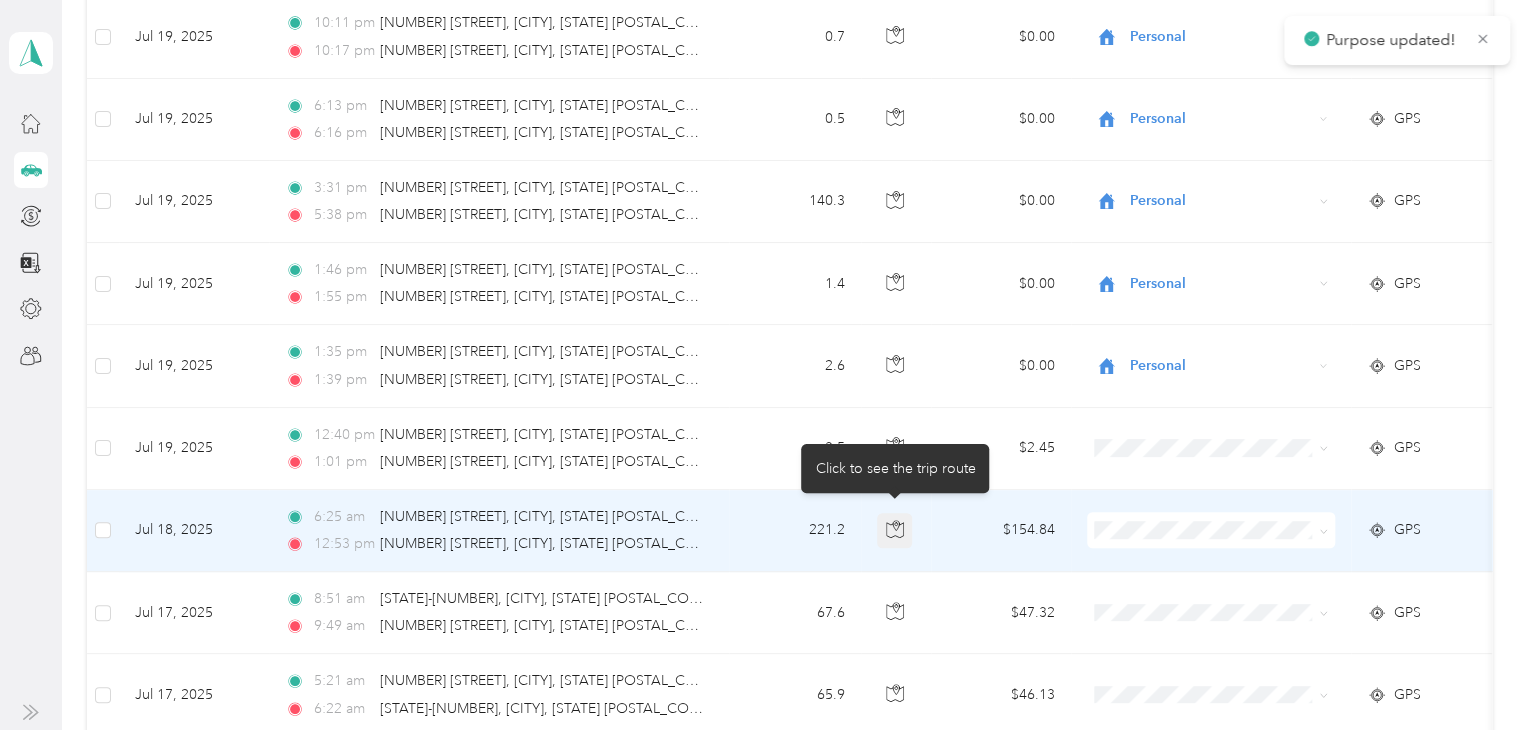 click 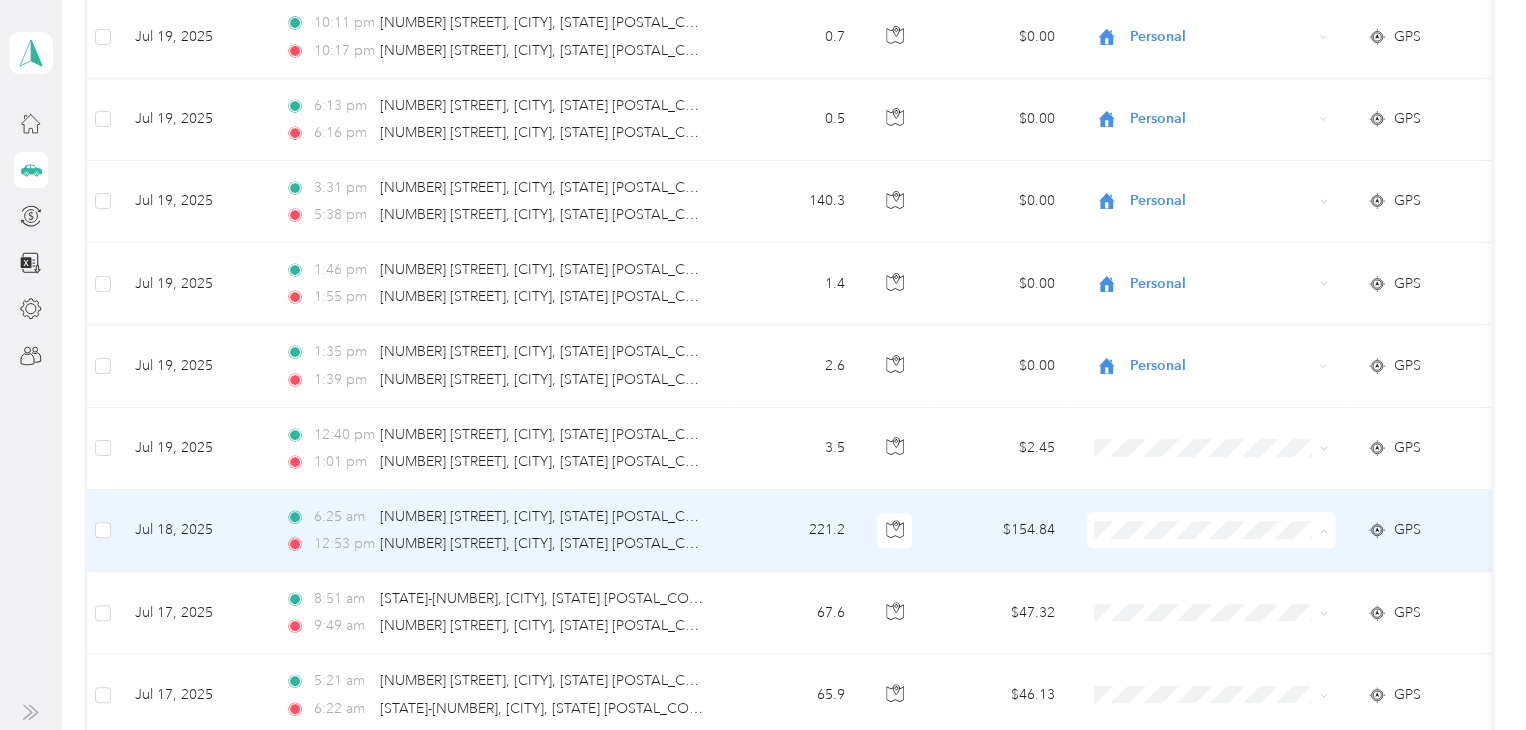 click on "Lyft" at bounding box center [1228, 306] 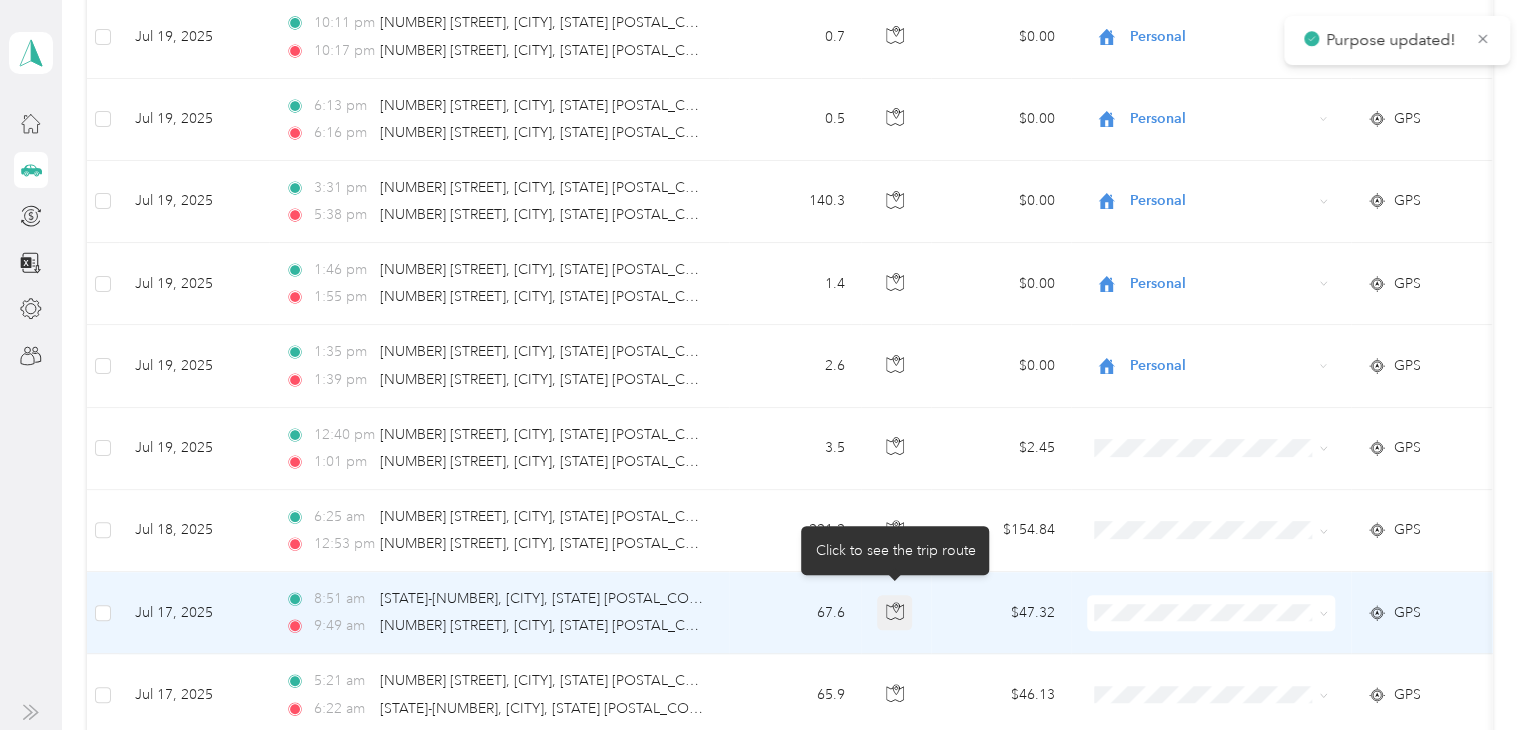 click 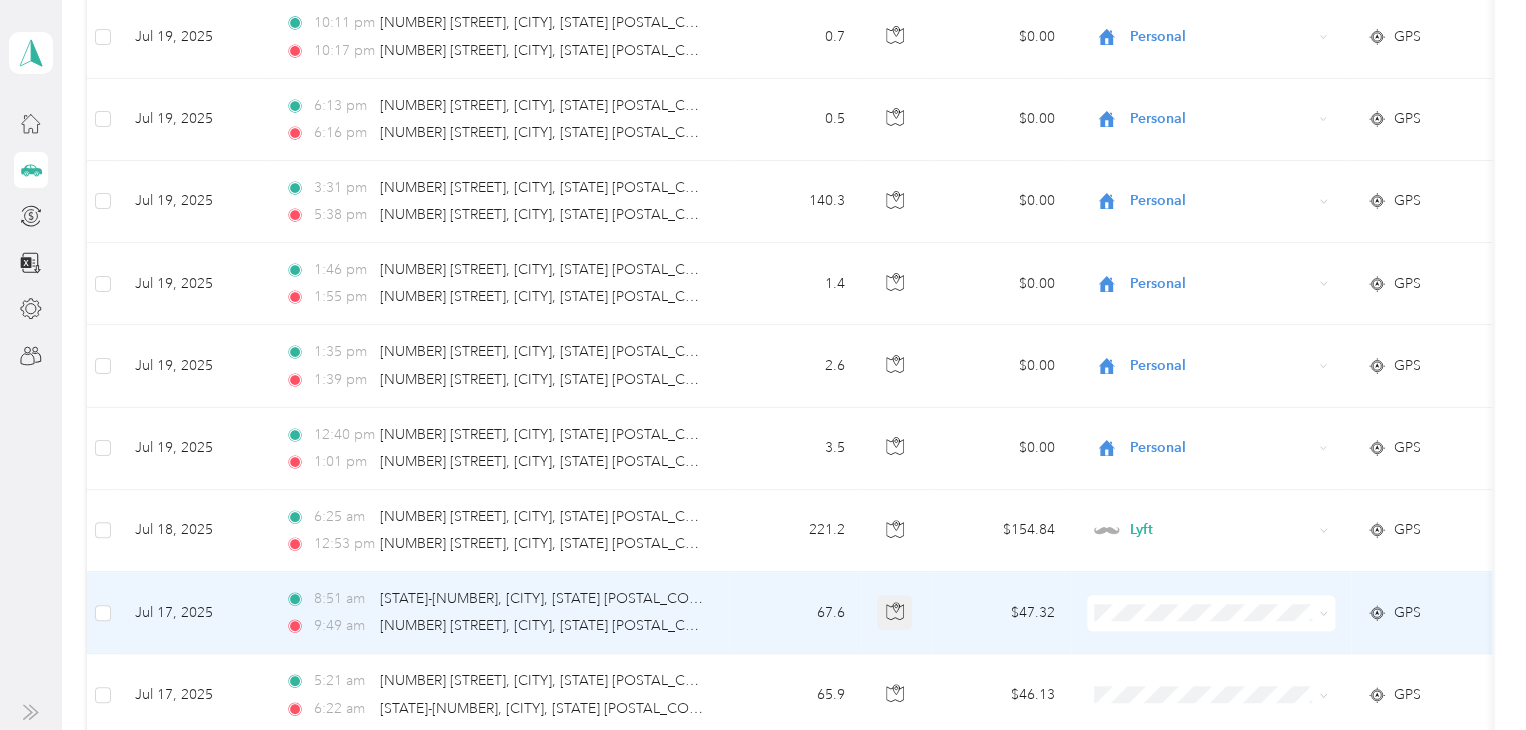 click 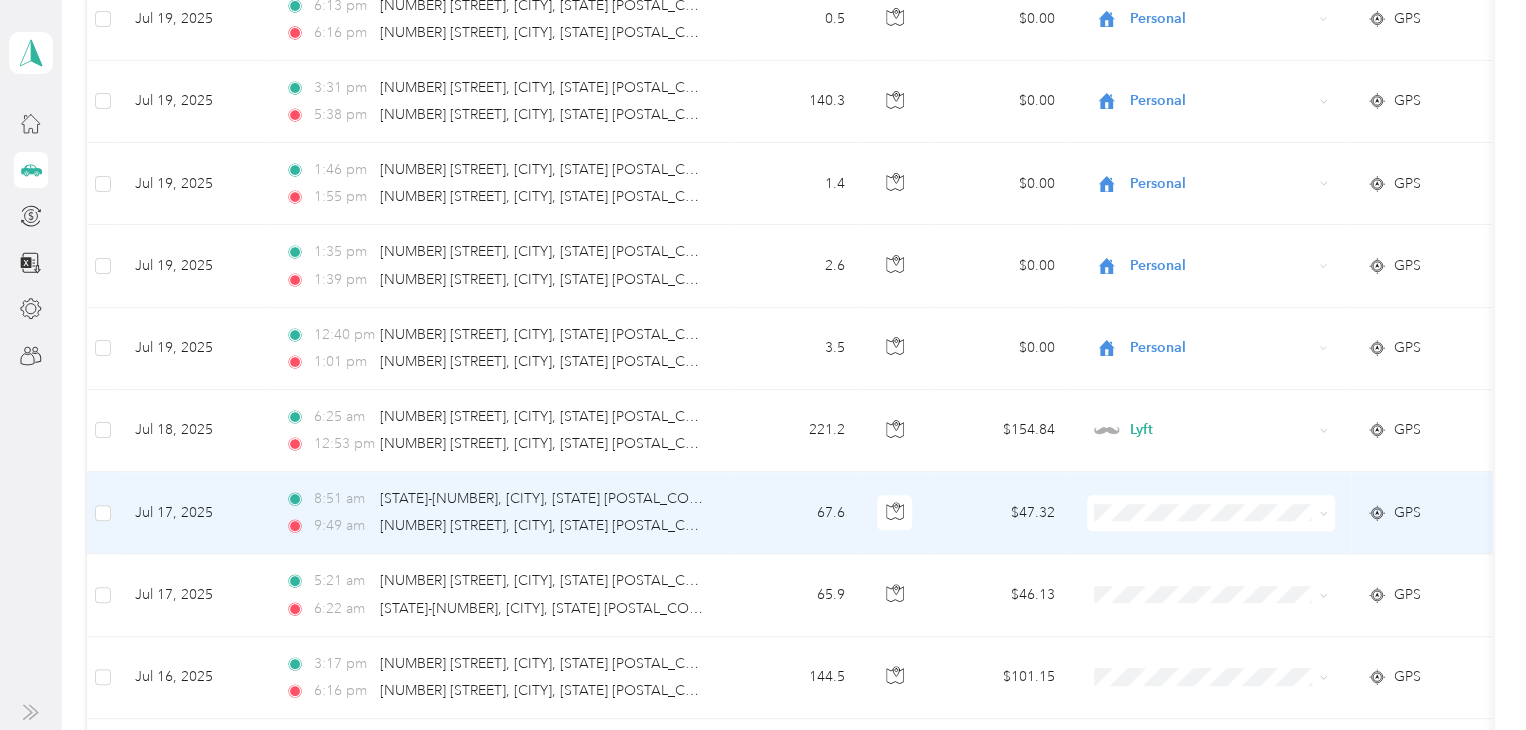 scroll, scrollTop: 4671, scrollLeft: 0, axis: vertical 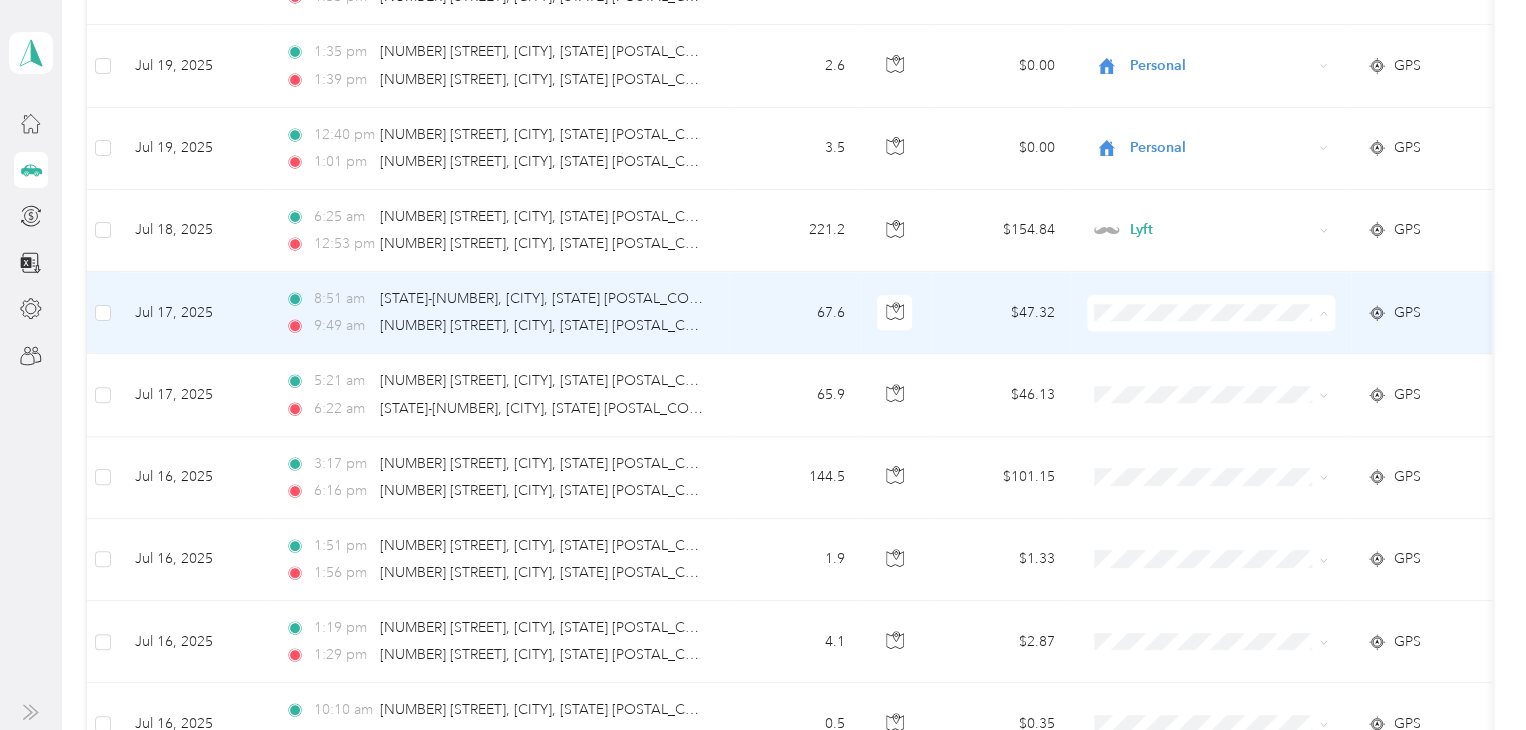 click on "Personal" at bounding box center [1228, 373] 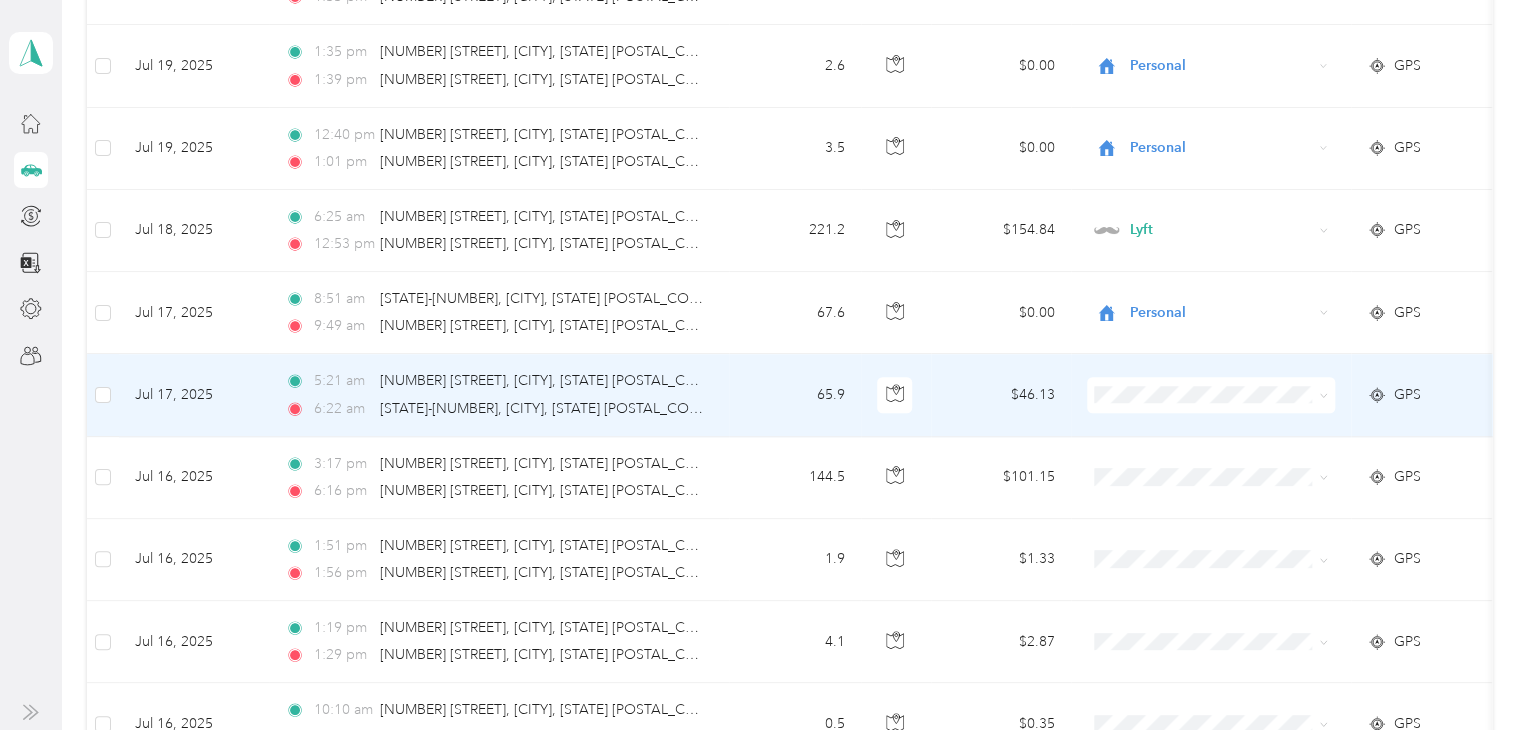 click on "Personal" at bounding box center (1211, 454) 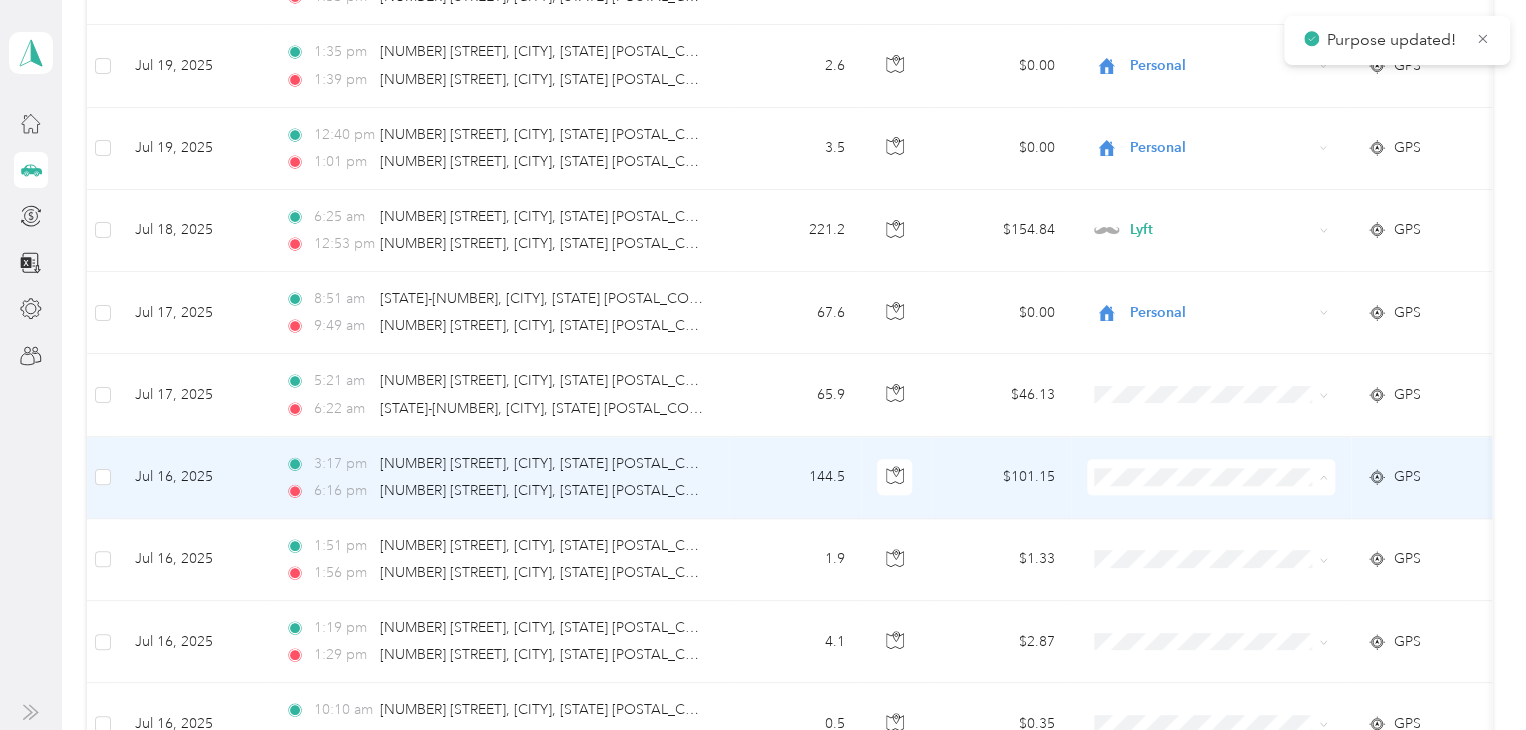 click on "Personal" at bounding box center [1228, 217] 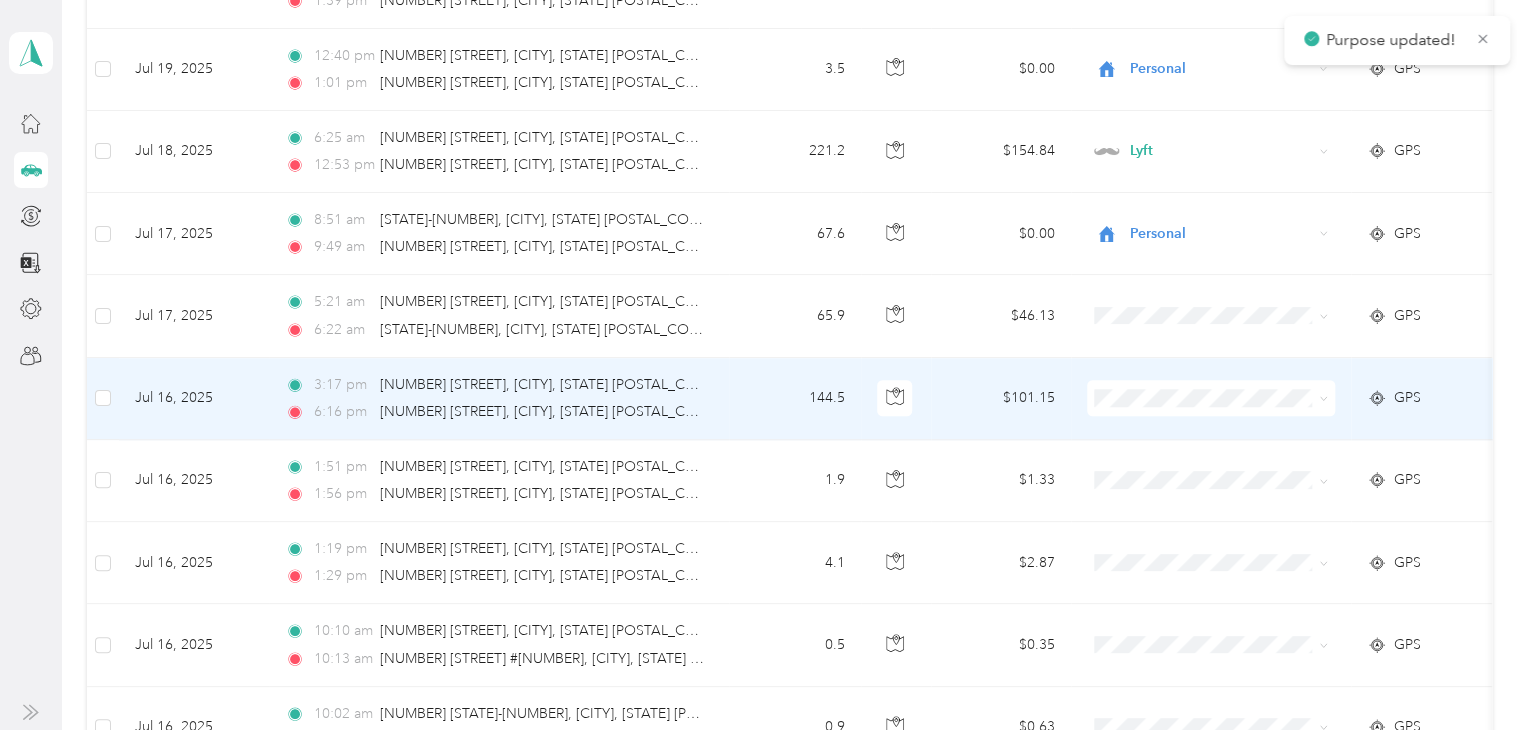 scroll, scrollTop: 4771, scrollLeft: 0, axis: vertical 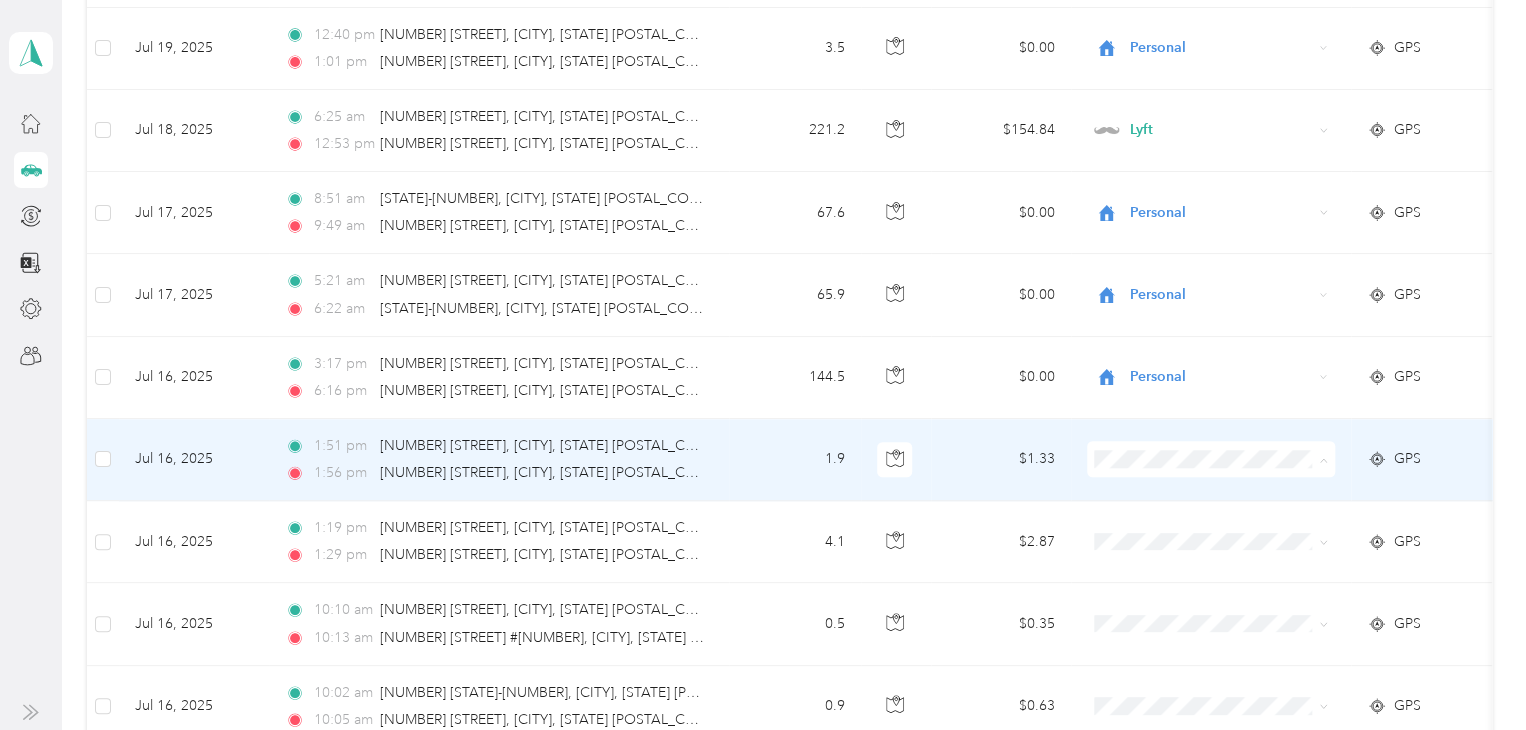 click on "Personal" at bounding box center [1228, 199] 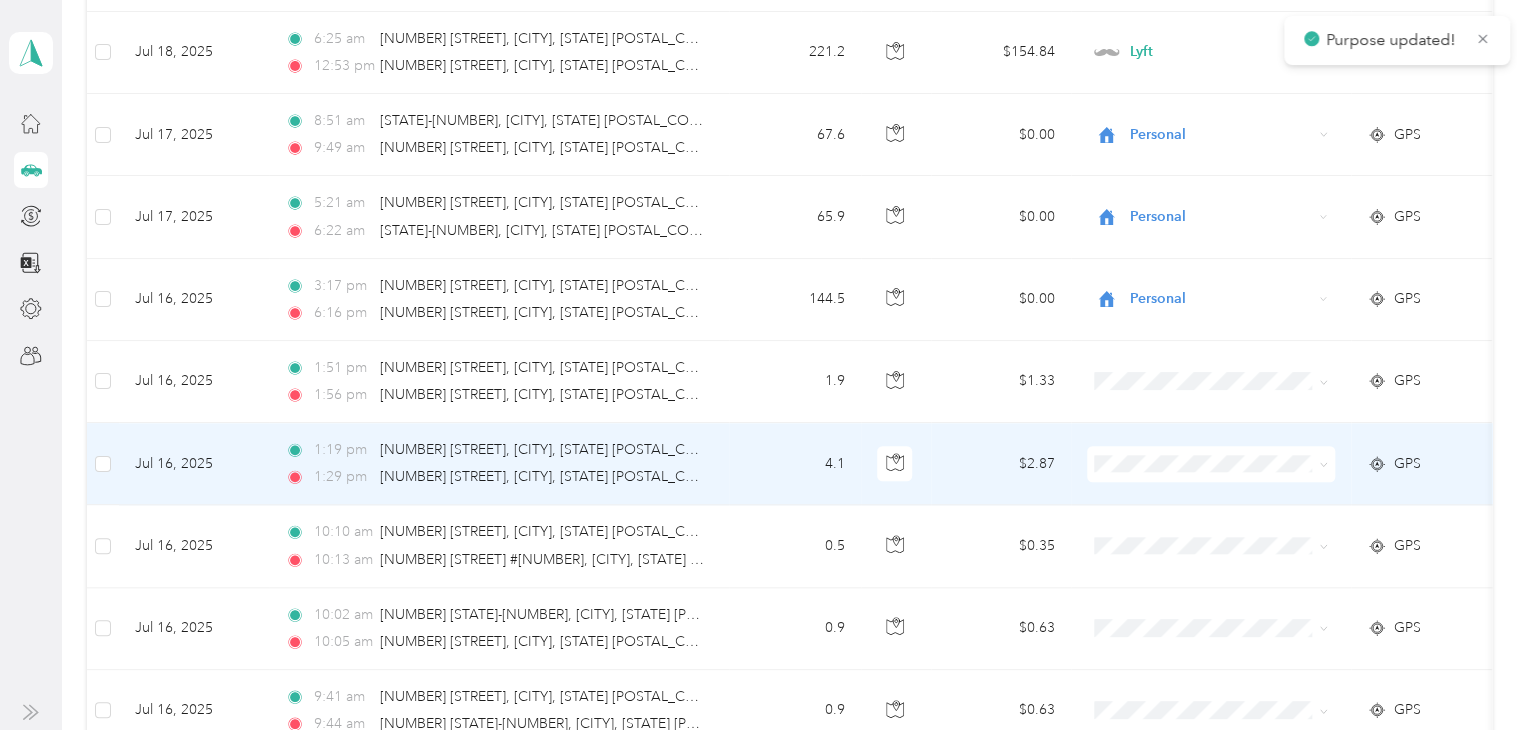 scroll, scrollTop: 4871, scrollLeft: 0, axis: vertical 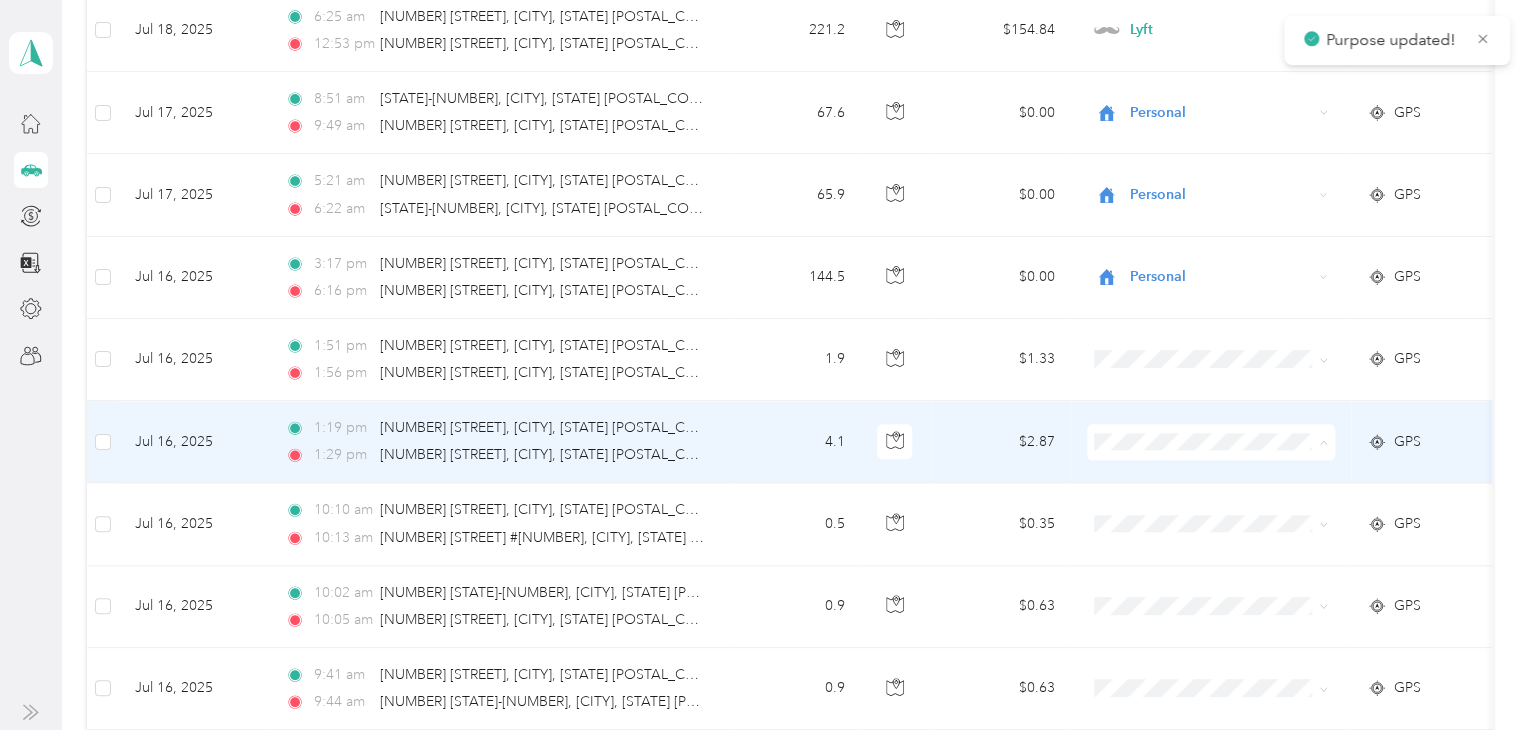 click on "Personal" at bounding box center (1228, 501) 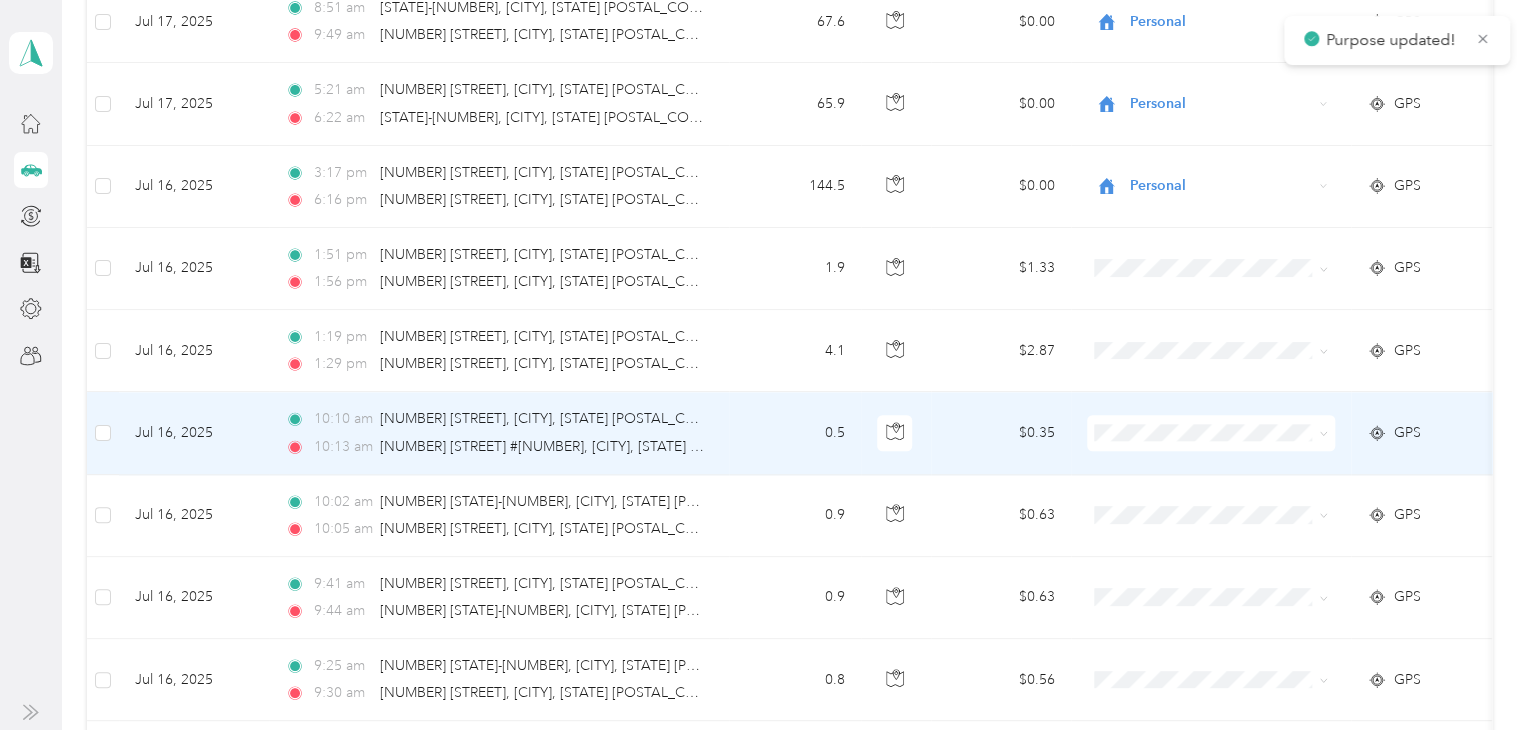 scroll, scrollTop: 4971, scrollLeft: 0, axis: vertical 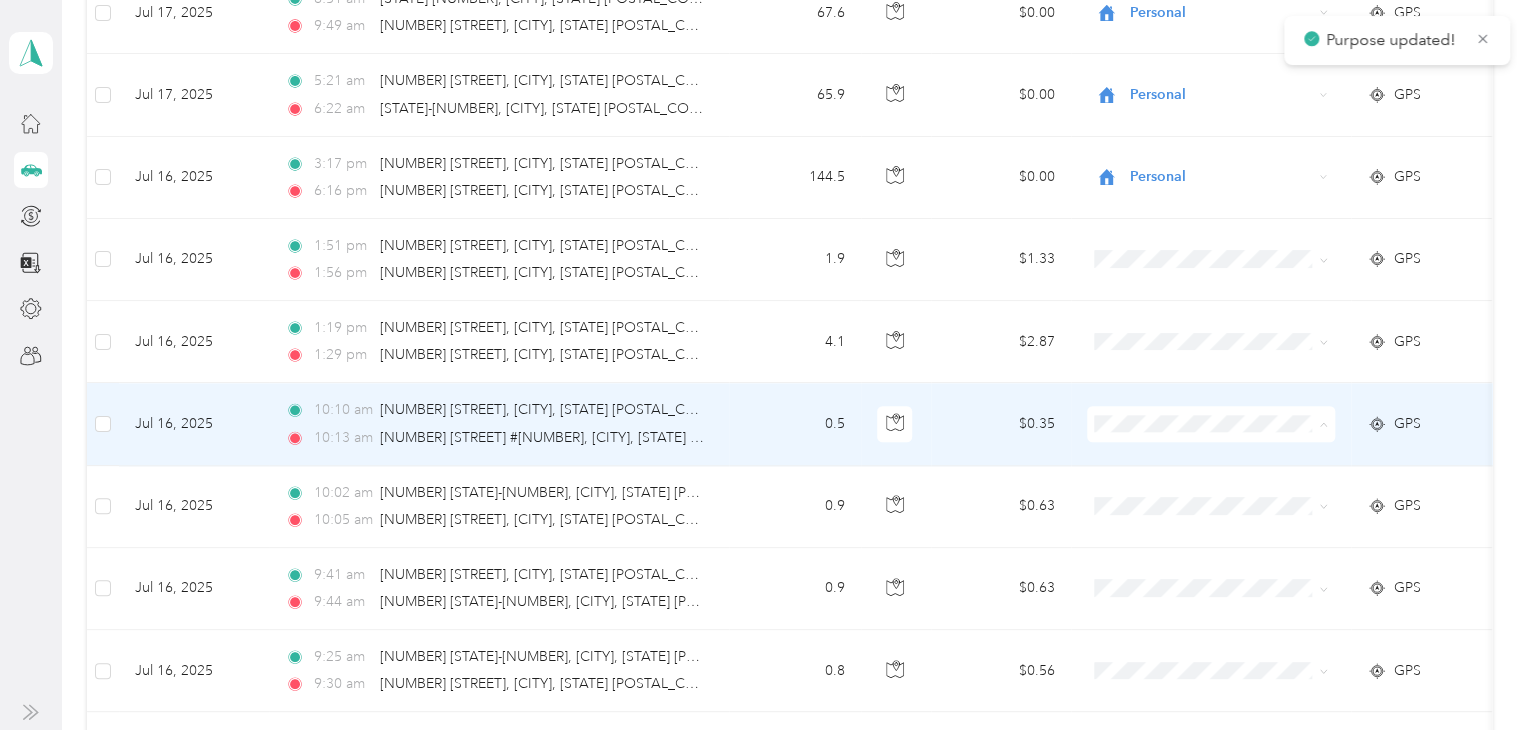 click on "Personal" at bounding box center (1228, 483) 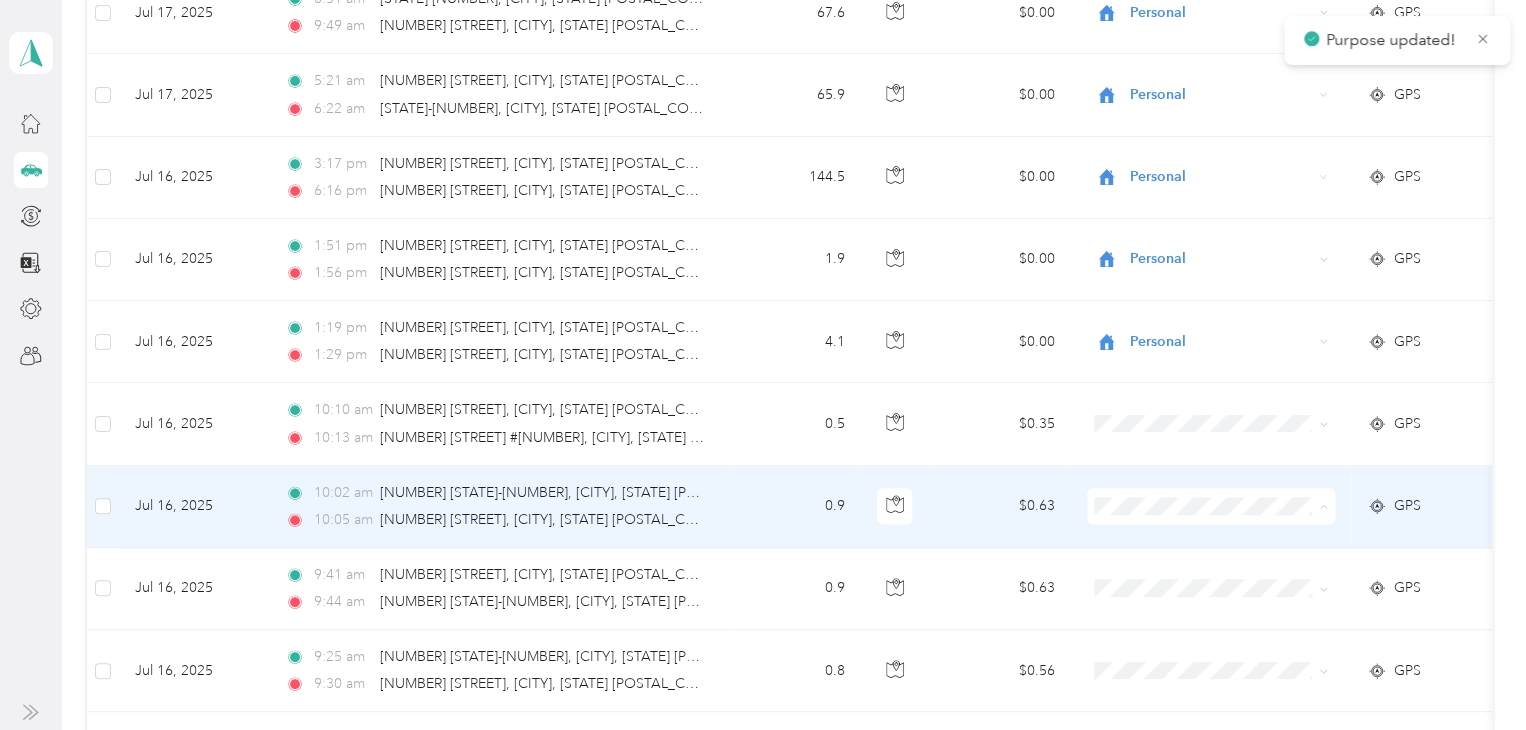 click on "Personal" at bounding box center [1228, 245] 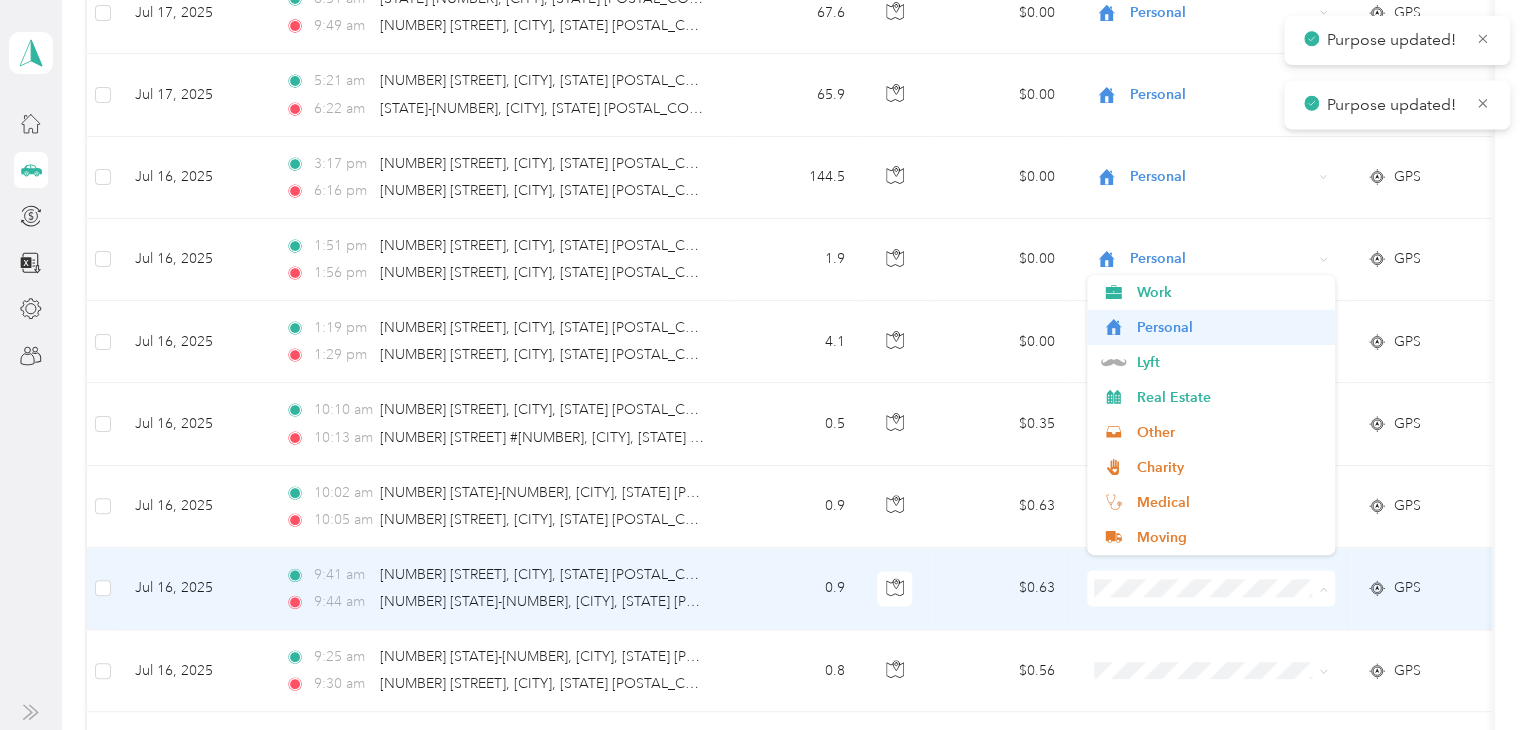 click on "Personal" at bounding box center (1228, 327) 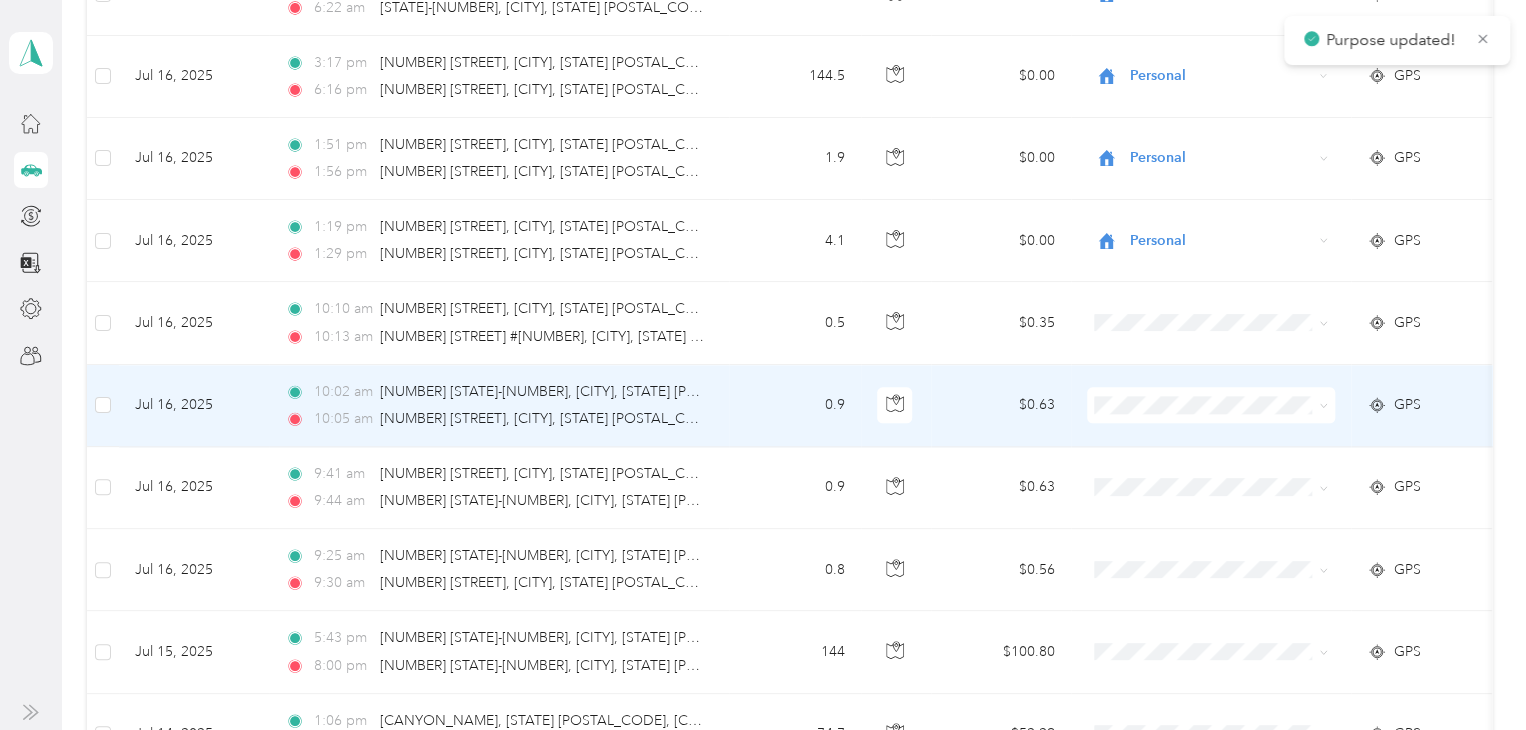 scroll, scrollTop: 5371, scrollLeft: 0, axis: vertical 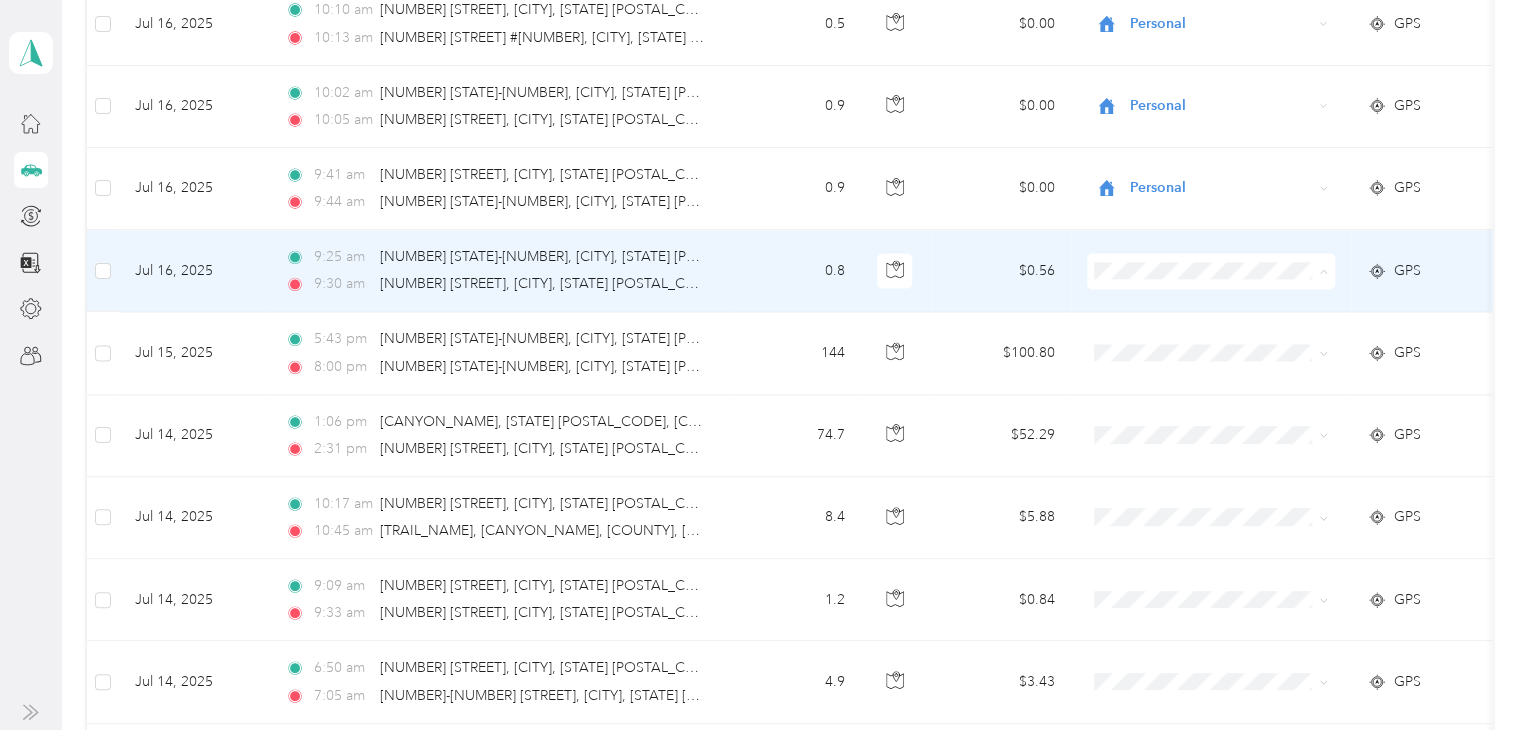 click on "Personal" at bounding box center [1211, 329] 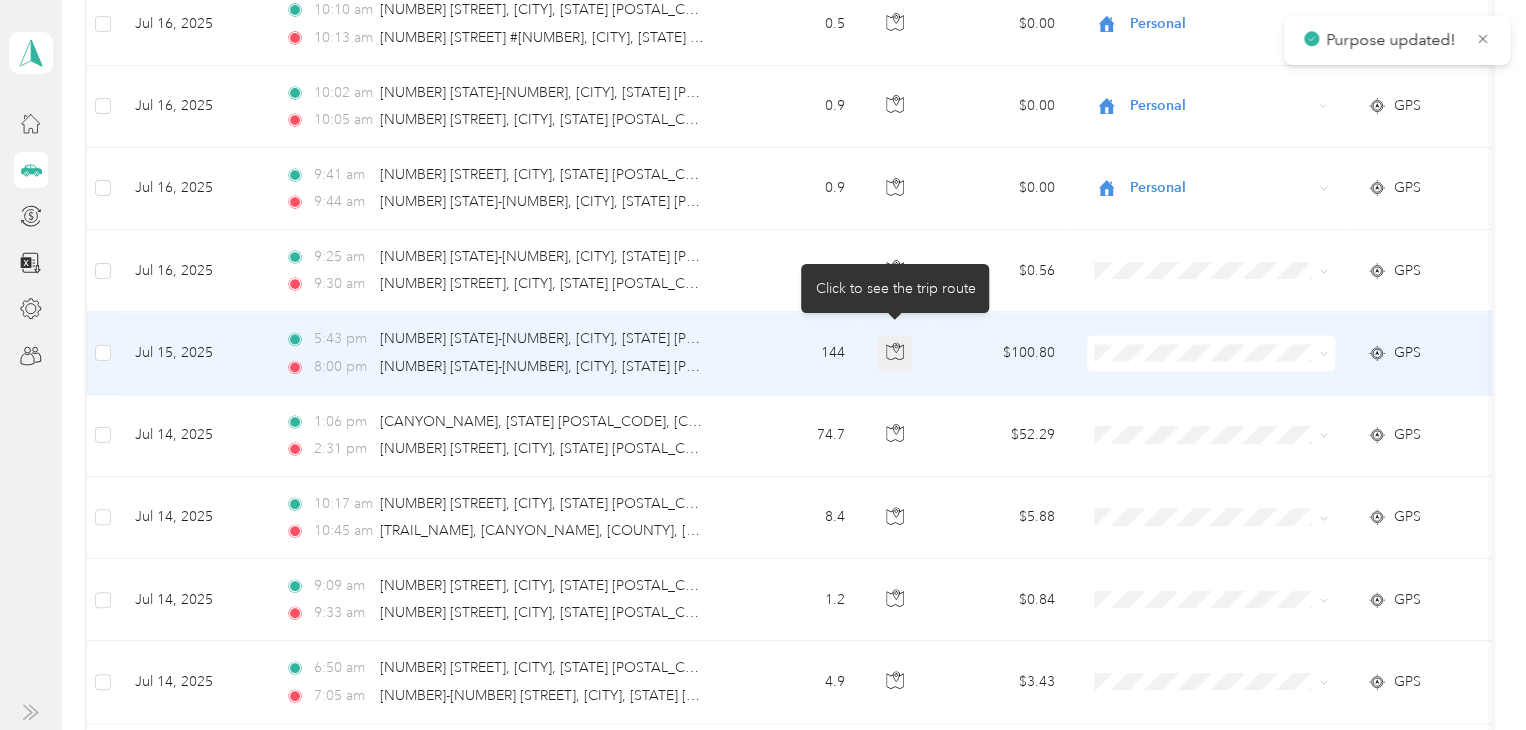 click 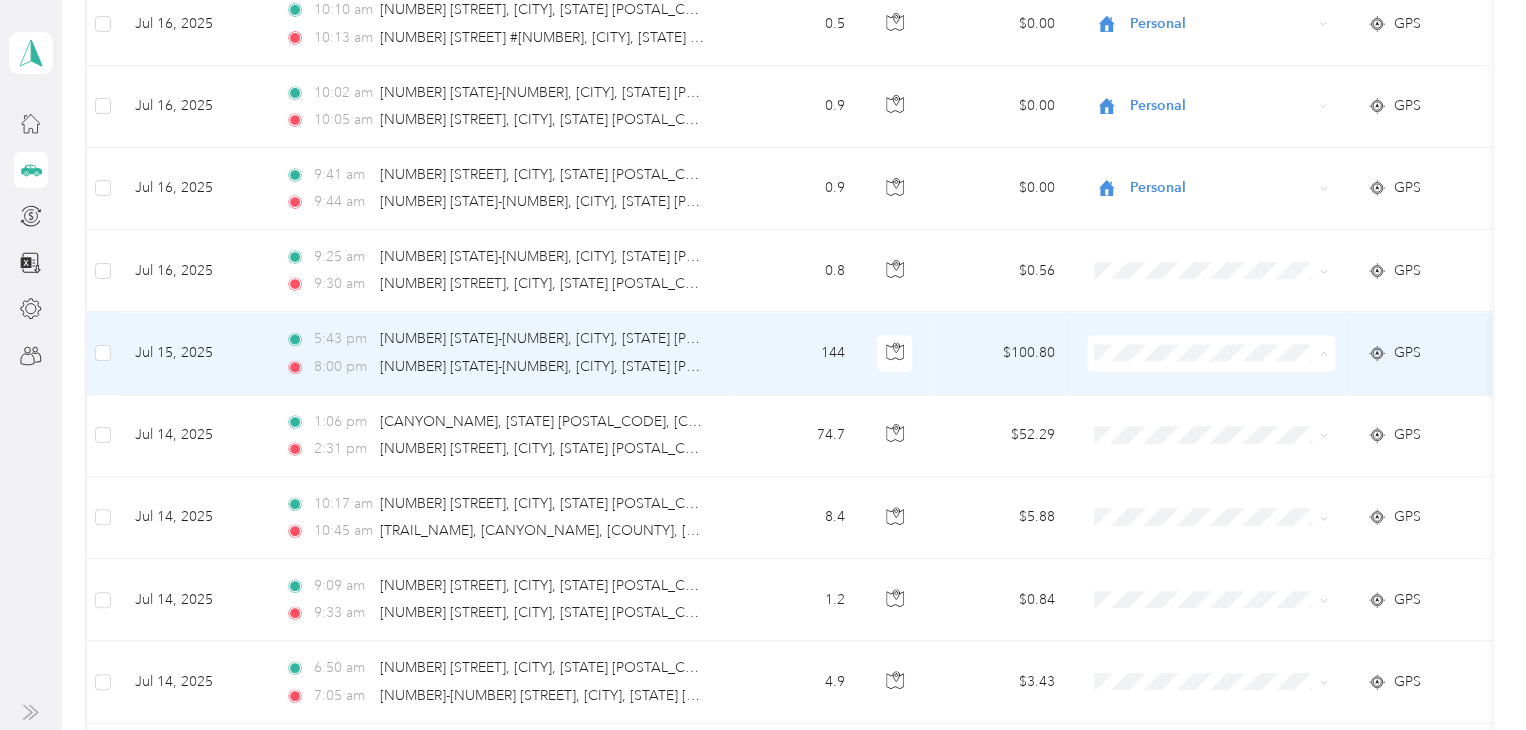 click on "Personal" at bounding box center [1228, 411] 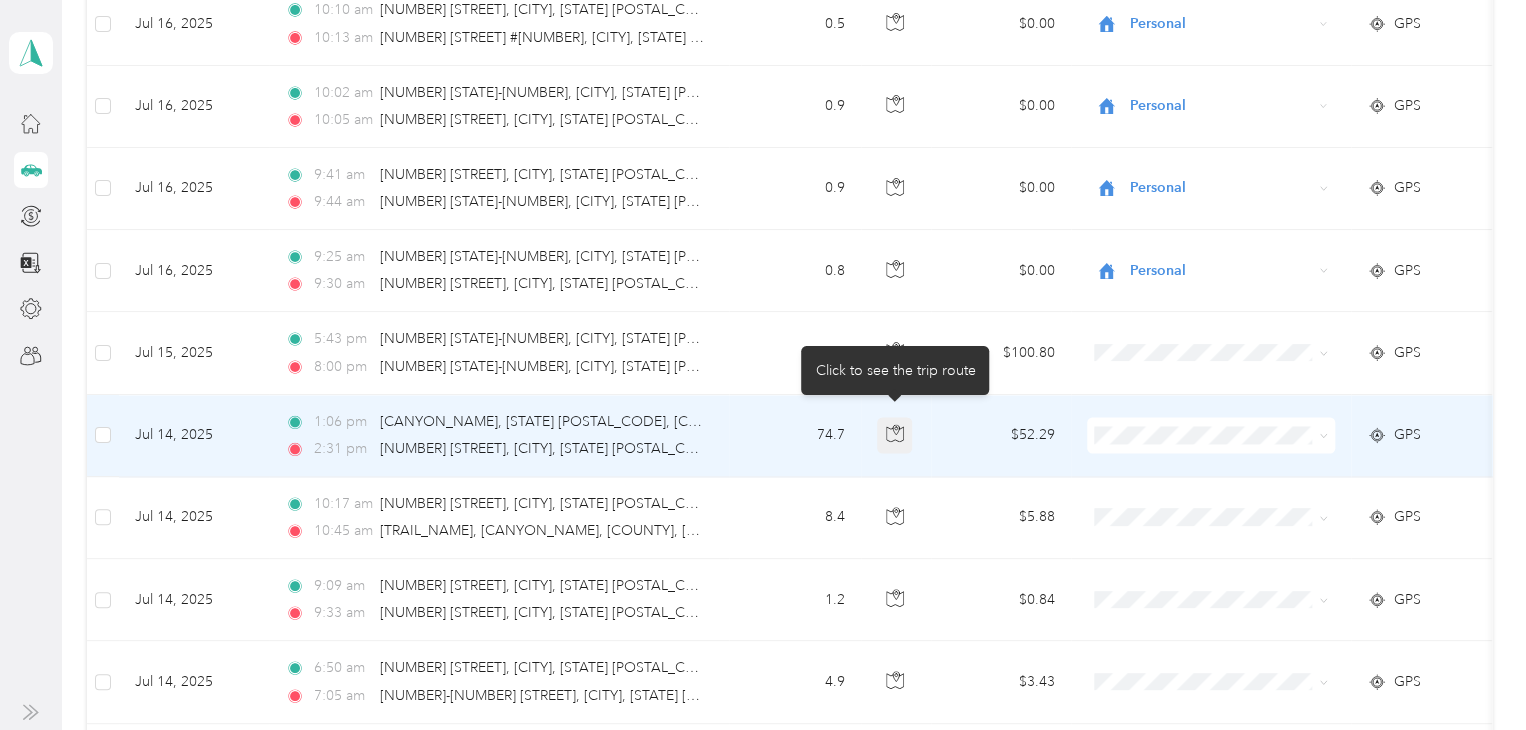 click at bounding box center (895, 435) 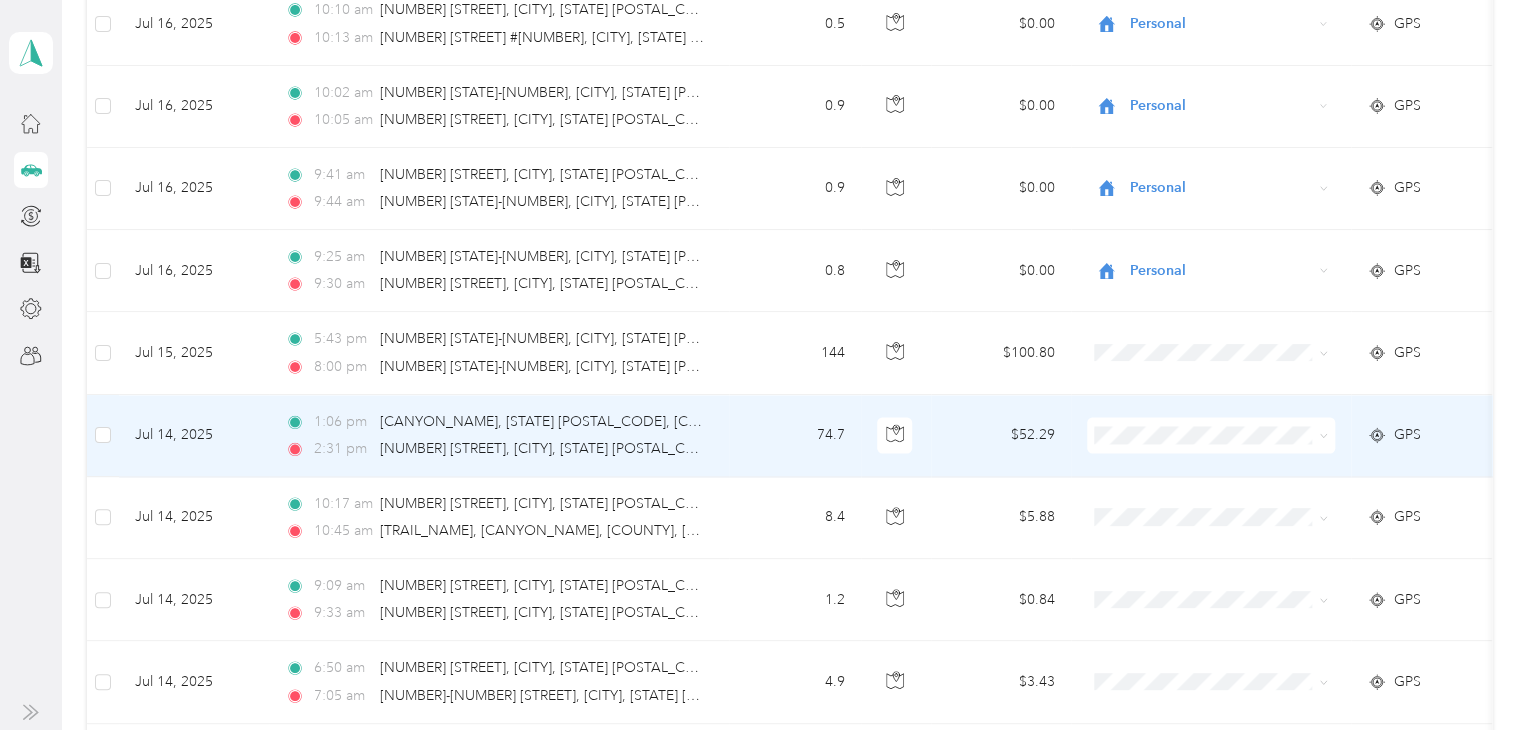 click at bounding box center (1211, 435) 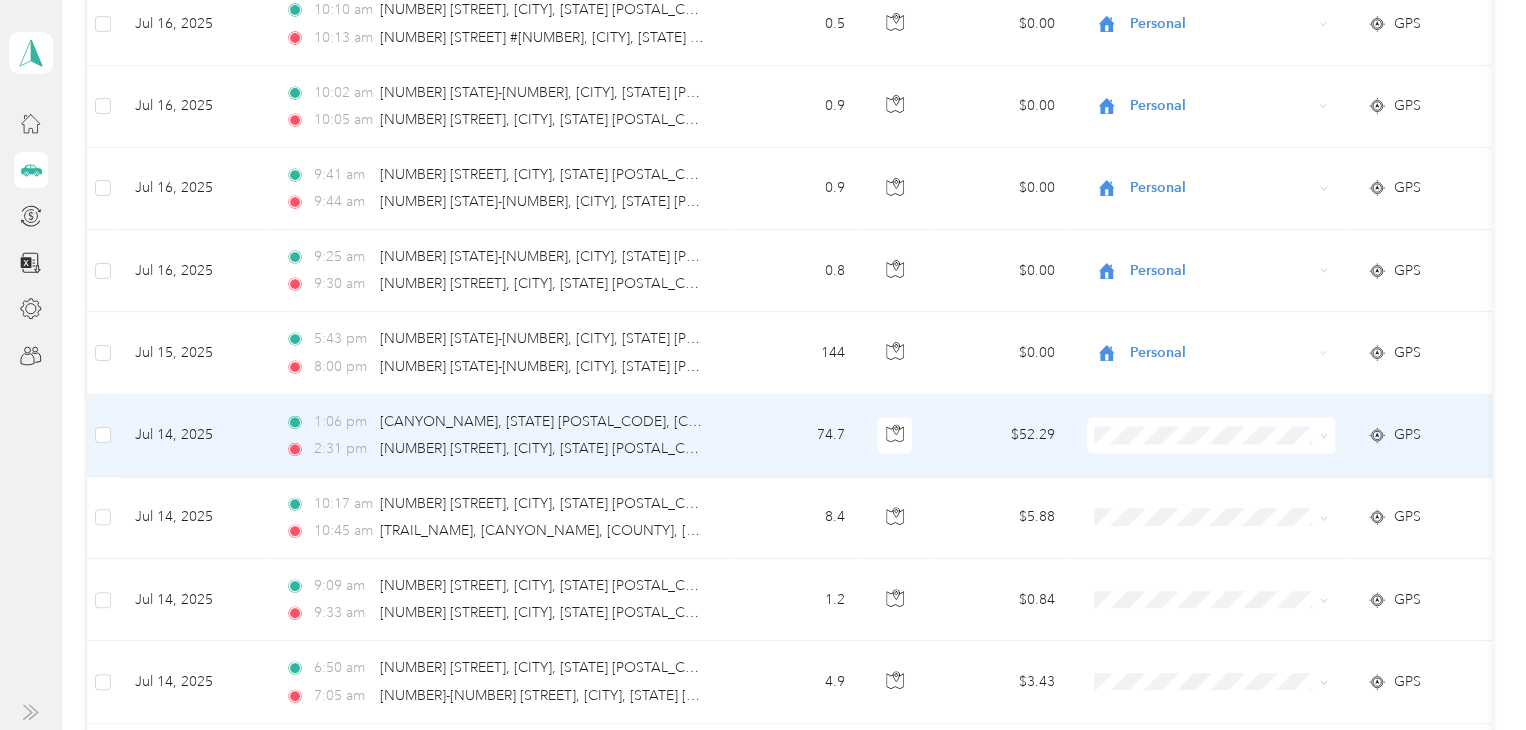click on "Personal" at bounding box center [1228, 493] 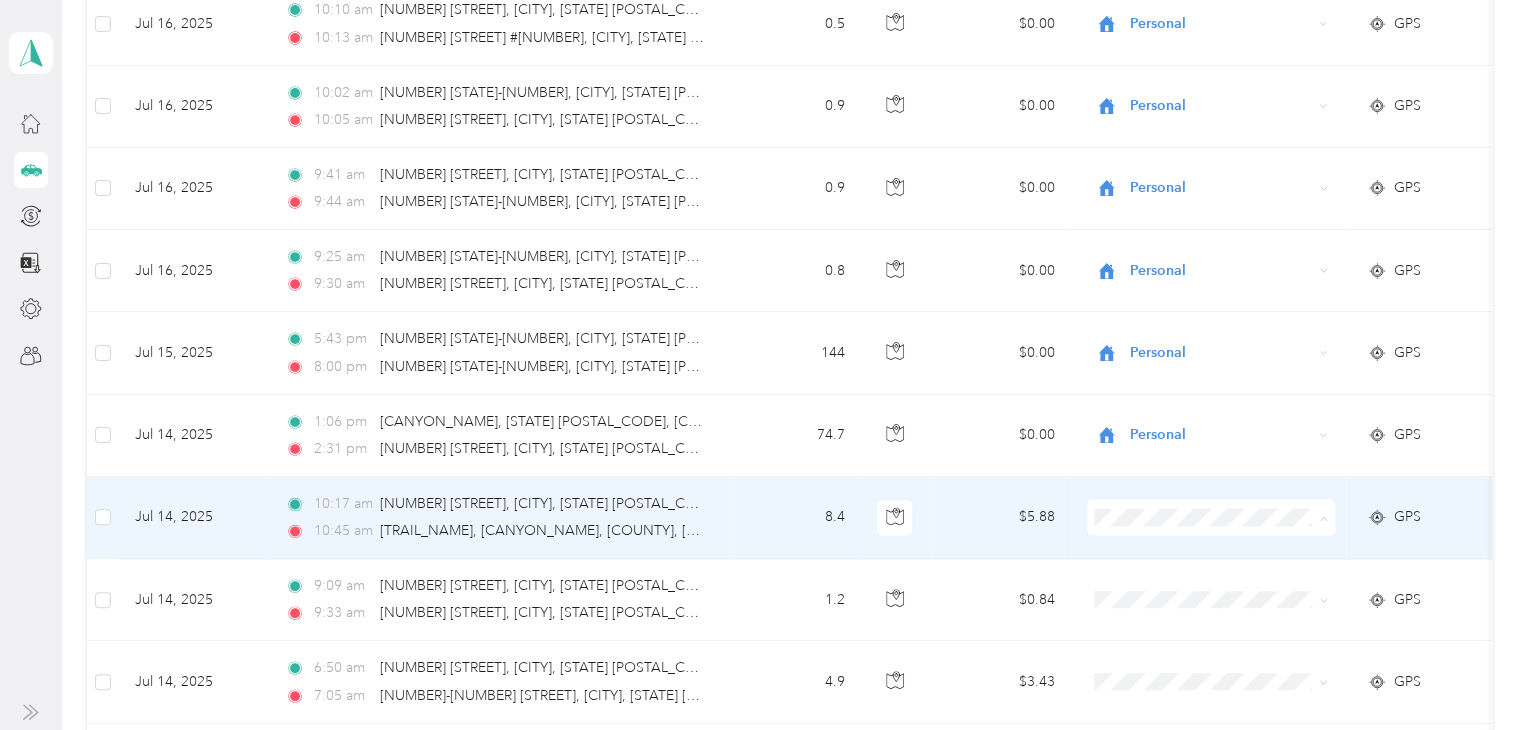click on "Personal" at bounding box center (1228, 255) 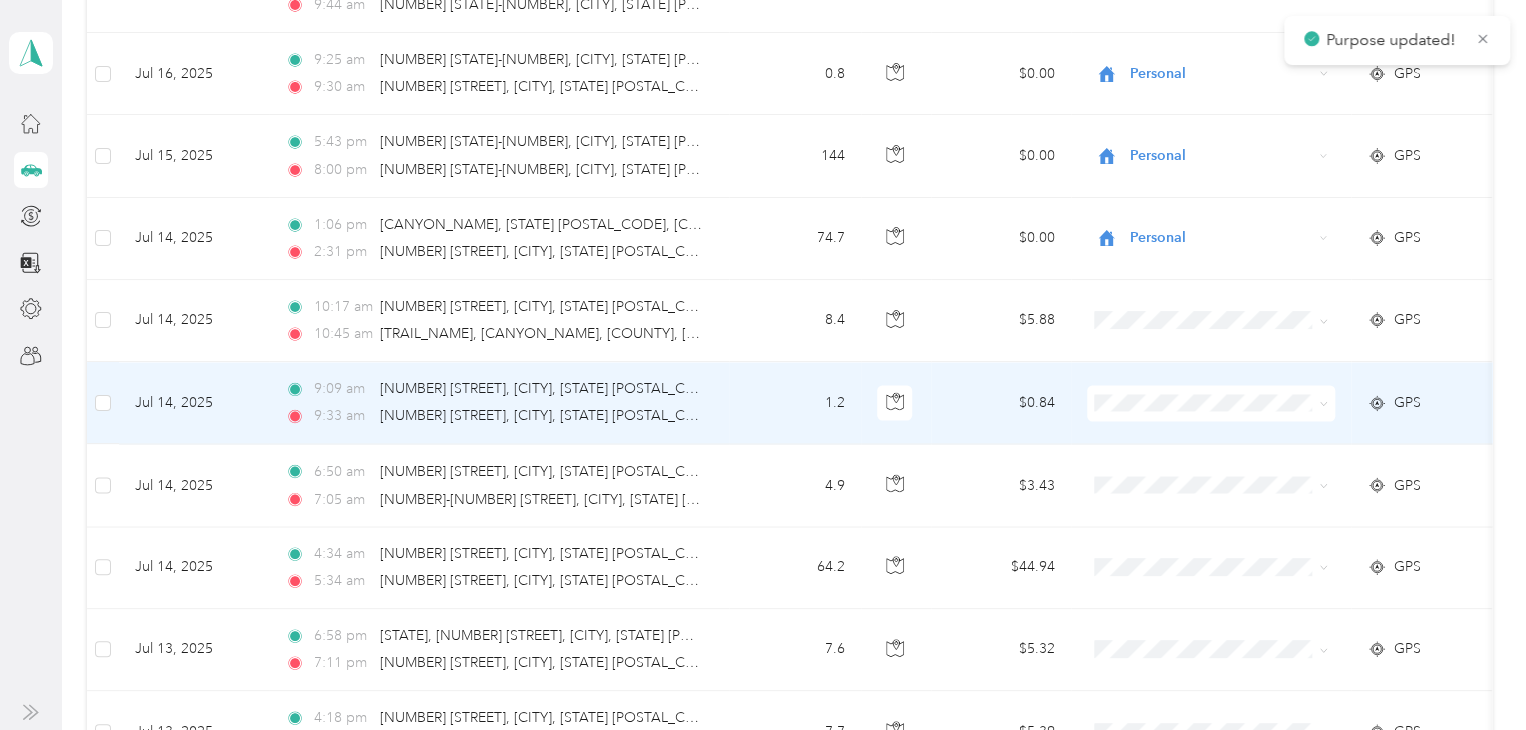 scroll, scrollTop: 5571, scrollLeft: 0, axis: vertical 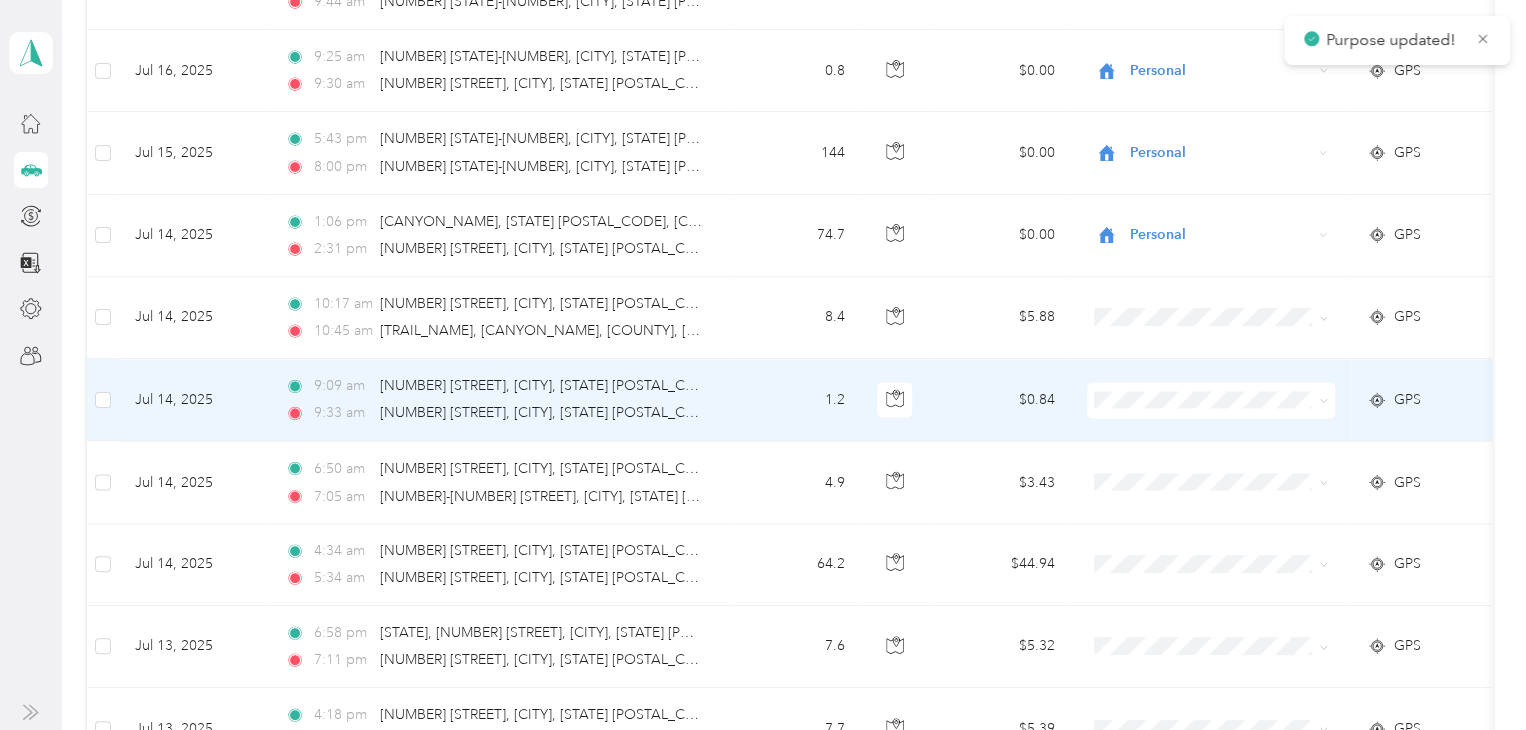 click at bounding box center [1211, 400] 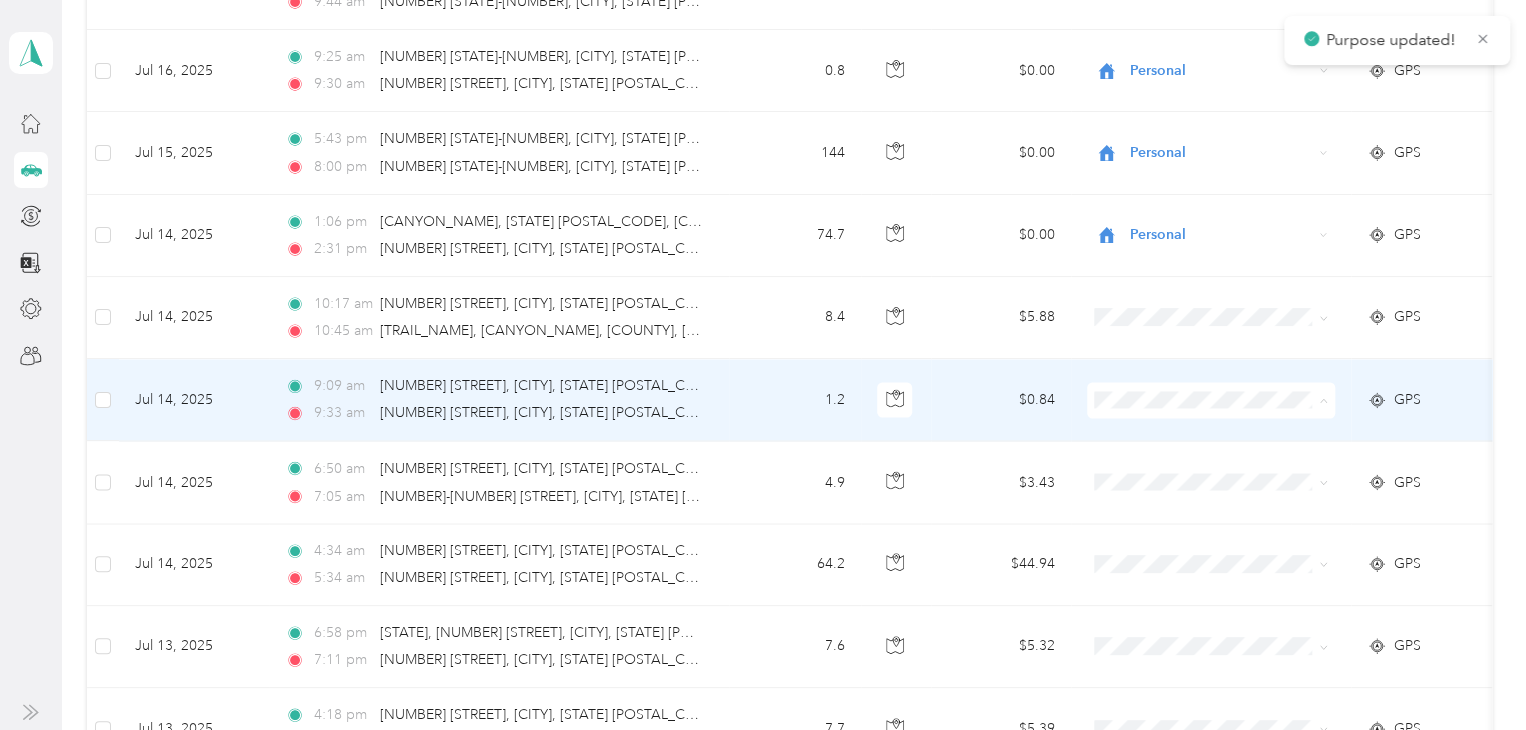 click on "Personal" at bounding box center [1228, 457] 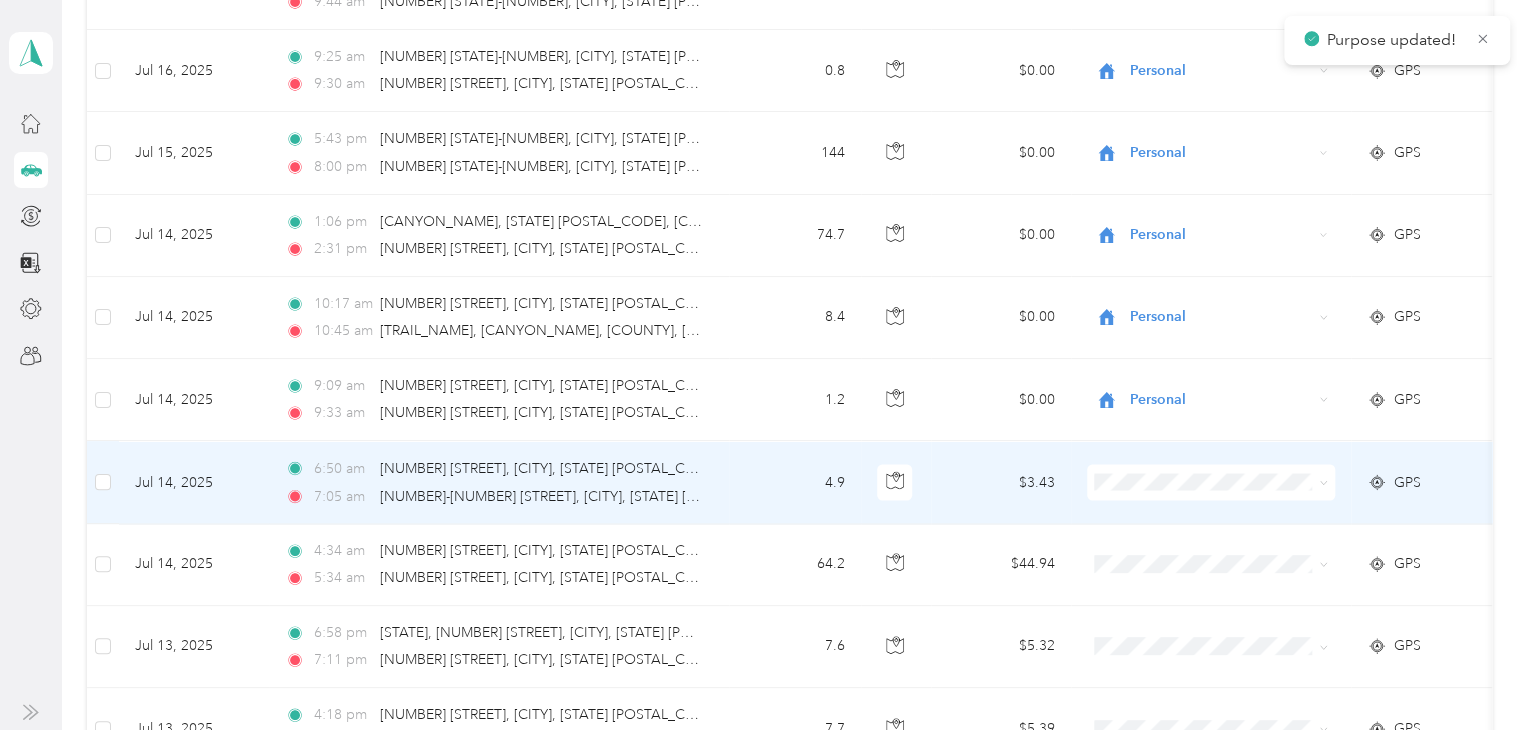click on "Personal" at bounding box center (1228, 218) 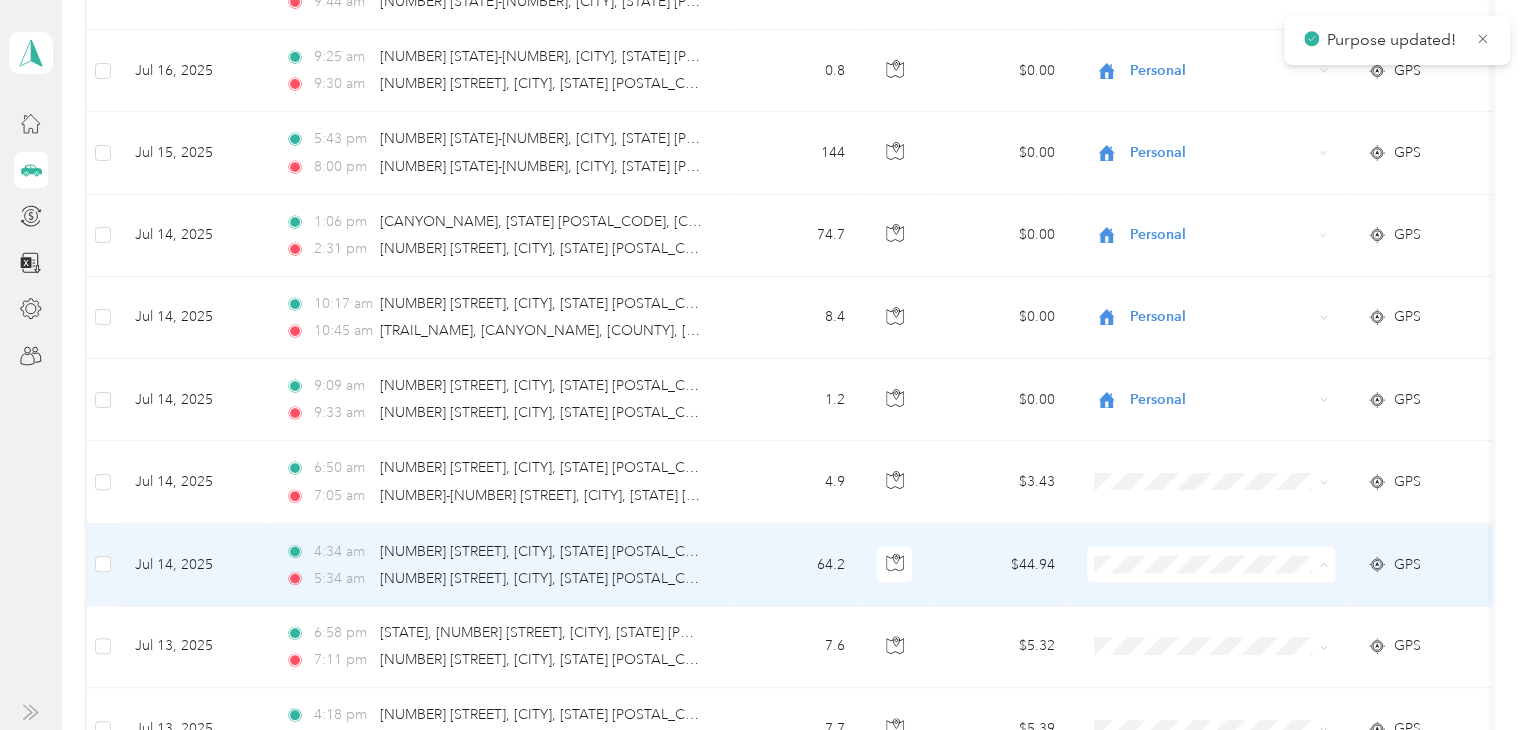 click on "Personal" at bounding box center (1211, 301) 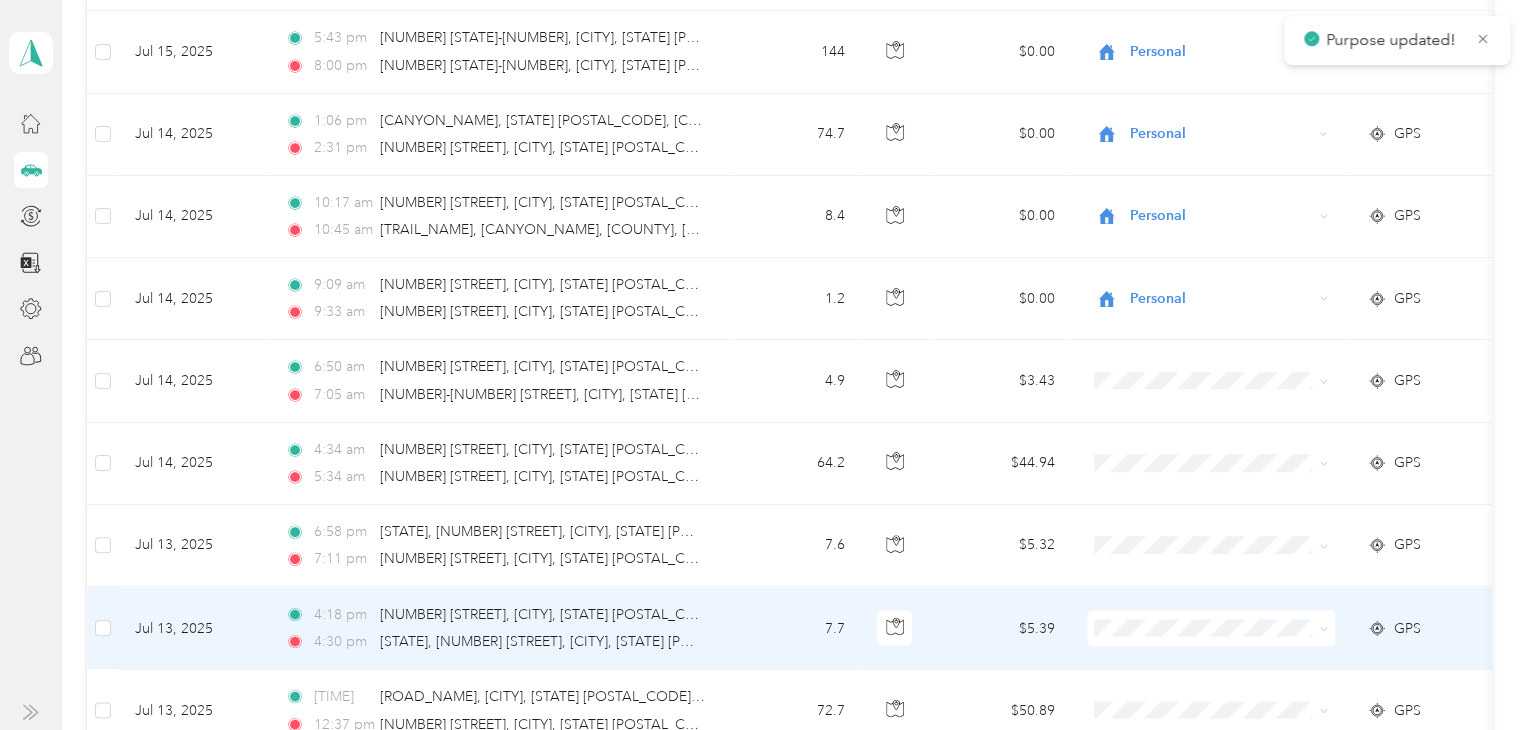 scroll, scrollTop: 5771, scrollLeft: 0, axis: vertical 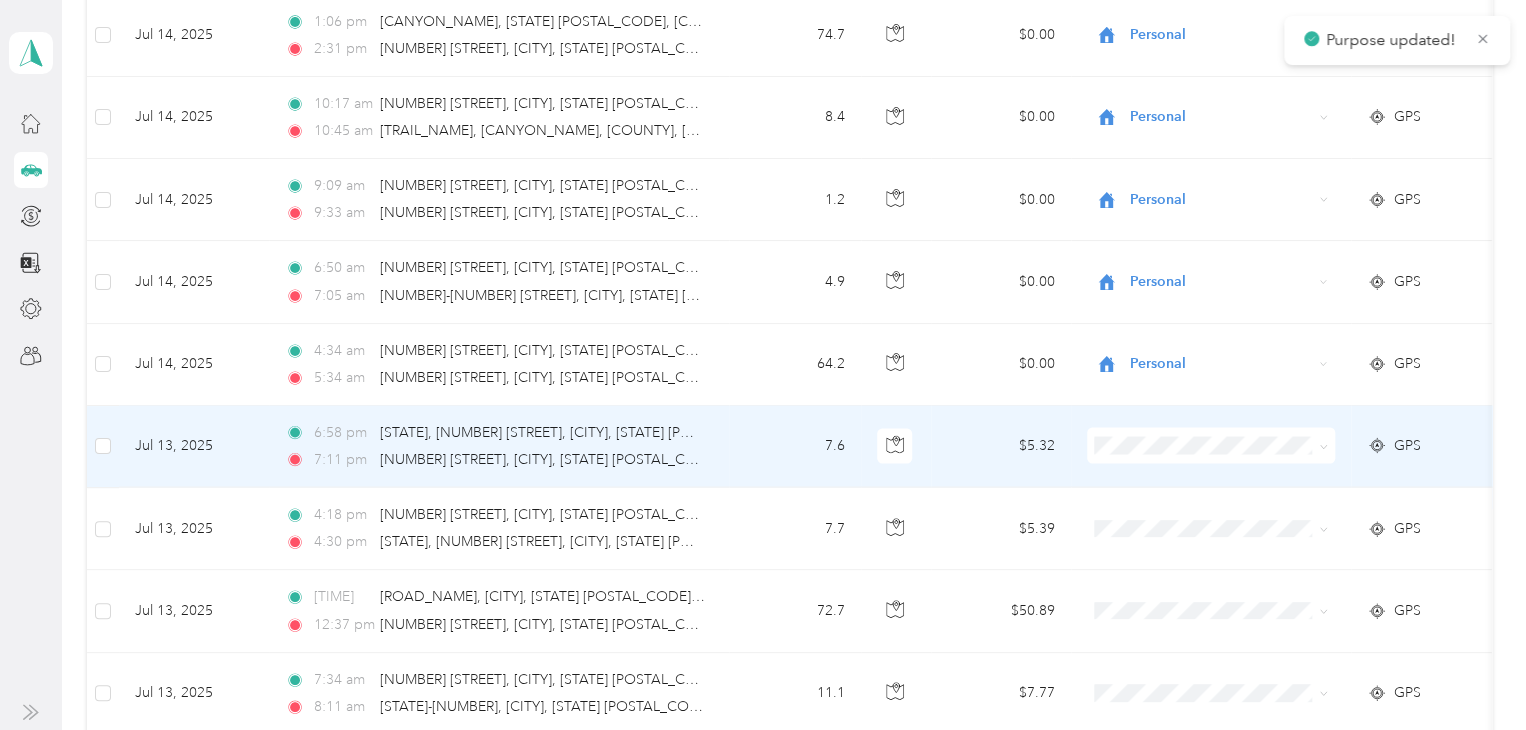 click at bounding box center [1211, 446] 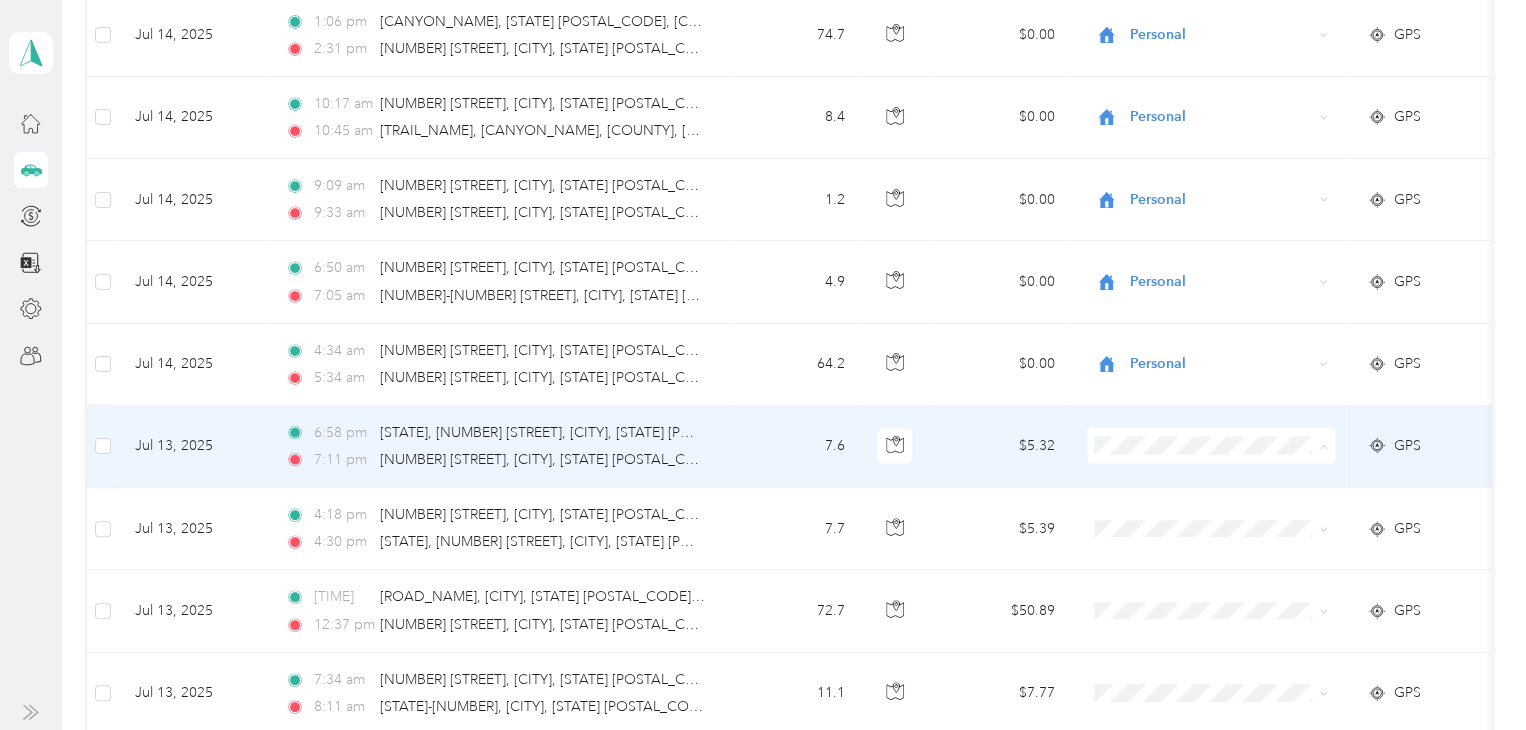 click on "Personal" at bounding box center (1228, 183) 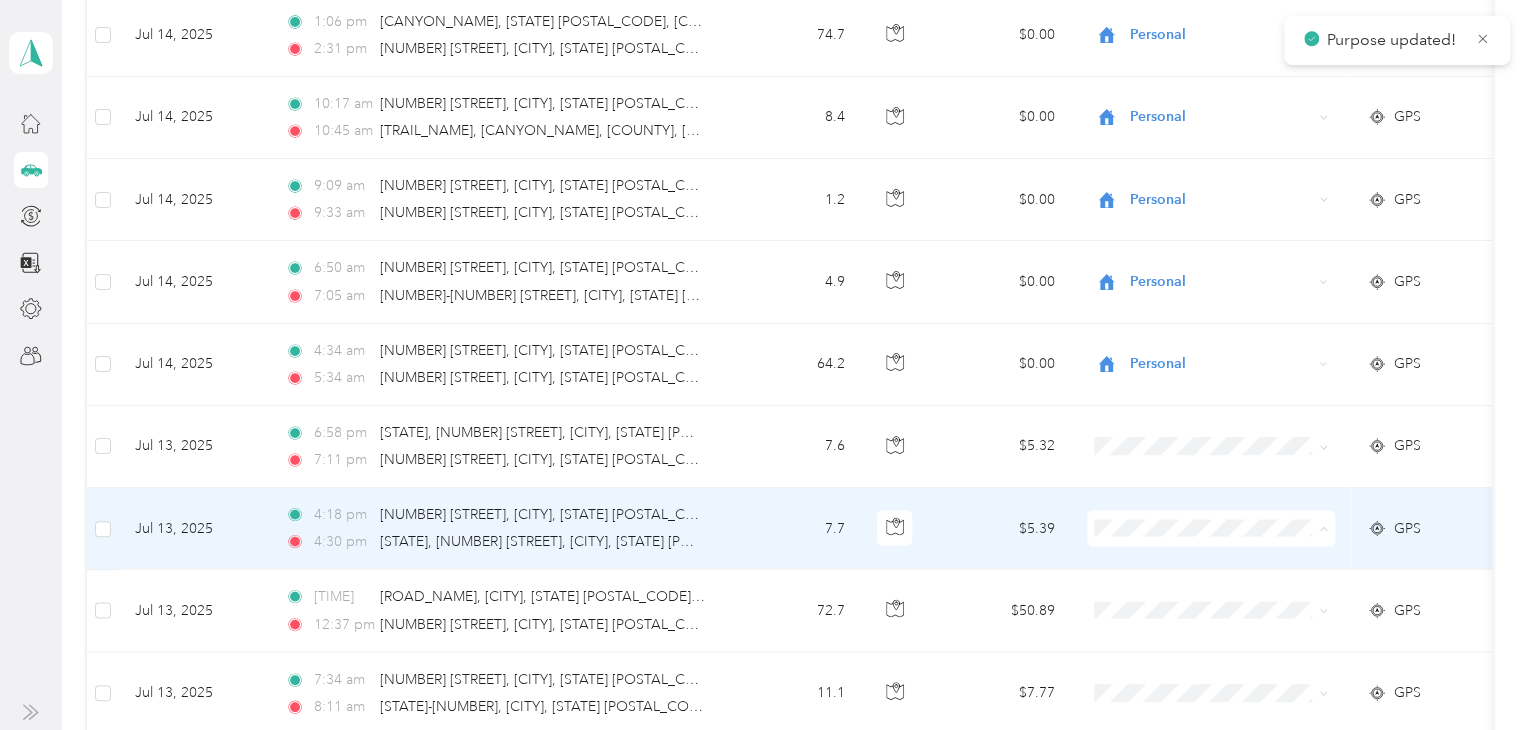 click on "Personal" at bounding box center [1228, 265] 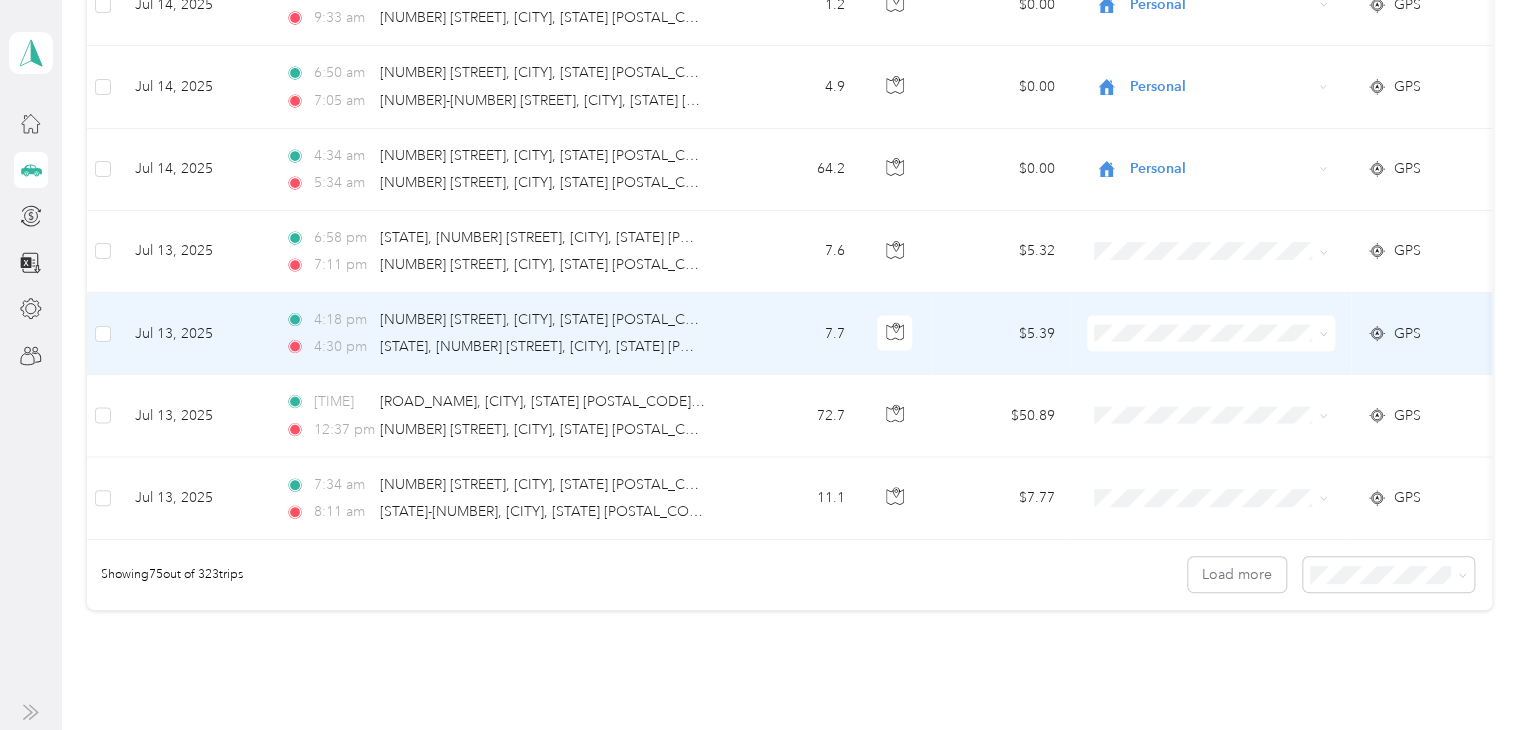 scroll, scrollTop: 5971, scrollLeft: 0, axis: vertical 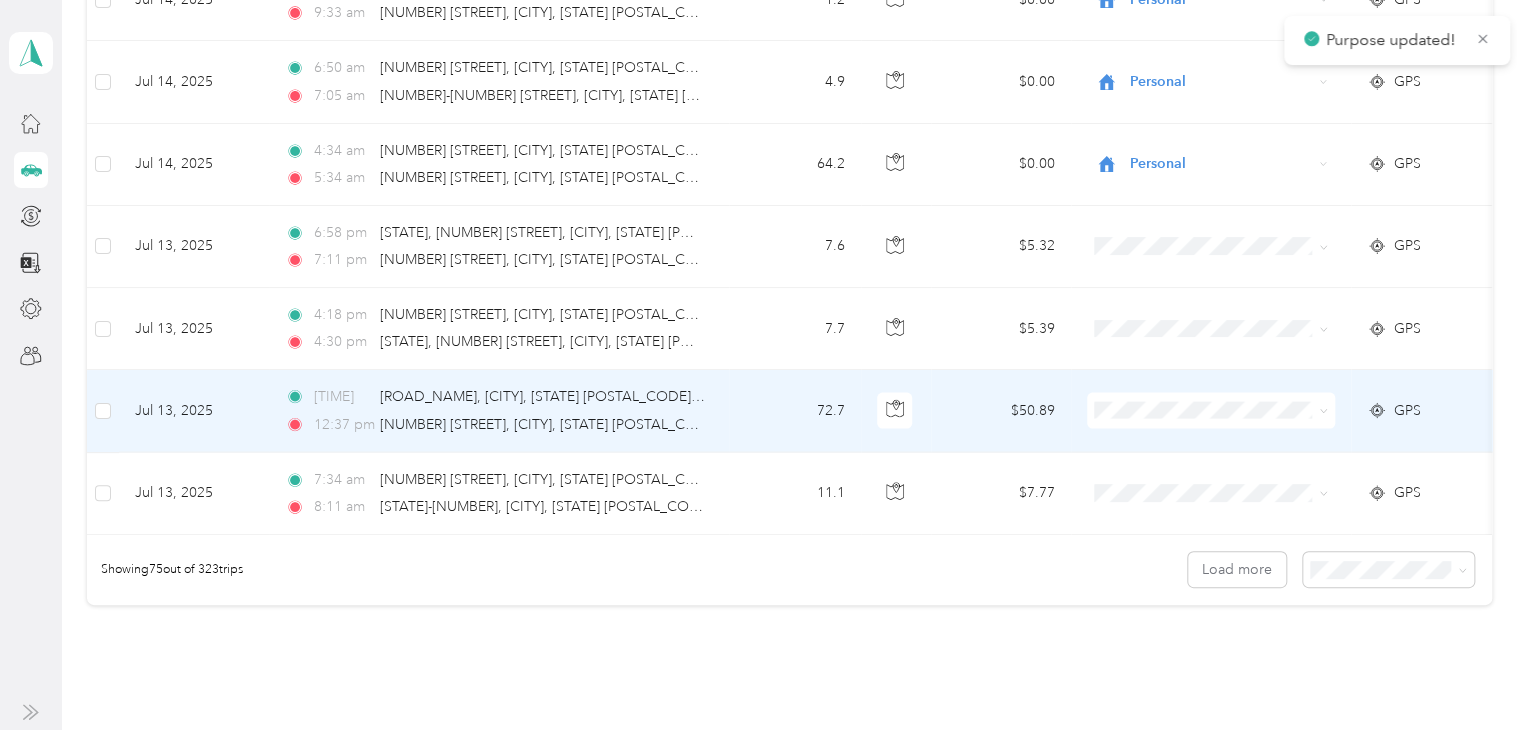 click on "Personal" at bounding box center [1228, 465] 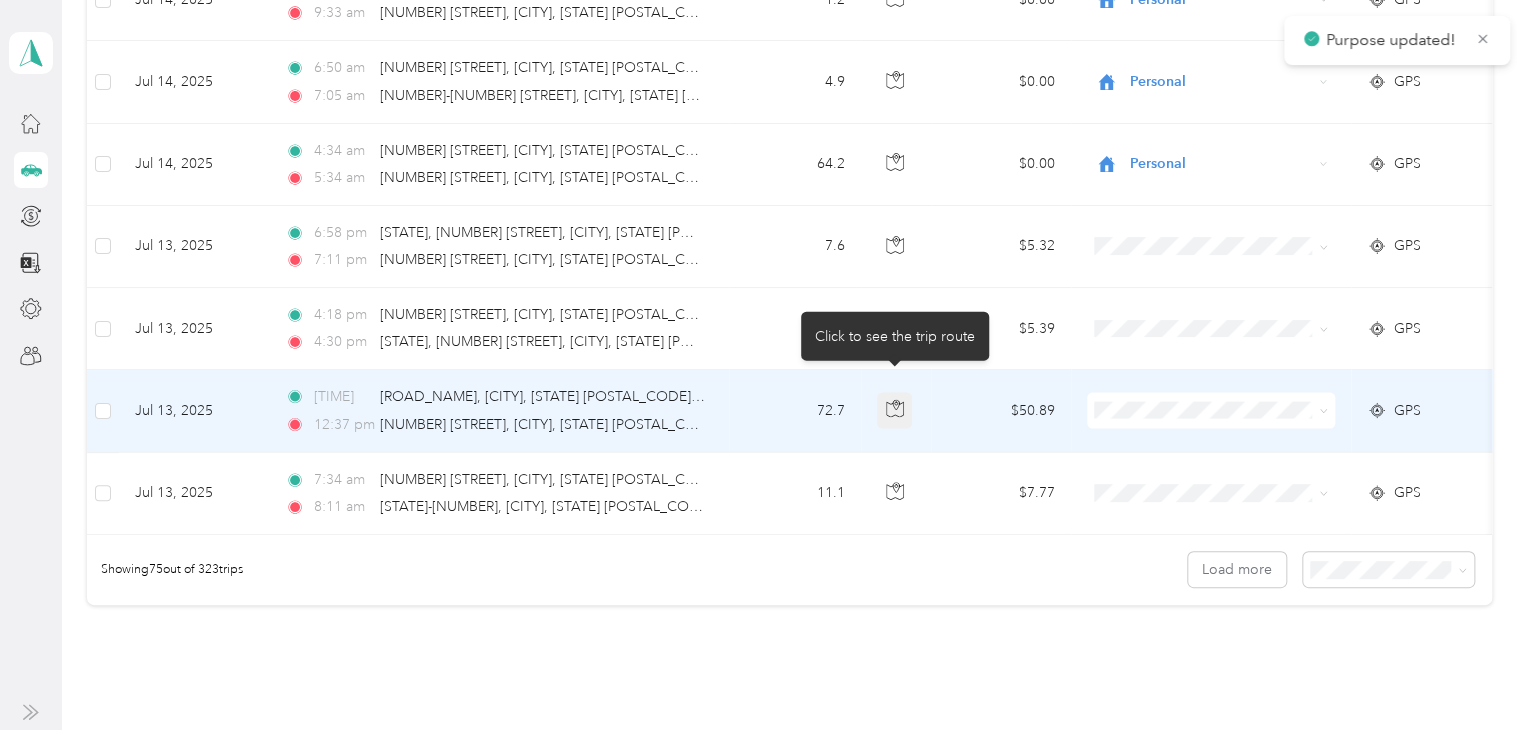 click 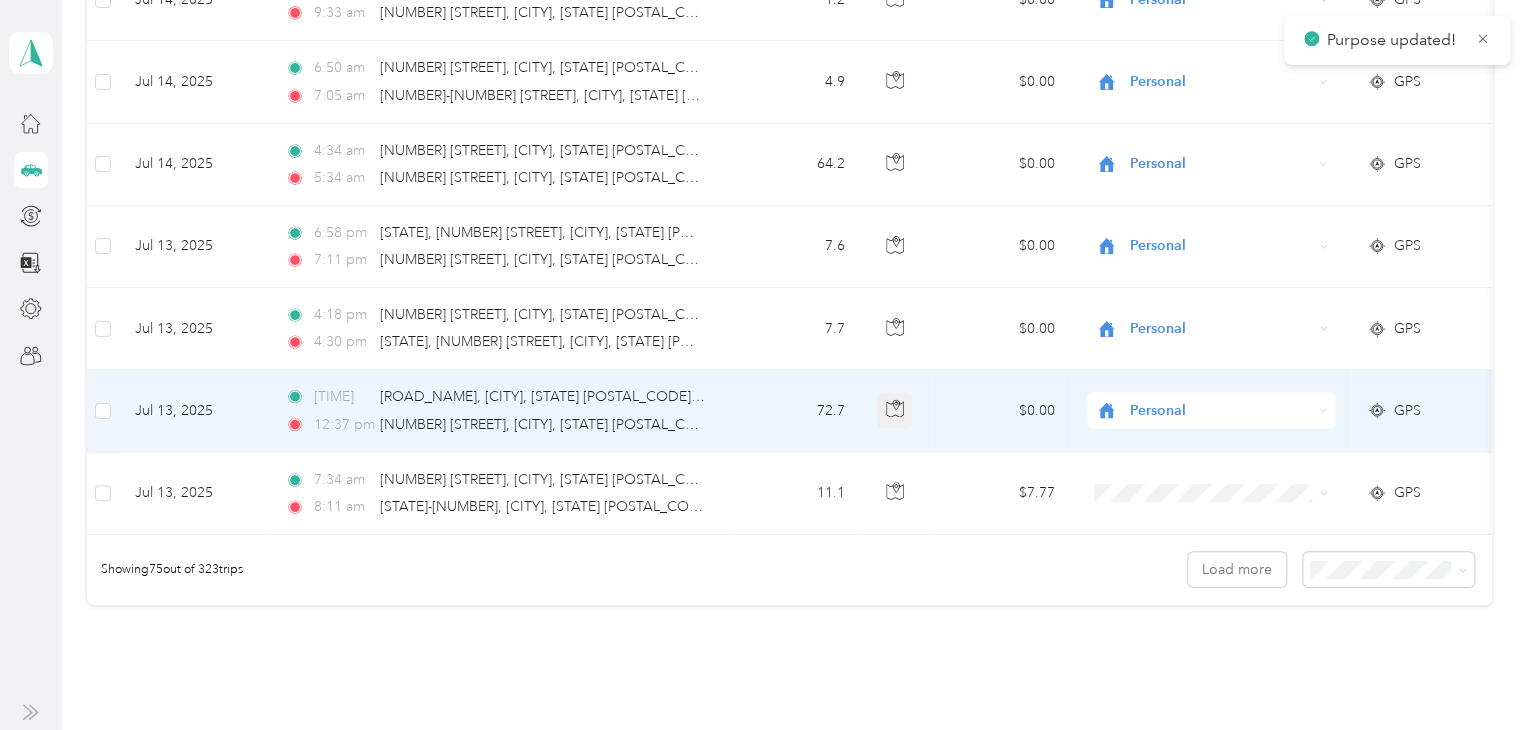 click 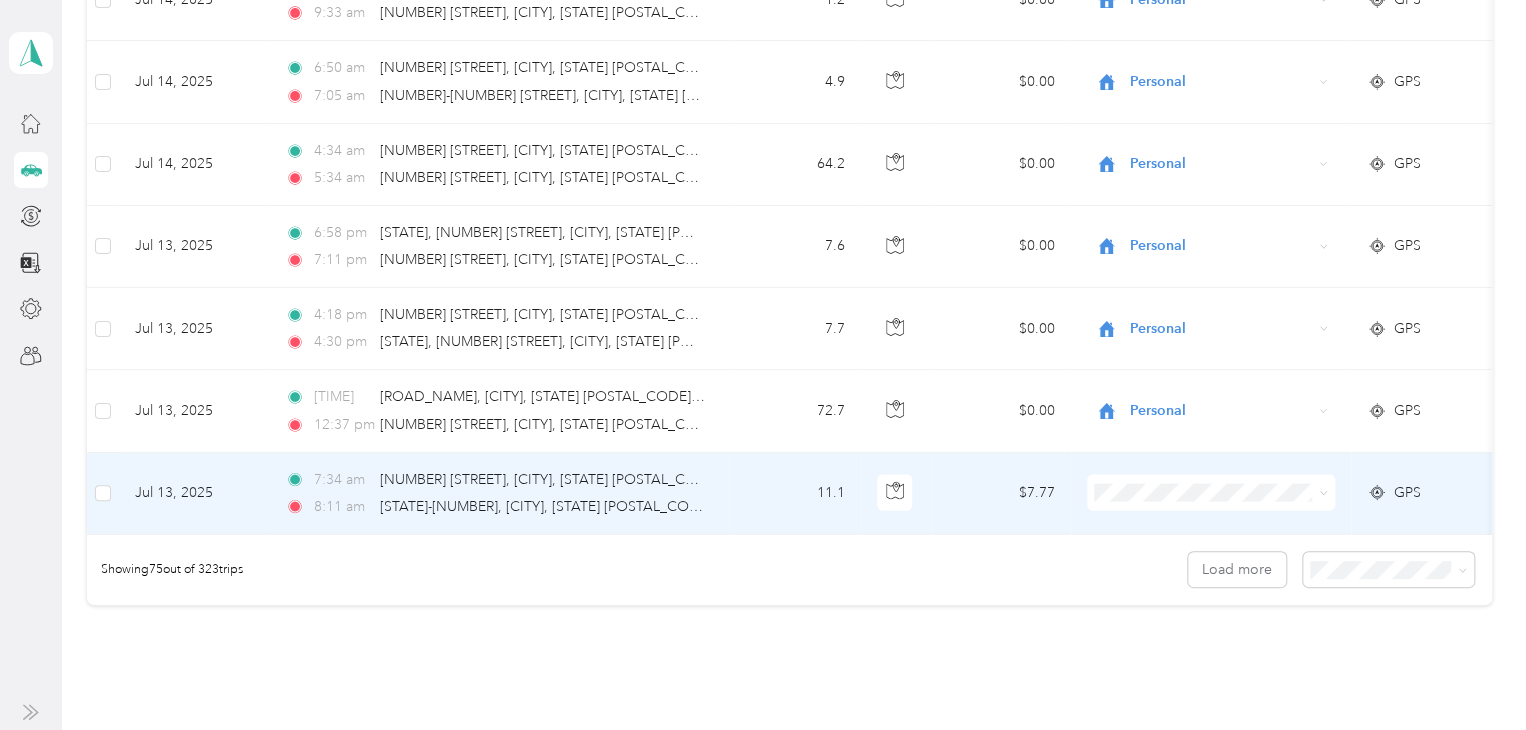 click on "Personal" at bounding box center [1228, 229] 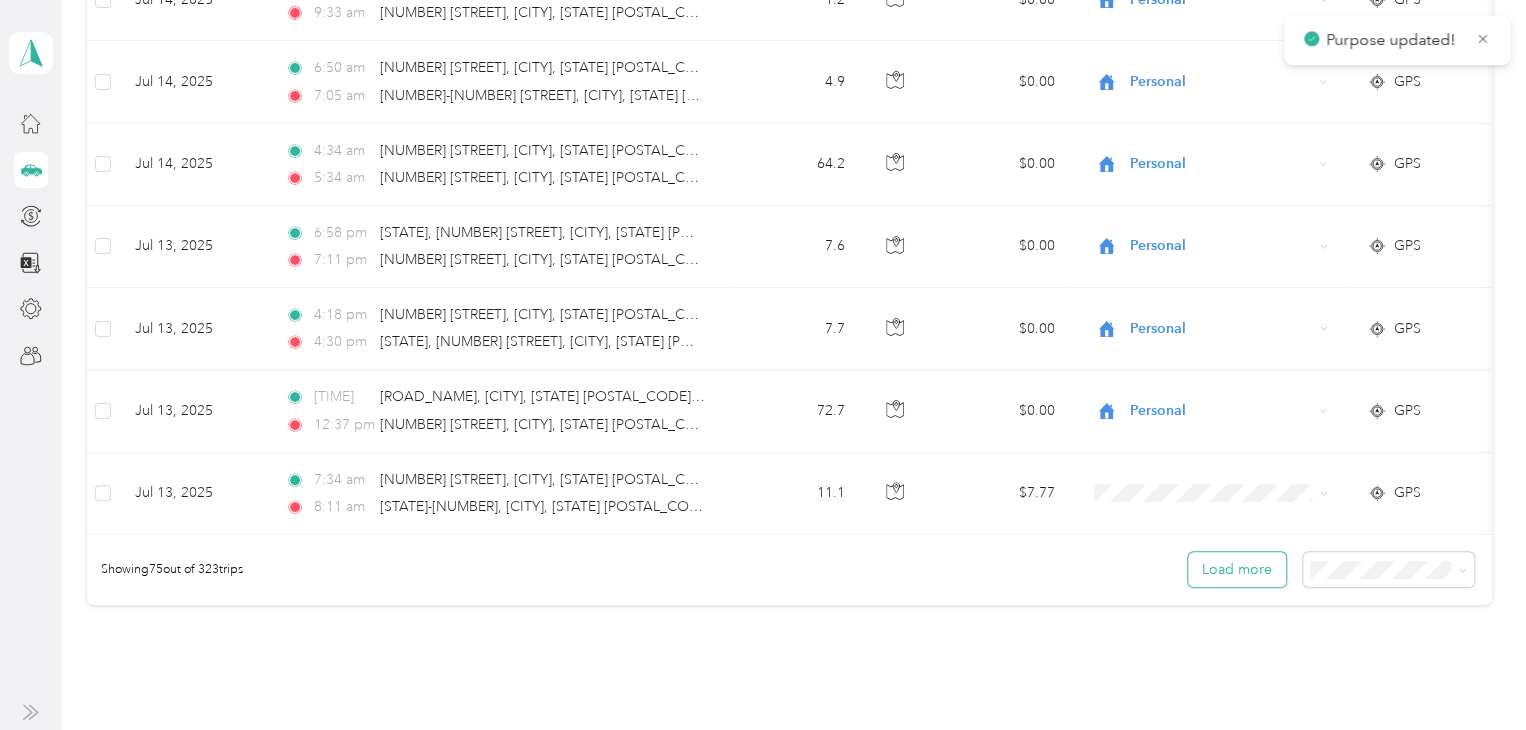 click on "Load more" at bounding box center [1237, 569] 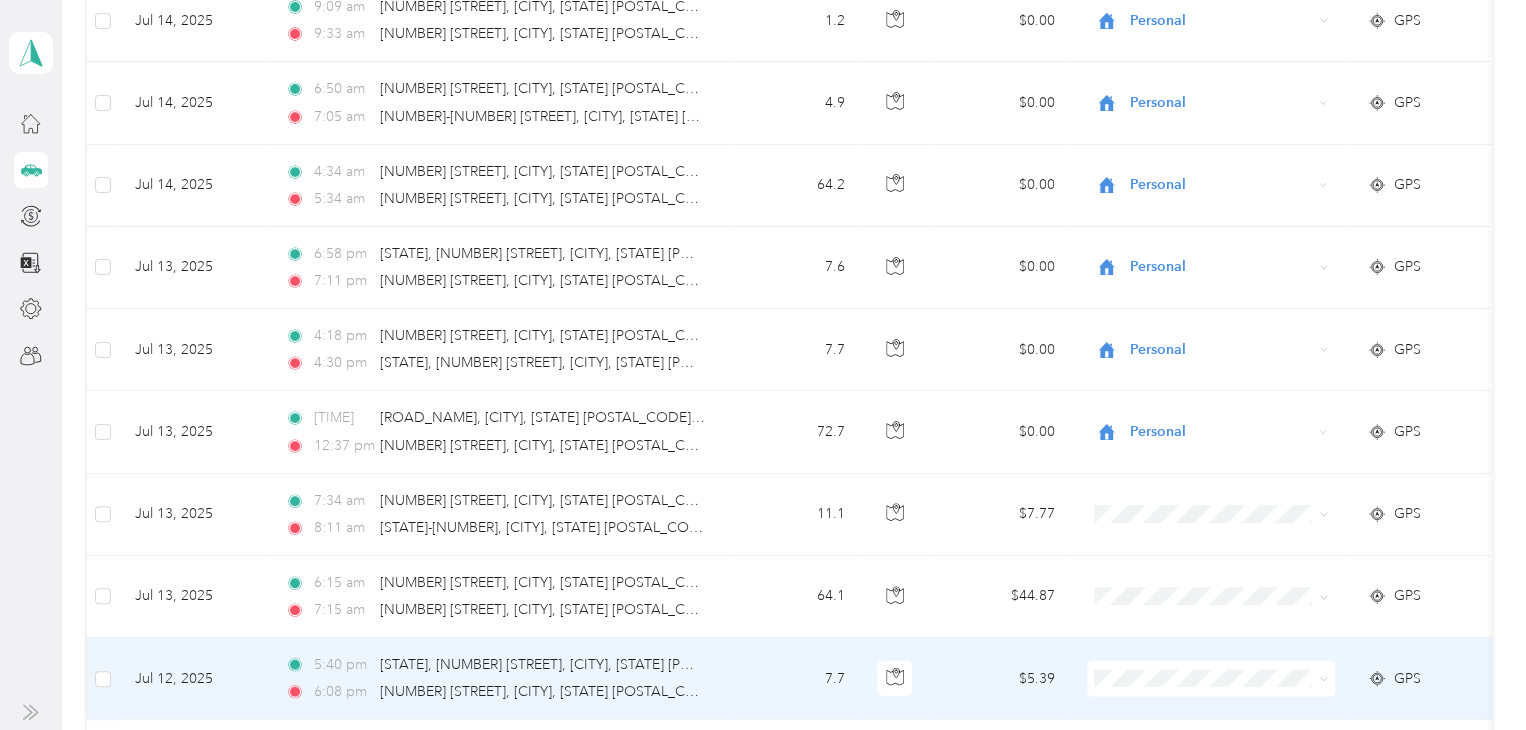 scroll, scrollTop: 6073, scrollLeft: 0, axis: vertical 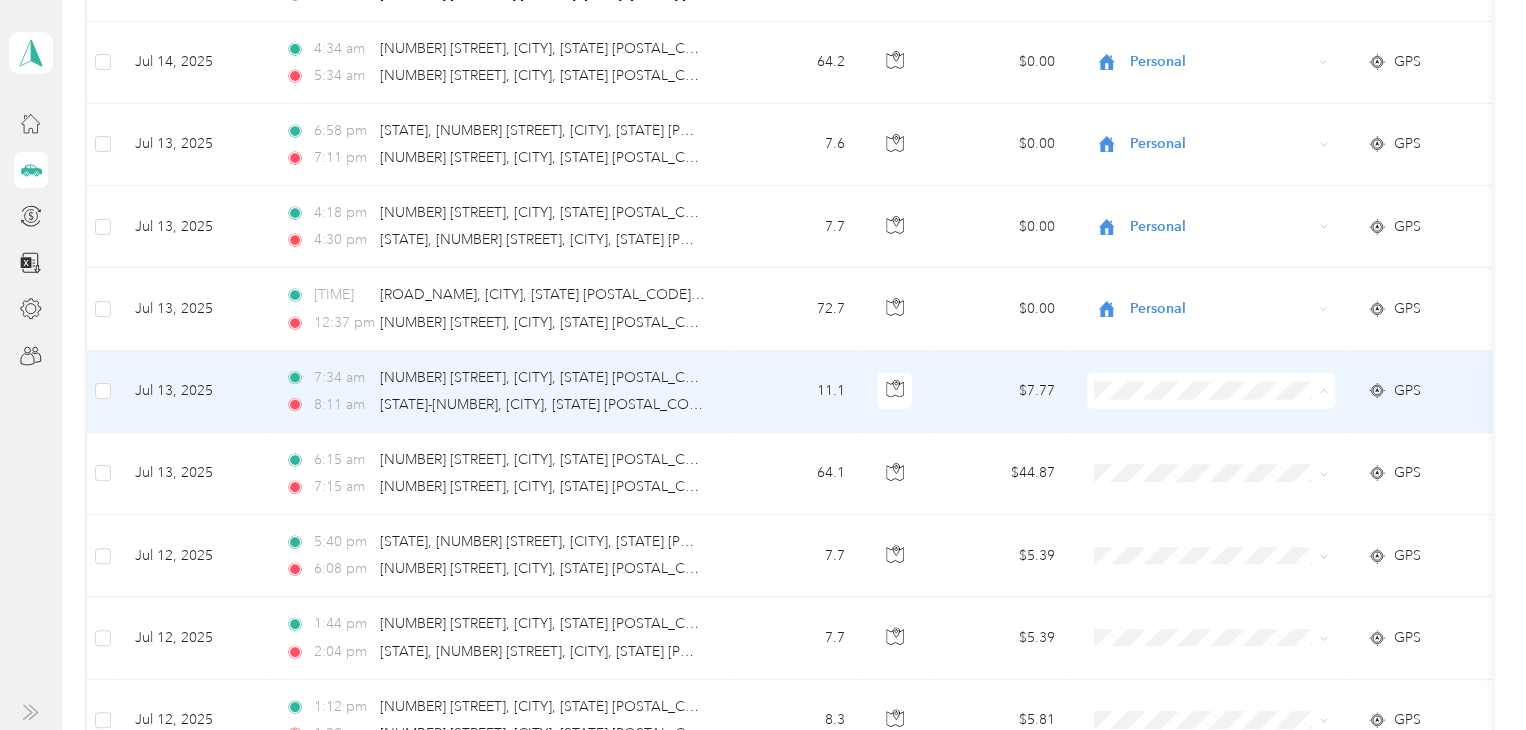 click on "Personal" at bounding box center [1228, 447] 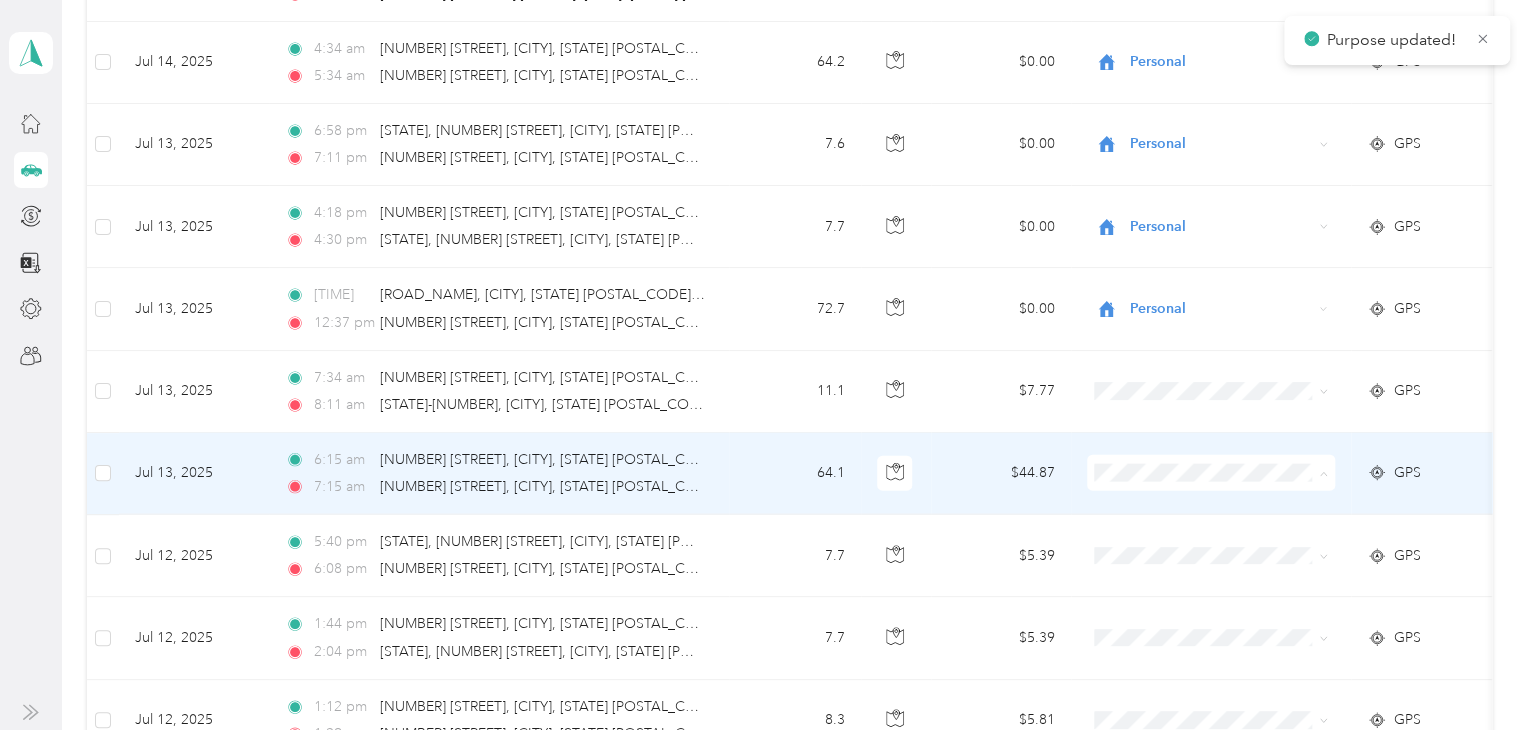 click on "Personal" at bounding box center (1228, 209) 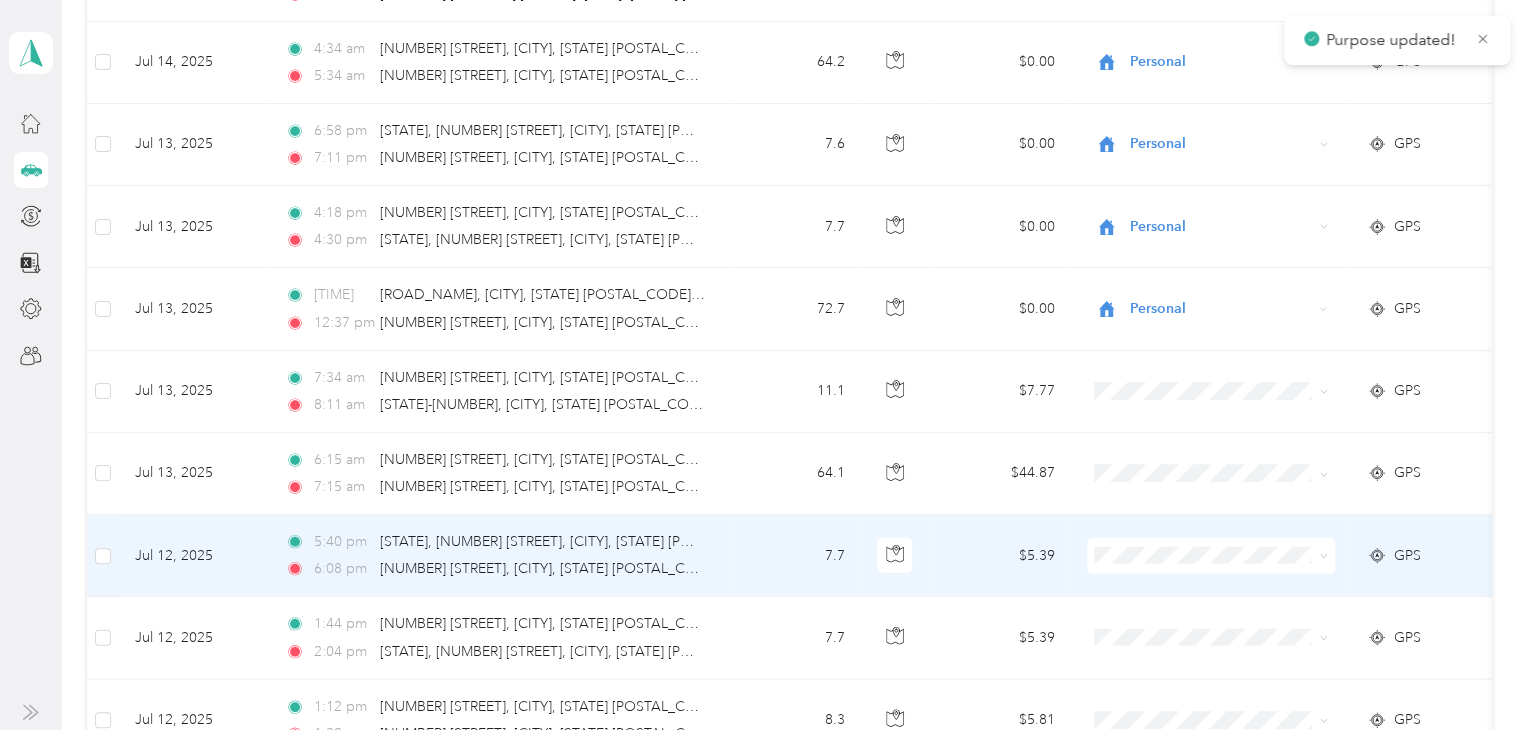 click on "Personal" at bounding box center [1228, 291] 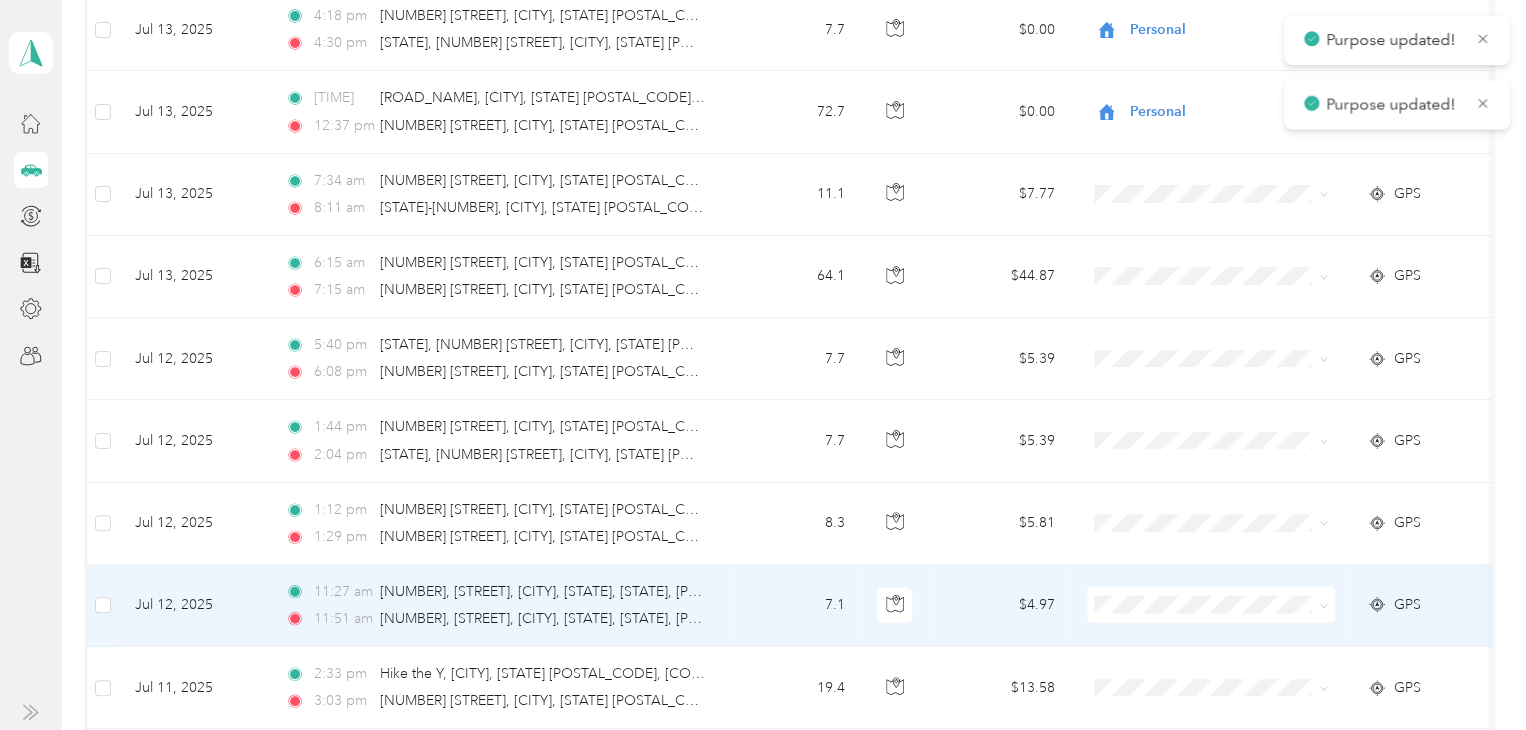 scroll, scrollTop: 6273, scrollLeft: 0, axis: vertical 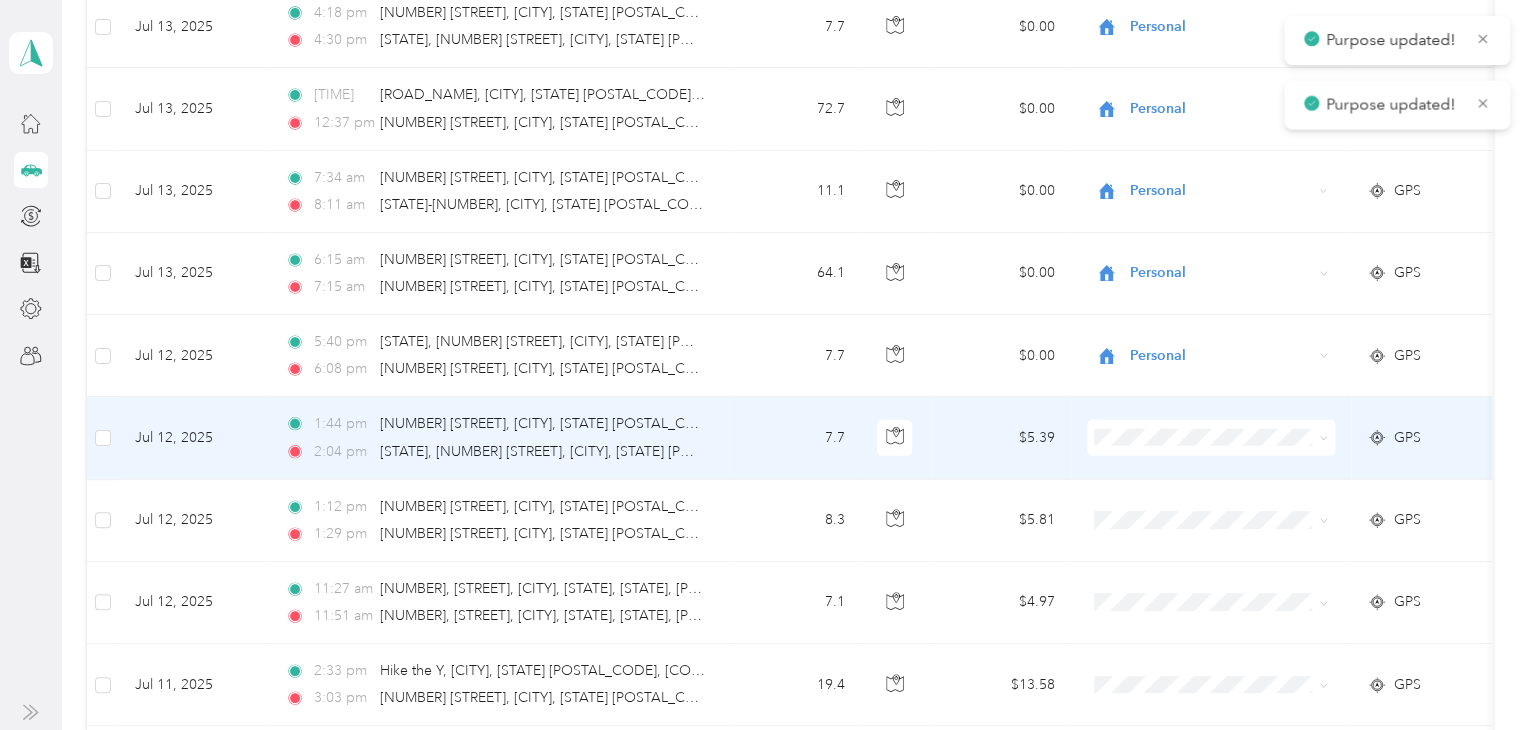 click at bounding box center (1211, 438) 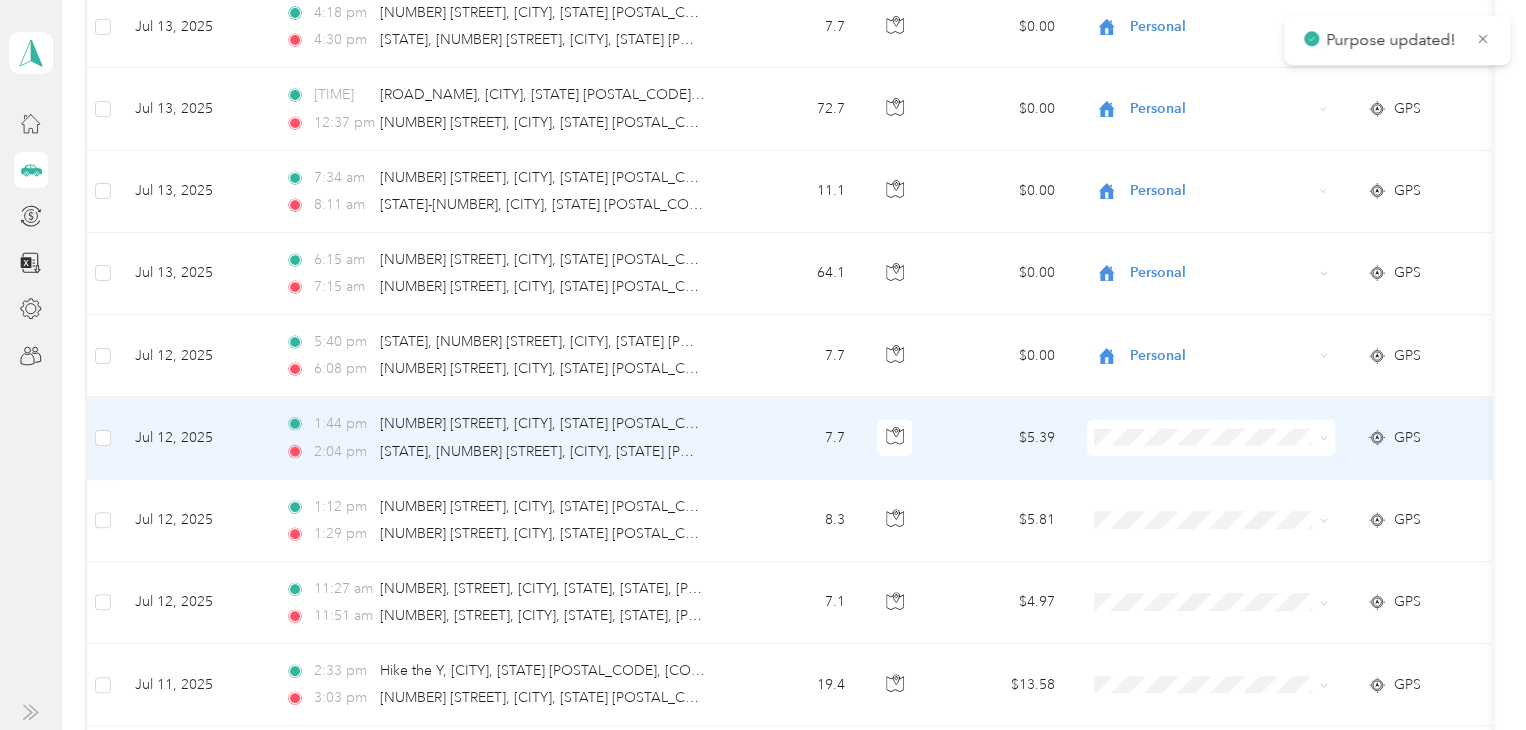 click at bounding box center [1211, 438] 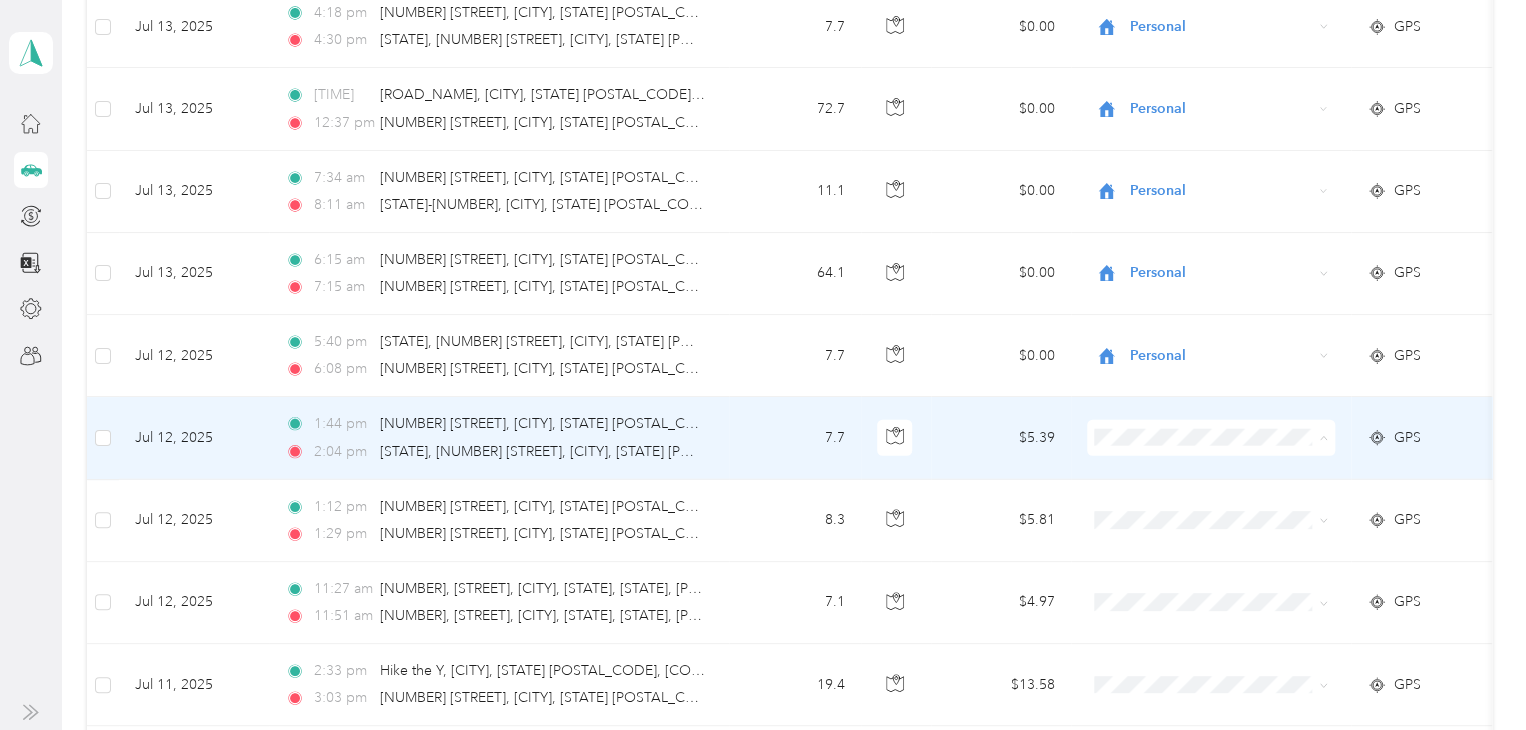 click on "Personal" at bounding box center (1228, 493) 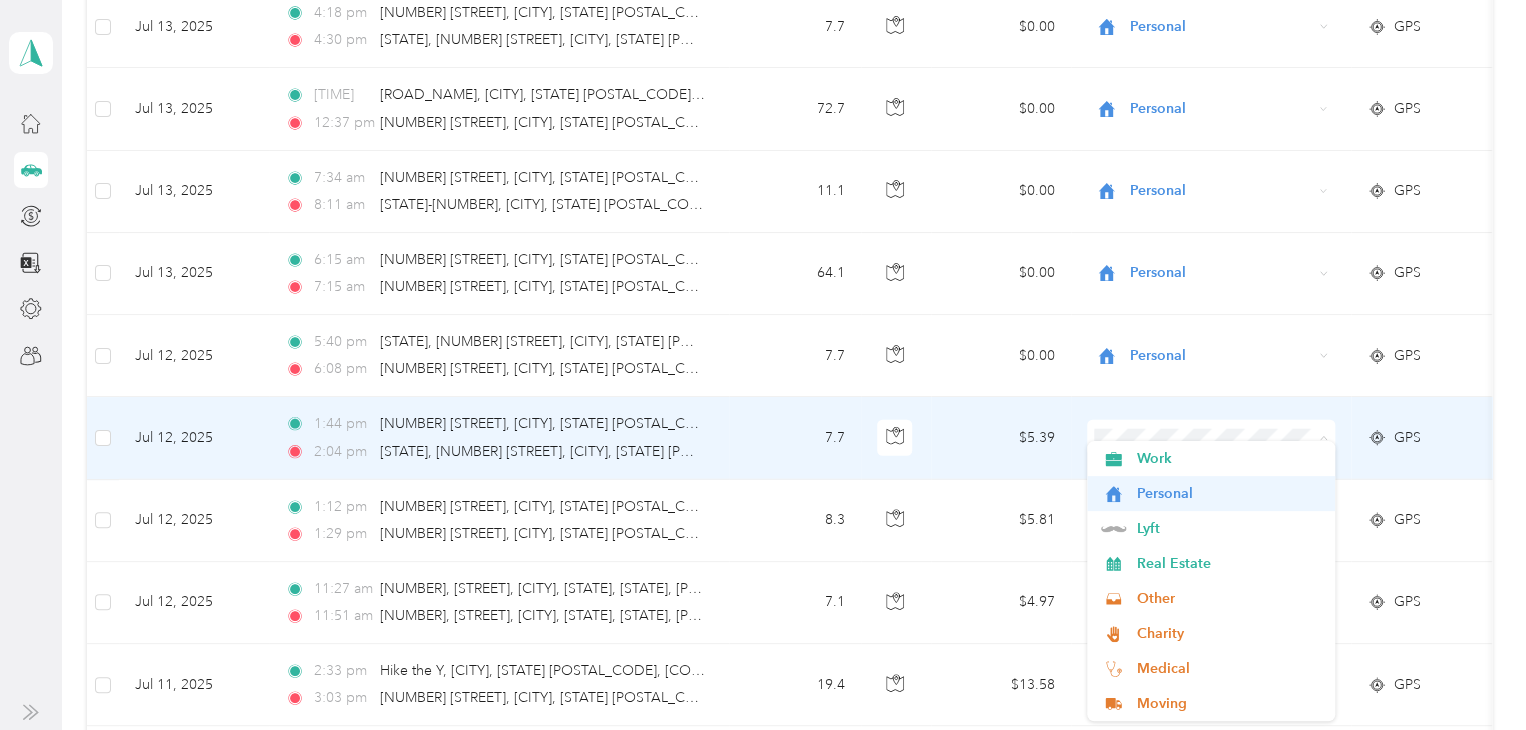 click on "Personal" at bounding box center [1228, 493] 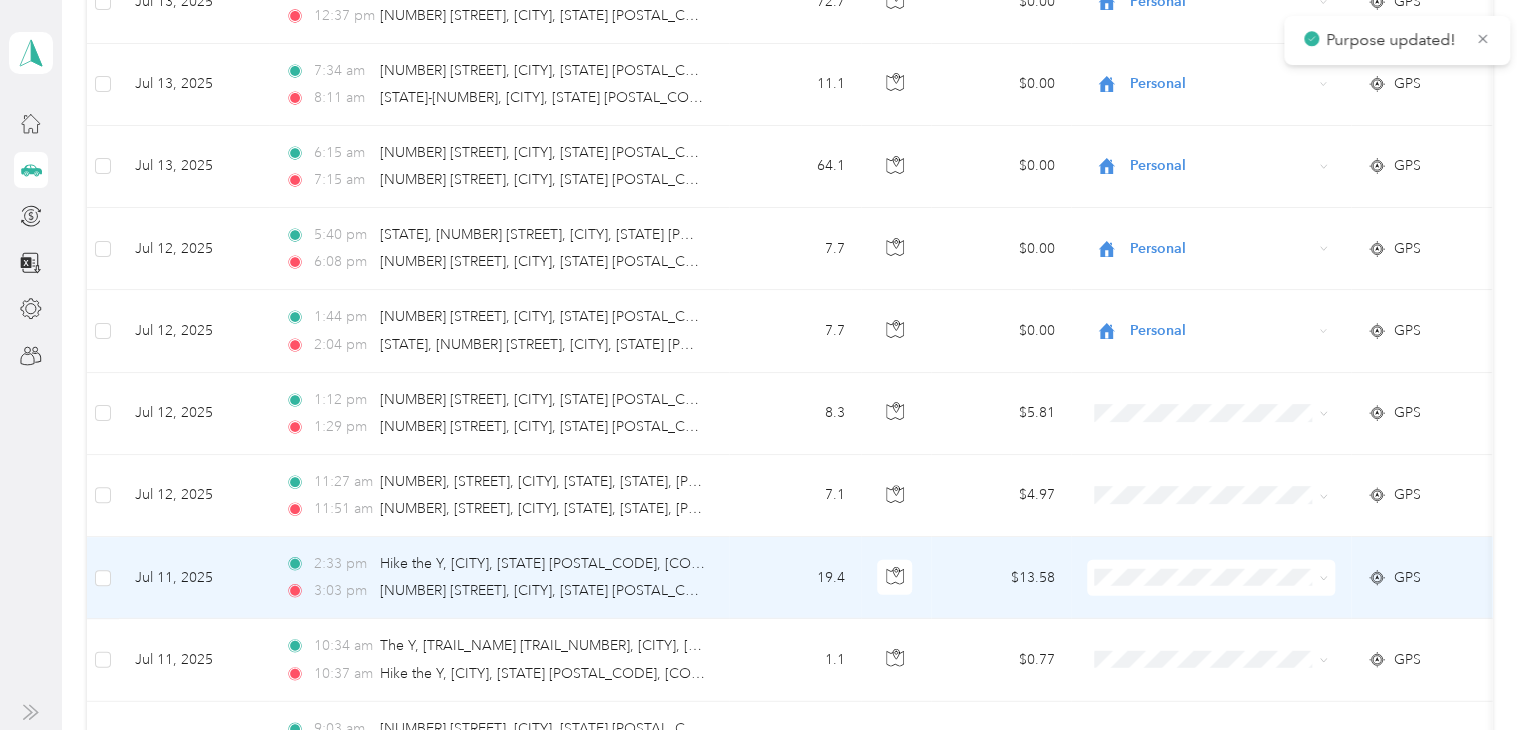 scroll, scrollTop: 6473, scrollLeft: 0, axis: vertical 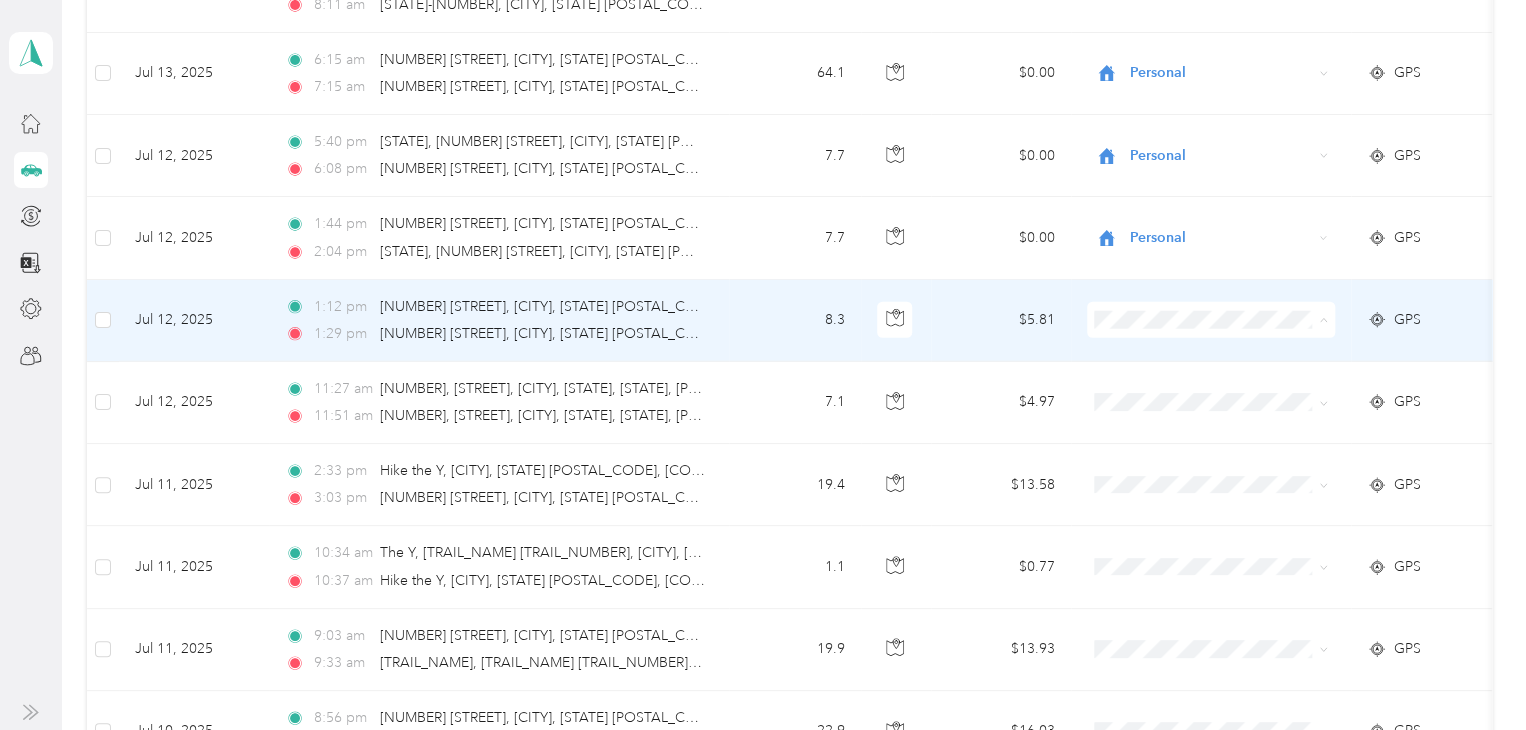 click on "Personal" at bounding box center (1228, 375) 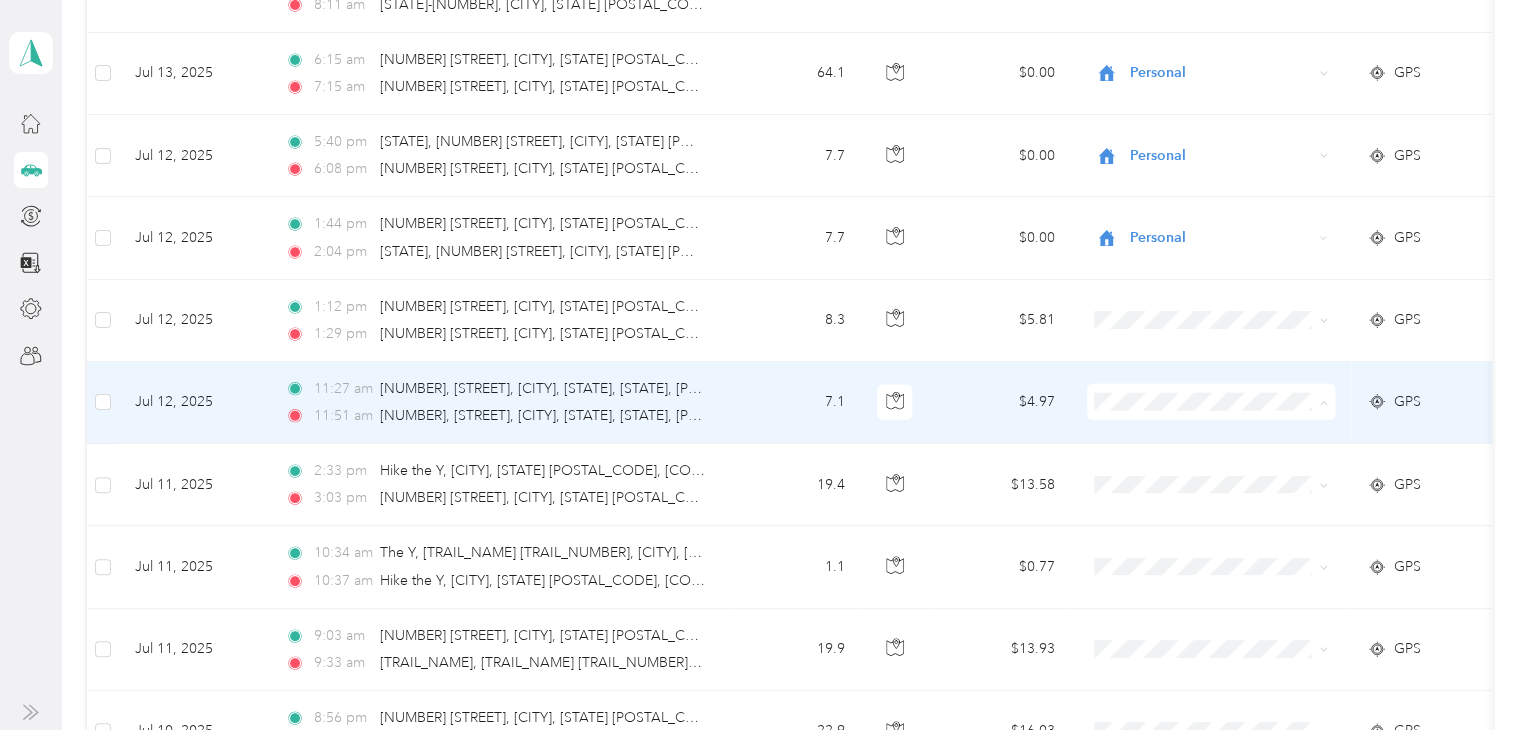 click on "Personal" at bounding box center (1228, 457) 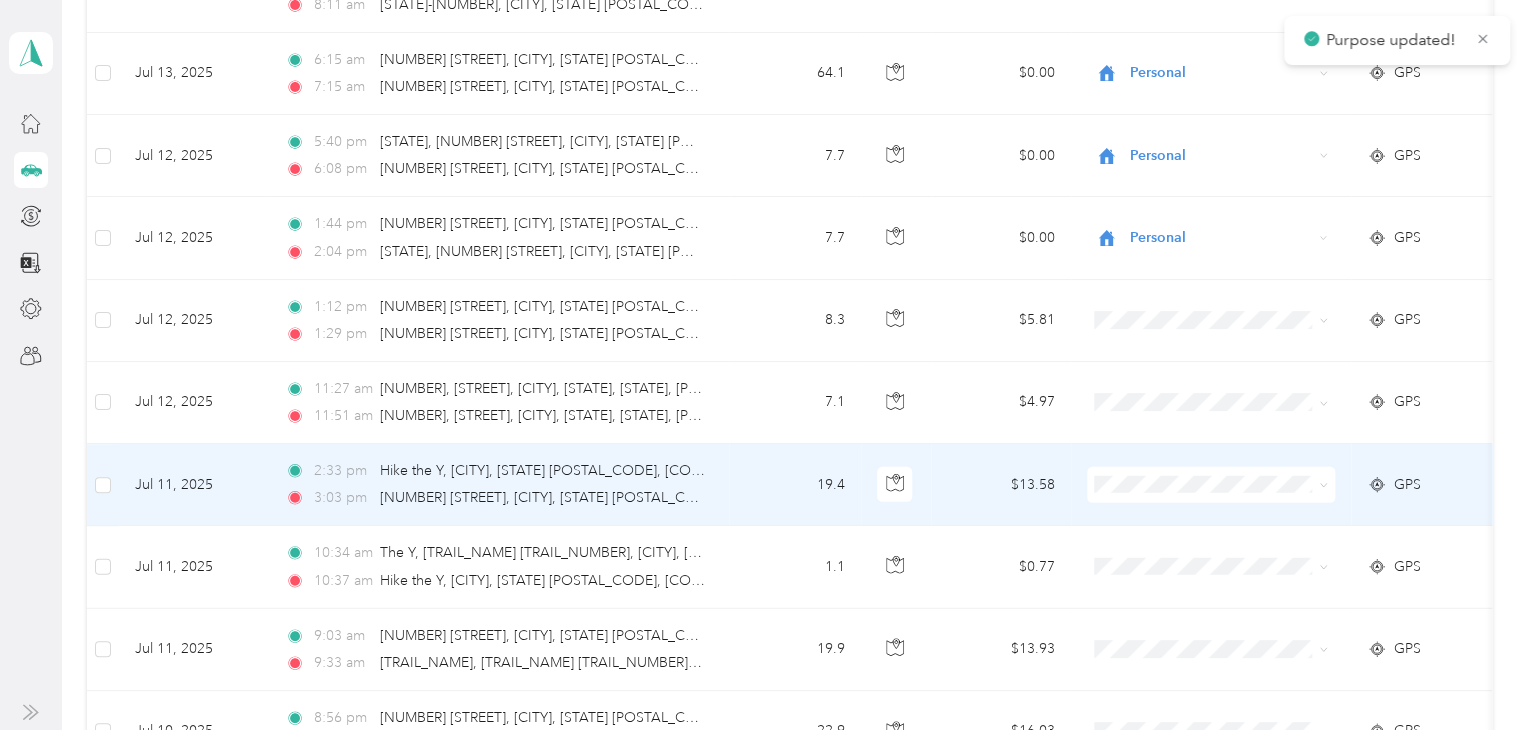 click at bounding box center [1211, 485] 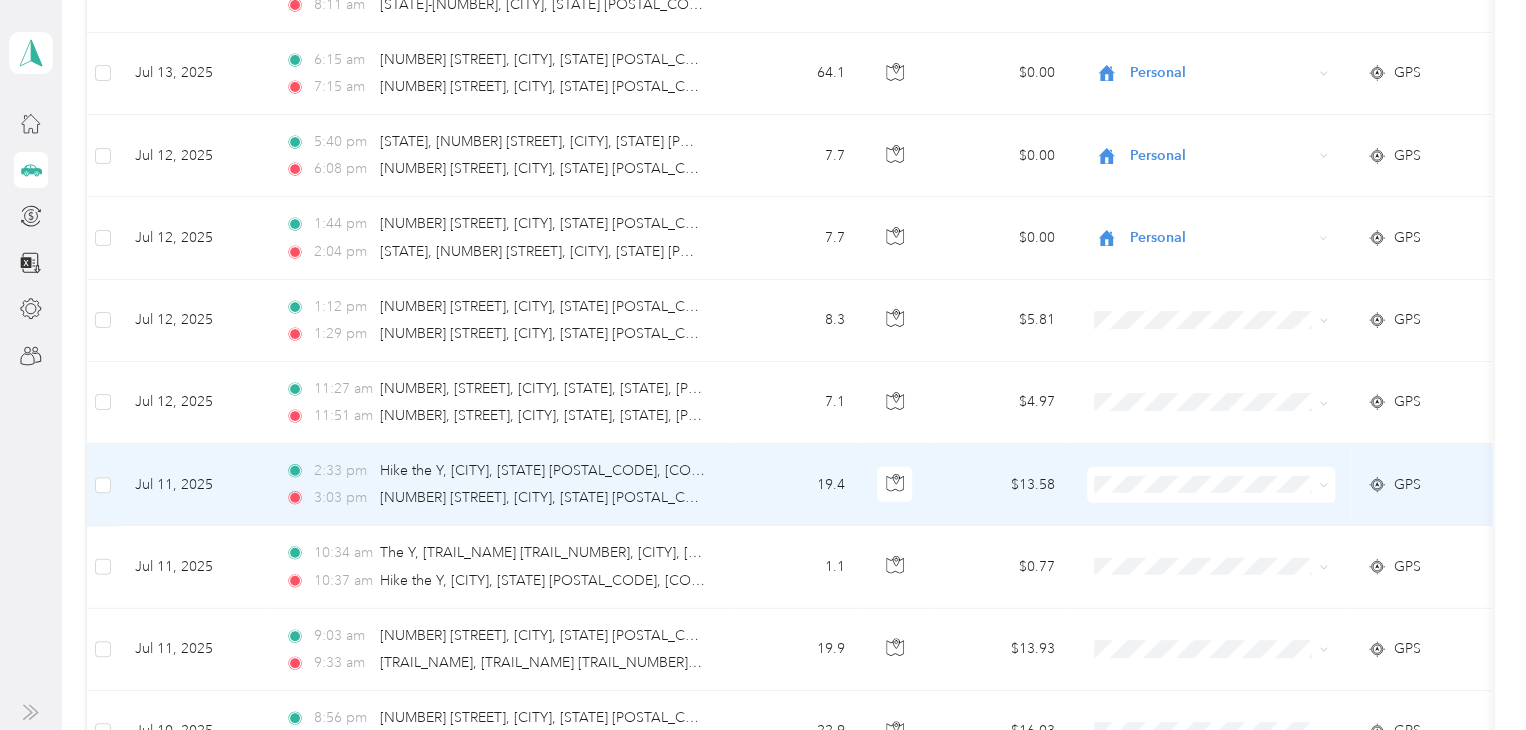 click on "Personal" at bounding box center [1228, 219] 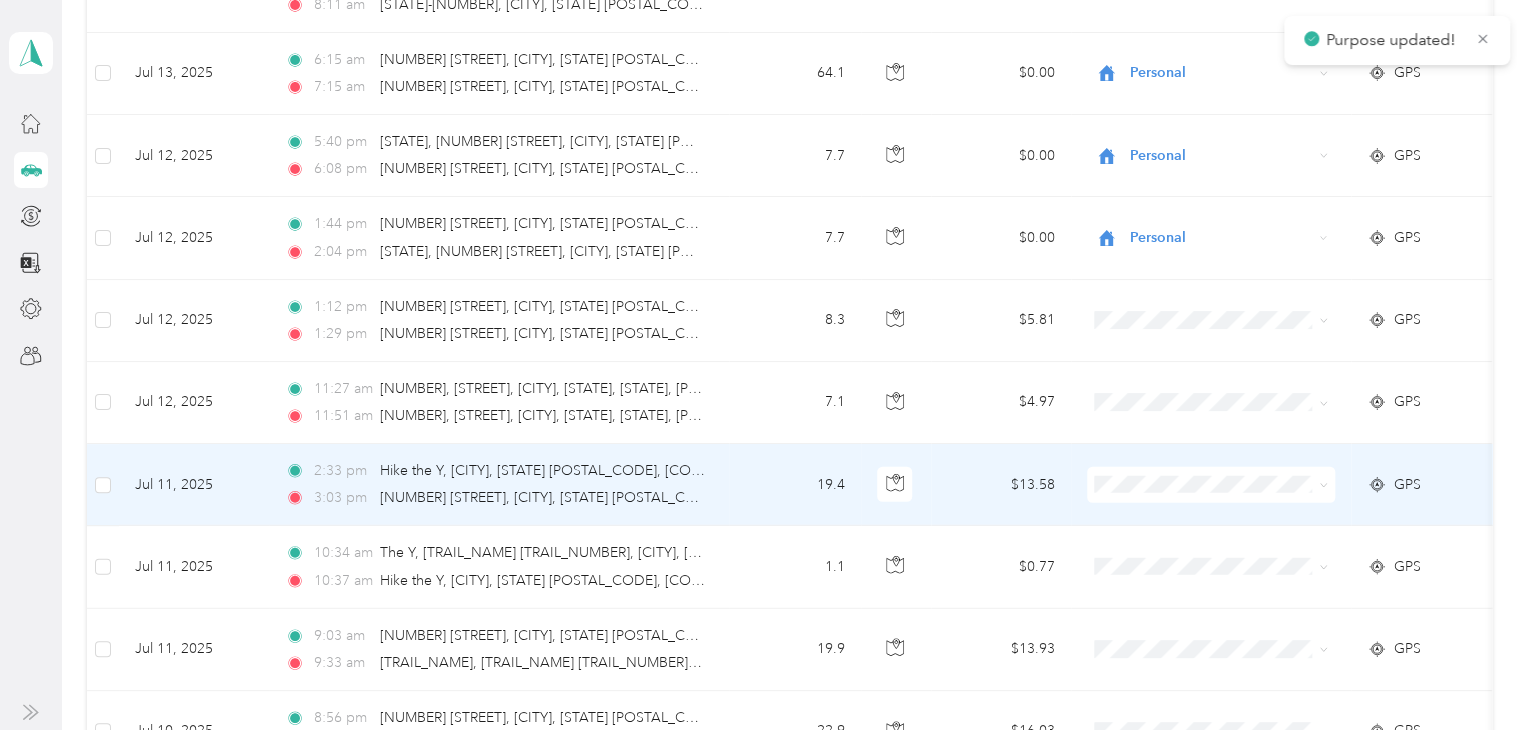 scroll, scrollTop: 6673, scrollLeft: 0, axis: vertical 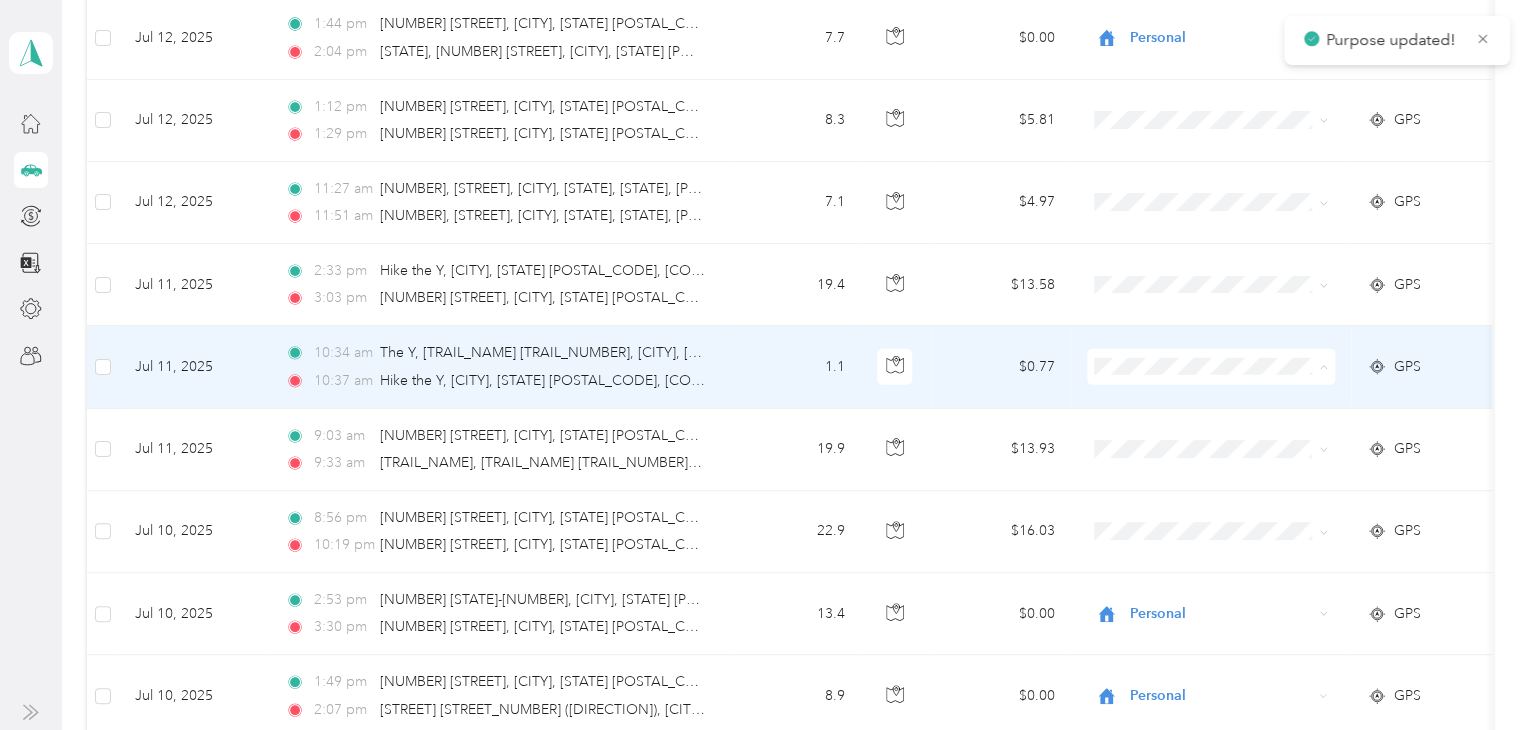 click on "Personal" at bounding box center [1228, 421] 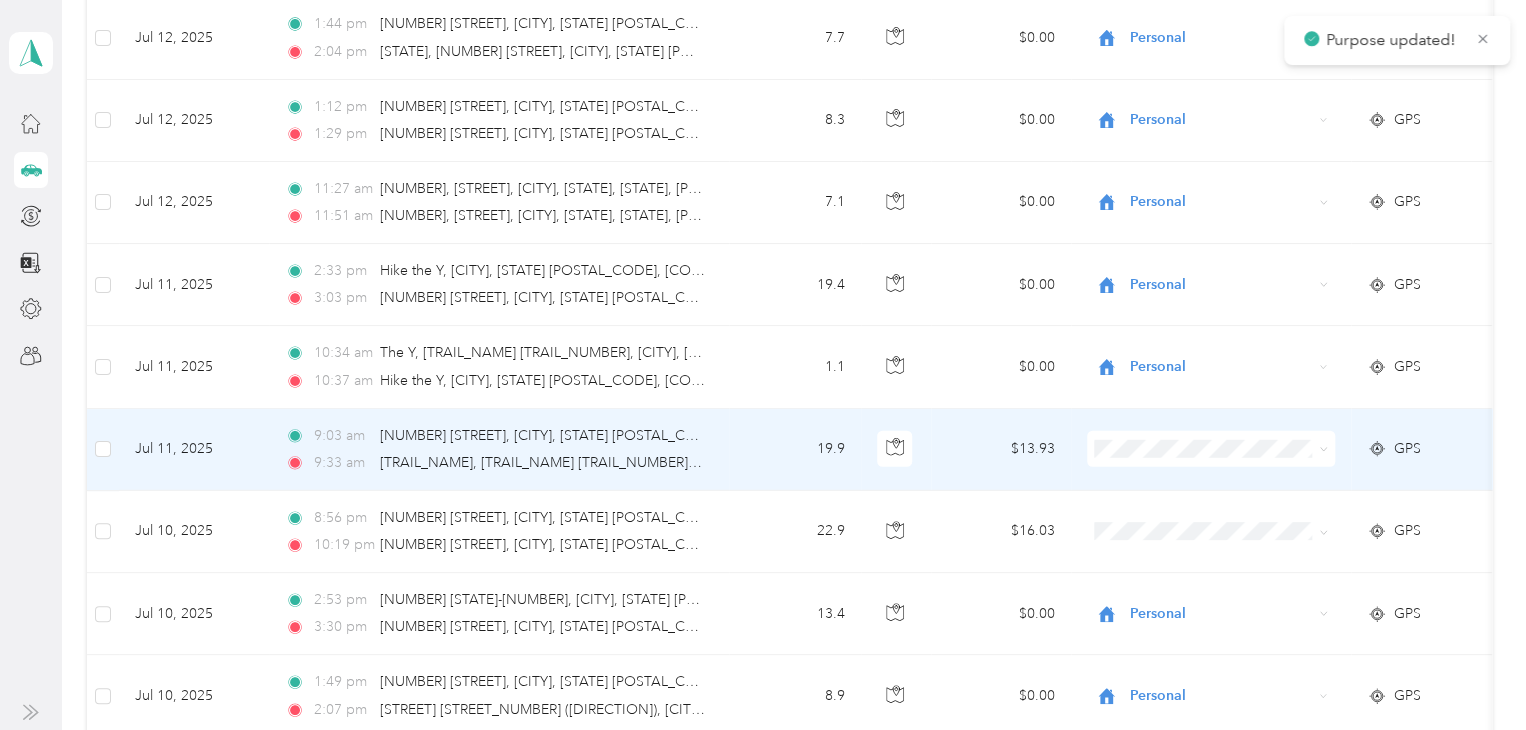 click on "Personal" at bounding box center (1228, 183) 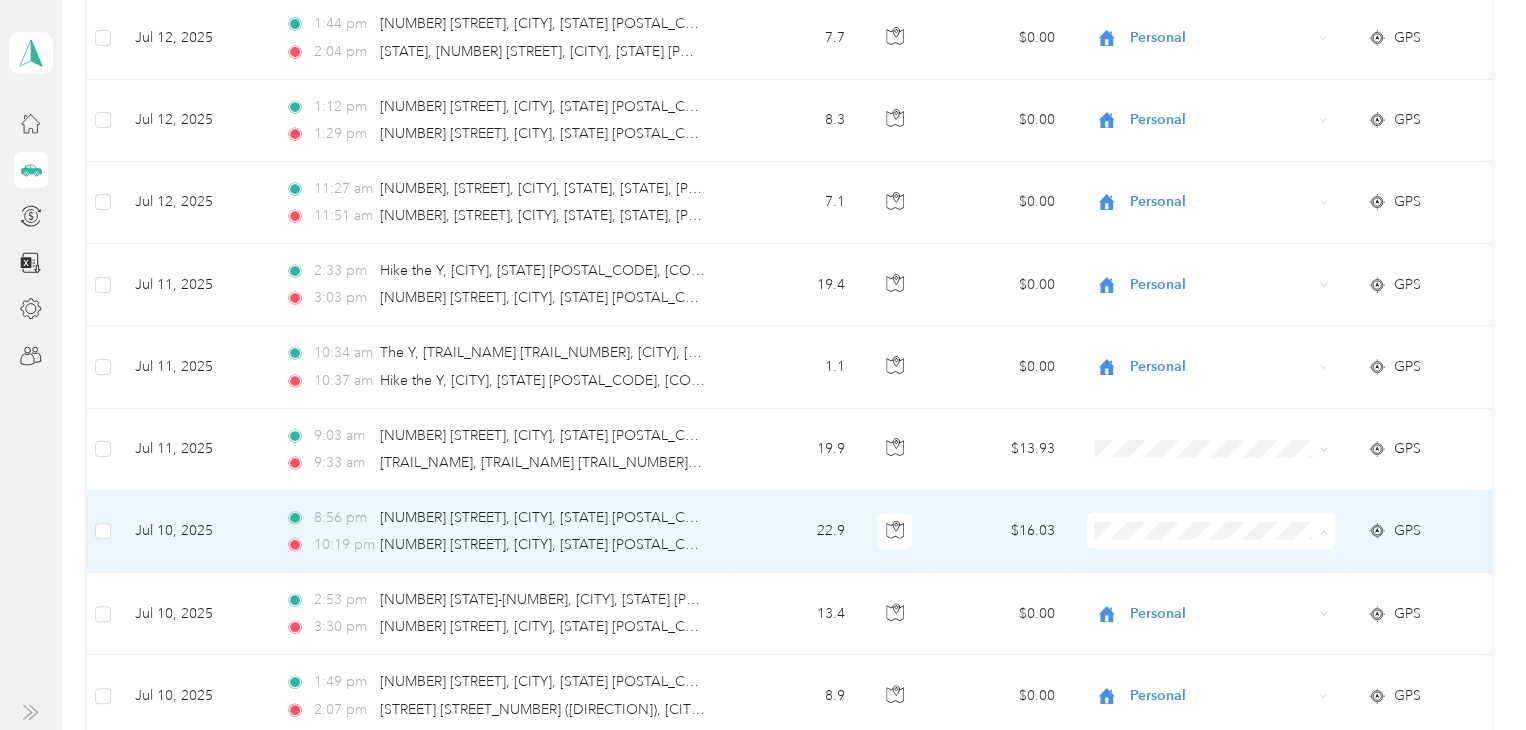 click on "Personal" at bounding box center (1228, 266) 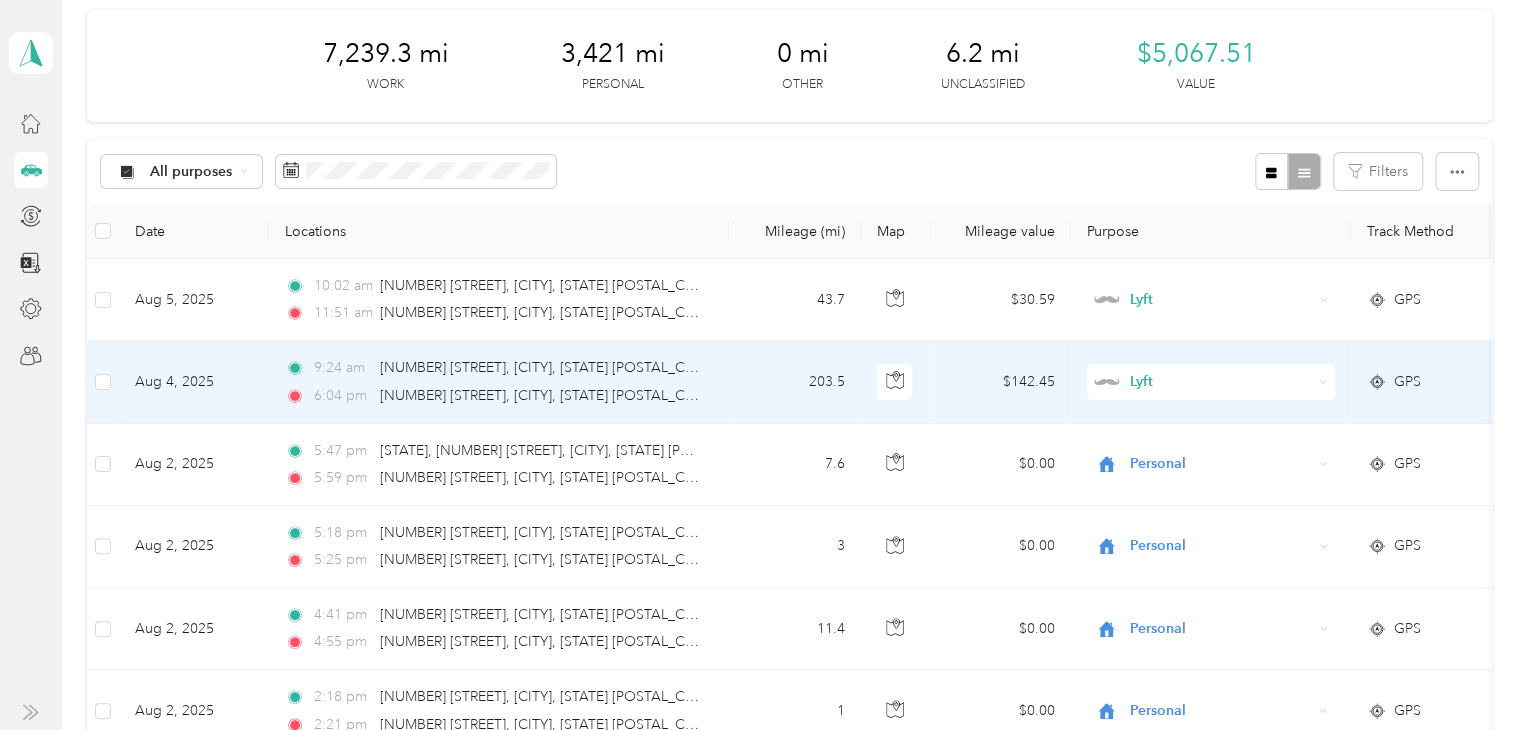 scroll, scrollTop: 0, scrollLeft: 0, axis: both 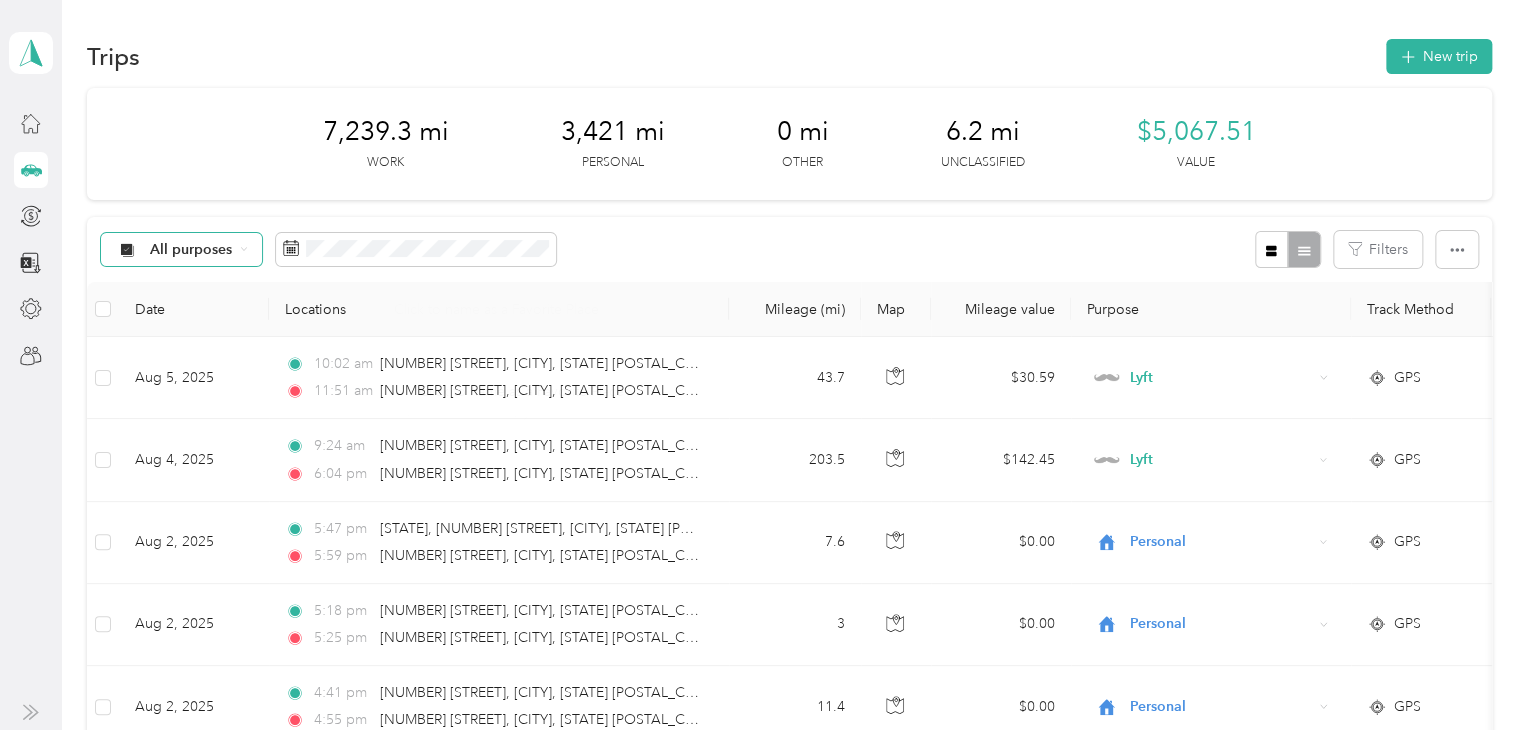 click on "All purposes" at bounding box center (191, 250) 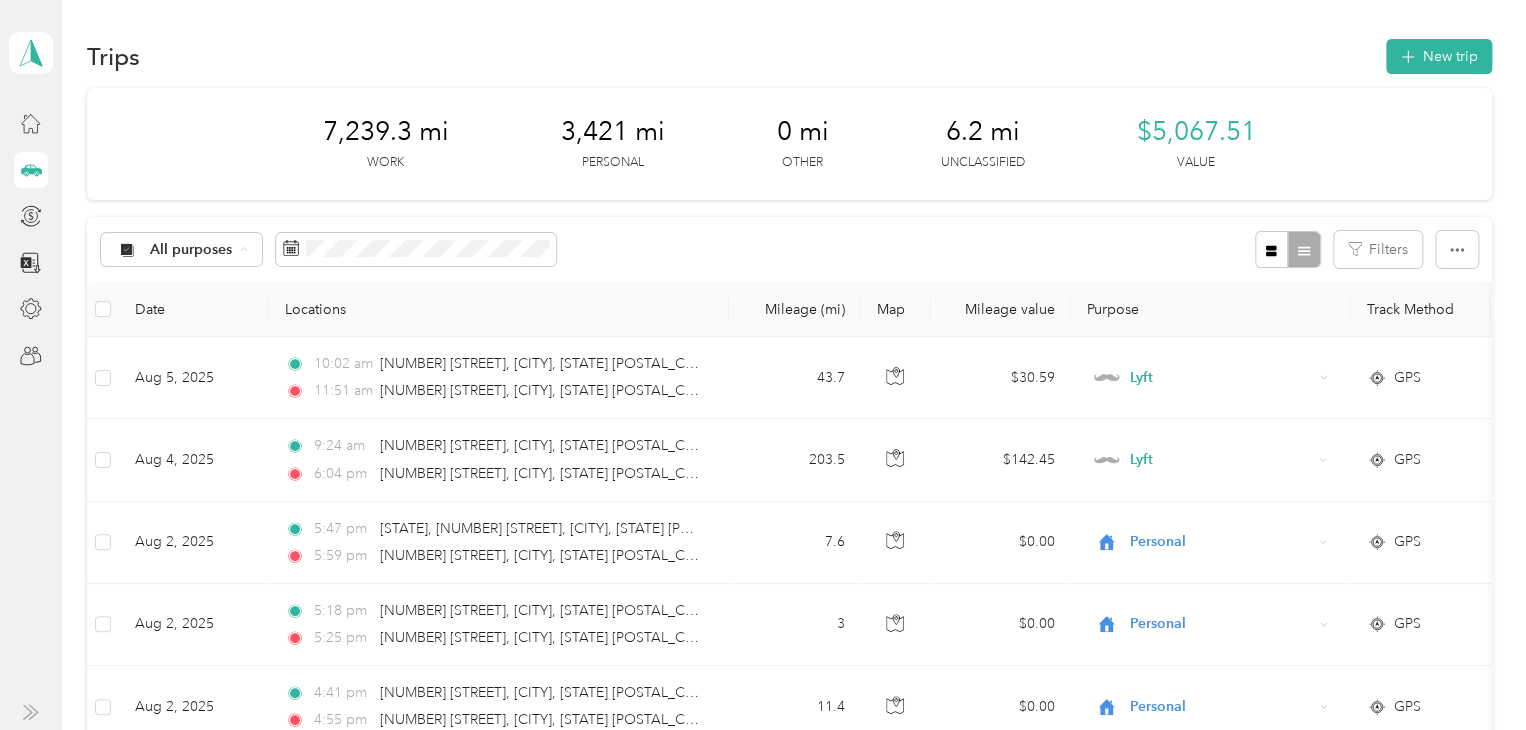 click on "Unclassified" at bounding box center (181, 320) 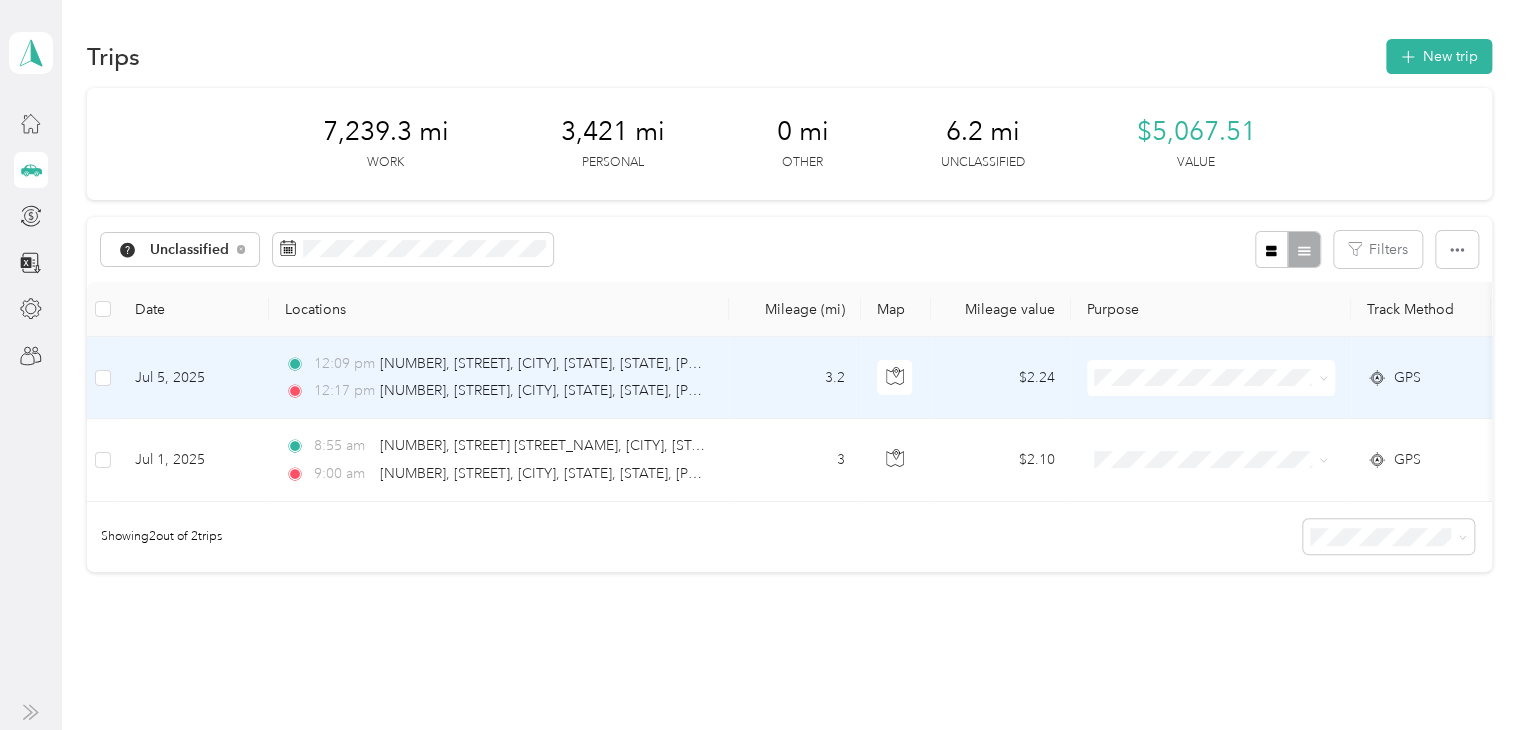 click on "Personal" at bounding box center [1228, 445] 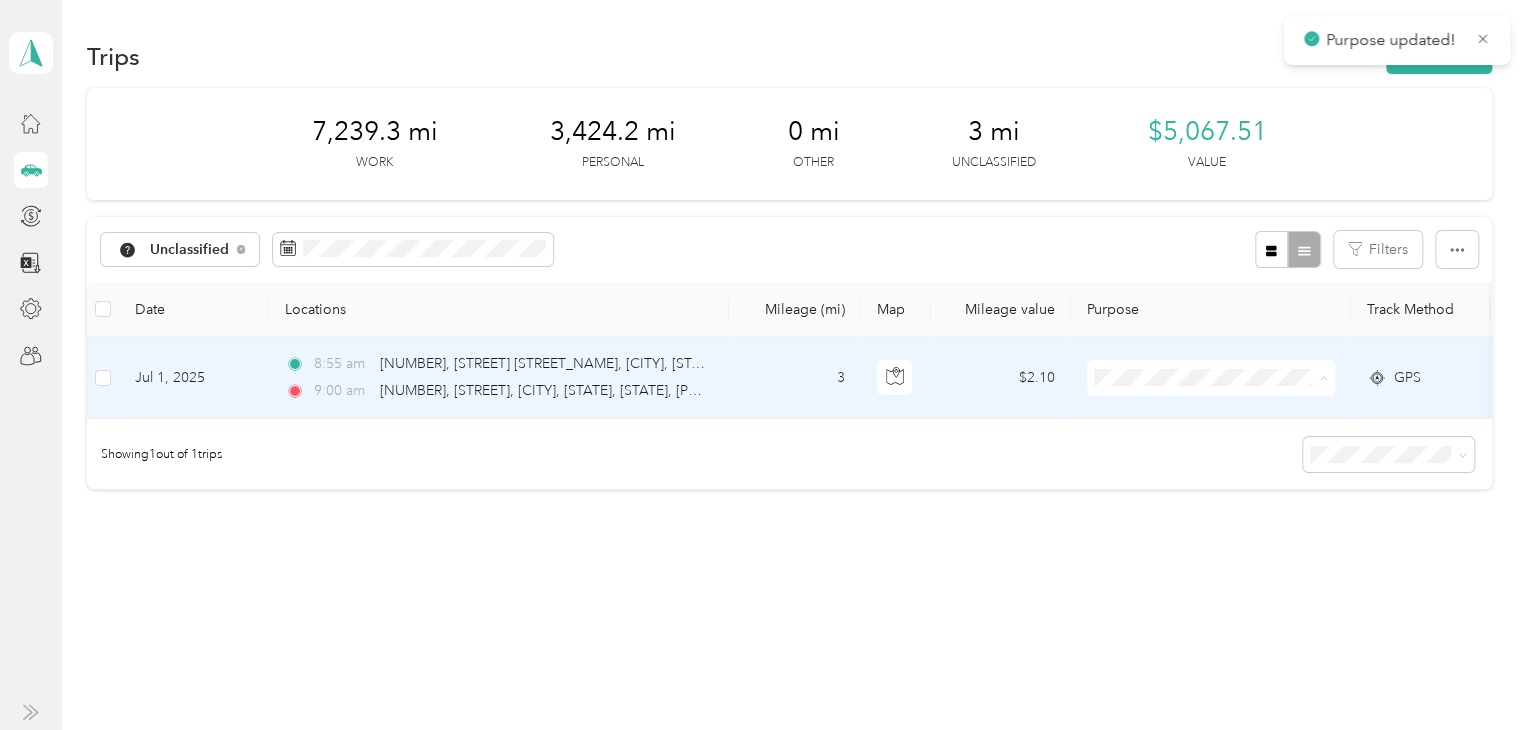 click on "Personal" at bounding box center (1228, 449) 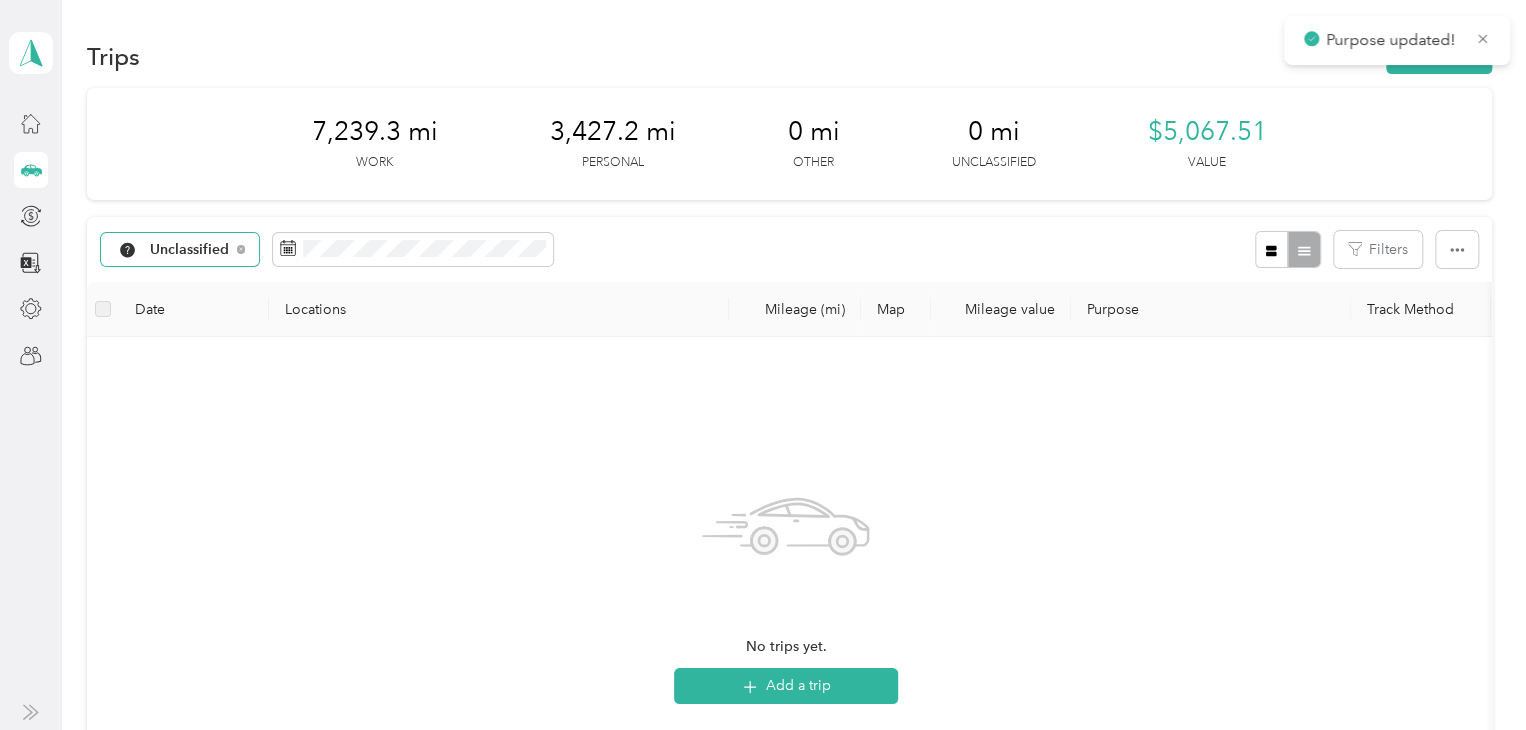 click on "Unclassified" at bounding box center [180, 250] 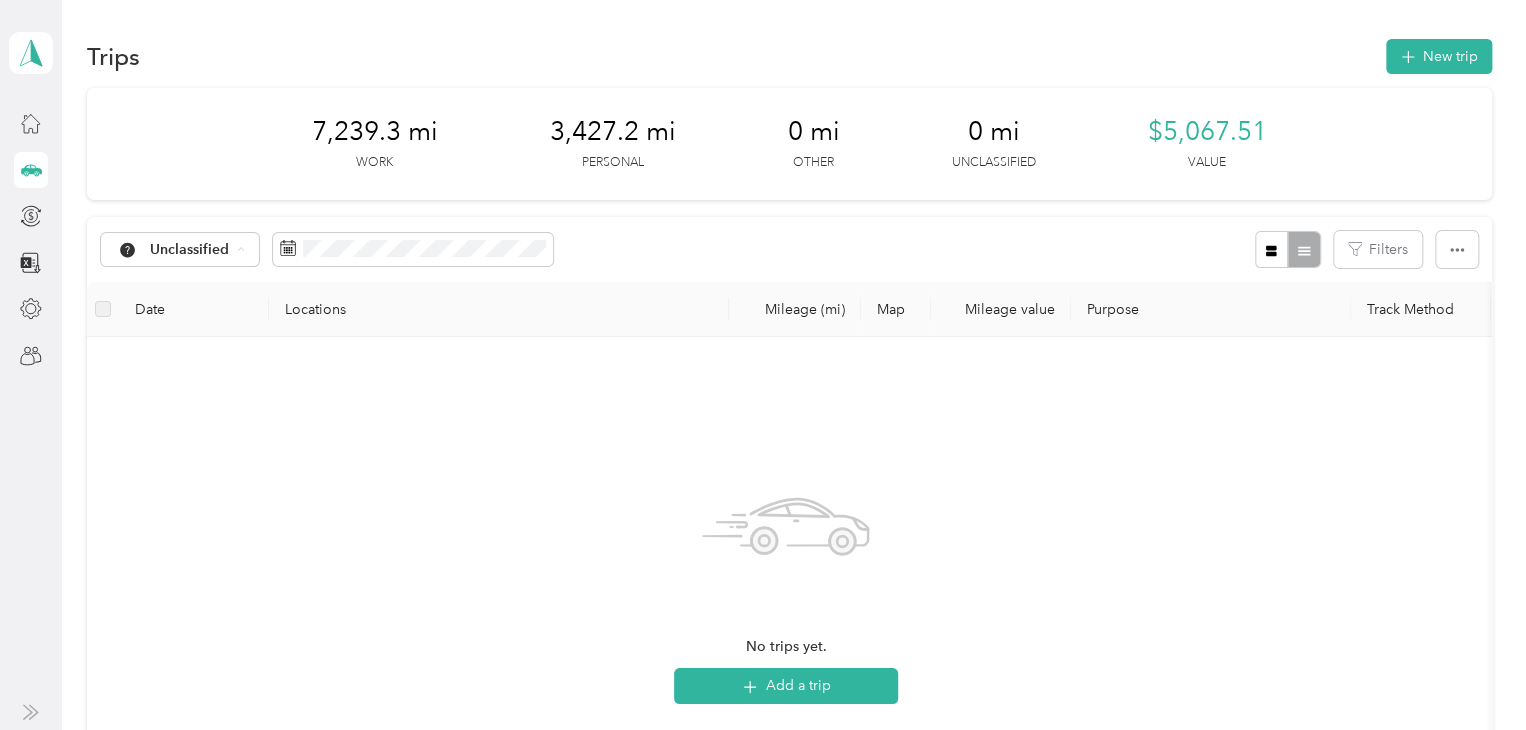 drag, startPoint x: 180, startPoint y: 292, endPoint x: 280, endPoint y: 499, distance: 229.8891 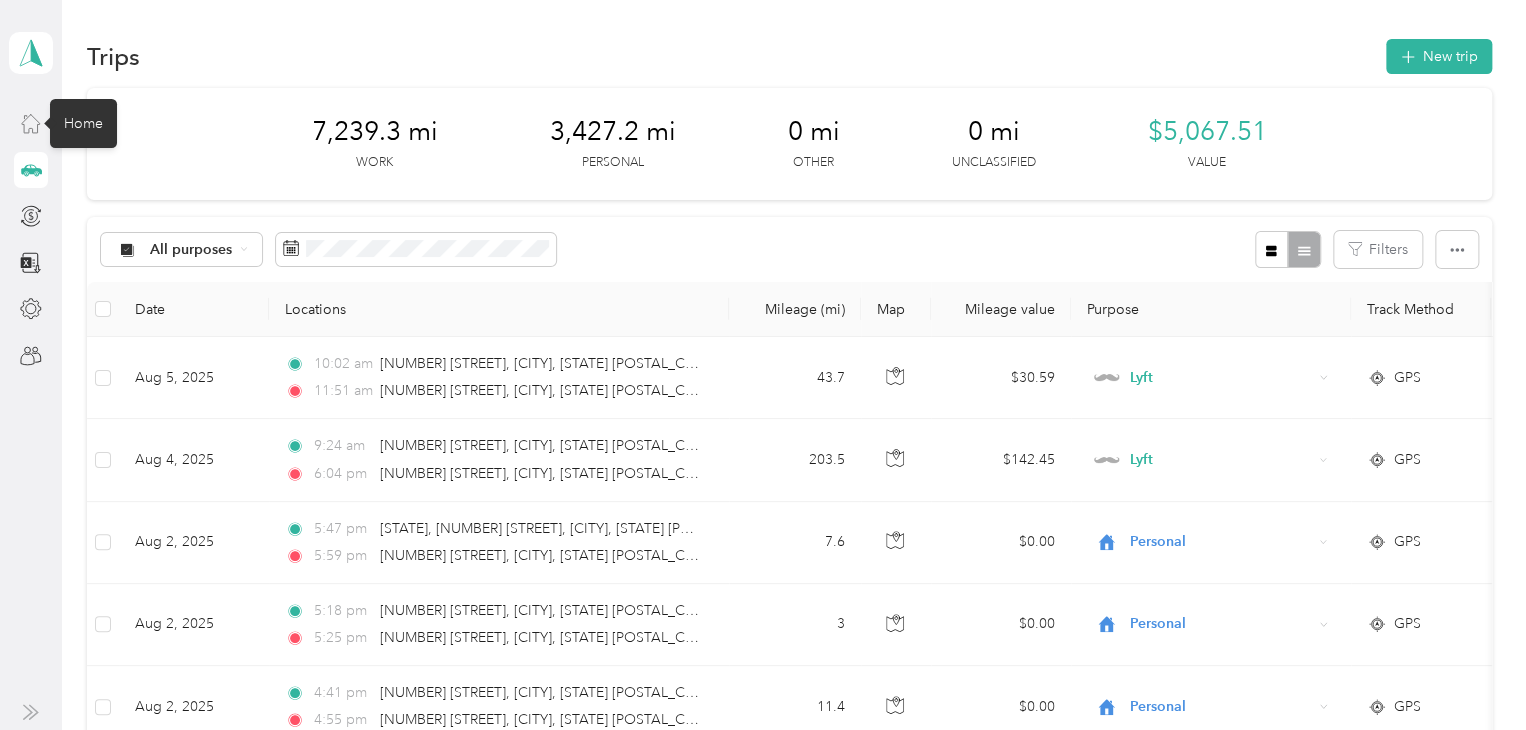 click 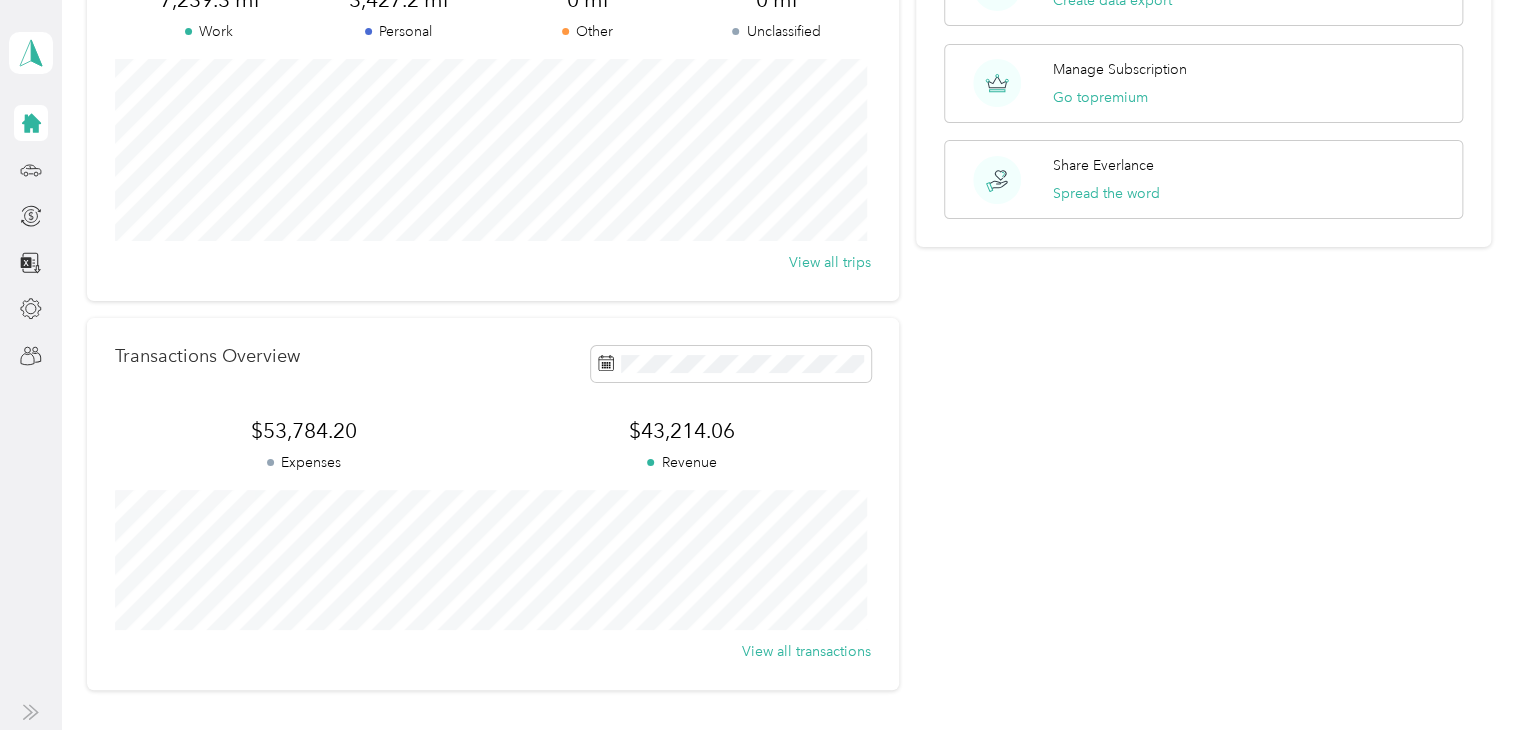 scroll, scrollTop: 0, scrollLeft: 0, axis: both 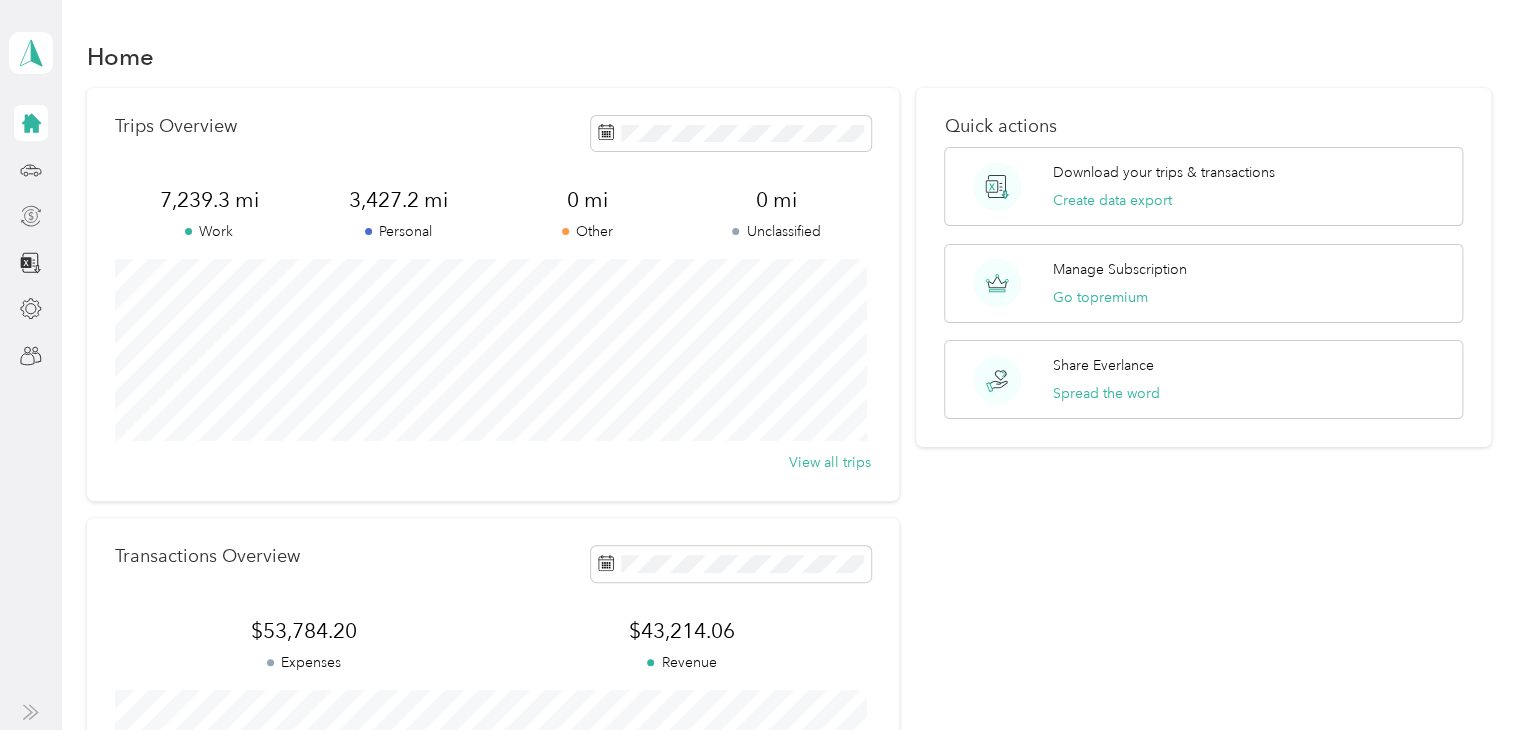 click 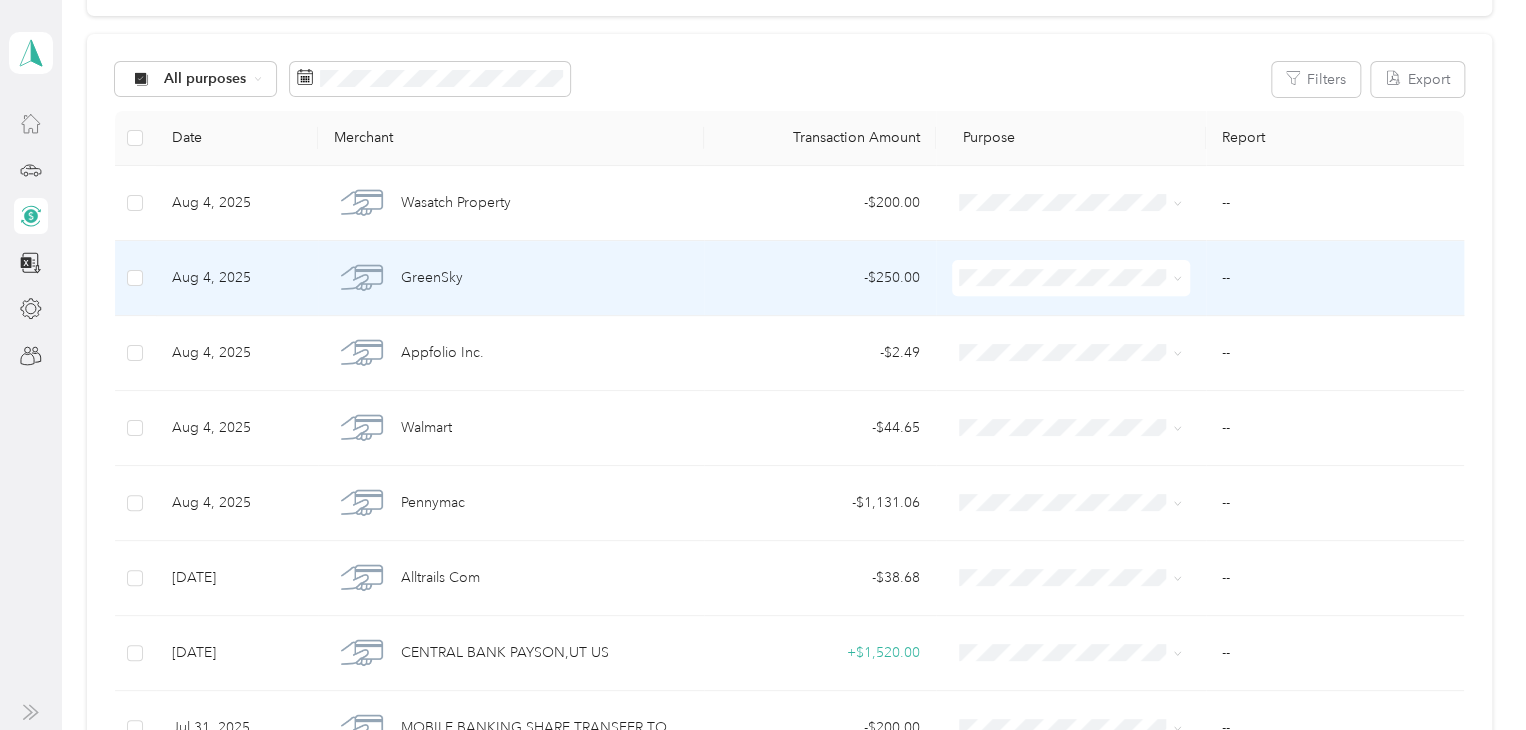 scroll, scrollTop: 200, scrollLeft: 0, axis: vertical 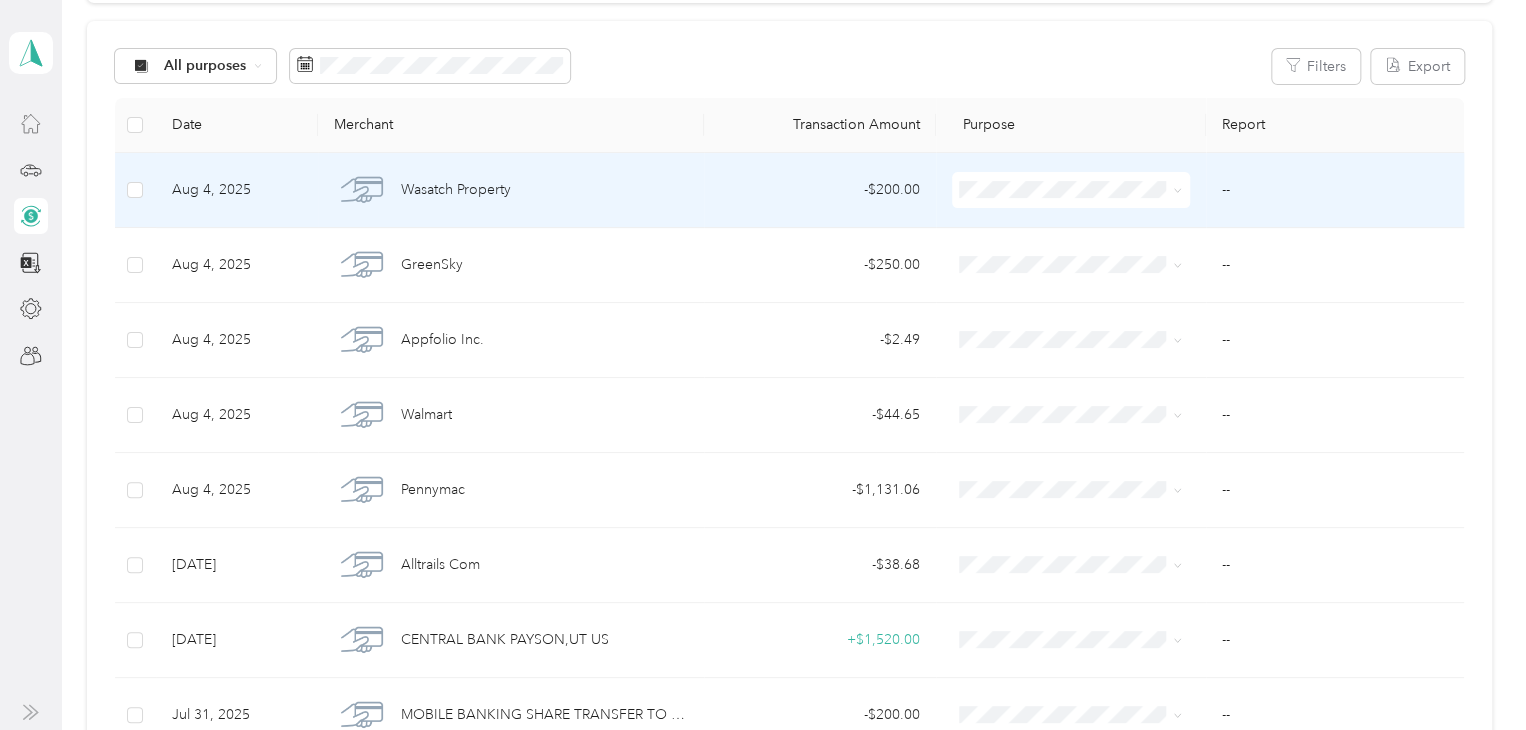 click at bounding box center [1071, 190] 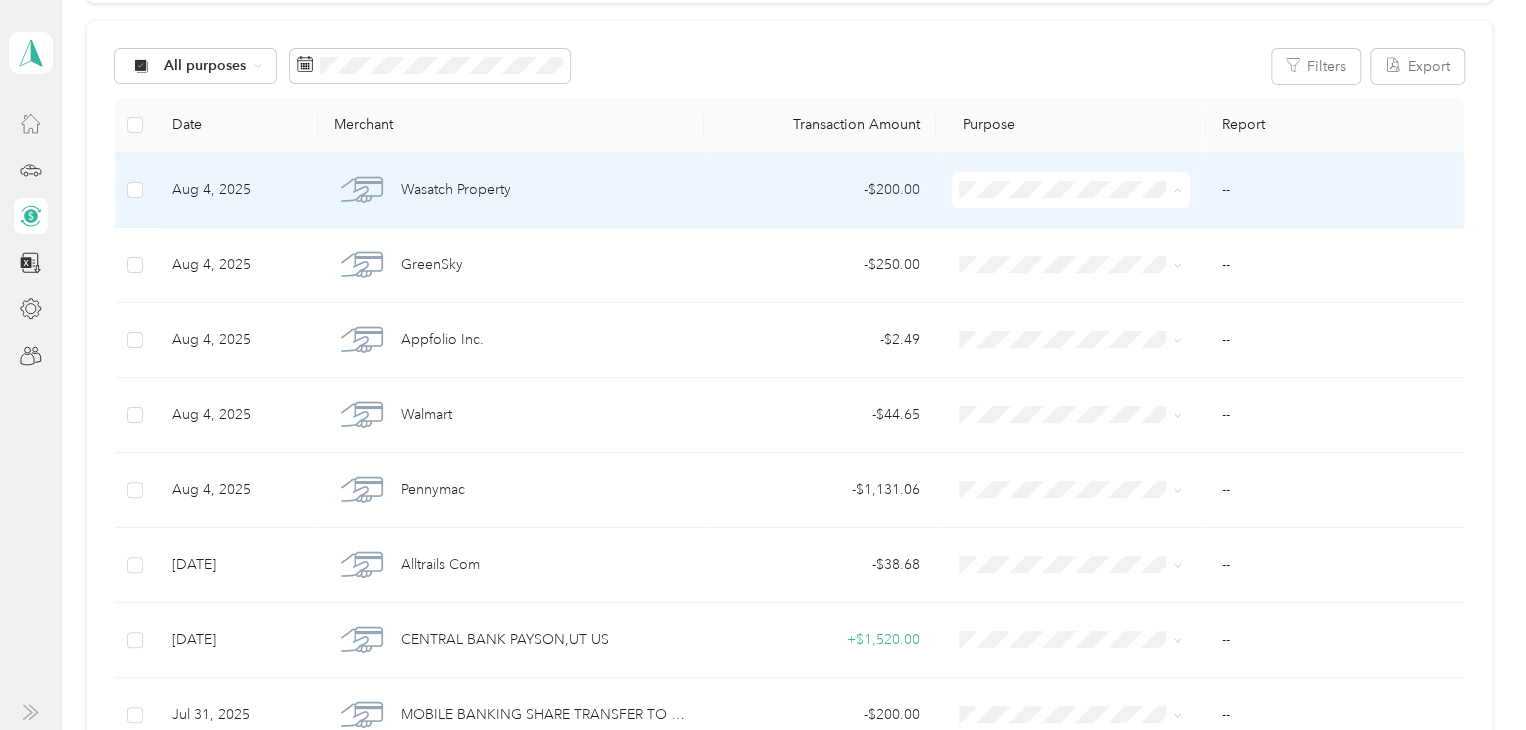 click on "Personal" at bounding box center (1085, 262) 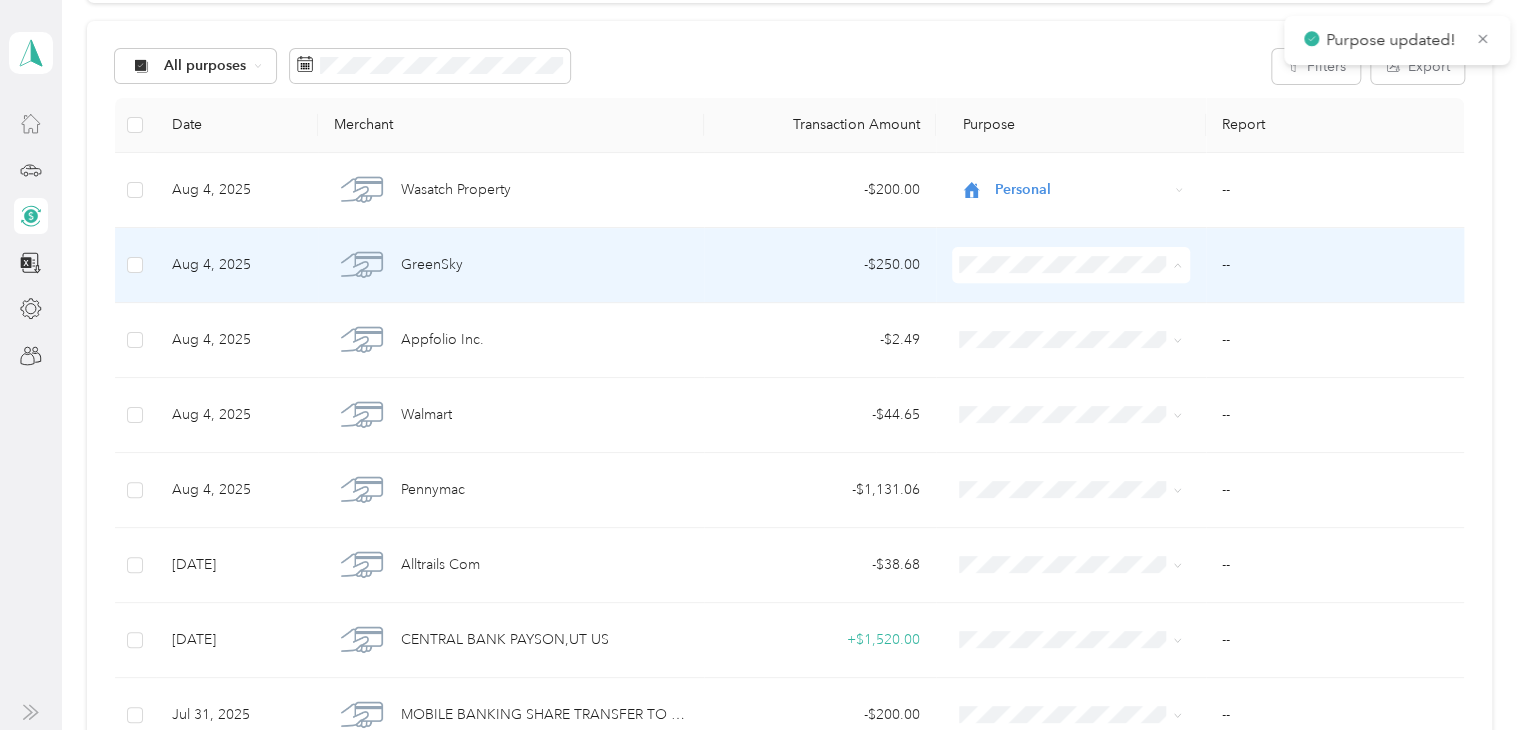 click on "Personal" at bounding box center [1085, 337] 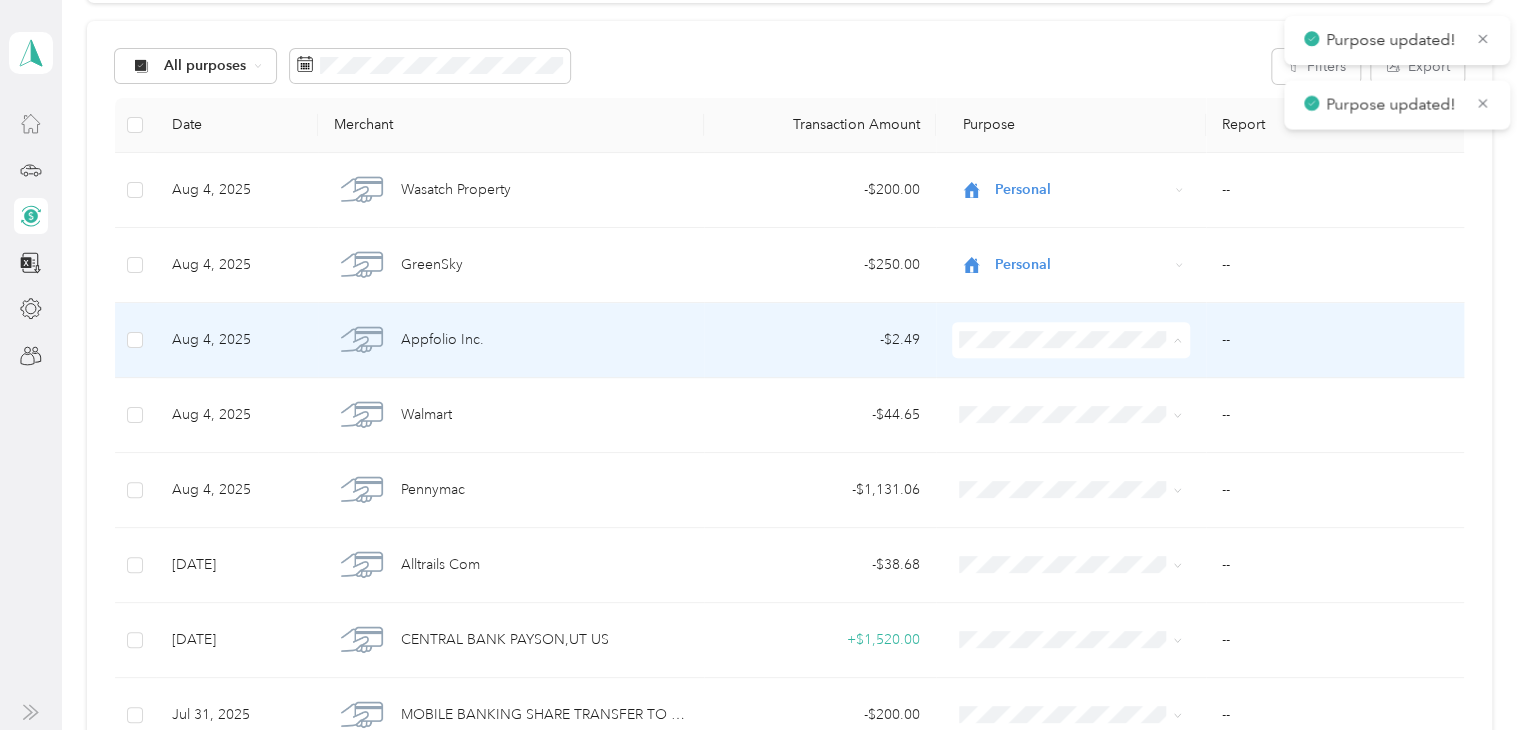 click on "Personal" at bounding box center [1085, 412] 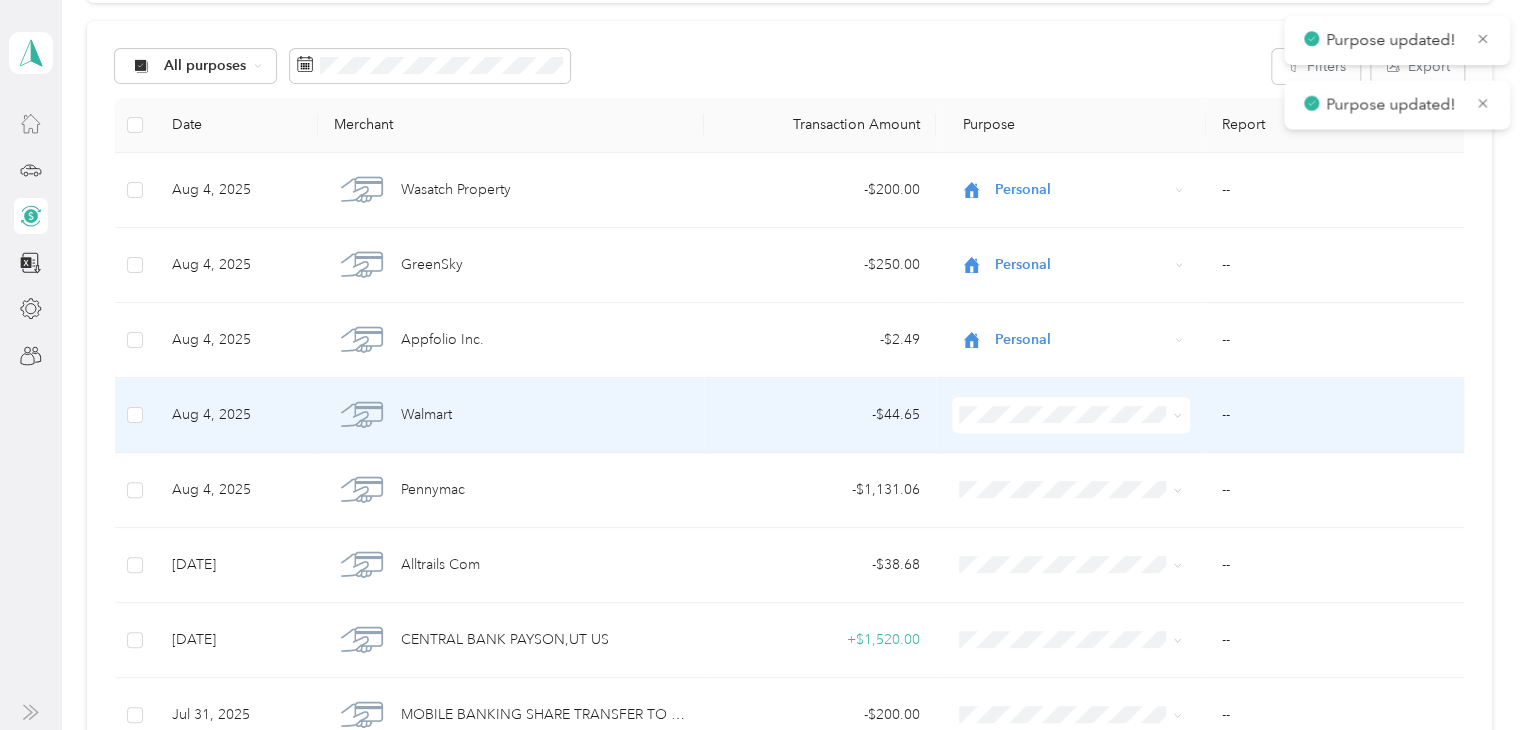 click on "Personal" at bounding box center [1085, 483] 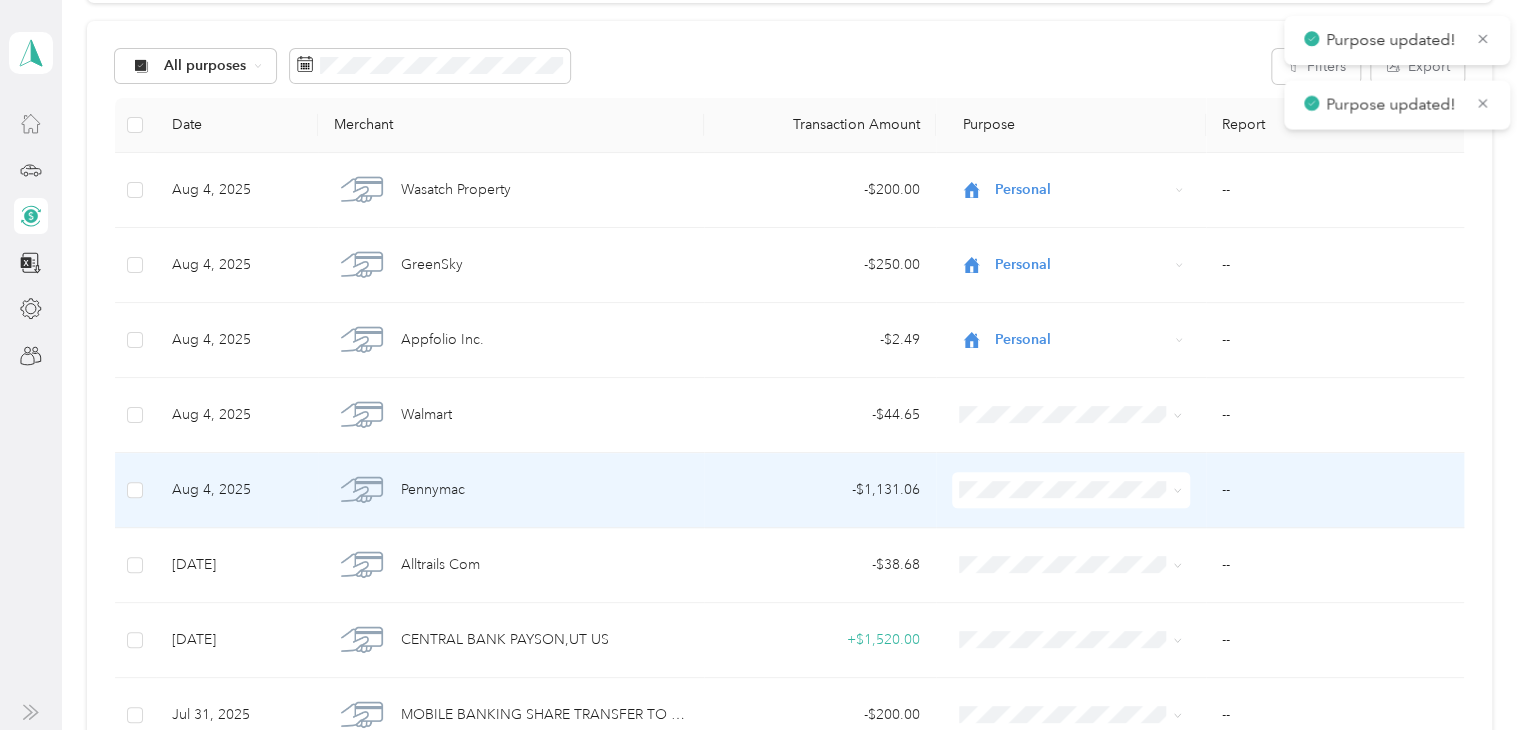 click at bounding box center [1071, 490] 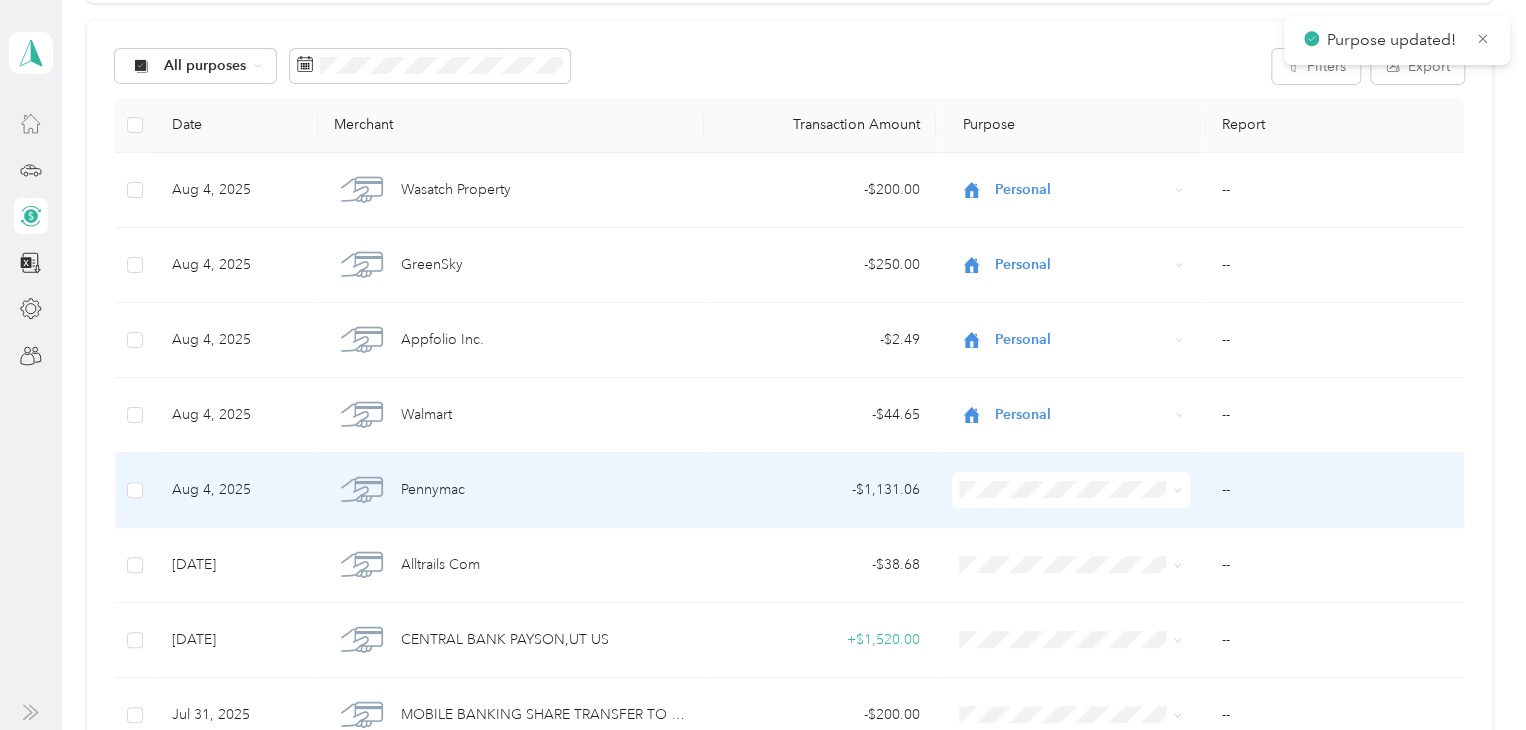 click on "Personal" at bounding box center (1085, 241) 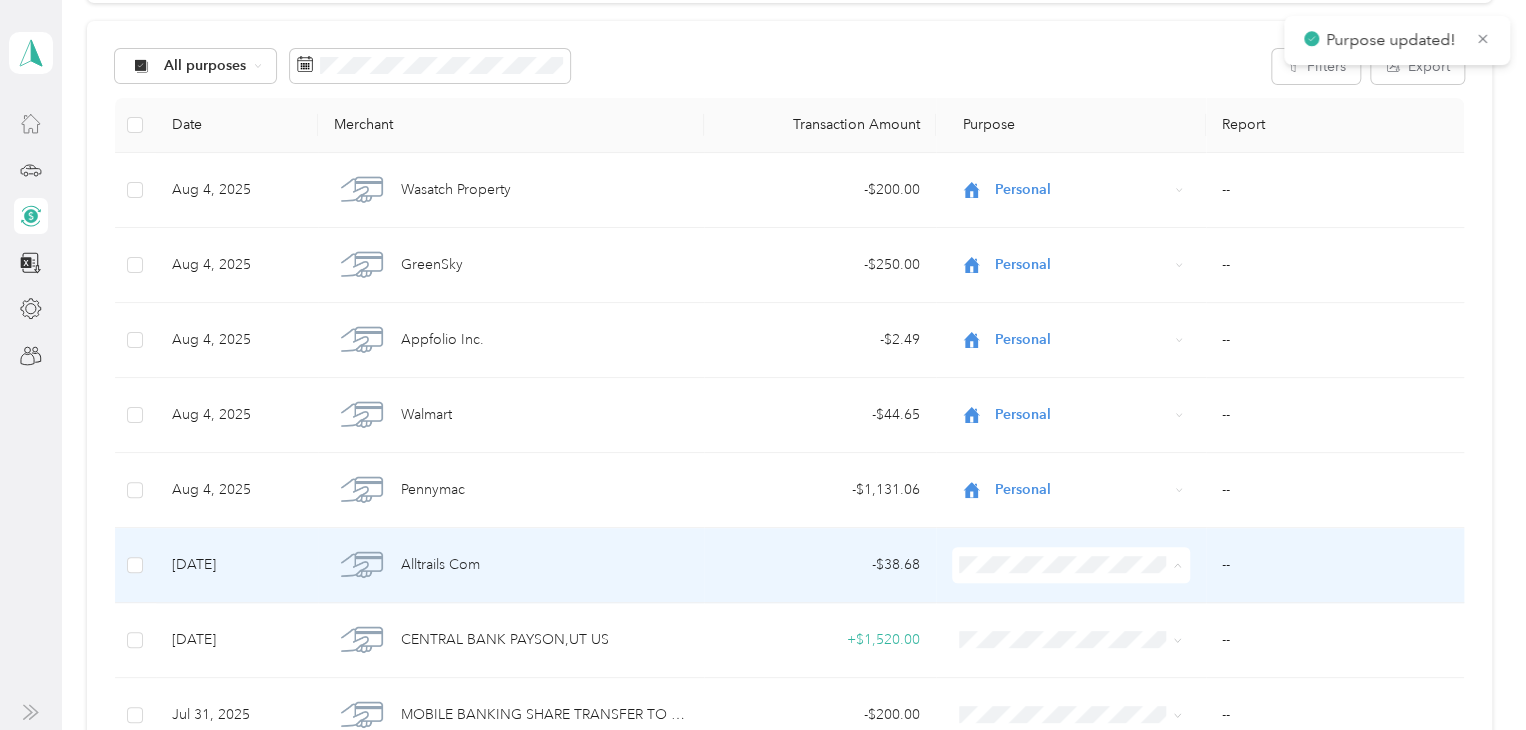 click on "Personal" at bounding box center (1085, 316) 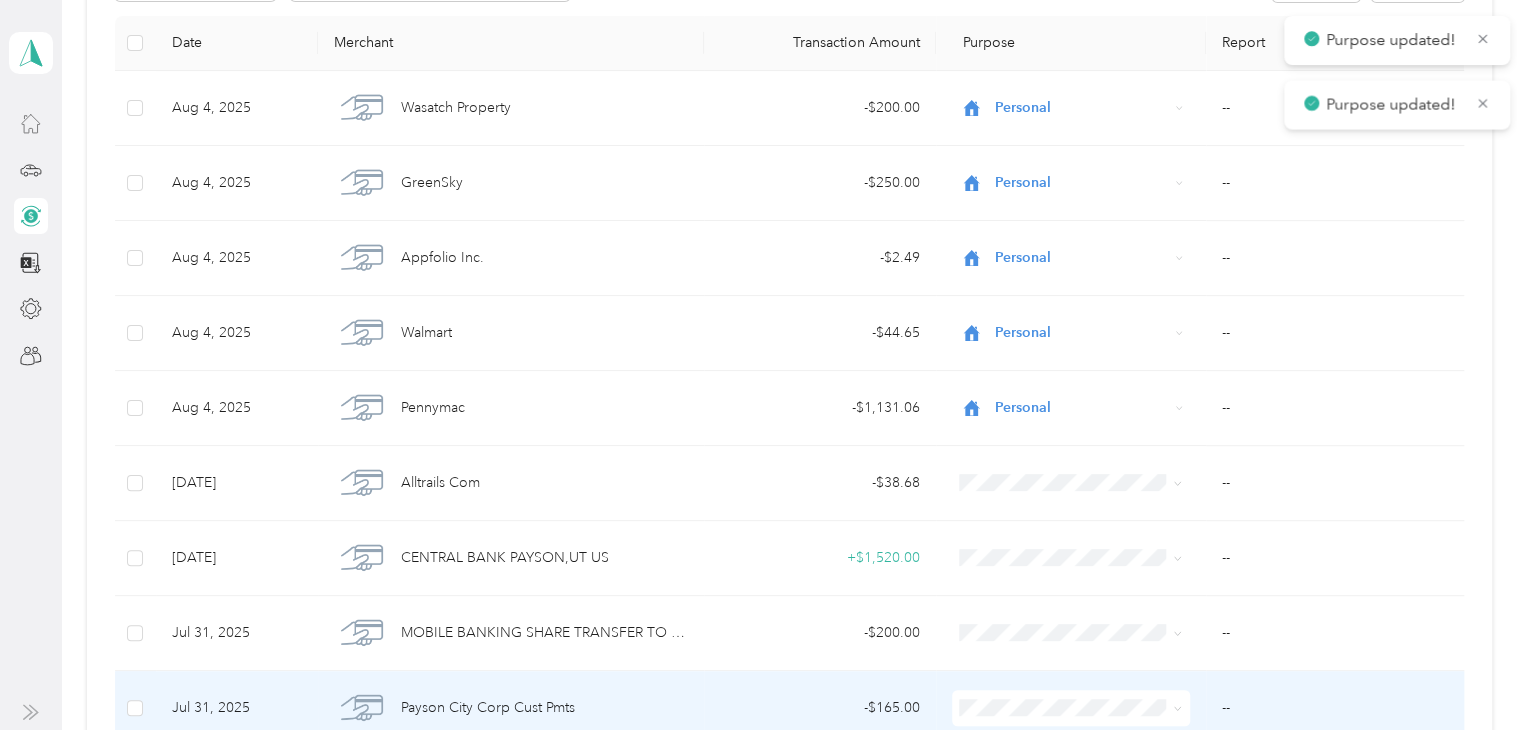 scroll, scrollTop: 400, scrollLeft: 0, axis: vertical 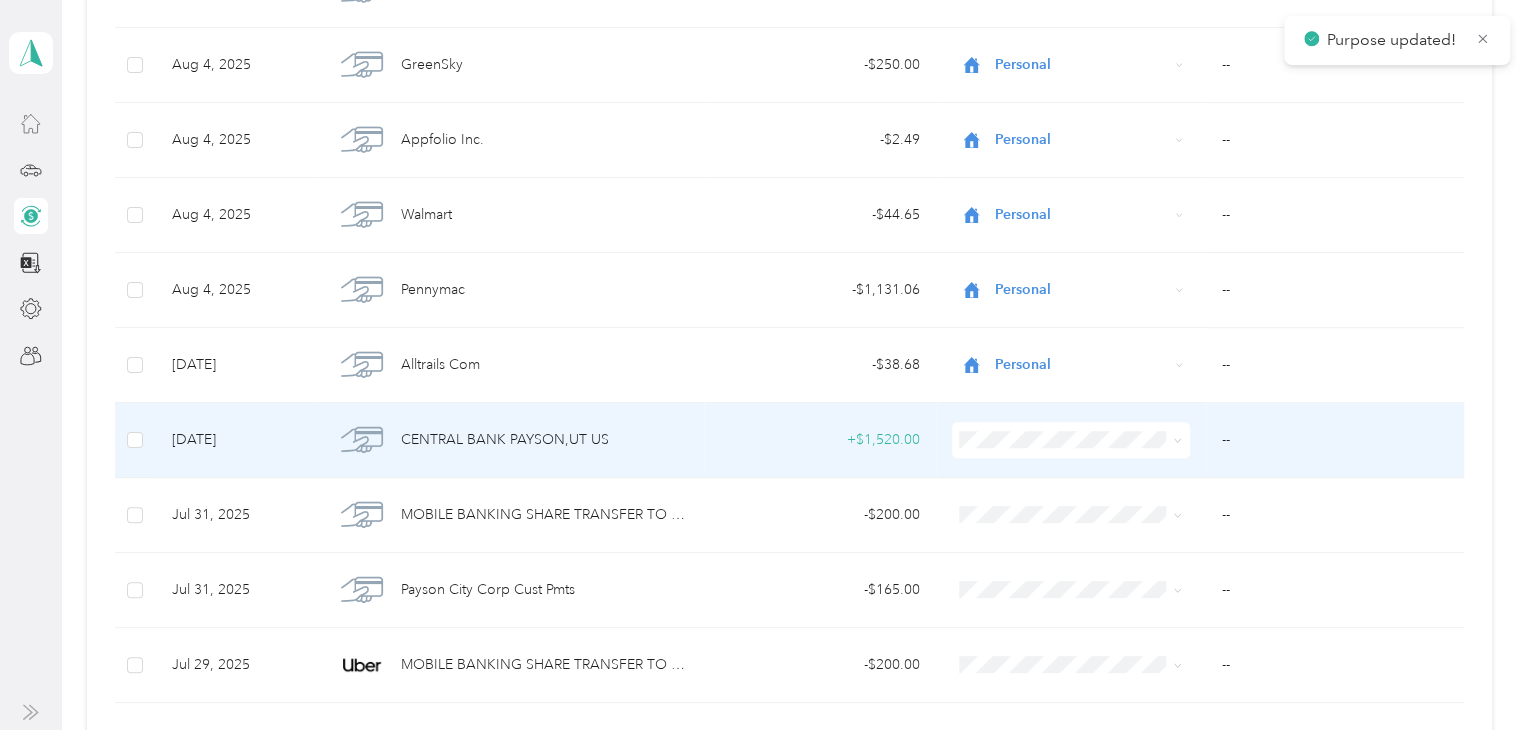 click on "Personal" at bounding box center [1085, 185] 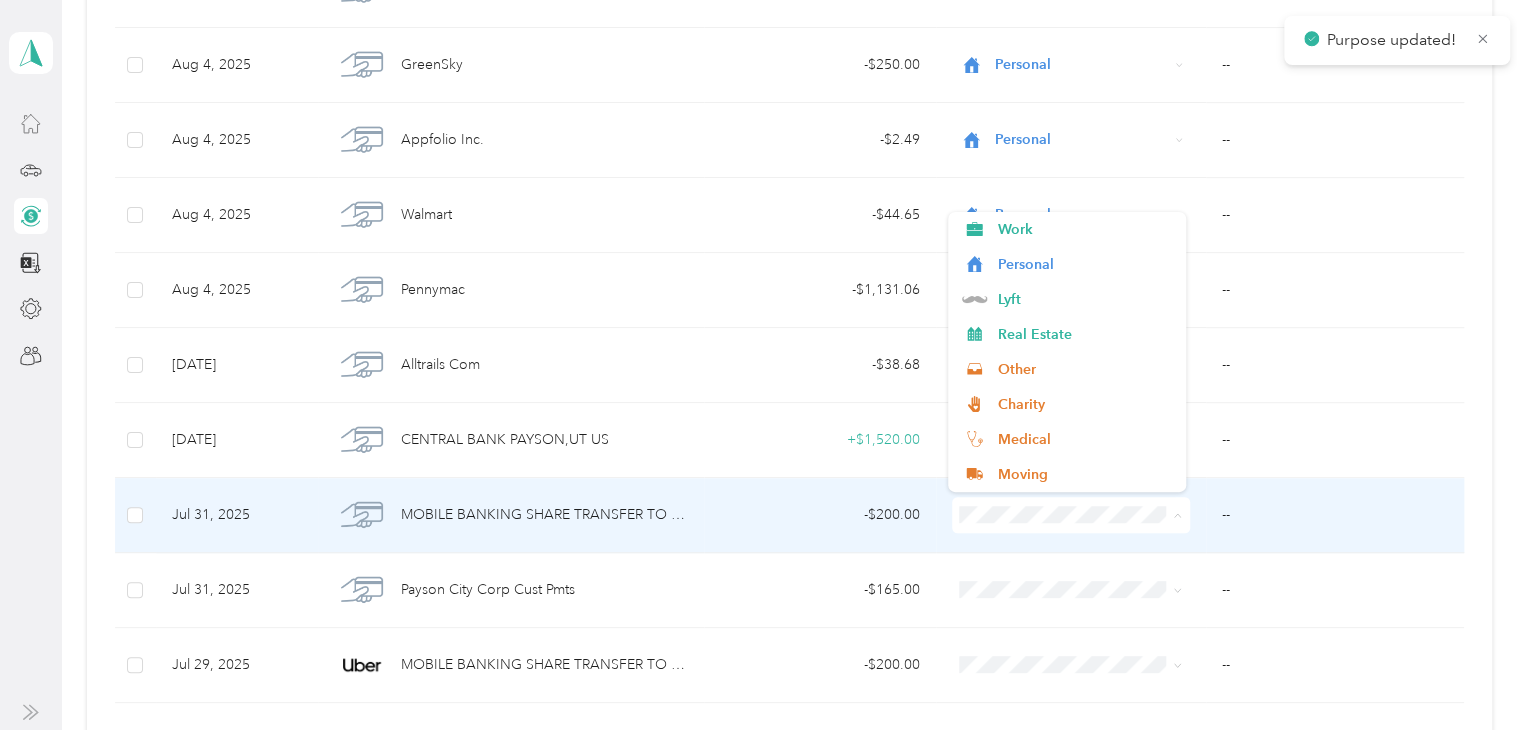 scroll, scrollTop: 500, scrollLeft: 0, axis: vertical 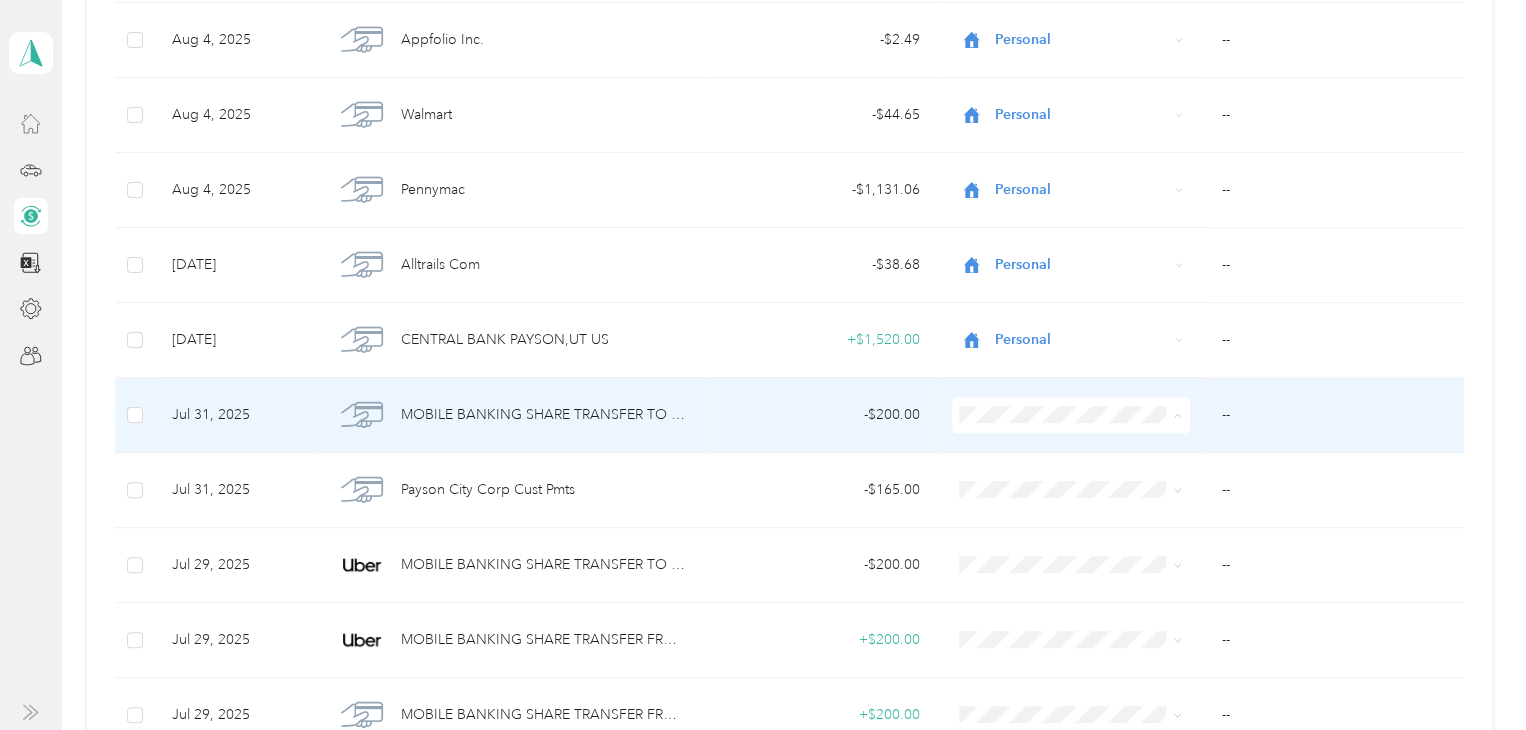 click on "Personal" at bounding box center [1085, 486] 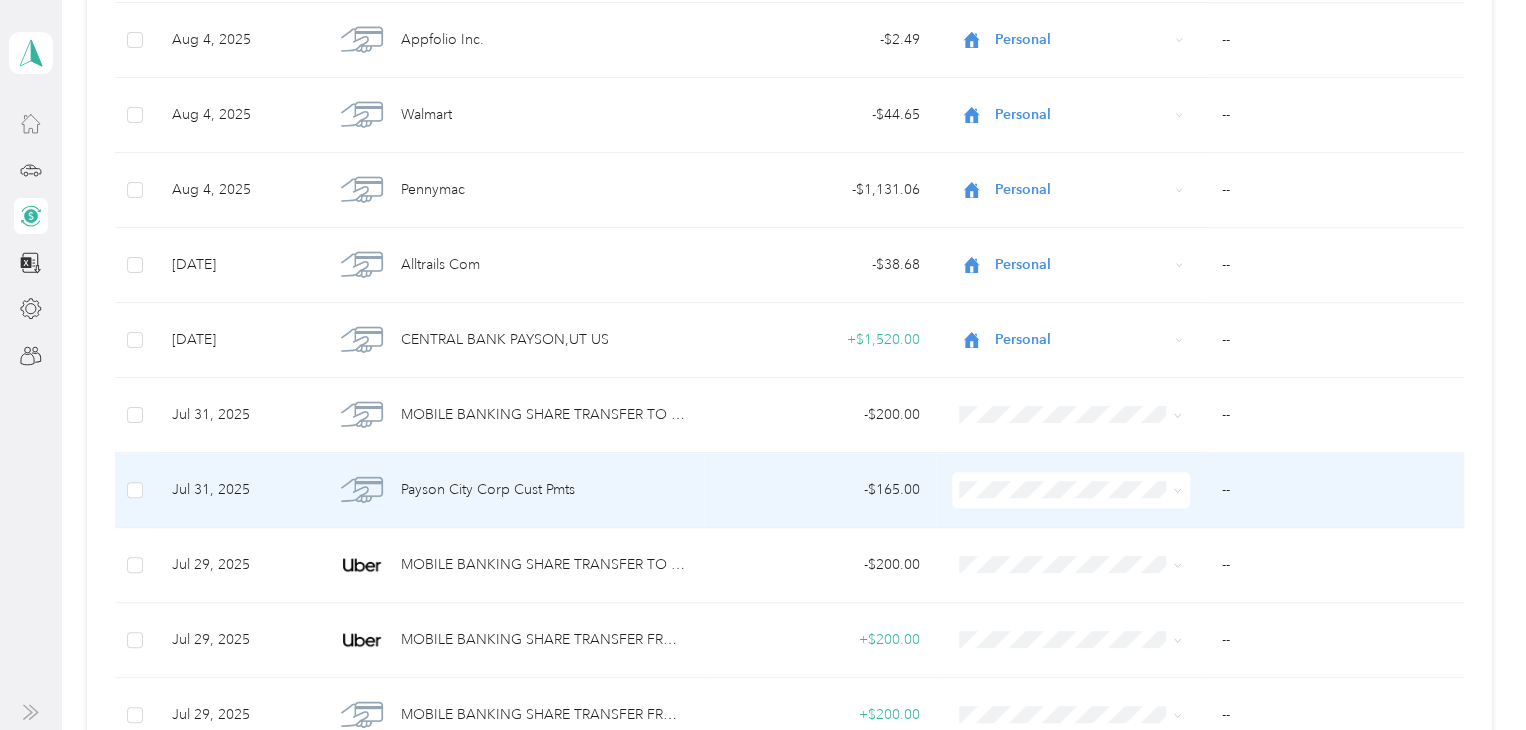 click at bounding box center (1071, 490) 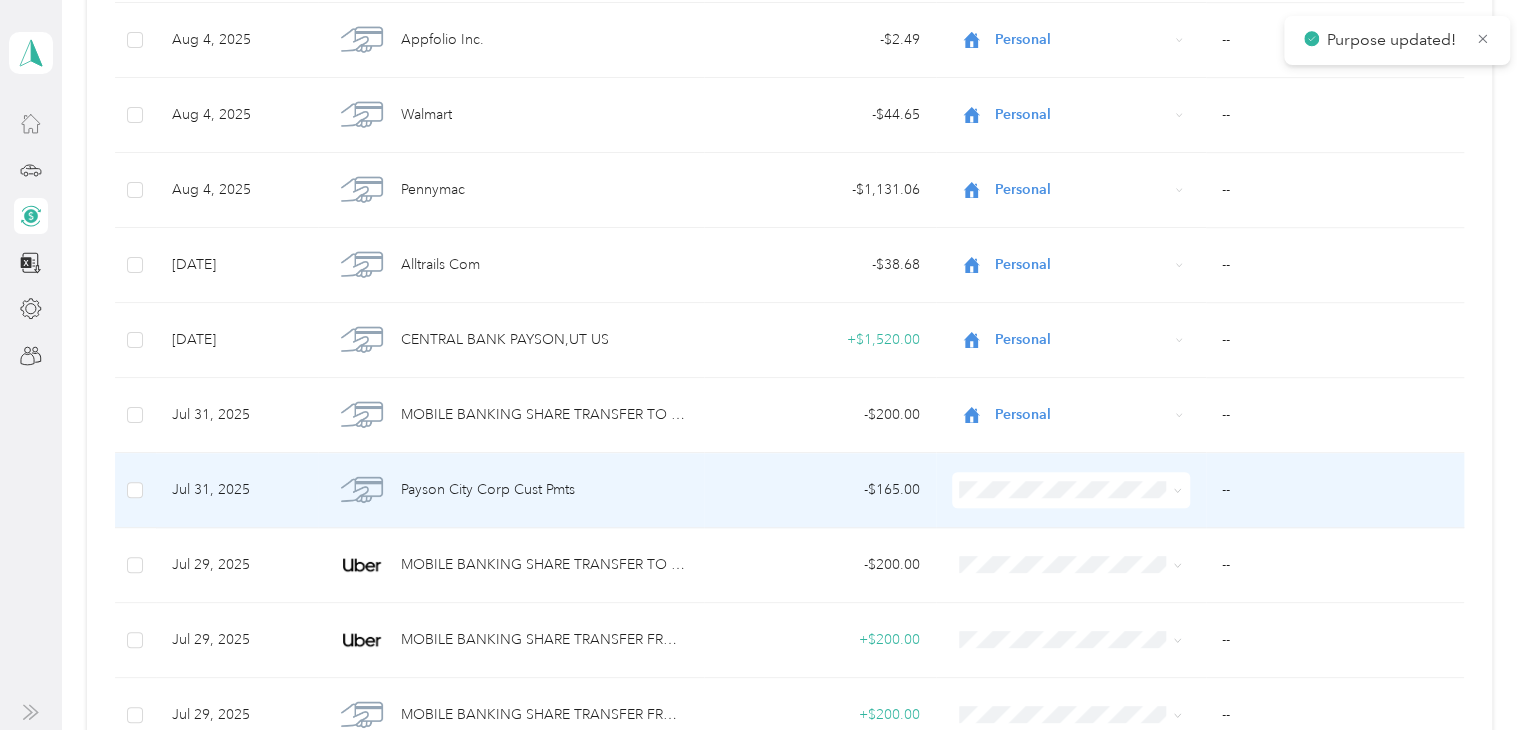 click on "Personal" at bounding box center [1085, 238] 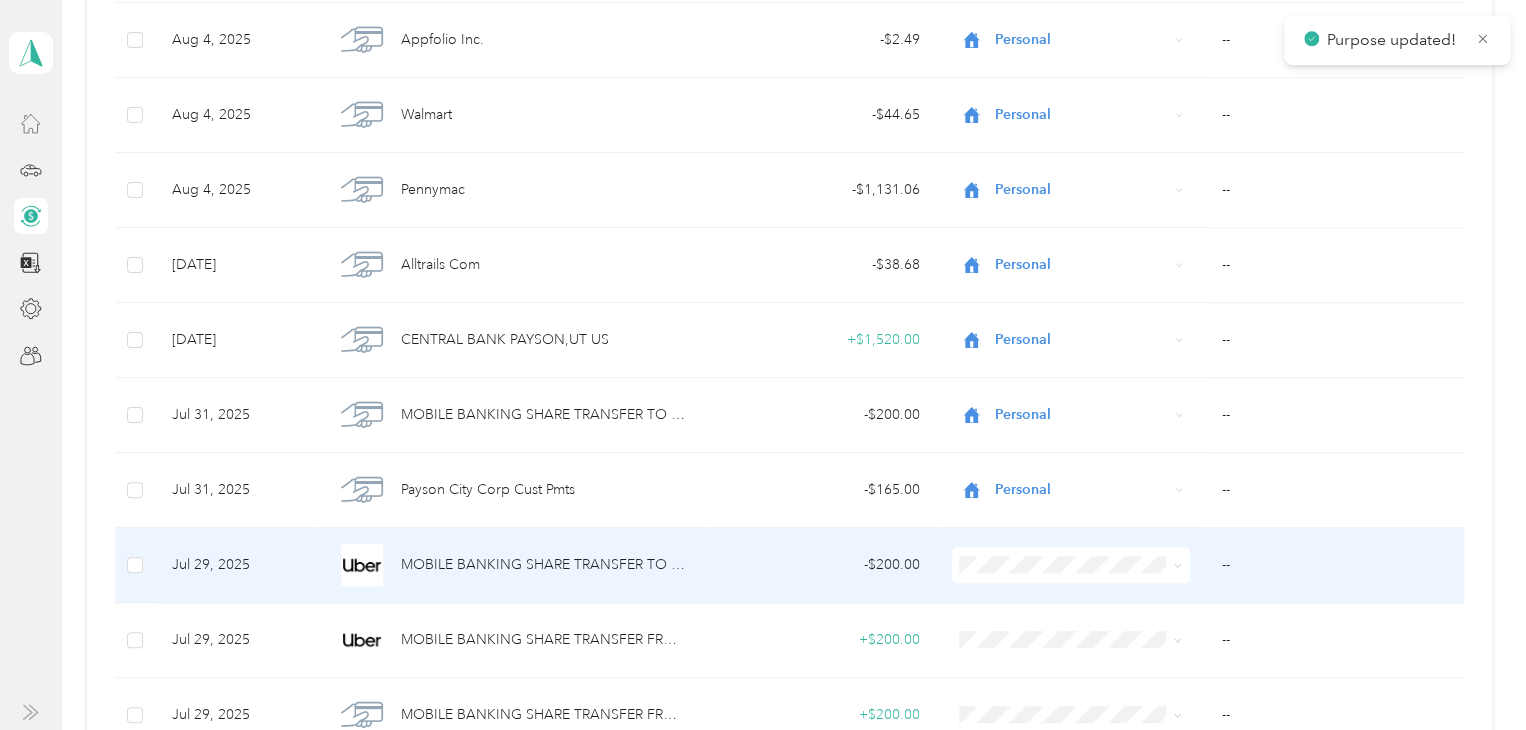 click on "Personal" at bounding box center [1066, 315] 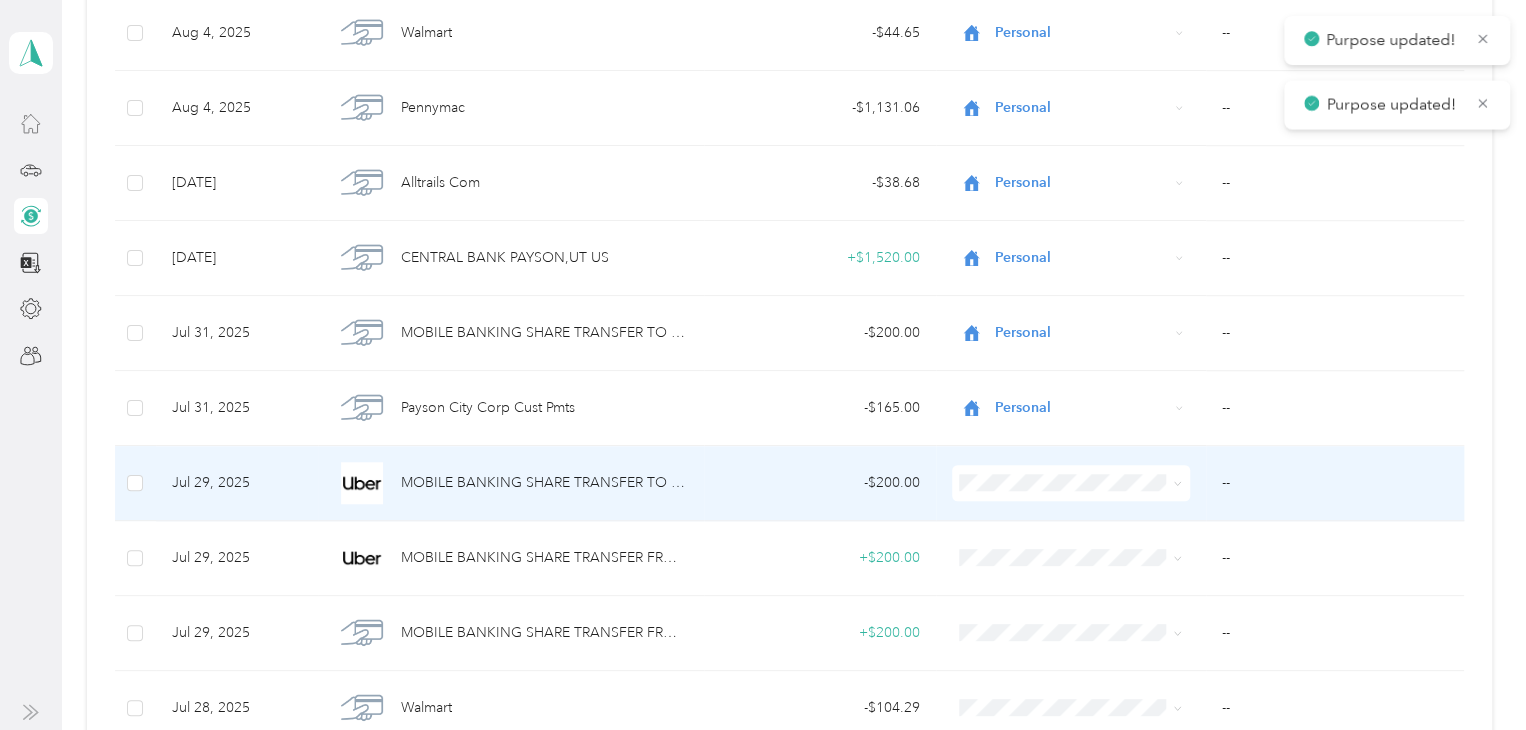 scroll, scrollTop: 700, scrollLeft: 0, axis: vertical 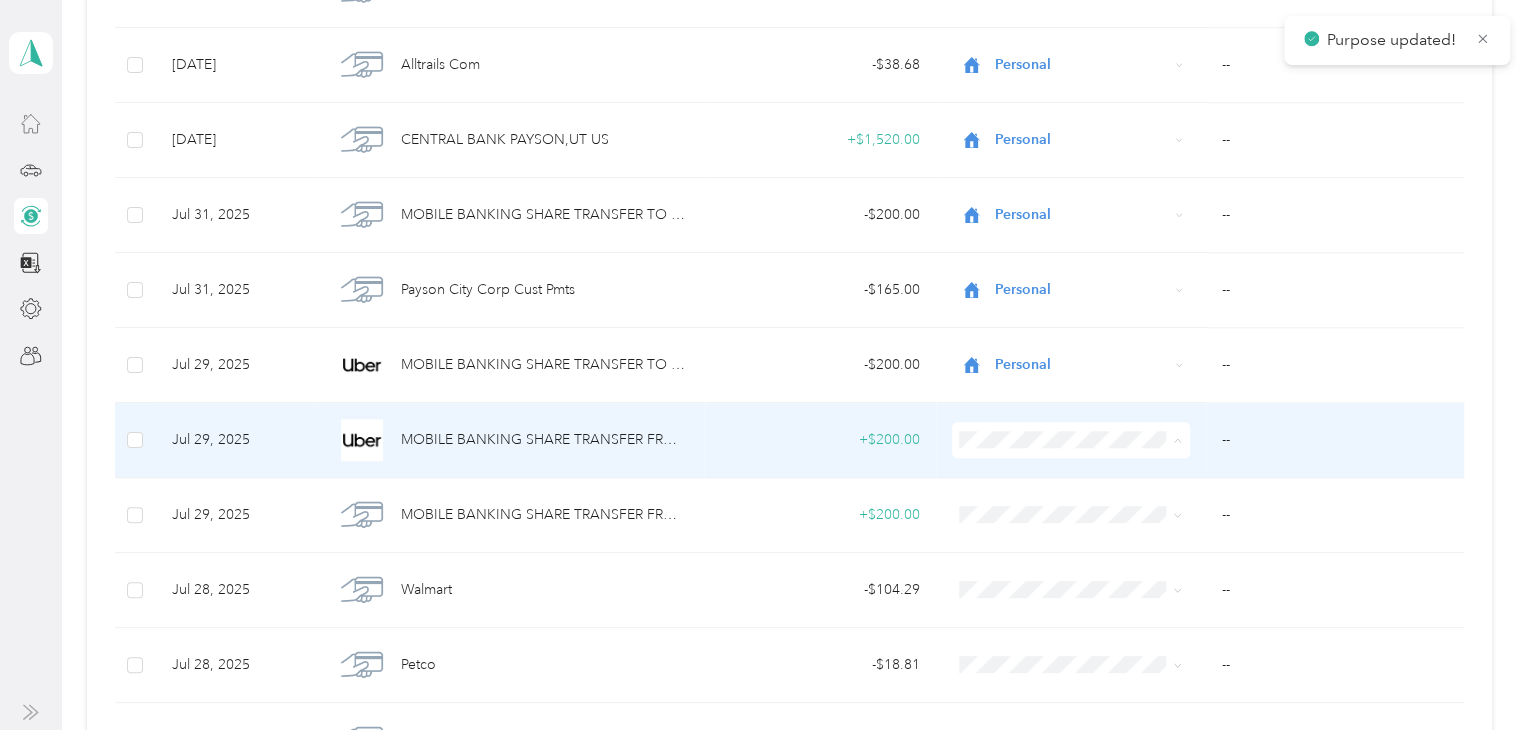 click on "Personal" at bounding box center [1085, 190] 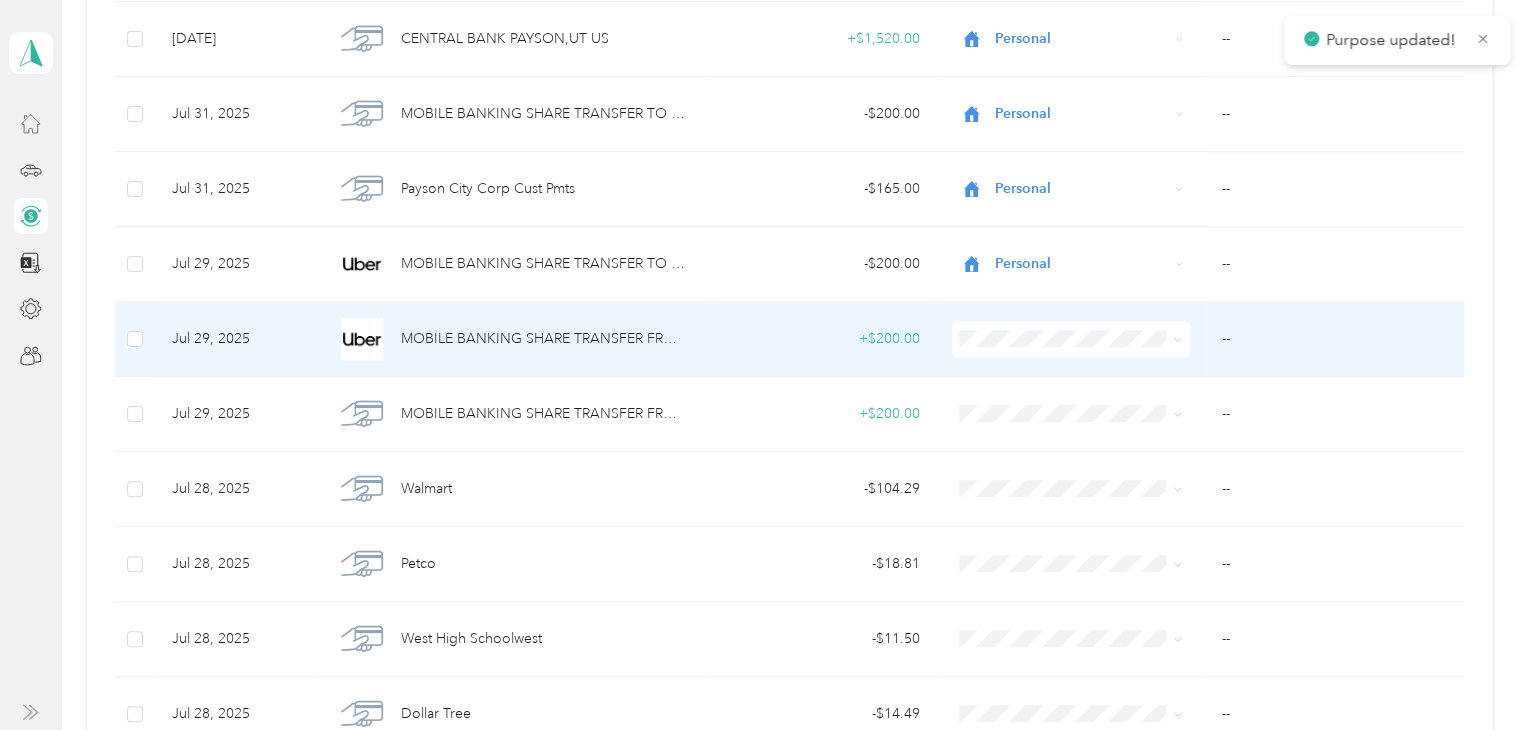 scroll, scrollTop: 900, scrollLeft: 0, axis: vertical 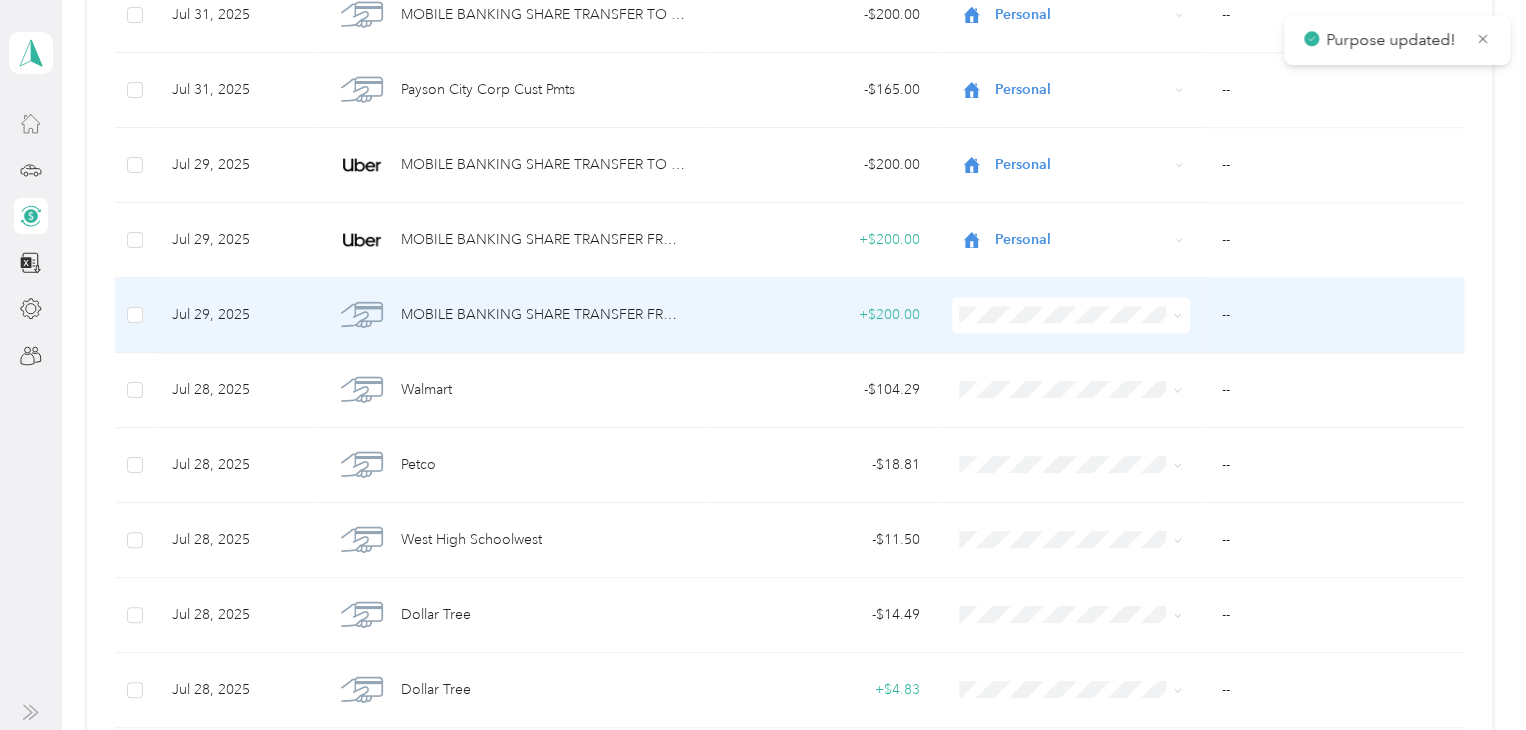 click at bounding box center (1071, 315) 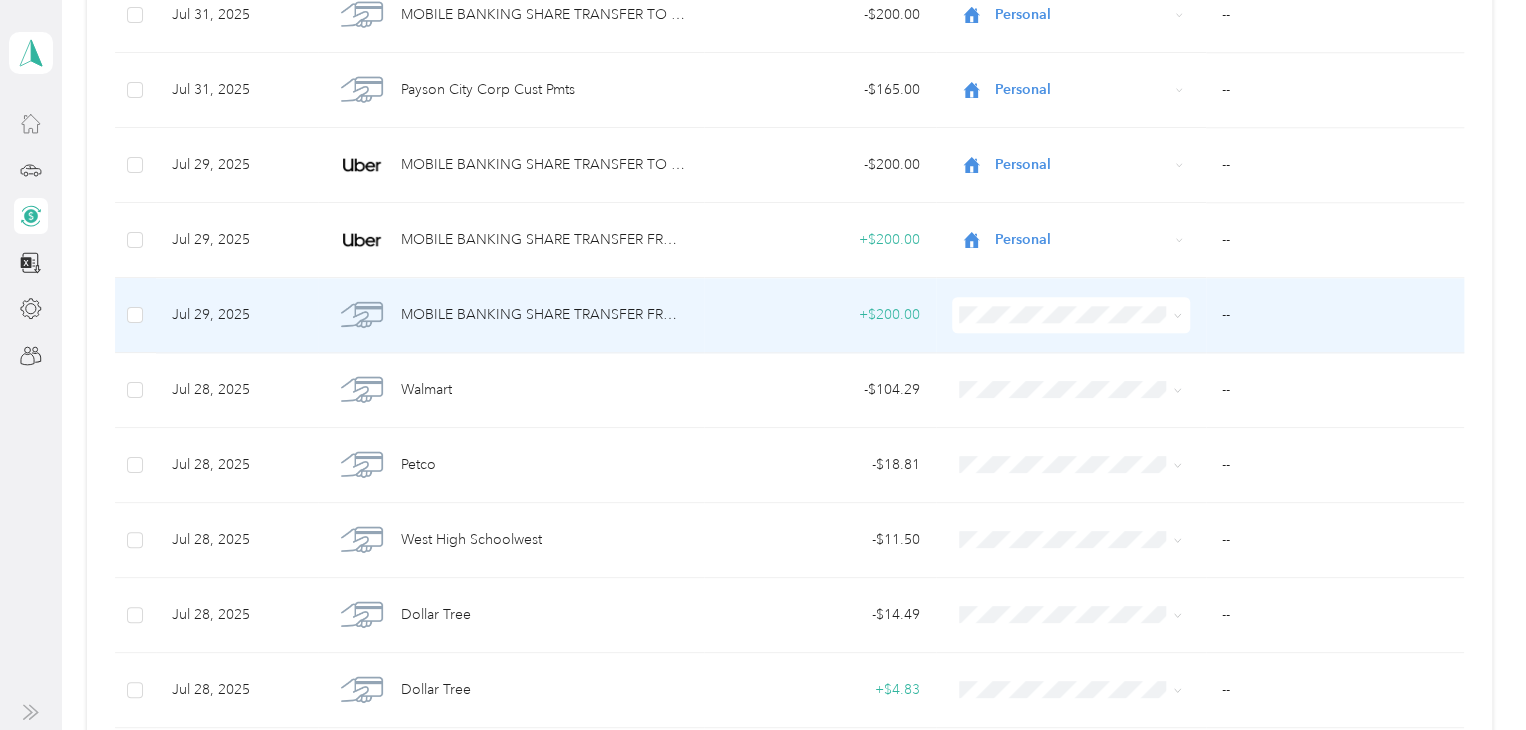 click on "Personal" at bounding box center (1085, 383) 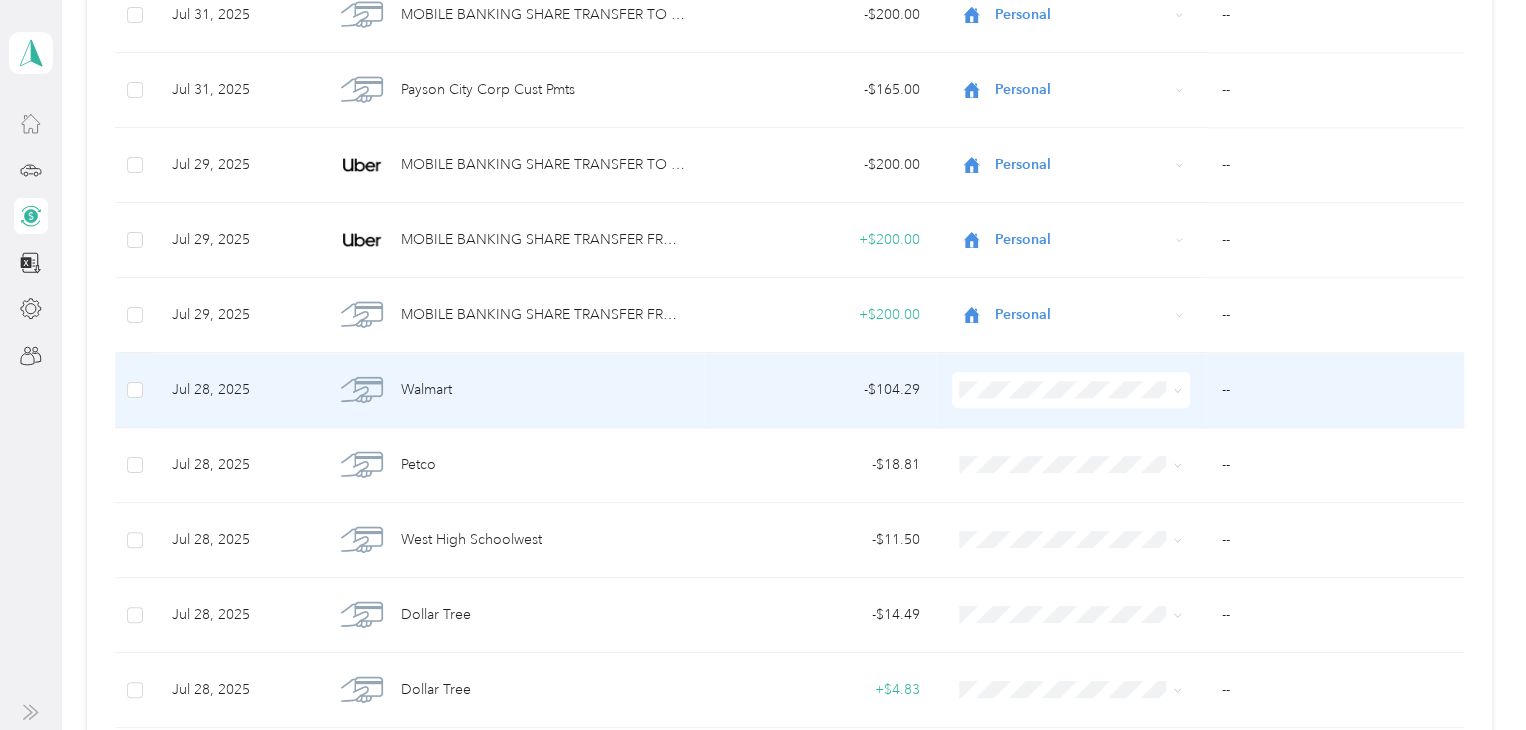 click on "Personal" at bounding box center [1085, 460] 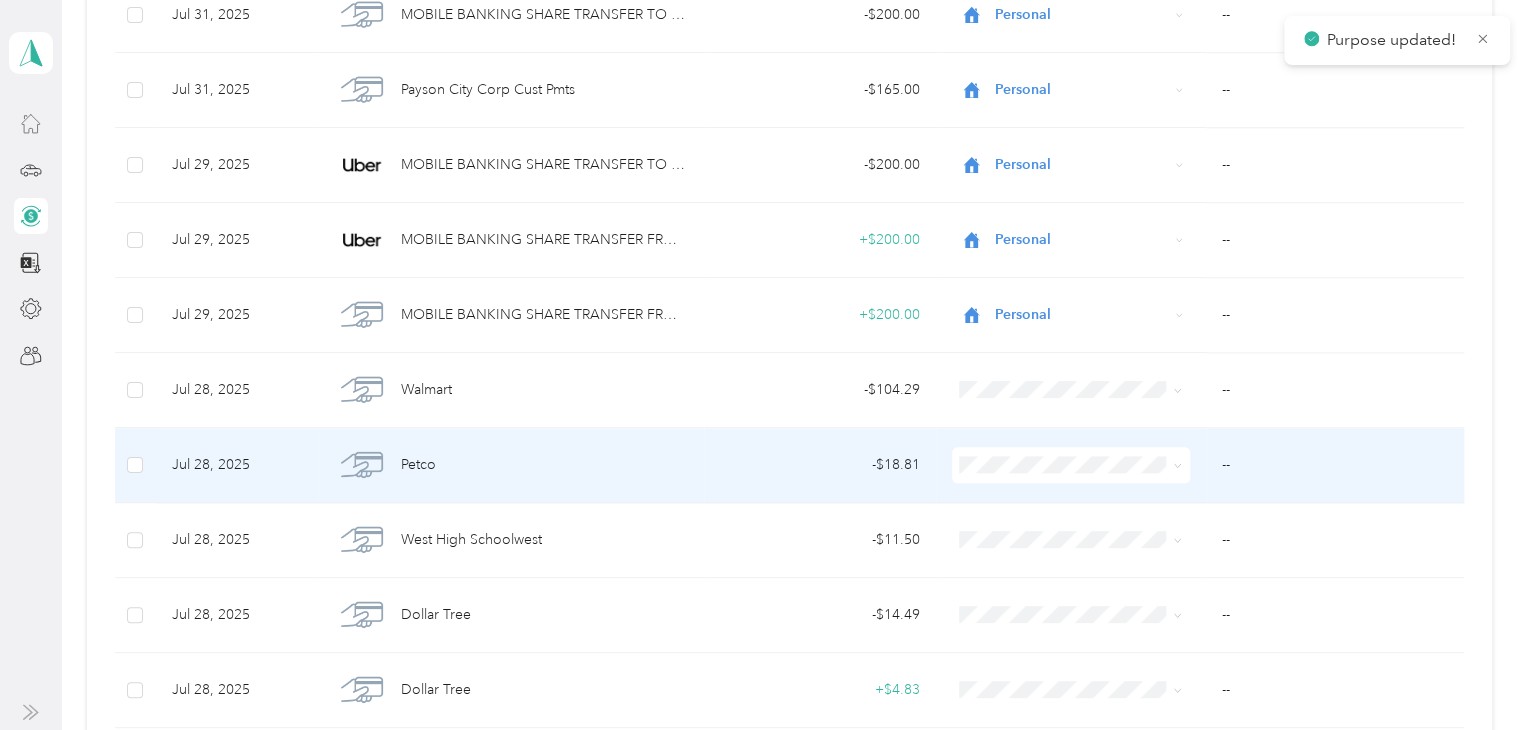 click on "Personal" at bounding box center [1066, 213] 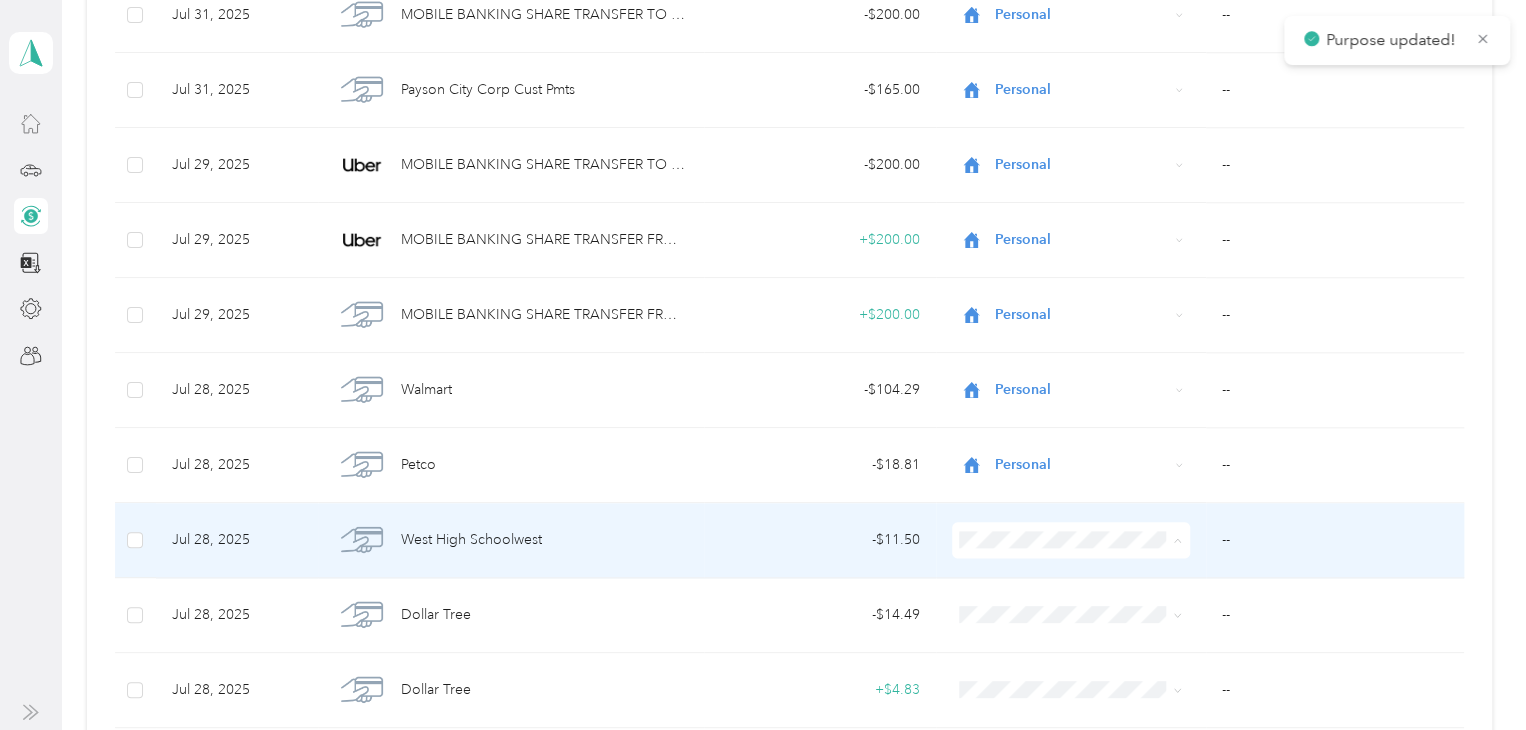 click on "Charity" at bounding box center (1085, 429) 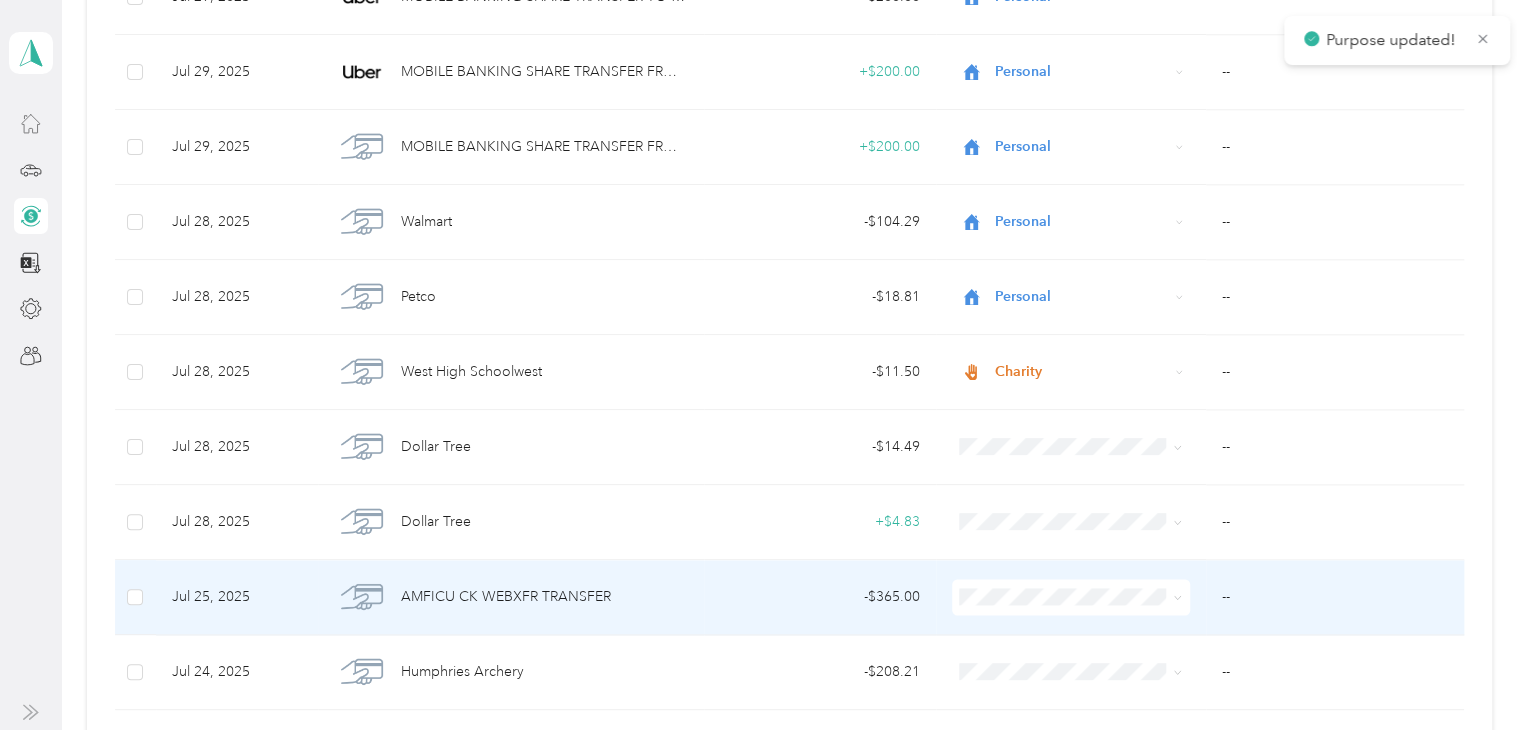 scroll, scrollTop: 1100, scrollLeft: 0, axis: vertical 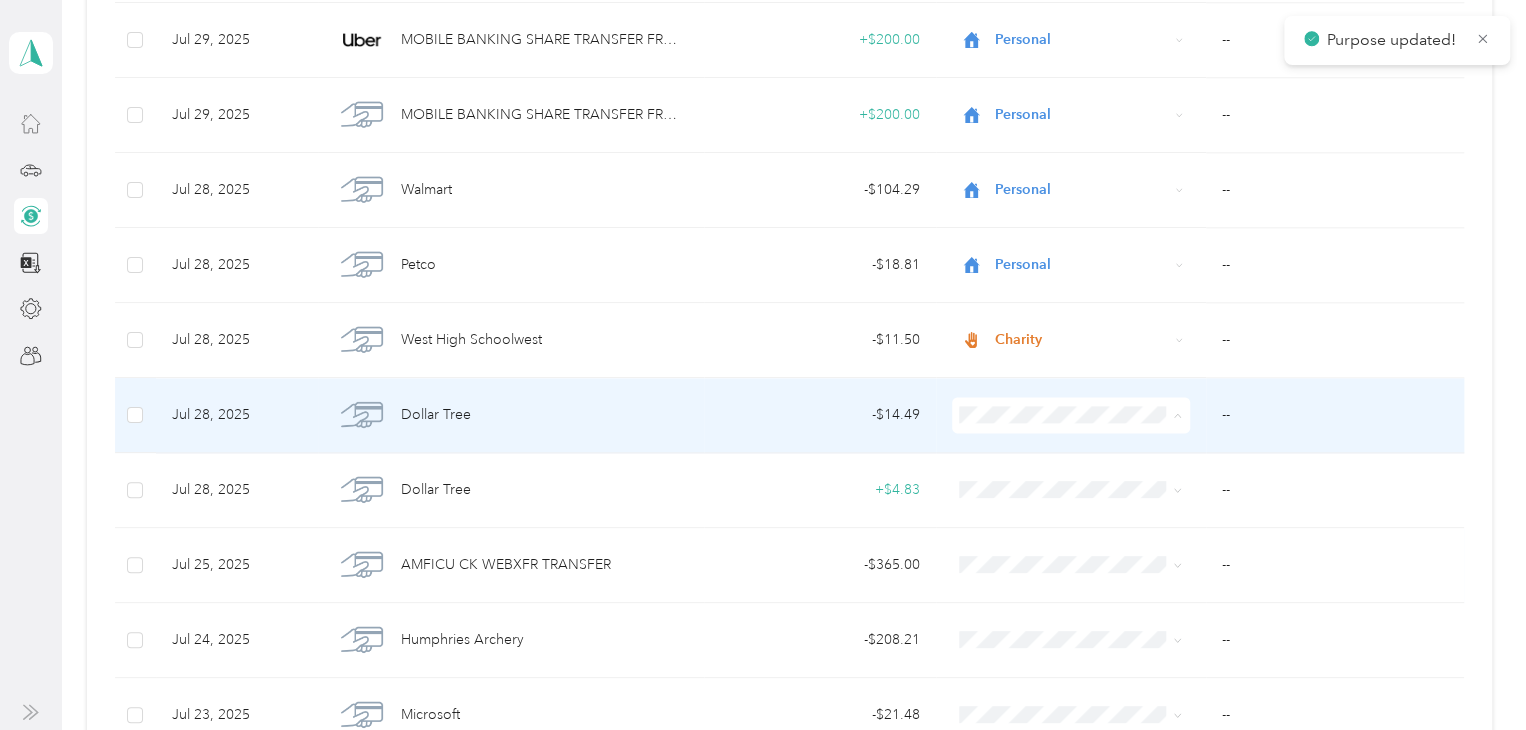 click on "Personal" at bounding box center [1085, 484] 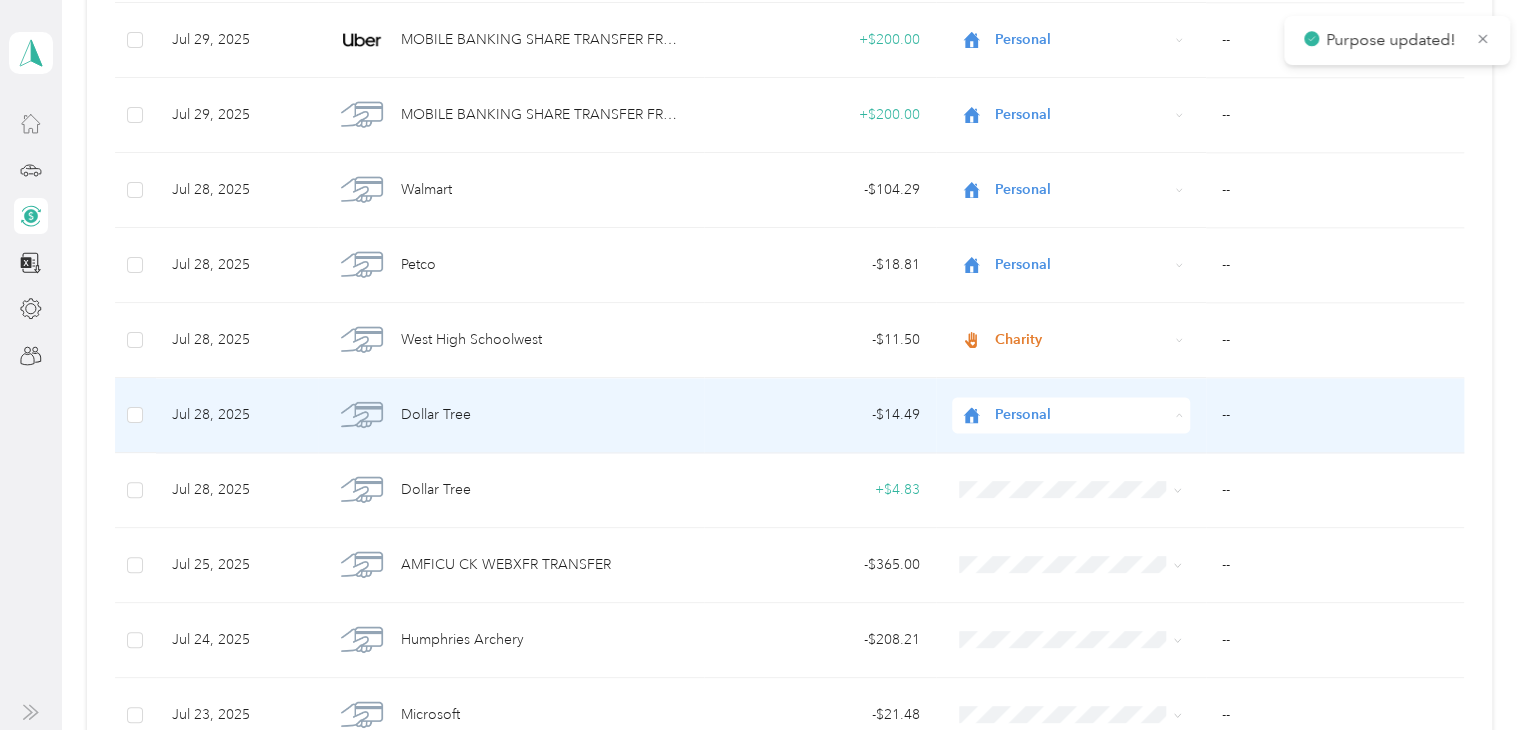 click on "Real Estate" at bounding box center [1085, 554] 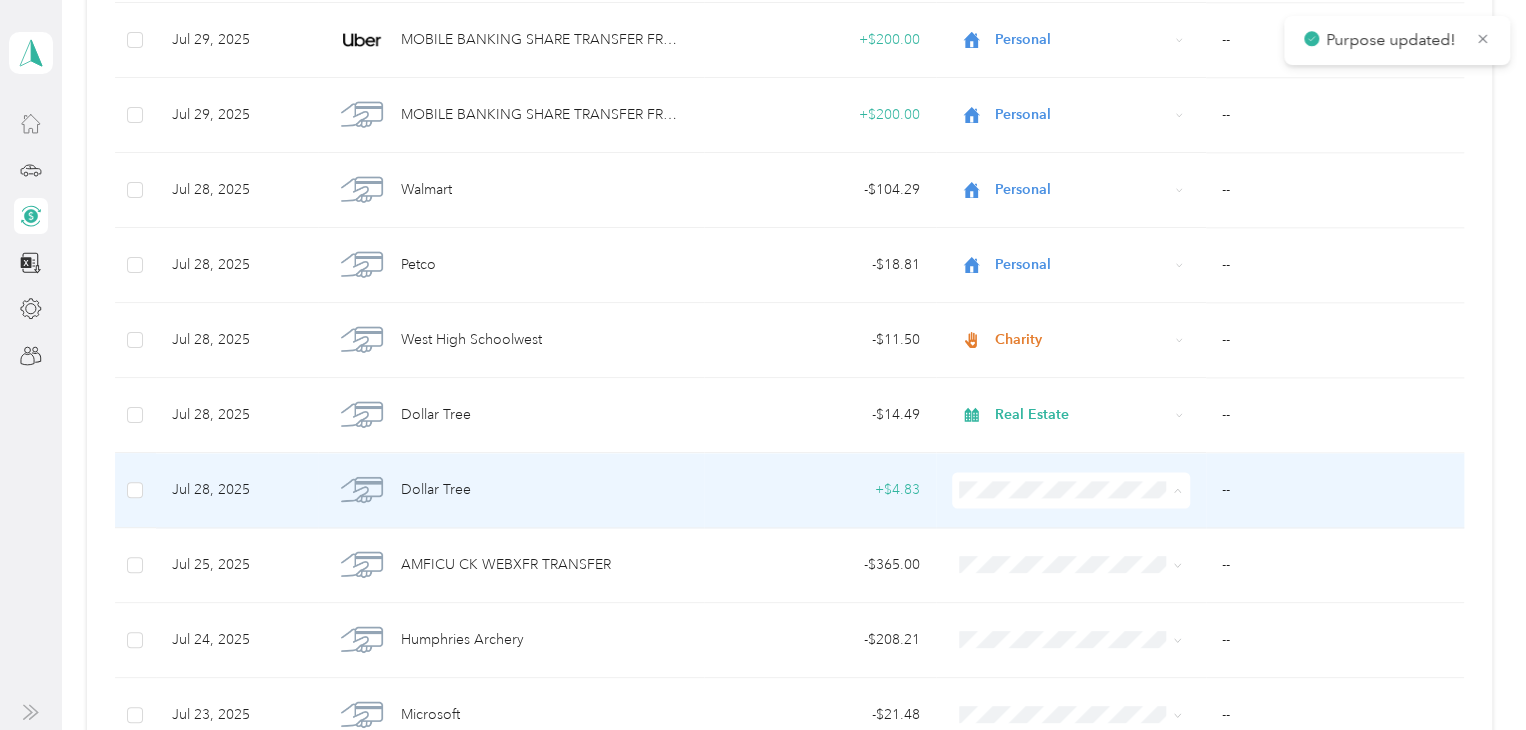 click on "Real Estate" at bounding box center [1085, 309] 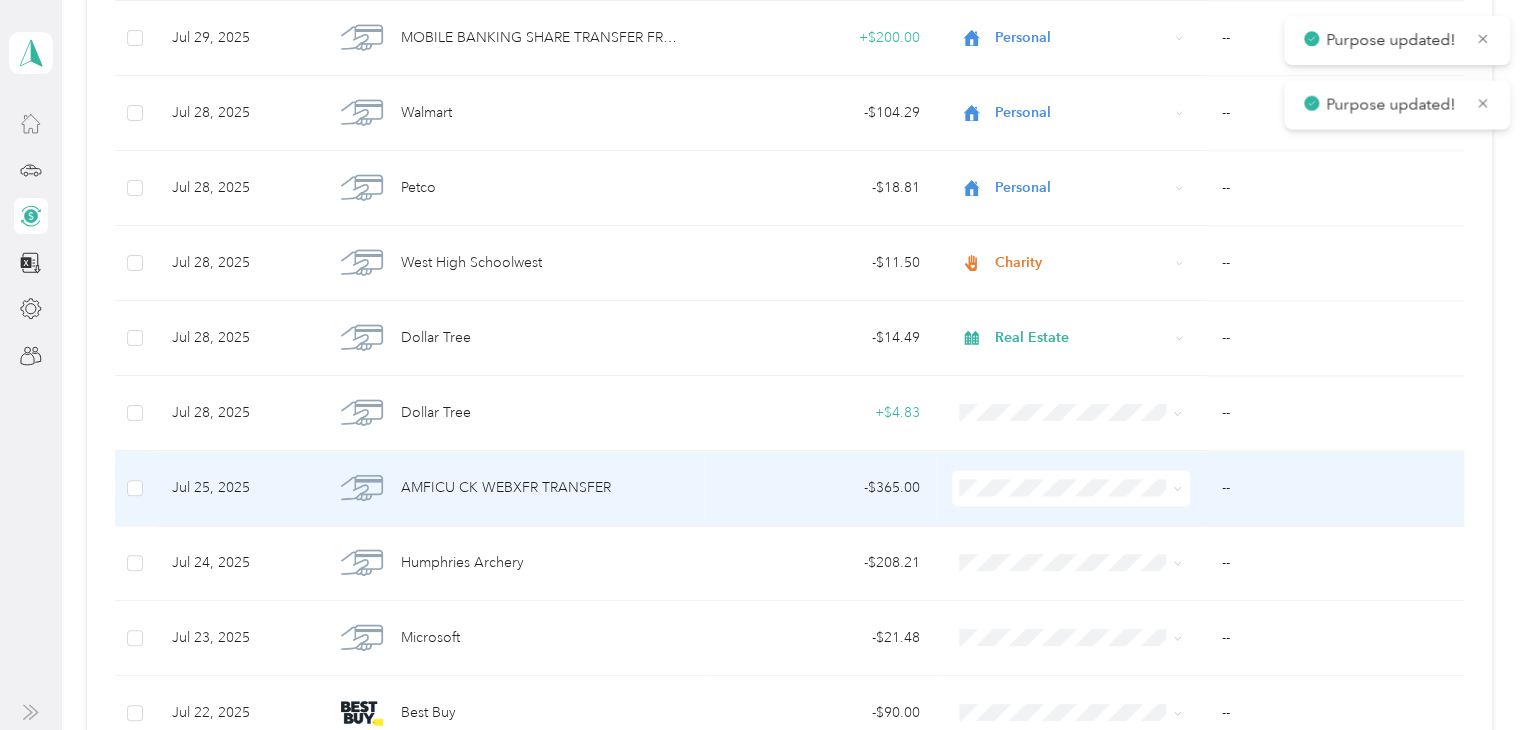 scroll, scrollTop: 1300, scrollLeft: 0, axis: vertical 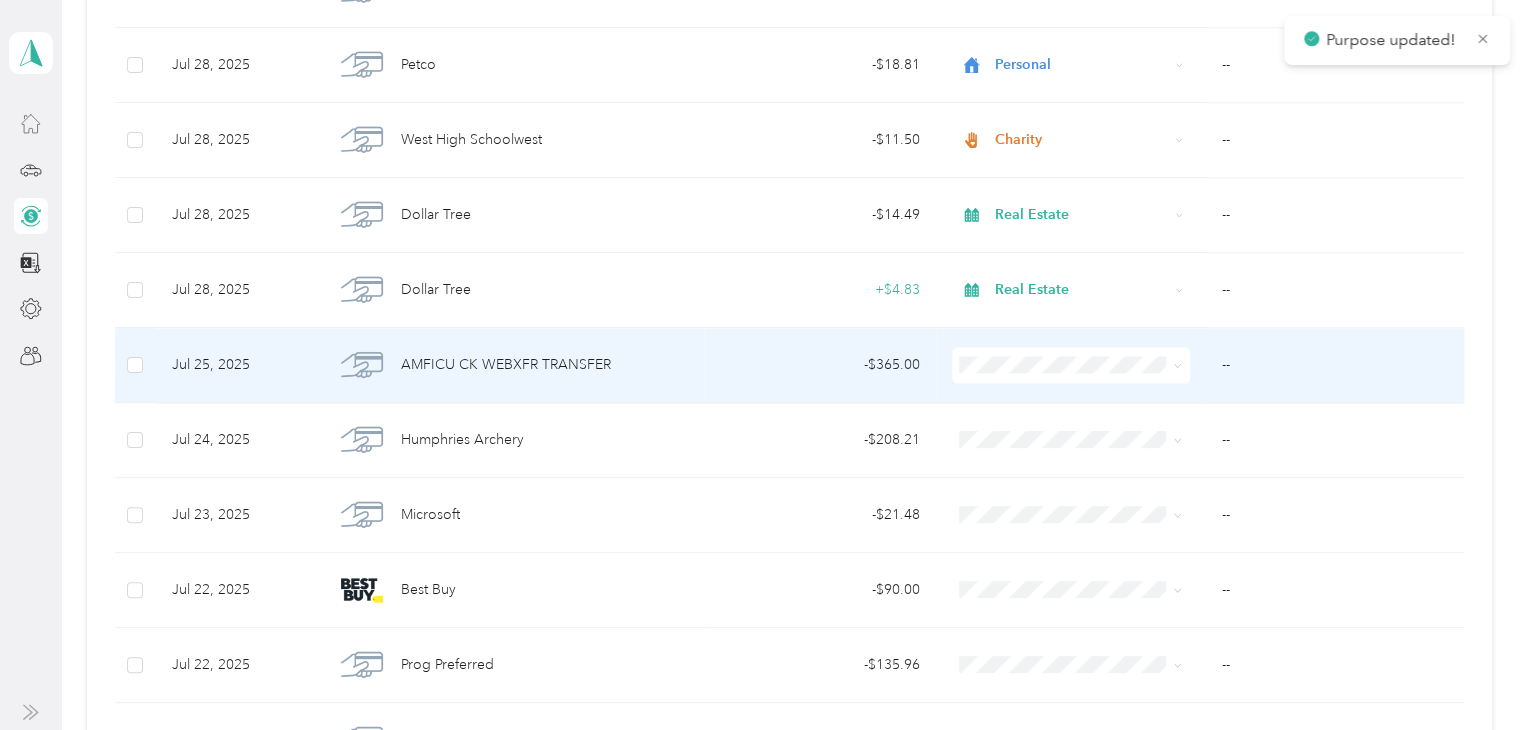 click at bounding box center [1071, 365] 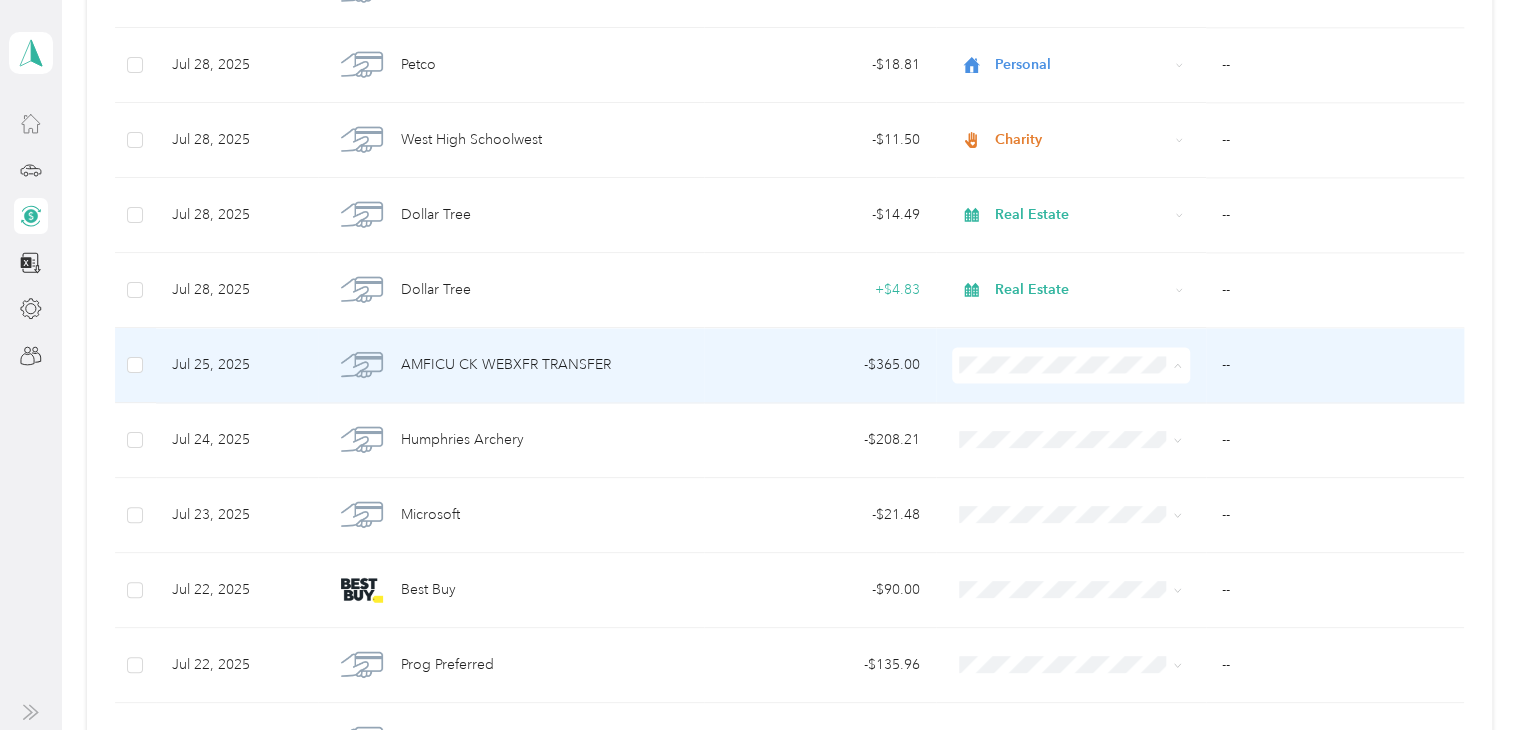 click on "Personal" at bounding box center [1085, 434] 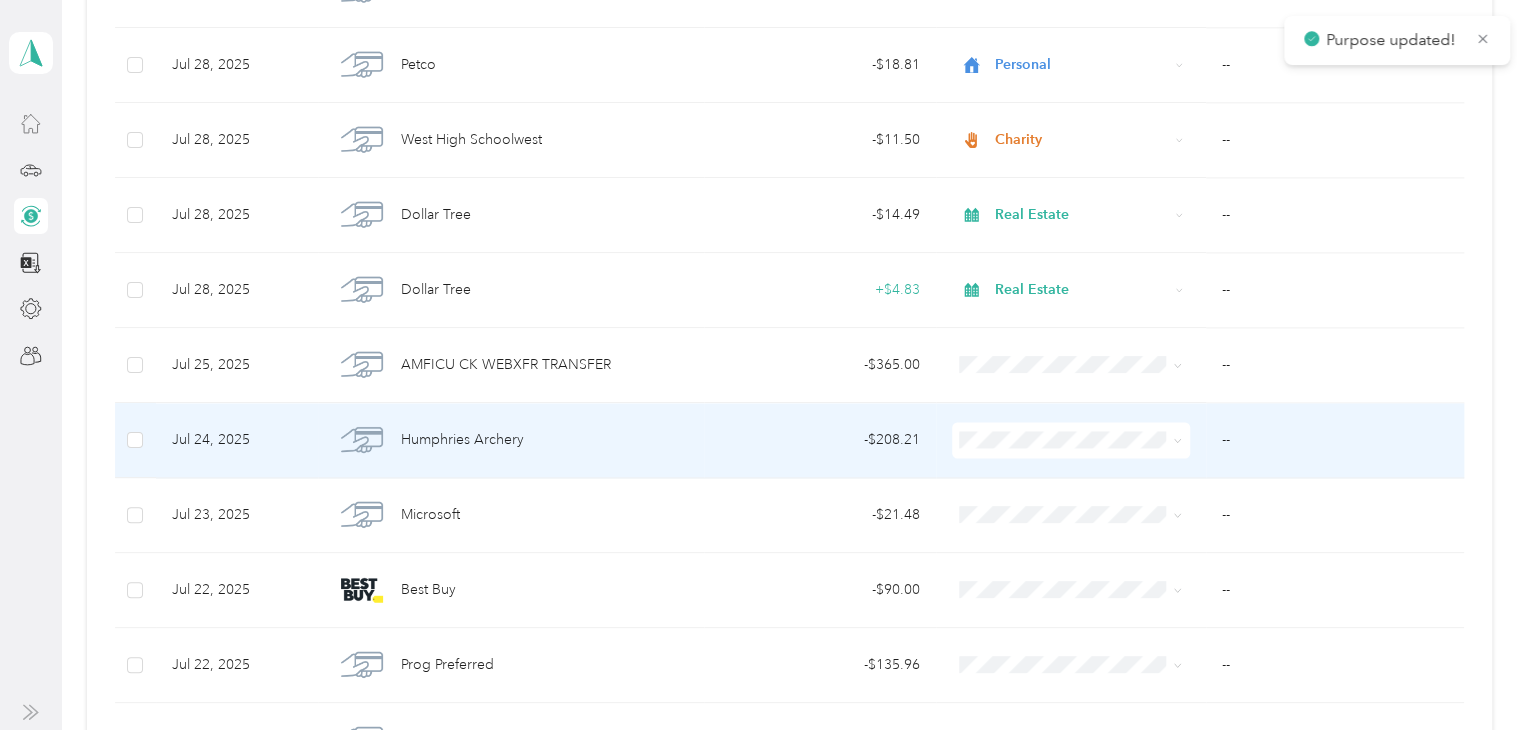 click at bounding box center (1071, 440) 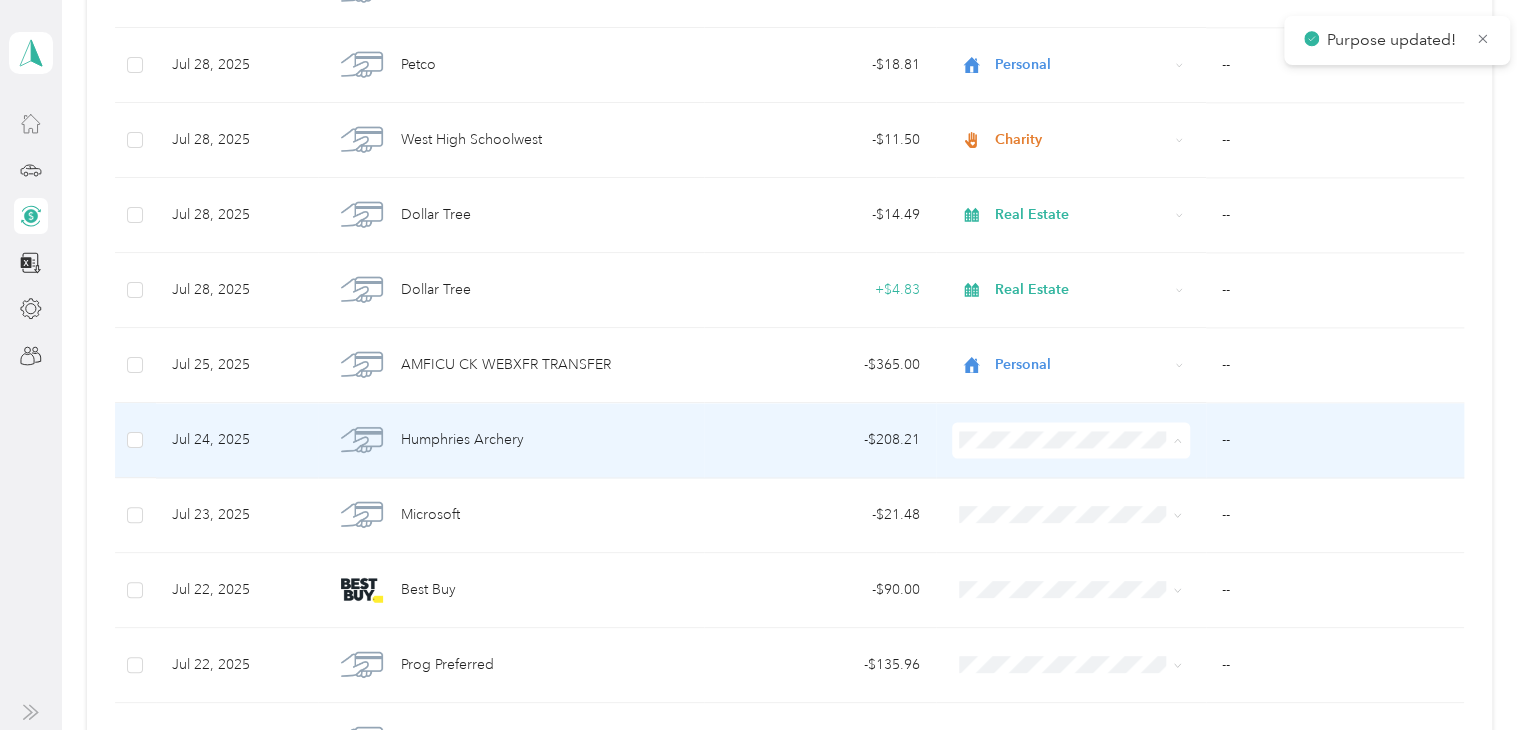 click on "Personal" at bounding box center (1085, 188) 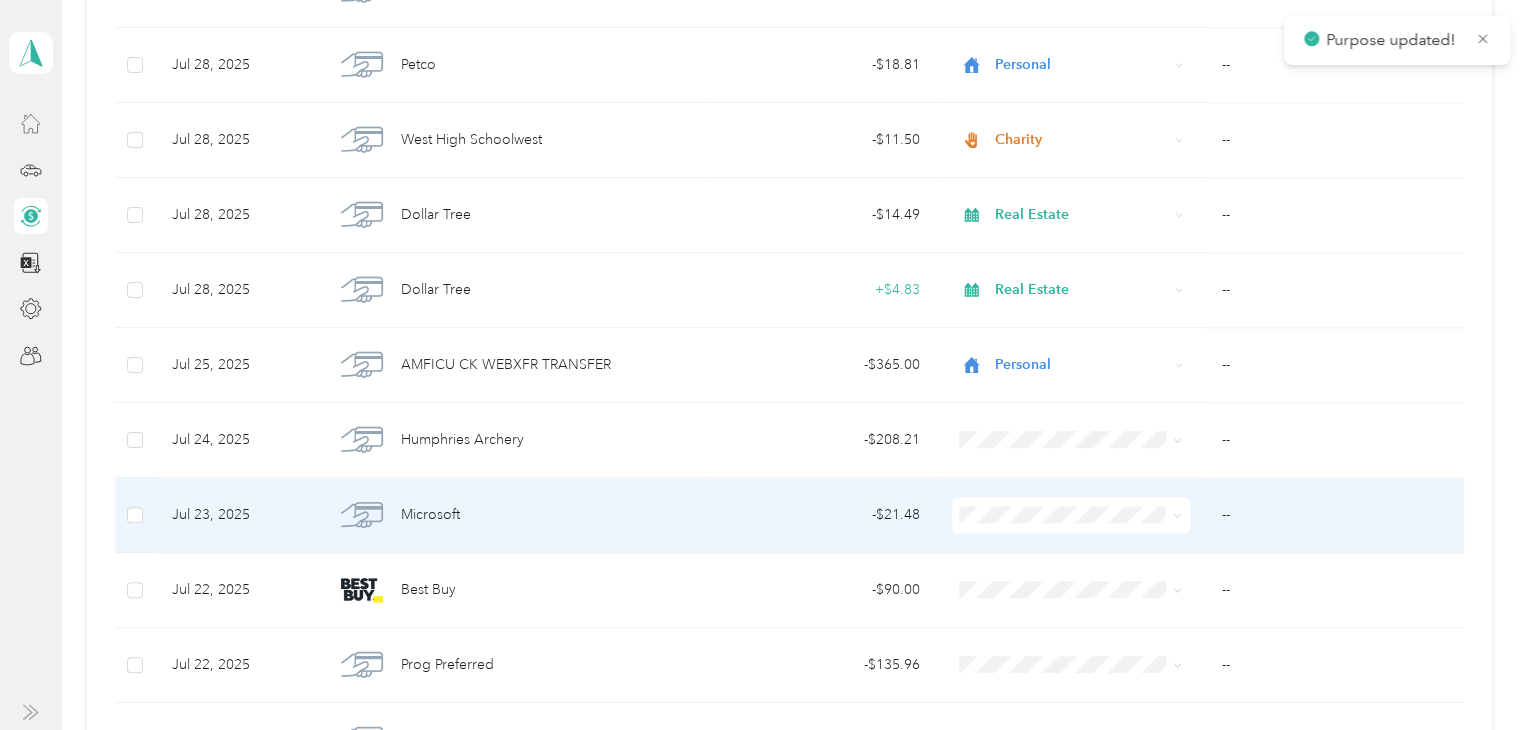 click at bounding box center [1071, 515] 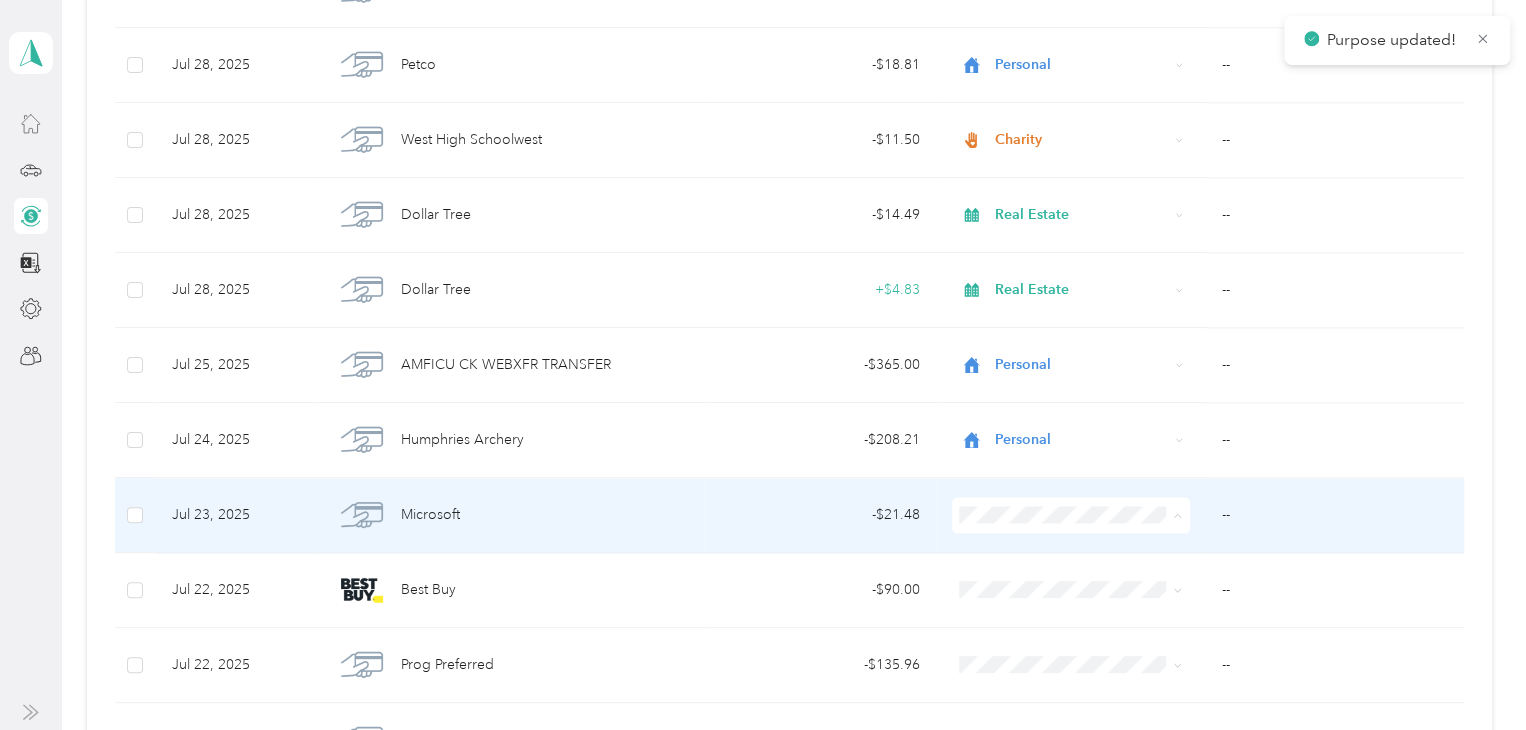 click on "Personal" at bounding box center [1085, 263] 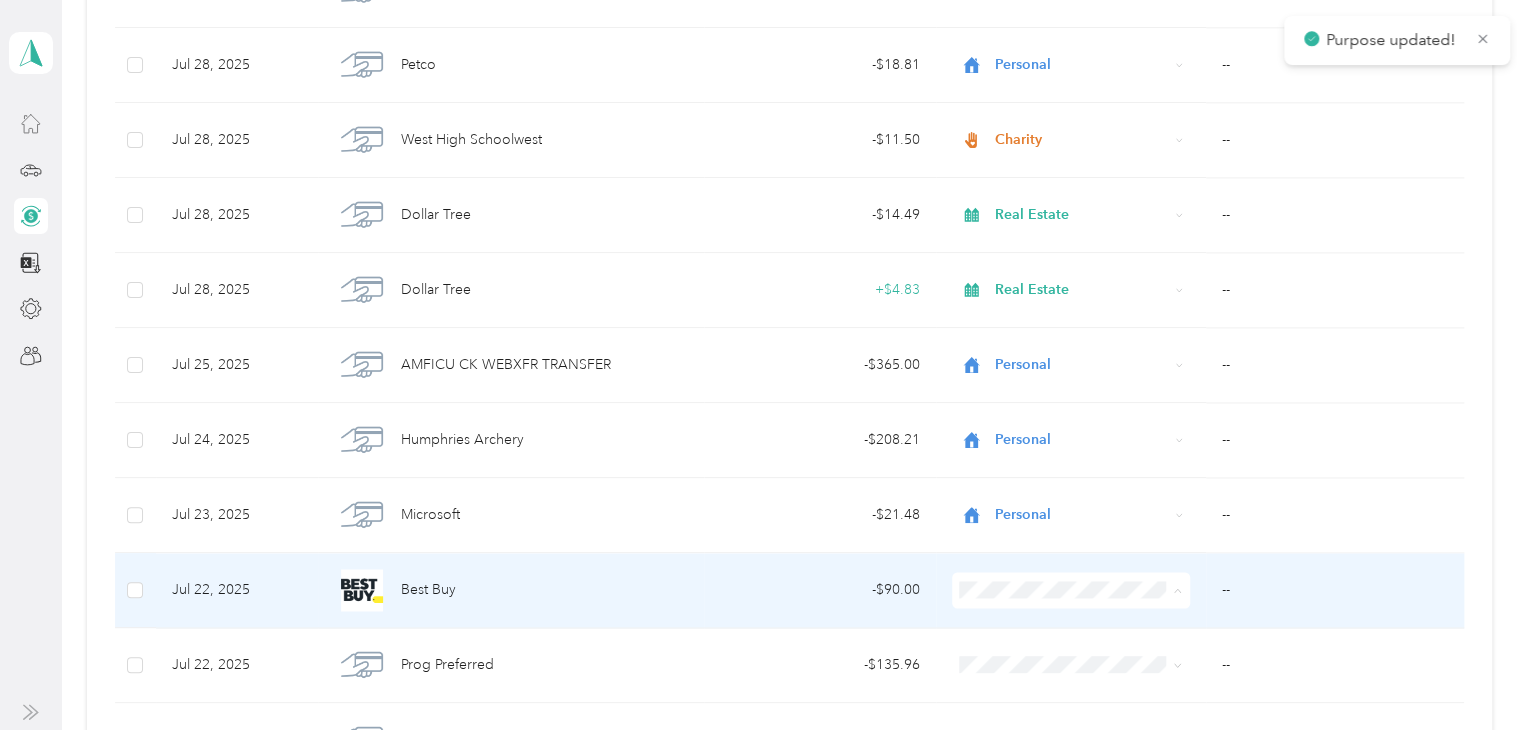 click on "Personal" at bounding box center (1085, 338) 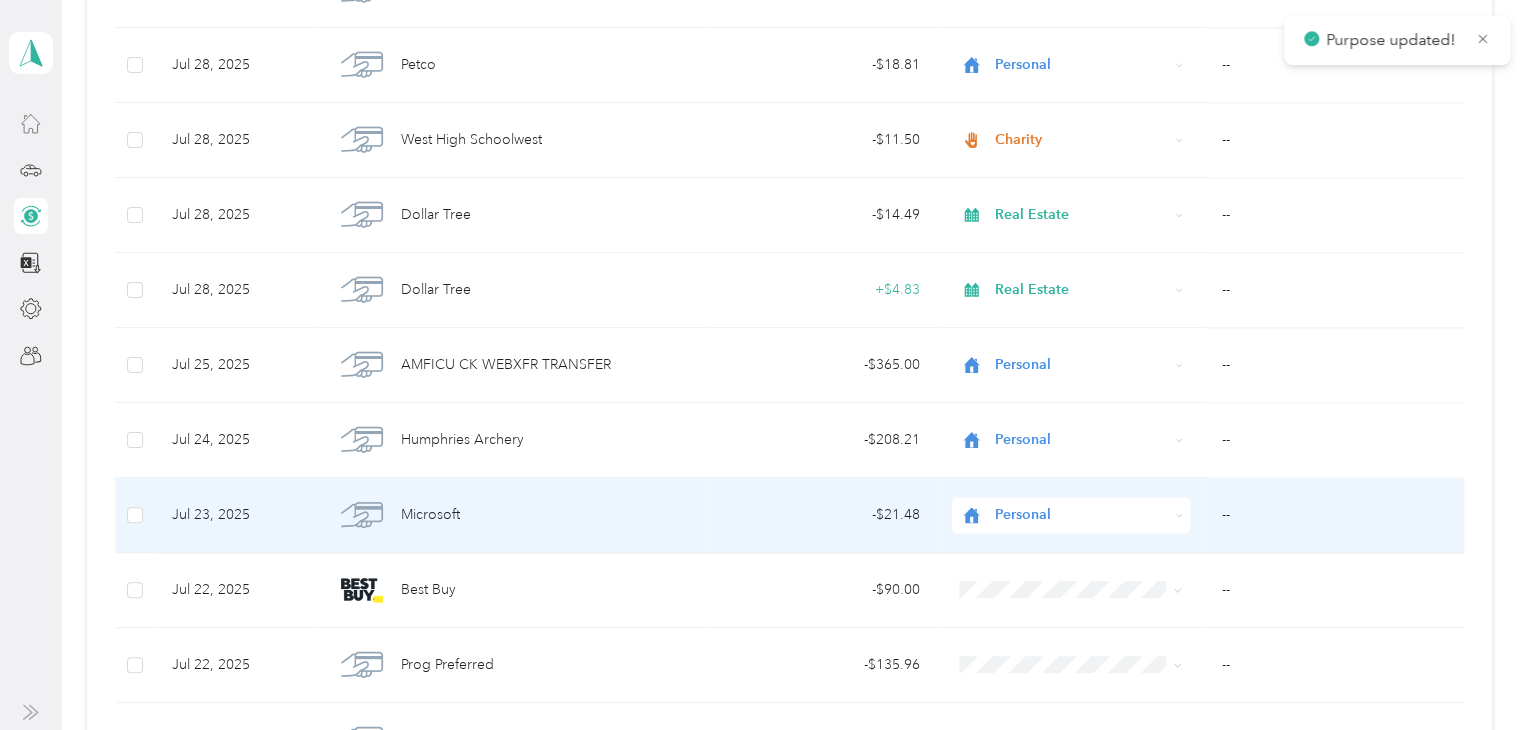 scroll, scrollTop: 1700, scrollLeft: 0, axis: vertical 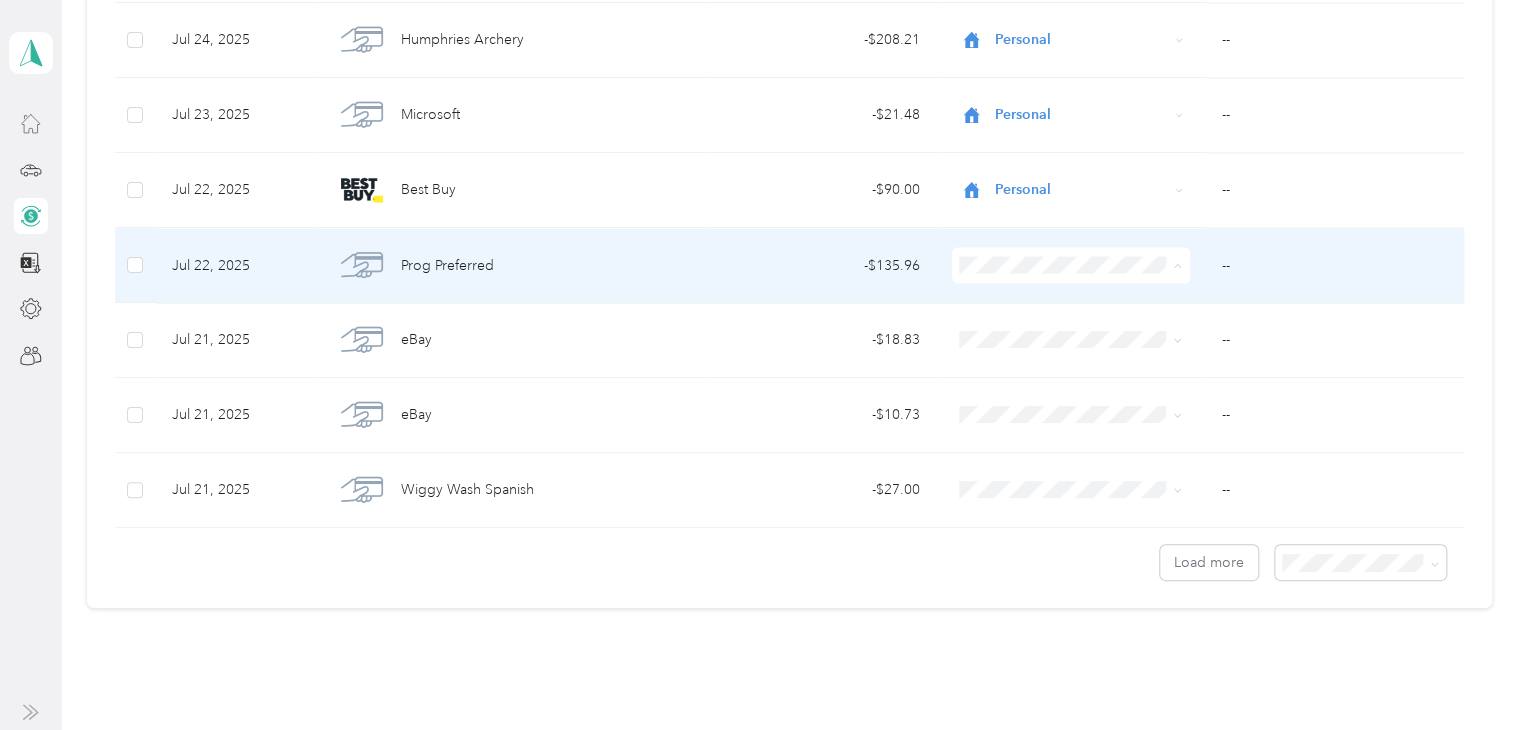 click on "Work" at bounding box center (1085, 298) 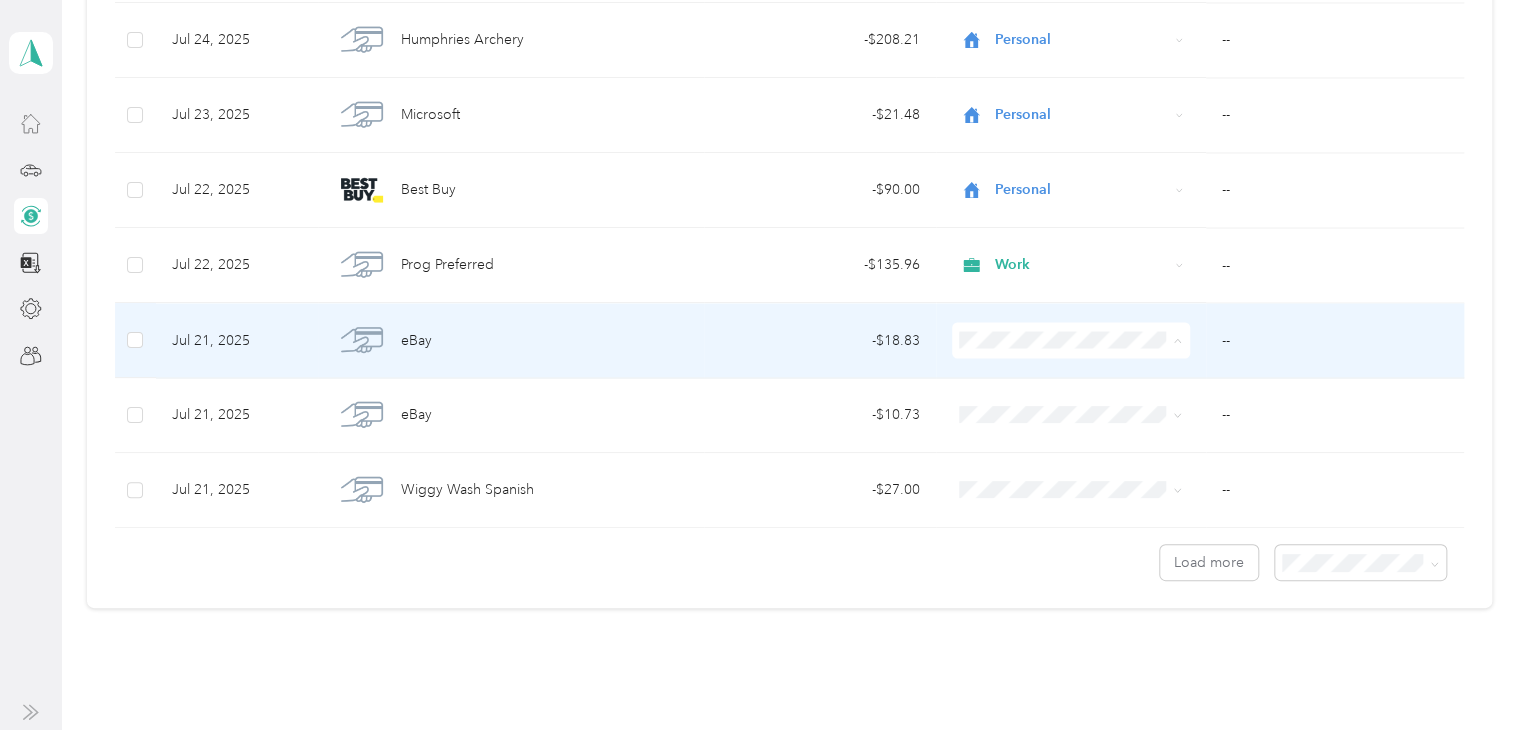 click on "Personal" at bounding box center (1085, 408) 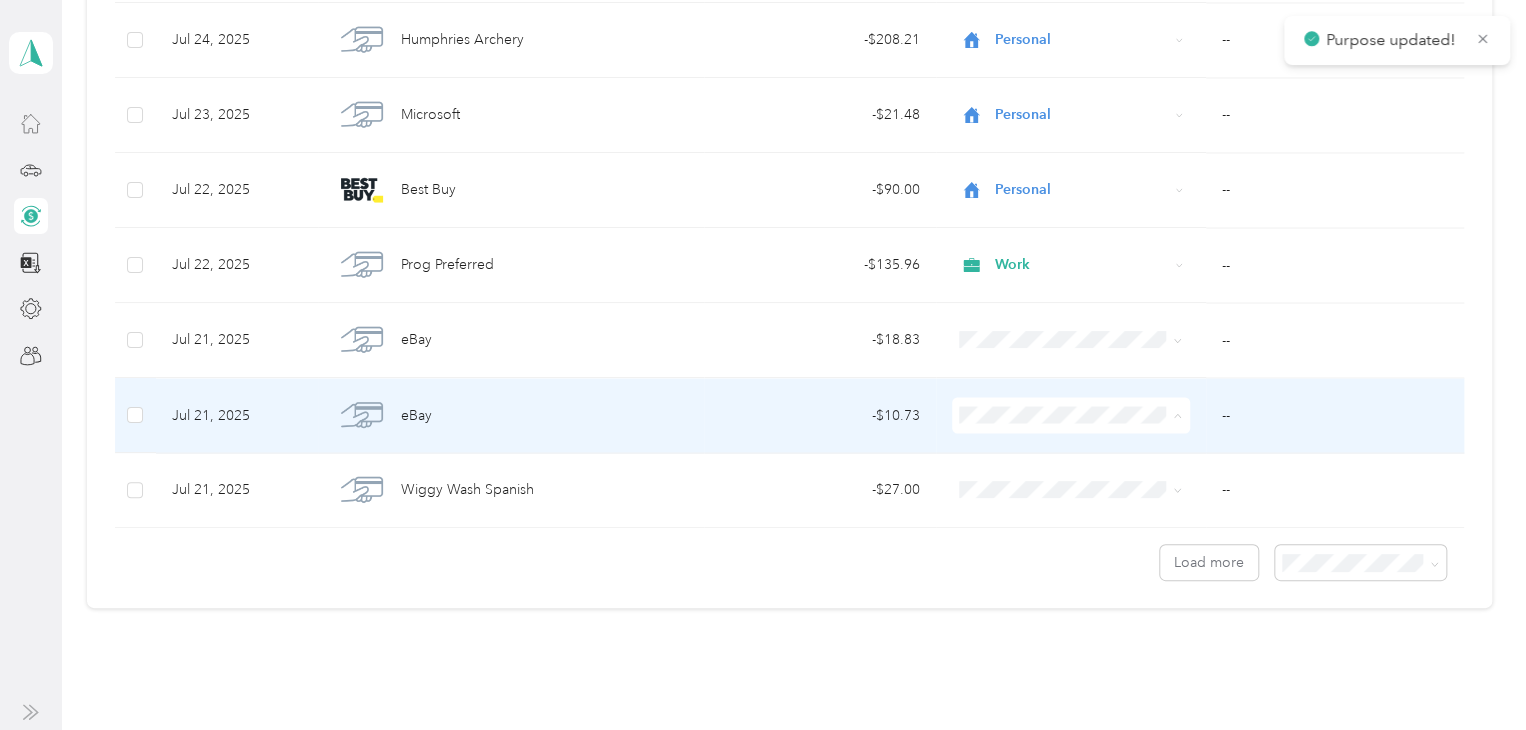 click on "Personal" at bounding box center [1085, 482] 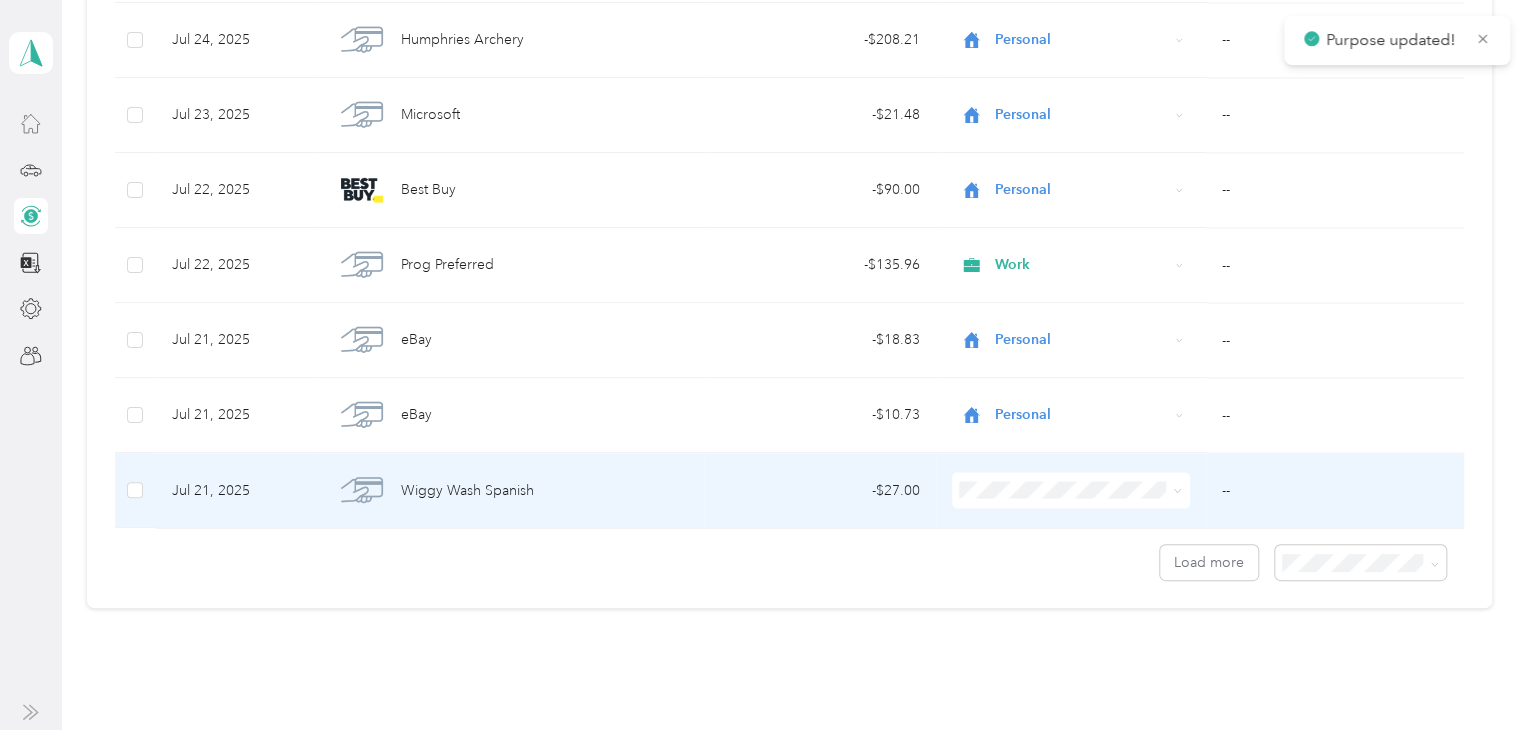 click on "Lyft" at bounding box center (1085, 266) 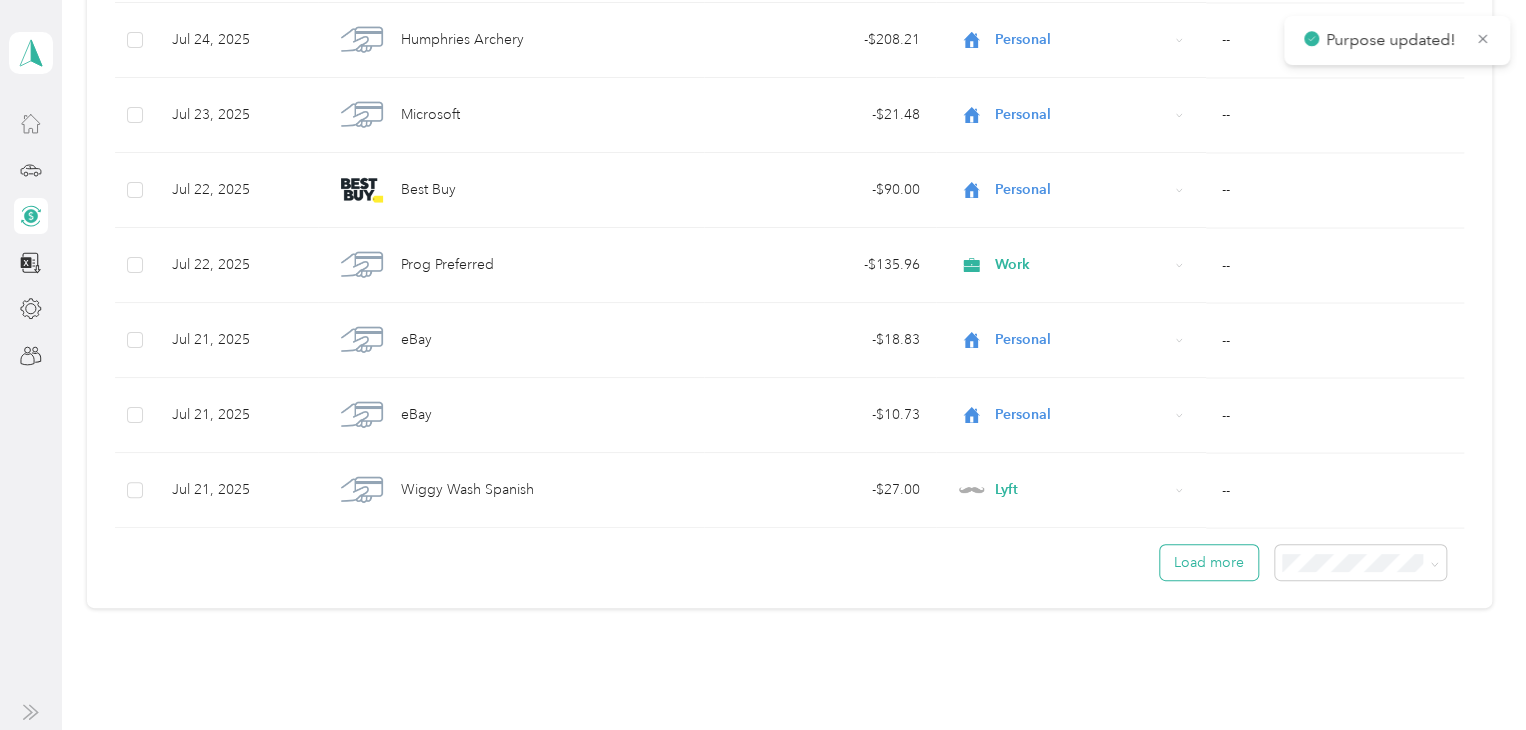 click on "Load more" at bounding box center (1209, 562) 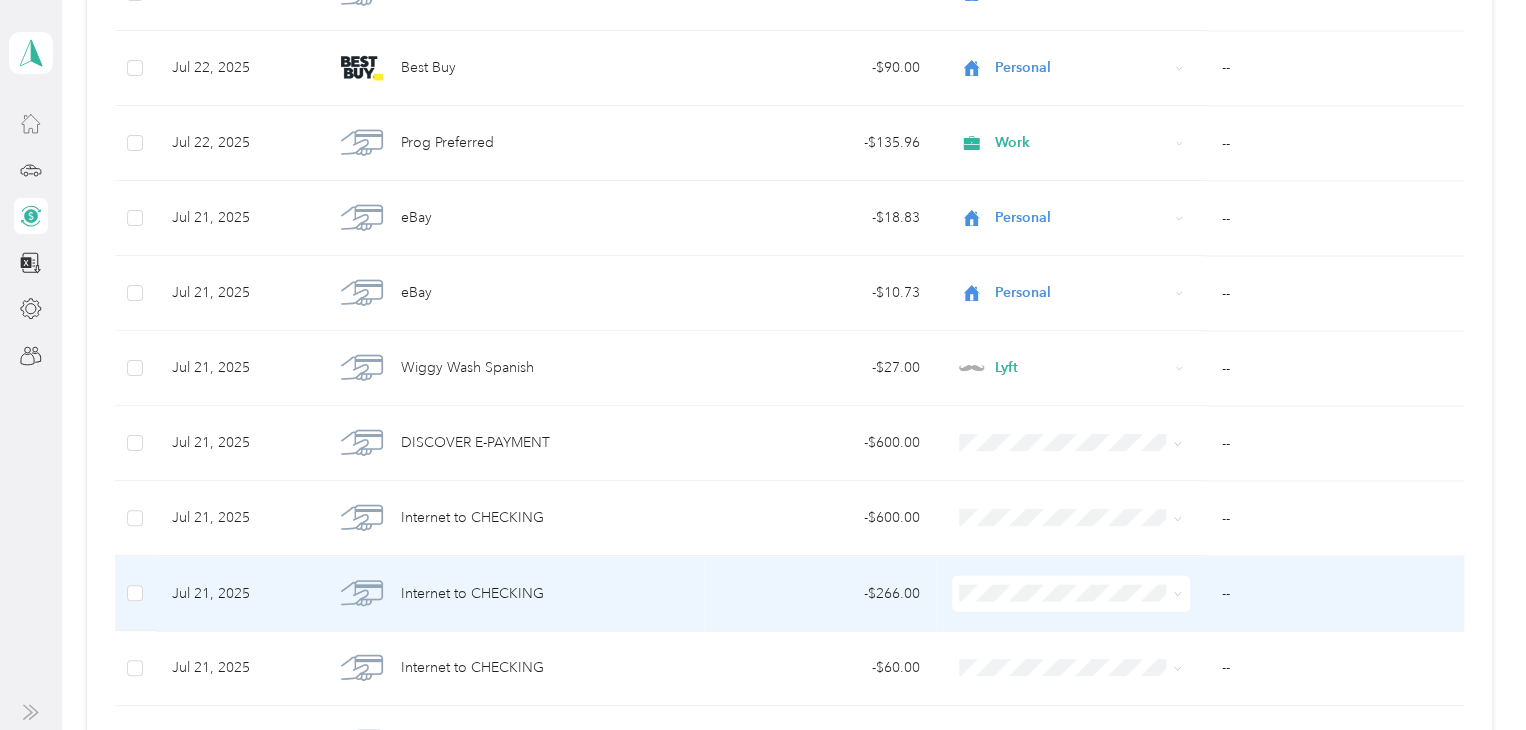 scroll, scrollTop: 1900, scrollLeft: 0, axis: vertical 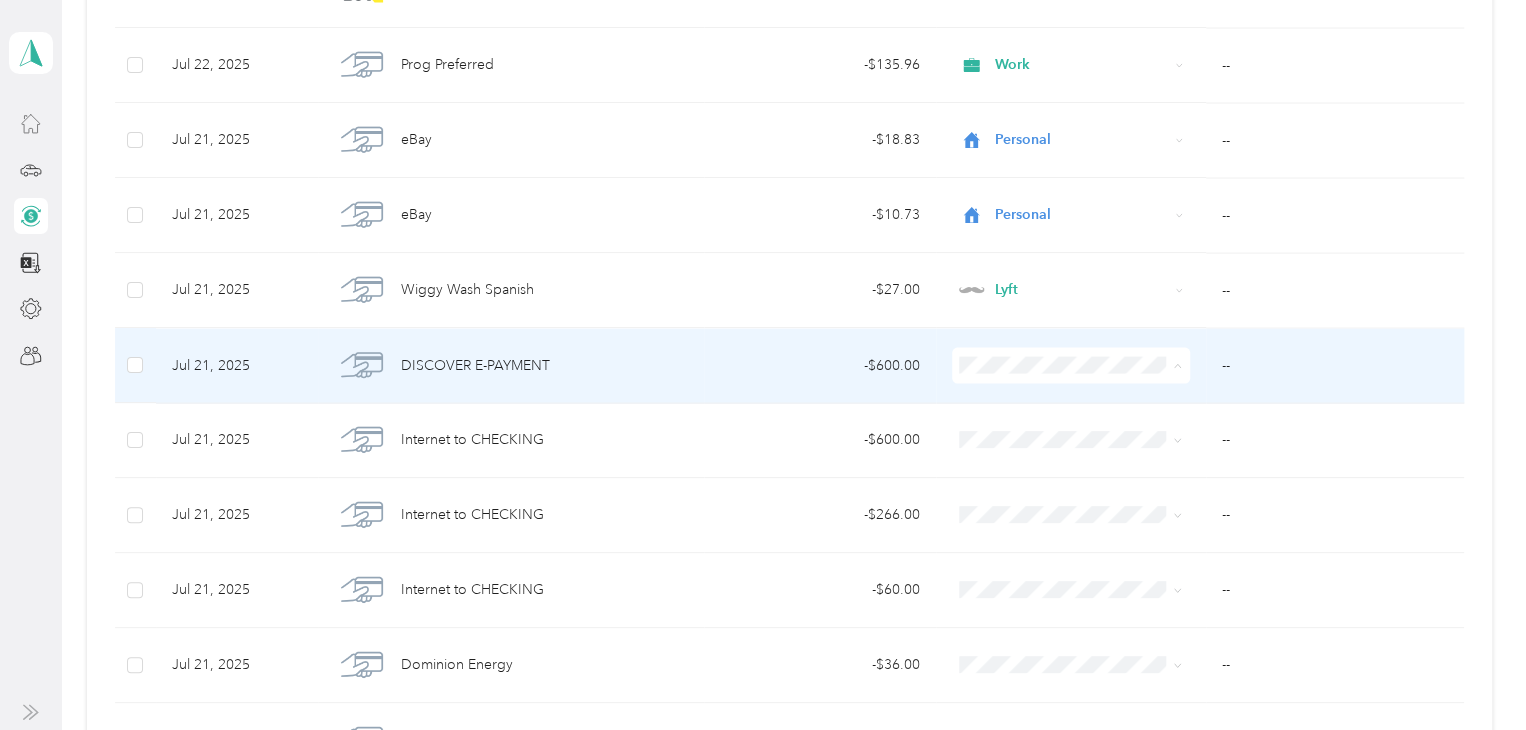 click on "Personal" at bounding box center [1085, 432] 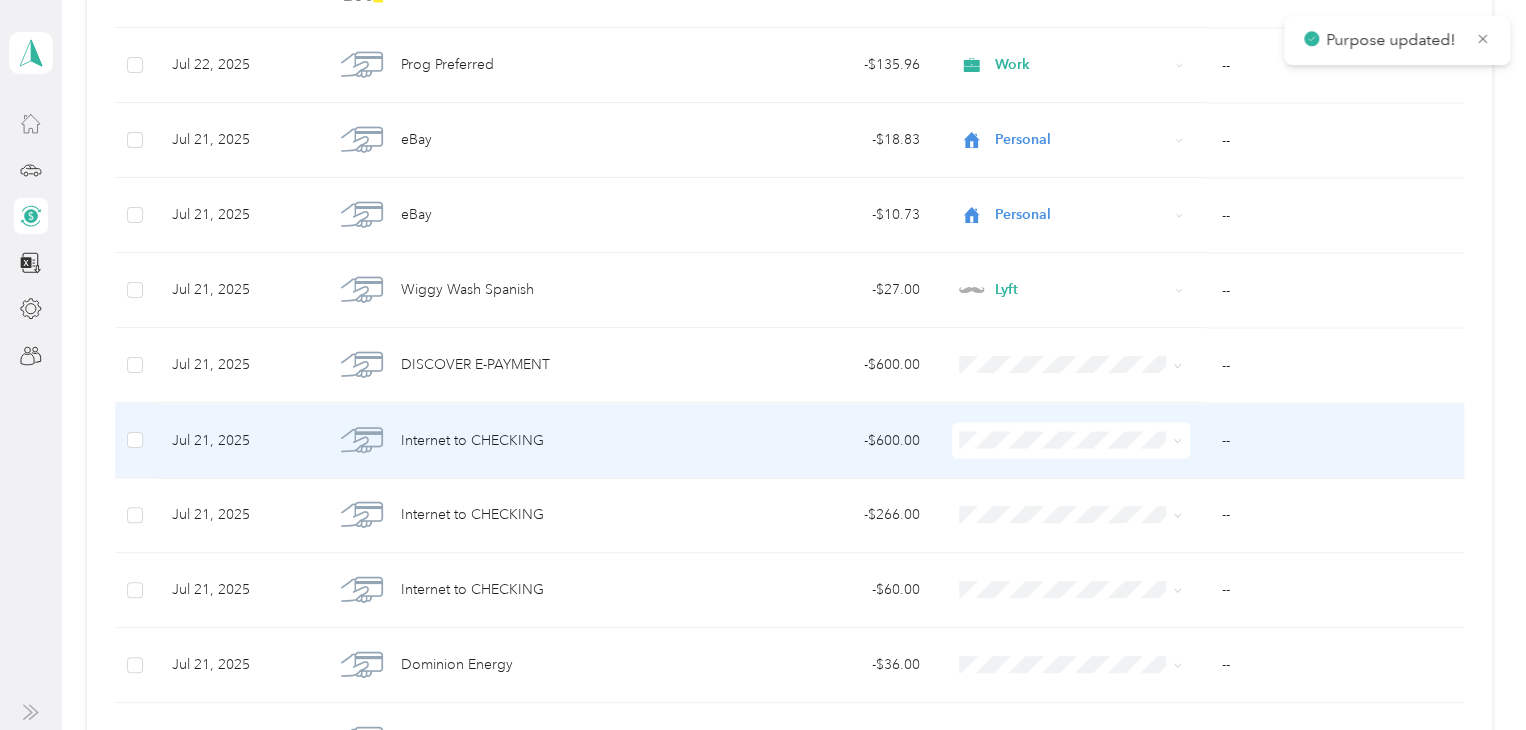click at bounding box center [1071, 440] 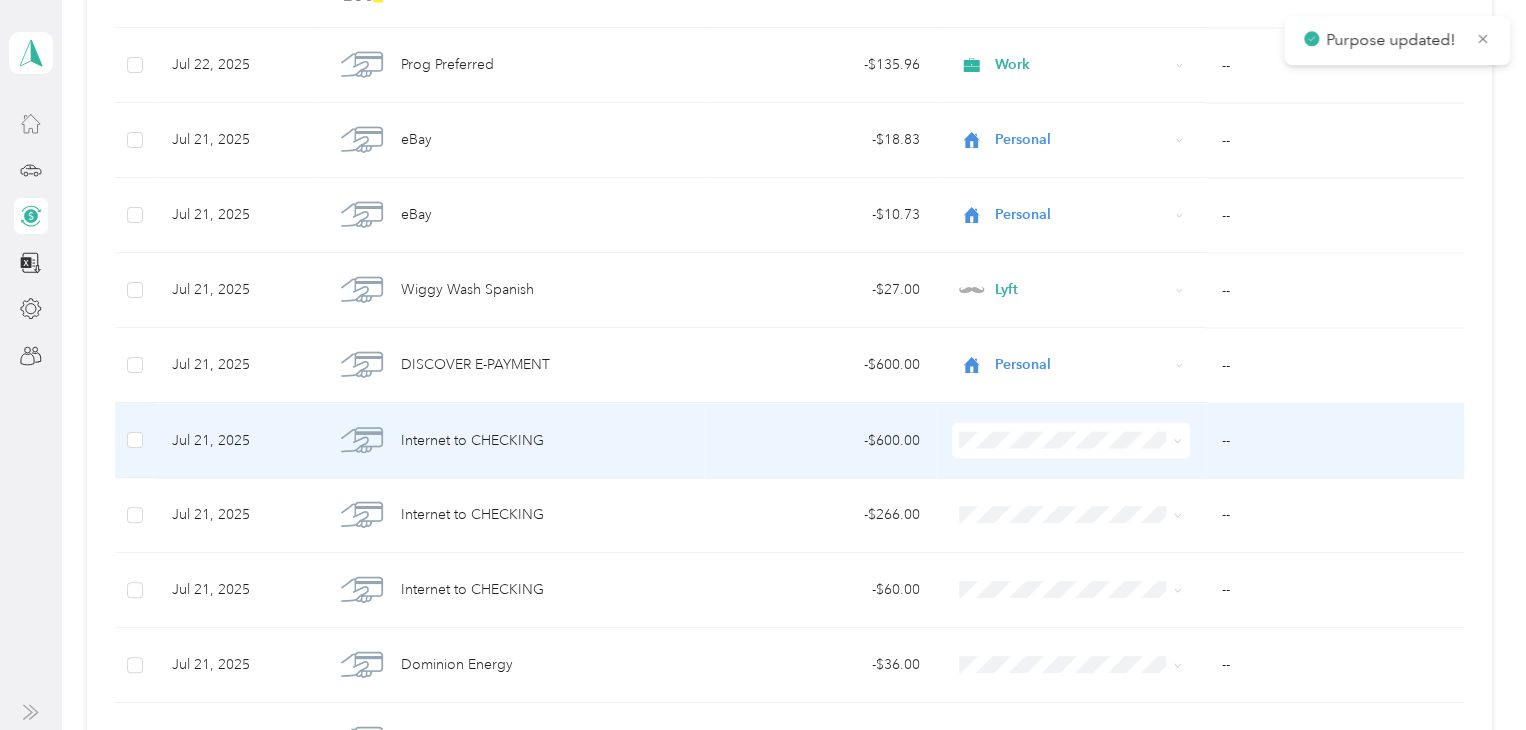 click at bounding box center (1071, 440) 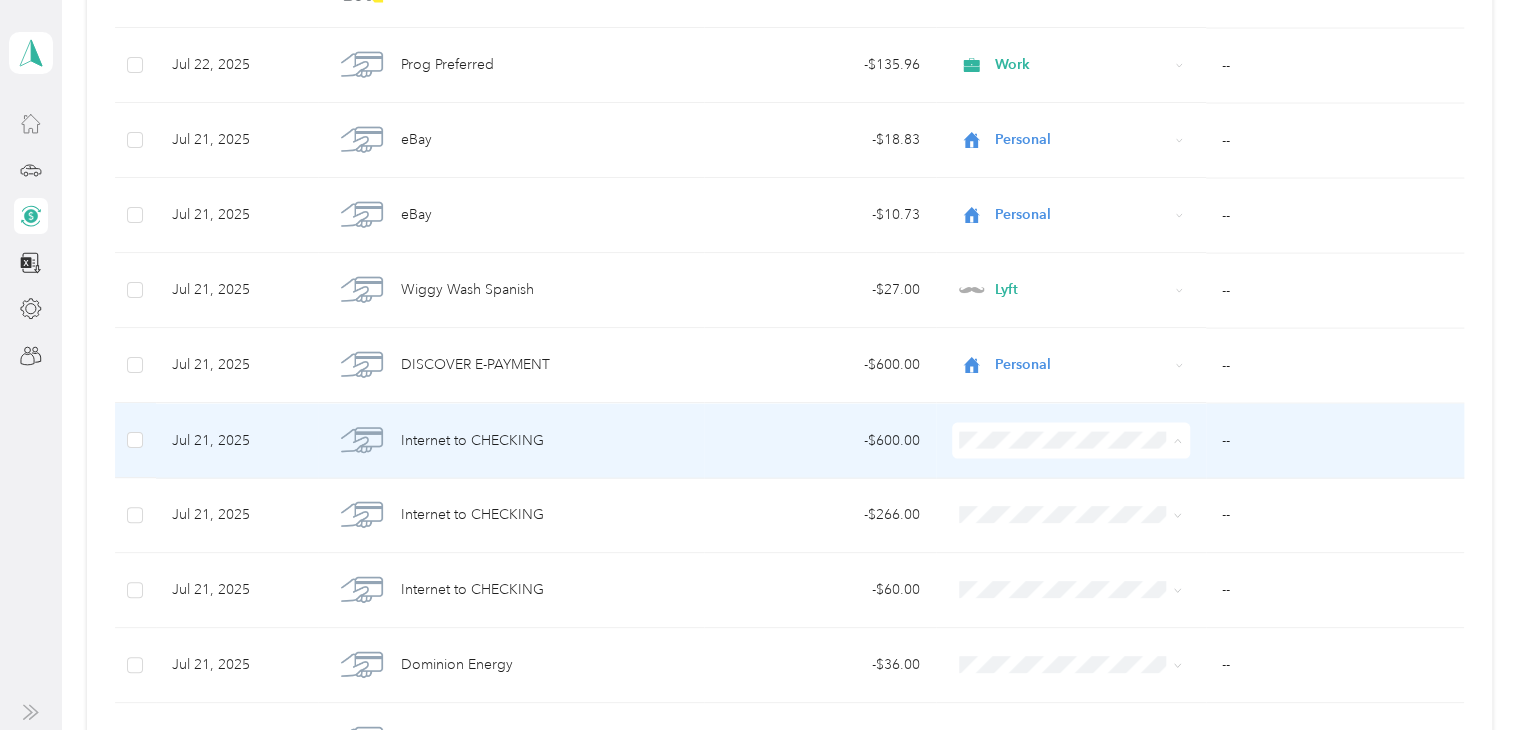 click on "Personal" at bounding box center [1085, 187] 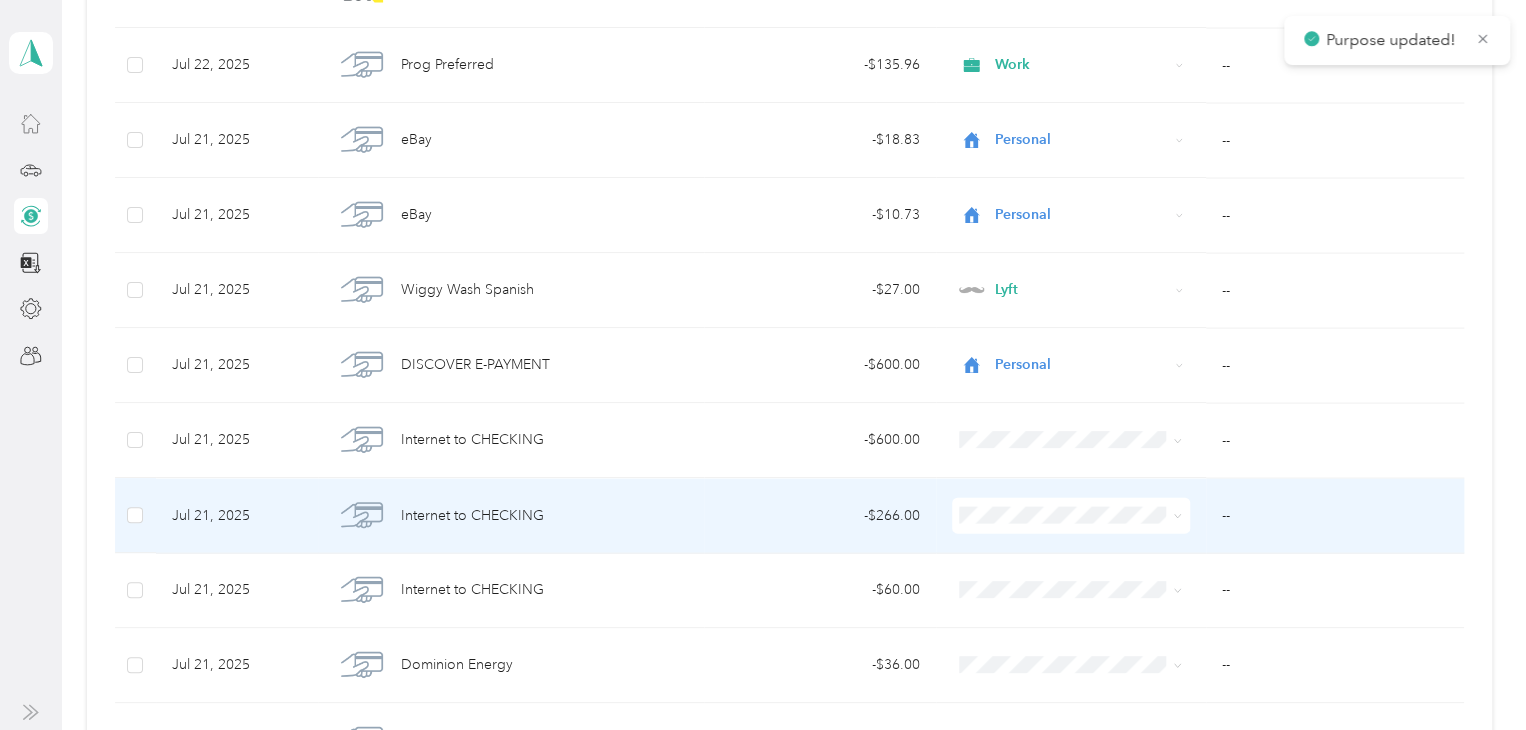 click at bounding box center [1071, 515] 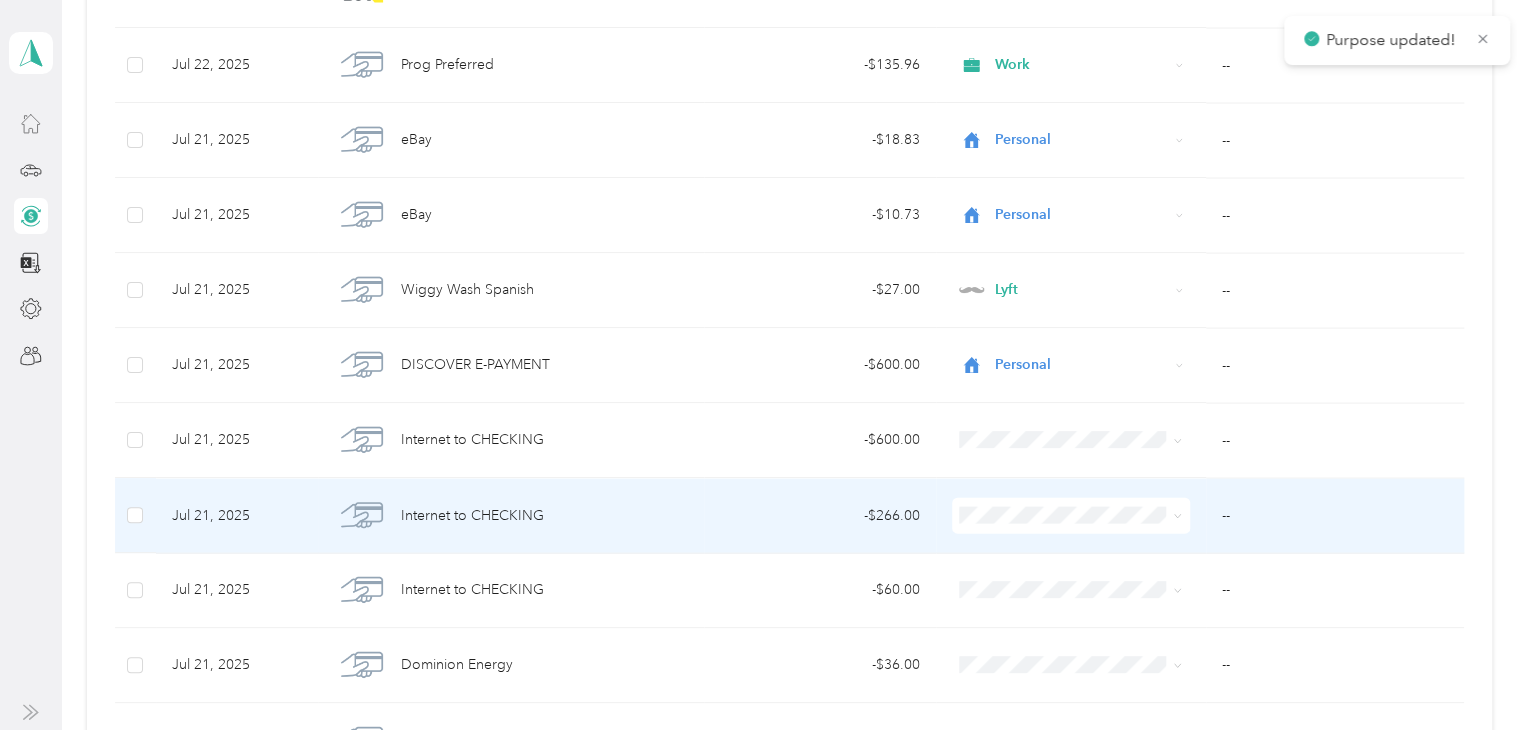click at bounding box center (1071, 515) 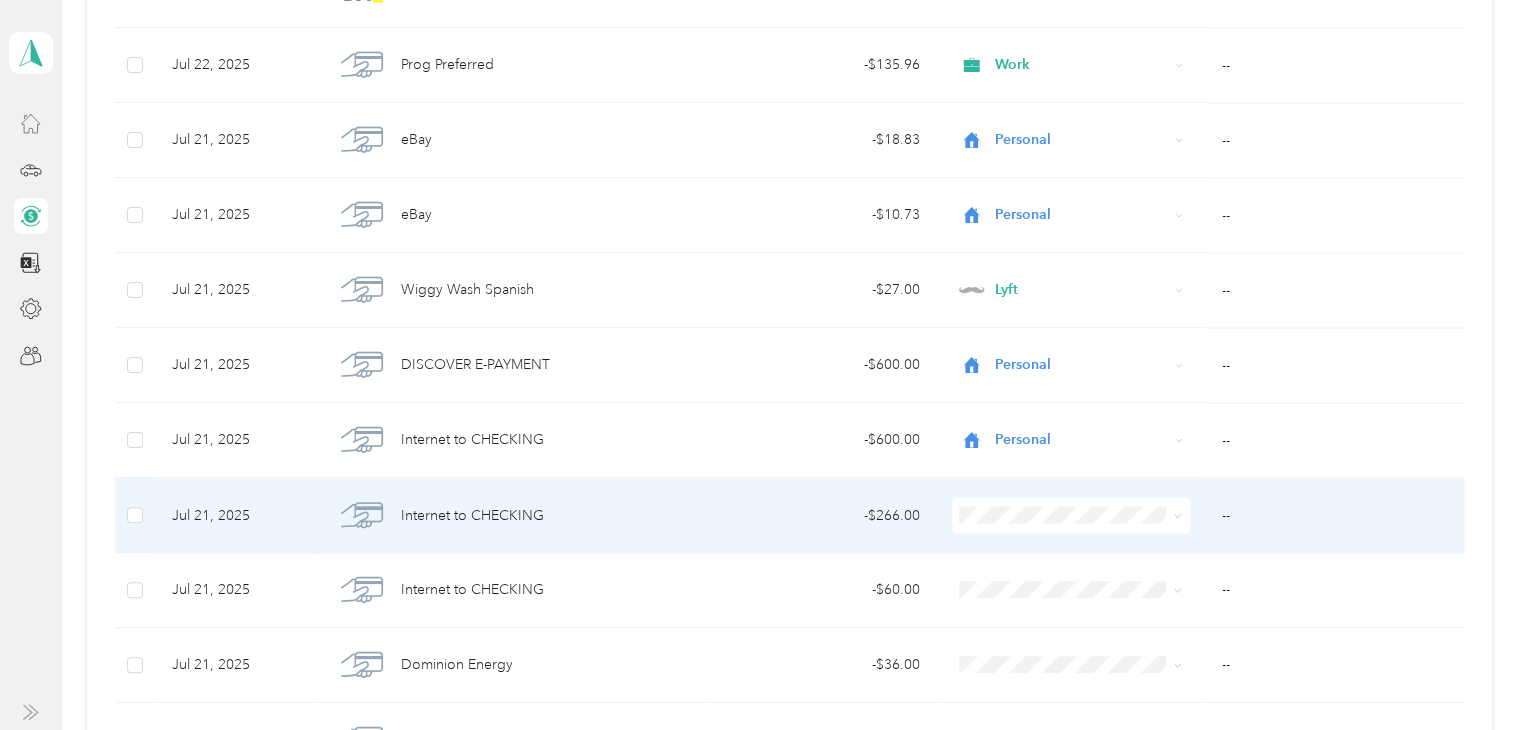 click on "Personal" at bounding box center [1085, 262] 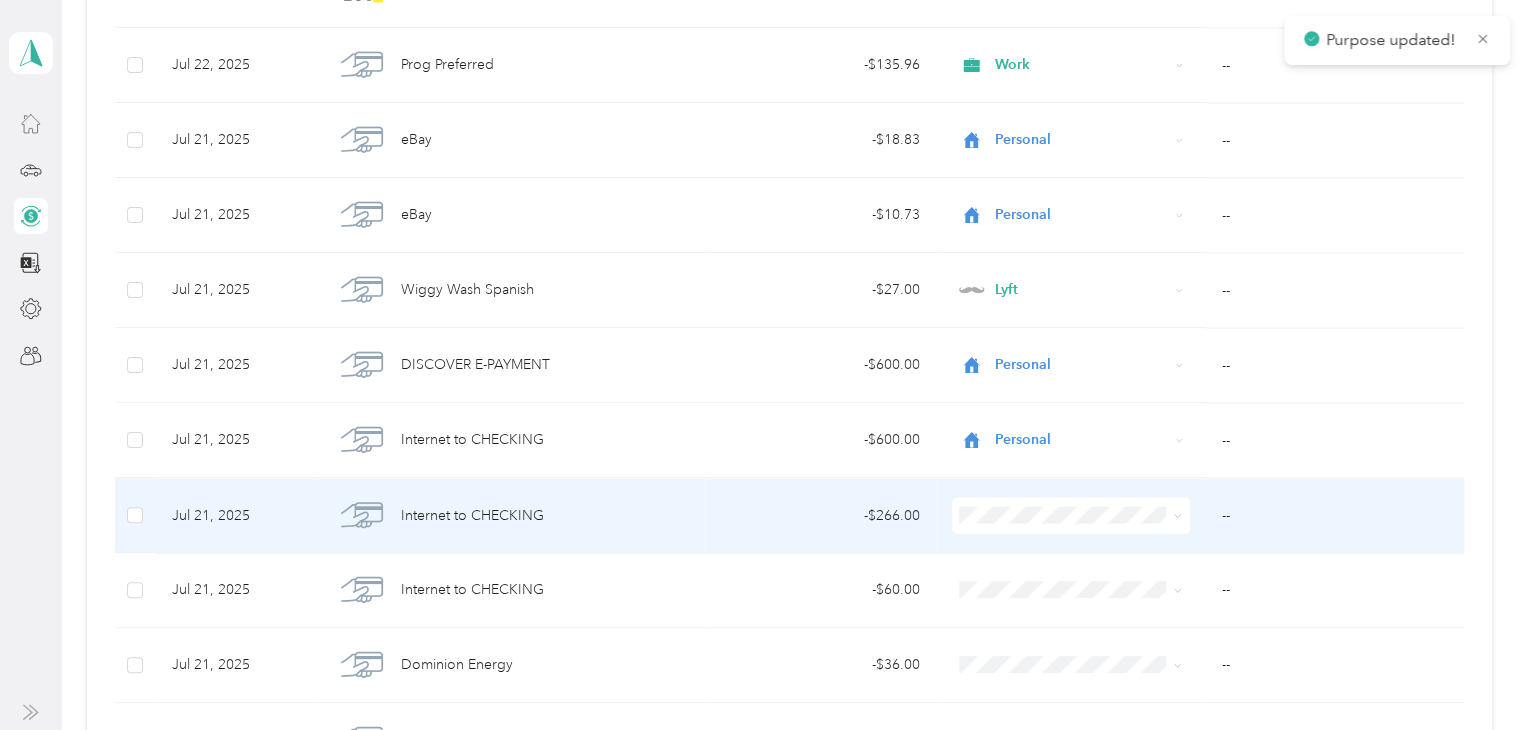 scroll, scrollTop: 2200, scrollLeft: 0, axis: vertical 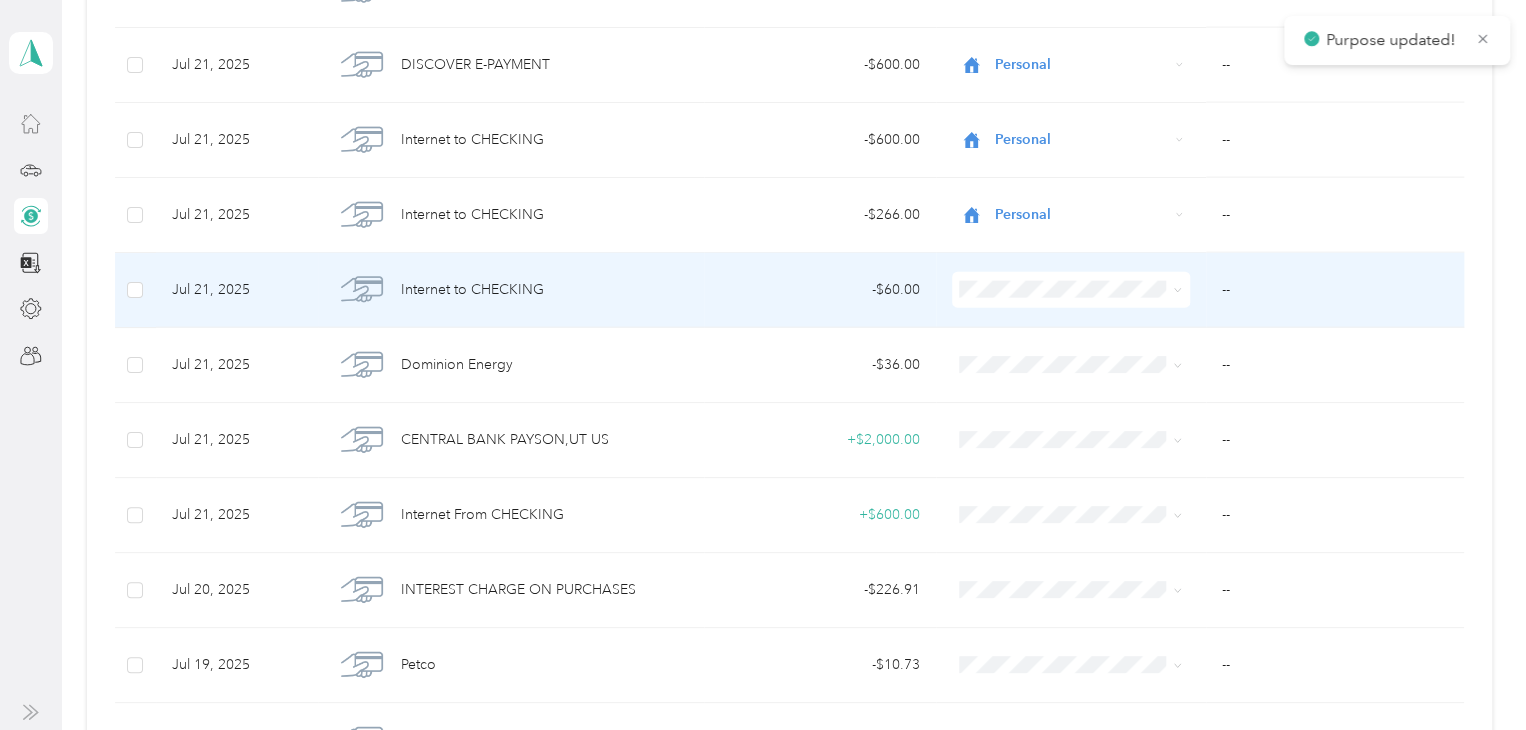 click at bounding box center [1071, 290] 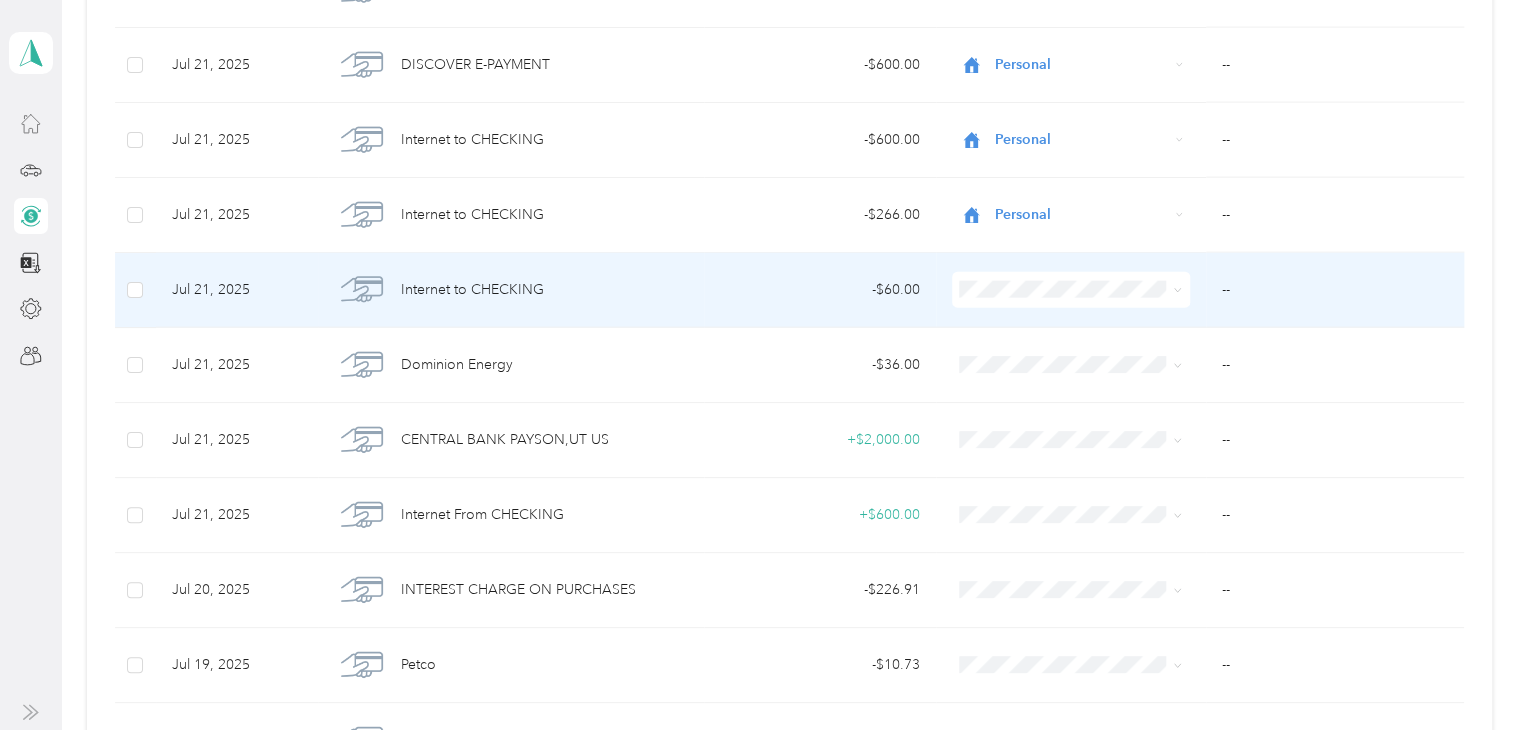 click at bounding box center (1071, 290) 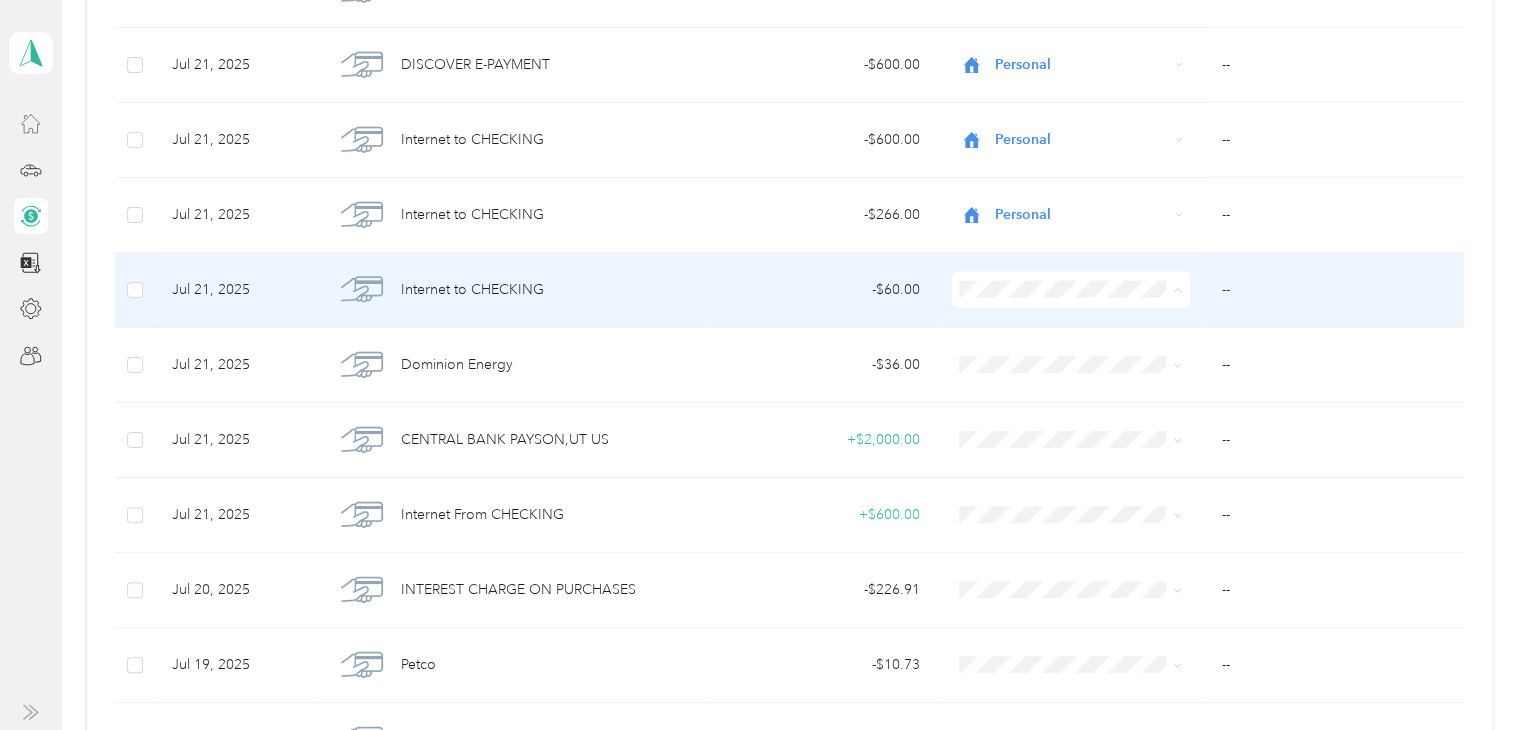 click on "Personal" at bounding box center (1085, 356) 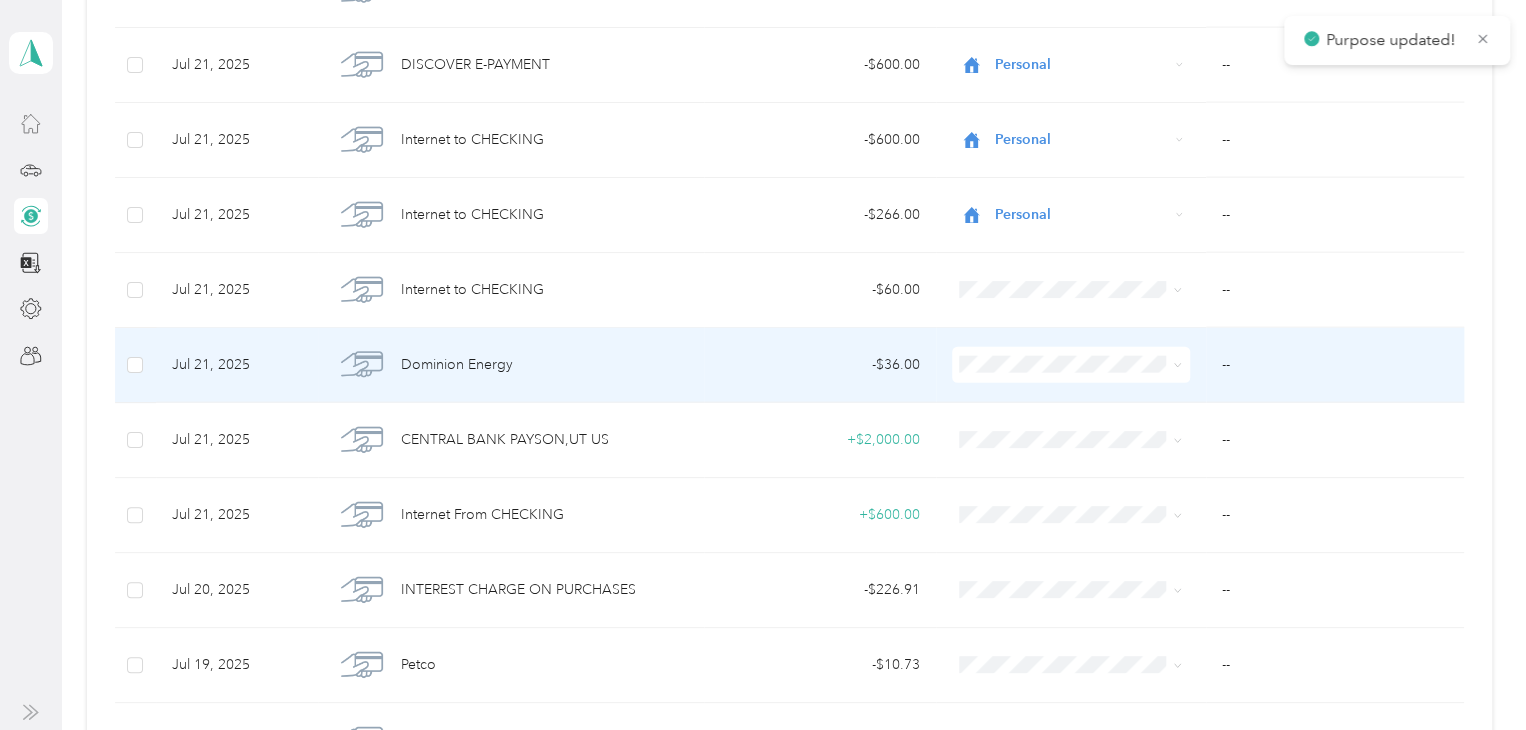 scroll, scrollTop: 2300, scrollLeft: 0, axis: vertical 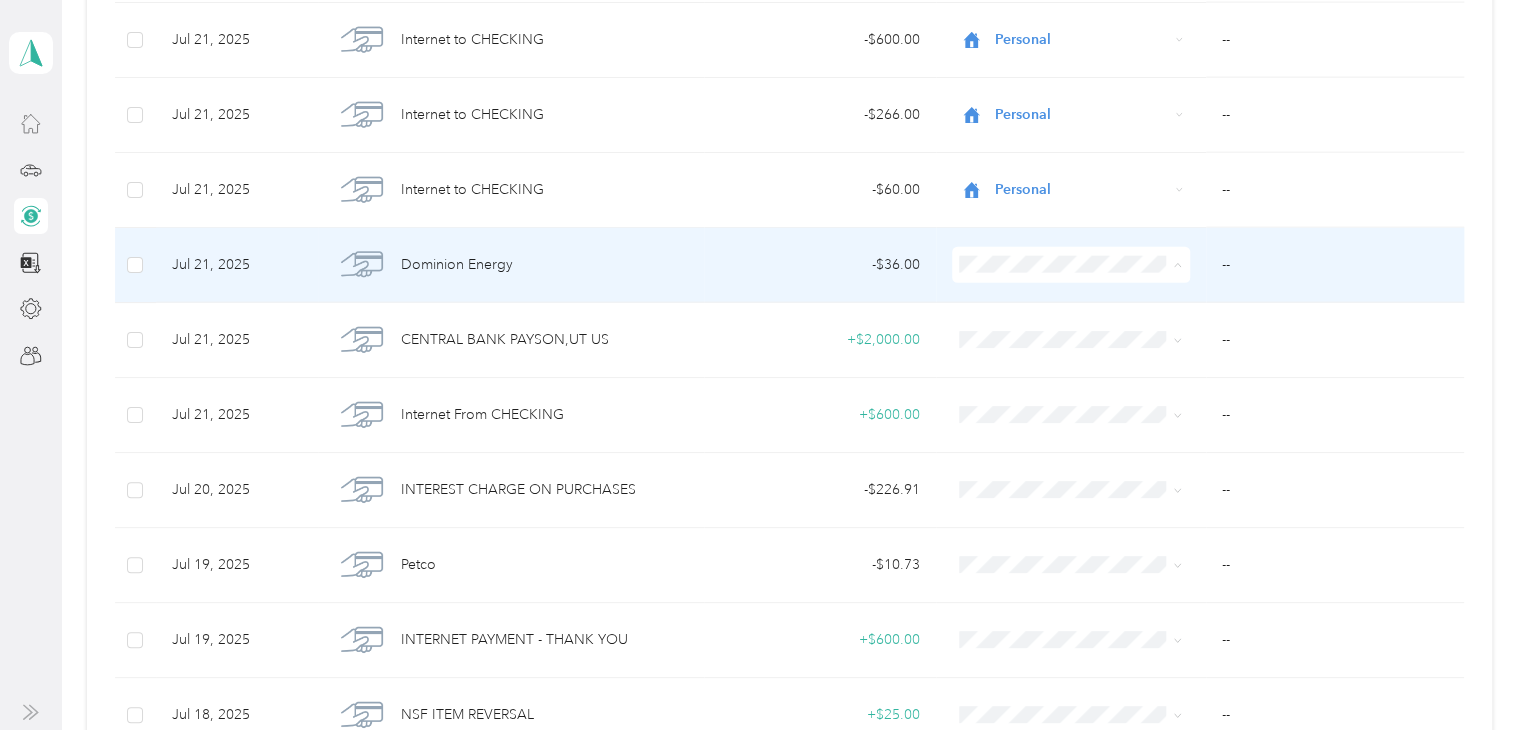 click on "Personal" at bounding box center (1085, 331) 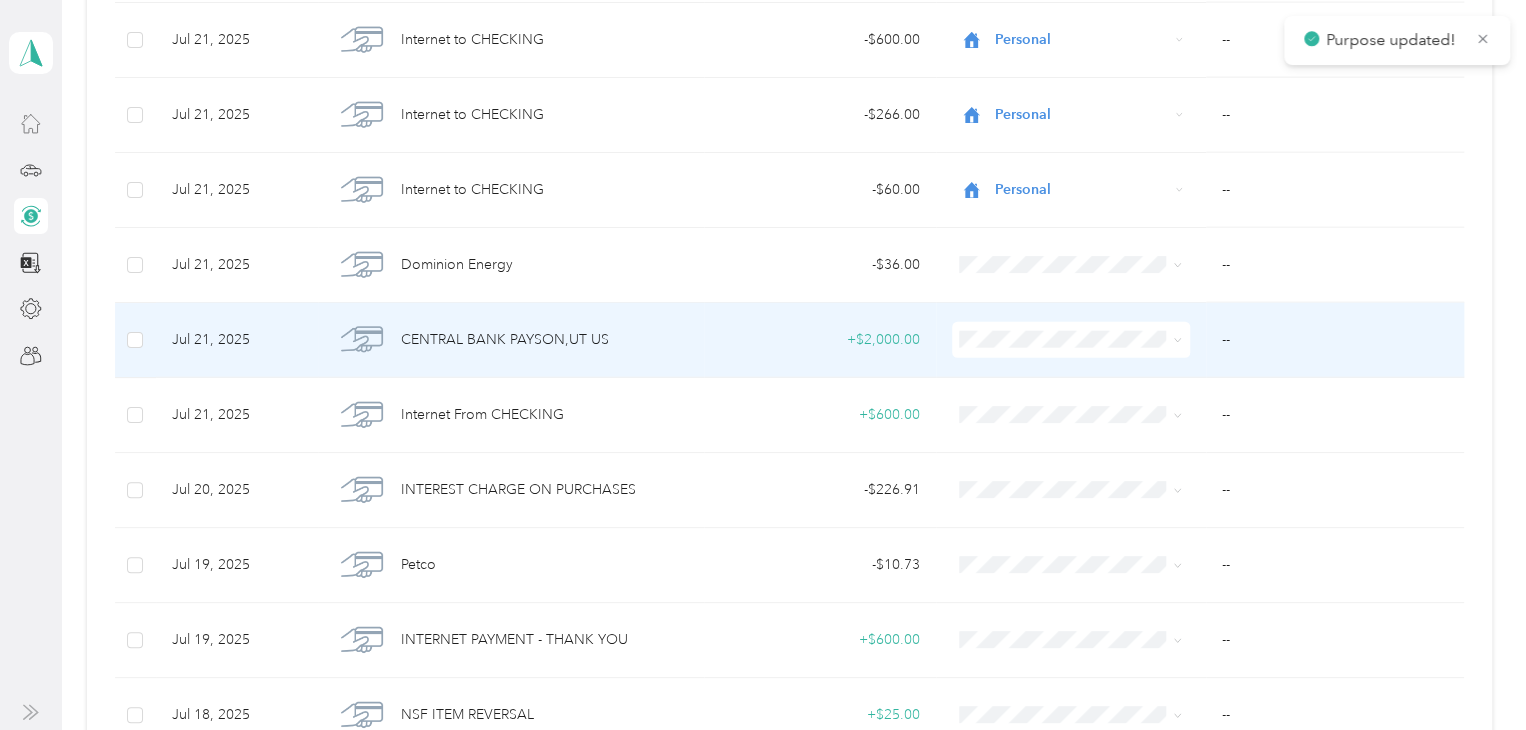 click at bounding box center (1071, 340) 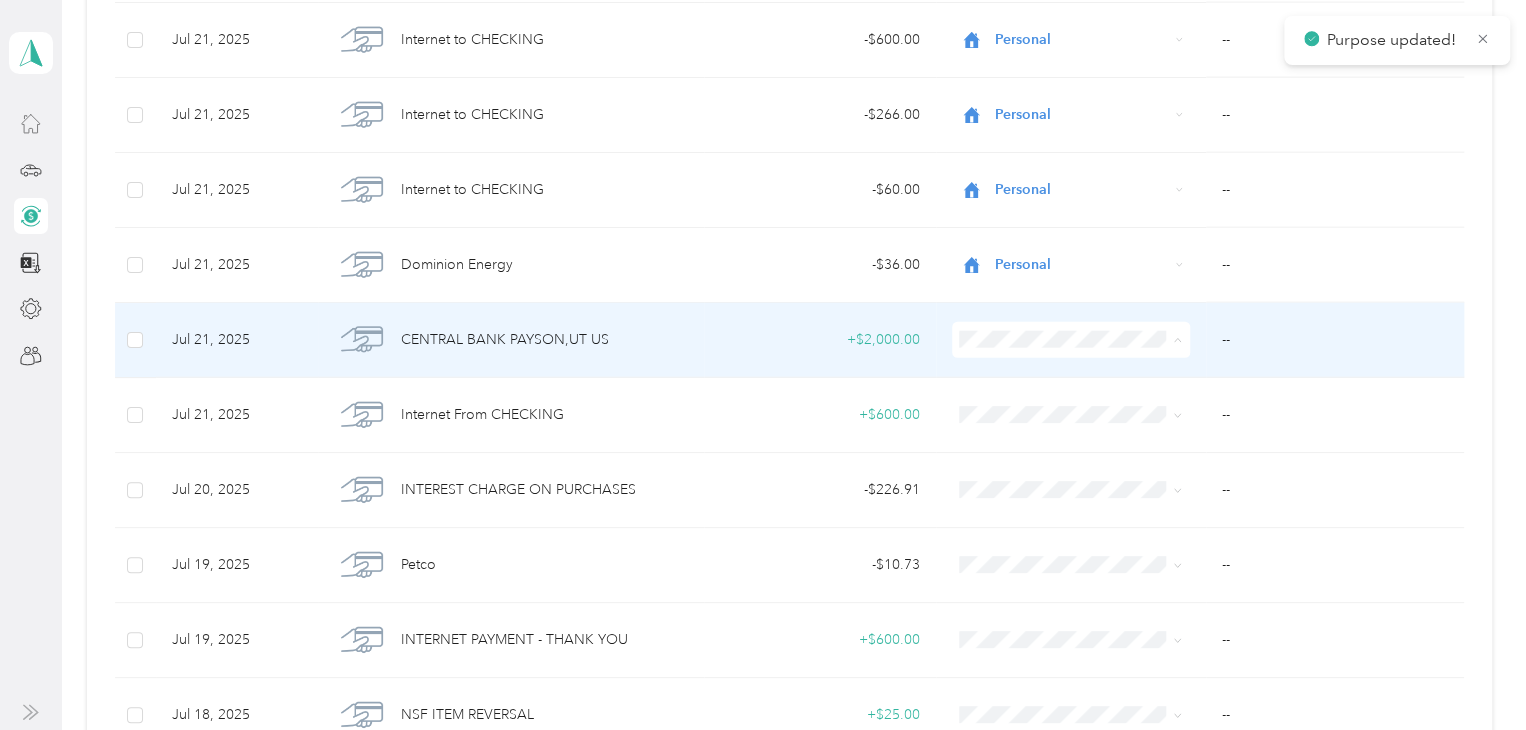 click on "Personal" at bounding box center [1085, 406] 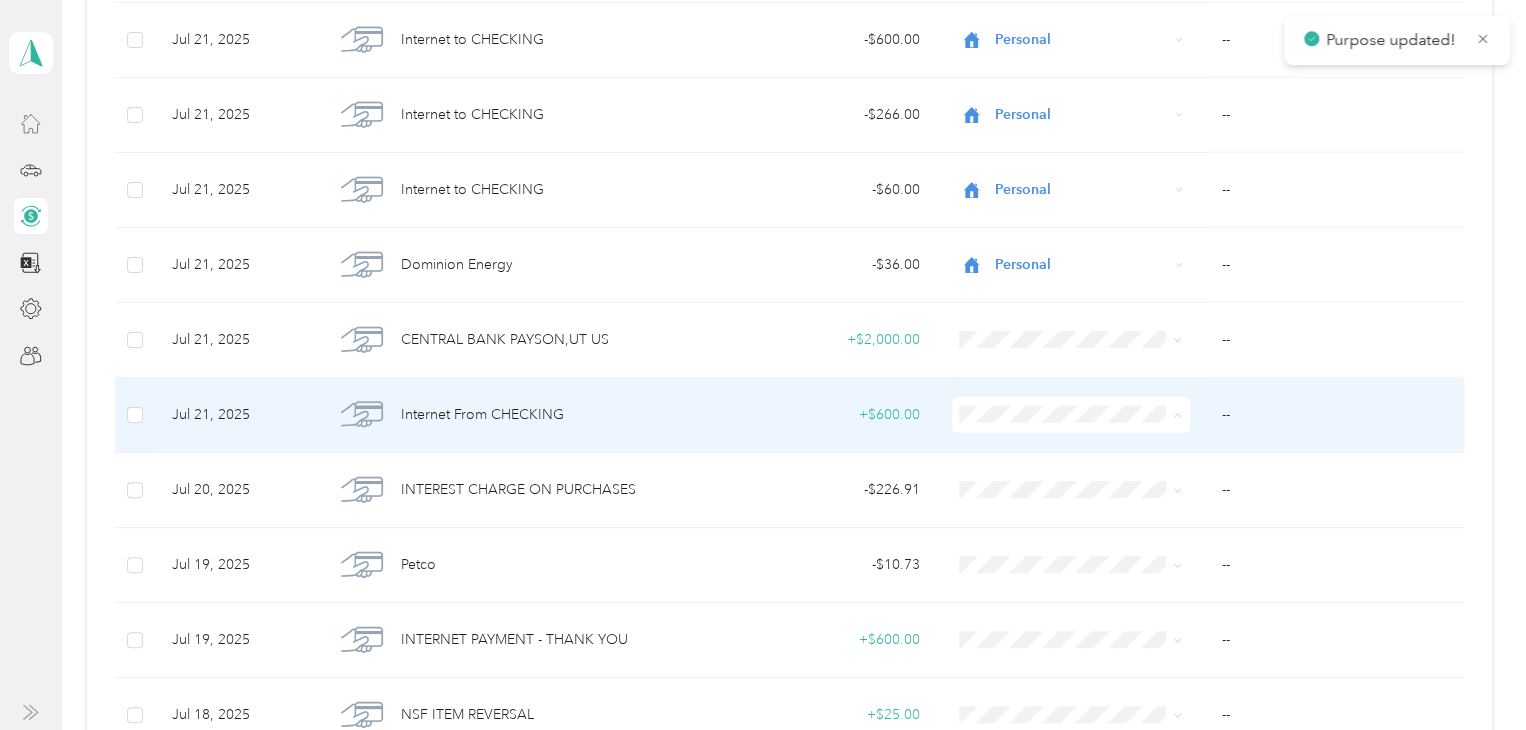 click on "Personal" at bounding box center (1066, 481) 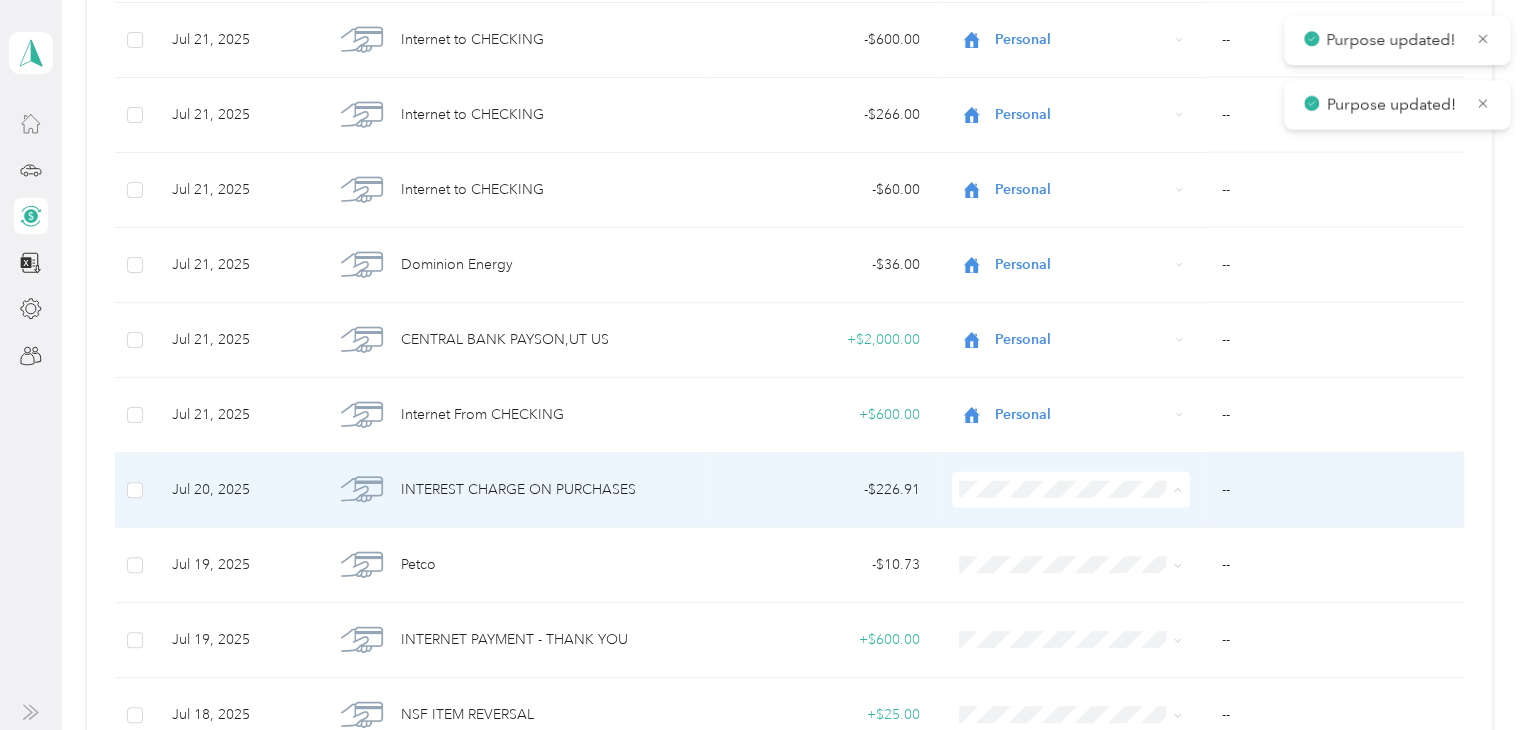 click on "Personal" at bounding box center (1085, 236) 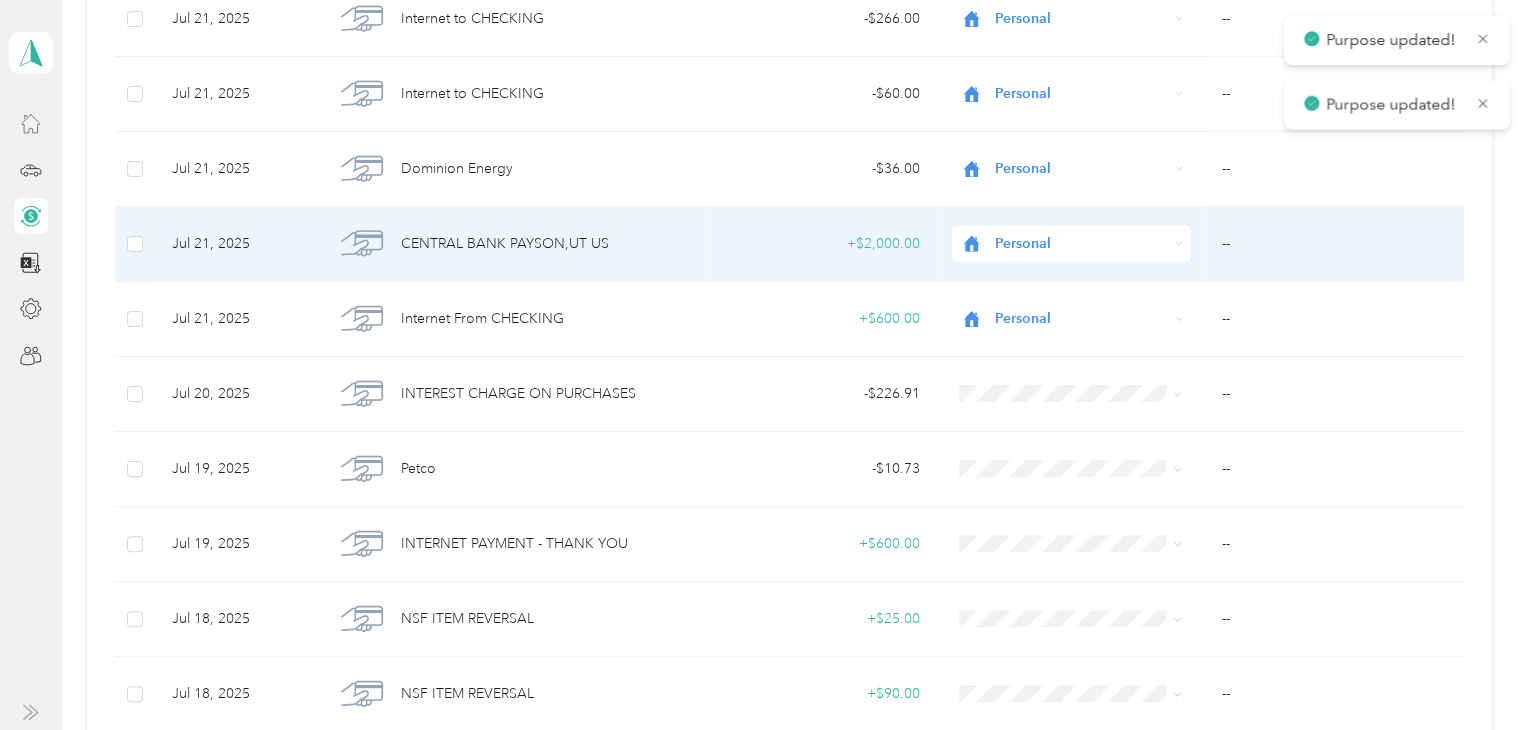 scroll, scrollTop: 2500, scrollLeft: 0, axis: vertical 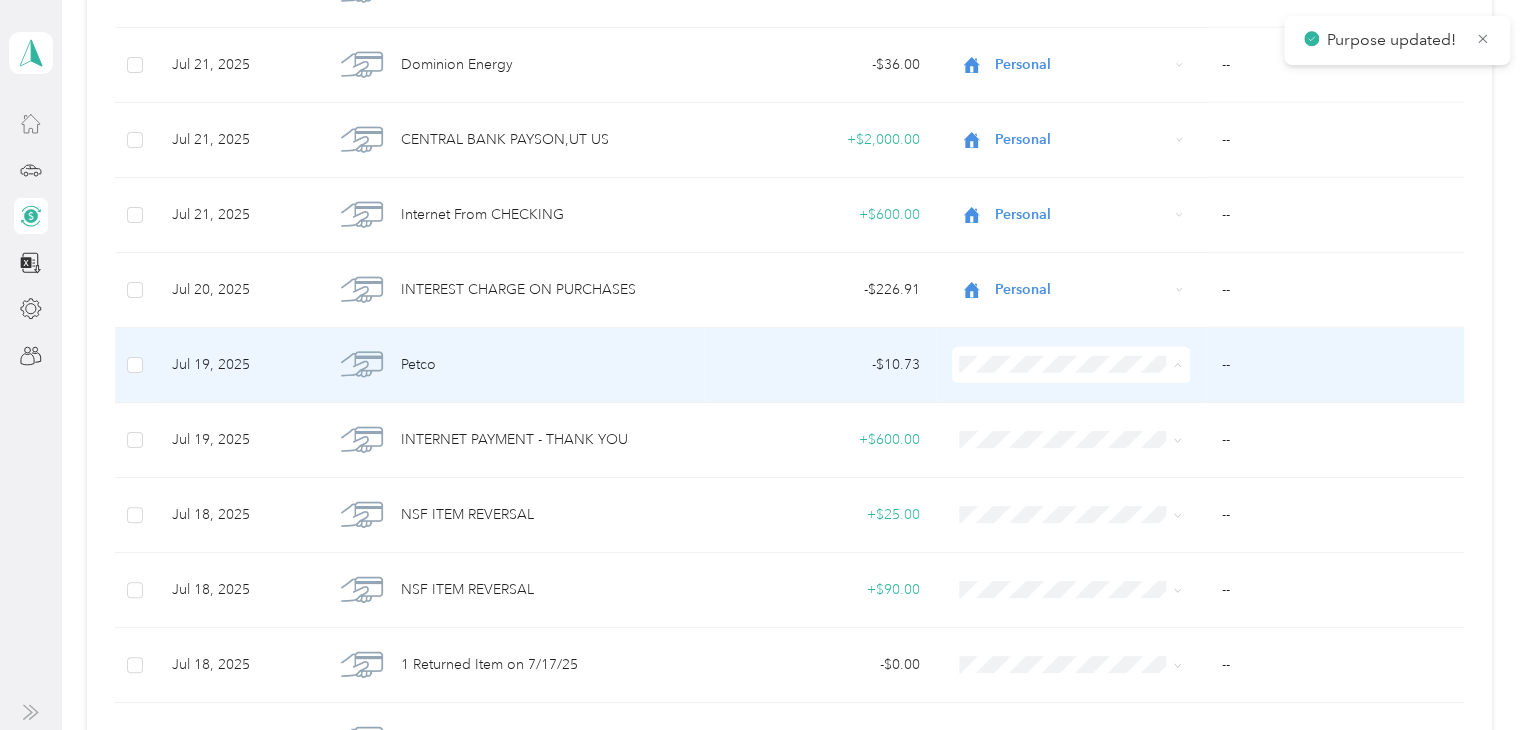 click on "Personal" at bounding box center (1085, 430) 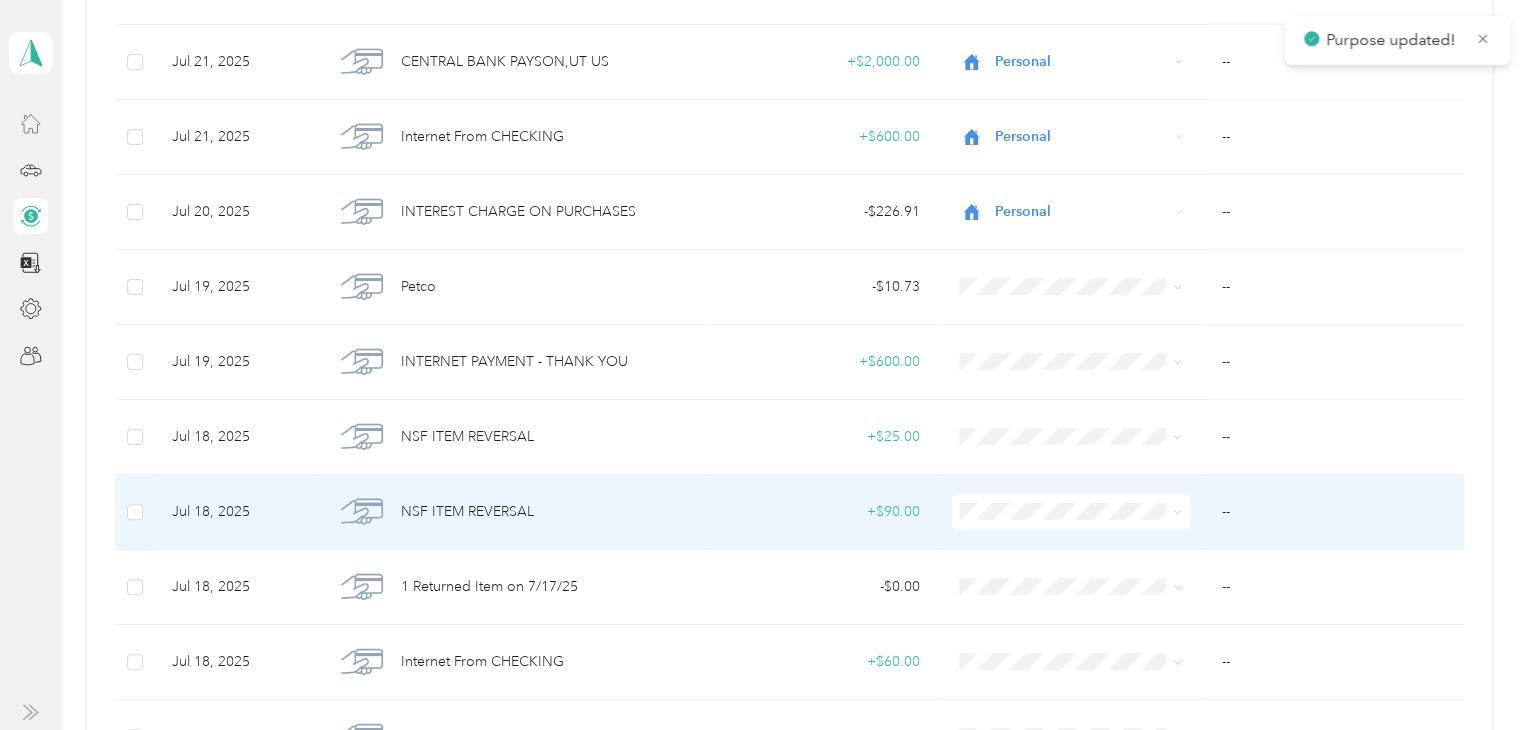 scroll, scrollTop: 2700, scrollLeft: 0, axis: vertical 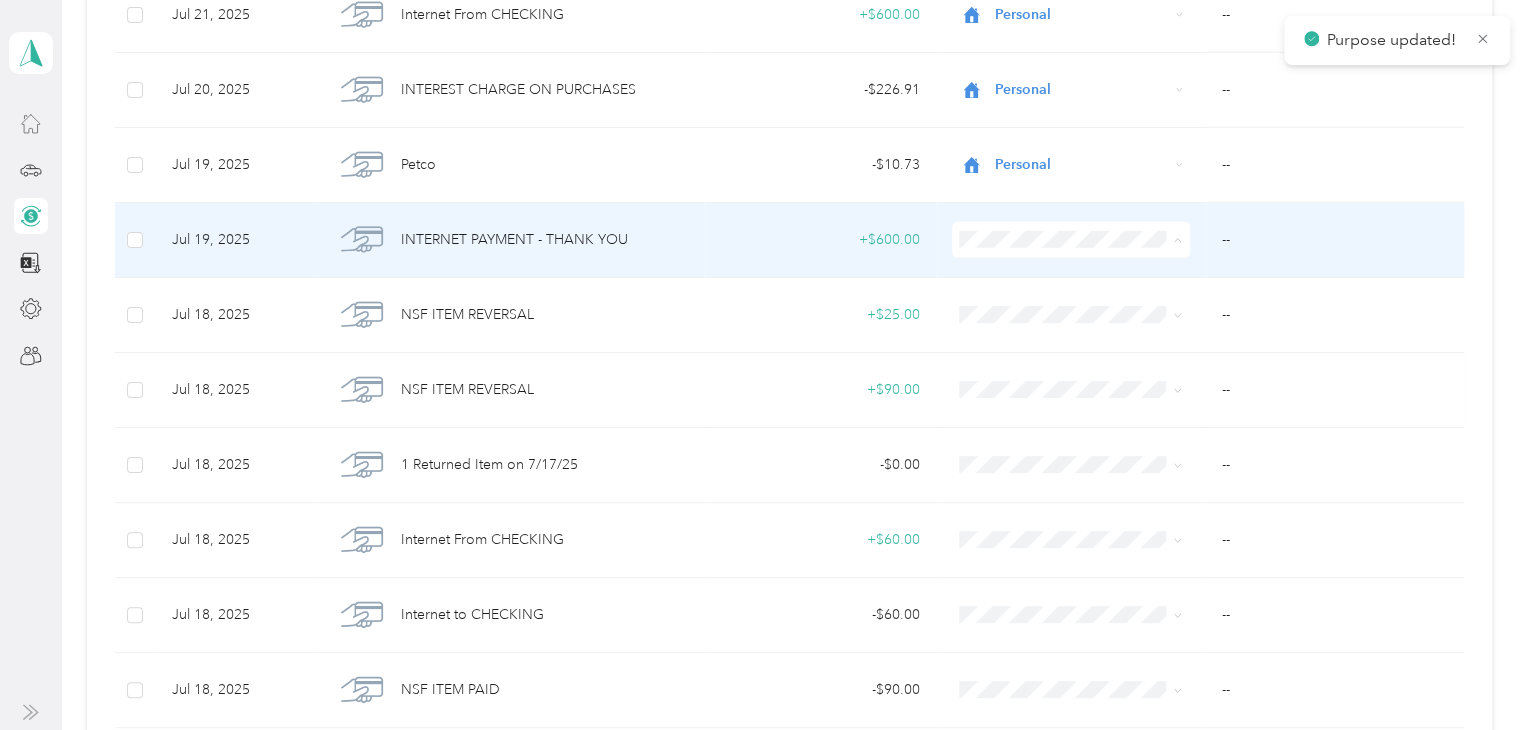 click on "Personal" at bounding box center [1085, 305] 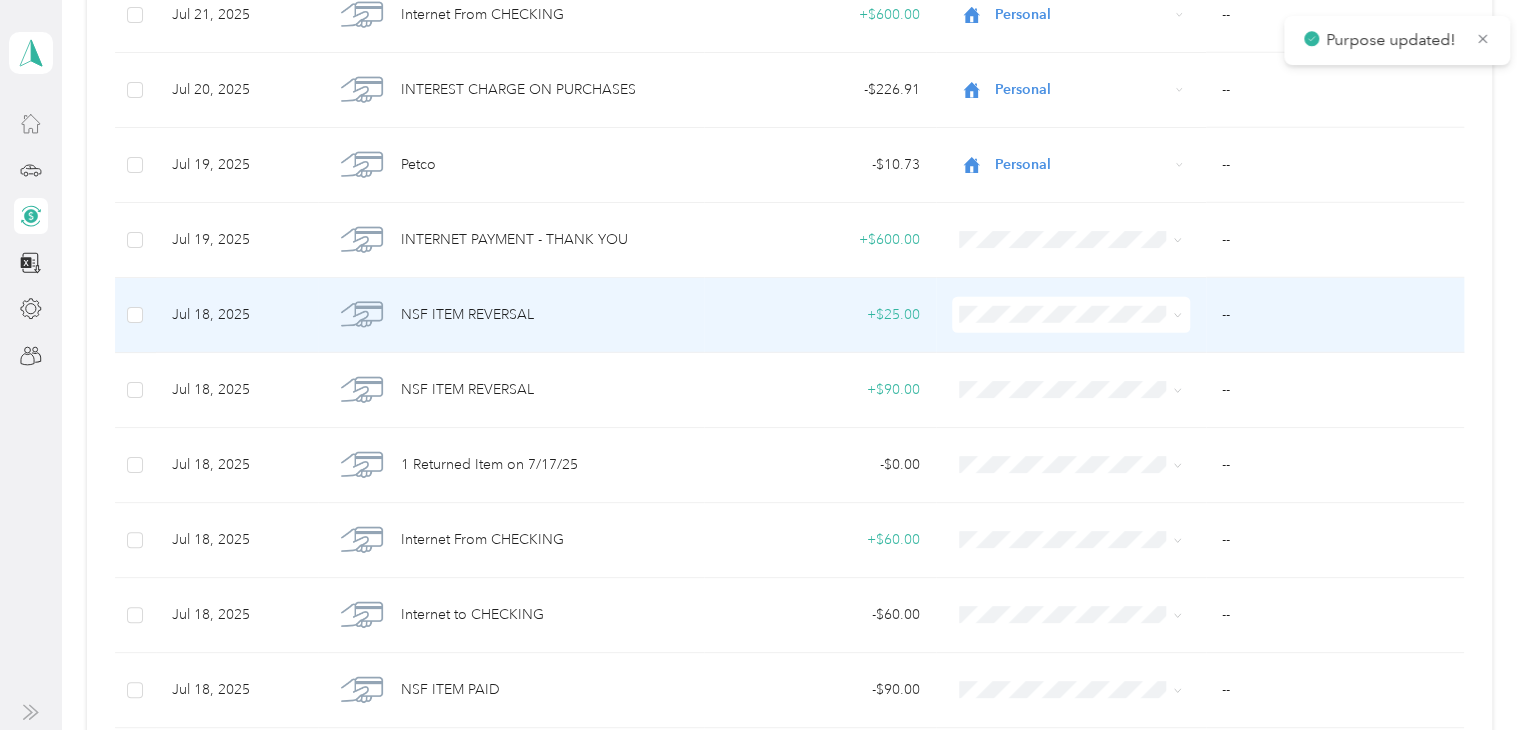 click on "Personal" at bounding box center [1085, 378] 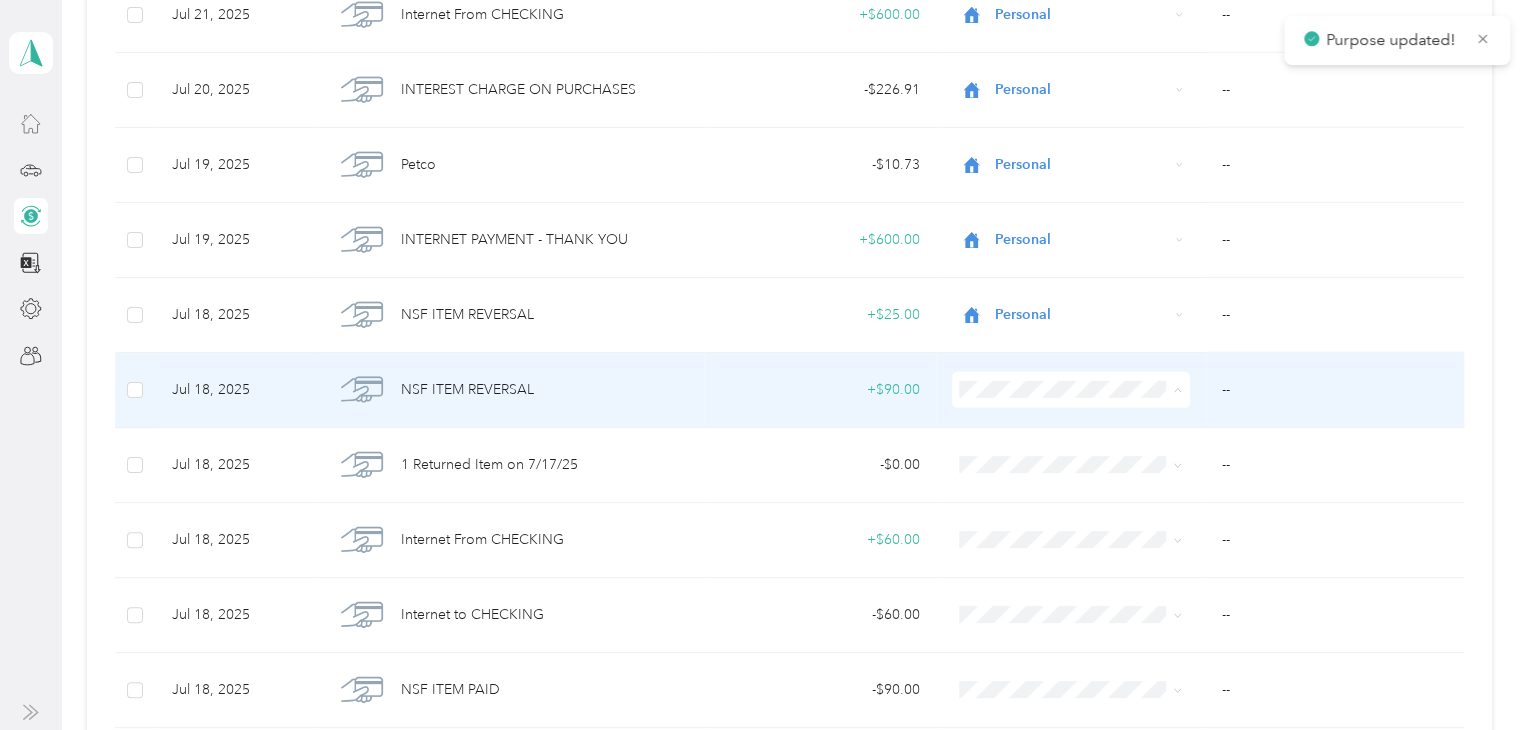 click on "Personal" at bounding box center (1085, 455) 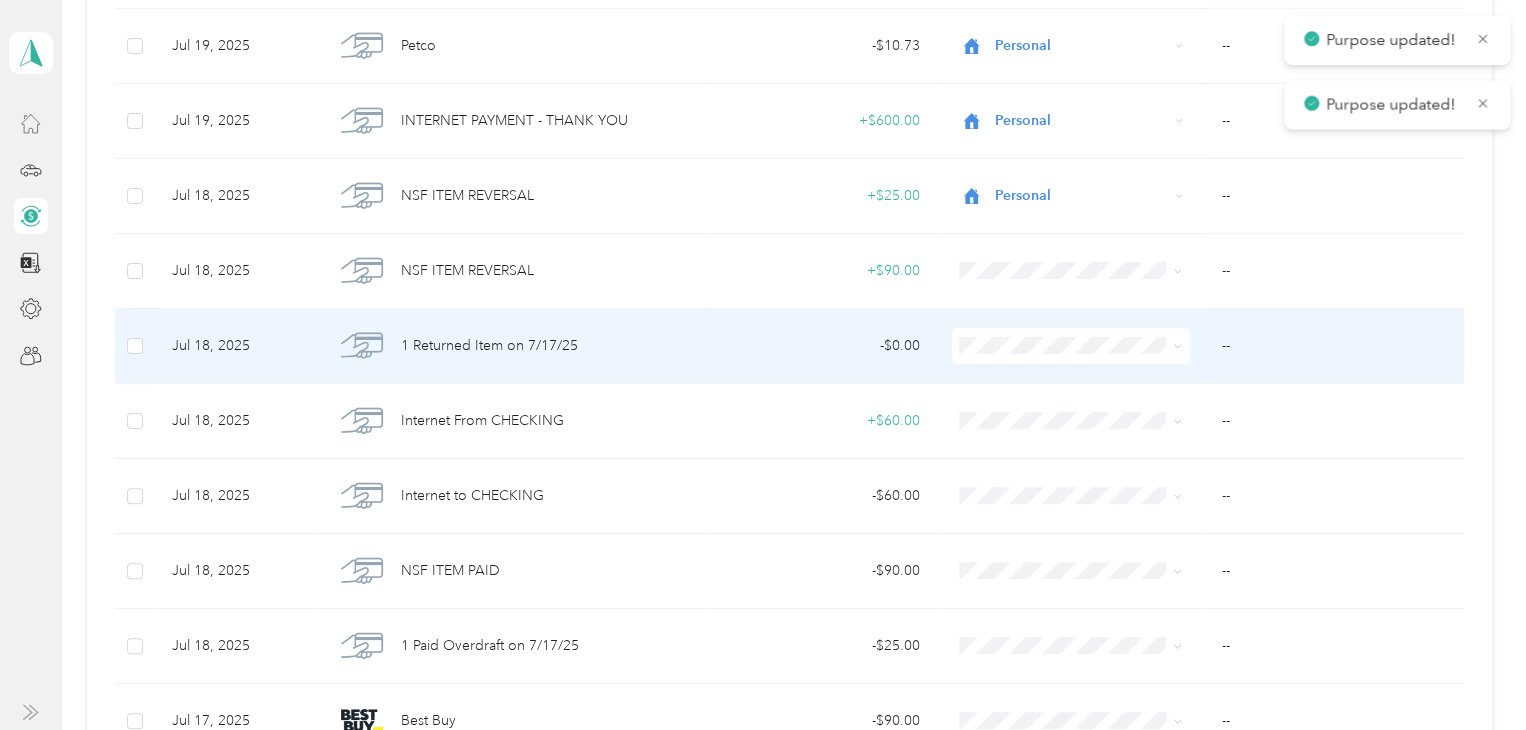 scroll, scrollTop: 2900, scrollLeft: 0, axis: vertical 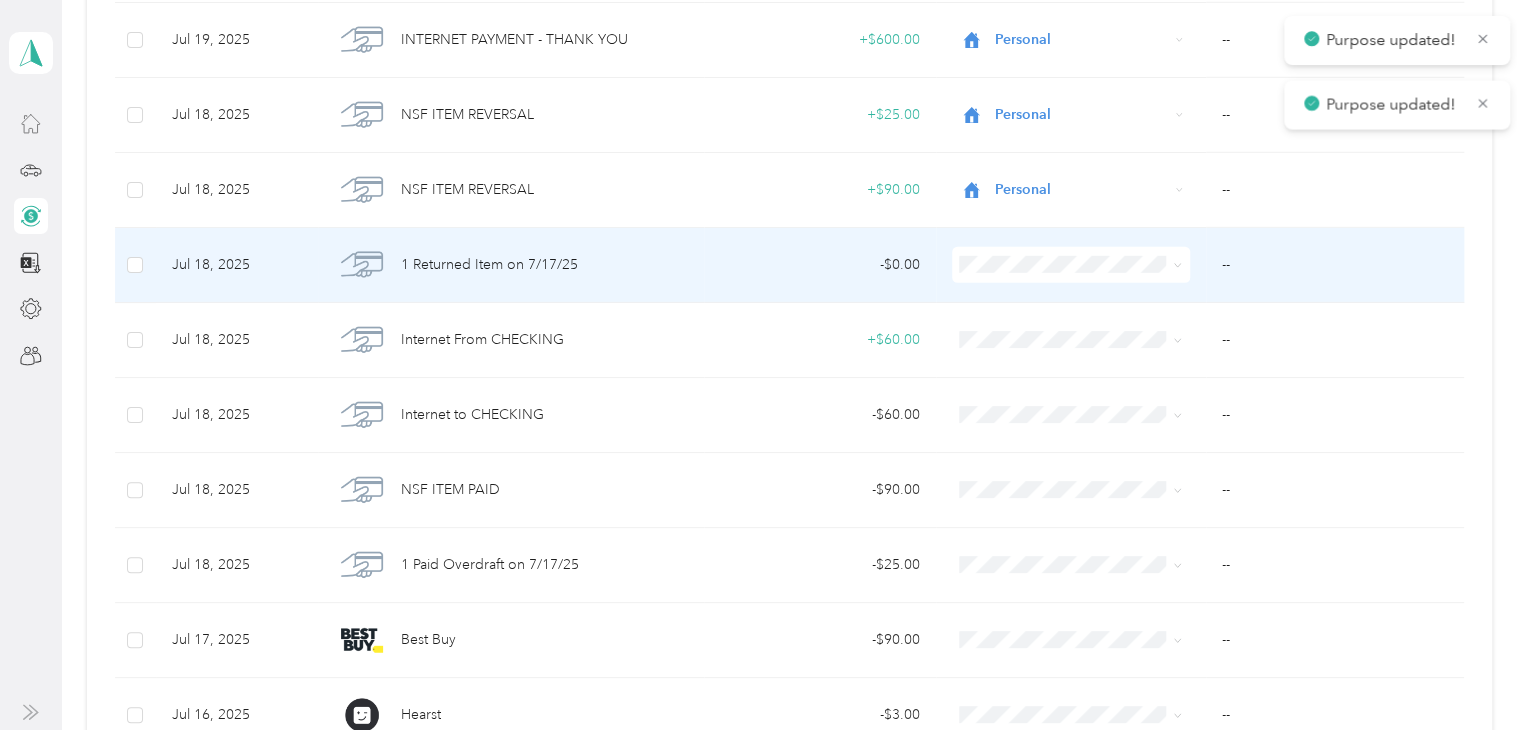 click at bounding box center (1071, 265) 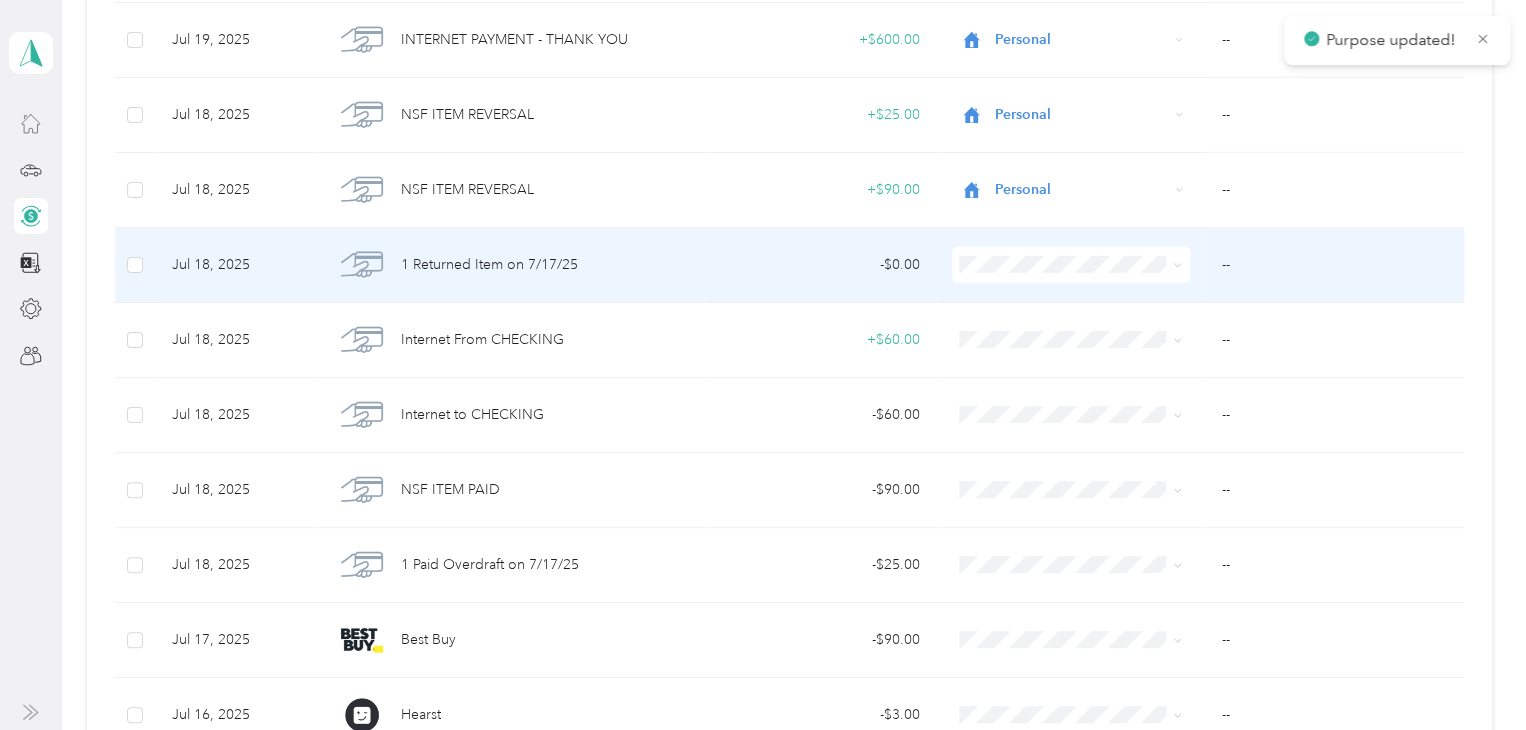 click at bounding box center (1071, 265) 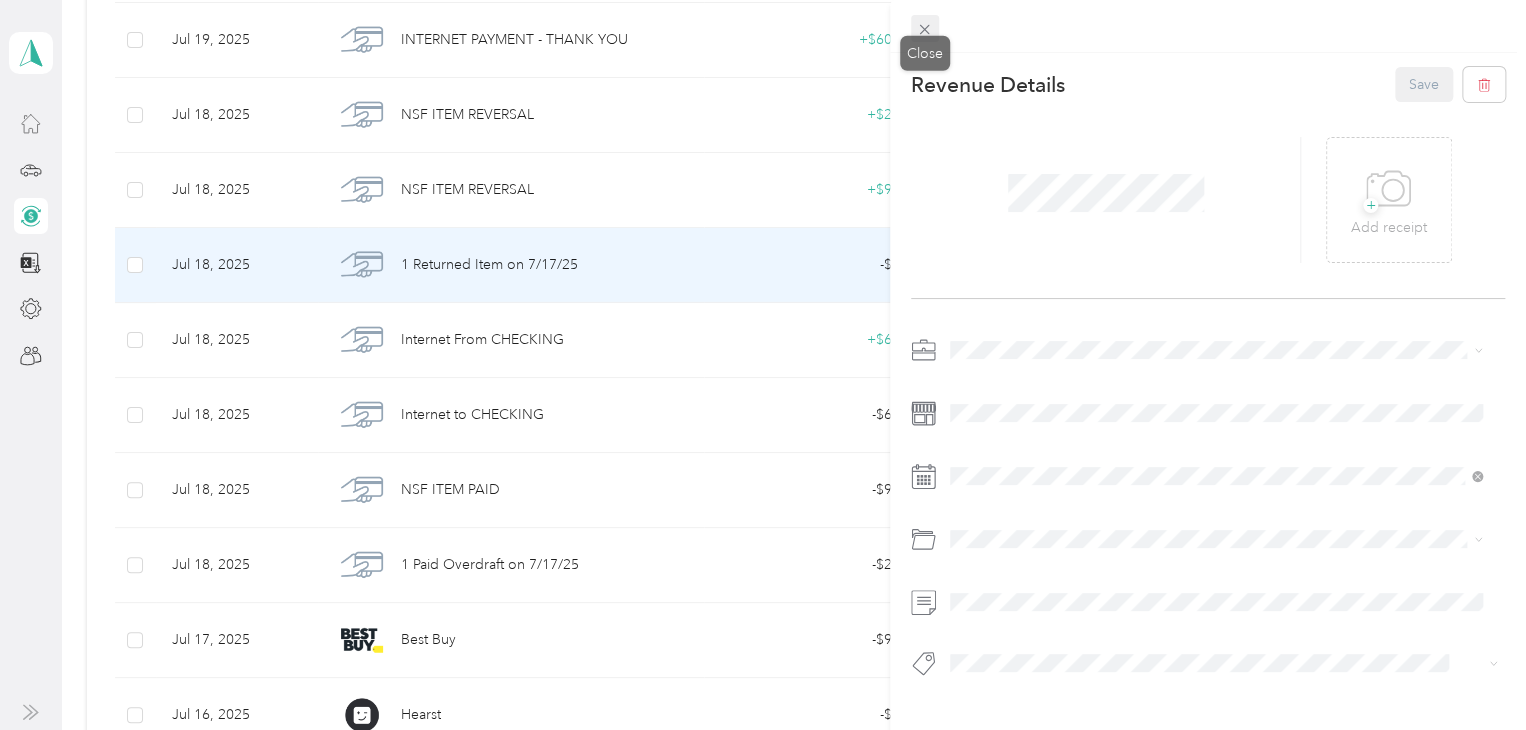 click 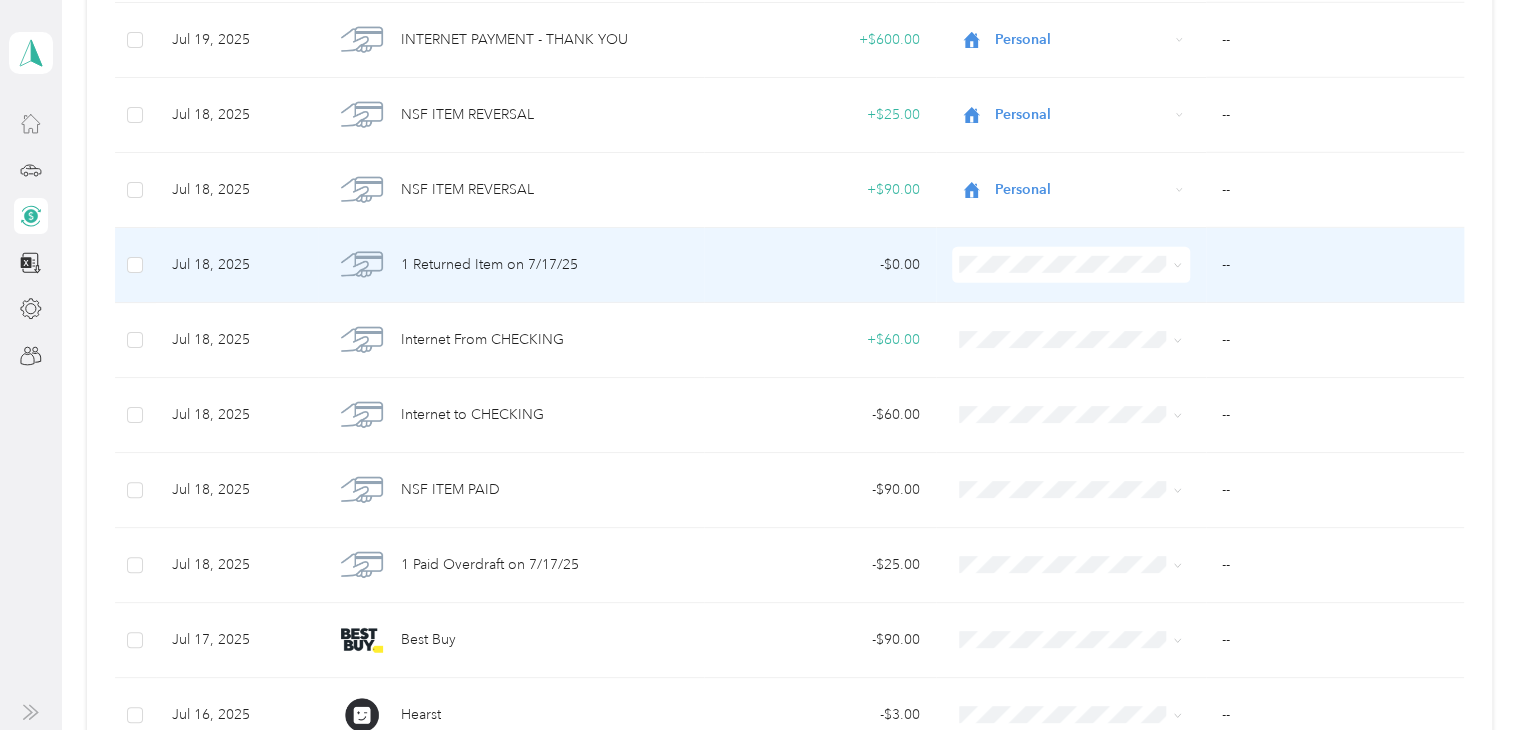 click at bounding box center (1071, 265) 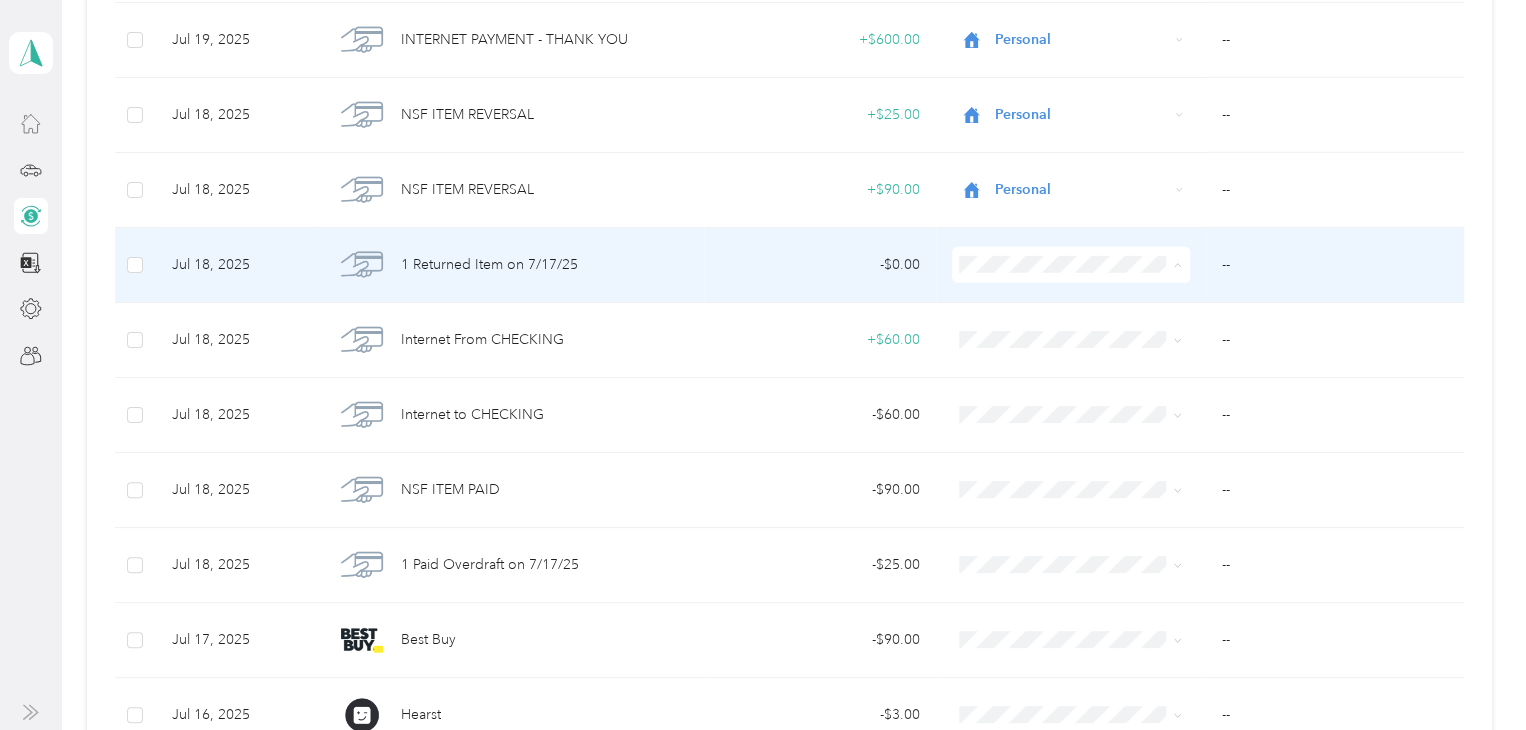 click on "Personal" at bounding box center [1085, 330] 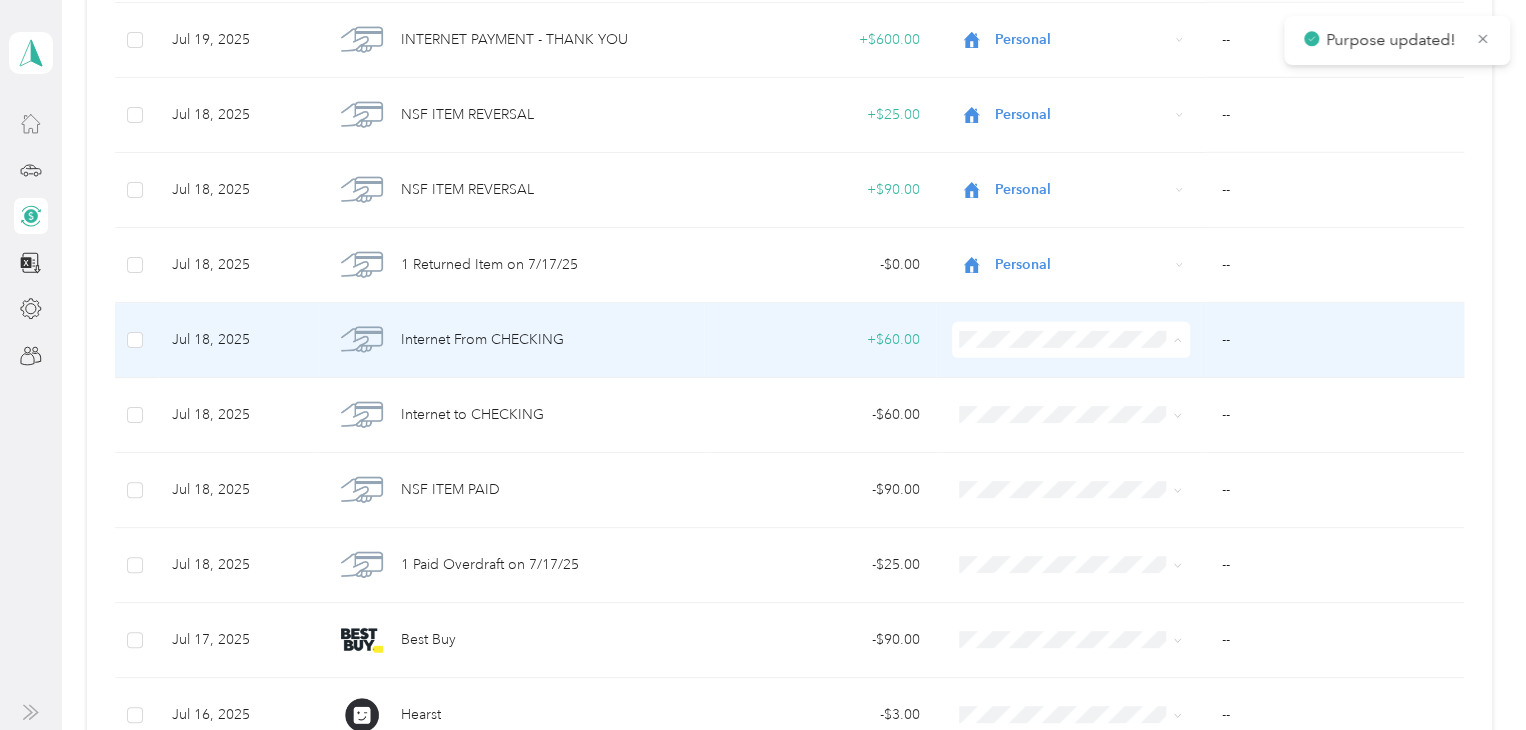 click on "Personal" at bounding box center [1066, 404] 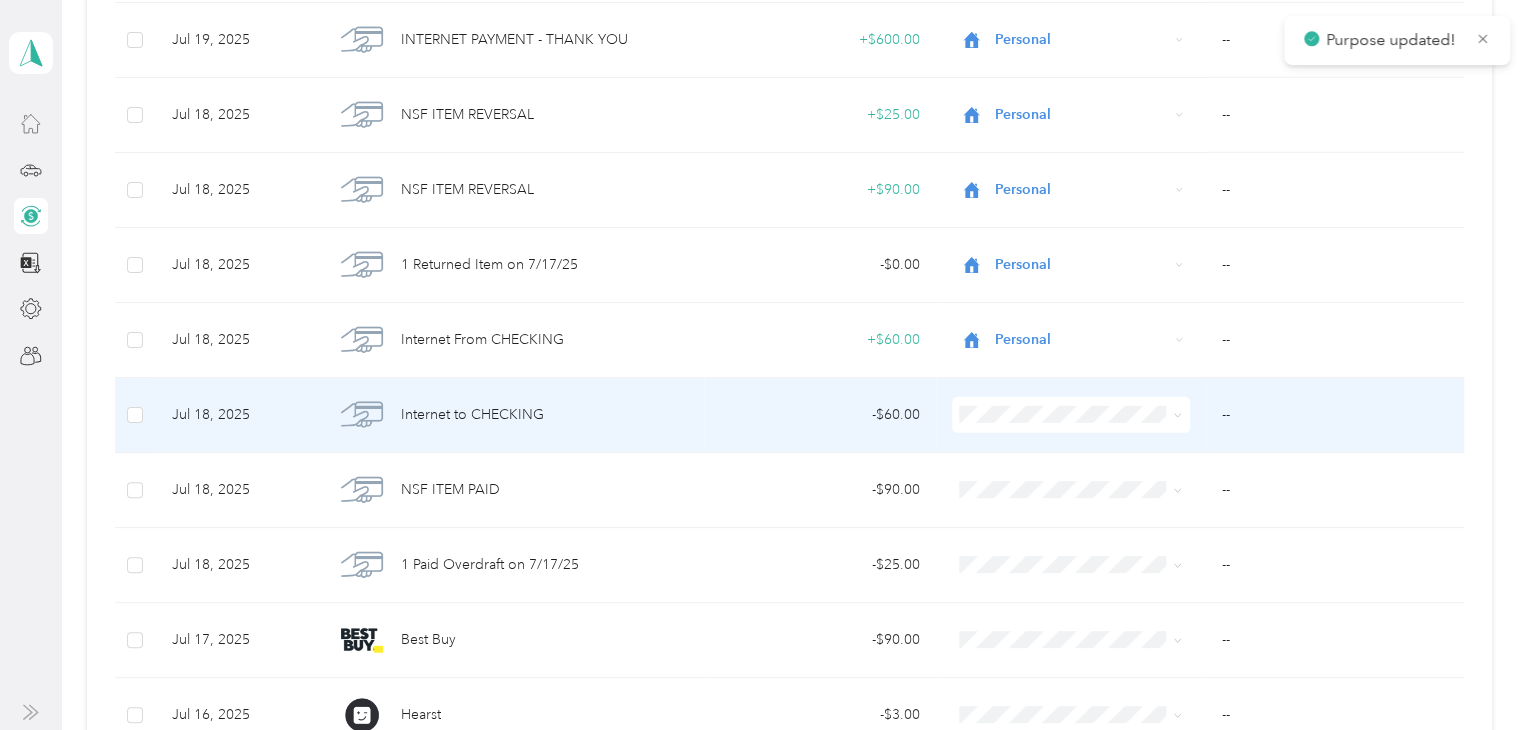 click on "Personal" at bounding box center [1085, 474] 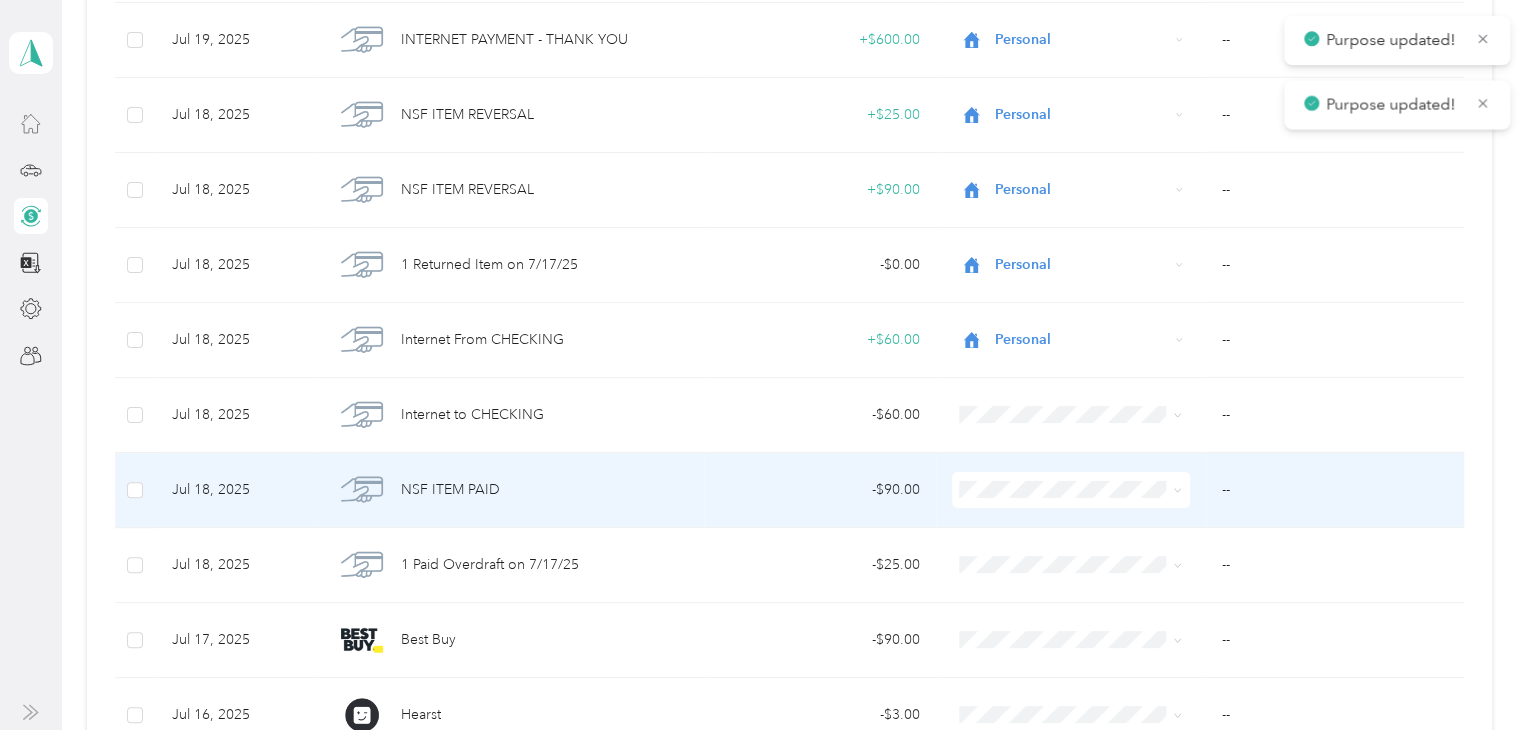 click at bounding box center (1071, 490) 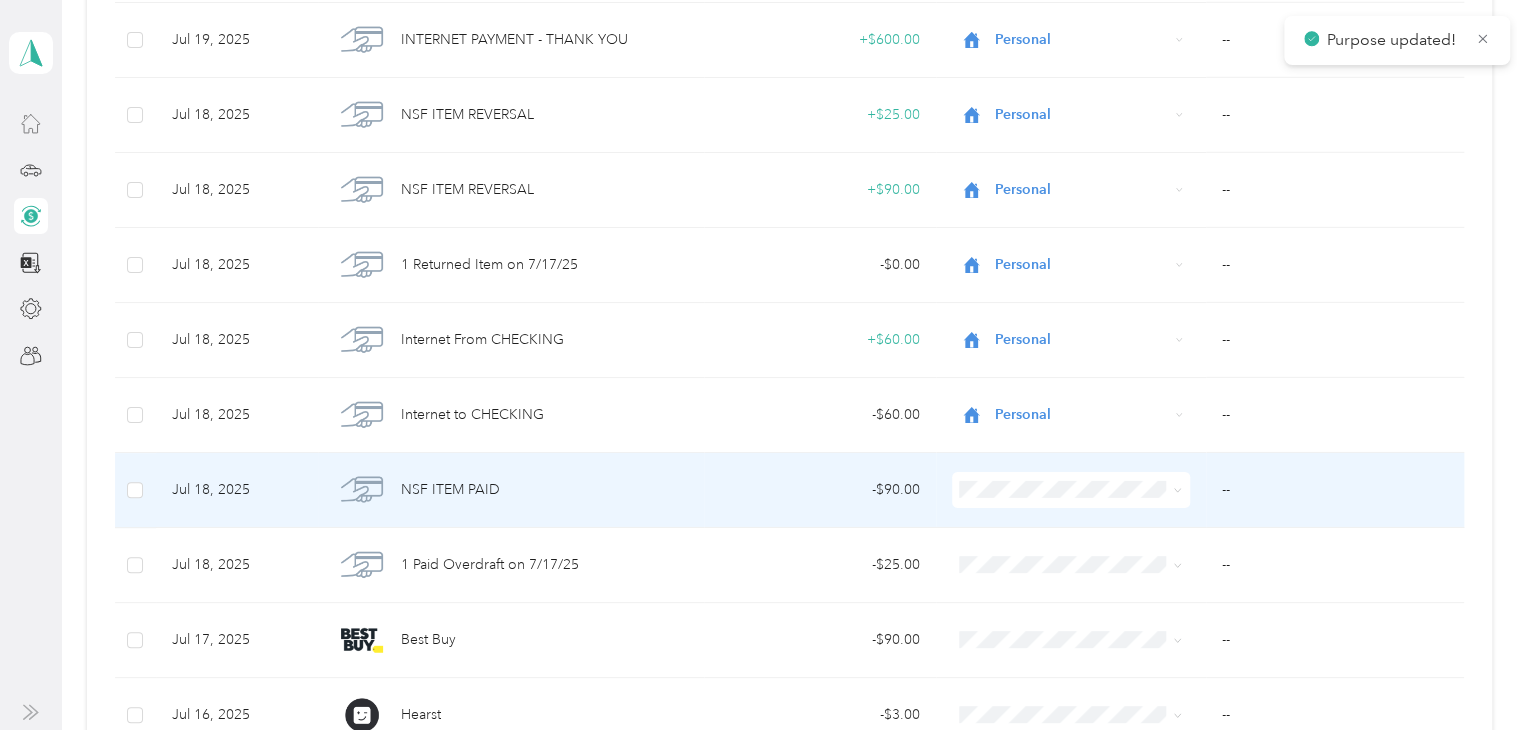 click on "Personal" at bounding box center (1085, 232) 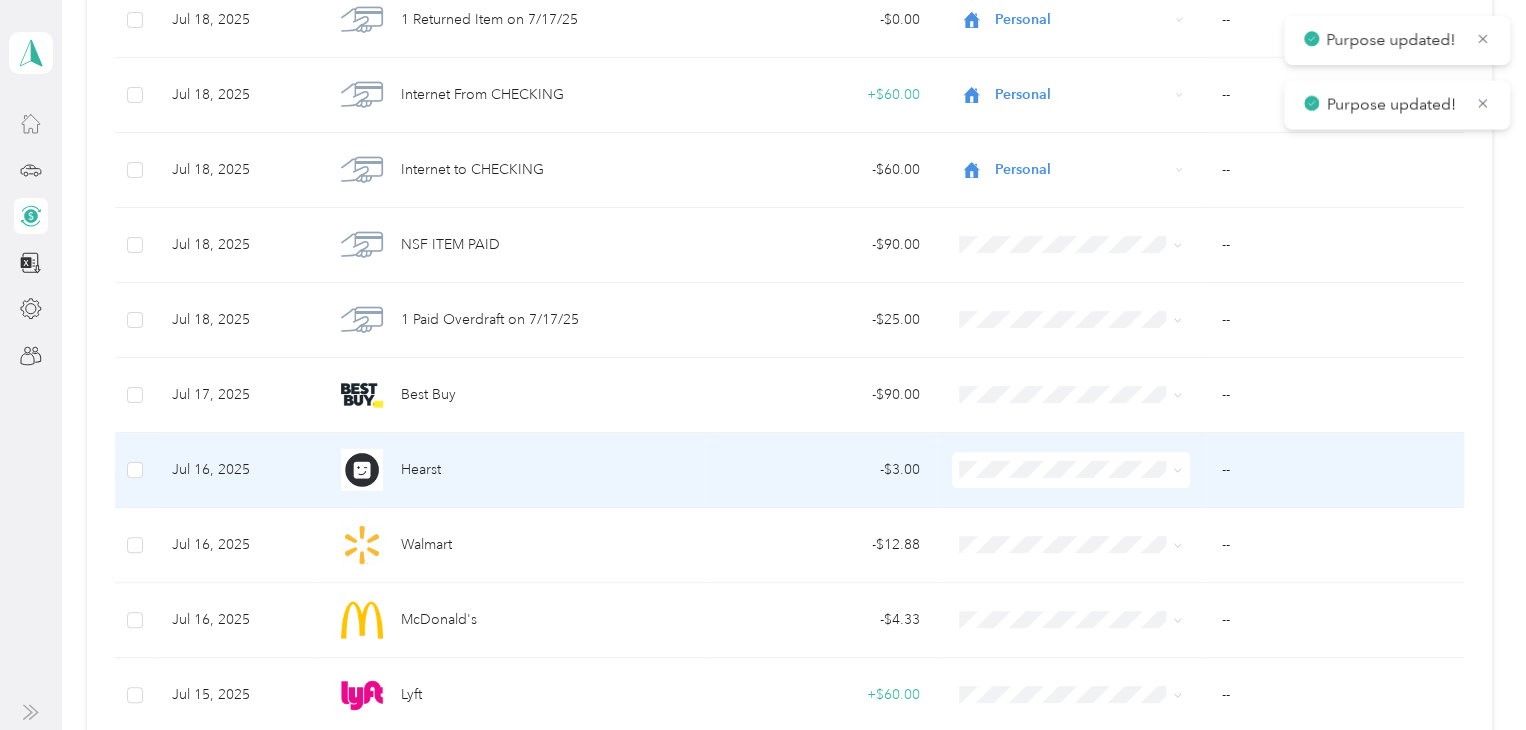 scroll, scrollTop: 3200, scrollLeft: 0, axis: vertical 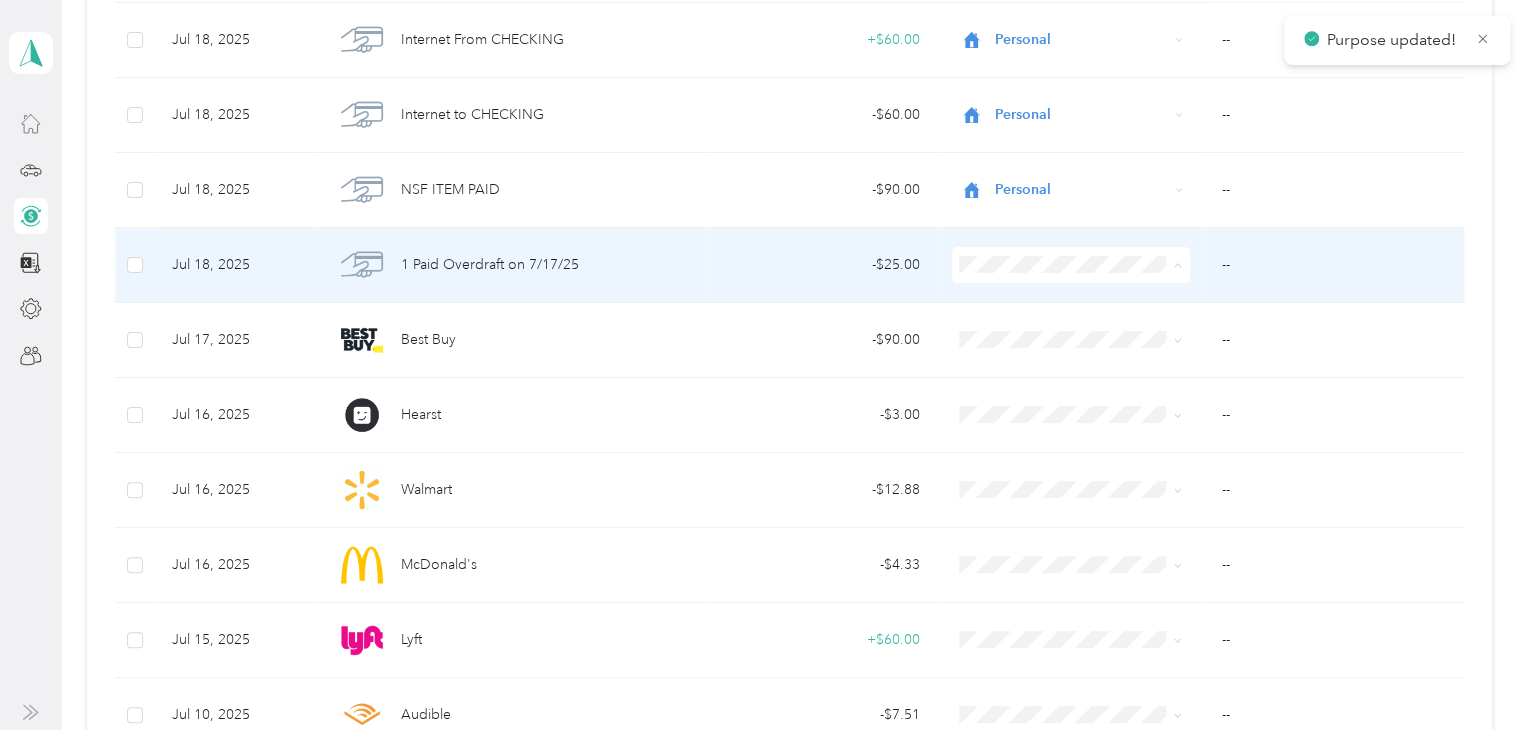 click on "Personal" at bounding box center (1085, 329) 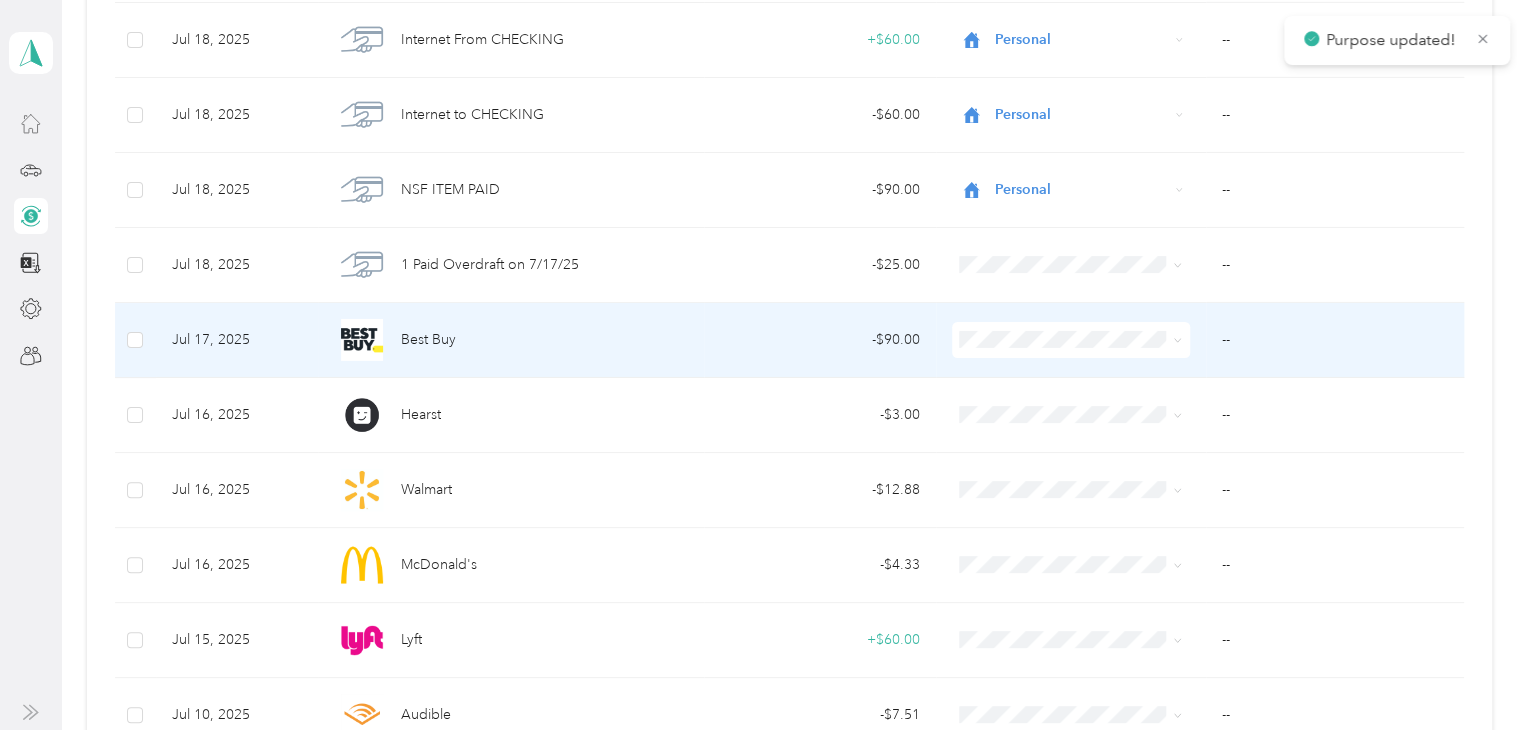 click on "Personal" at bounding box center (1085, 404) 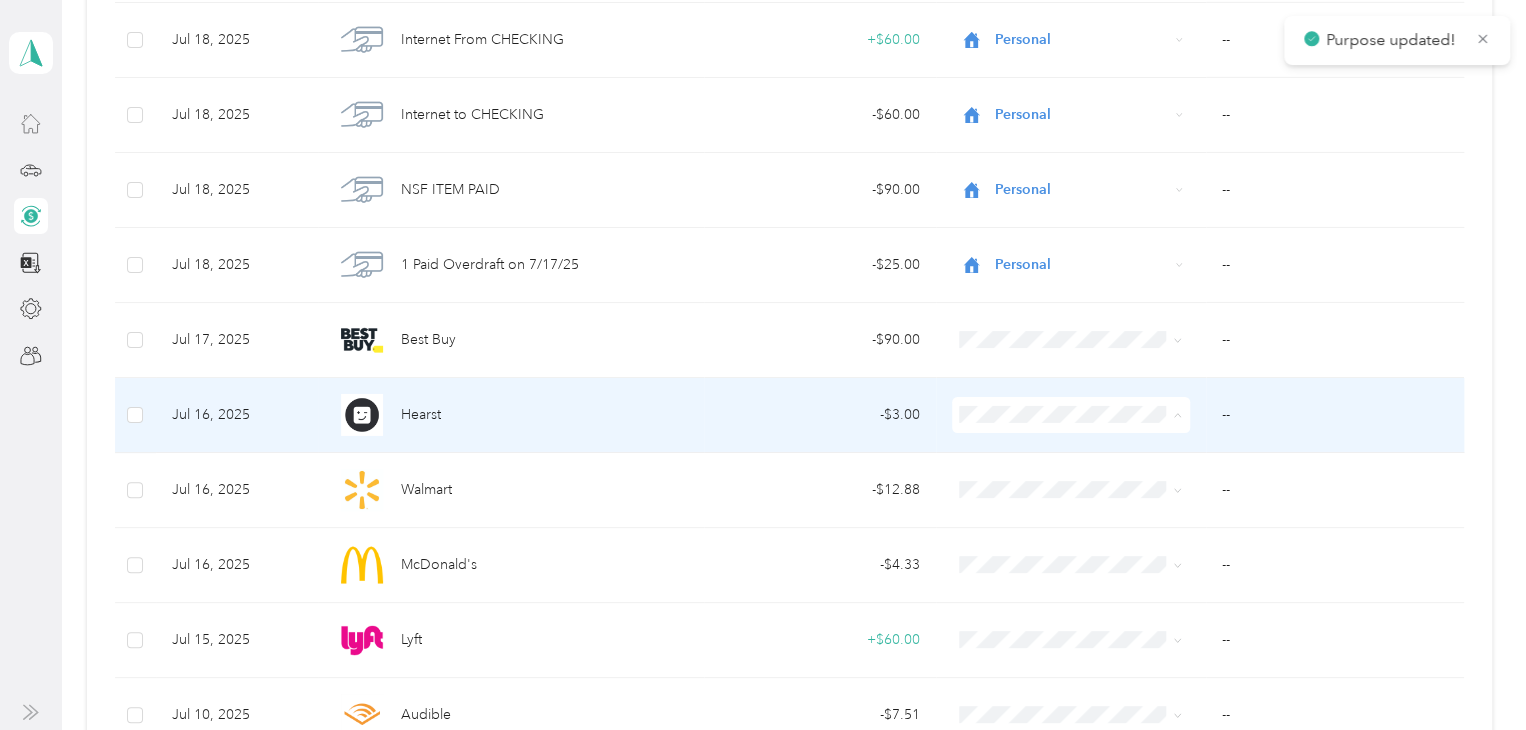 click on "Personal" at bounding box center [1085, 478] 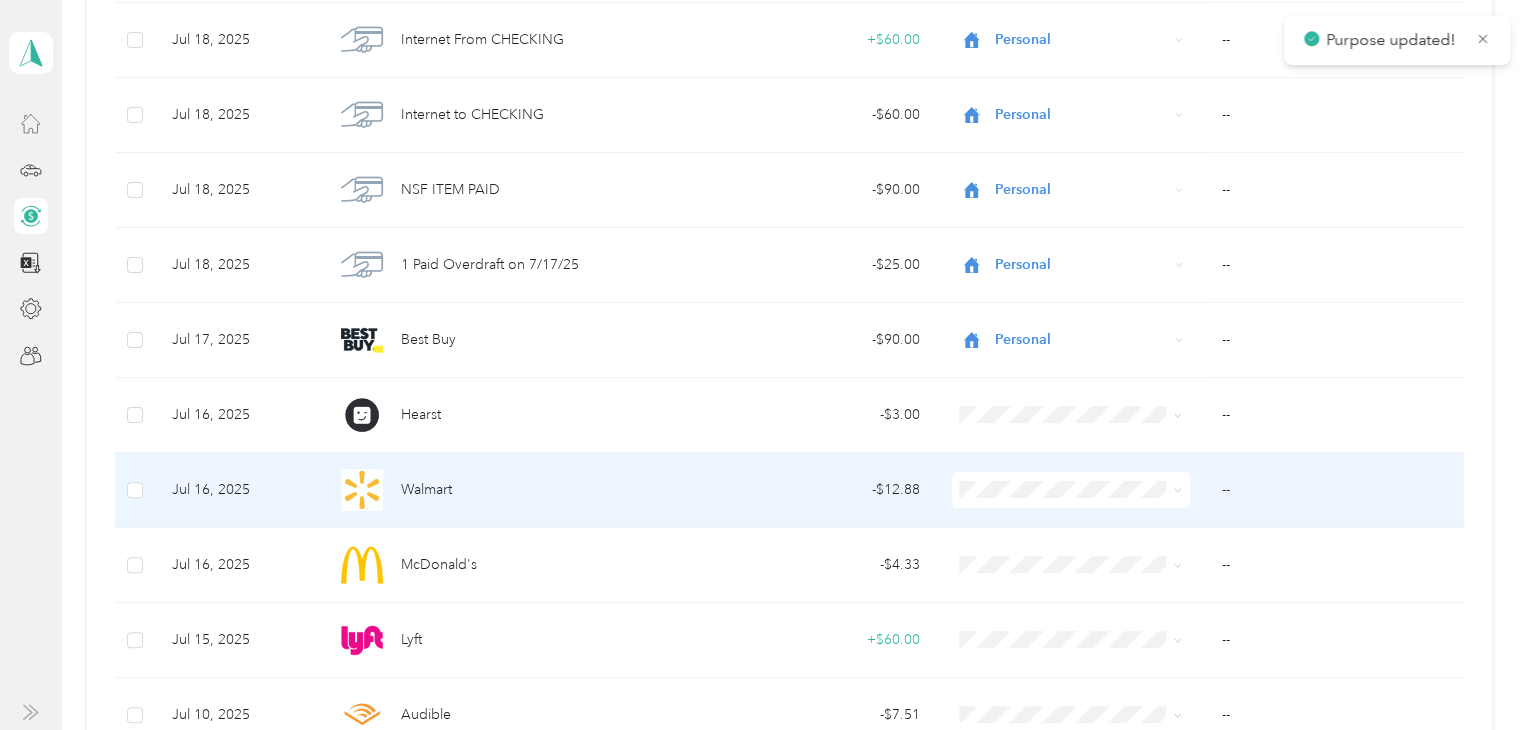 click at bounding box center [1071, 490] 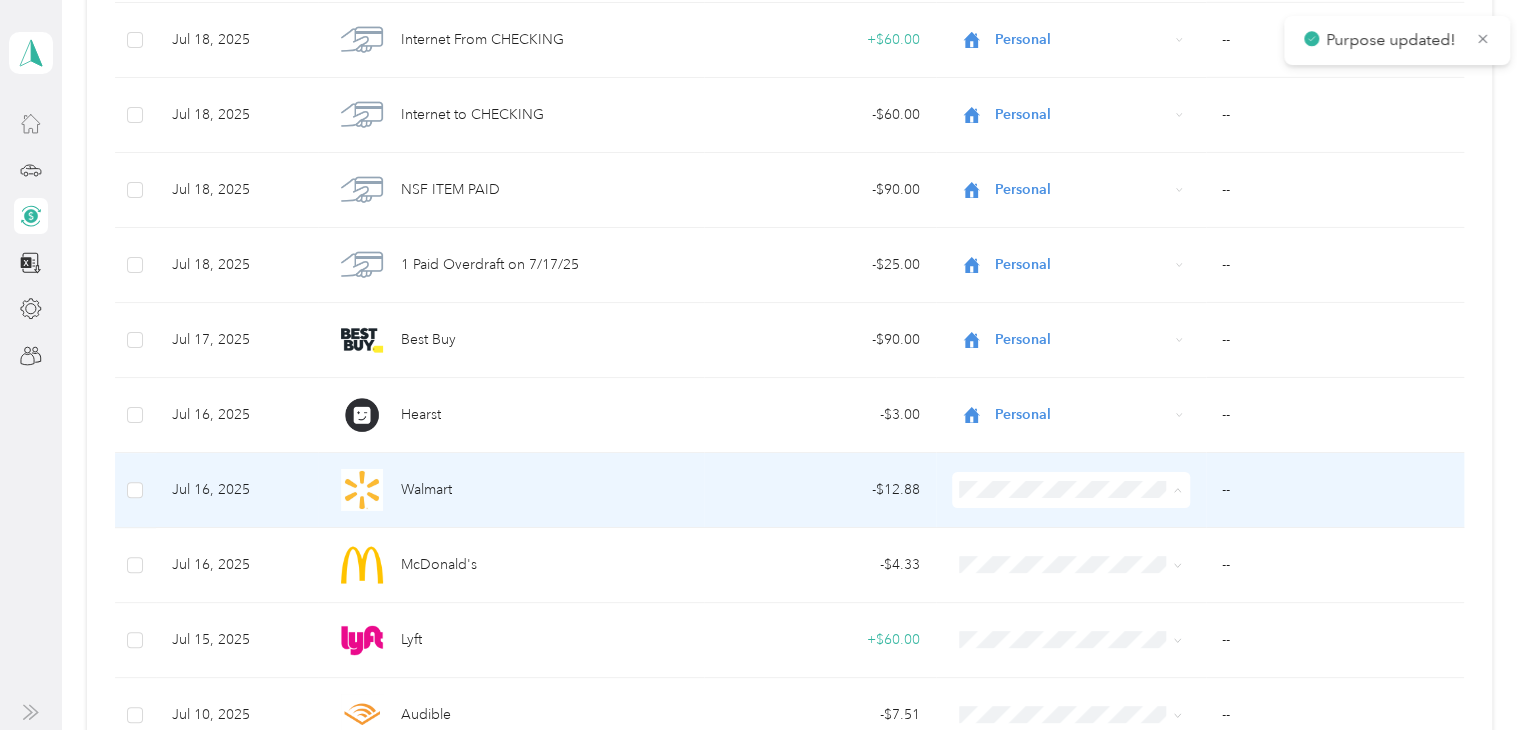 click on "Personal" at bounding box center (1085, 233) 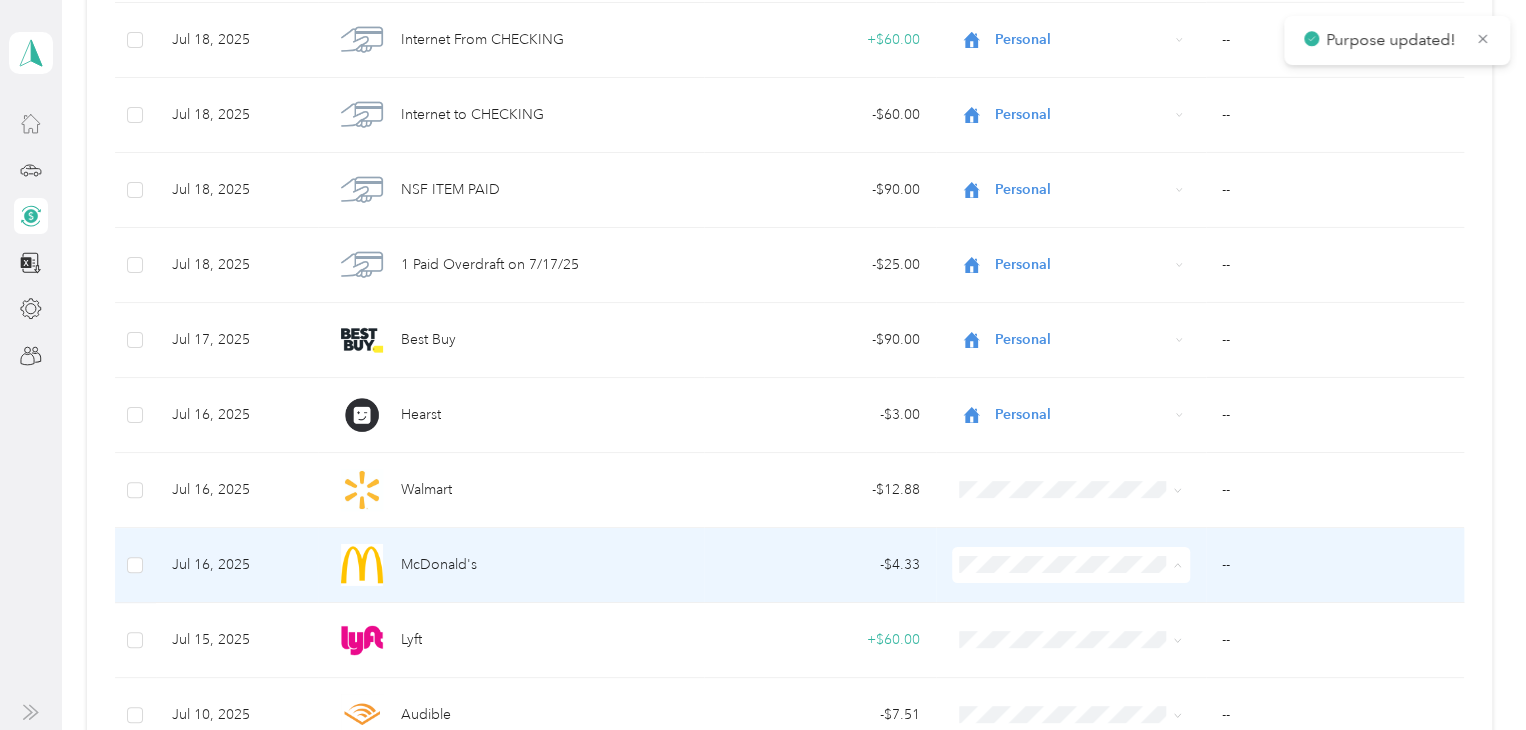click on "Personal" at bounding box center [1085, 308] 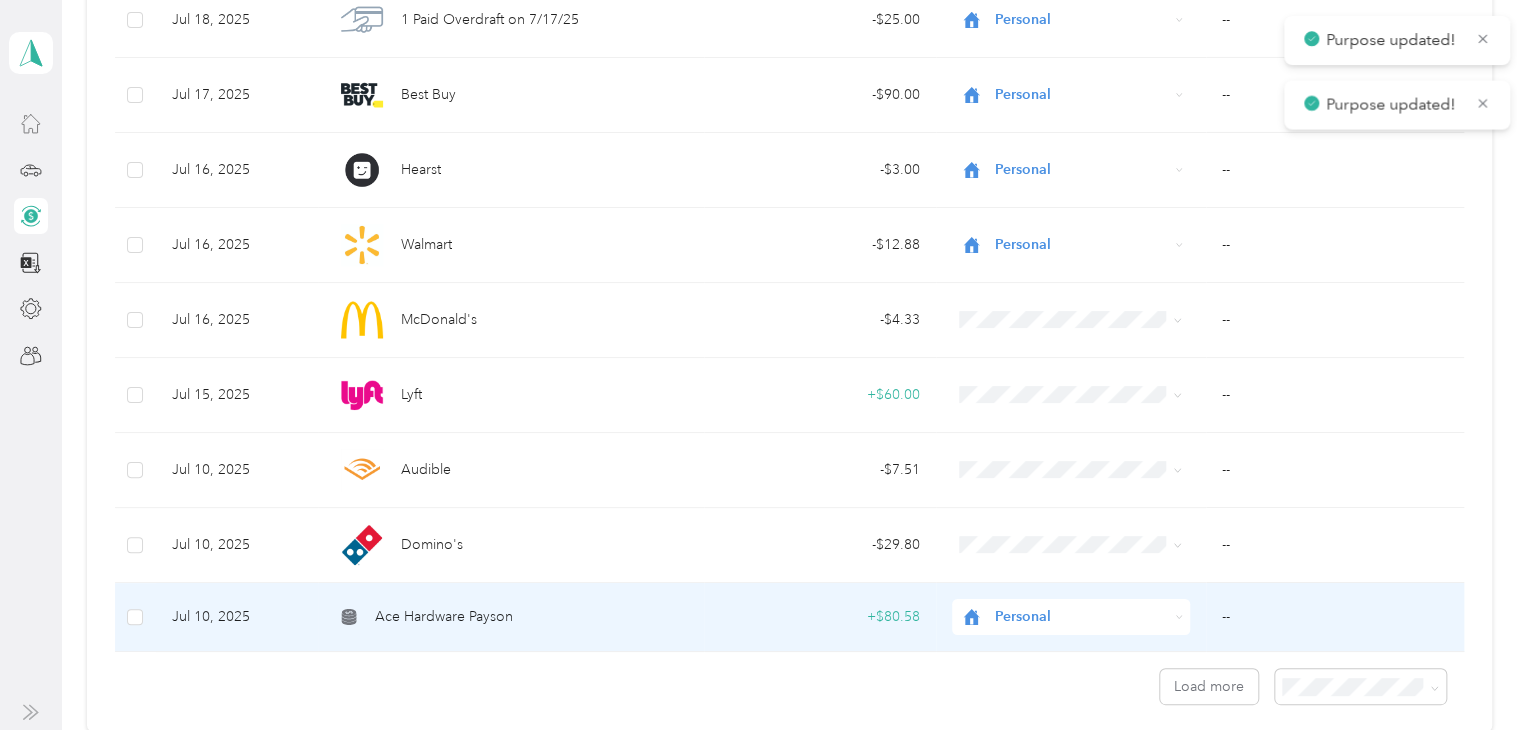 scroll, scrollTop: 3500, scrollLeft: 0, axis: vertical 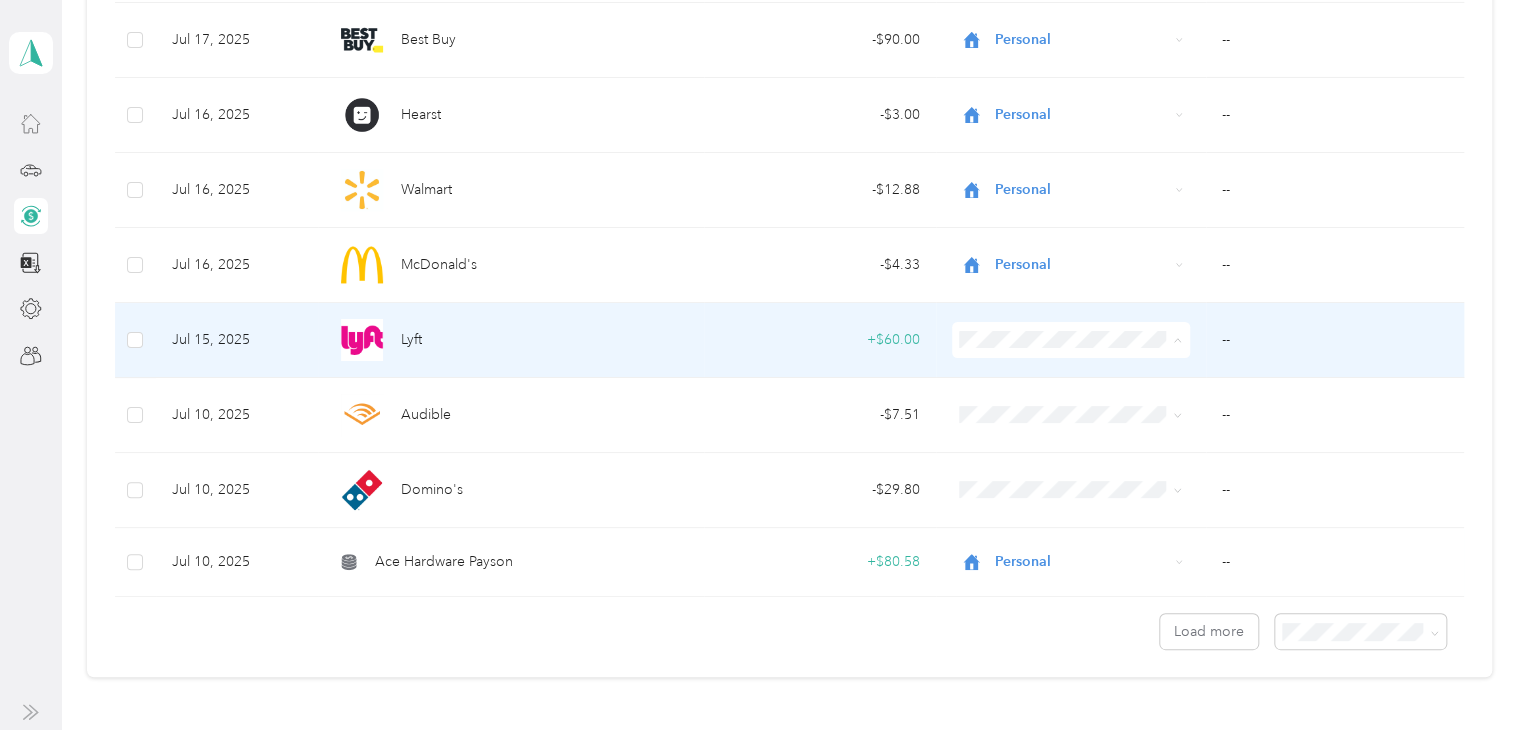 click on "Lyft" at bounding box center [1085, 438] 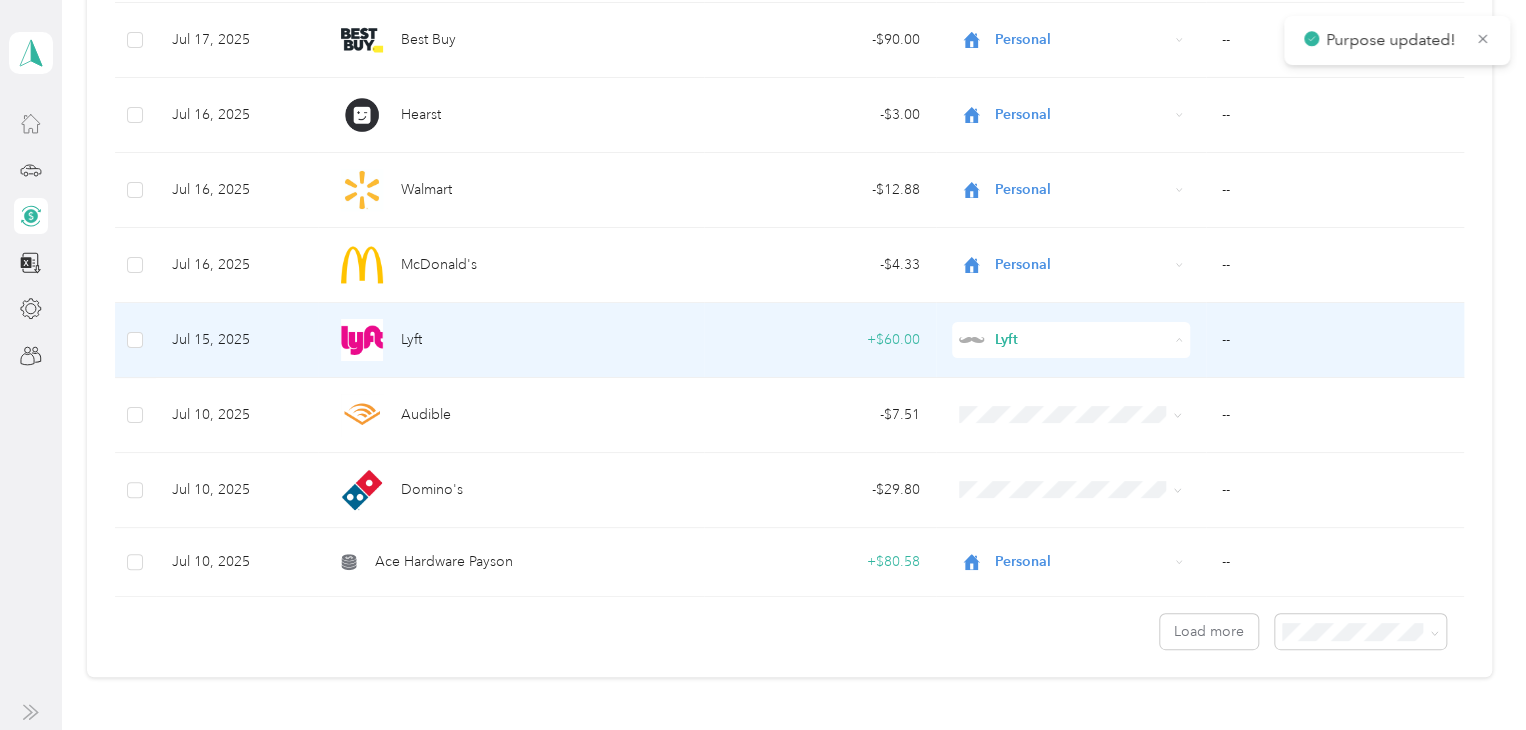 click on "Personal" at bounding box center (1066, 403) 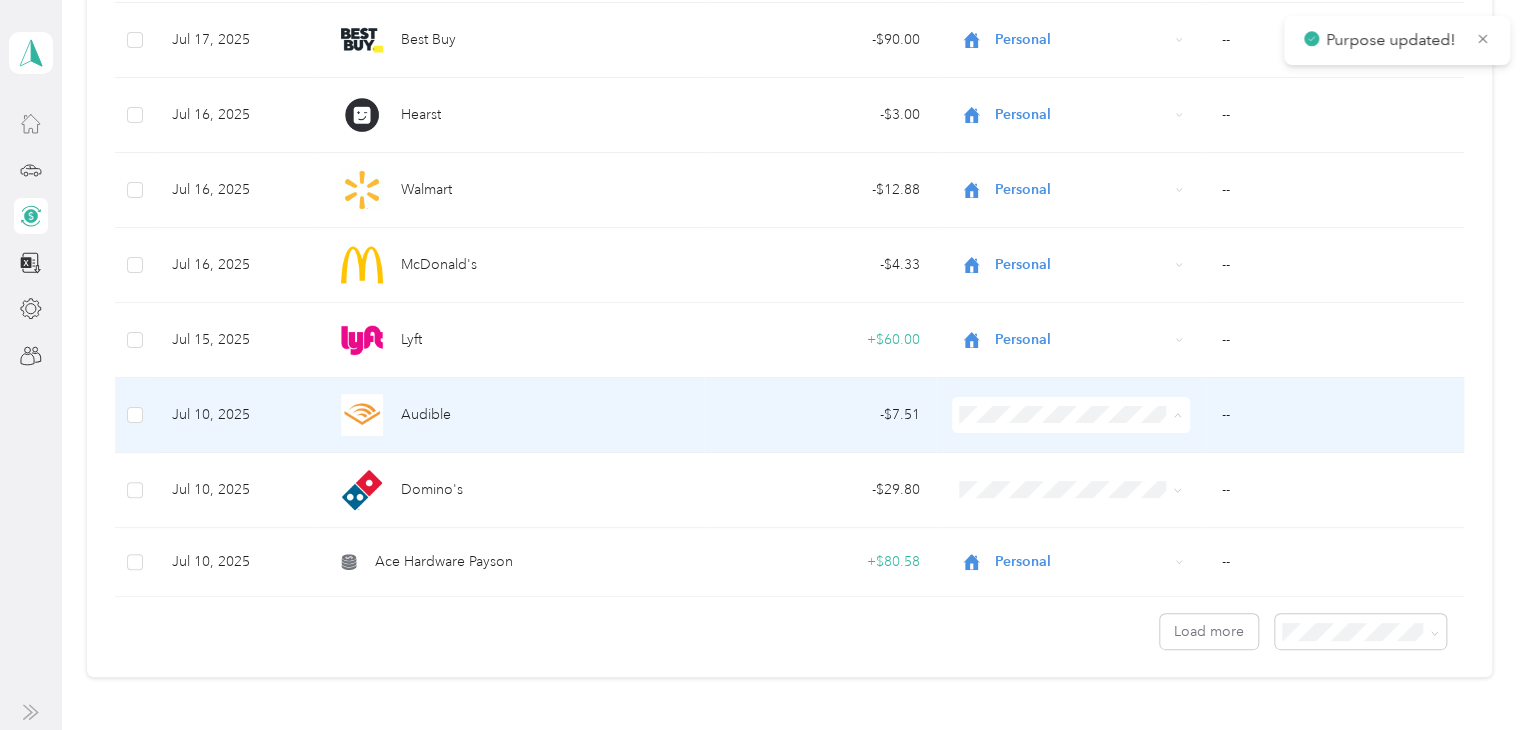click on "Personal" at bounding box center [1085, 478] 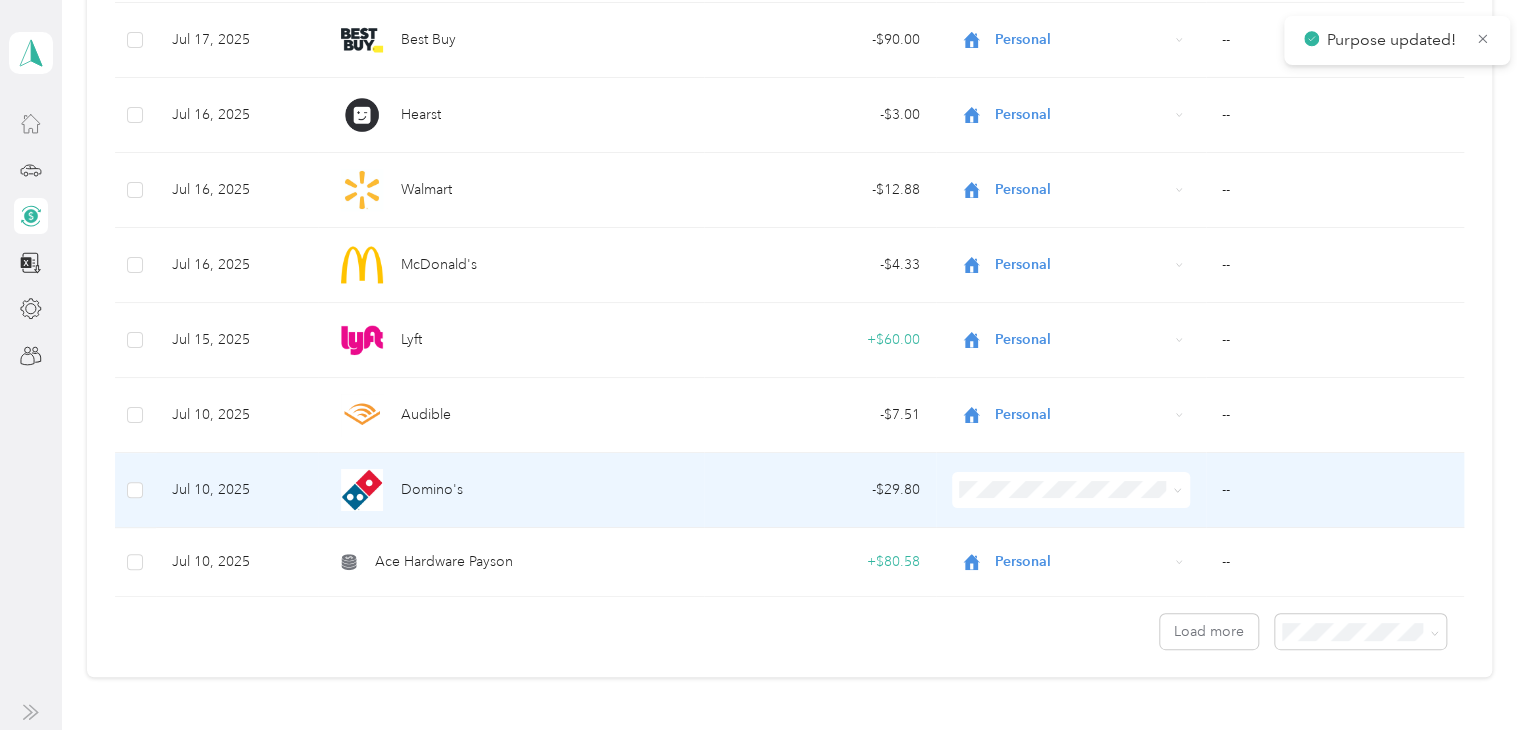 click on "Personal" at bounding box center [1085, 232] 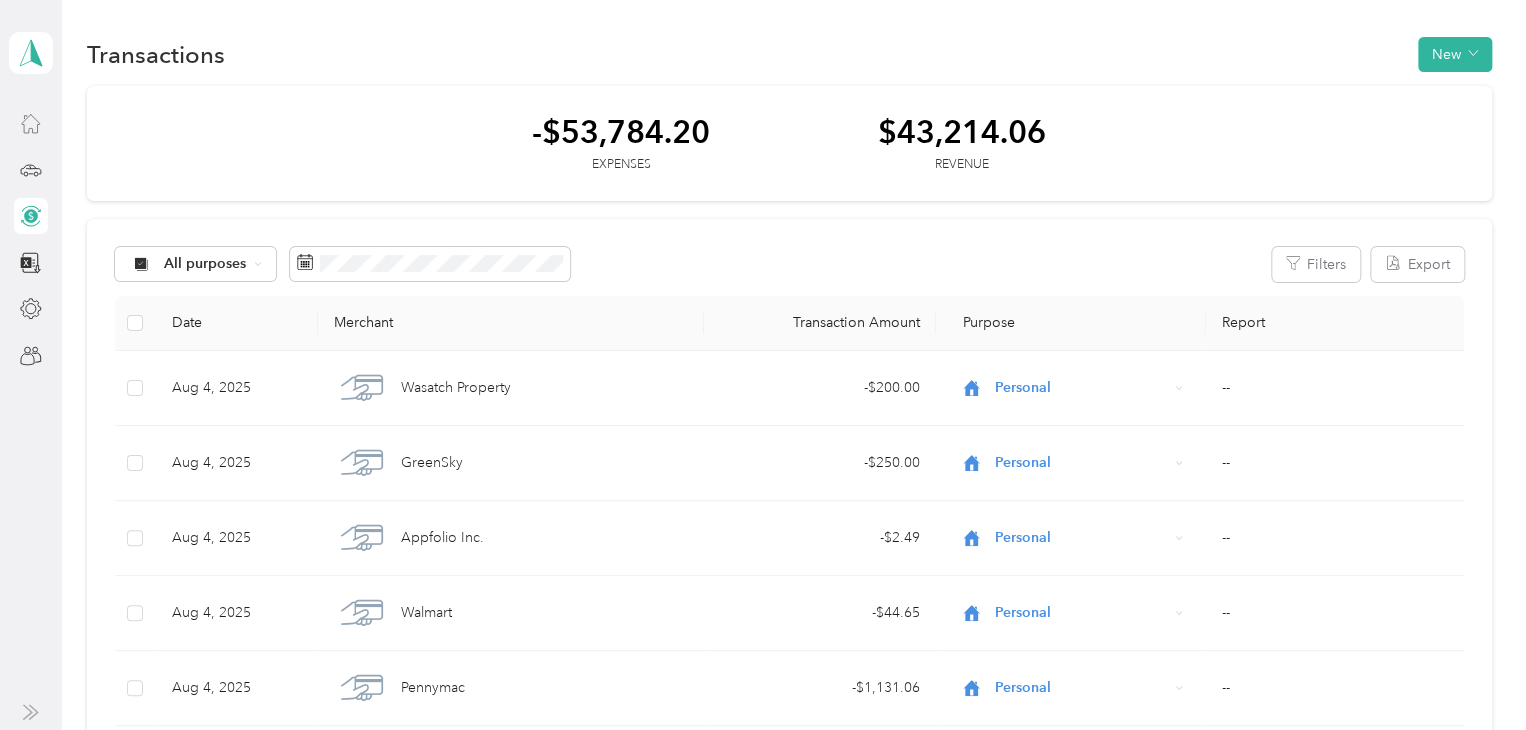 scroll, scrollTop: 0, scrollLeft: 0, axis: both 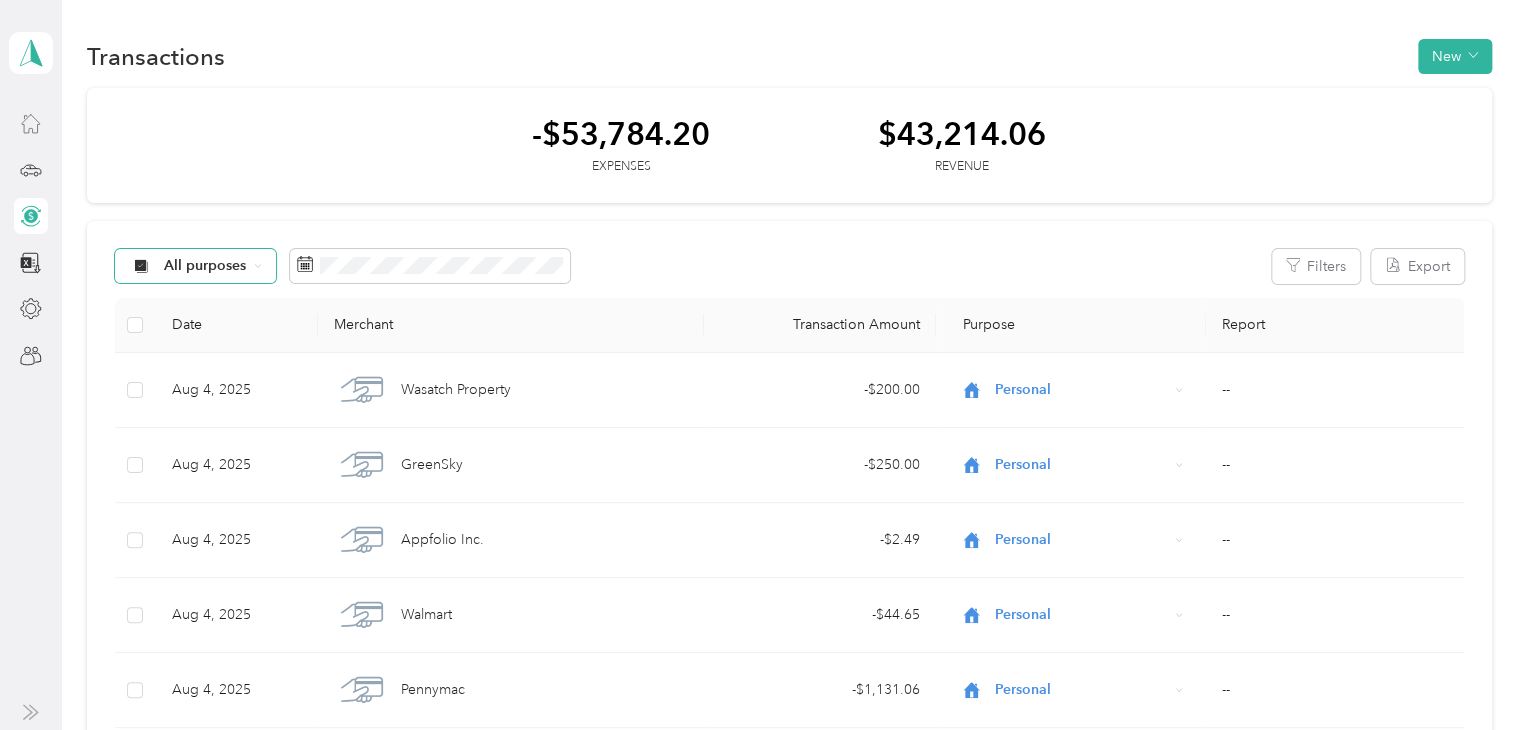 click on "All purposes" at bounding box center (196, 266) 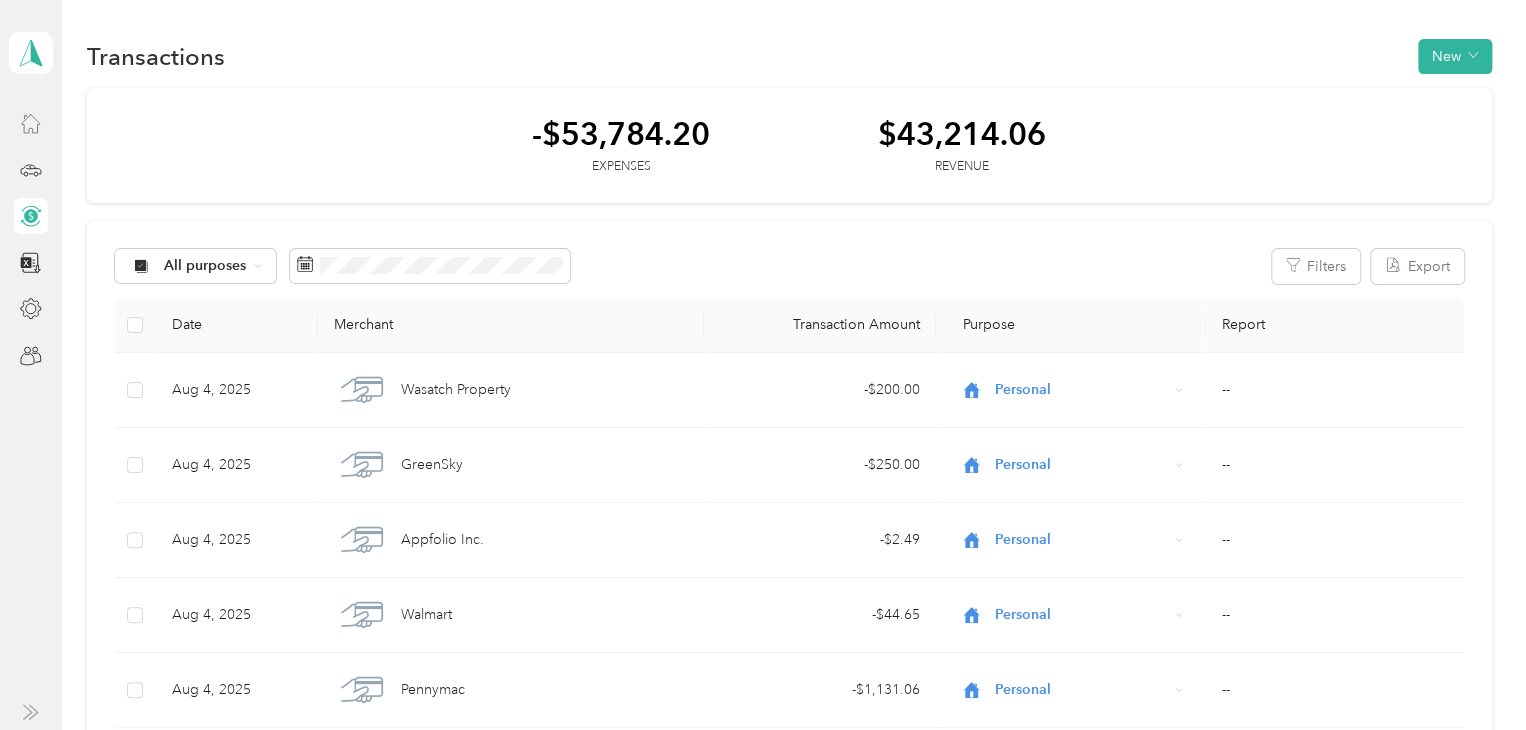 click on "Unclassified" at bounding box center (212, 337) 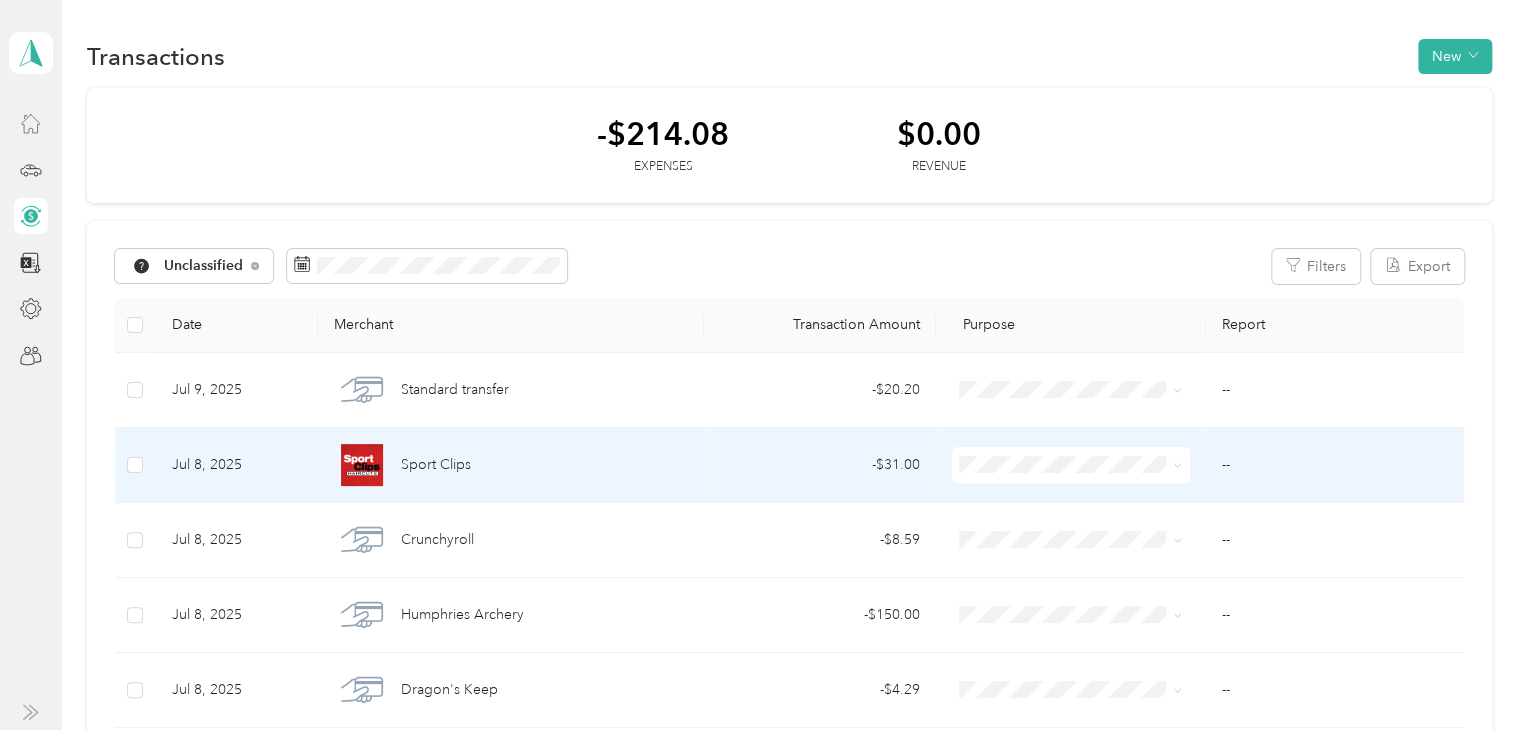 scroll, scrollTop: 100, scrollLeft: 0, axis: vertical 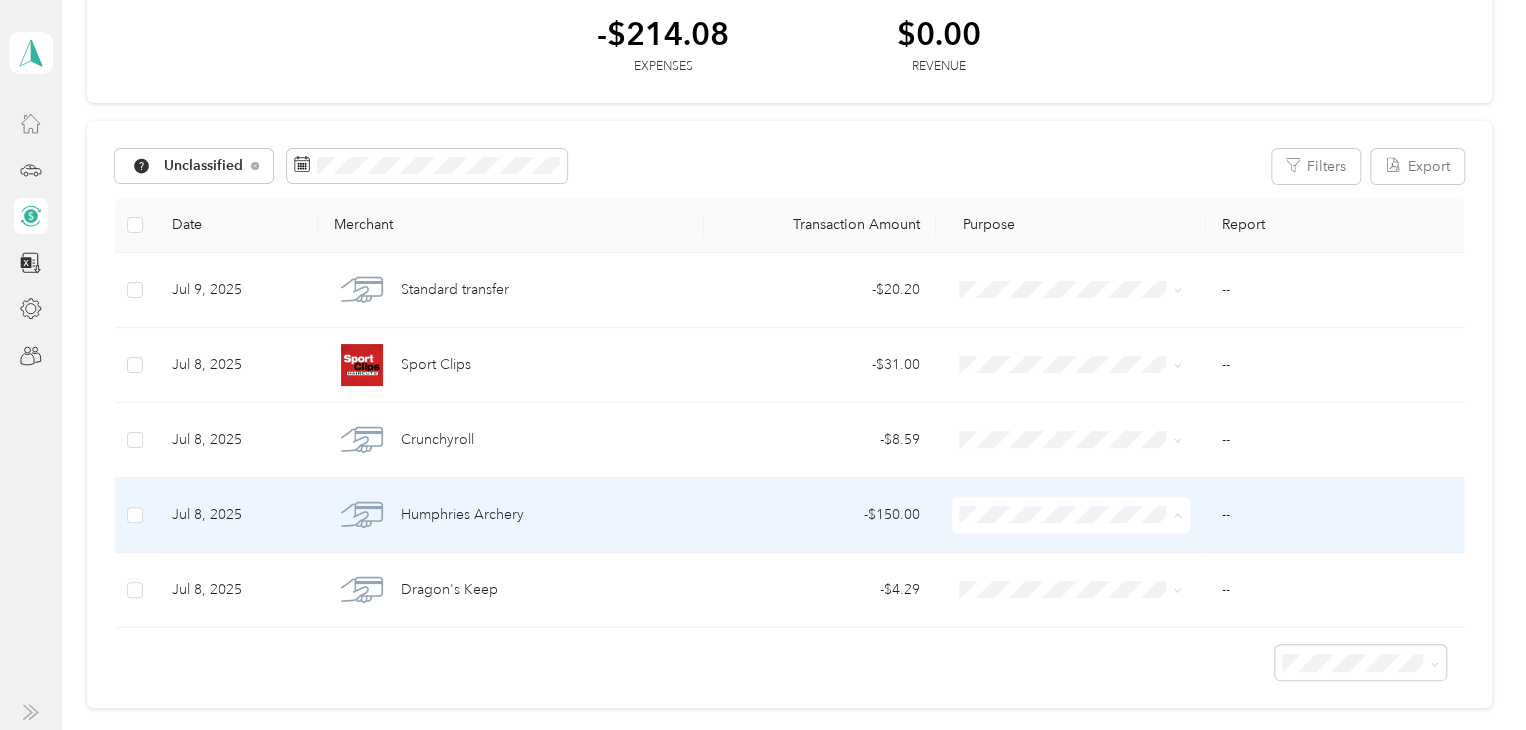click on "Personal" at bounding box center (1085, 266) 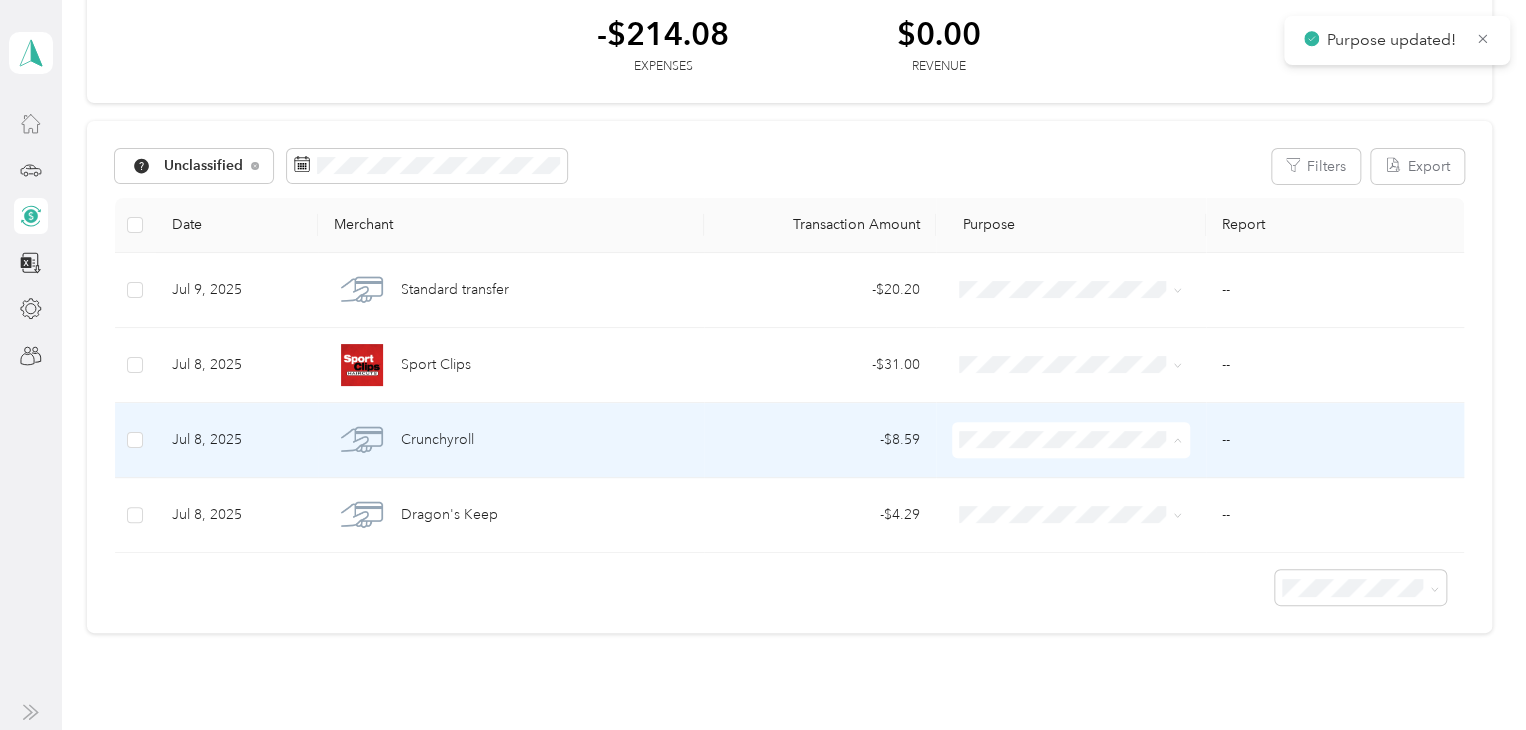 click on "Personal" at bounding box center [1085, 192] 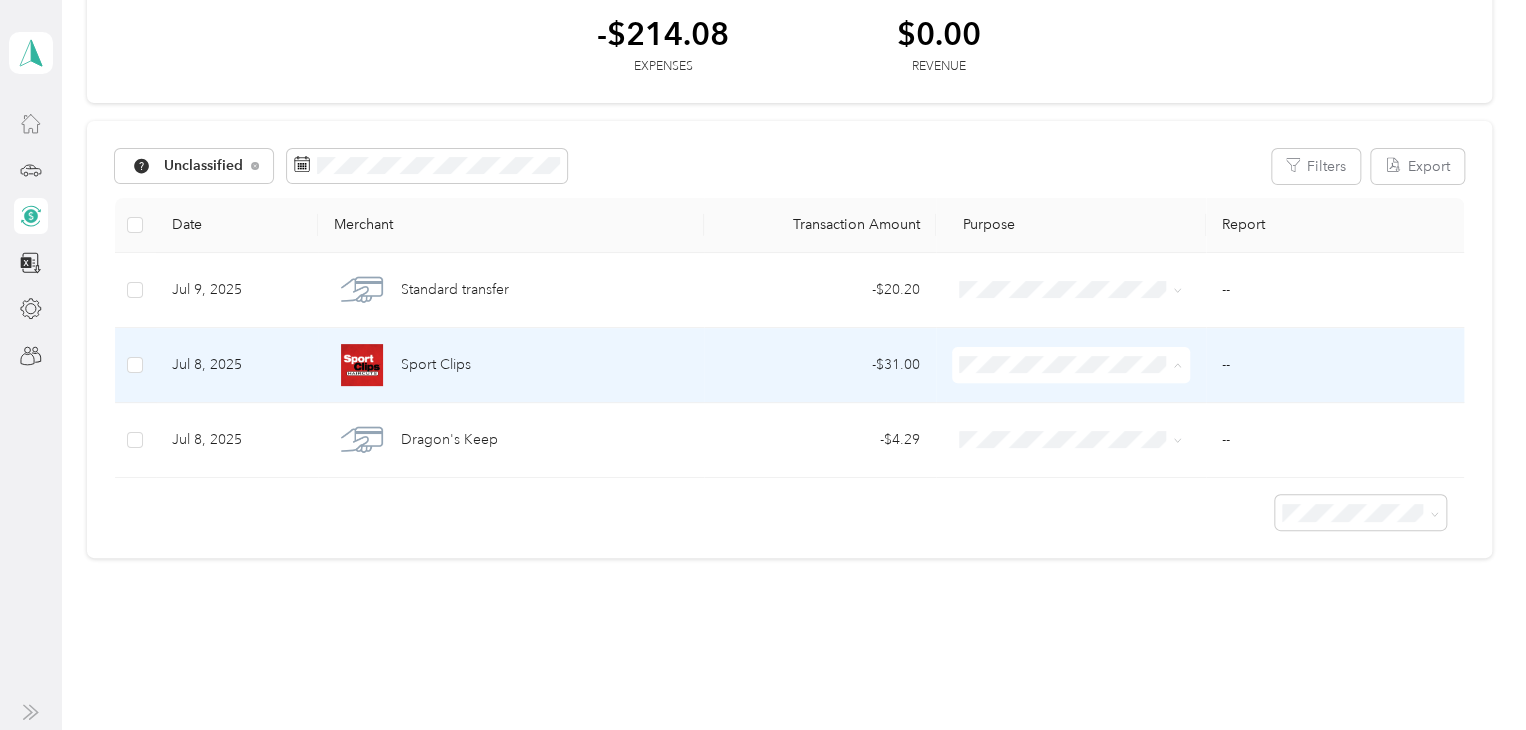 click on "Work" at bounding box center (1066, 402) 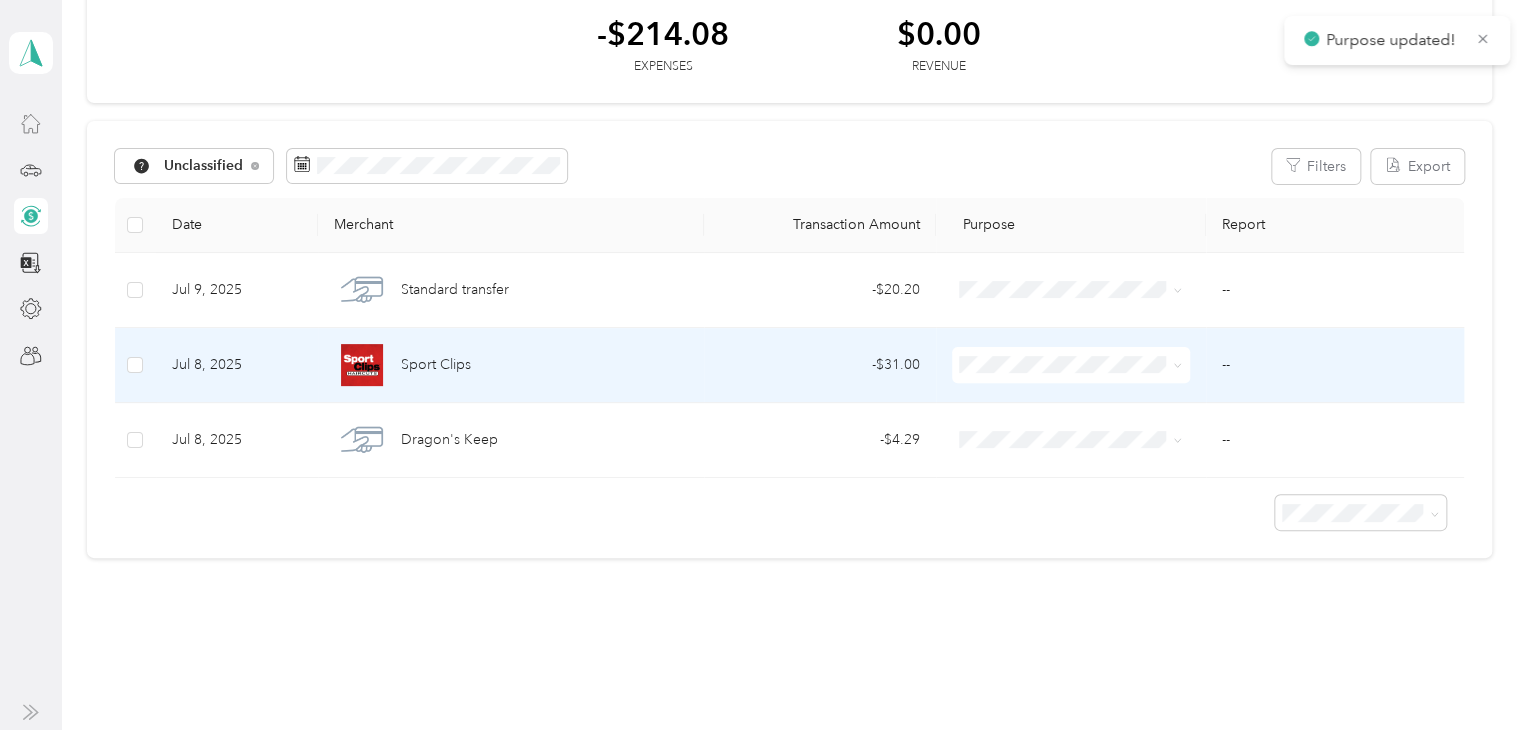 scroll, scrollTop: 60, scrollLeft: 0, axis: vertical 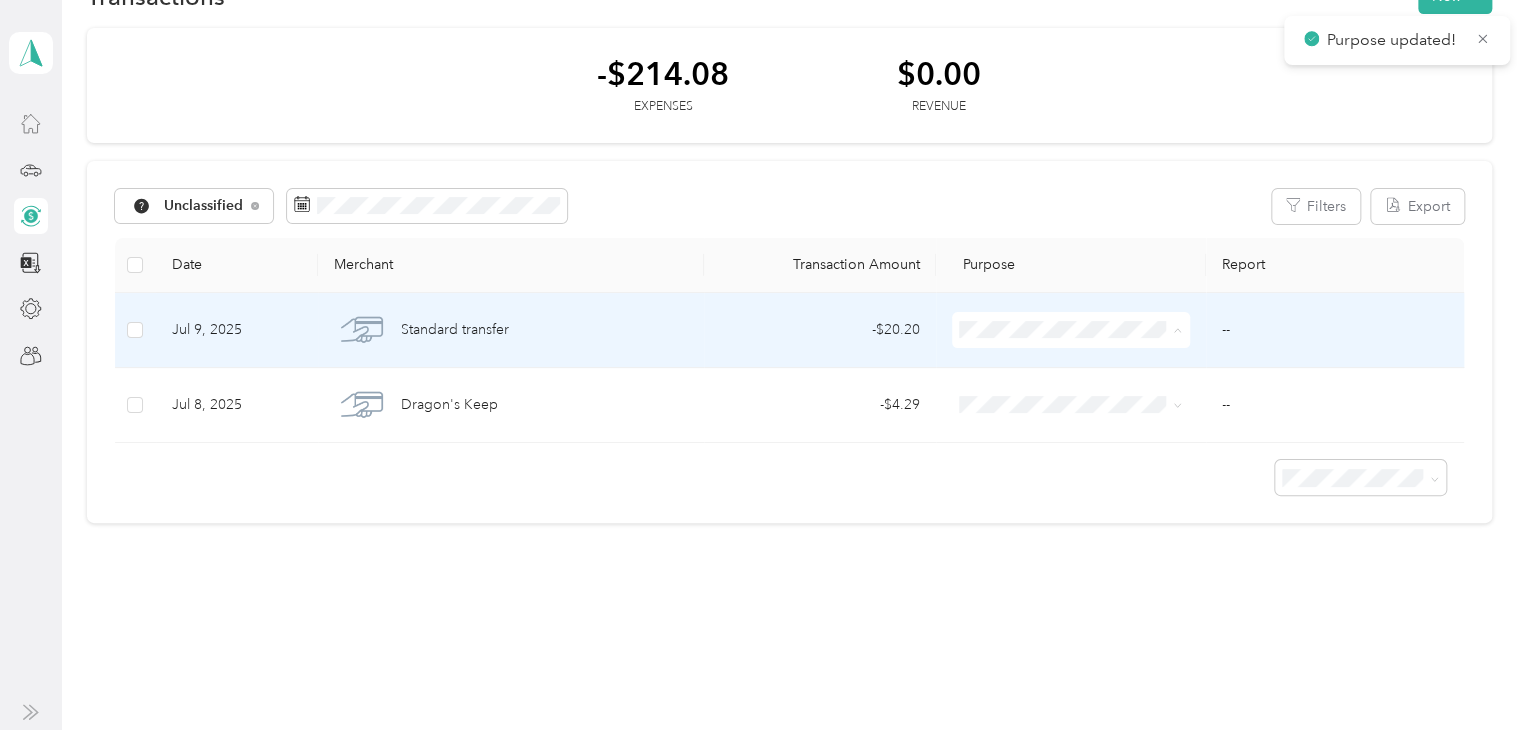 click on "Personal" at bounding box center [1085, 402] 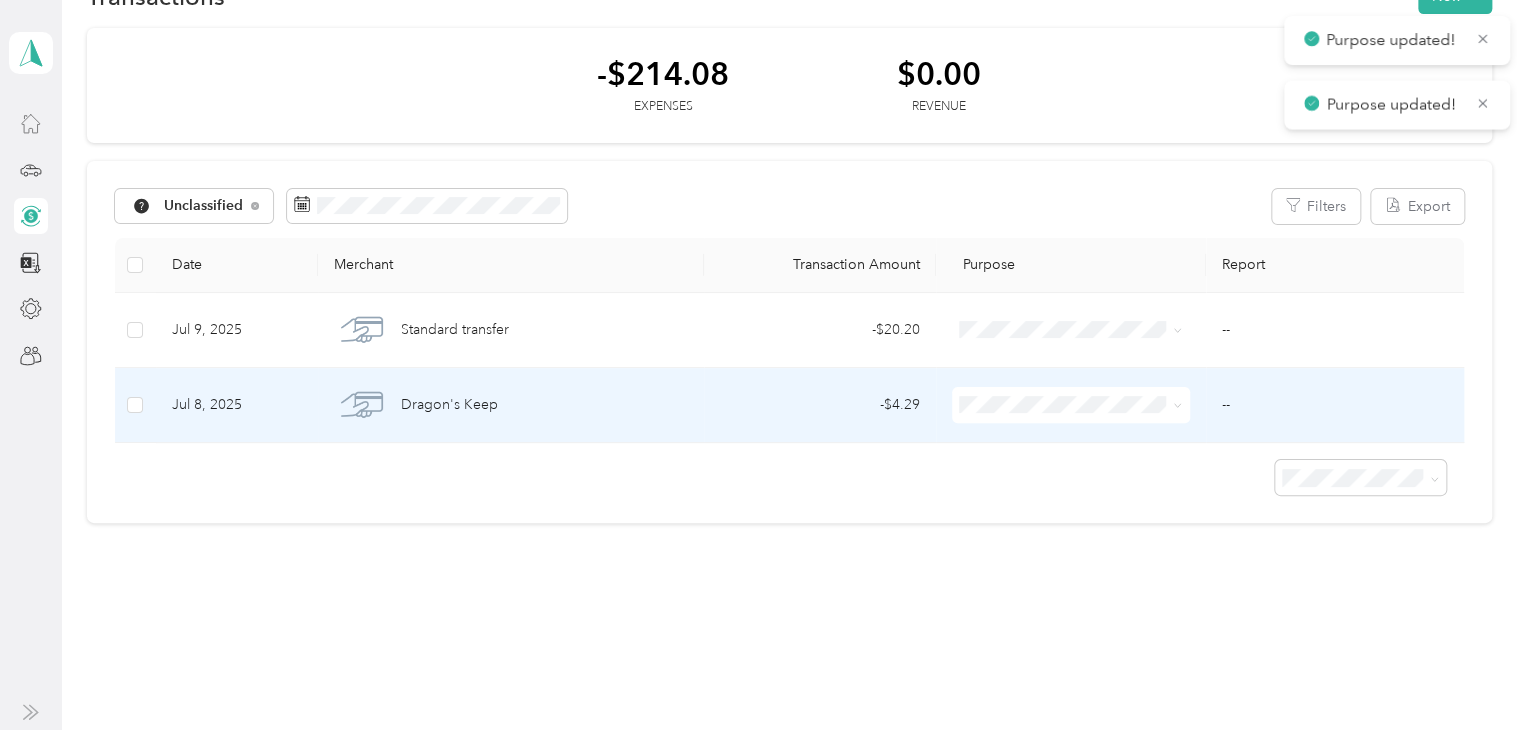 scroll, scrollTop: 0, scrollLeft: 0, axis: both 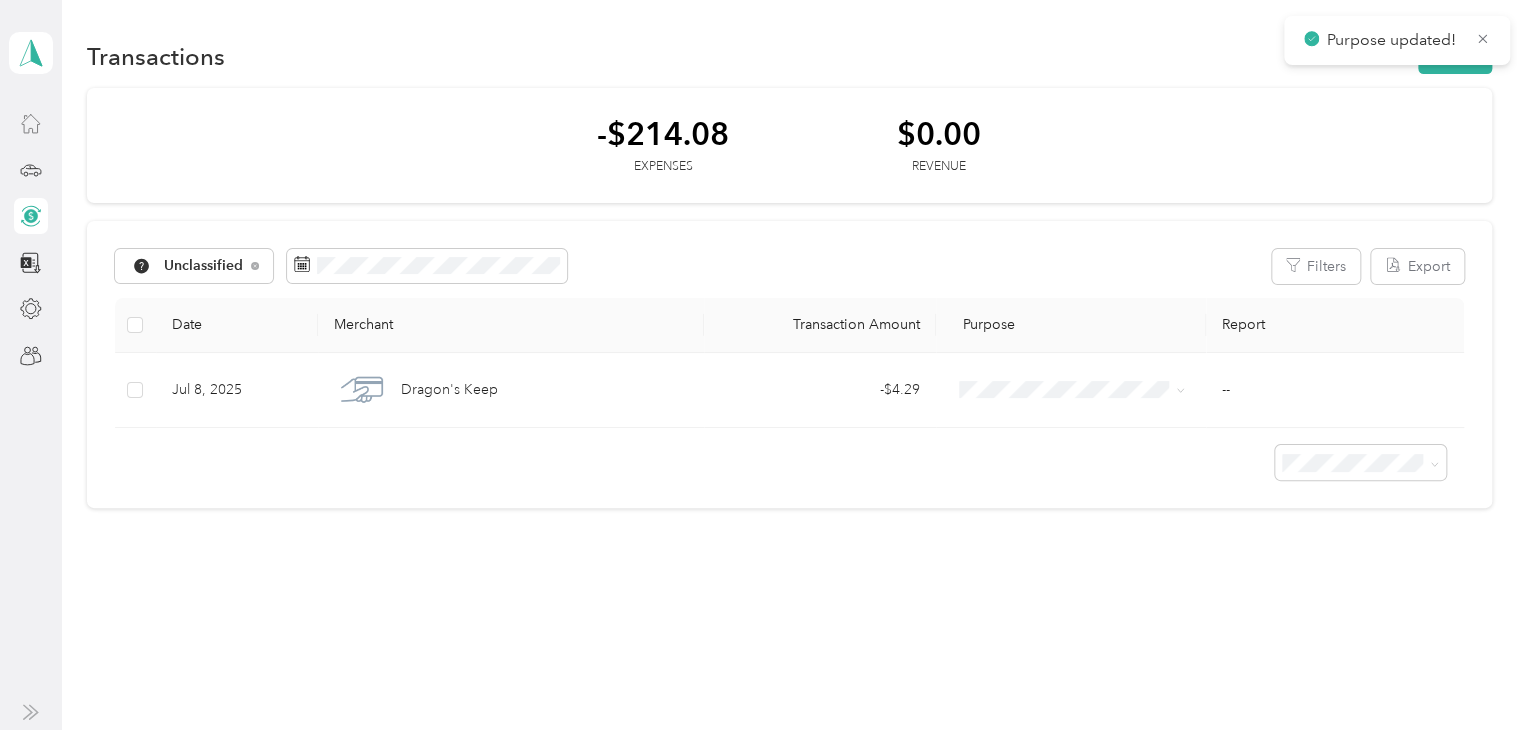 click on "Personal" at bounding box center (1095, 462) 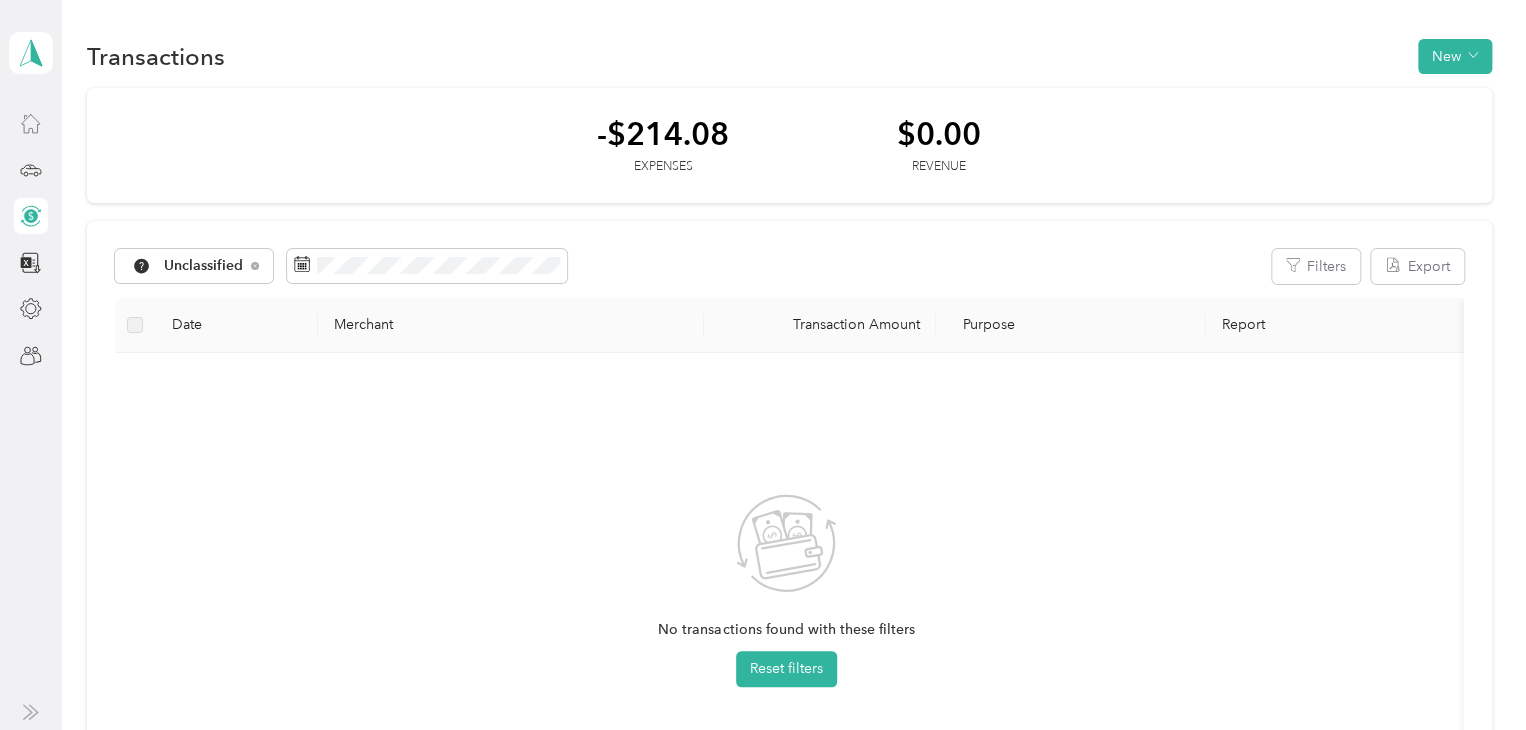 click 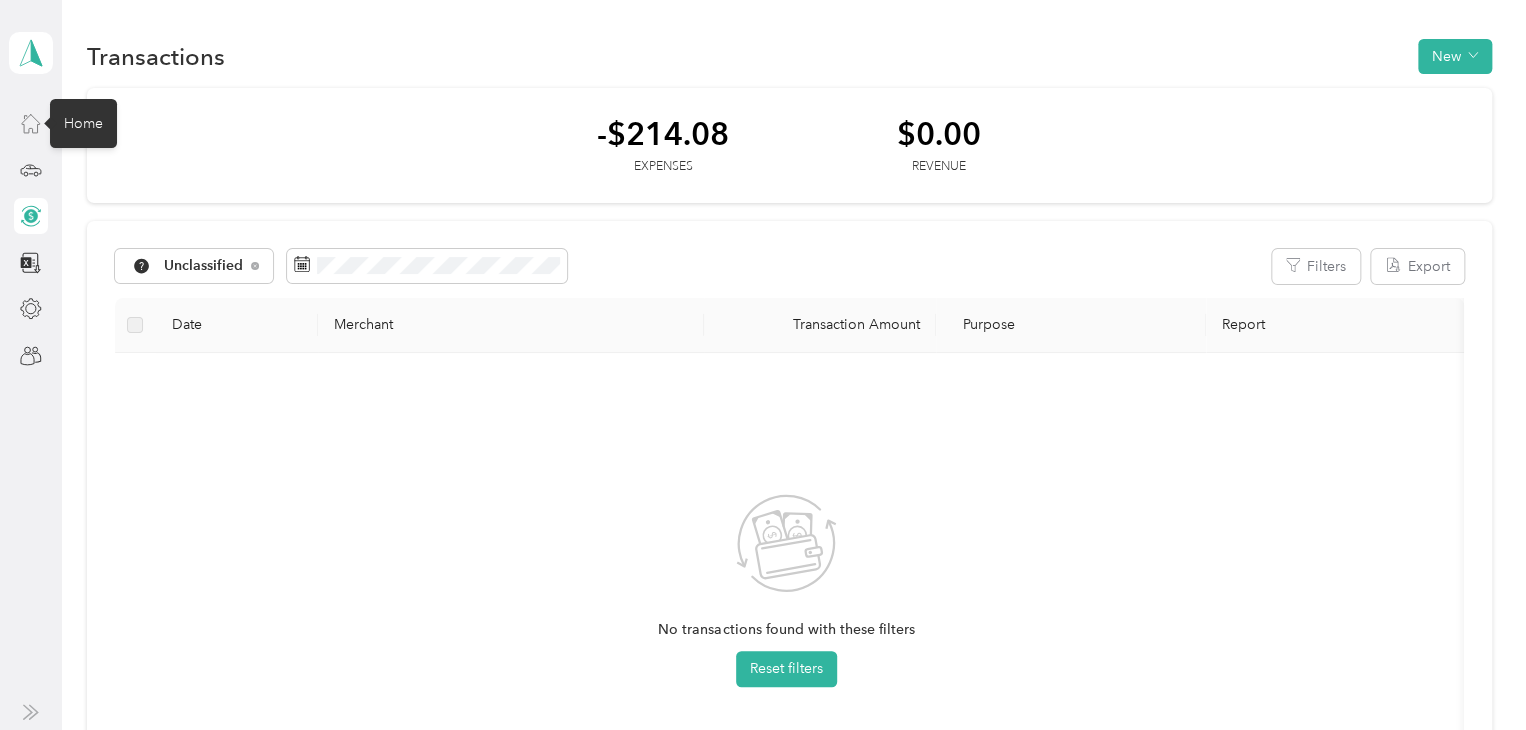 click 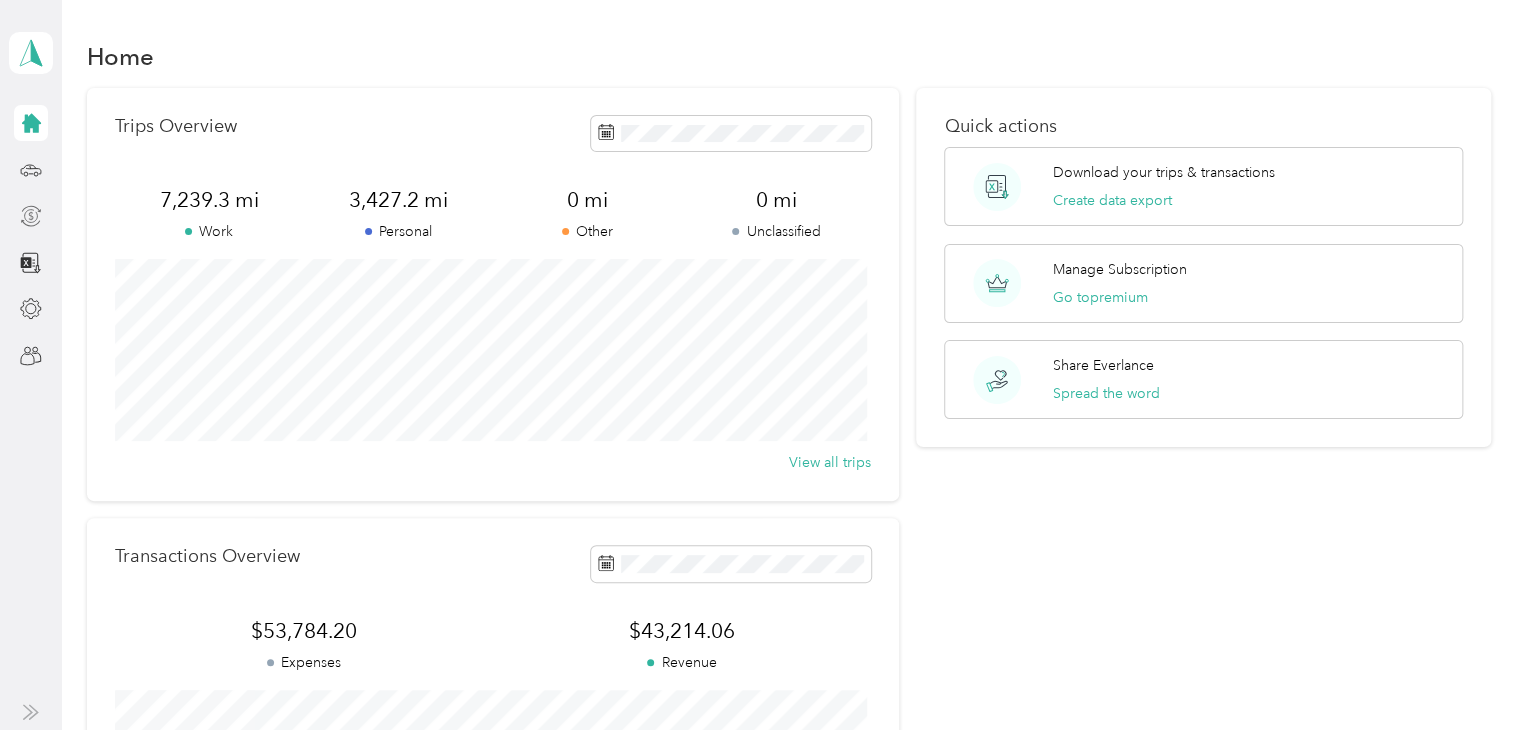 click at bounding box center (31, 239) 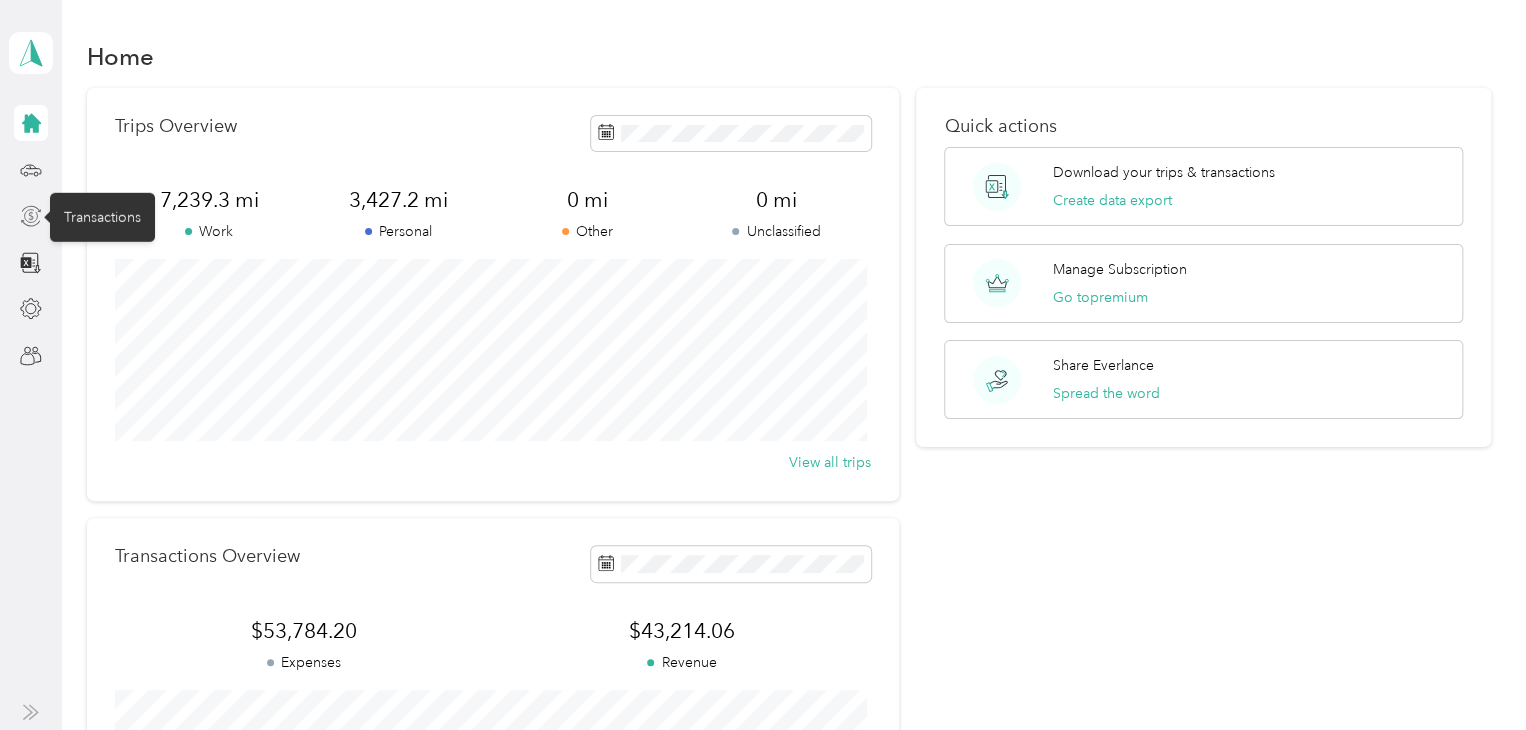 click 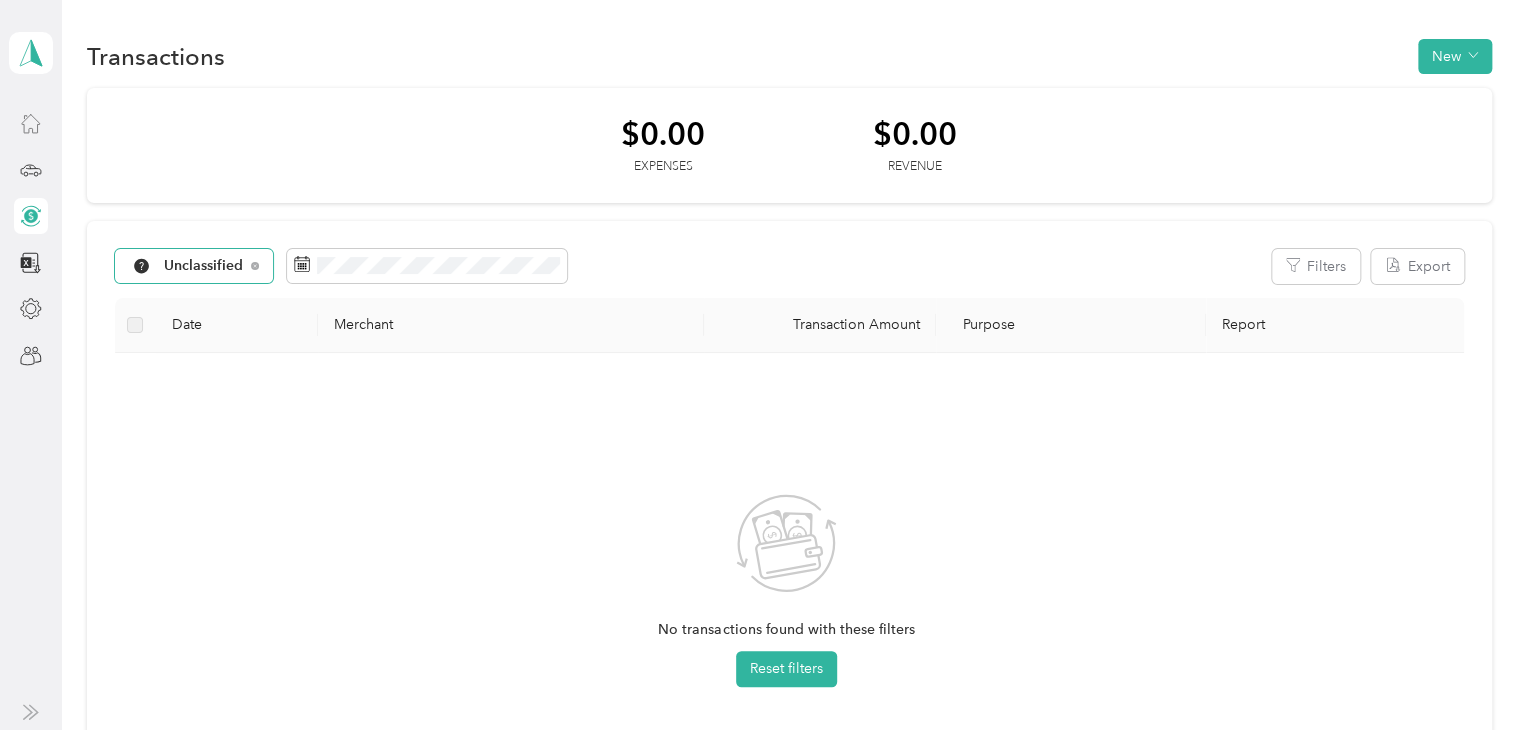 click on "Unclassified" at bounding box center [194, 266] 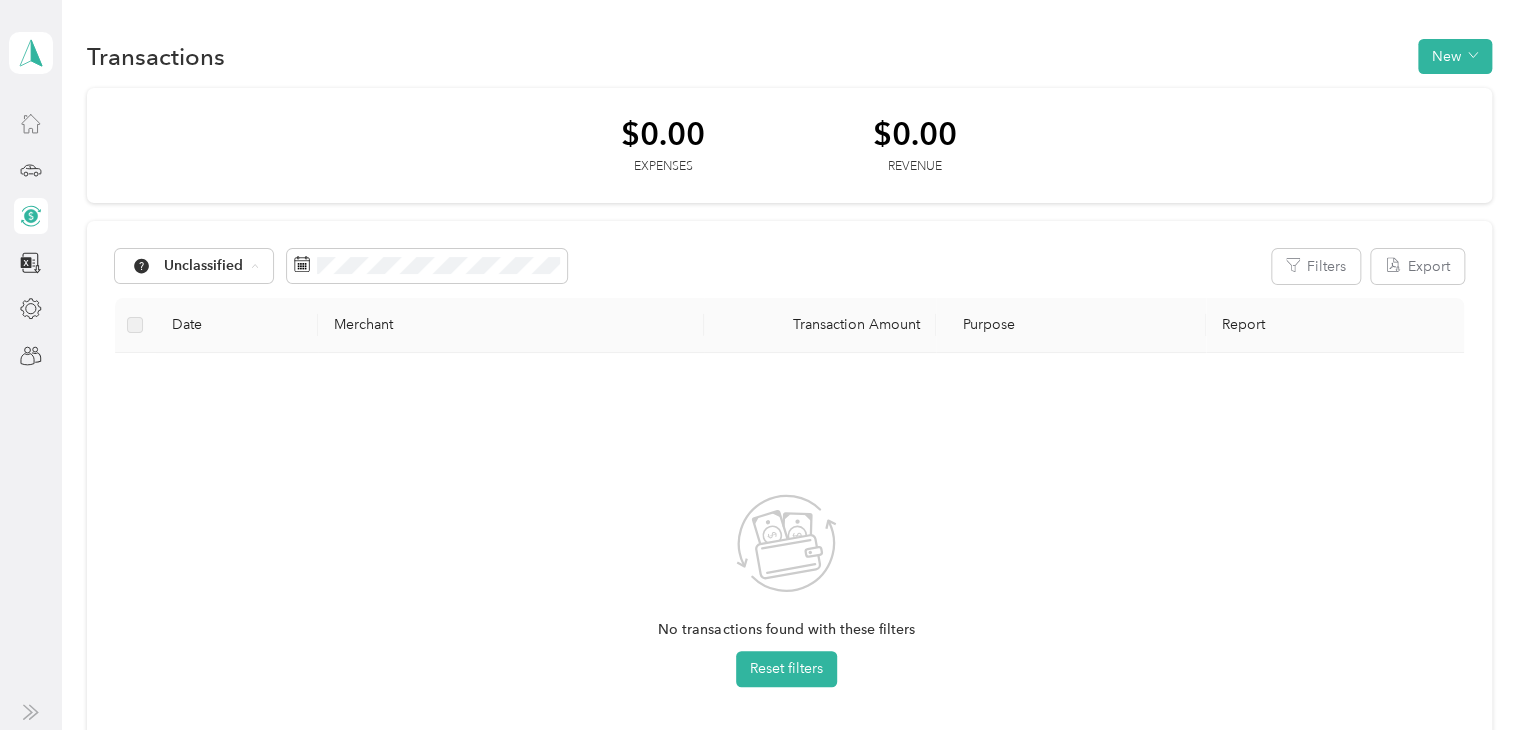 click on "Lyft" at bounding box center (216, 442) 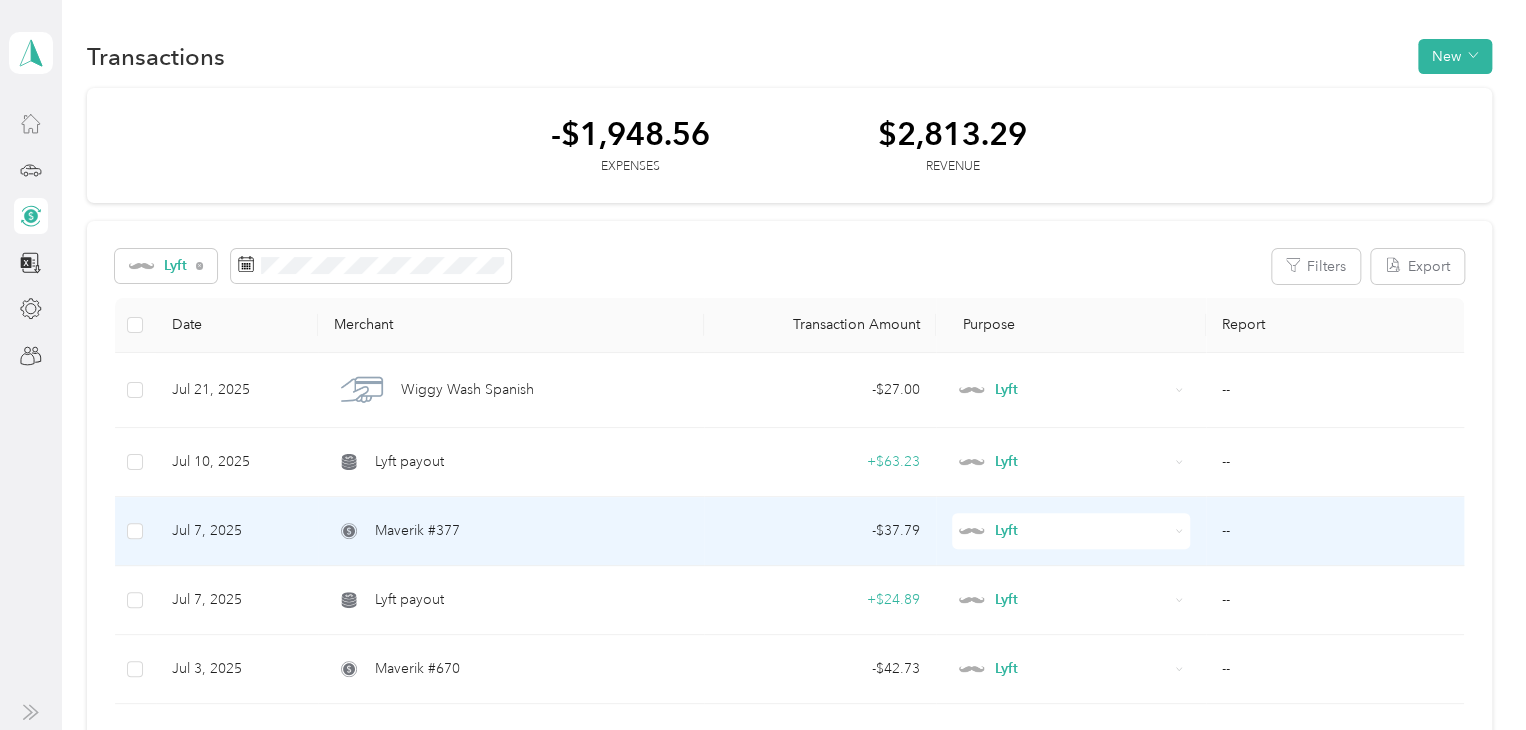 scroll, scrollTop: 100, scrollLeft: 0, axis: vertical 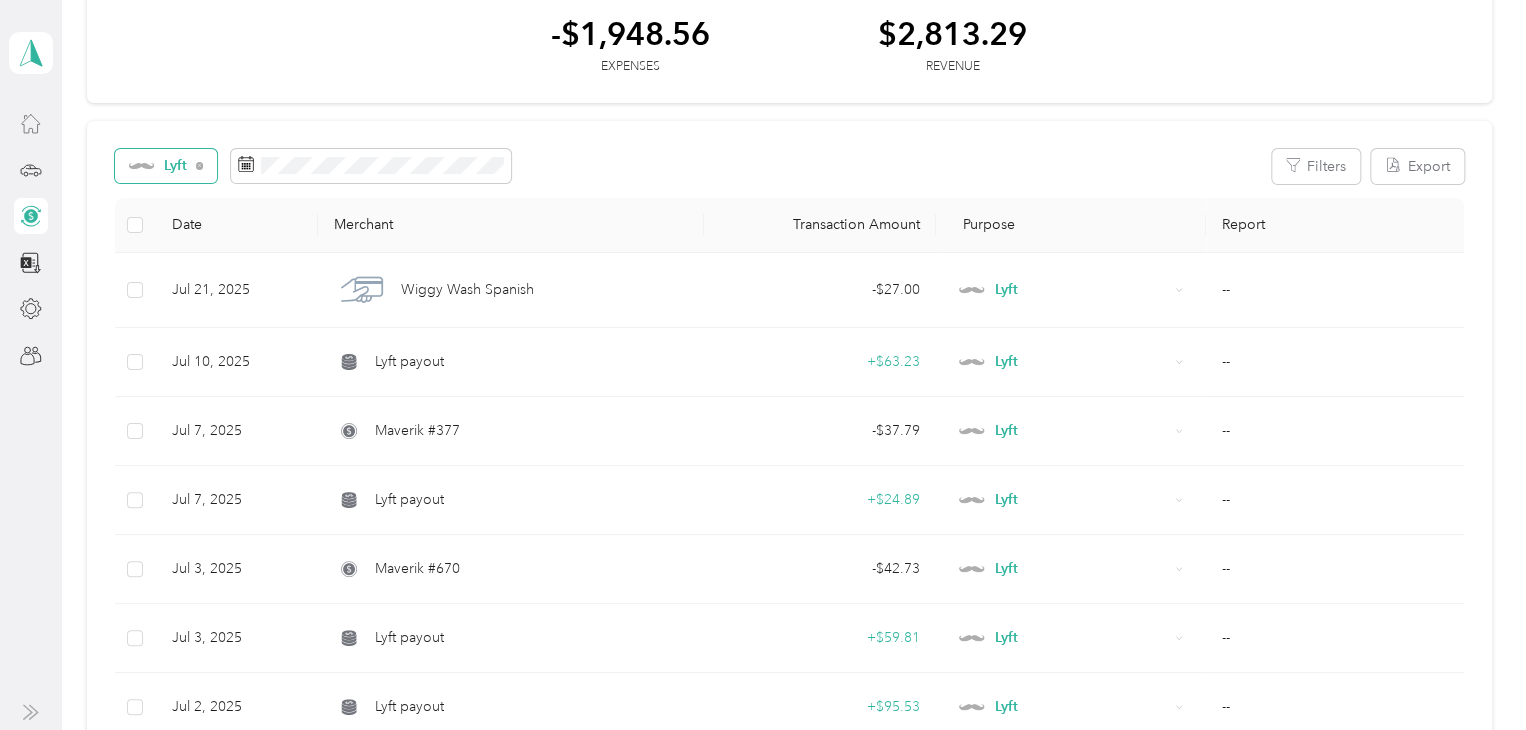 click on "Lyft" at bounding box center (166, 166) 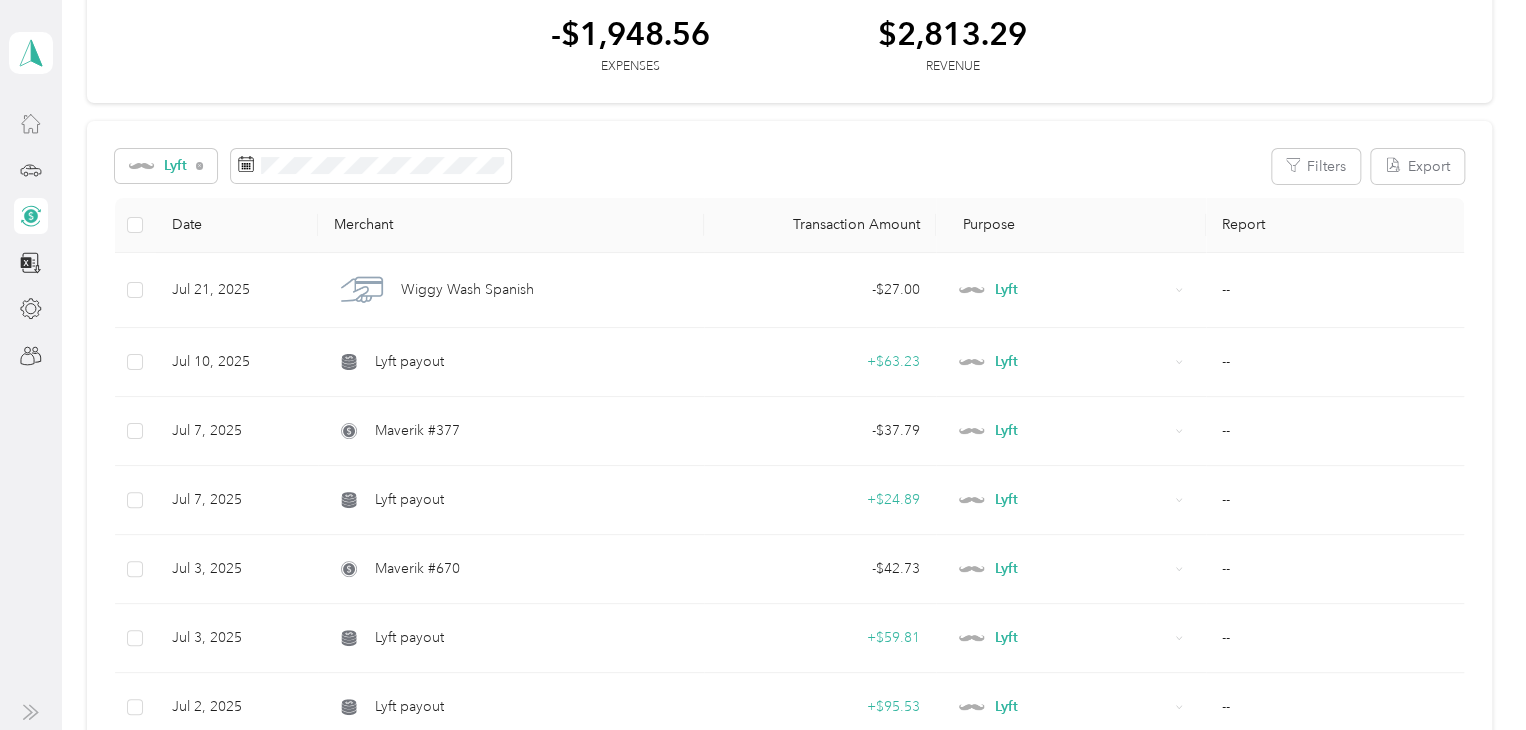 click 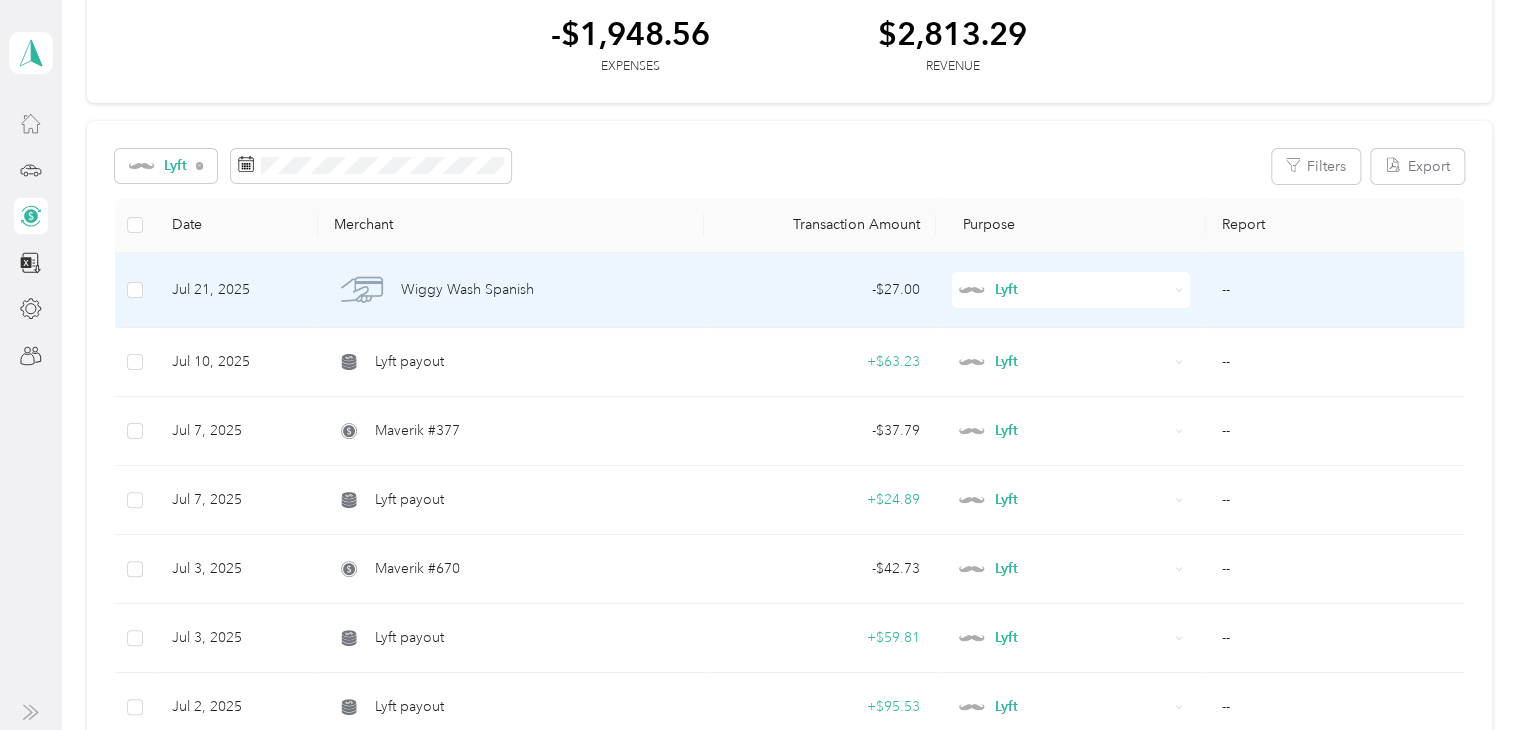 scroll, scrollTop: 0, scrollLeft: 0, axis: both 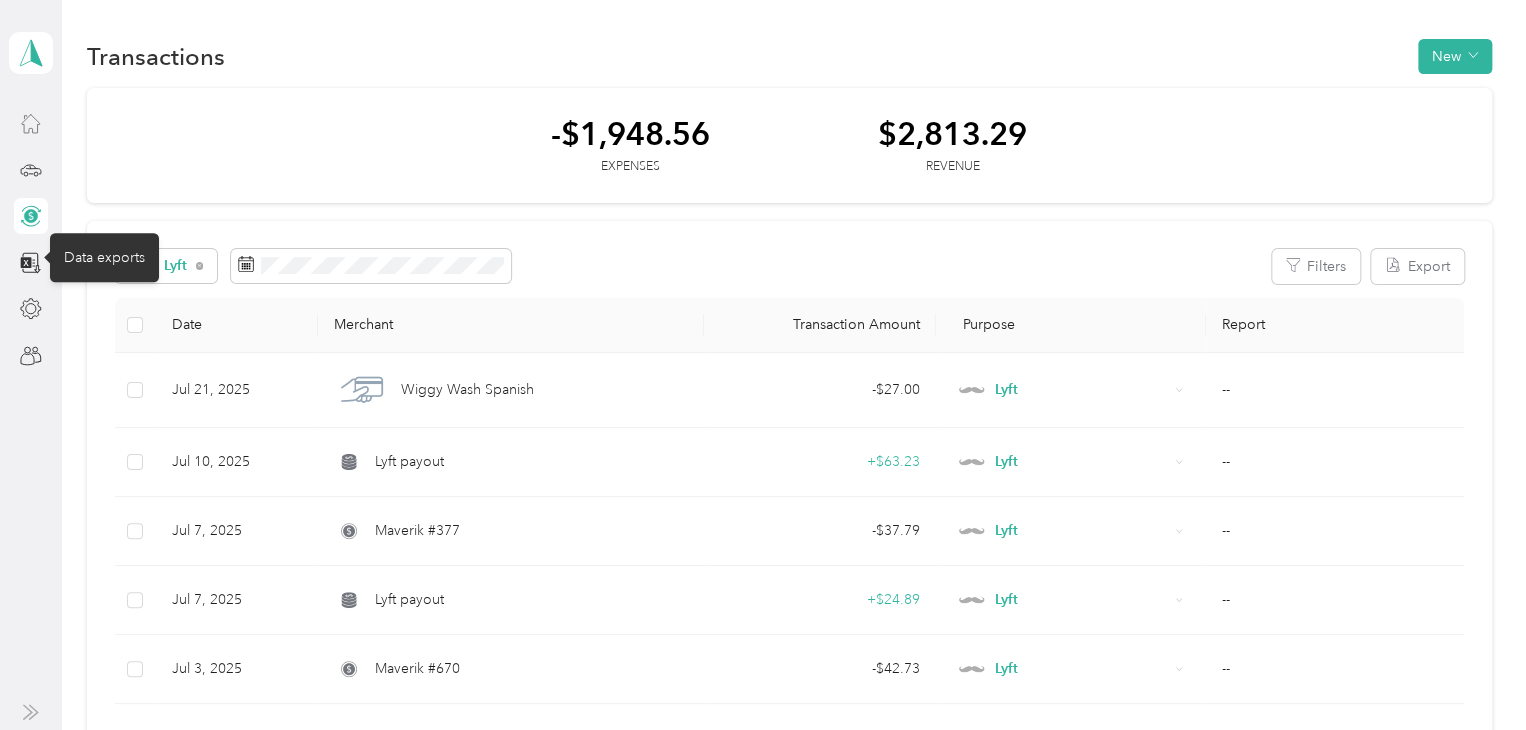 click on "Data exports" at bounding box center [104, 257] 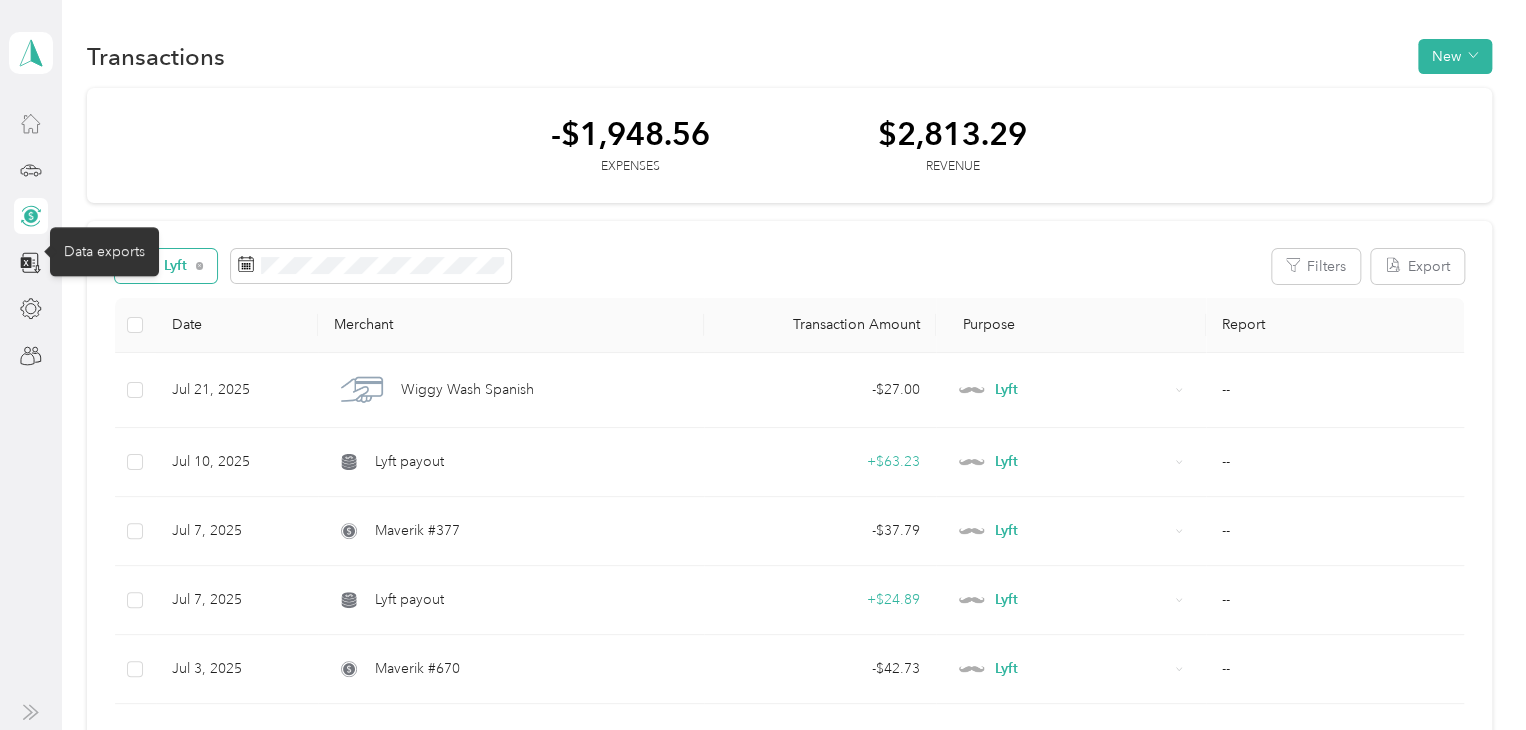 click on "Lyft" at bounding box center (176, 266) 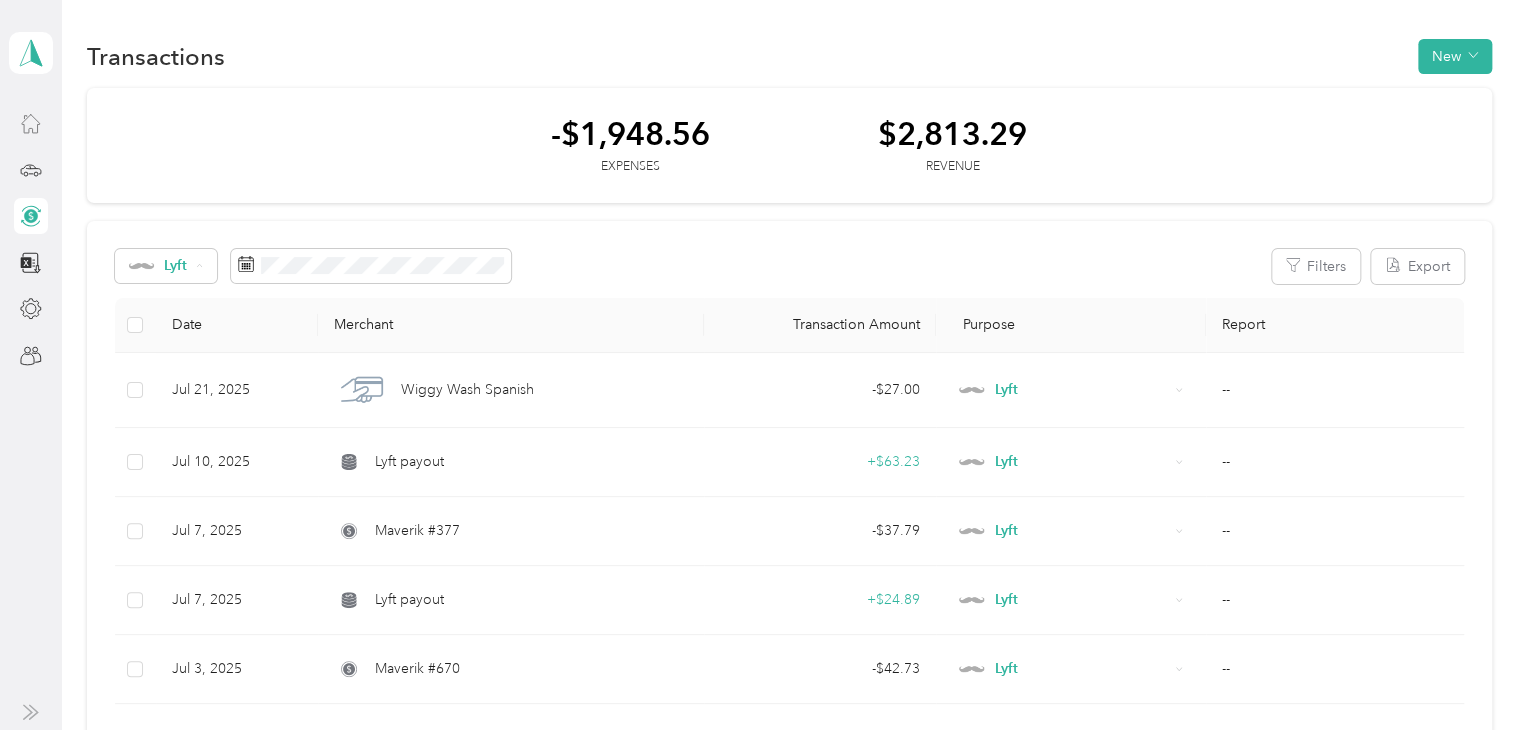 click on "All purposes" at bounding box center [205, 302] 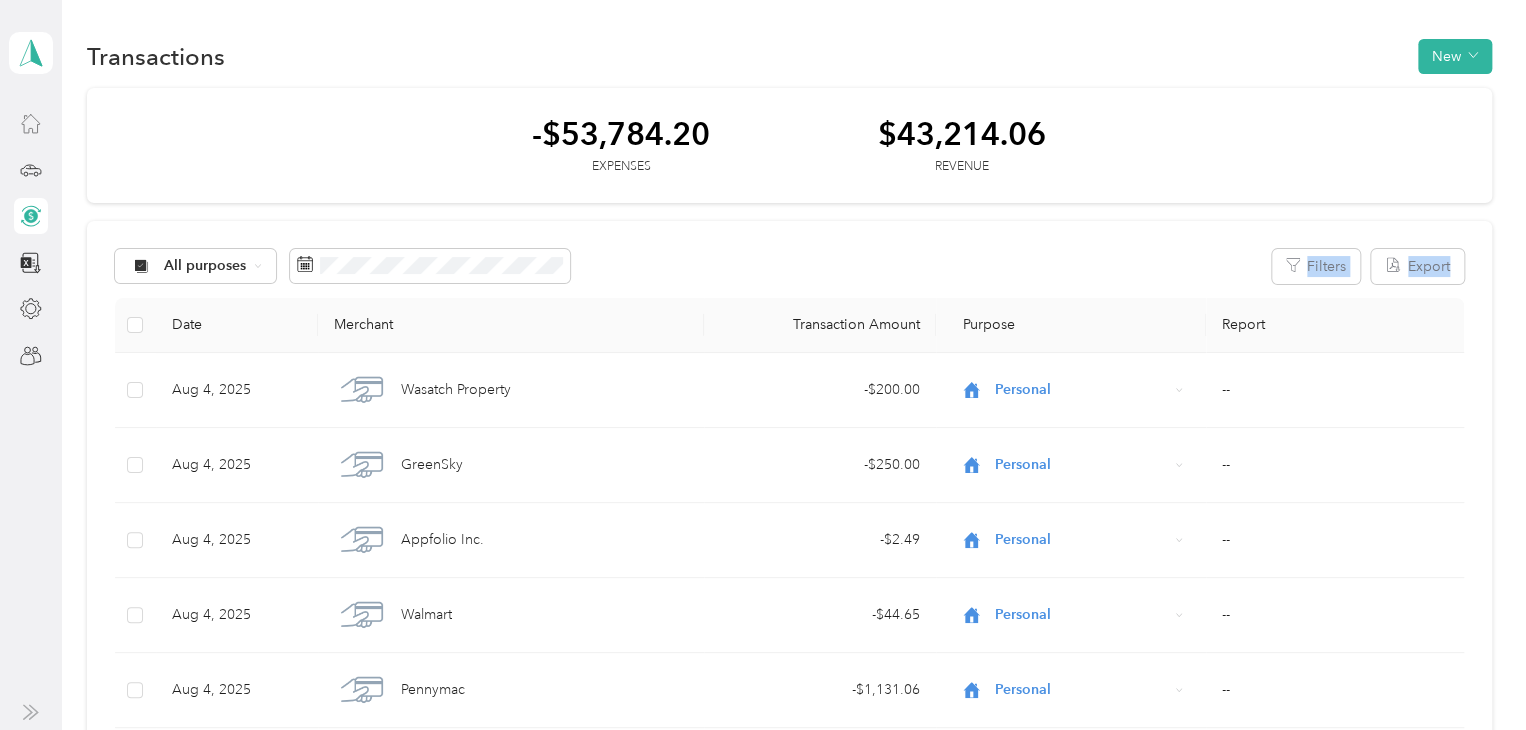 click on "All purposes Filters Export Date Merchant Transaction Amount Purpose Report             [DATE] Wasatch Property -  $[AMOUNT] Personal -- [DATE] GreenSky -  $[AMOUNT] Personal -- [DATE] Appfolio Inc. -  $[AMOUNT] Personal -- [DATE] Walmart -  $[AMOUNT] Personal -- [DATE] Pennymac -  $[AMOUNT] Personal -- [DATE] Alltrails Com -  $[AMOUNT] Personal -- [DATE] CENTRAL BANK PAYSON,UT US +  $[AMOUNT] Personal -- [DATE] MOBILE BANKING SHARE TRANSFER TO HOME EQUITY -  $[AMOUNT] Personal -- [DATE] Payson City Corp Cust Pmts -  $[AMOUNT] Personal -- [DATE] MOBILE BANKING SHARE TRANSFER TO SHARE ACCOUNT:XXXXXX450-9.9 [LAST NAME] -  $[AMOUNT] Personal -- [DATE] MOBILE BANKING SHARE TRANSFER FROM SHARE ACCOUNT:XXXXXX450-9.9 [LAST NAME] +  $[AMOUNT] Personal -- [DATE] MOBILE BANKING SHARE TRANSFER FROM HOME EQUITY +  $[AMOUNT] Personal -- [DATE] Walmart -  $[AMOUNT] Personal -- [DATE] Petco -  $[AMOUNT] Personal -- [DATE] West High Schoolwest -  $[AMOUNT] Charity" at bounding box center [789, 1265] 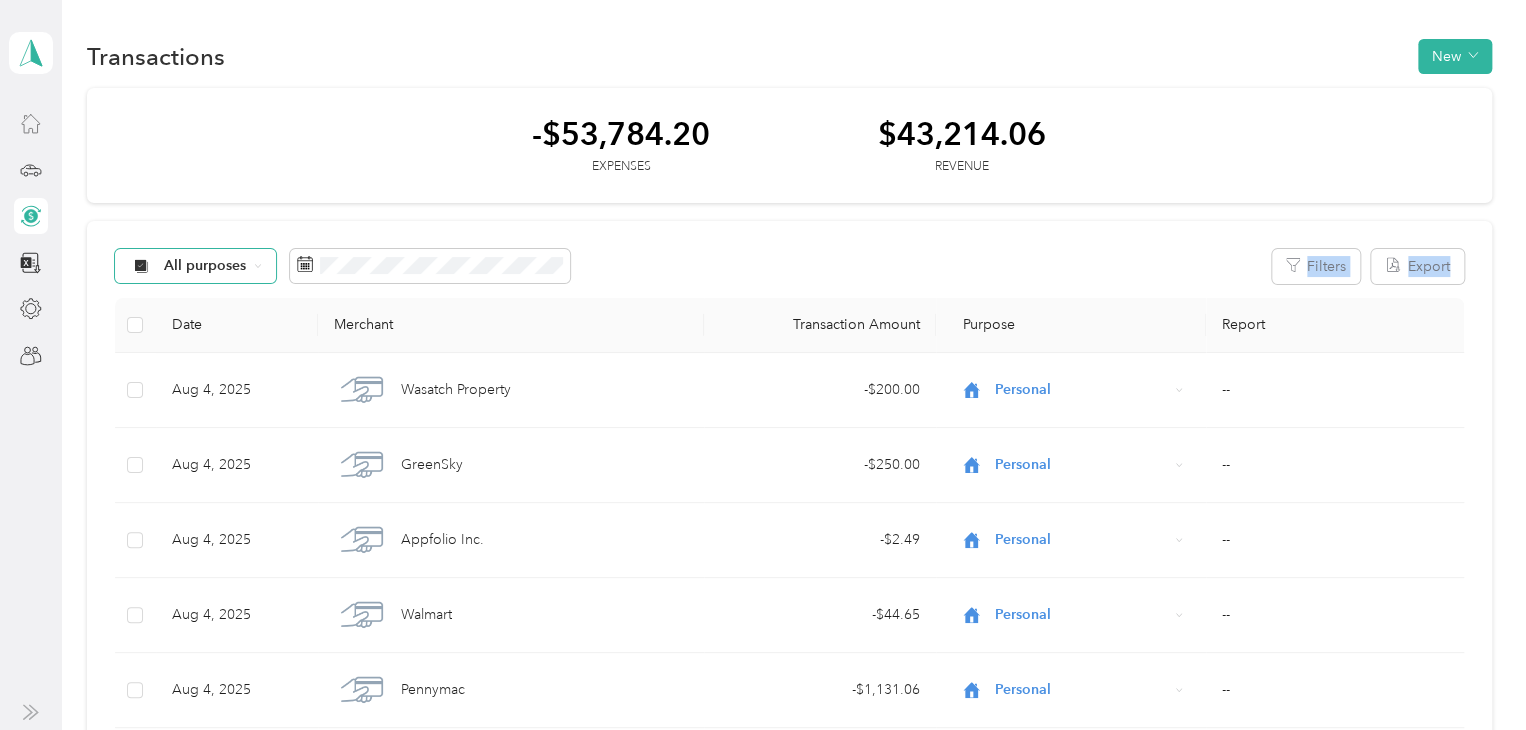 click on "All purposes" at bounding box center (205, 266) 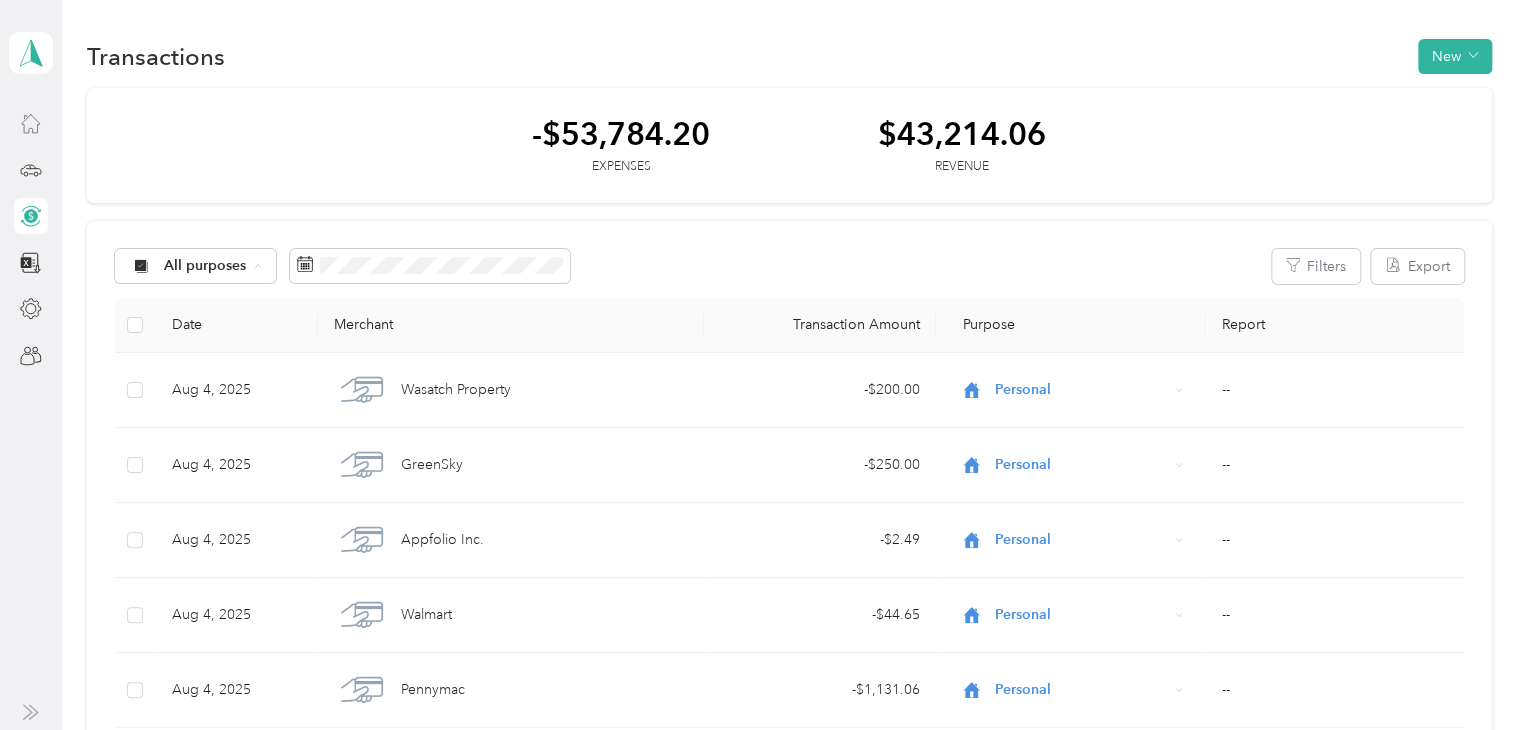 click on "All purposes Unclassified Work Personal Lyft   Real Estate Other Charity Medical Moving Commute" at bounding box center (195, 425) 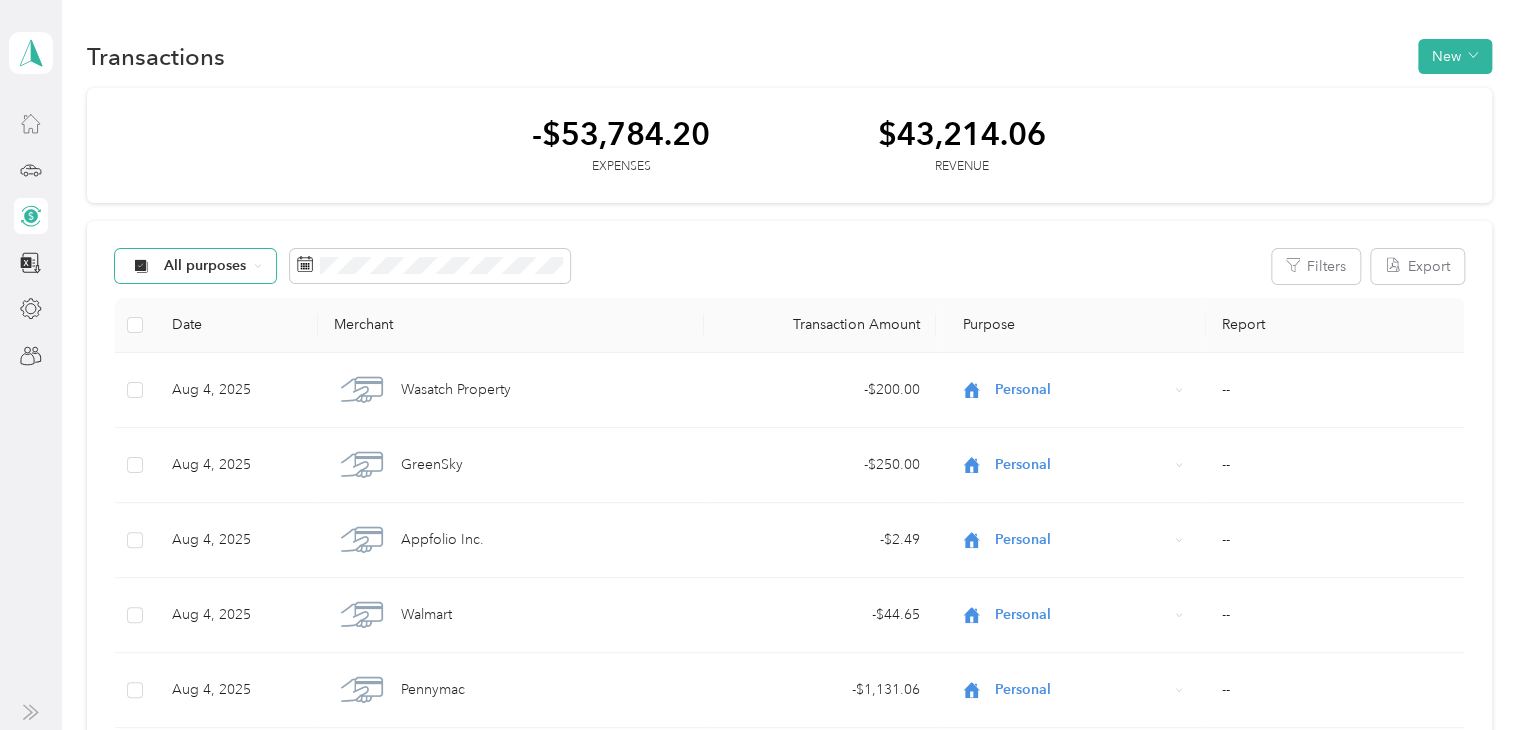 click on "All purposes" at bounding box center [196, 266] 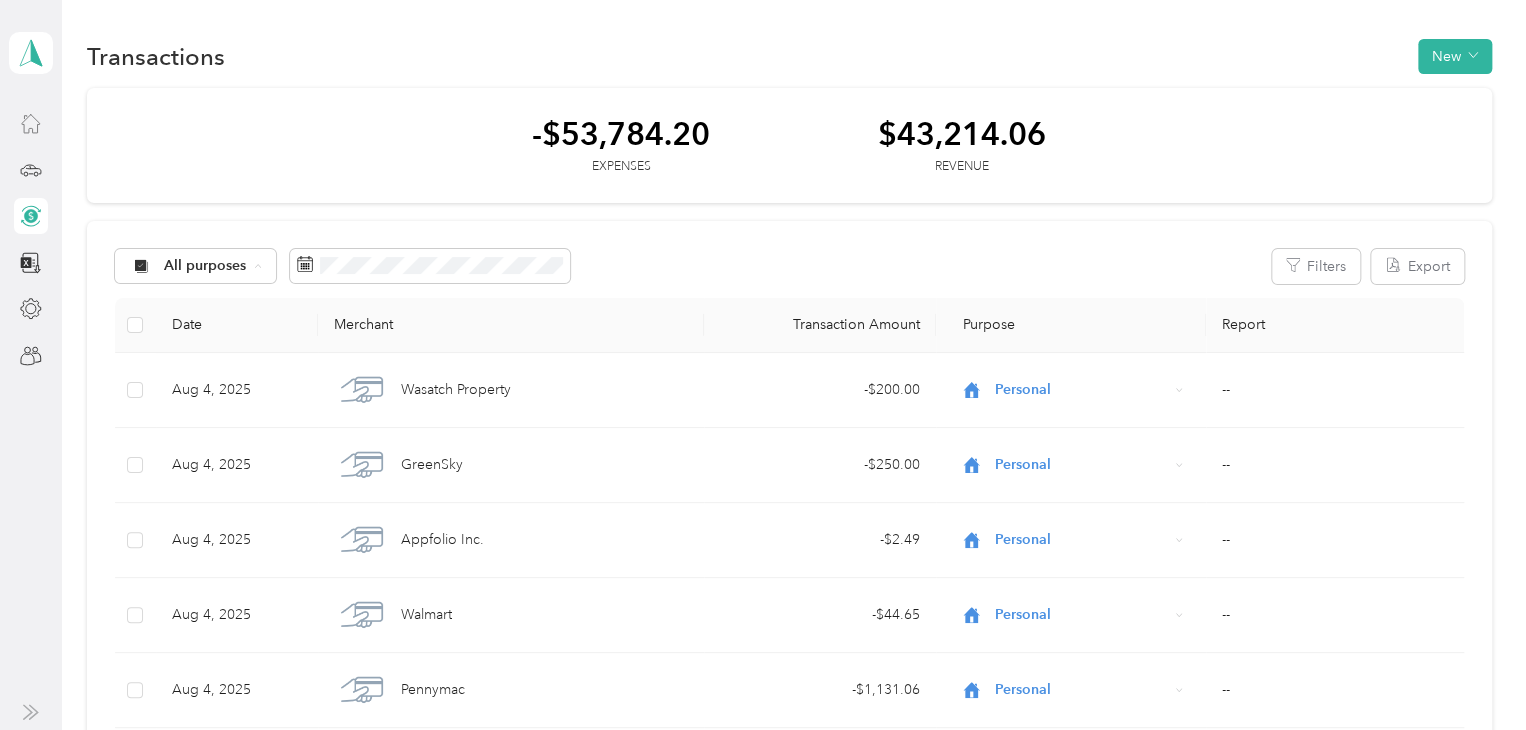 click on "Lyft" at bounding box center (212, 442) 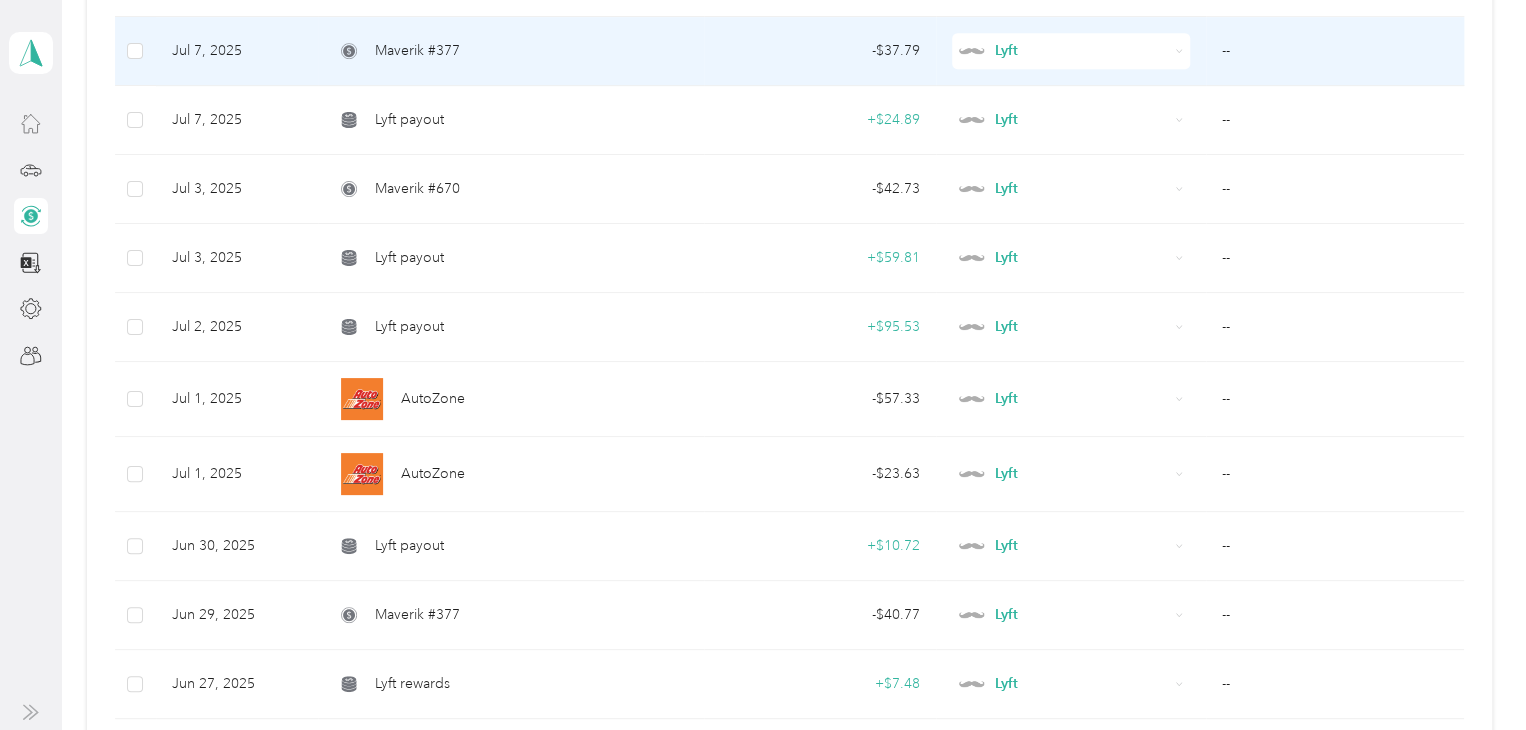 scroll, scrollTop: 600, scrollLeft: 0, axis: vertical 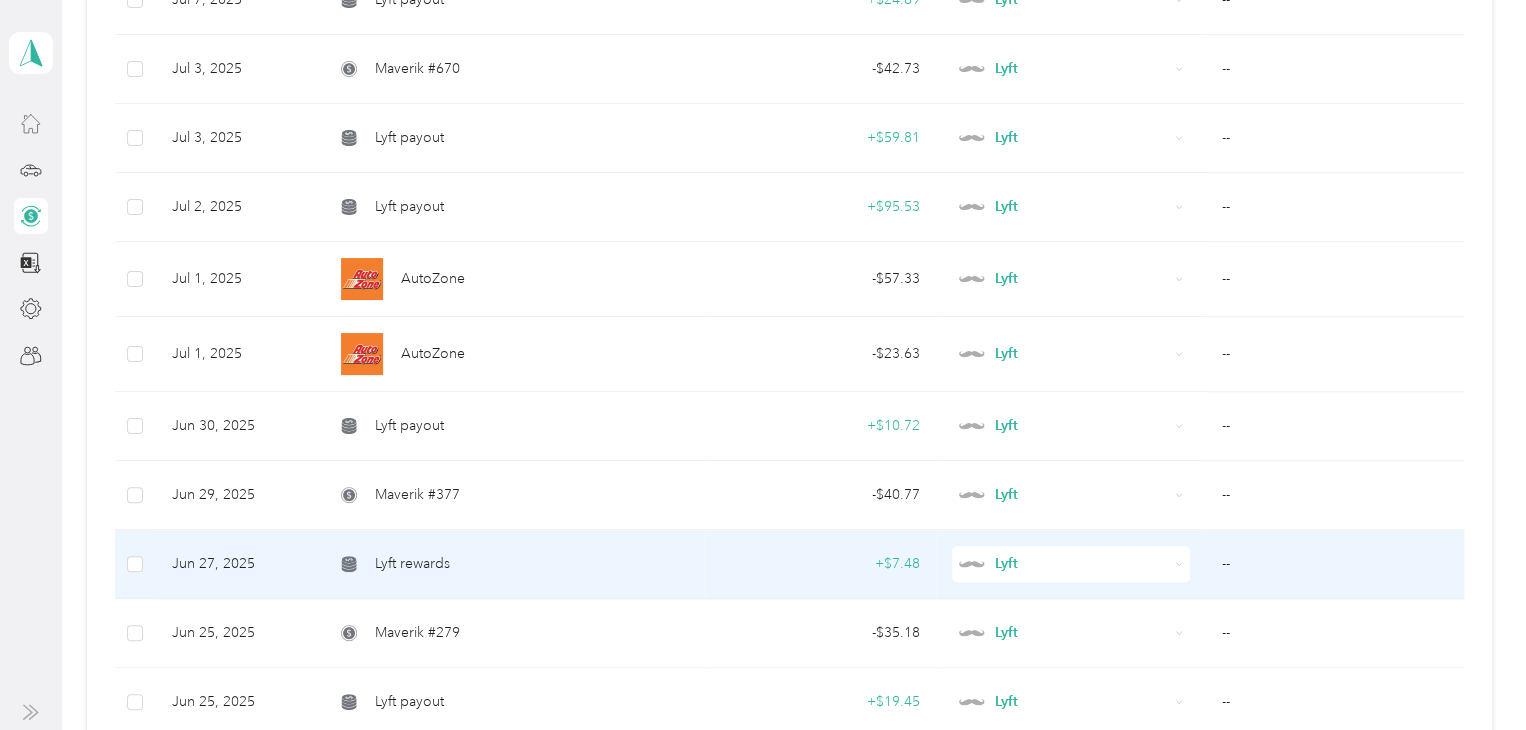 click on "Jun 27, 2025" at bounding box center [237, 564] 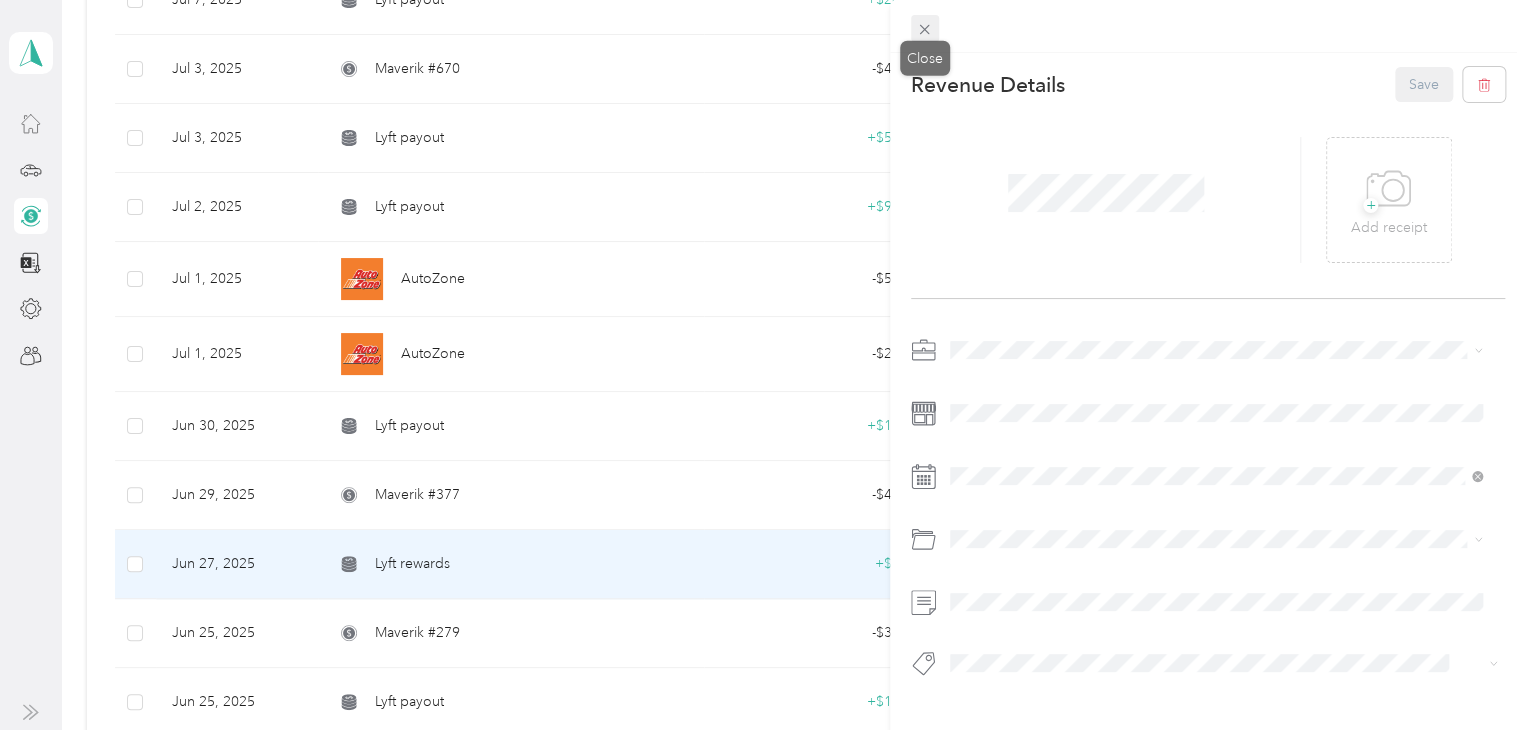 click at bounding box center [925, 29] 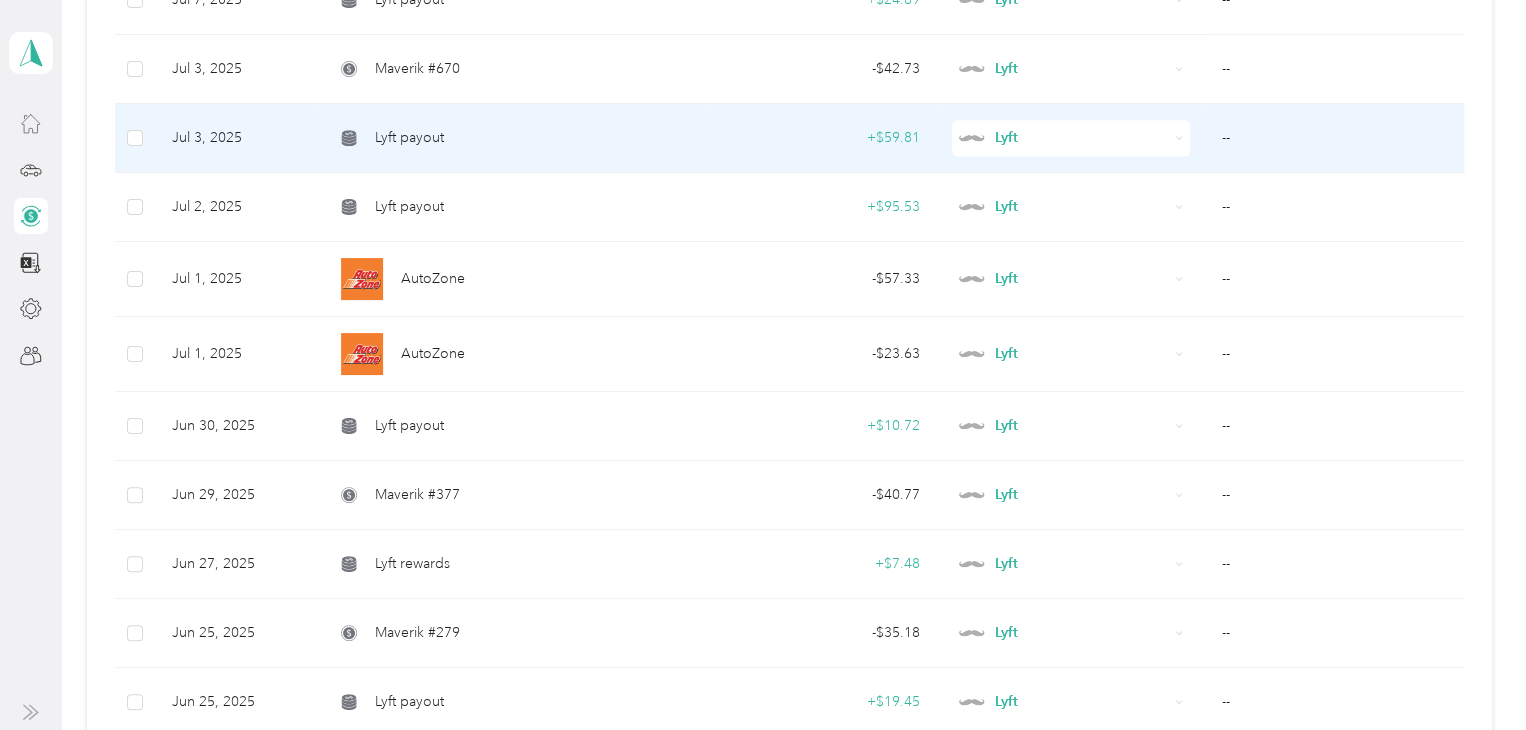 scroll, scrollTop: 0, scrollLeft: 0, axis: both 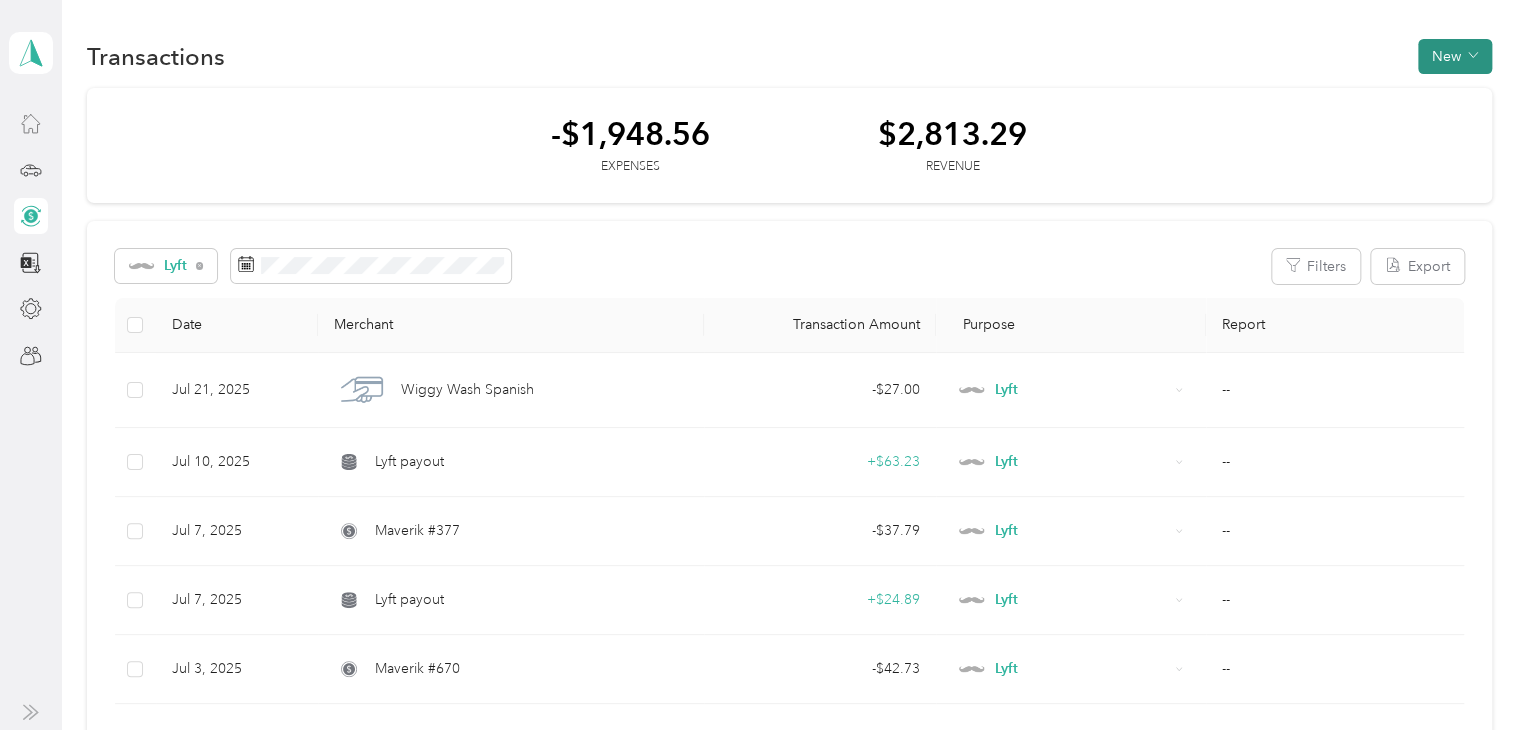 click on "New" at bounding box center [1455, 56] 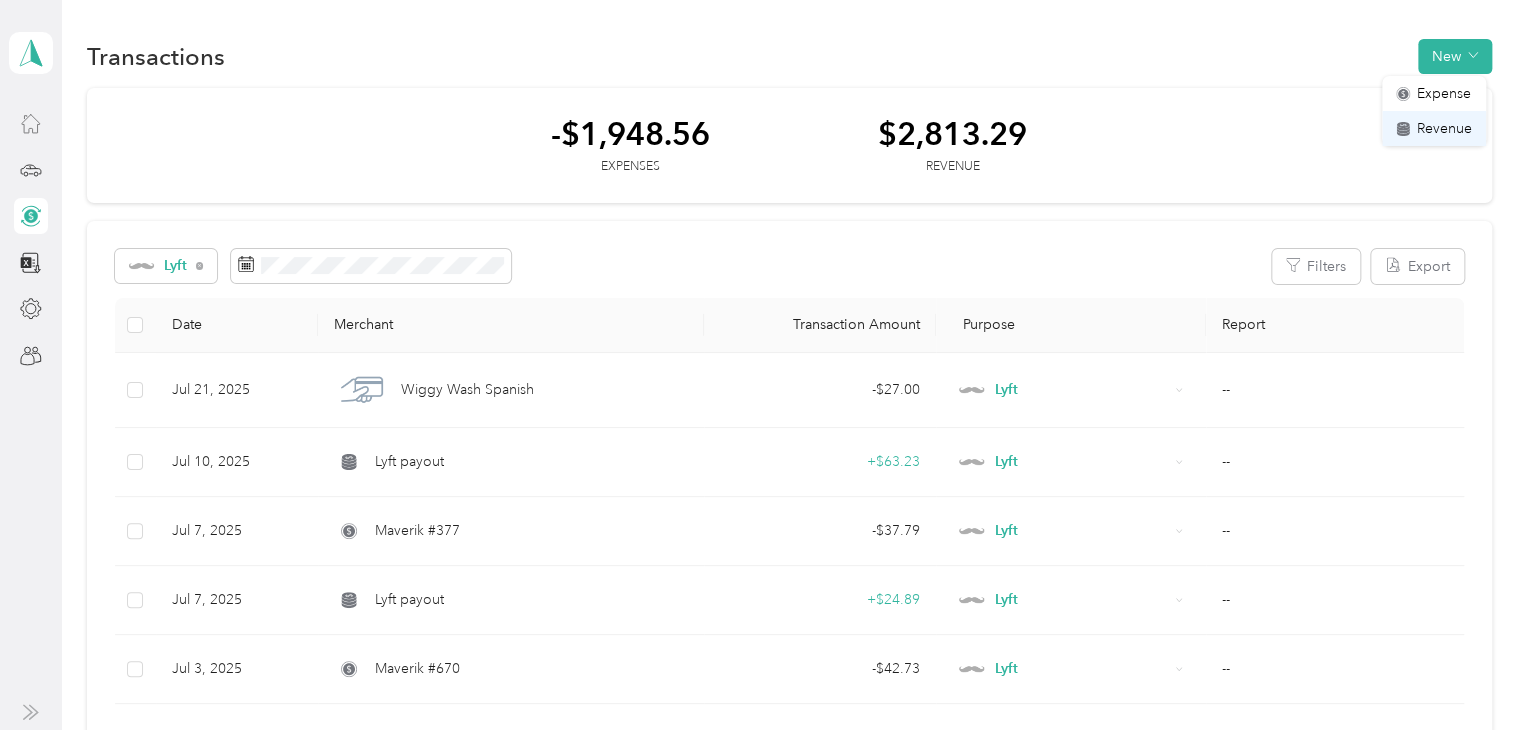 click on "Revenue" at bounding box center [1444, 128] 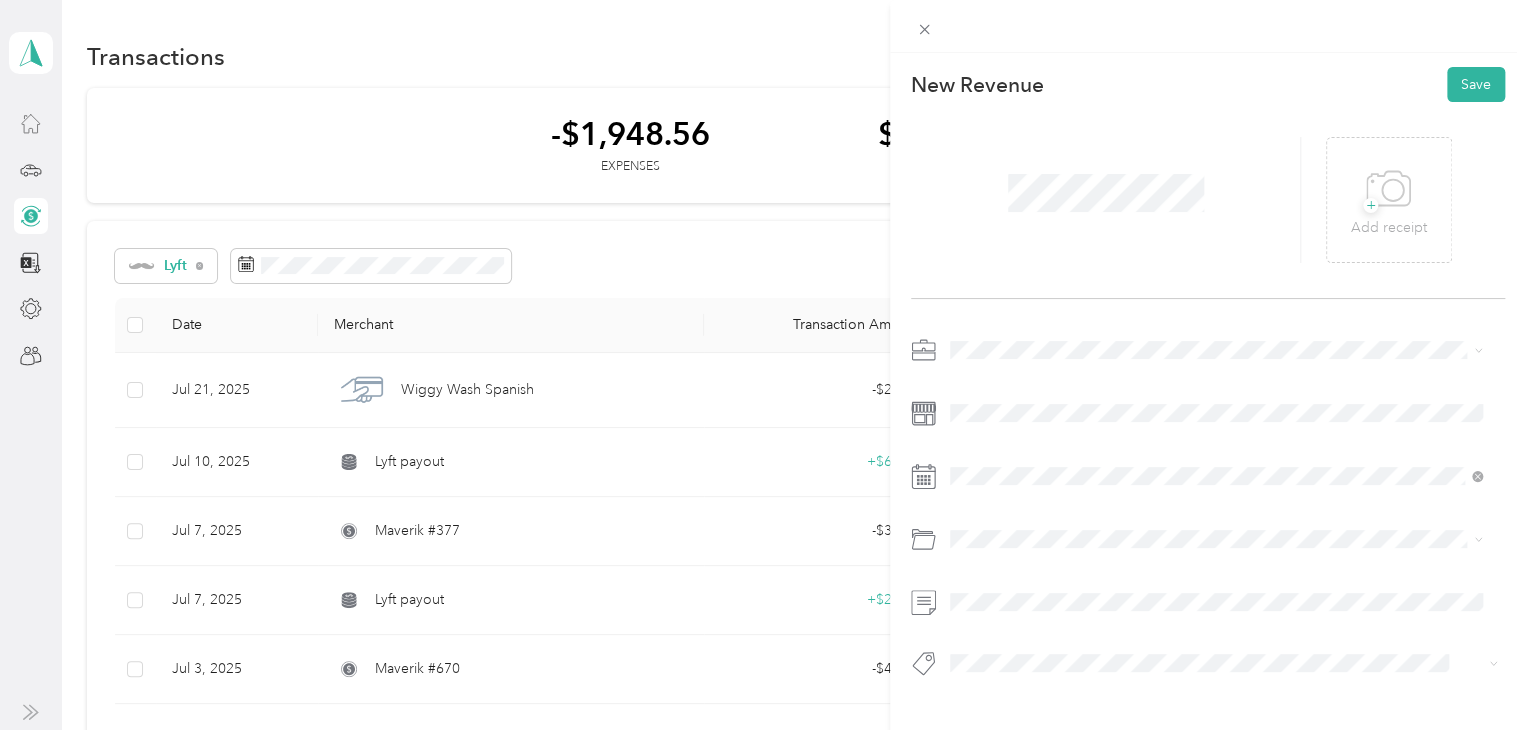 click on "Lyft" at bounding box center (1216, 454) 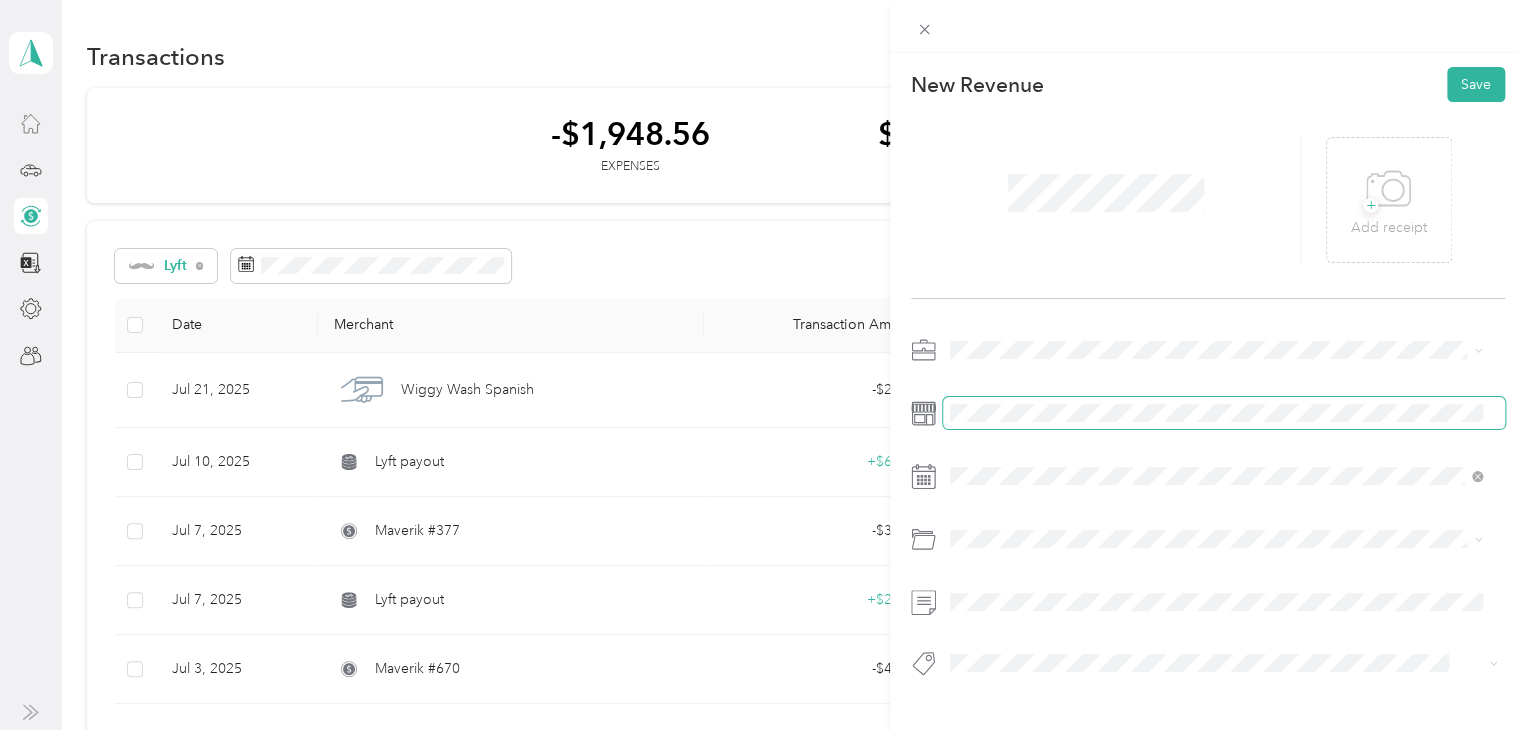 click at bounding box center [1224, 413] 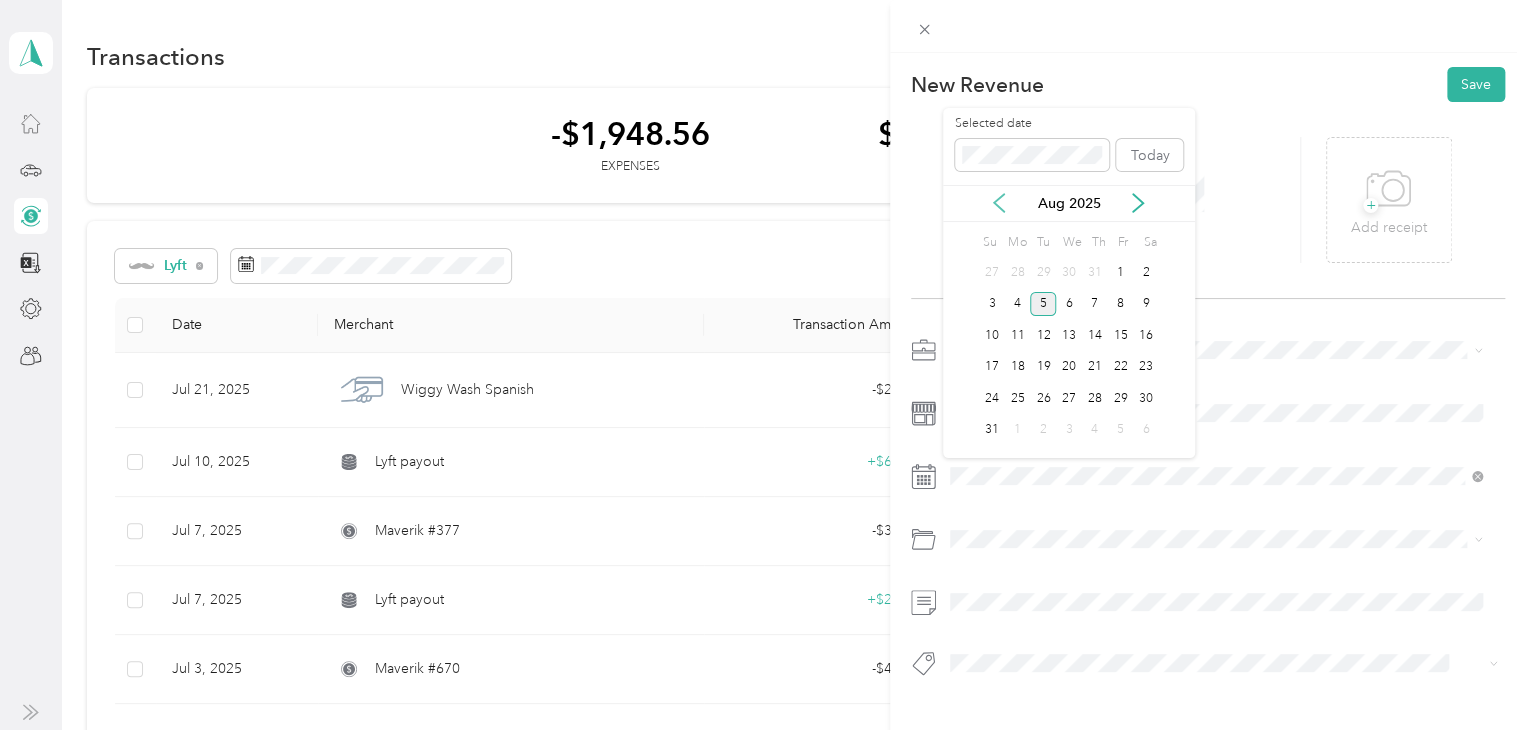 click 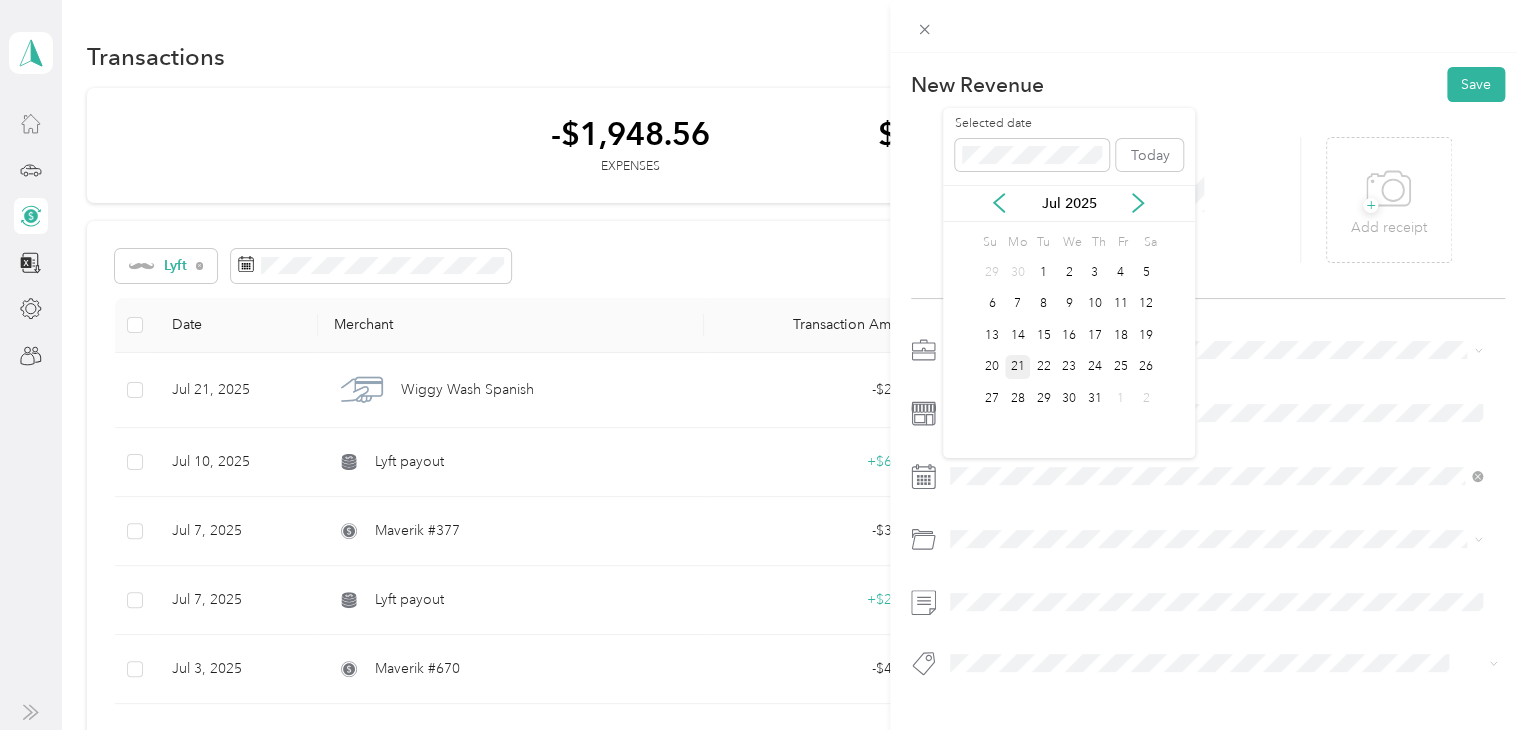 click on "21" at bounding box center (1018, 367) 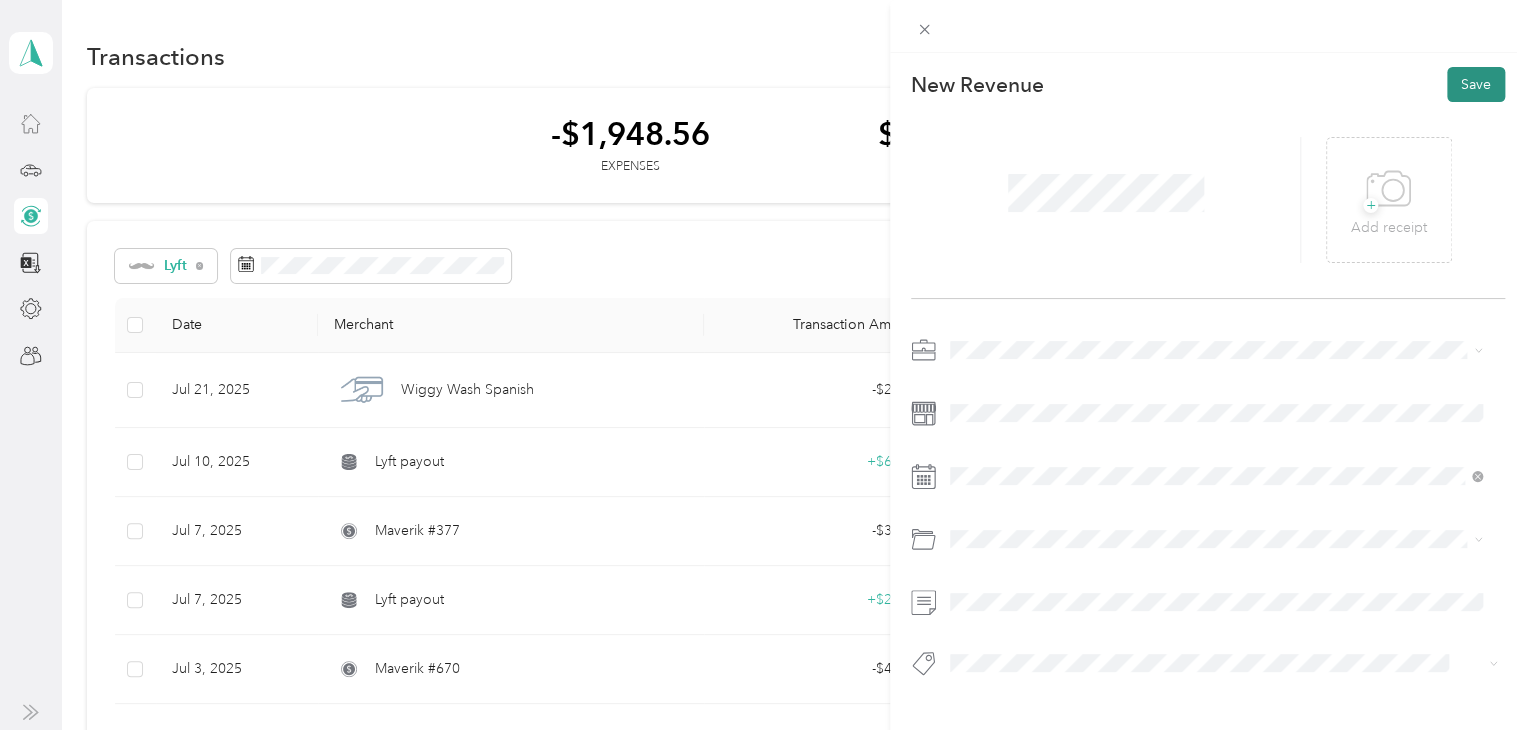 click on "Save" at bounding box center [1476, 84] 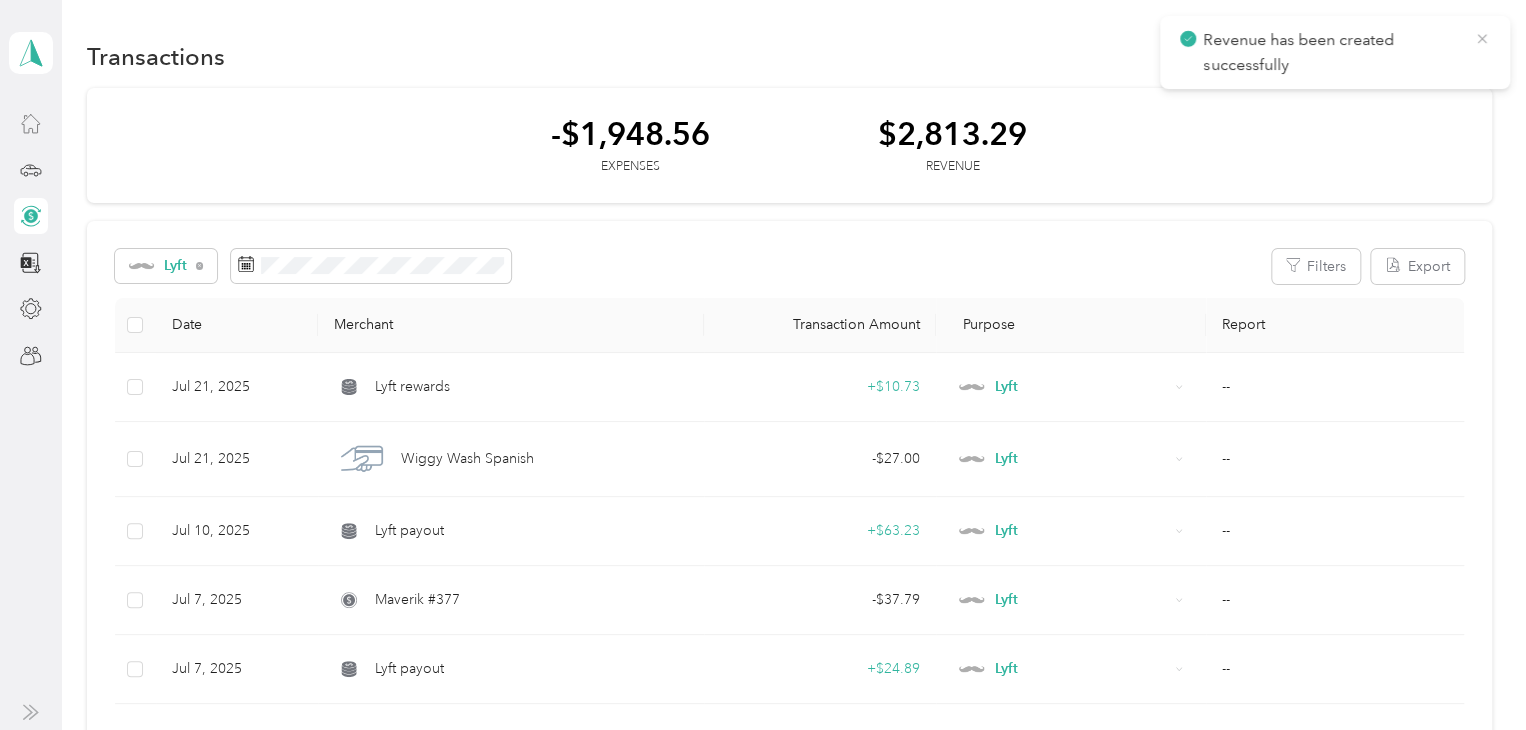 click 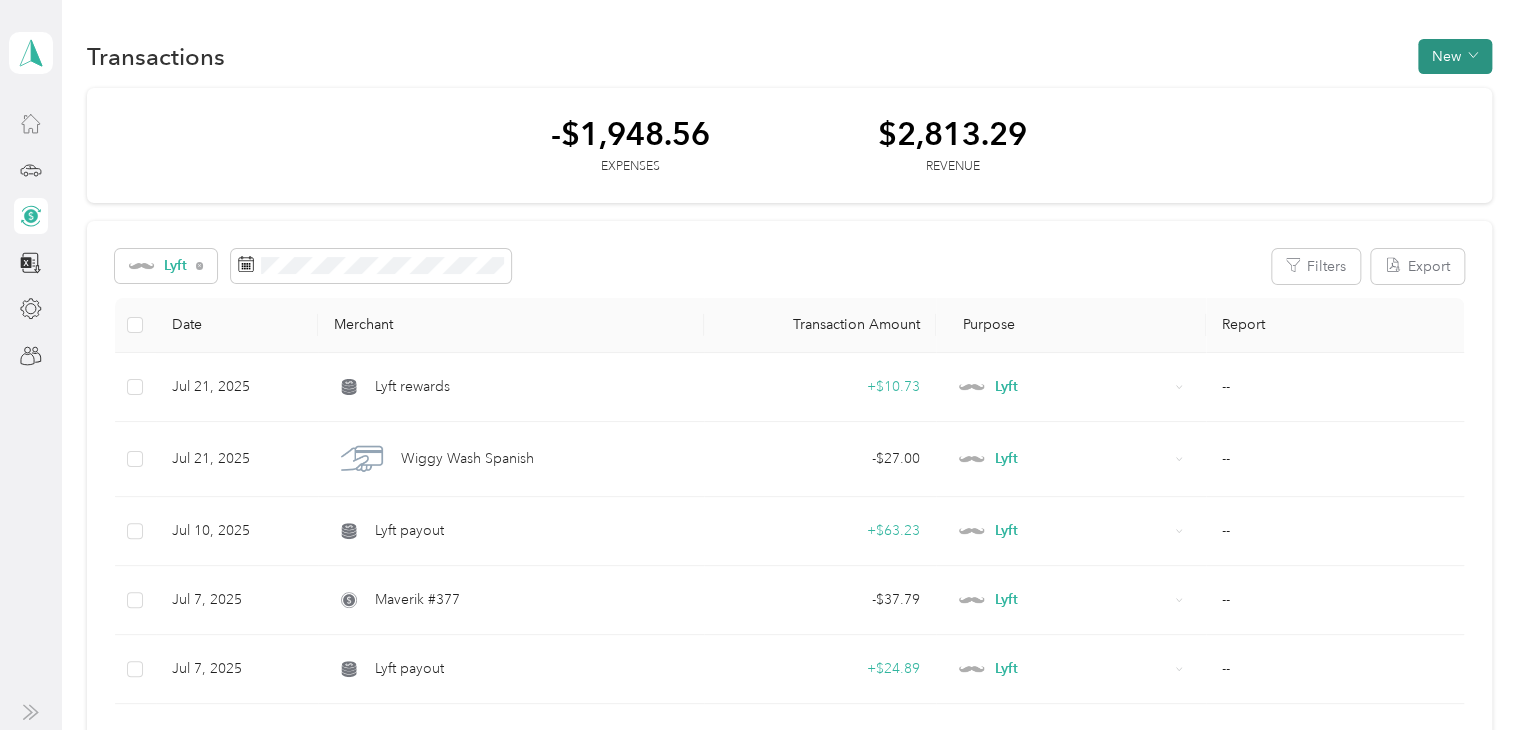 click on "New" at bounding box center [1455, 56] 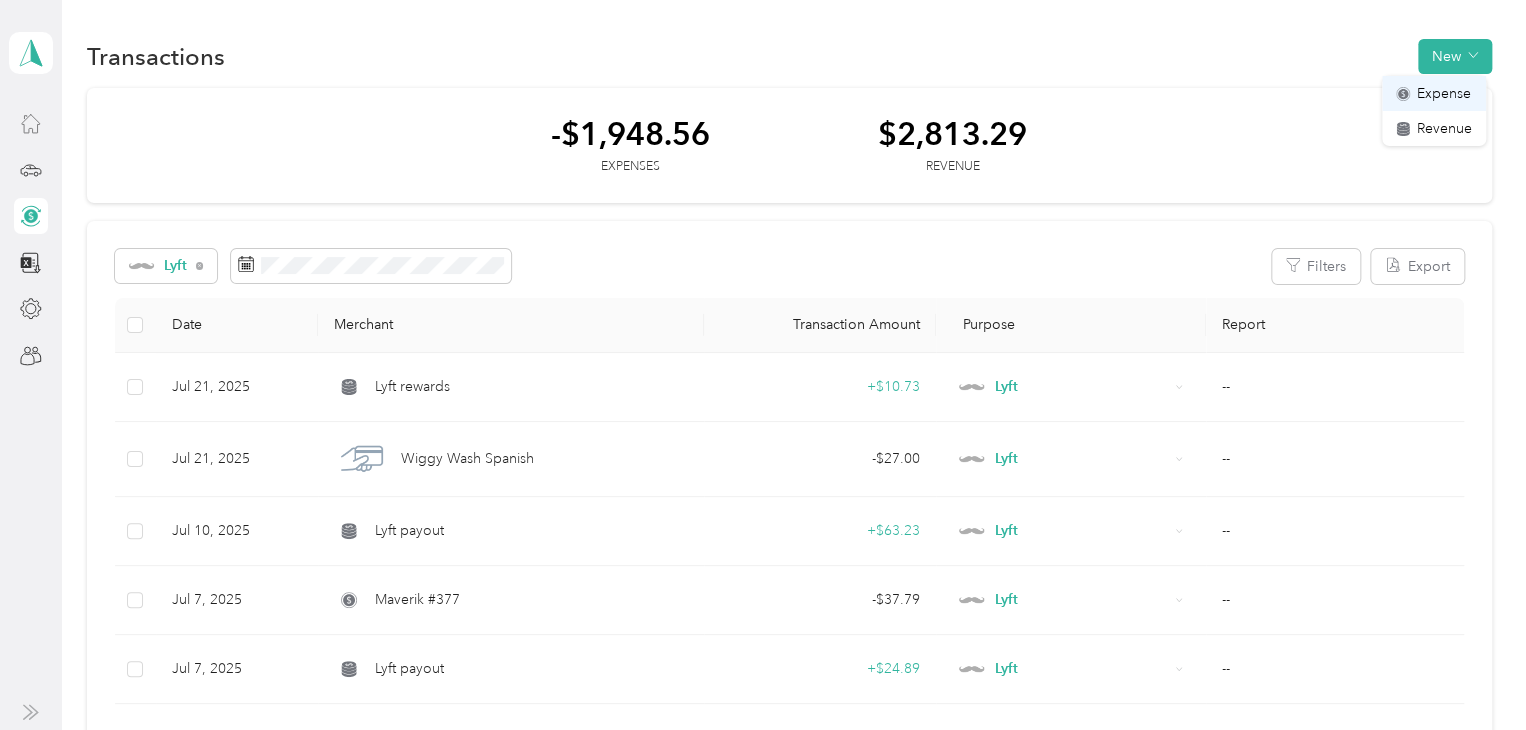click on "Expense" at bounding box center (1444, 93) 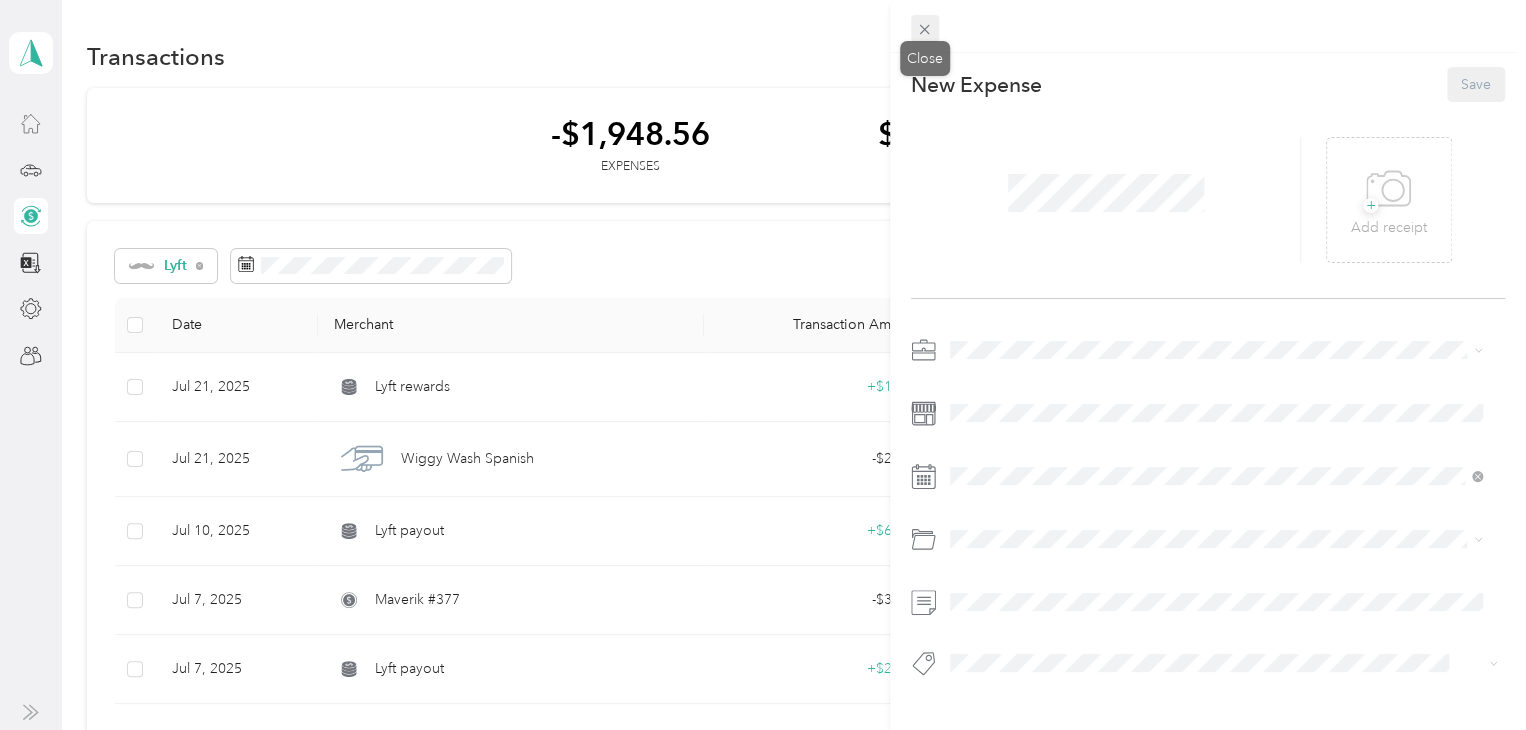 click at bounding box center [925, 29] 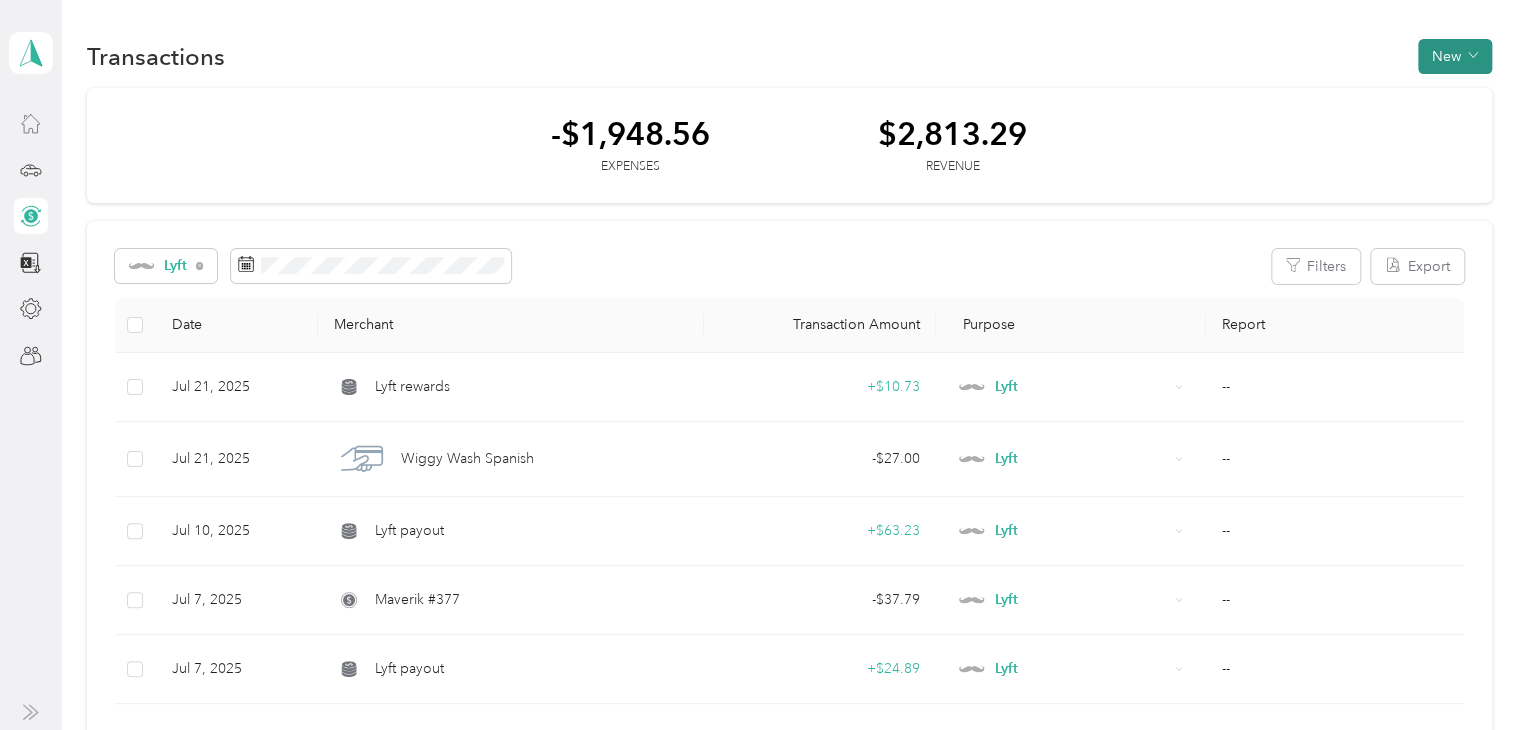 click on "New" at bounding box center (1455, 56) 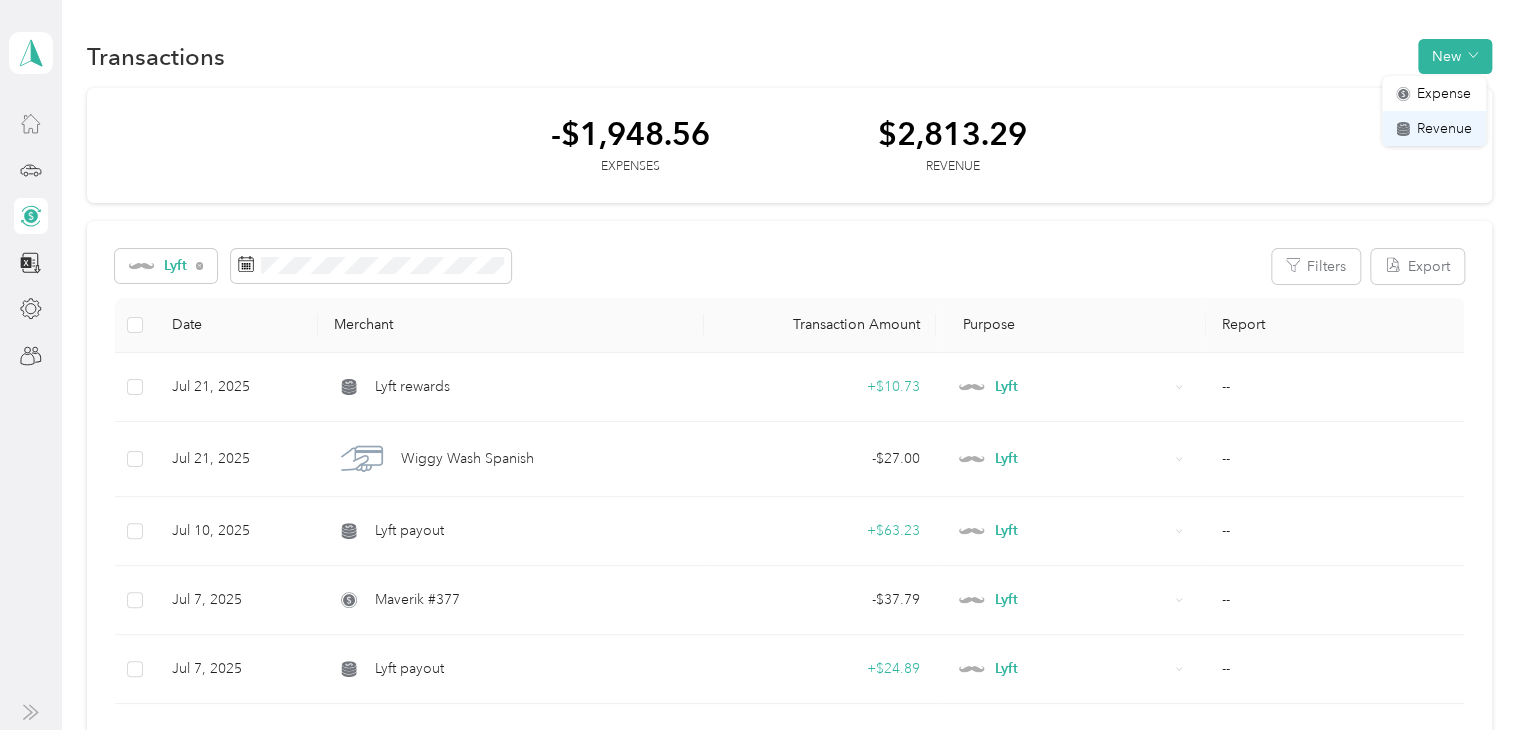 click on "Revenue" at bounding box center [1444, 128] 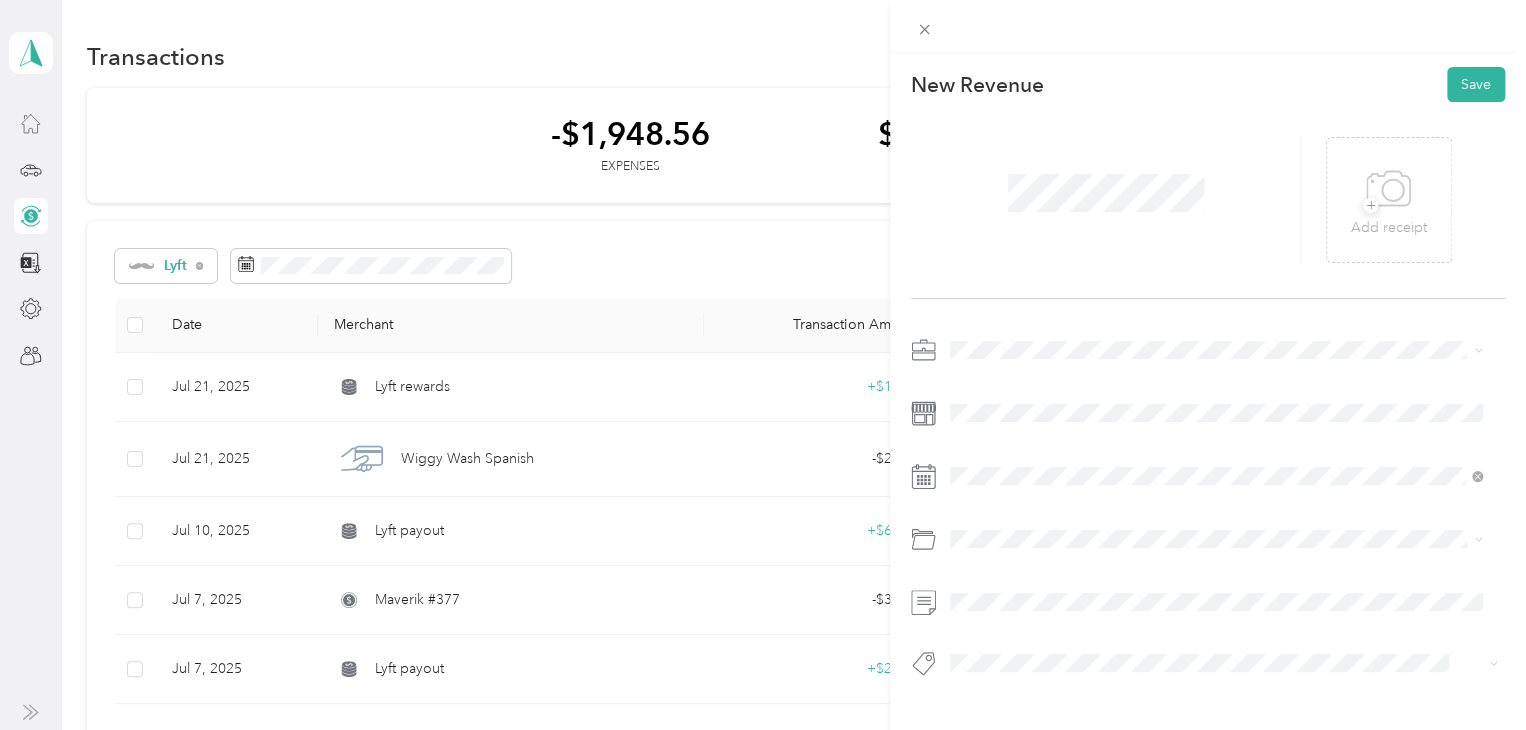 click at bounding box center (1224, 350) 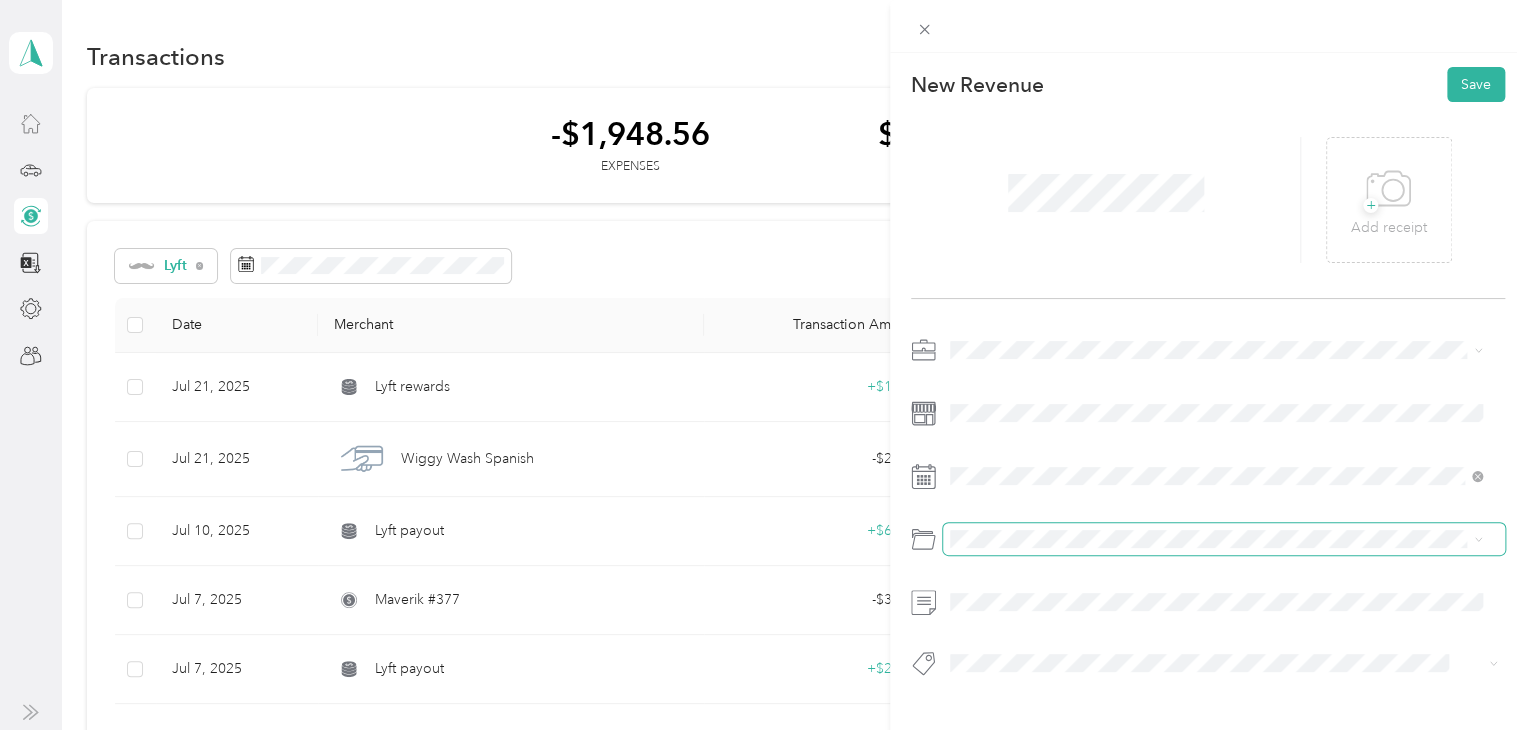 click at bounding box center [1224, 539] 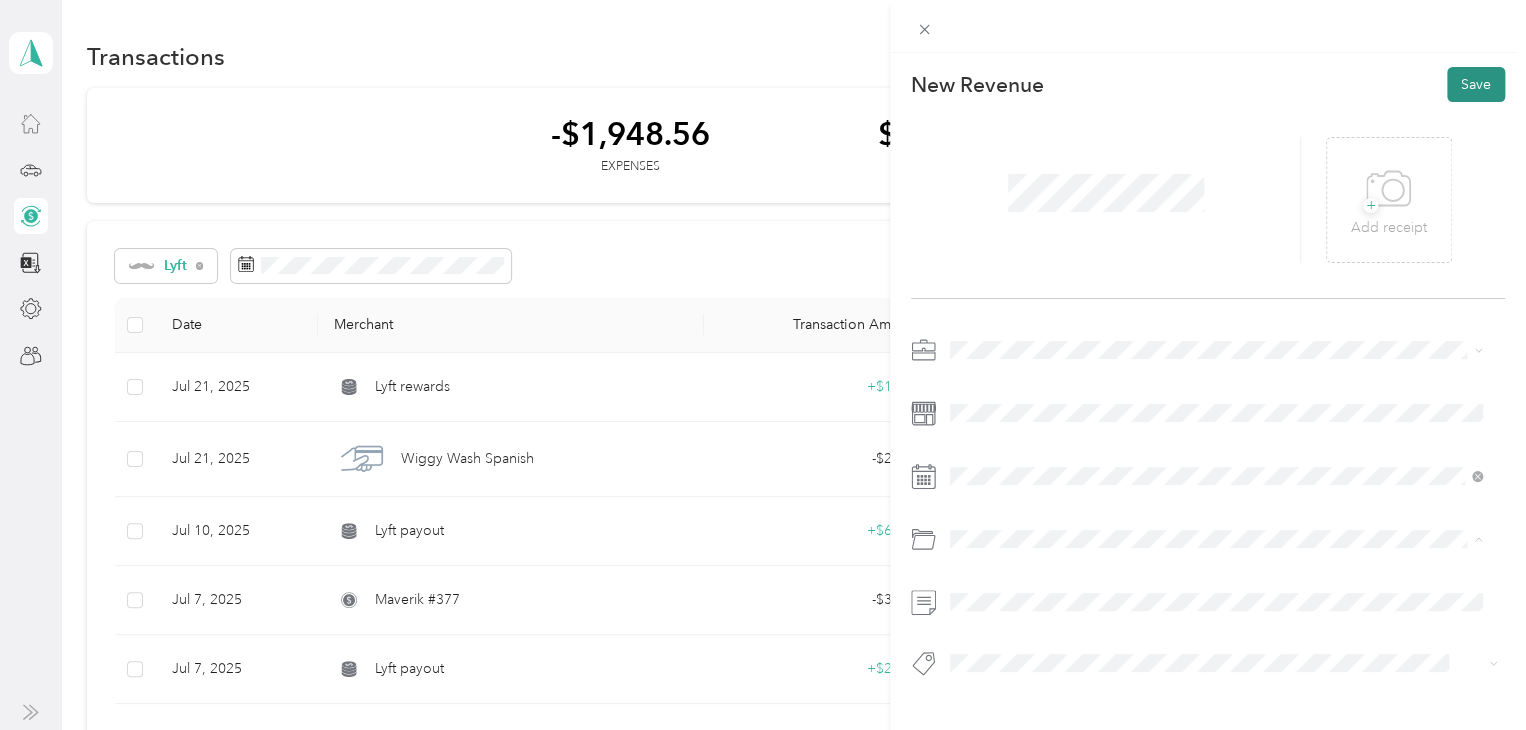click on "Save" at bounding box center [1476, 84] 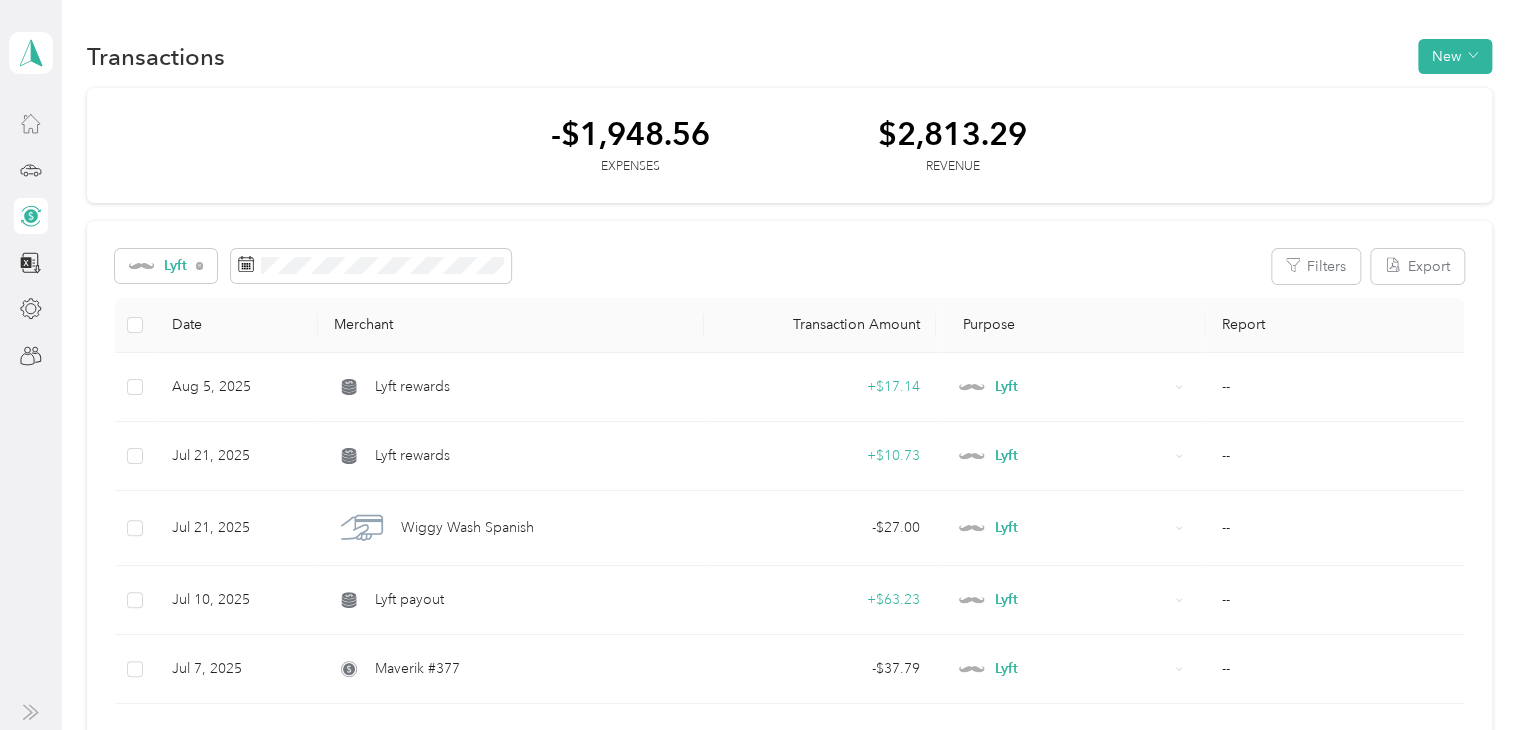 click on "Transactions New -$[AMOUNT] Expenses $[AMOUNT] Revenue Lyft Filters Export Date Merchant Transaction Amount Purpose Report             [DATE] Lyft rewards +  $[AMOUNT] Lyft -- [DATE] Lyft rewards +  $[AMOUNT] Lyft -- [DATE] Wiggy Wash Spanish -  $[AMOUNT] Lyft -- [DATE] Lyft payout +  $[AMOUNT] Lyft -- [DATE]Maverik #377 -  $[AMOUNT] Lyft -- [DATE] Lyft payout +  $[AMOUNT] Lyft -- [DATE]Maverik #670 -  $[AMOUNT] Lyft -- [DATE] Lyft payout +  $[AMOUNT] Lyft -- [DATE] Lyft payout +  $[AMOUNT] Lyft -- [DATE] AutoZone -  $[AMOUNT] Lyft -- [DATE] AutoZone -  $[AMOUNT] Lyft -- [DATE] Lyft payout +  $[AMOUNT] Lyft -- [DATE]Maverik #377 -  $[AMOUNT] Lyft -- [DATE] Lyft rewards +  $[AMOUNT] Lyft -- [DATE]Maverik #279 -  $[AMOUNT] Lyft -- [DATE] Lyft payout +  $[AMOUNT] Lyft -- [DATE] Prog Preferred -  $[AMOUNT] Lyft -- [DATE] Lyft payout +  $[AMOUNT] Lyft -- [DATE]Maverik #670 -  $[AMOUNT] Lyft -- [DATE] Lyft payout +  $[AMOUNT] Lyft -- [DATE] +  Lyft" at bounding box center [789, 1145] 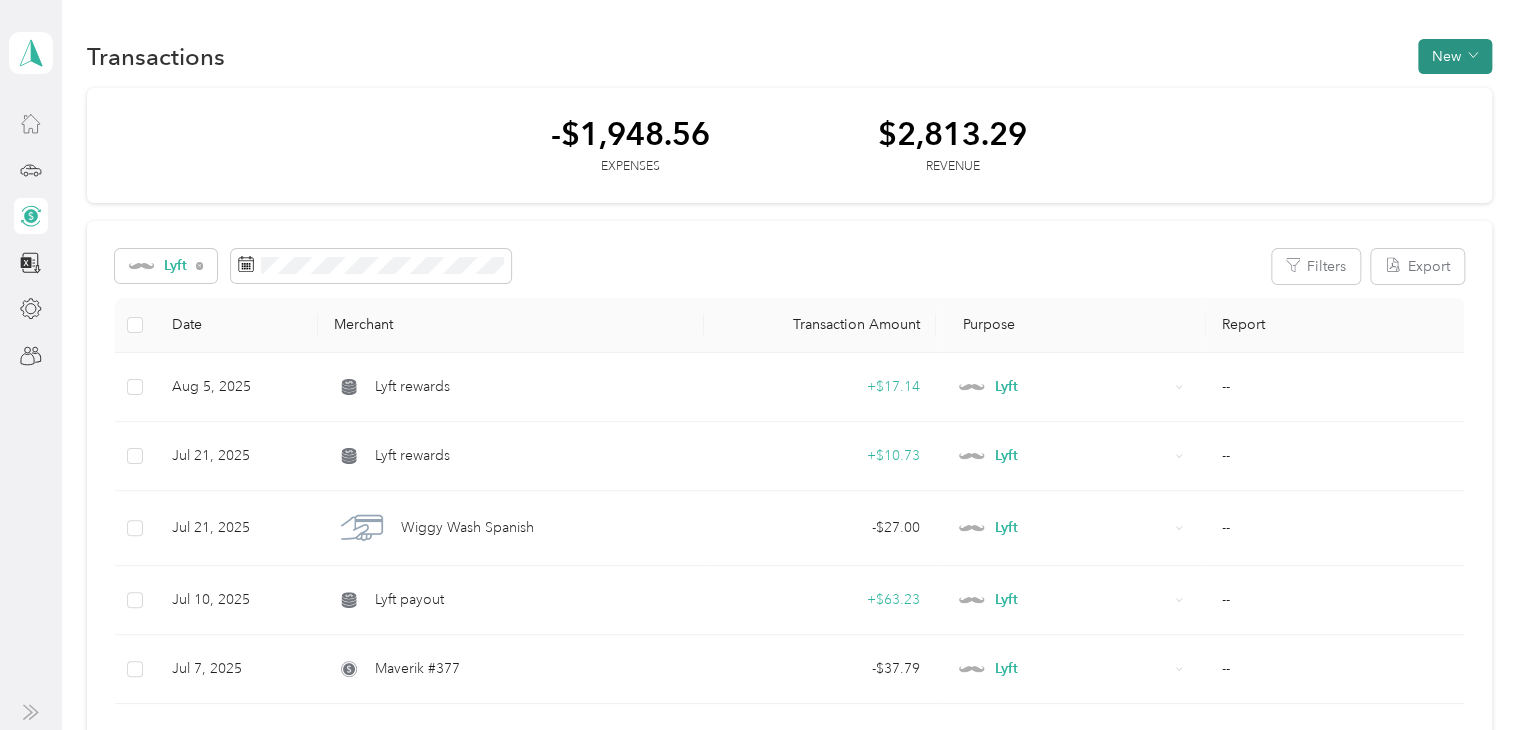 click on "New" at bounding box center [1455, 56] 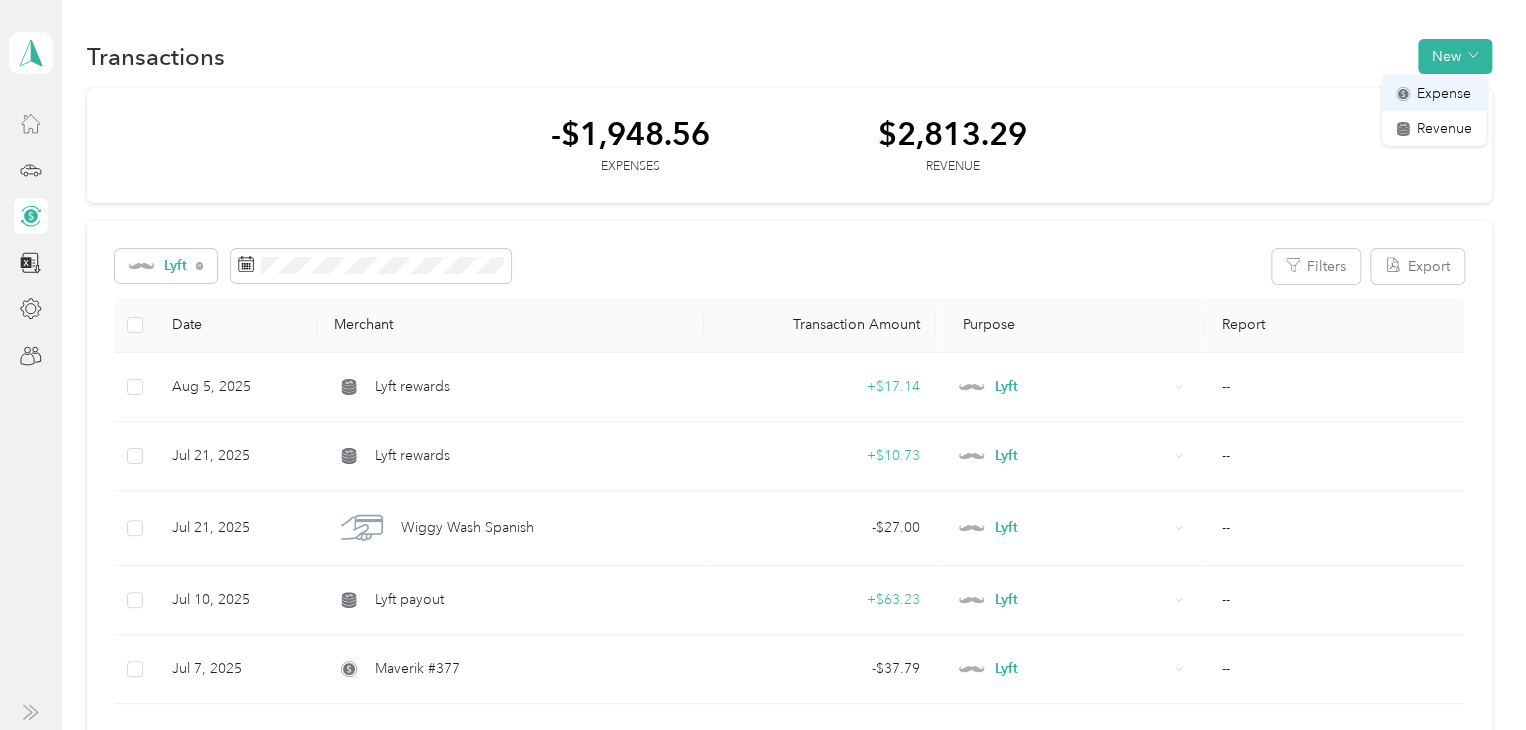 click on "Expense" at bounding box center [1444, 93] 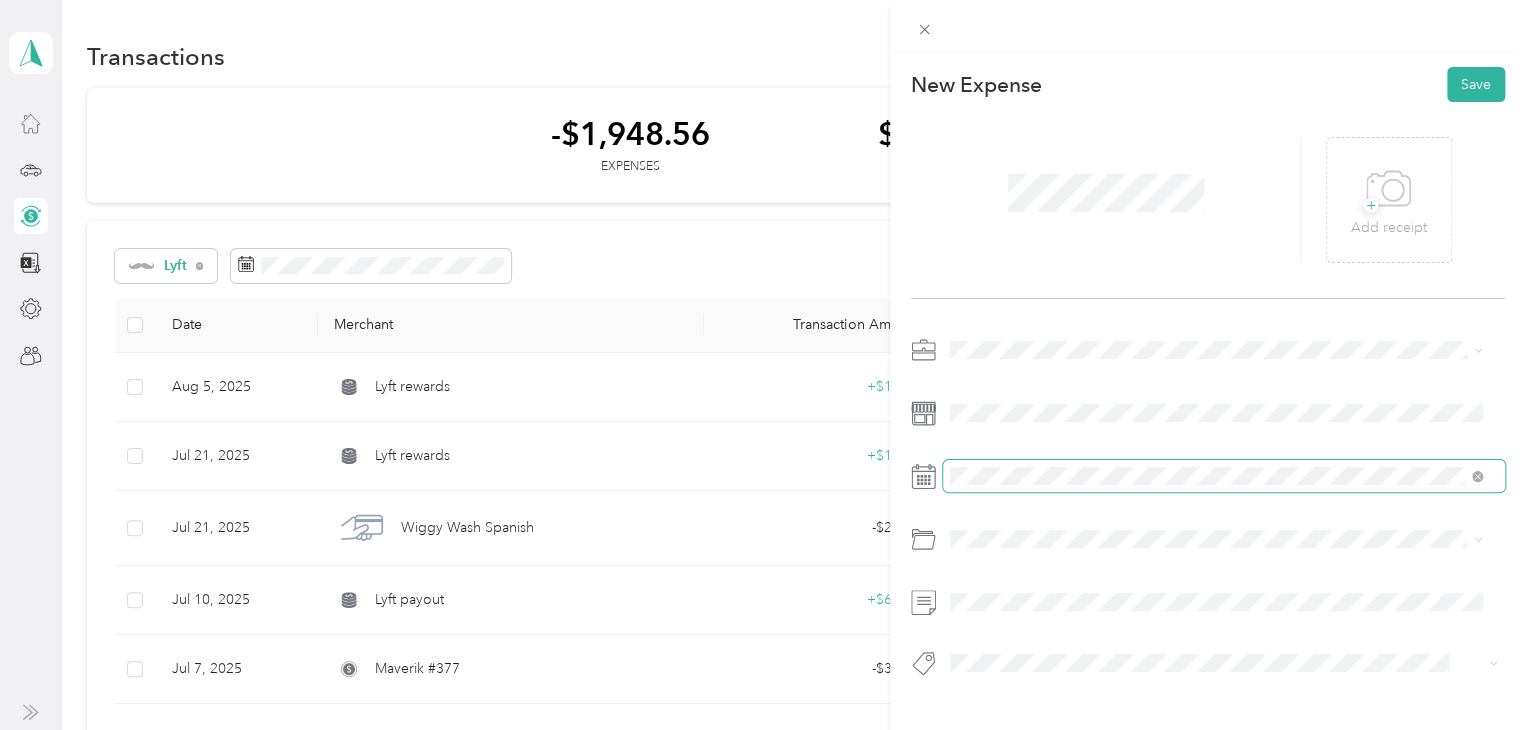 click at bounding box center [1224, 476] 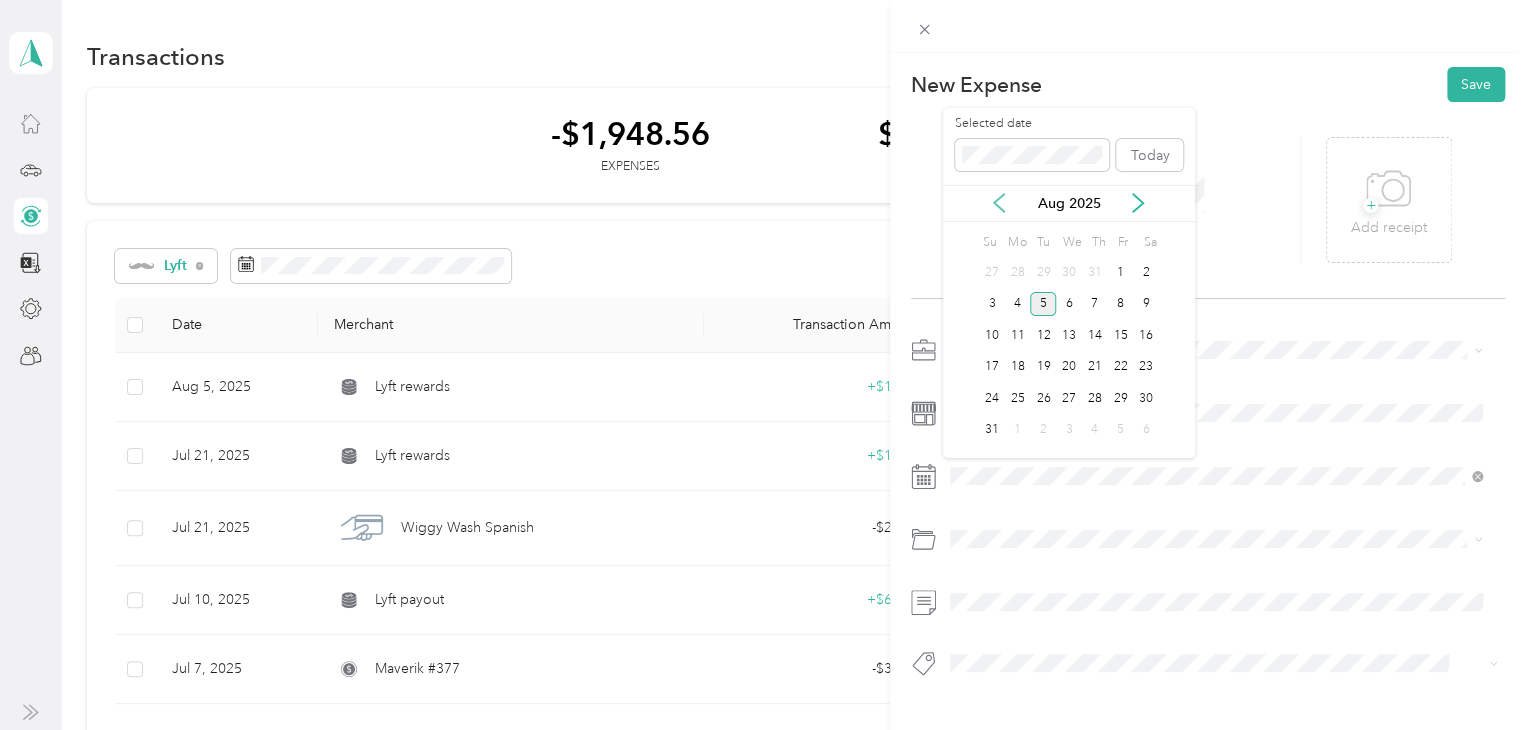 click 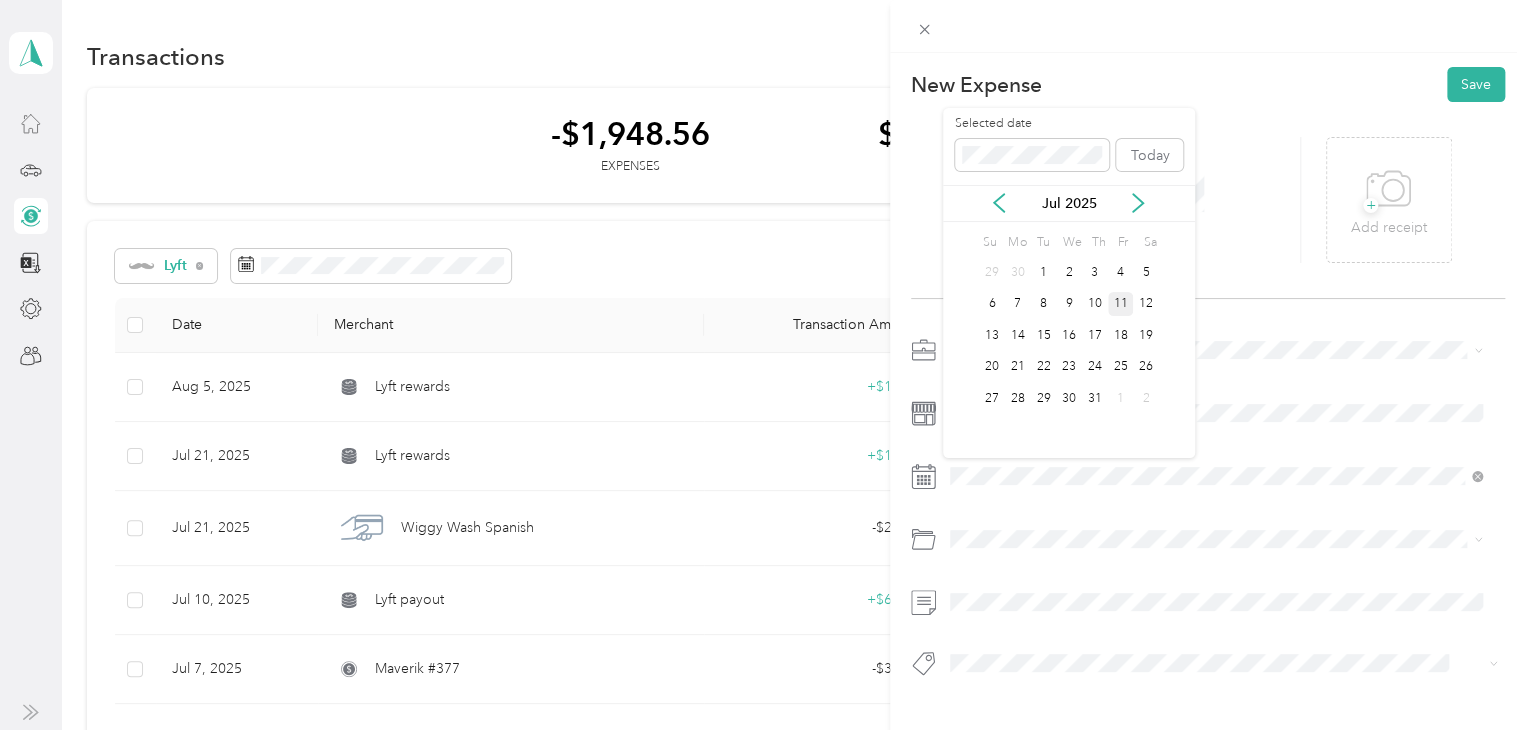 click on "11" at bounding box center (1121, 304) 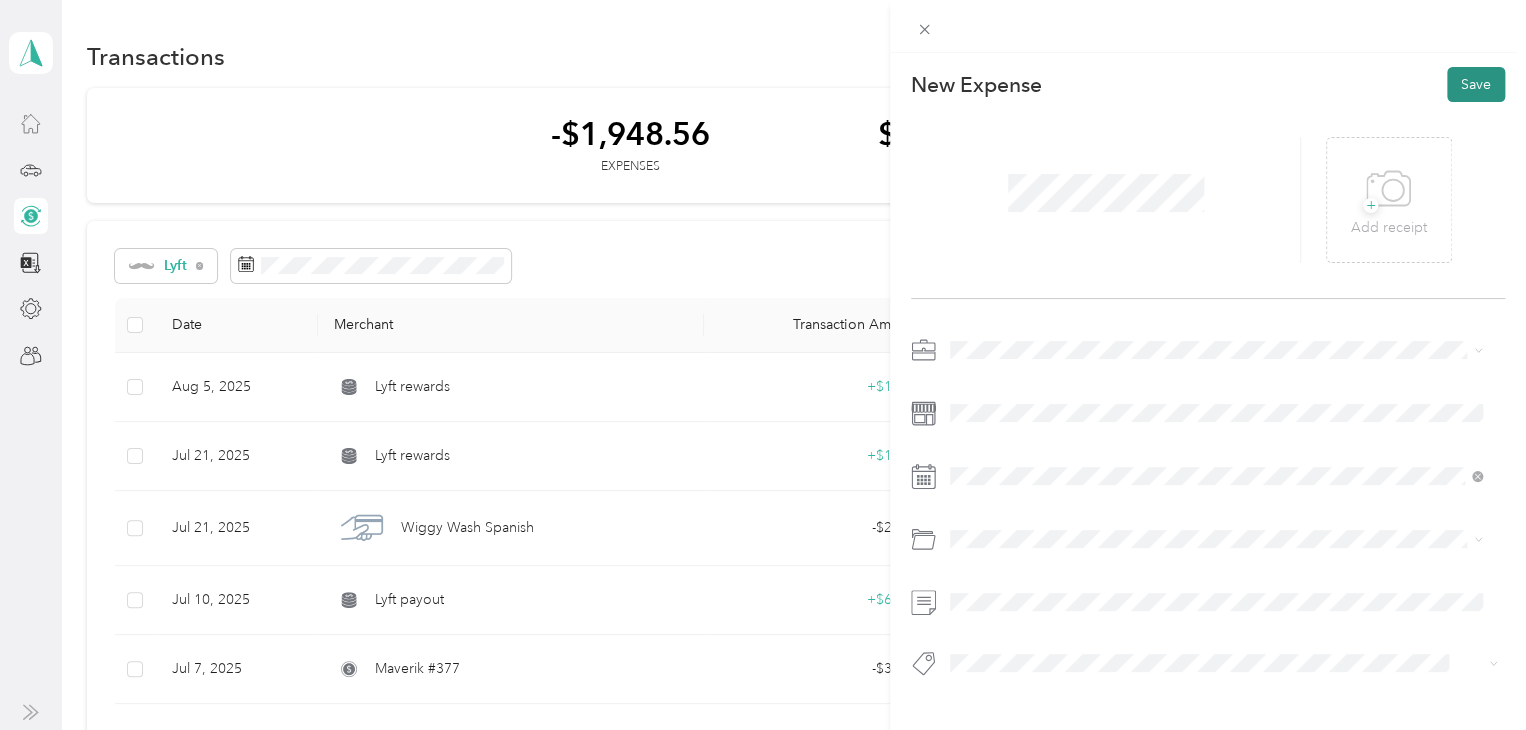 click on "Save" at bounding box center (1476, 84) 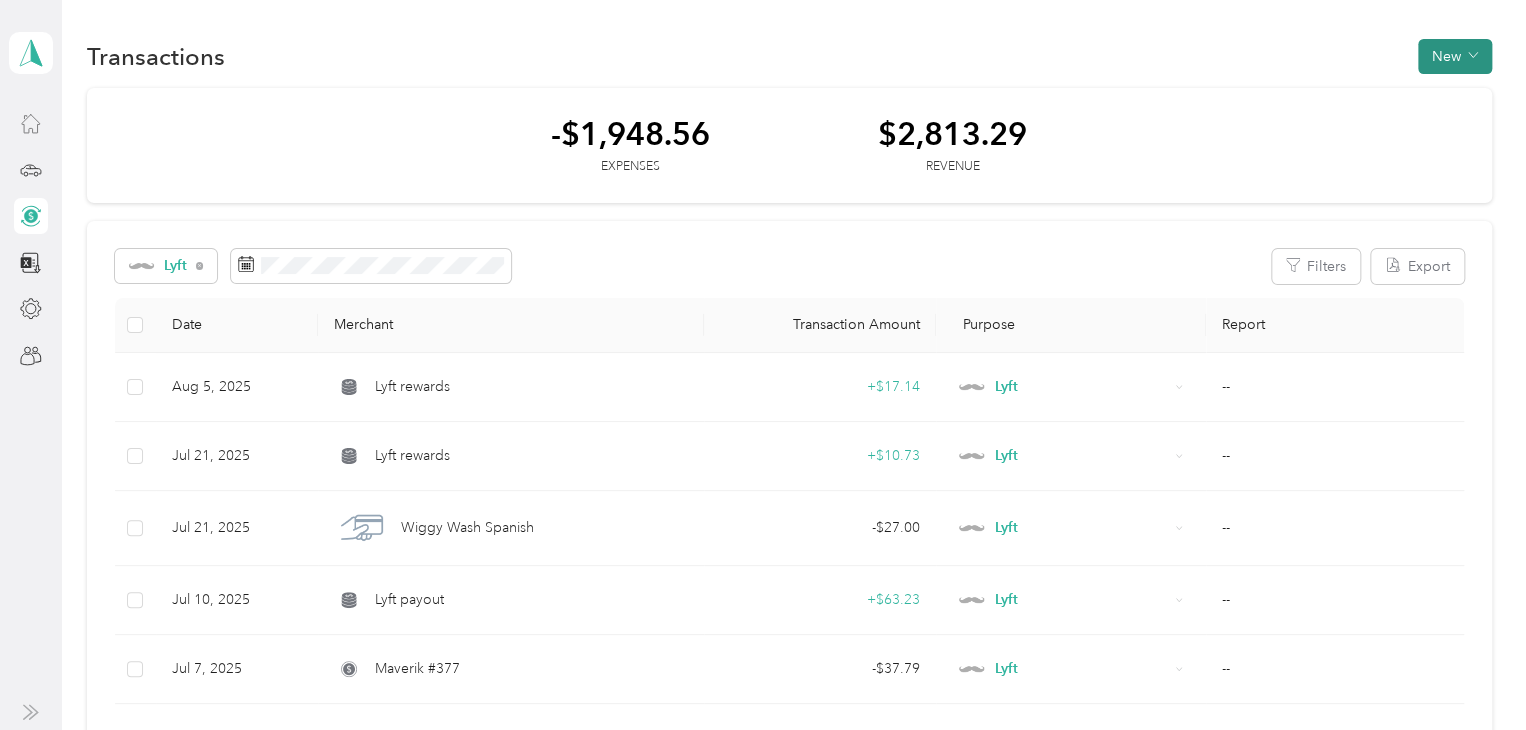 click on "New" at bounding box center (1455, 56) 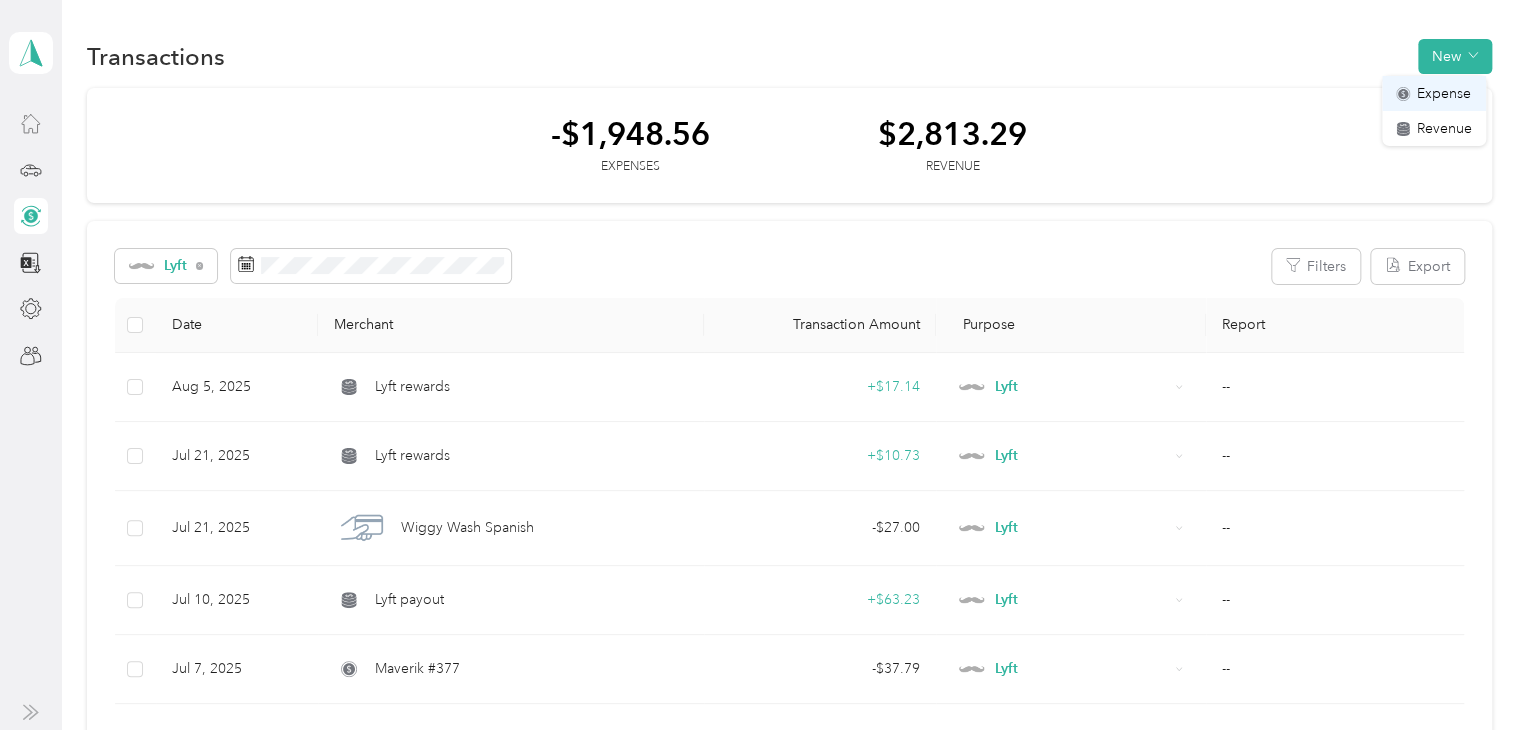 click on "Expense" at bounding box center (1444, 93) 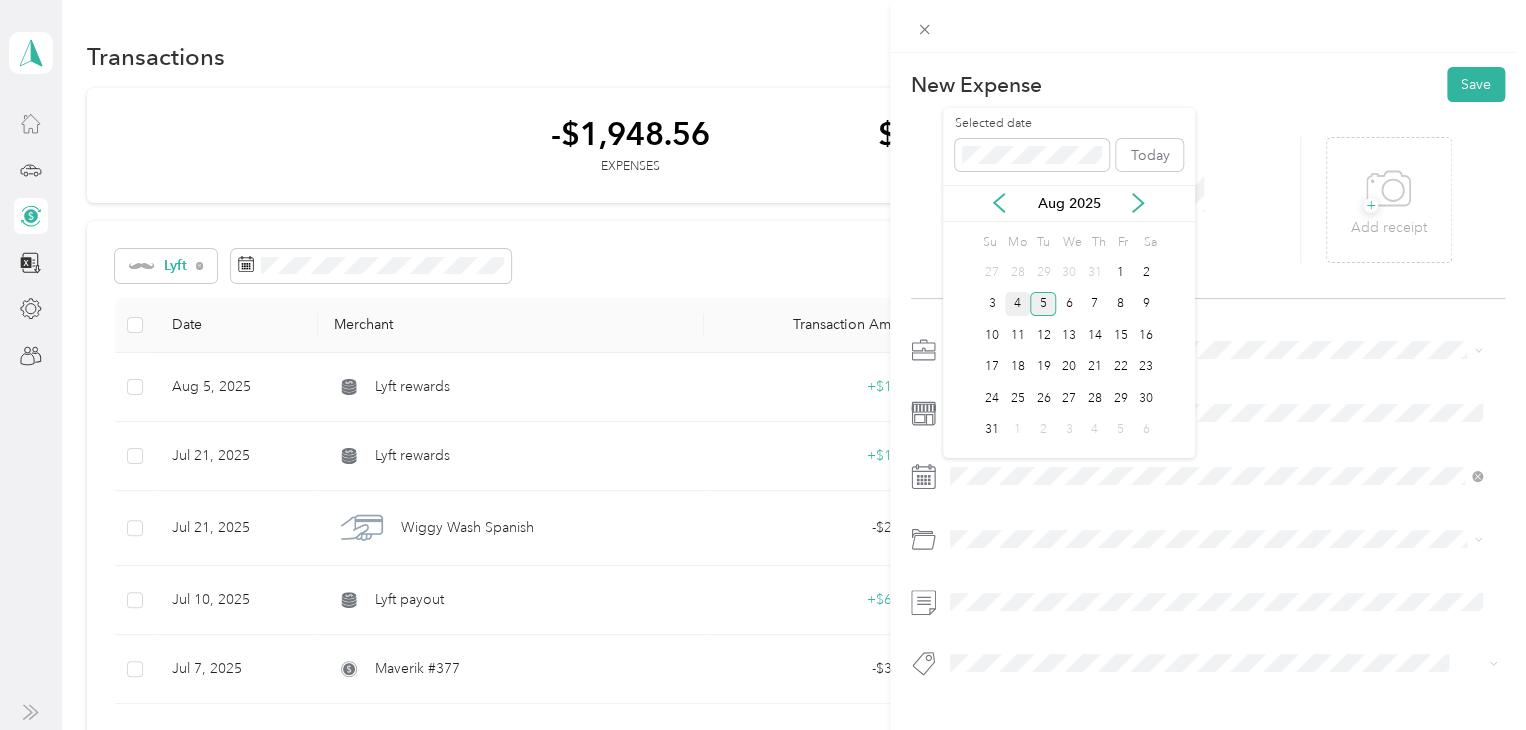 click on "4" at bounding box center (1018, 304) 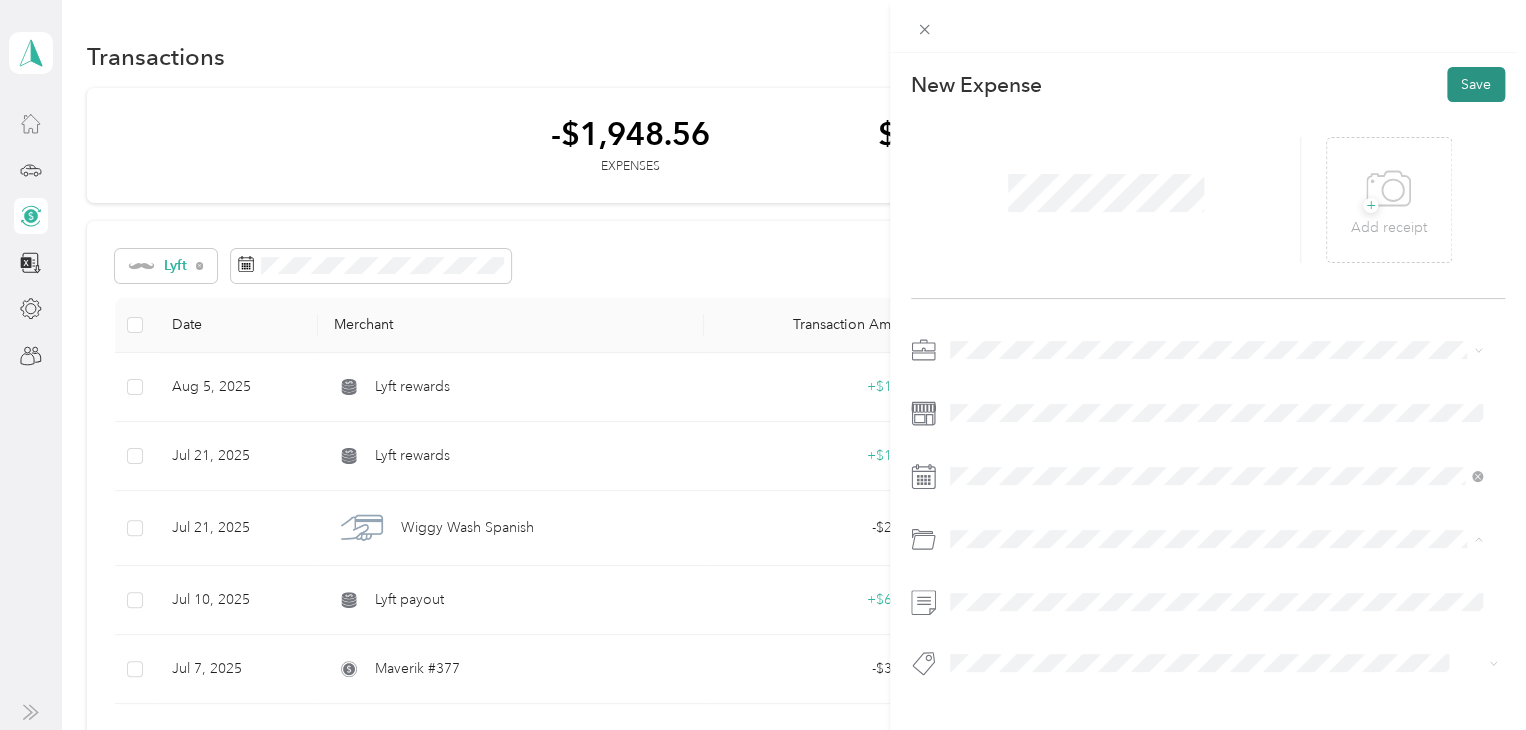 click on "Save" at bounding box center [1476, 84] 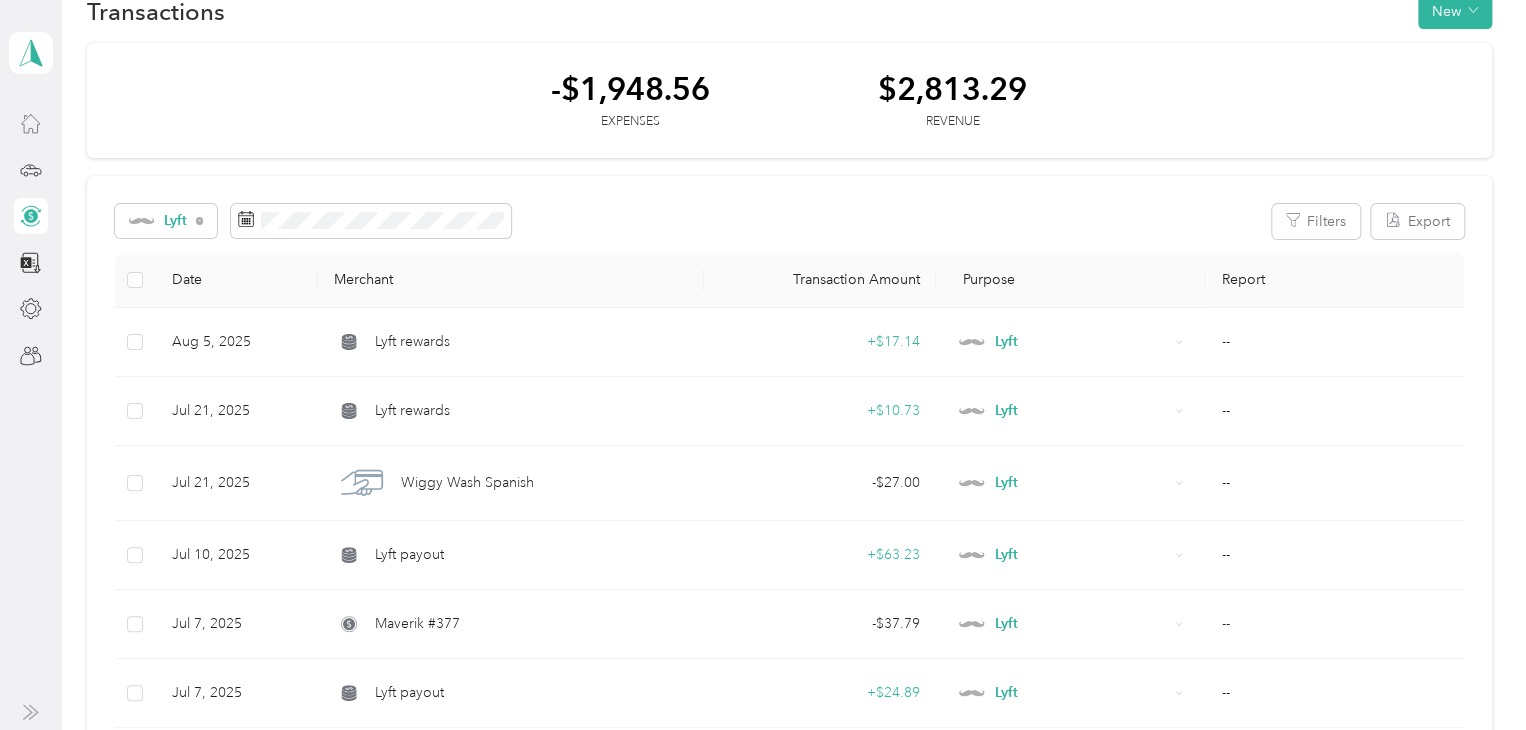scroll, scrollTop: 0, scrollLeft: 0, axis: both 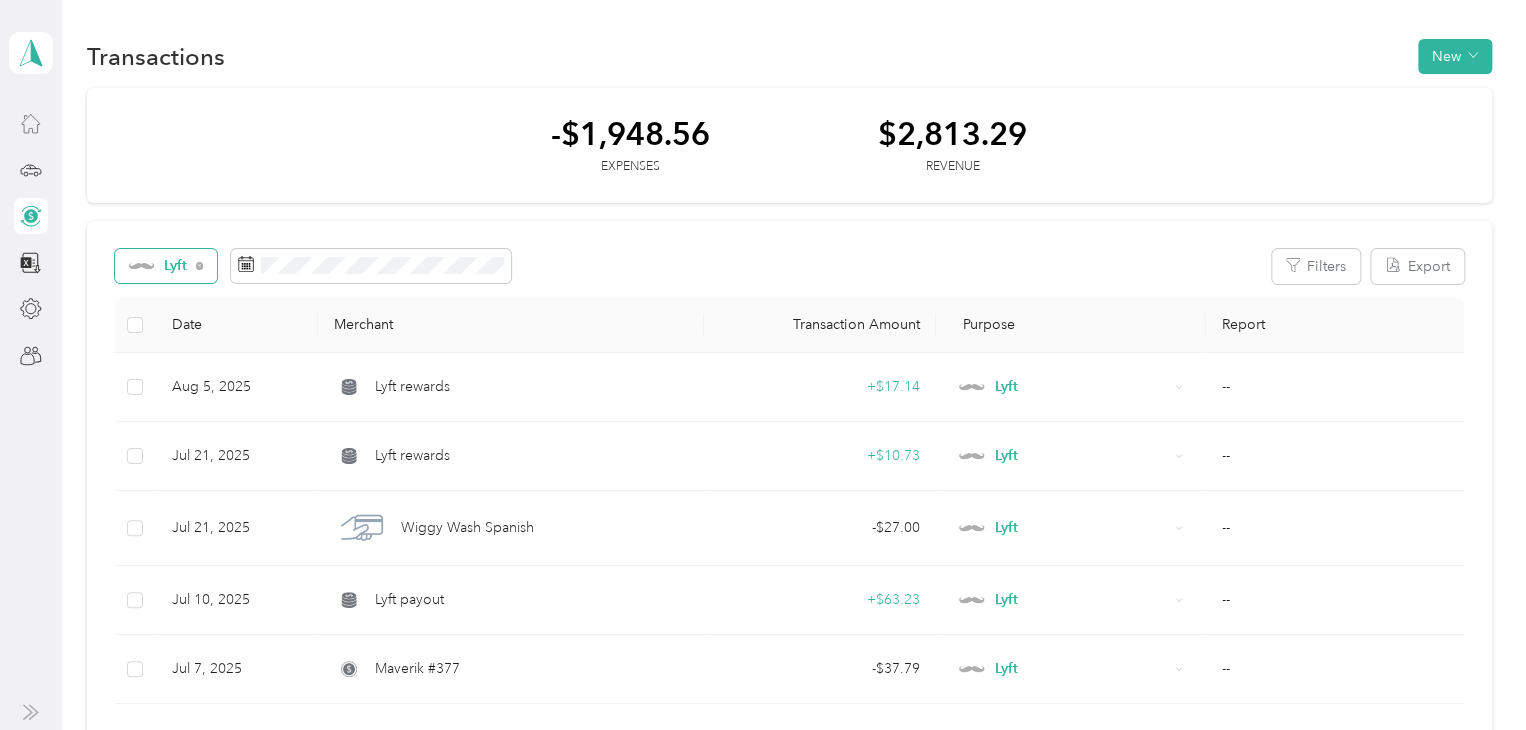 click on "Lyft" at bounding box center (176, 266) 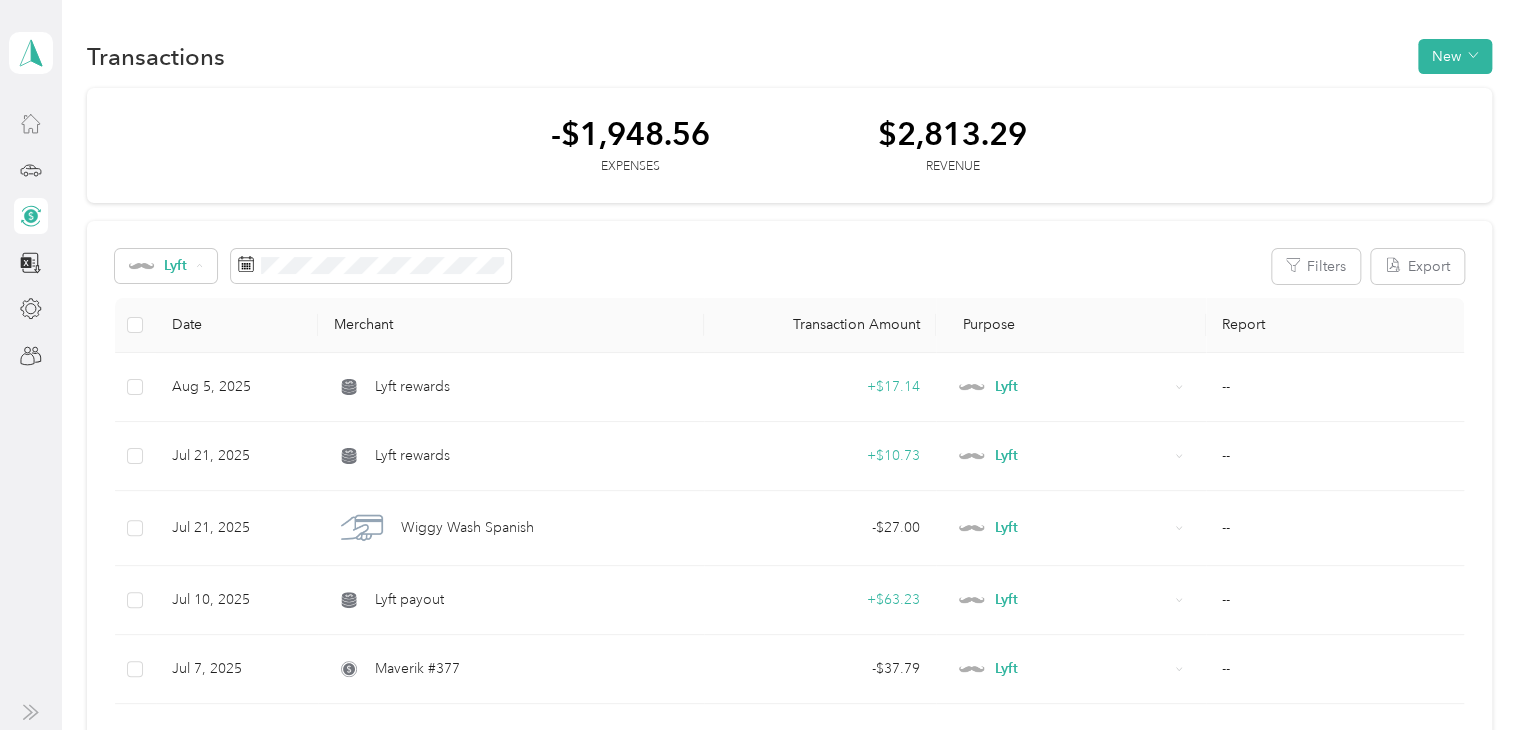 click on "All purposes" at bounding box center (205, 302) 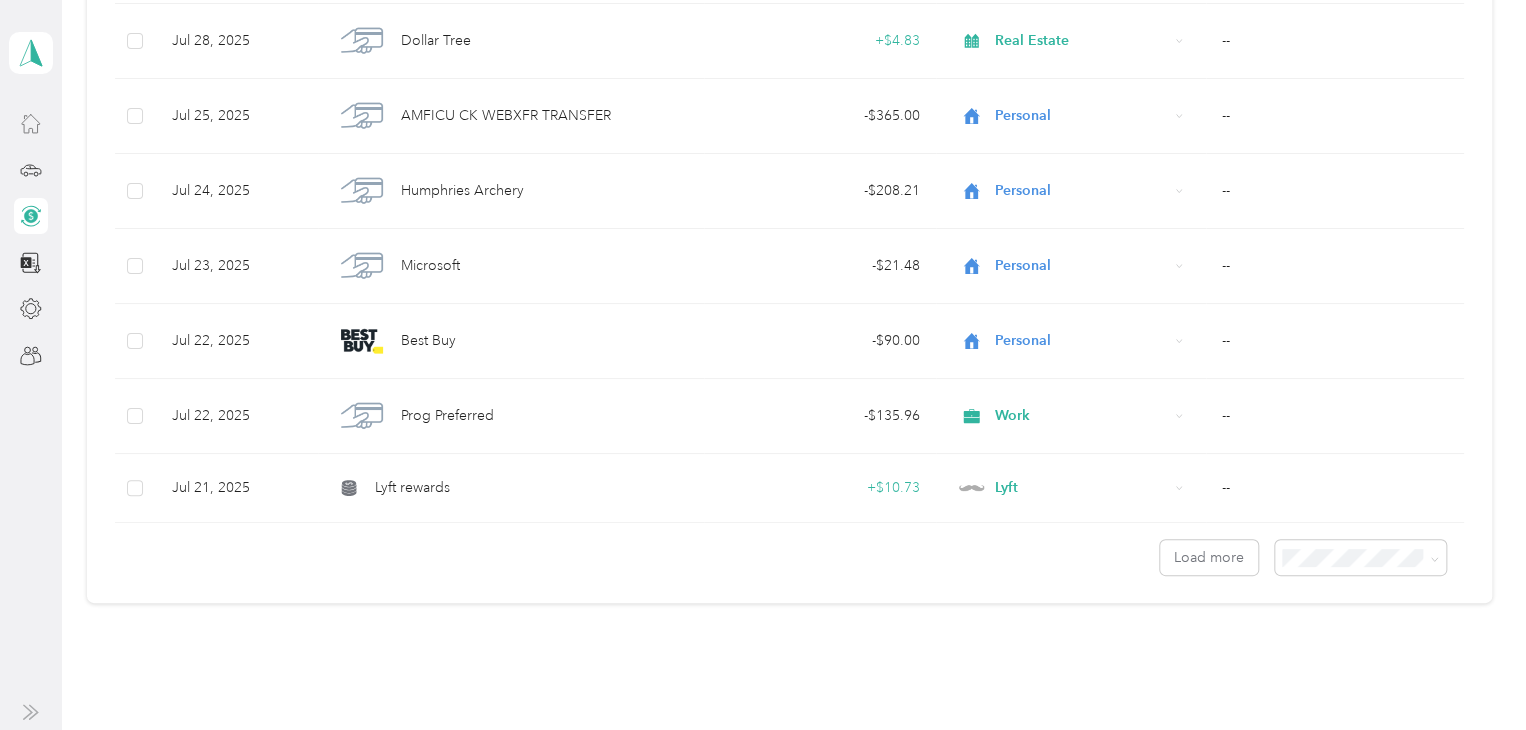 scroll, scrollTop: 1762, scrollLeft: 0, axis: vertical 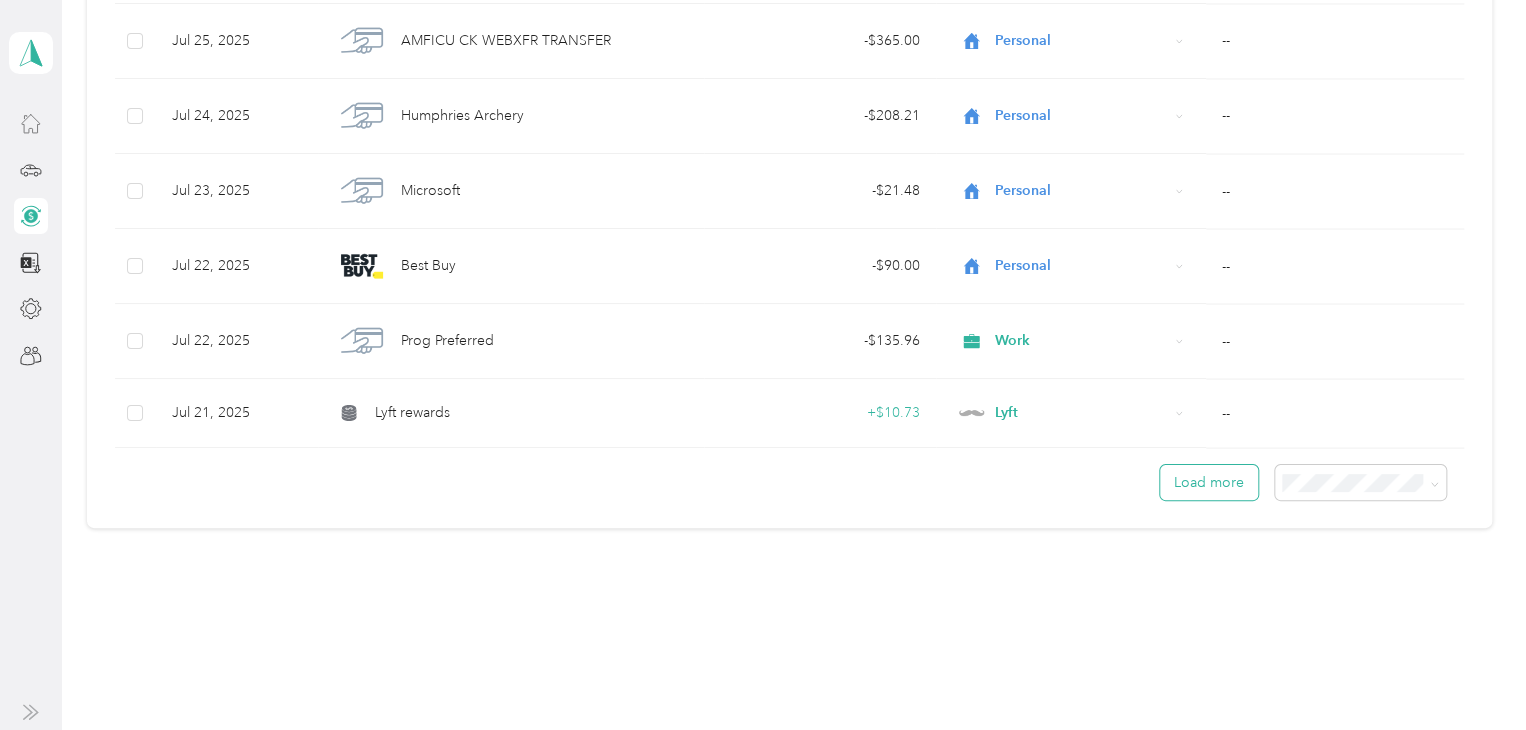click on "Load more" at bounding box center (1209, 482) 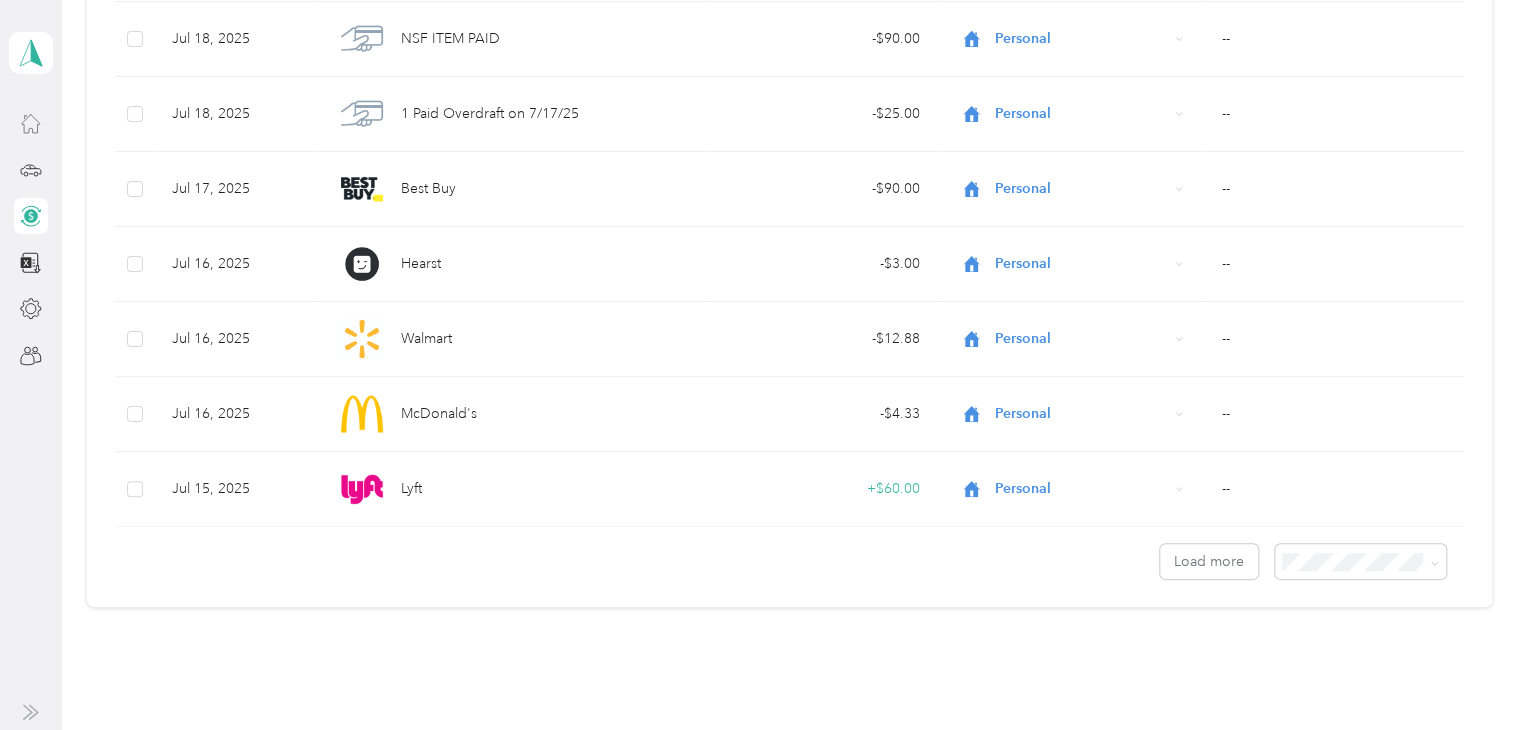 scroll, scrollTop: 3632, scrollLeft: 0, axis: vertical 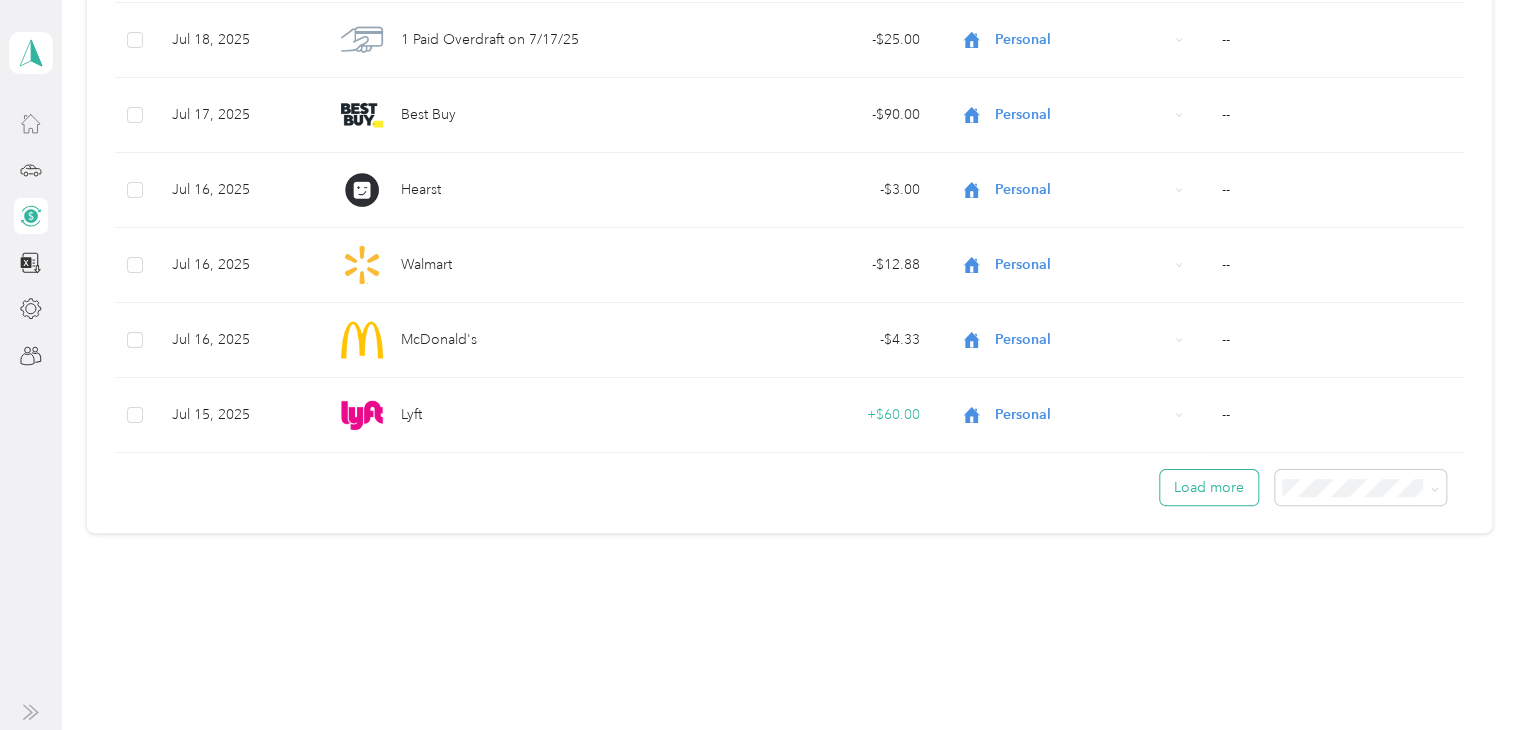 click on "Load more" at bounding box center [1209, 487] 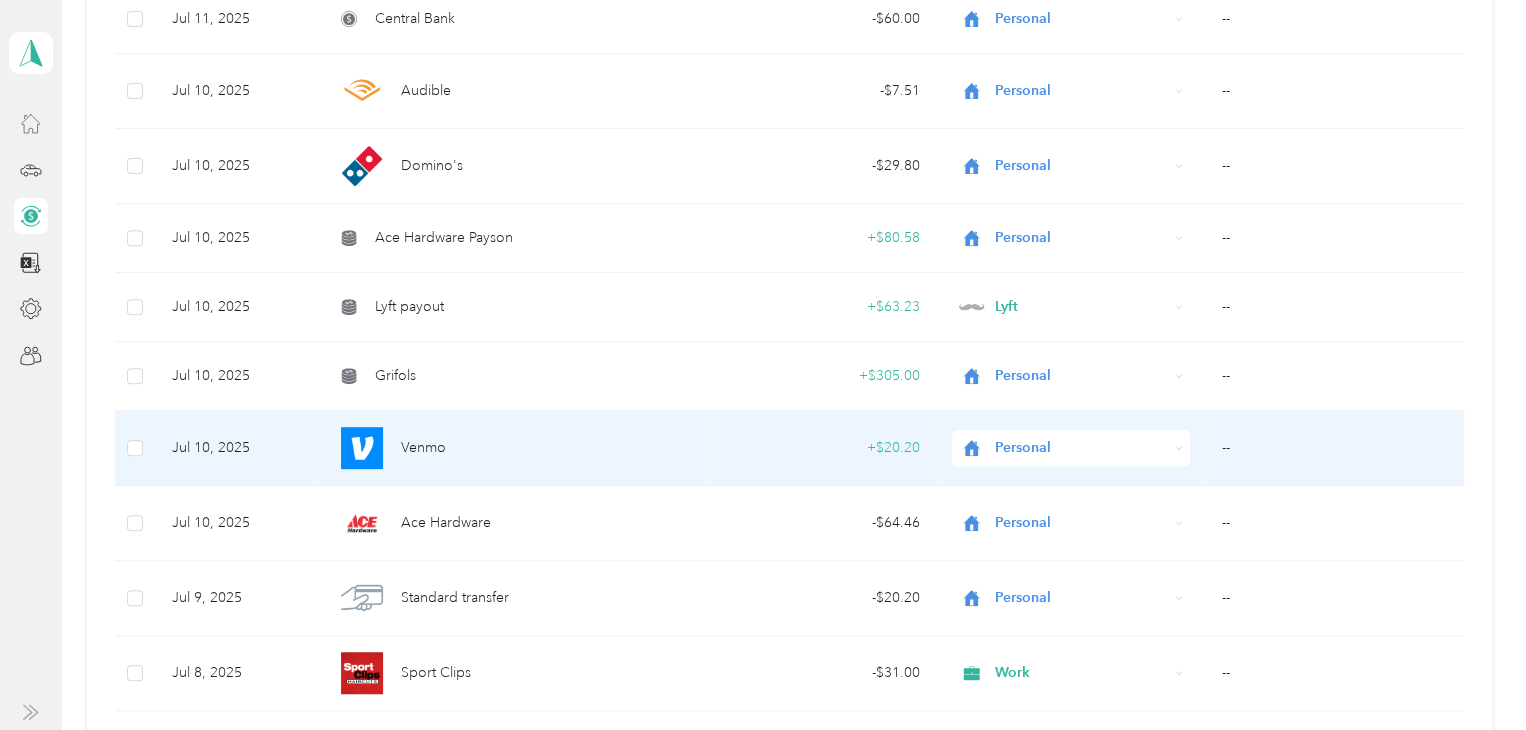 scroll, scrollTop: 4800, scrollLeft: 0, axis: vertical 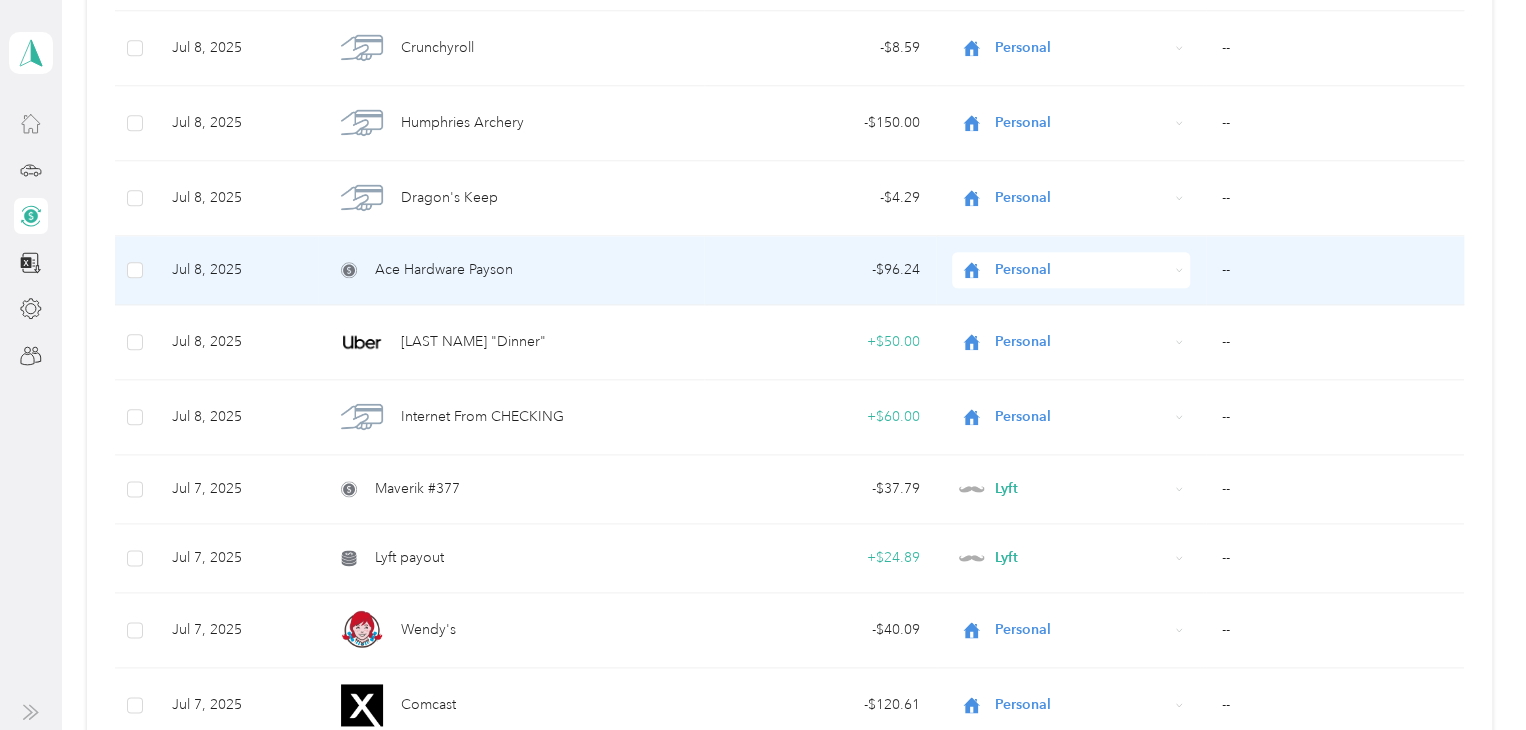 click on "Ace Hardware Payson" at bounding box center (444, 270) 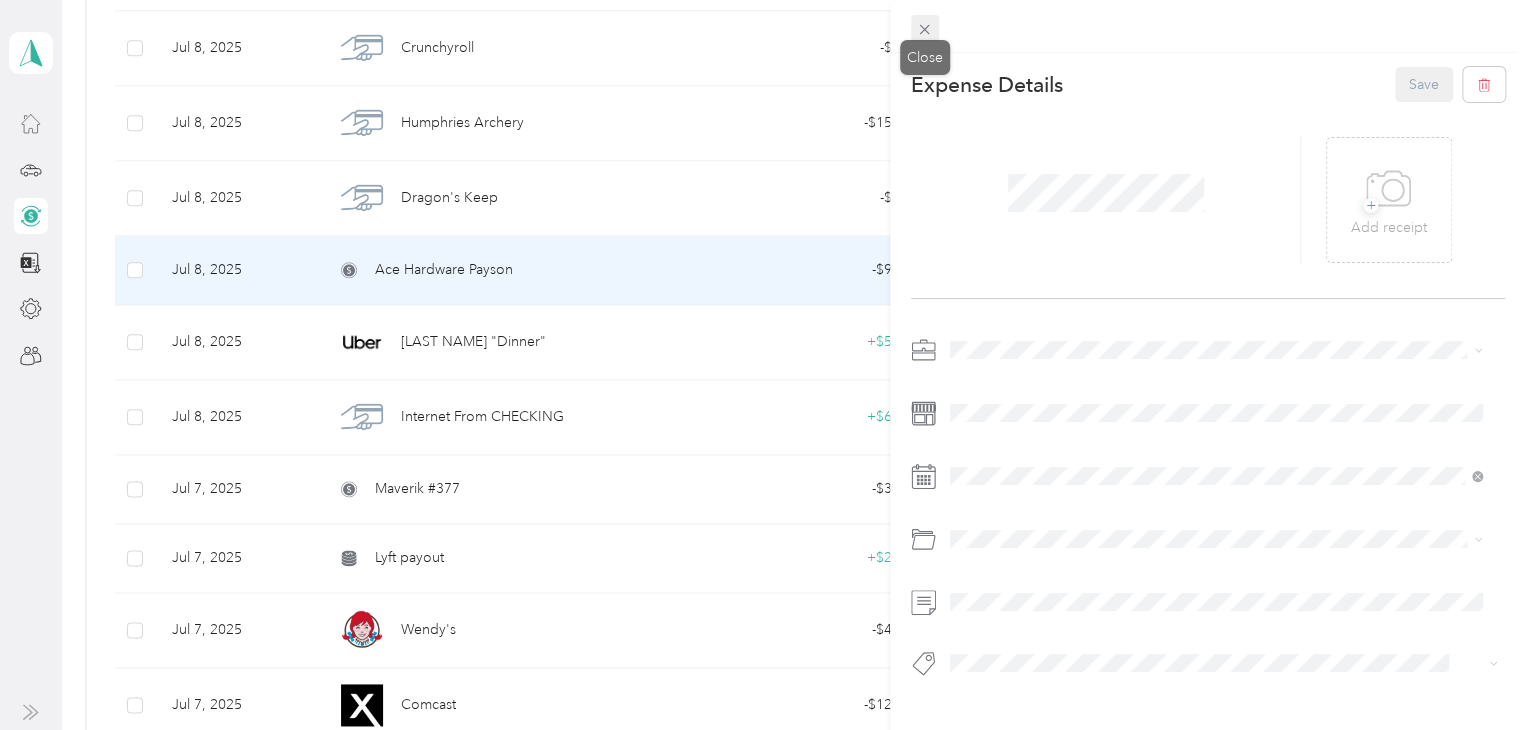 click 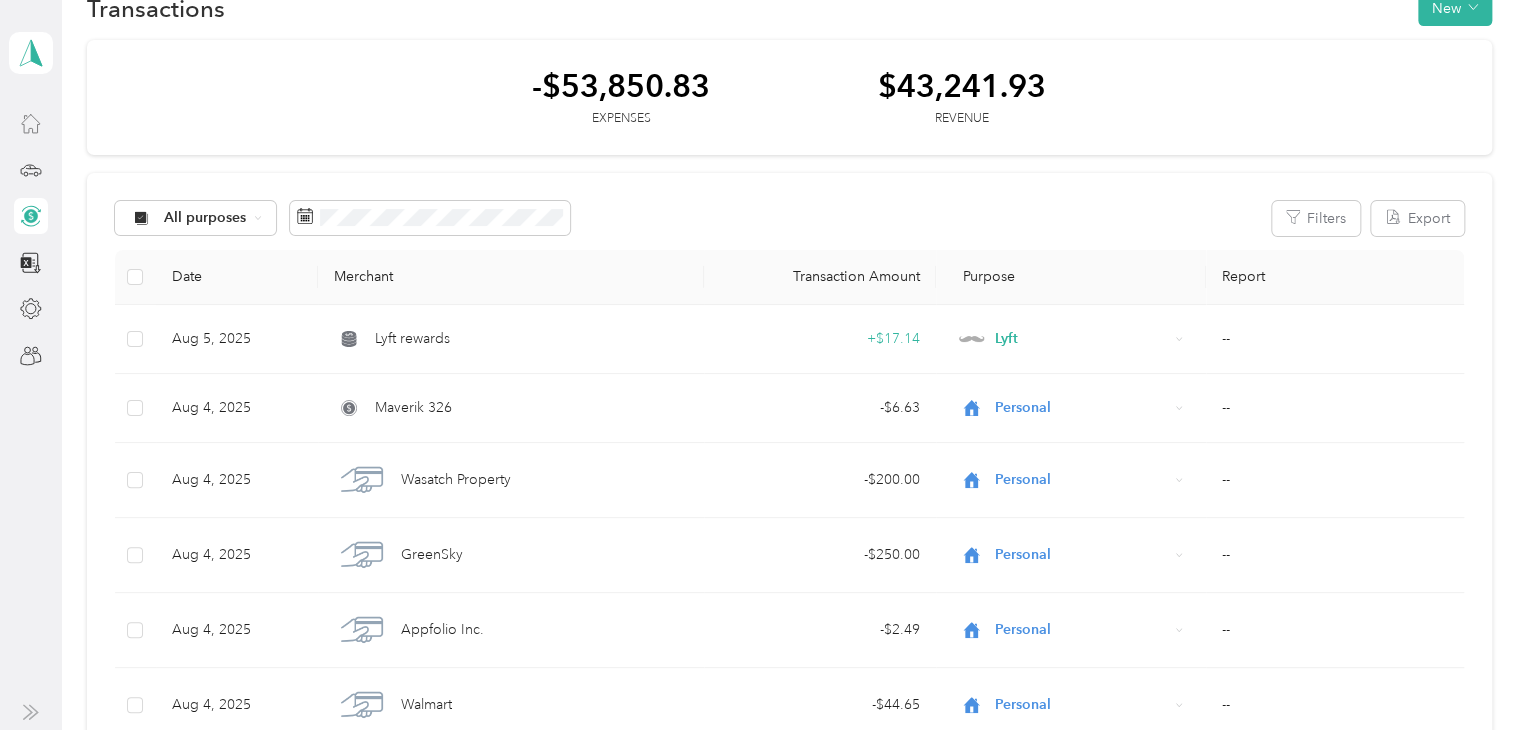 scroll, scrollTop: 0, scrollLeft: 0, axis: both 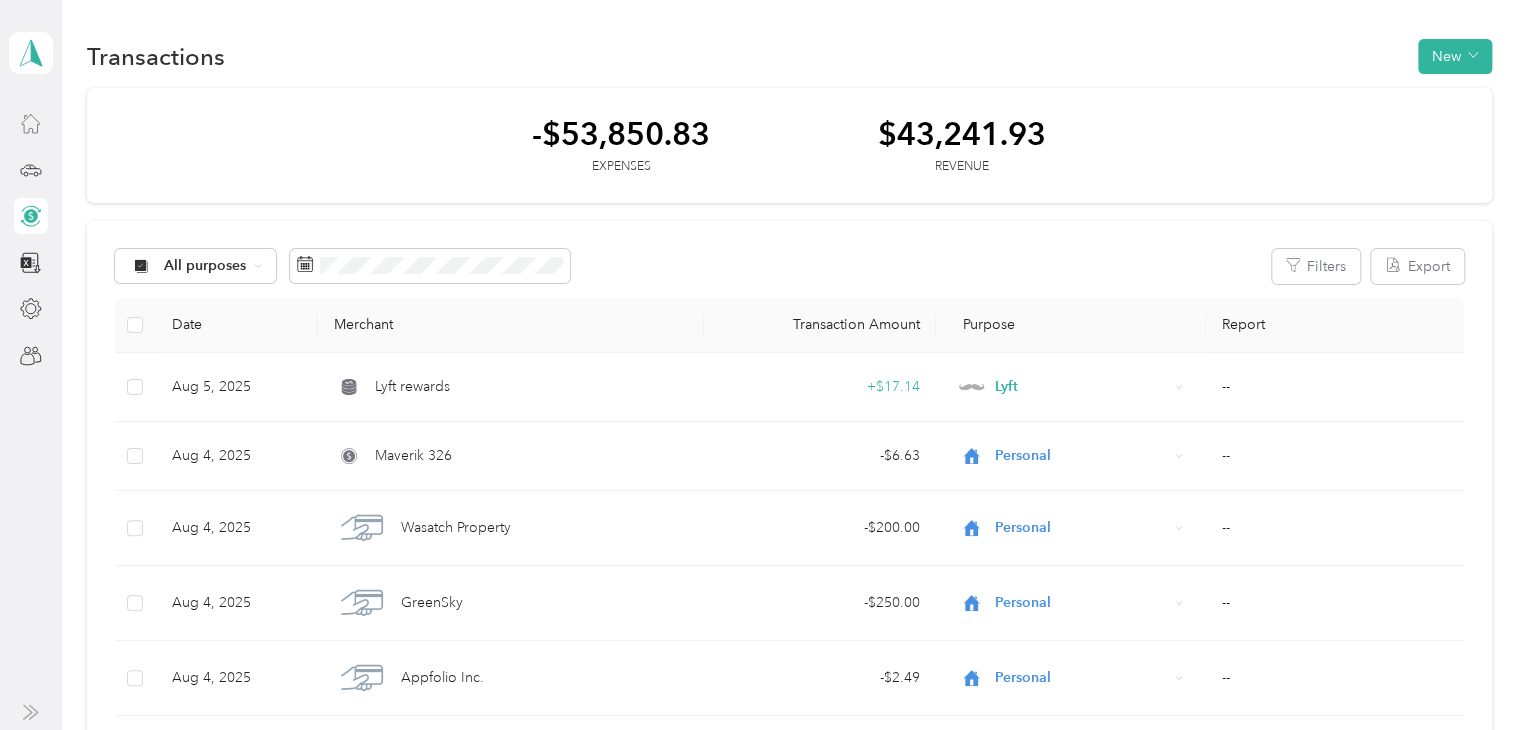 click on "Transactions New" at bounding box center [789, 56] 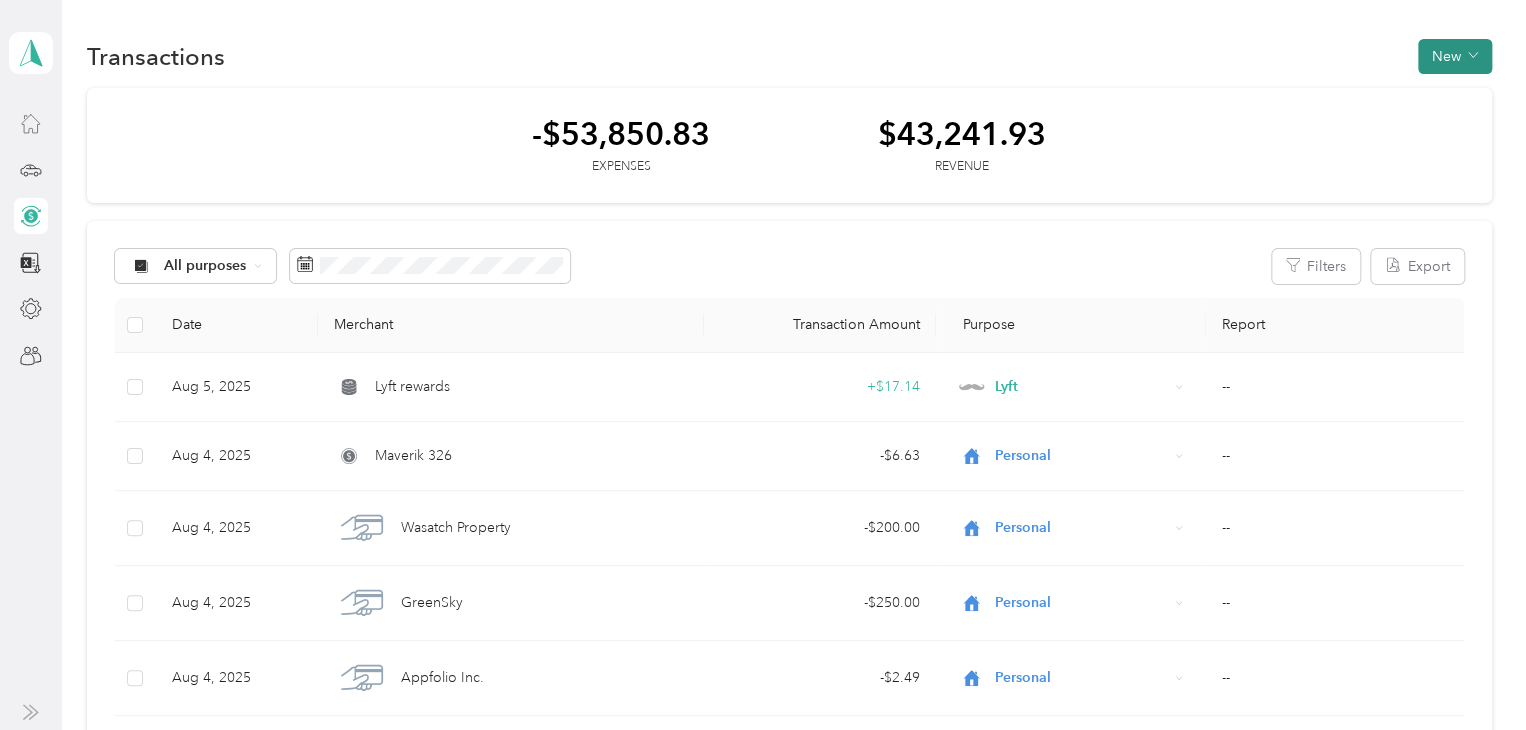 click on "New" at bounding box center [1455, 56] 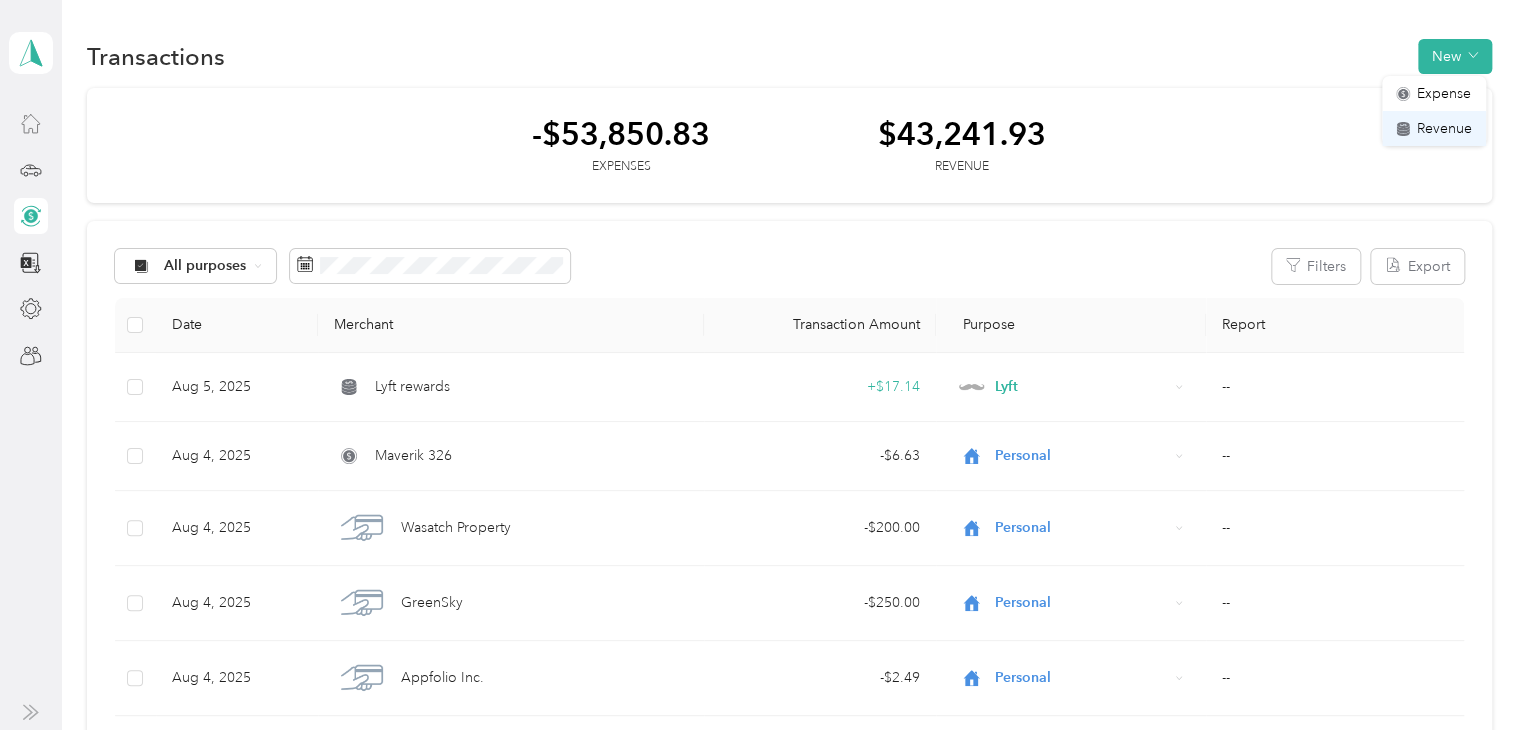 click on "Revenue" at bounding box center (1444, 128) 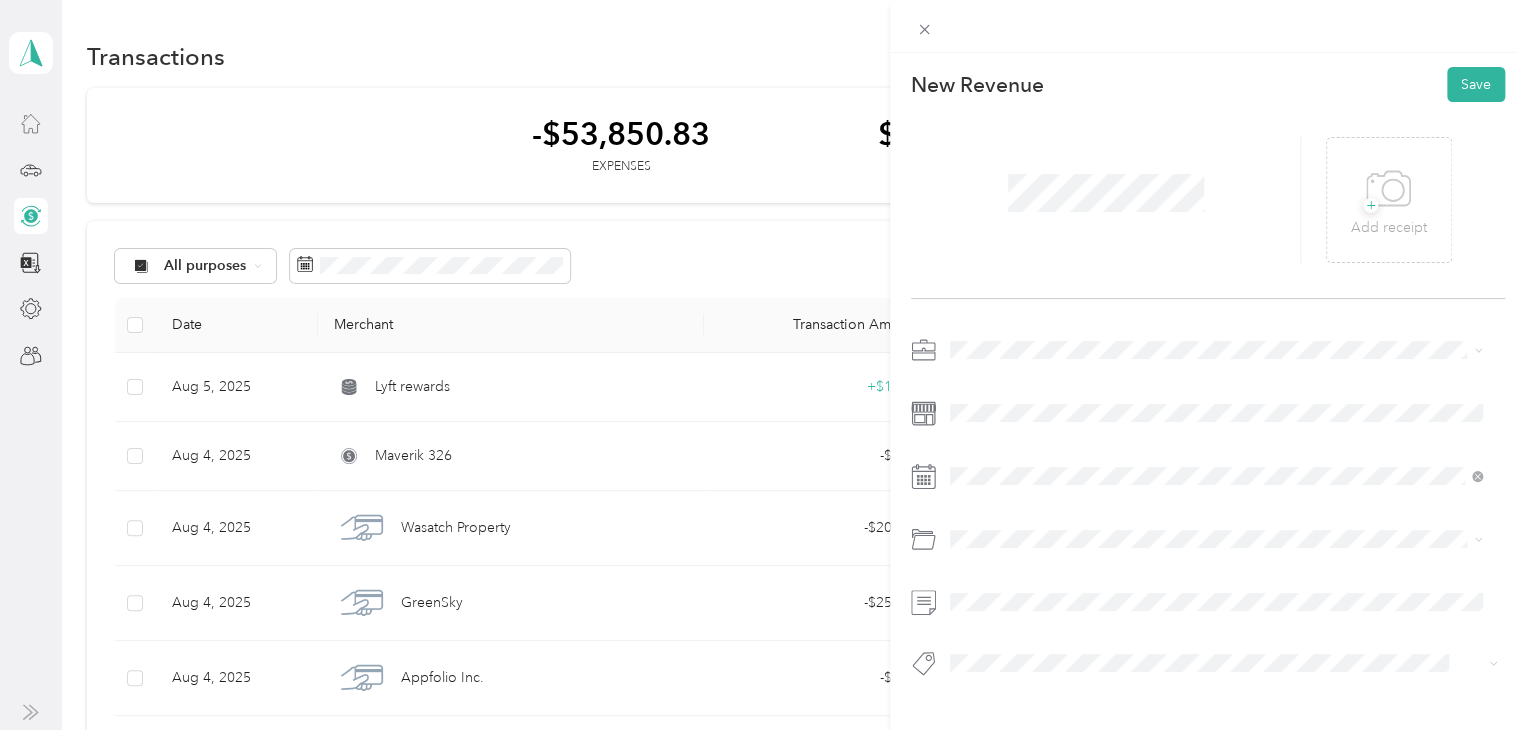 click at bounding box center (1208, 512) 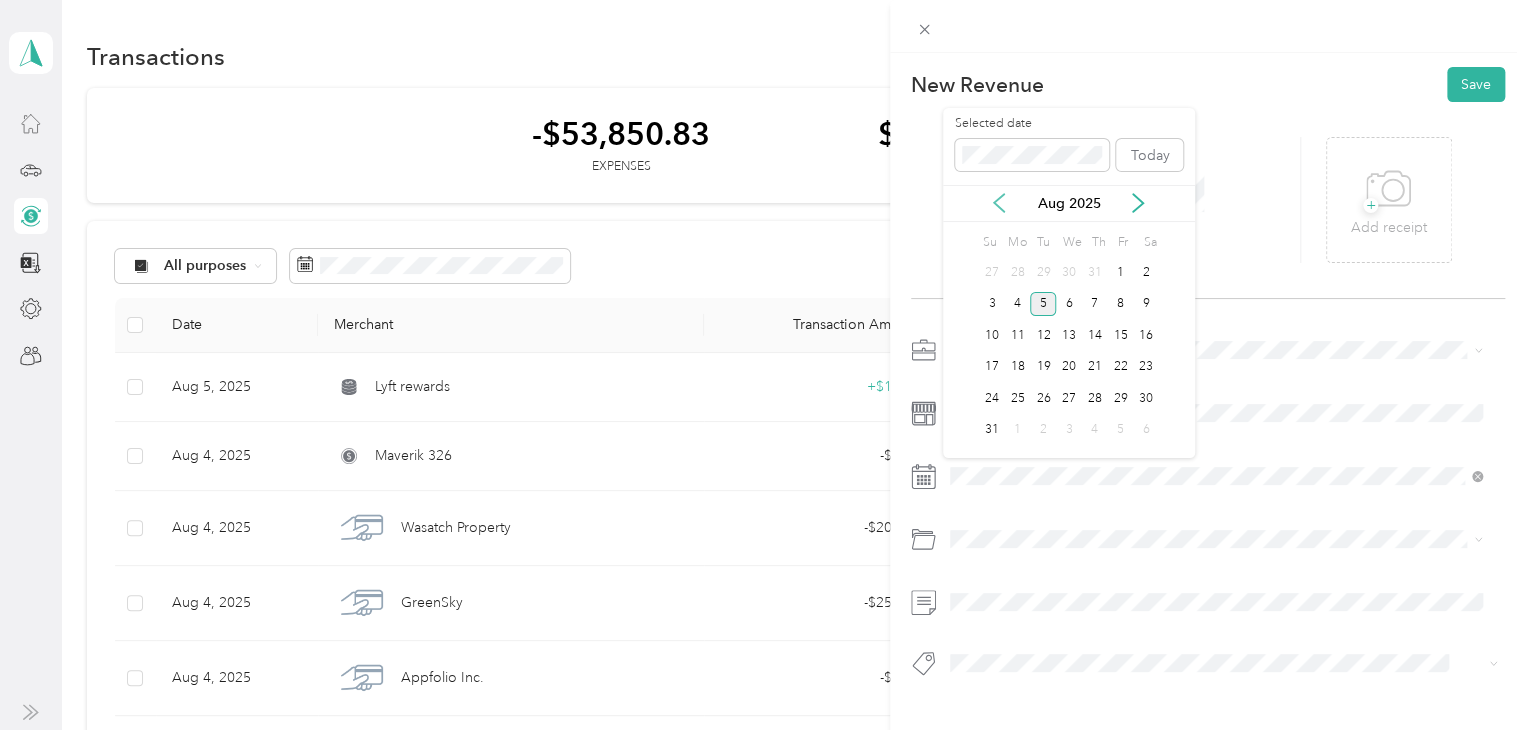 click 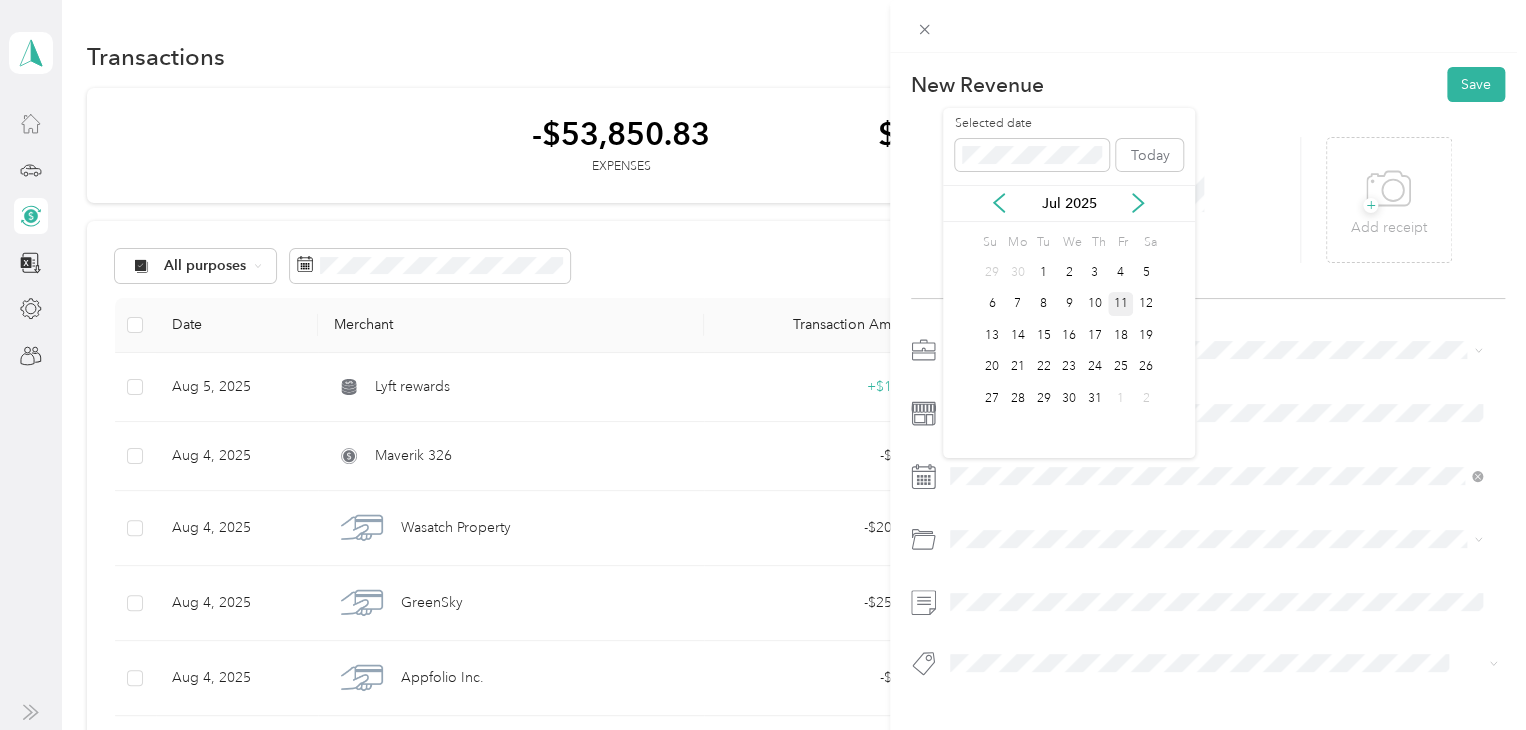 click on "11" at bounding box center (1121, 304) 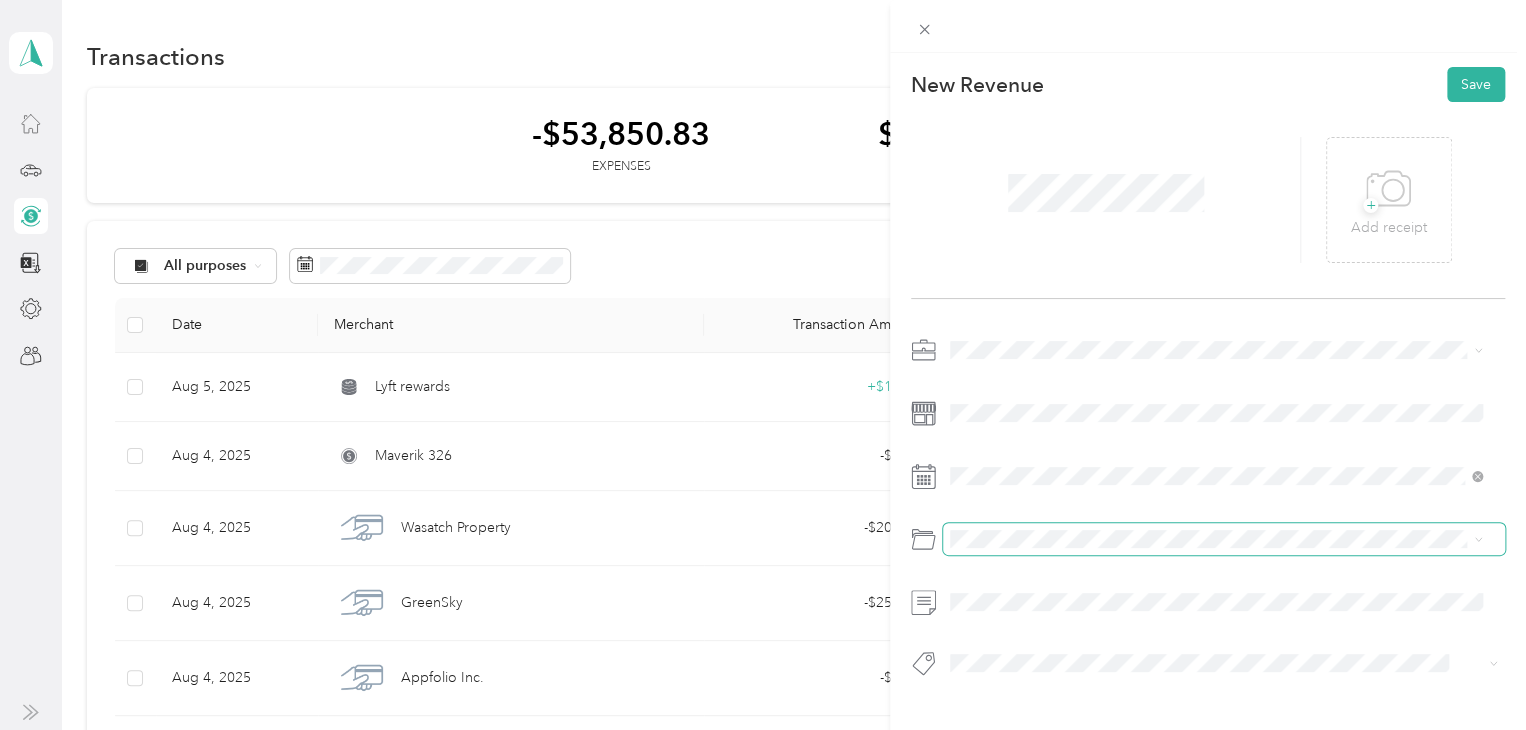 click at bounding box center (1224, 539) 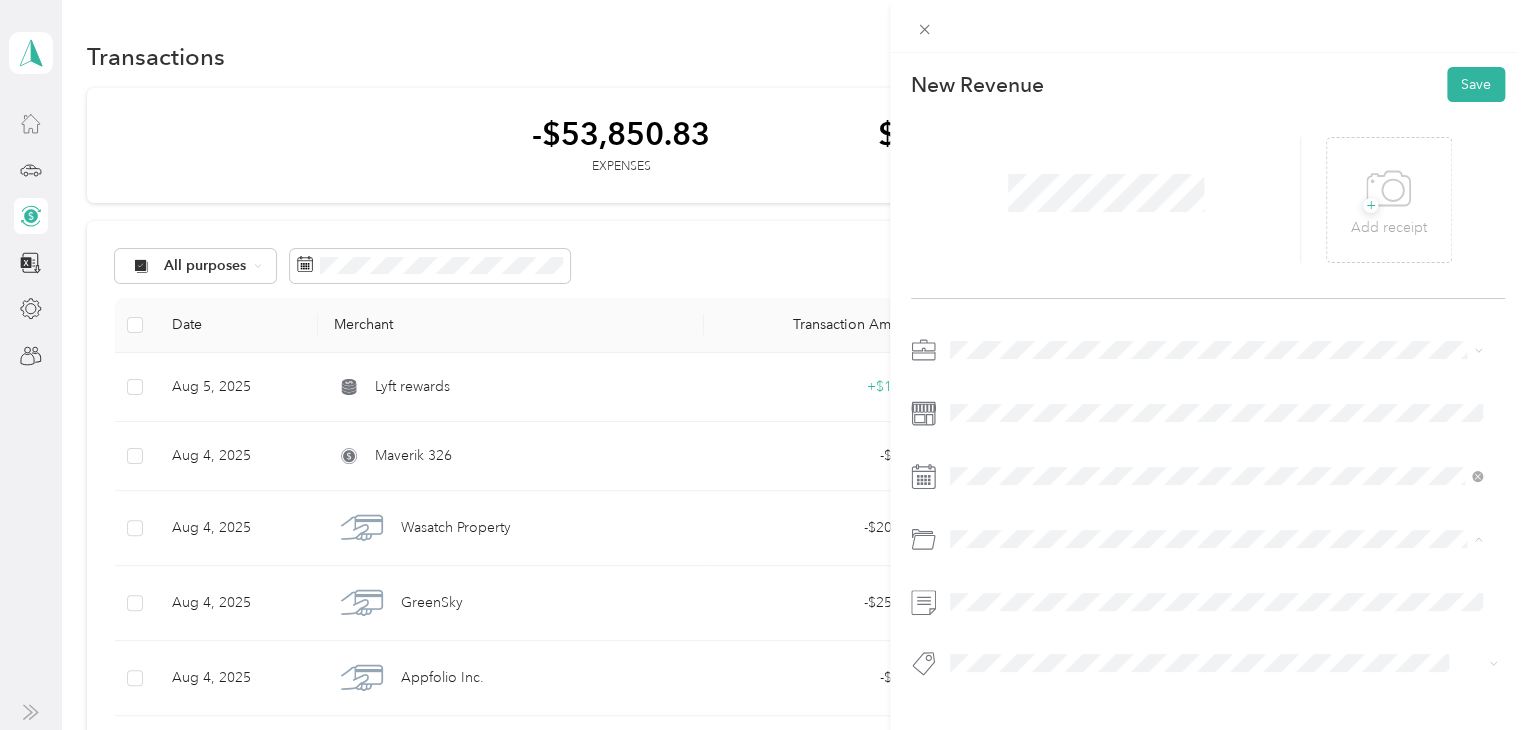 click on "Tools" at bounding box center (1204, 619) 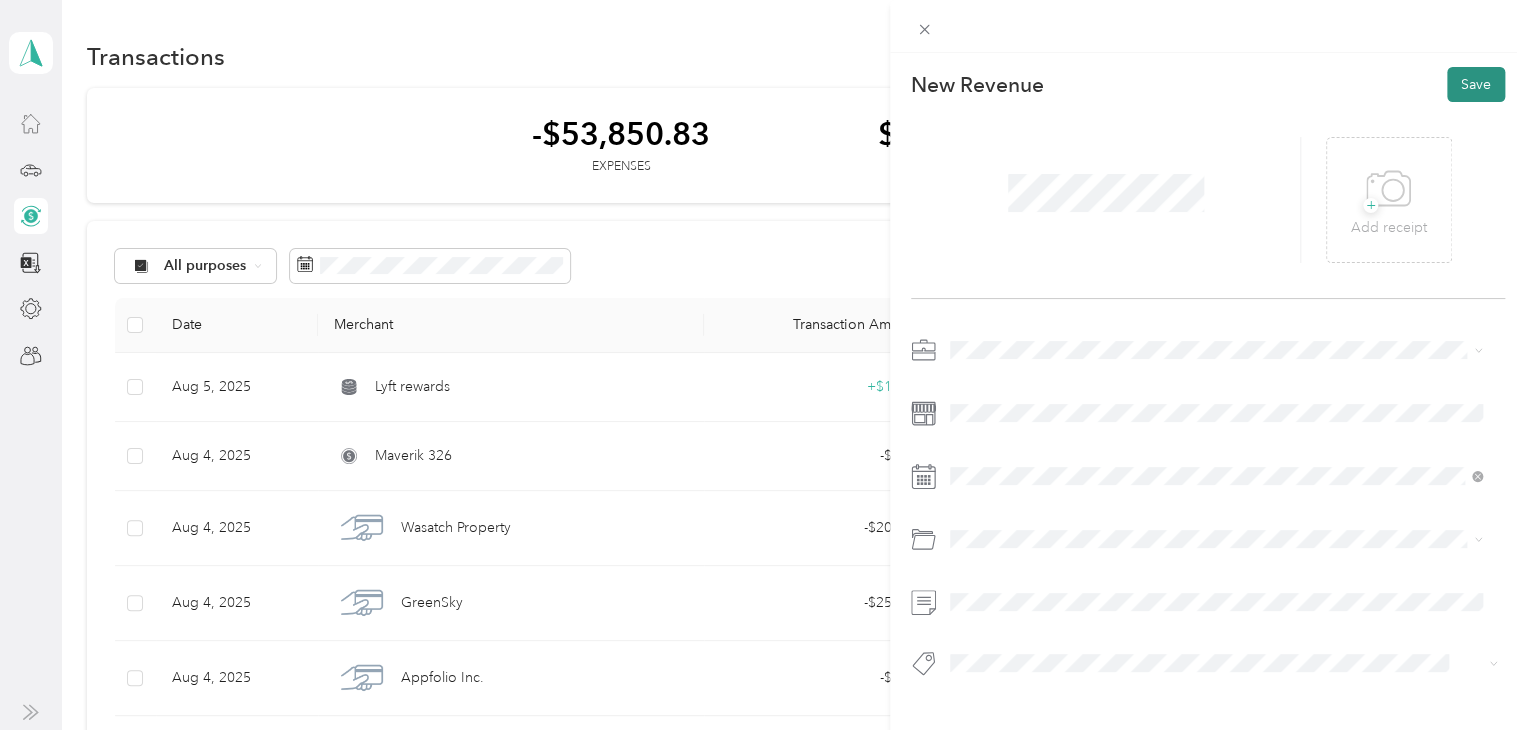 click on "Save" at bounding box center (1476, 84) 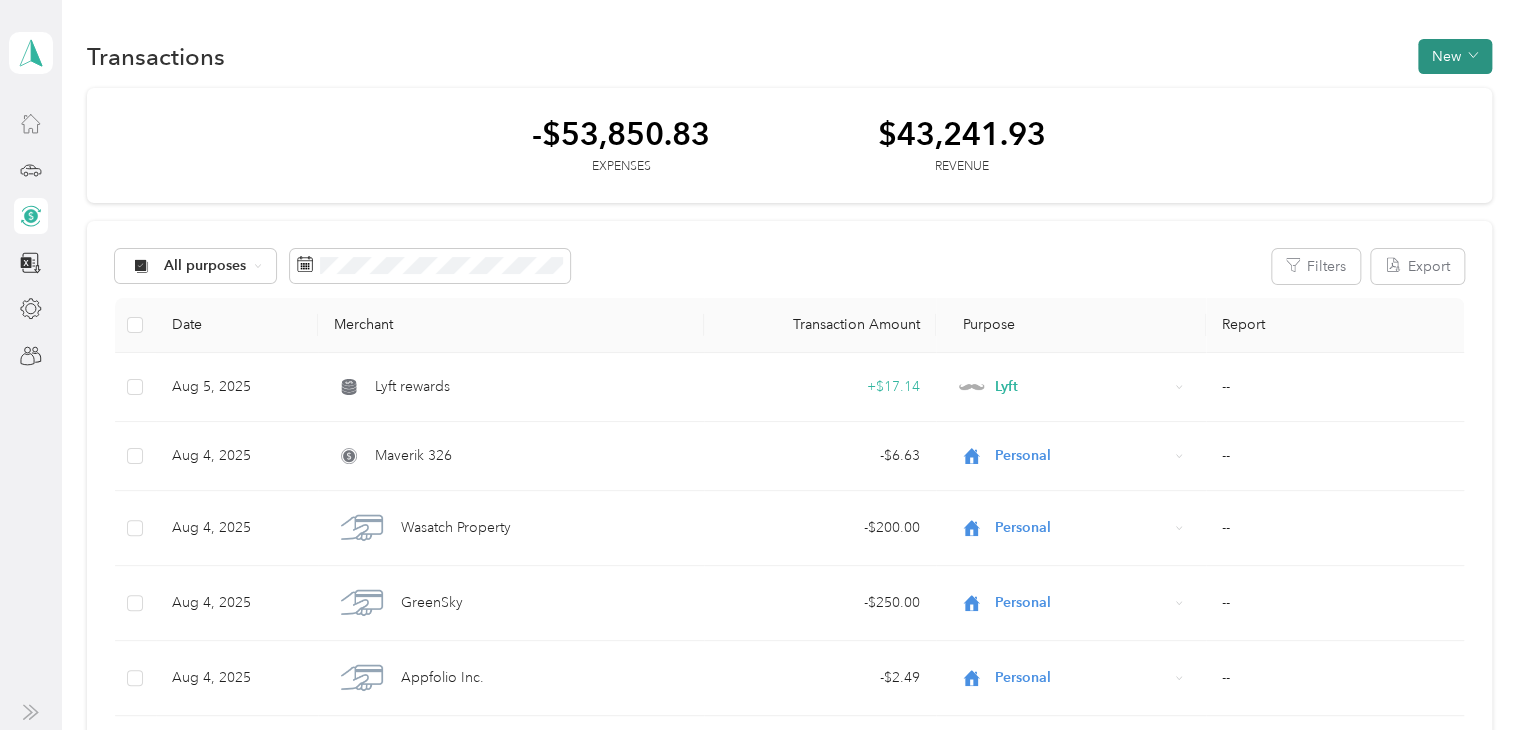 click on "New" at bounding box center [1455, 56] 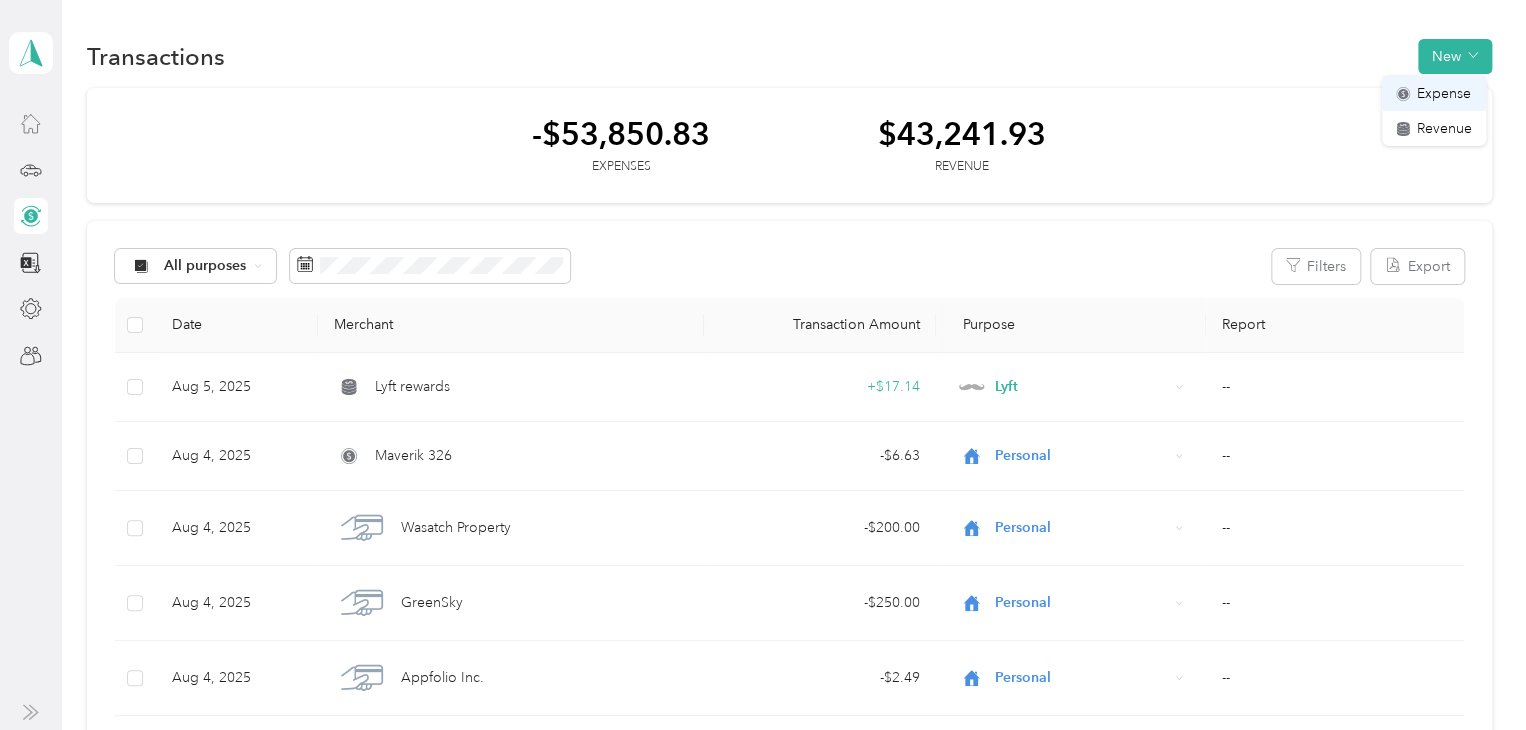click on "Expense" at bounding box center (1444, 93) 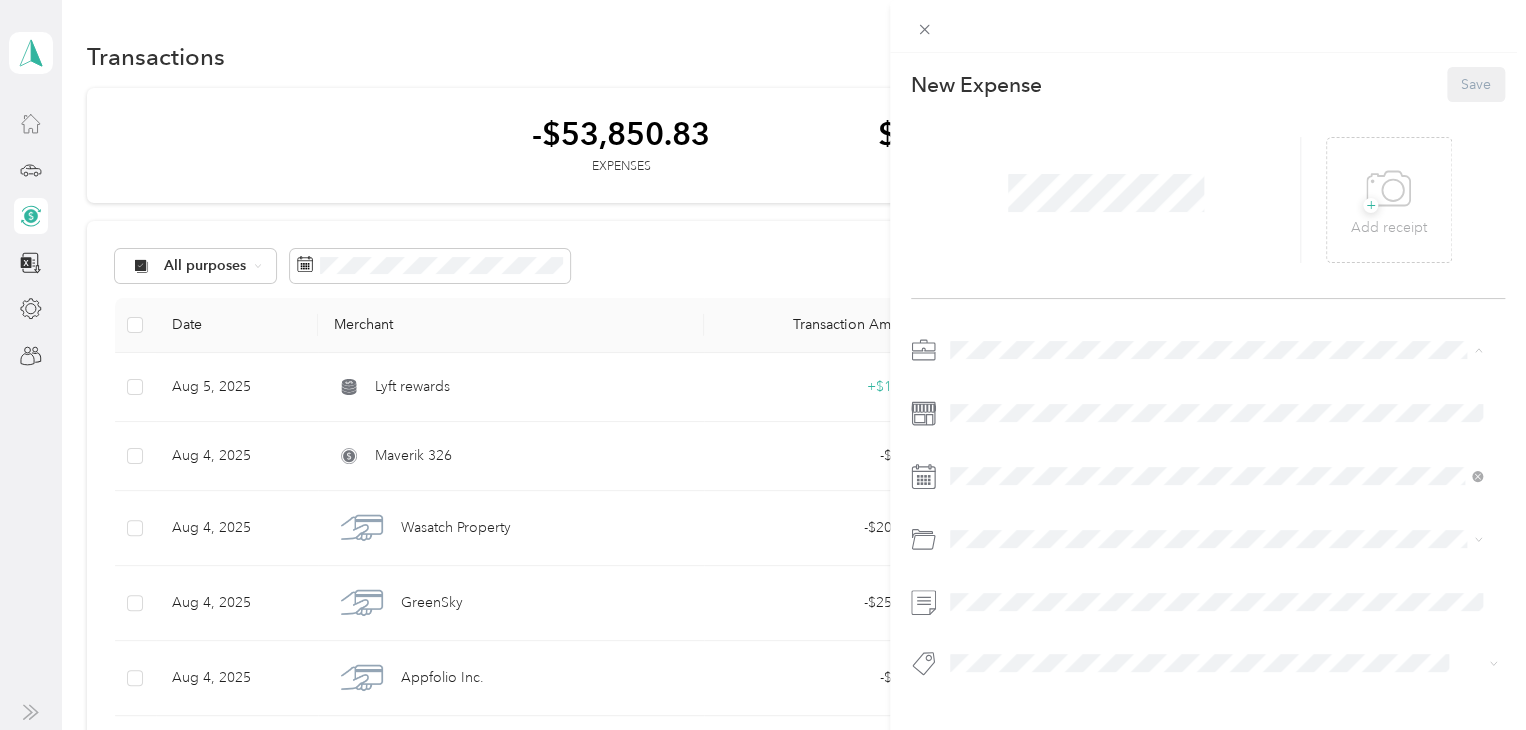 click on "Lyft" at bounding box center [1216, 454] 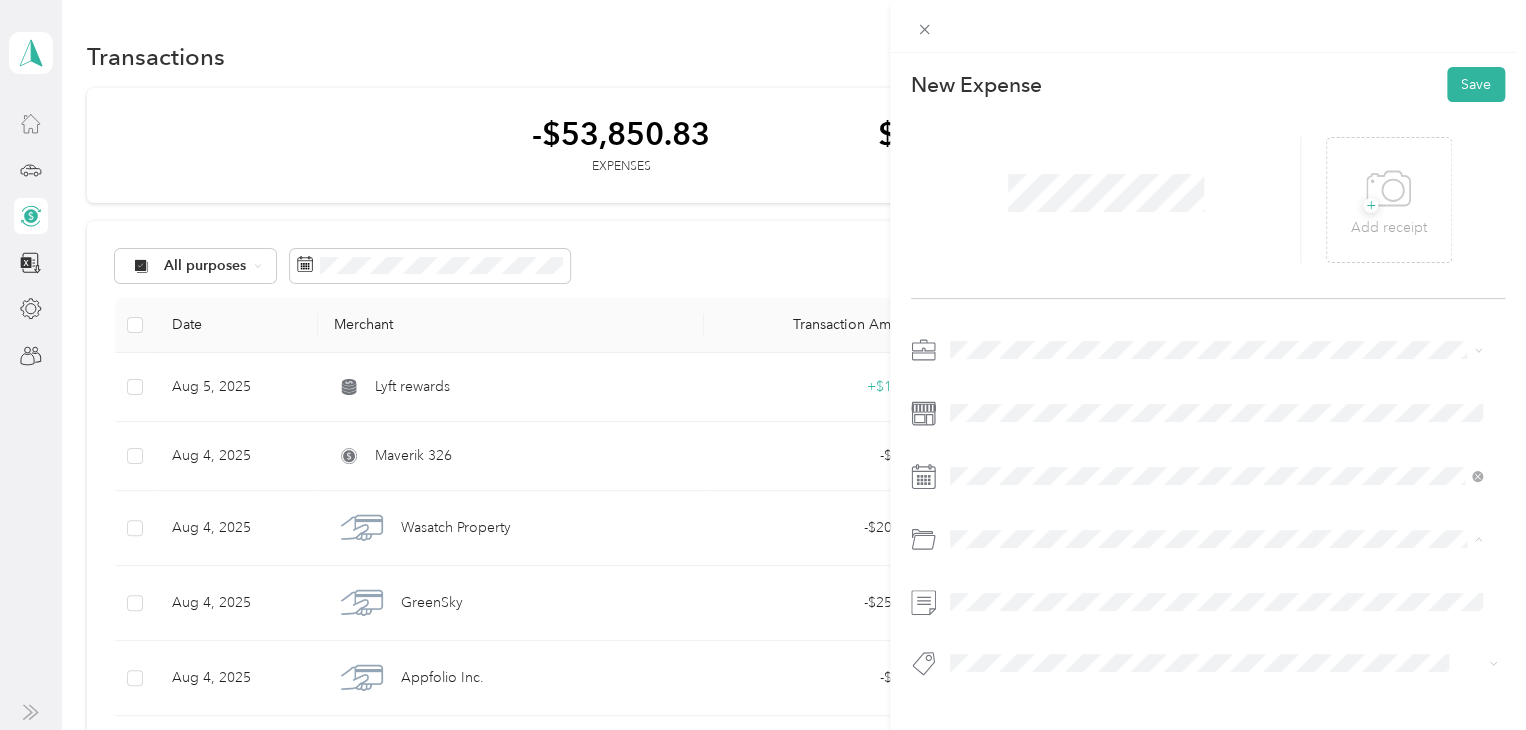 click on "Gasoline" at bounding box center (984, 303) 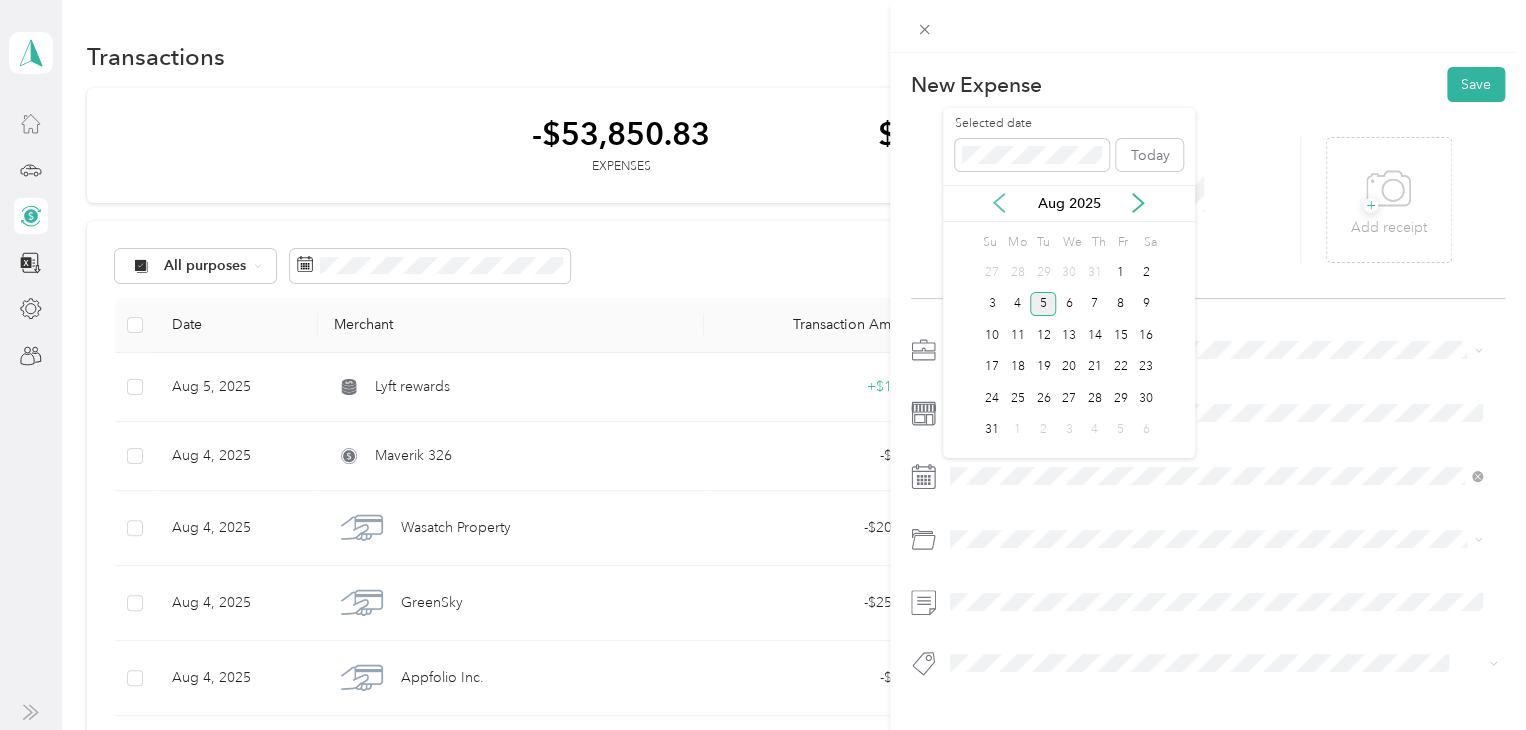 click 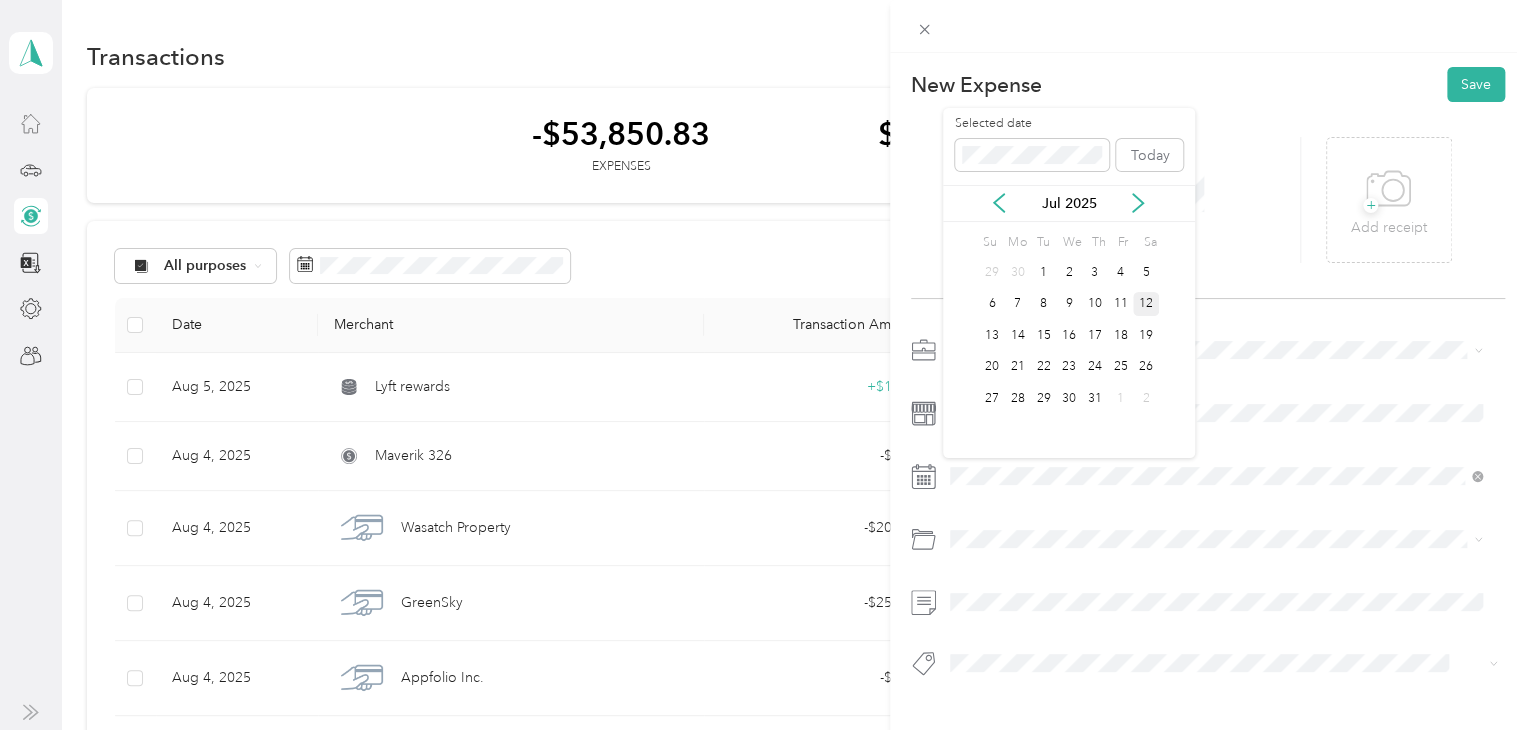 click on "12" at bounding box center (1146, 304) 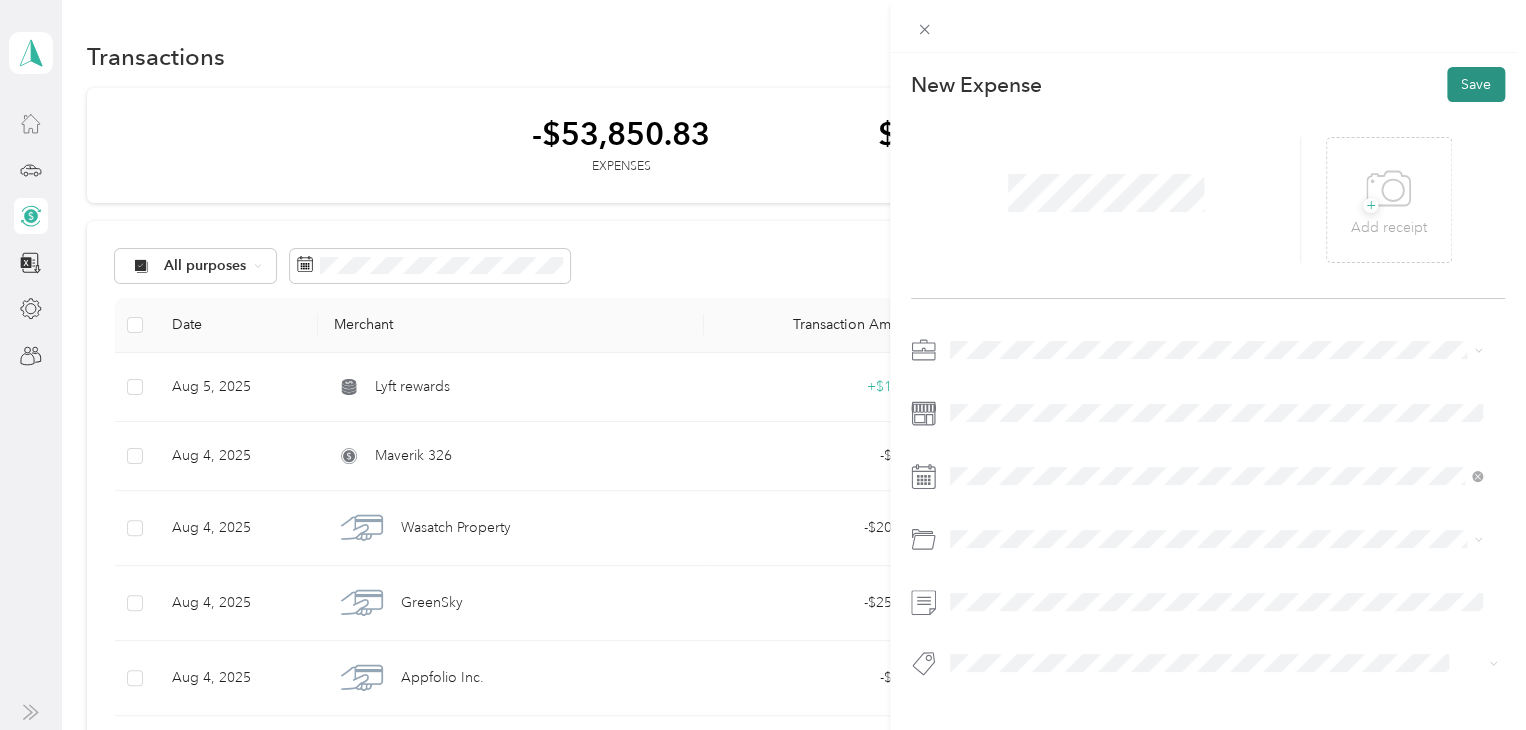 click on "Save" at bounding box center (1476, 84) 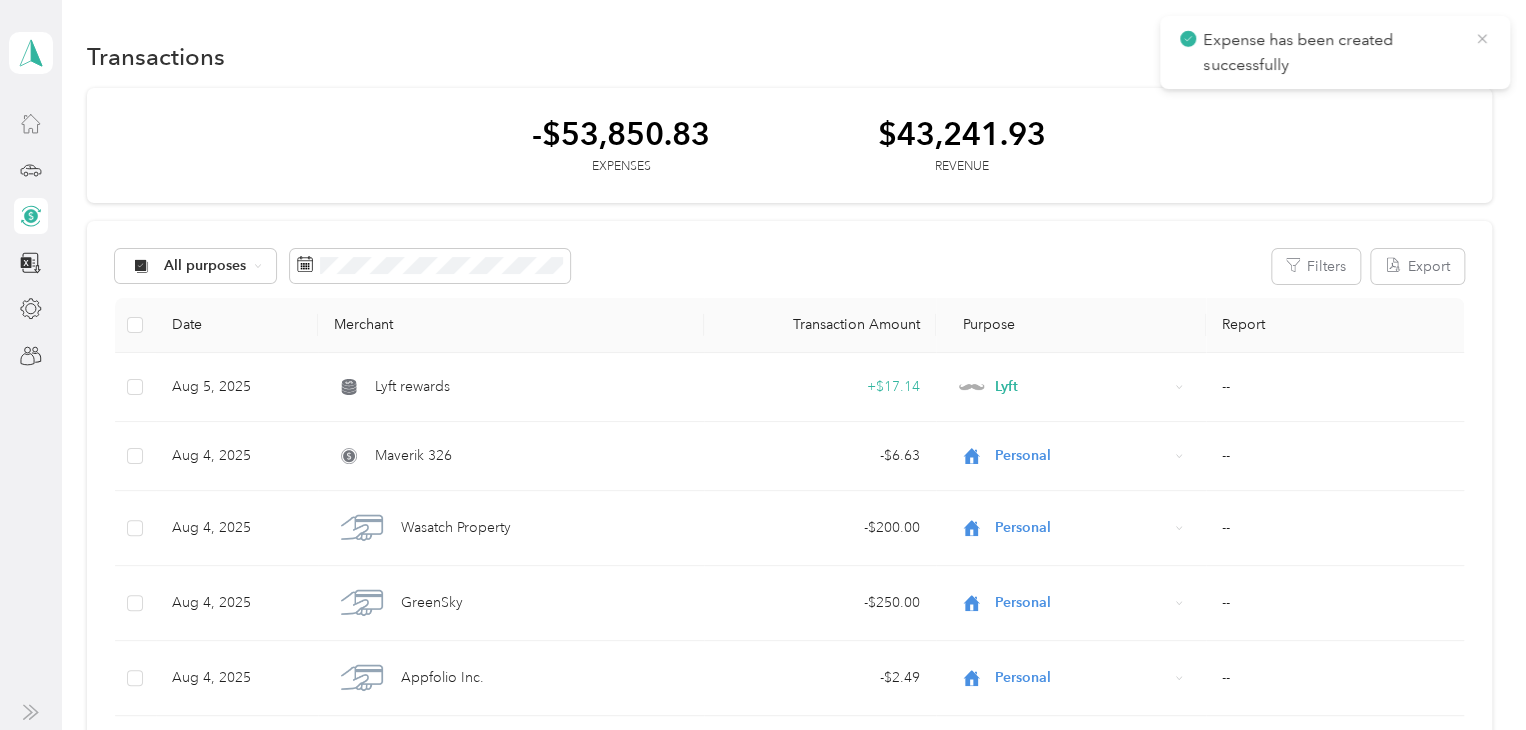 click 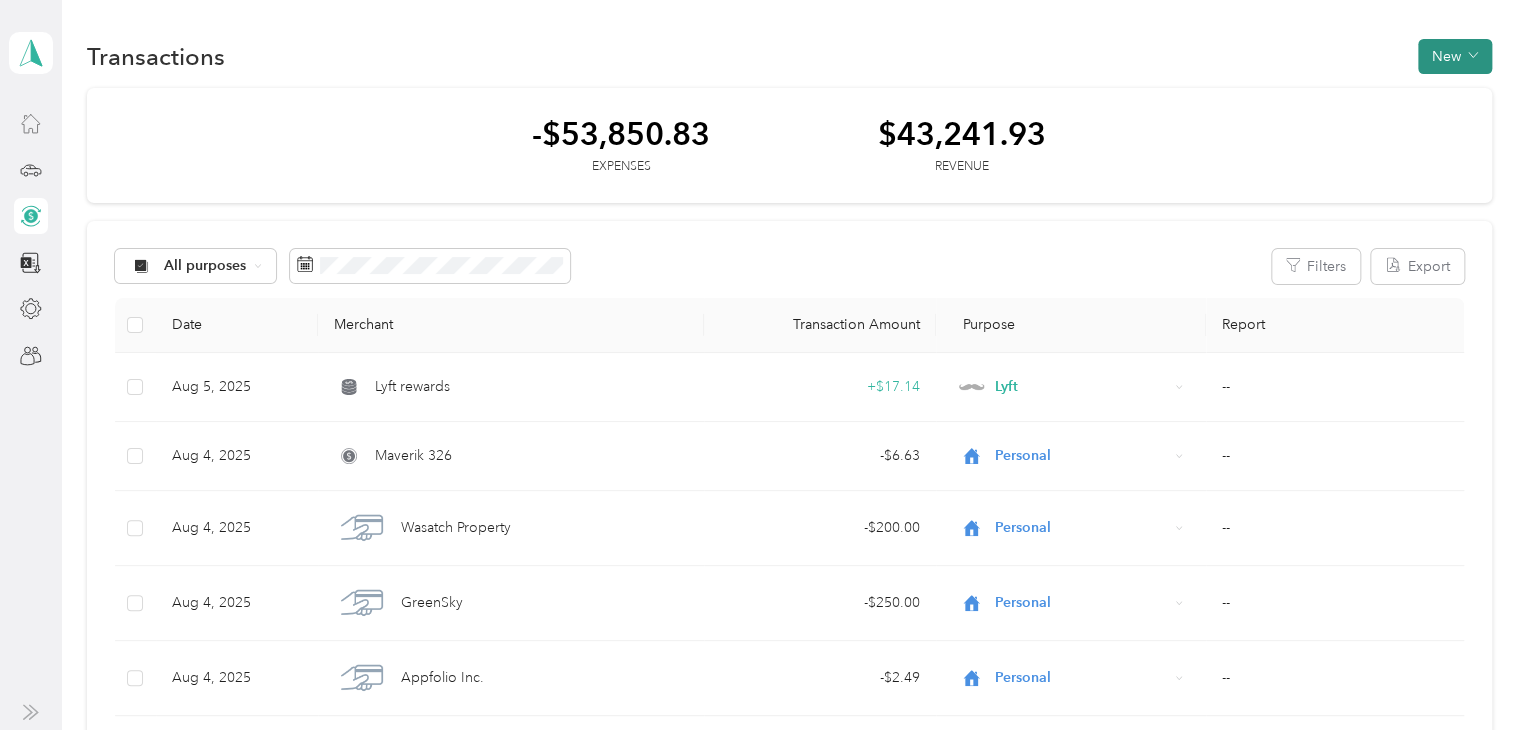 click at bounding box center [1473, 56] 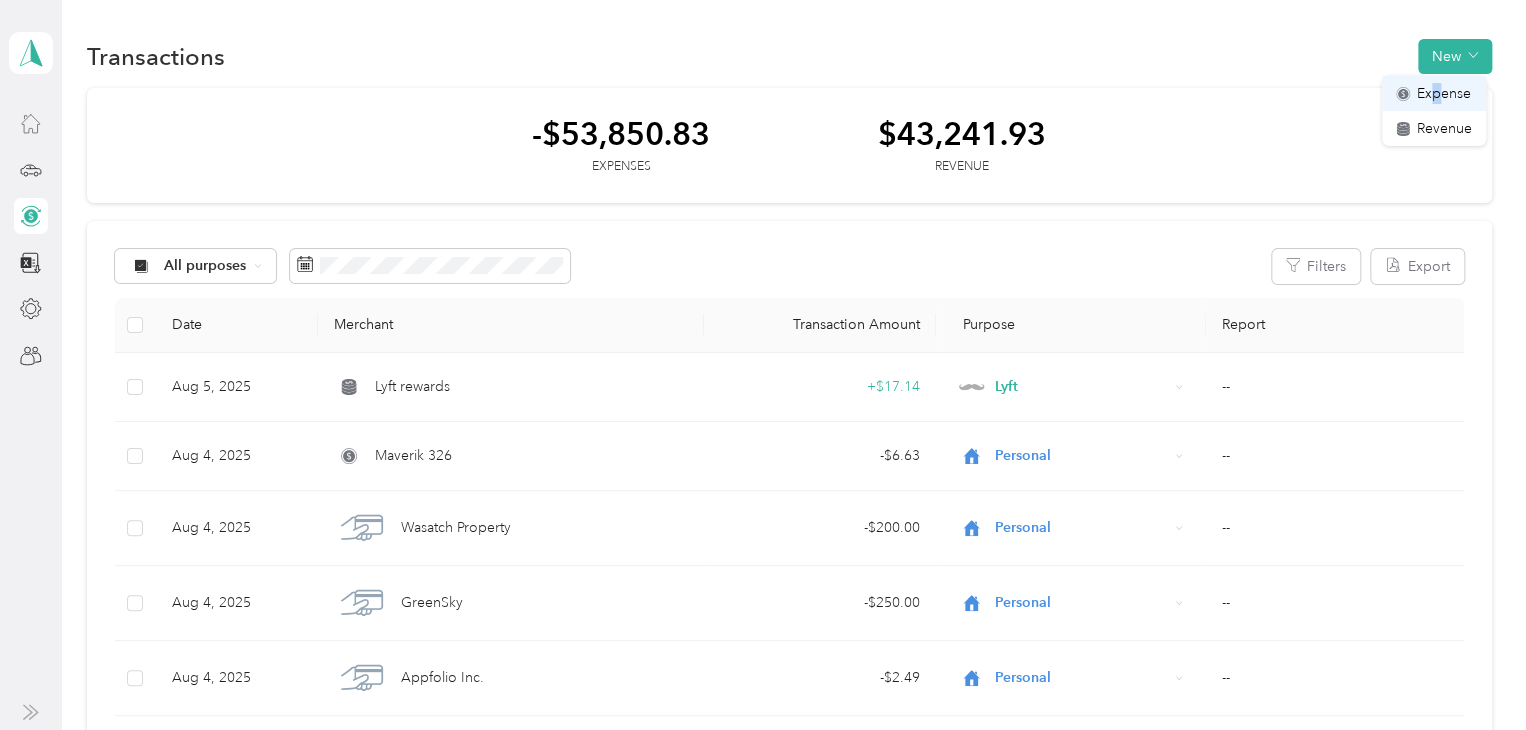 click on "Expense" at bounding box center (1444, 93) 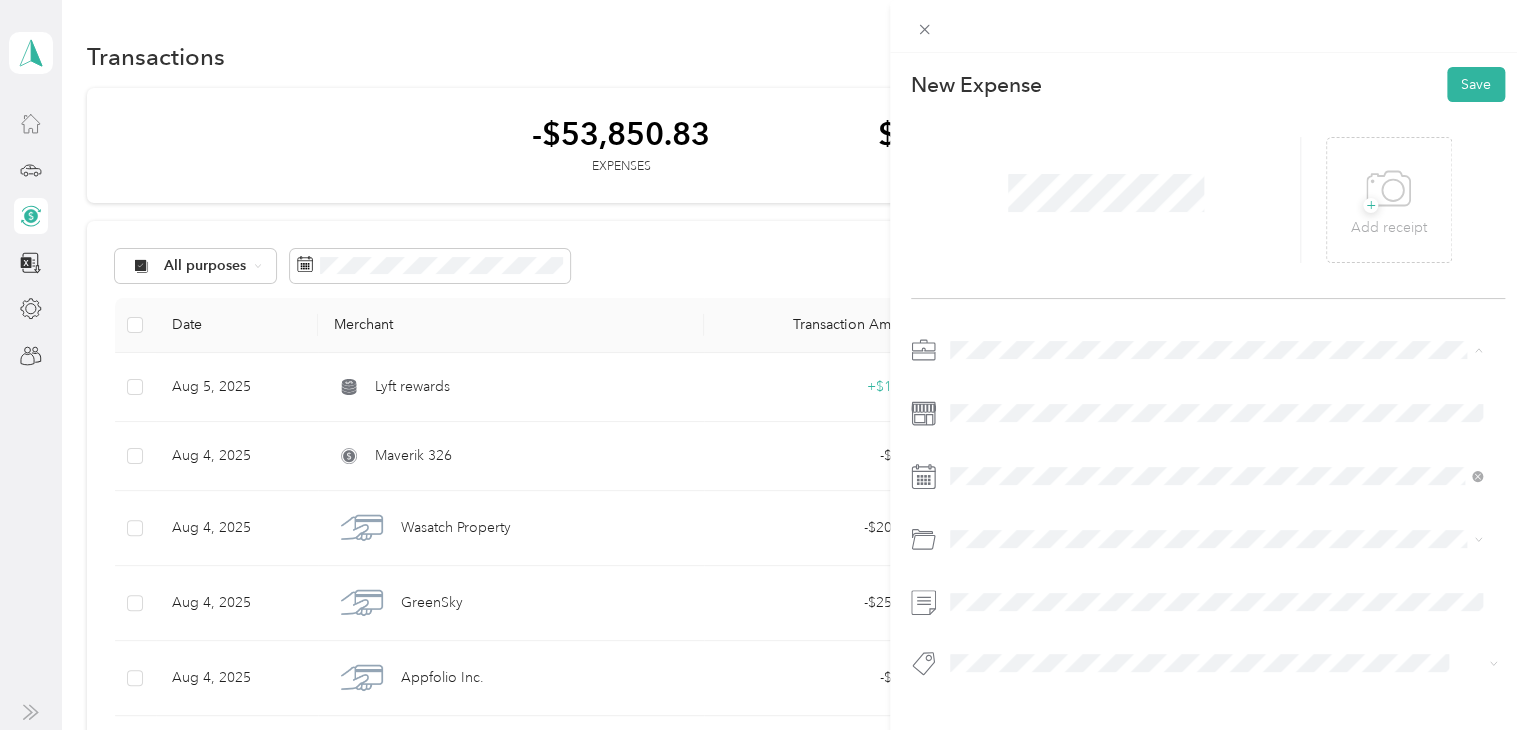 click on "Lyft" at bounding box center [1216, 454] 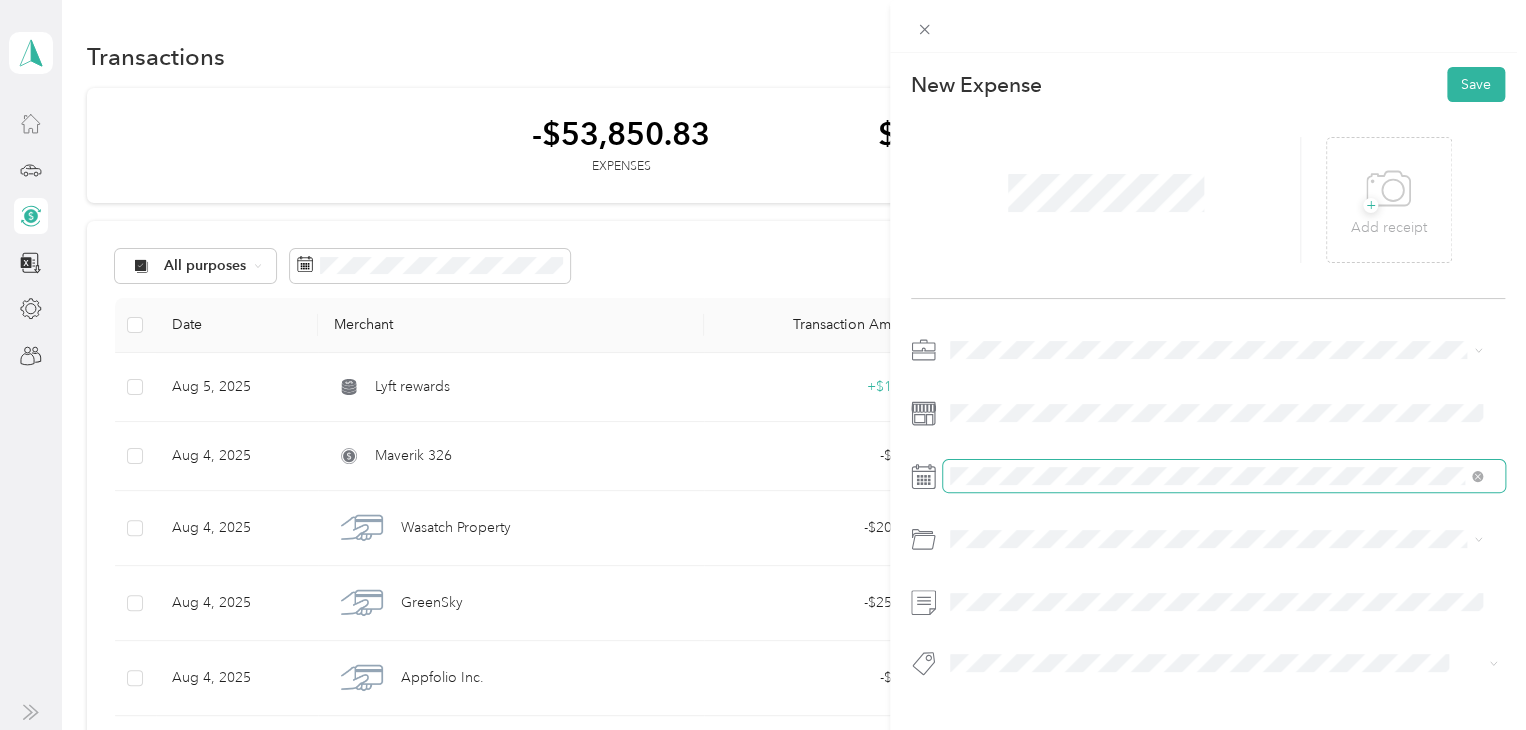 click at bounding box center [1224, 476] 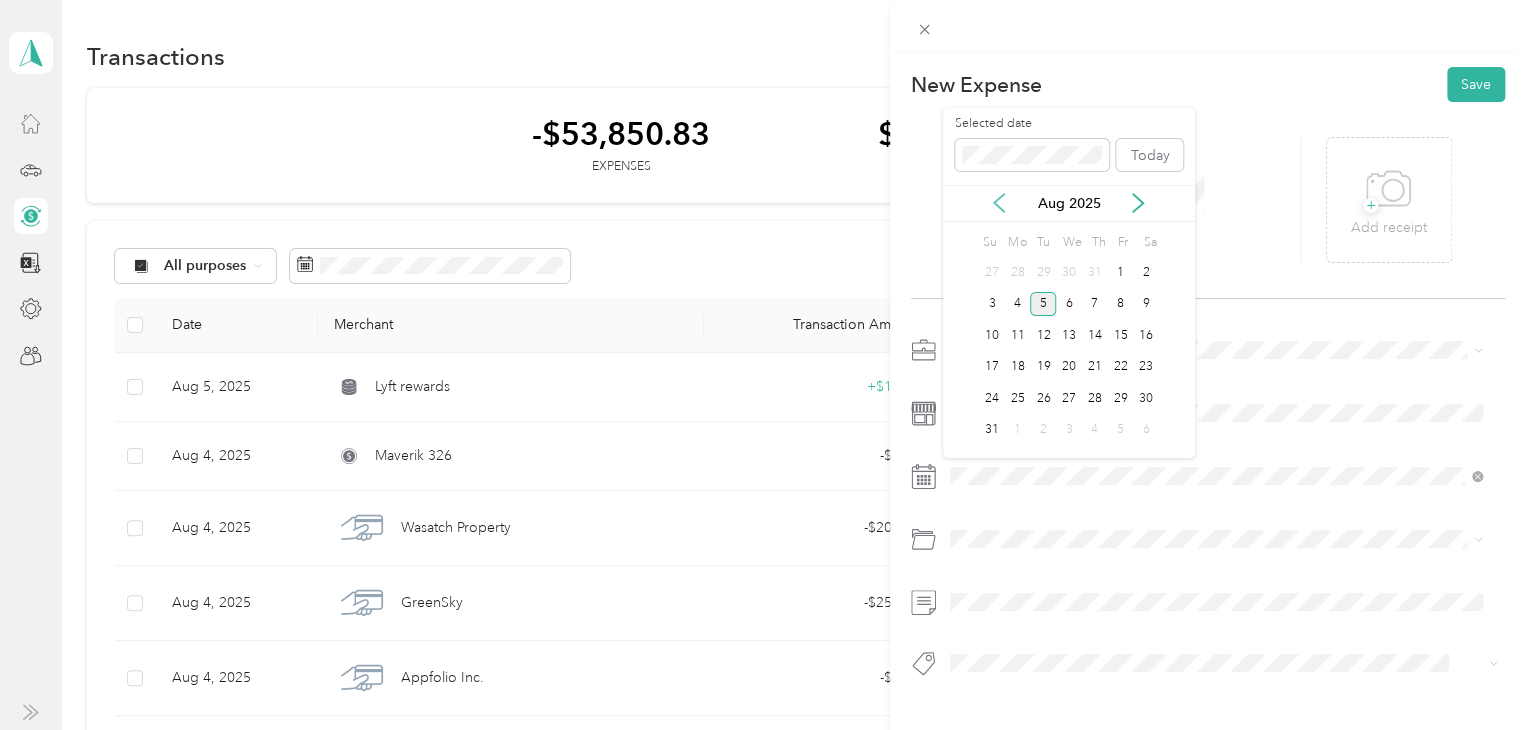 click 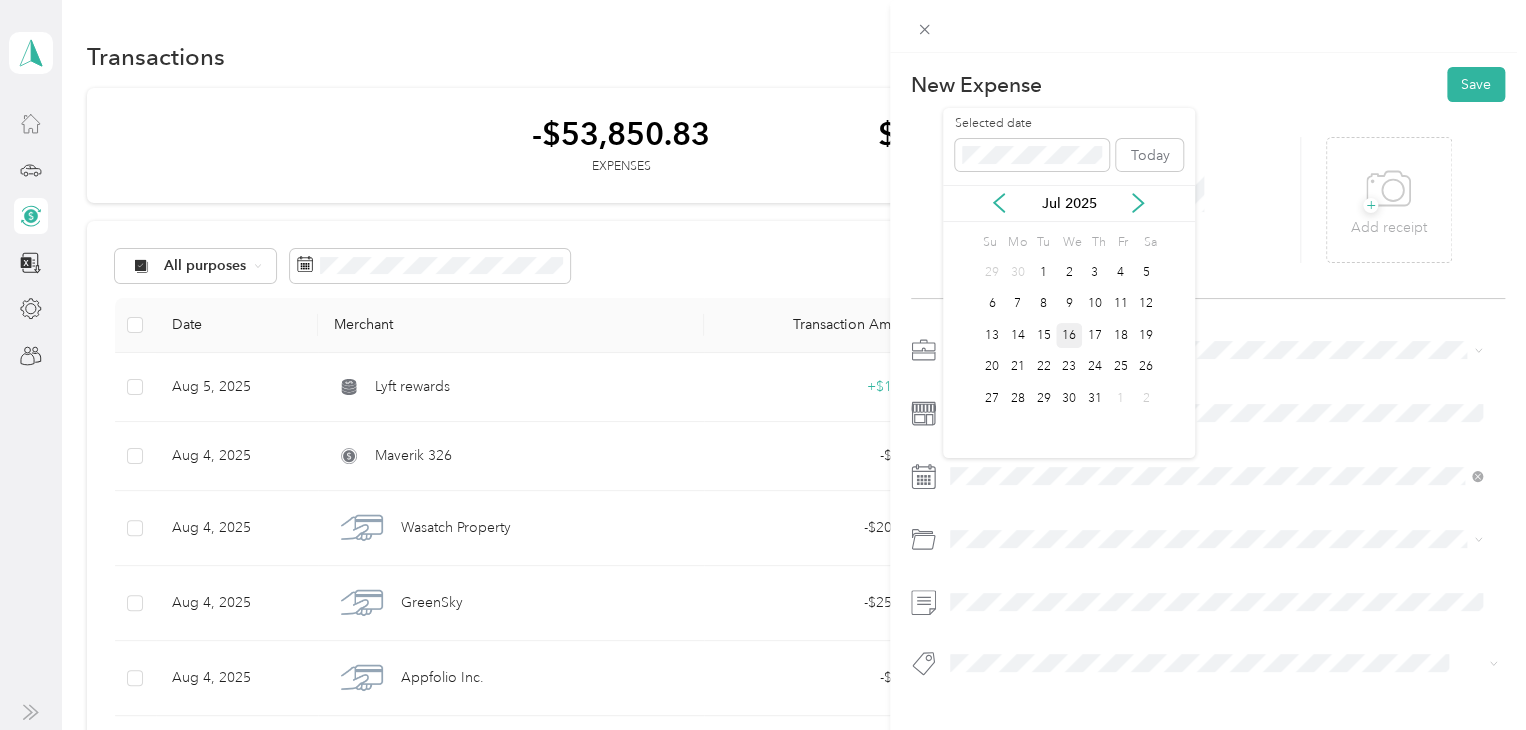 click on "16" at bounding box center [1069, 335] 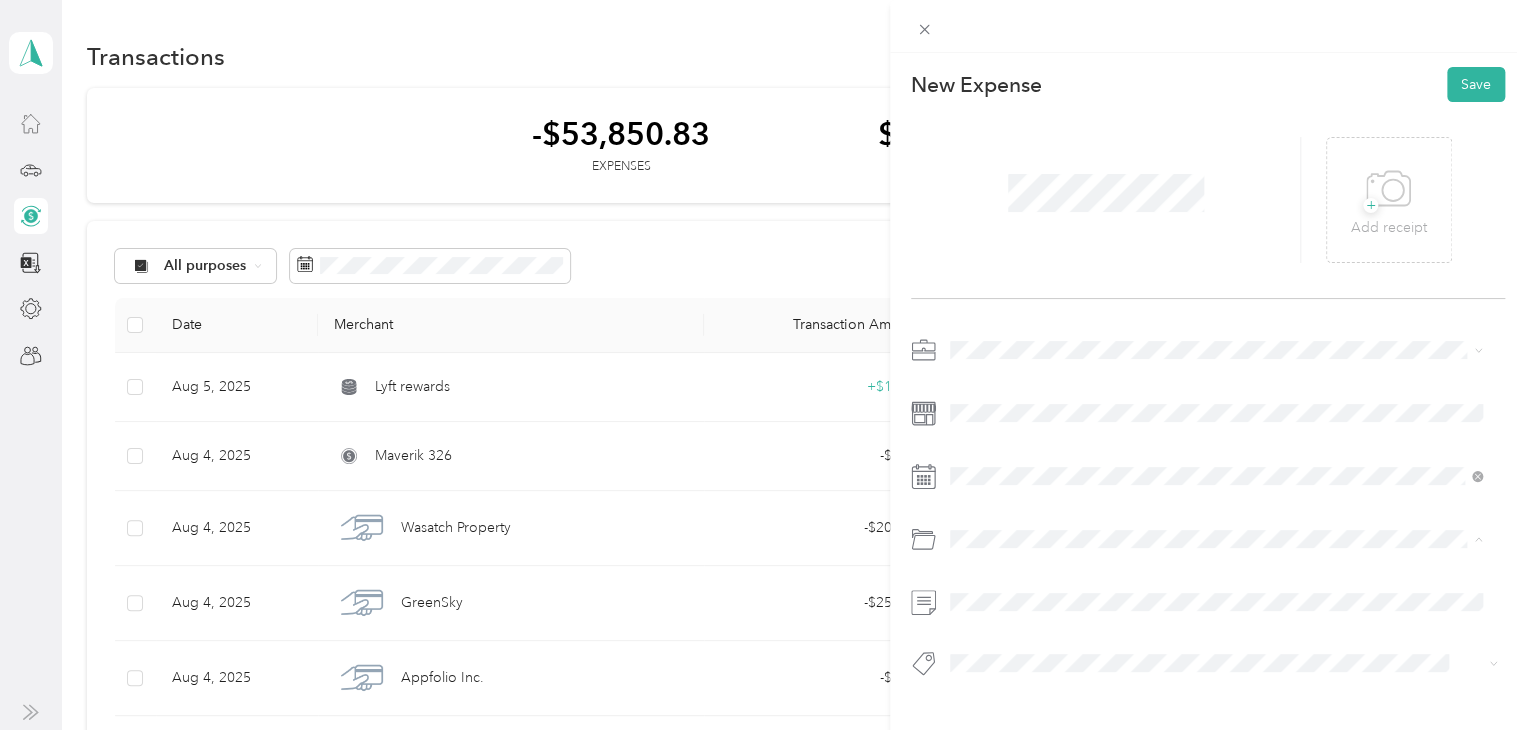 click on "Gasoline" at bounding box center [984, 303] 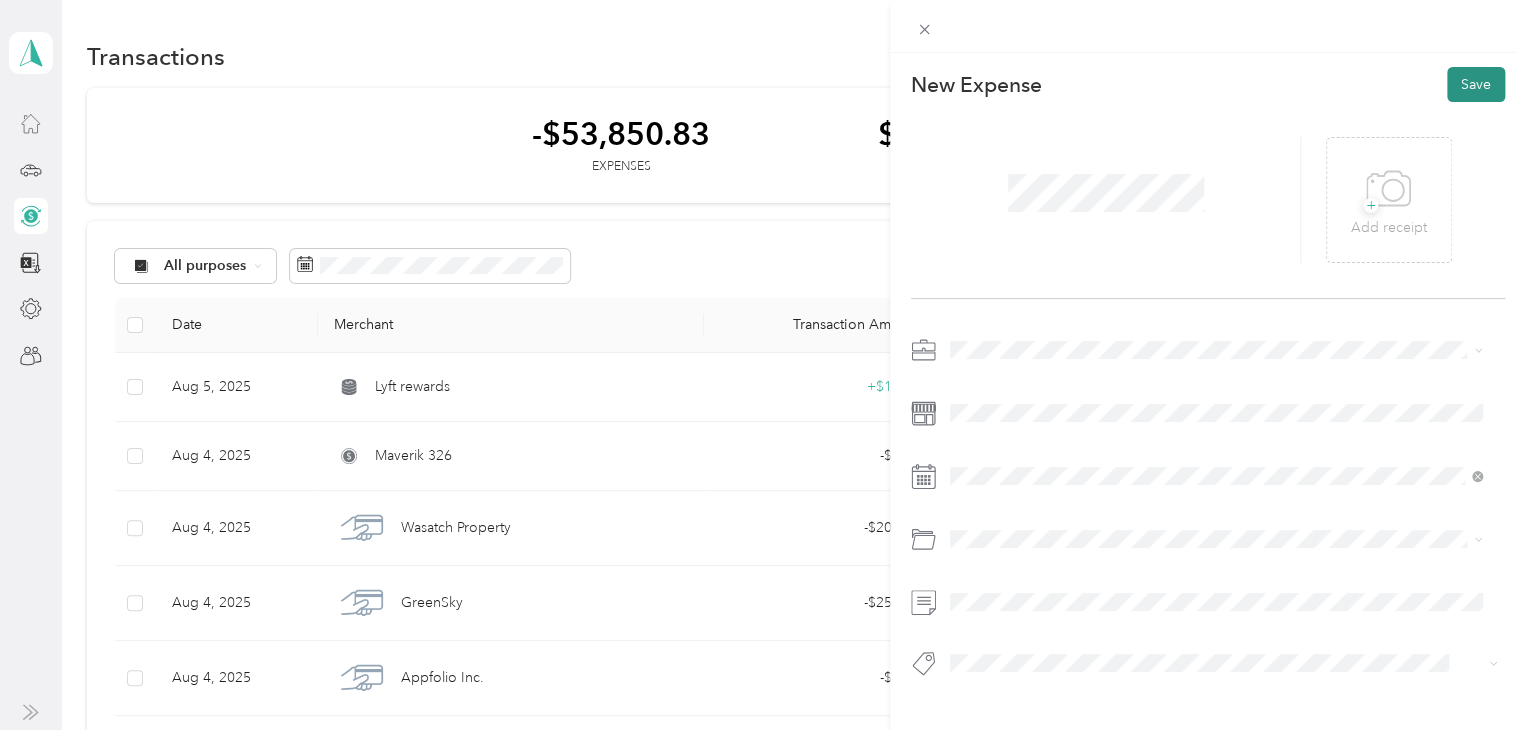 click on "Save" at bounding box center [1476, 84] 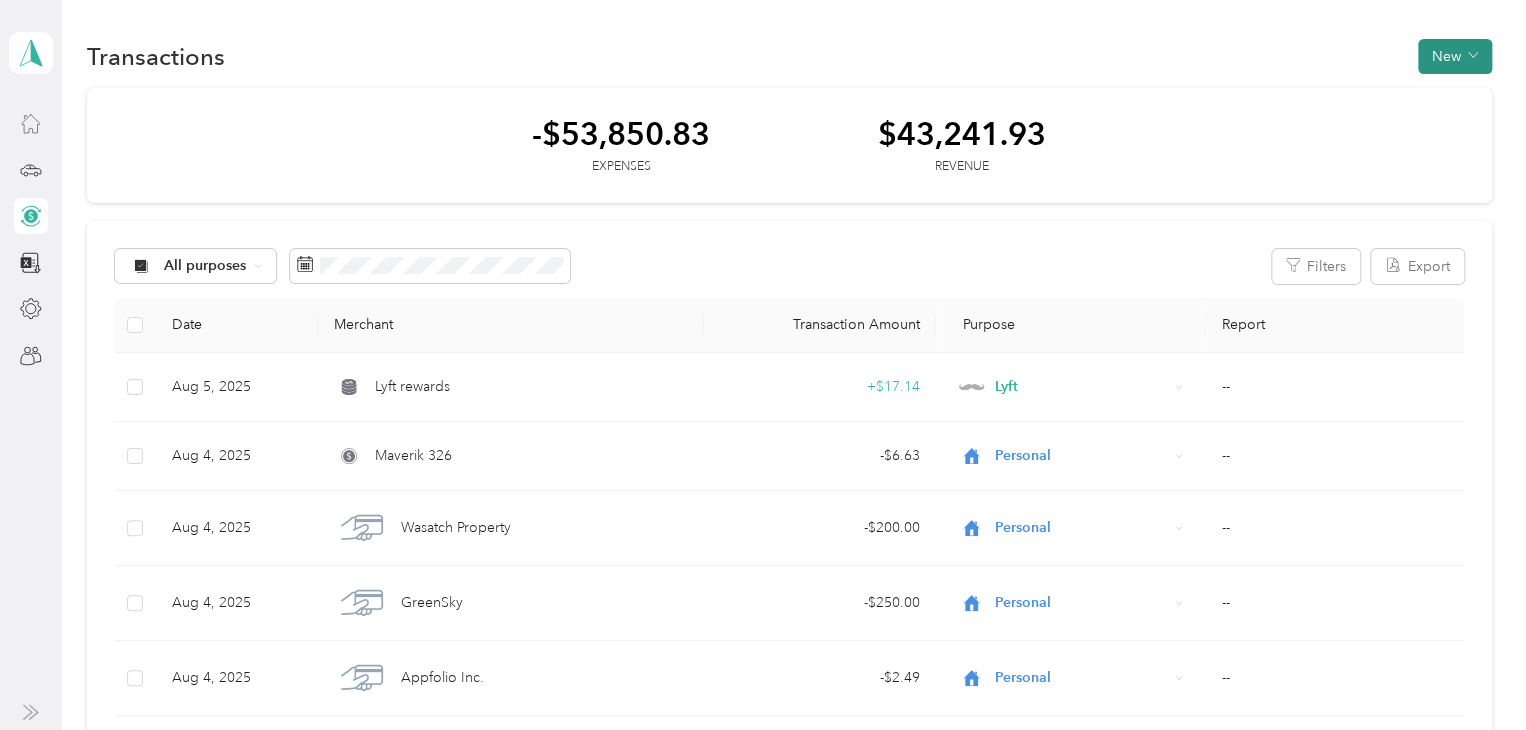 click on "New" at bounding box center [1455, 56] 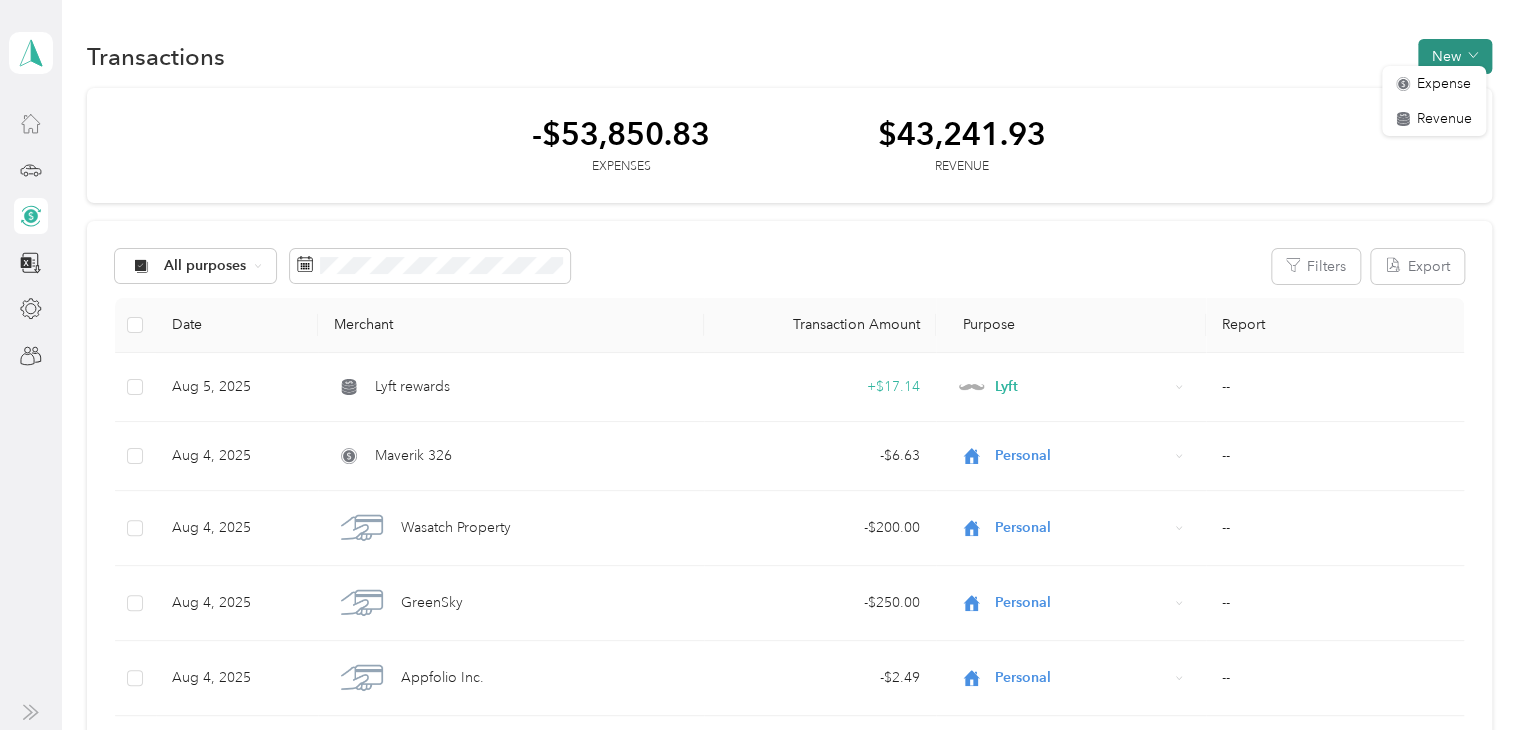 click 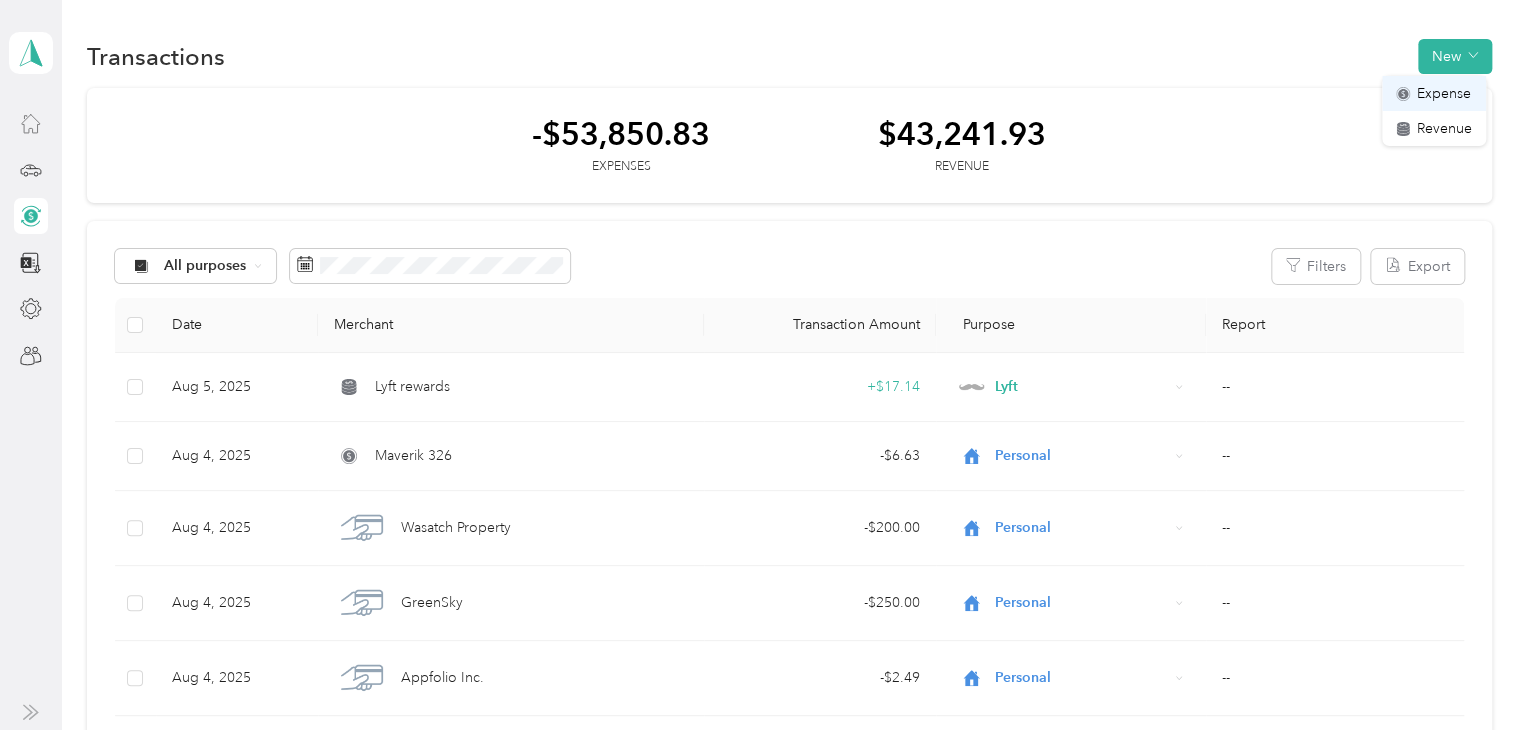 click on "Expense" at bounding box center [1434, 93] 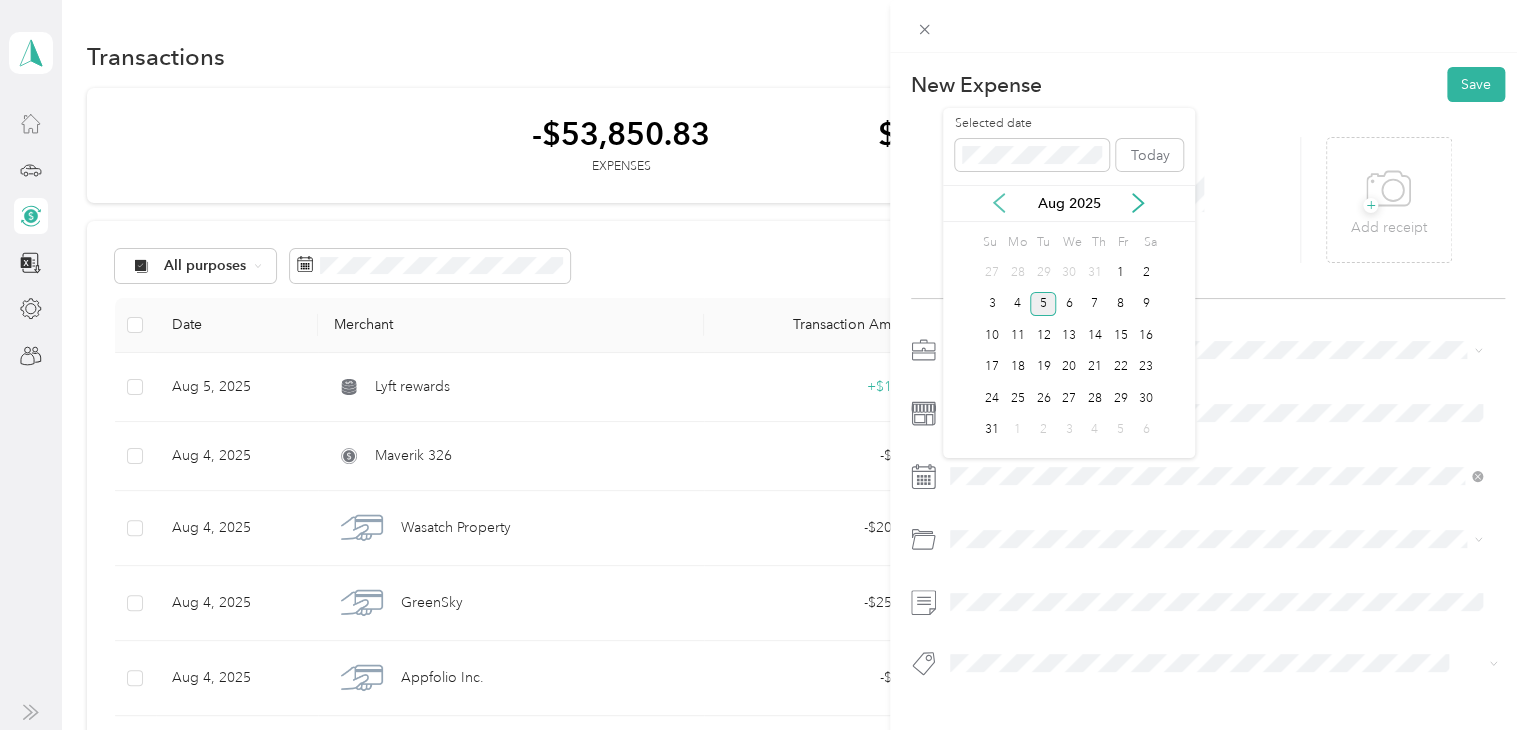 click 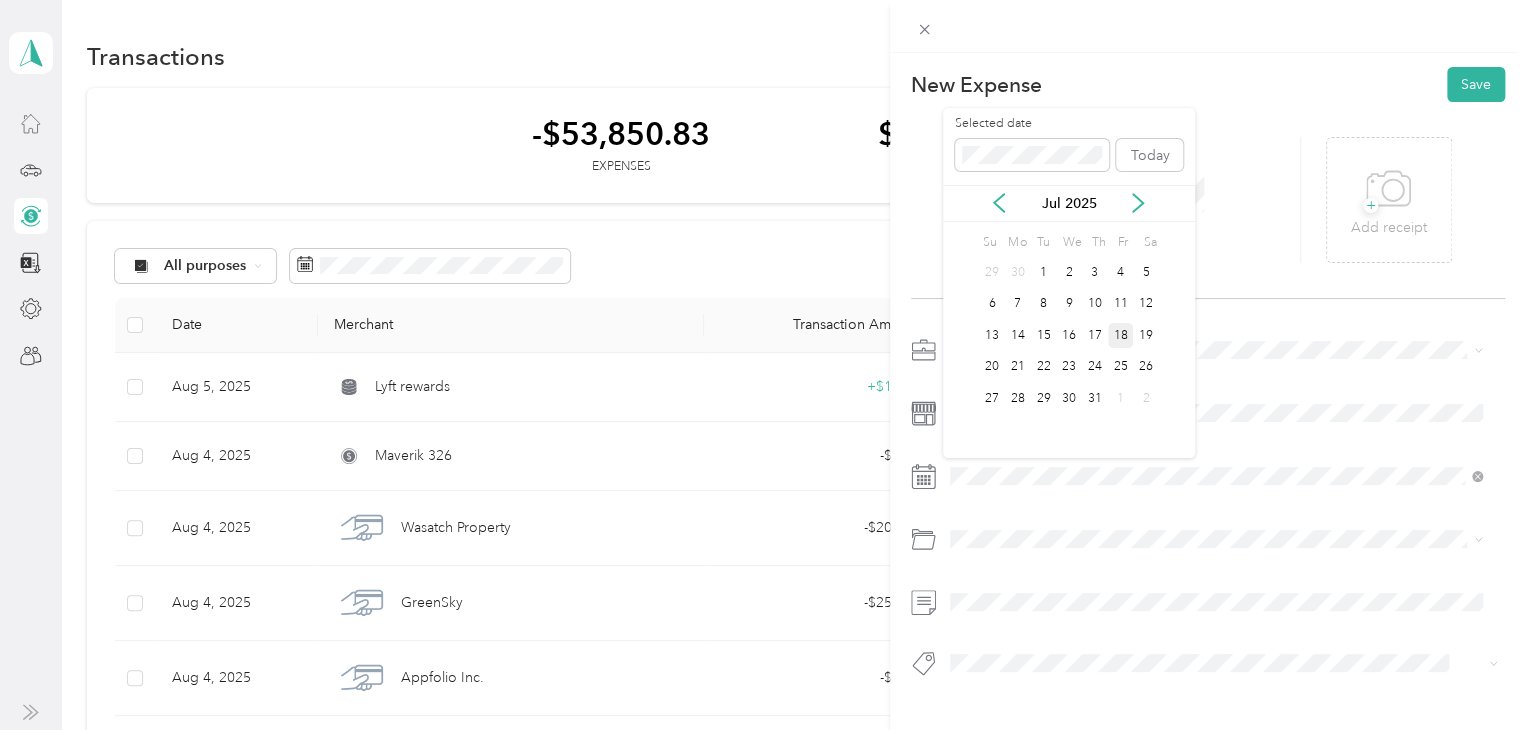 click on "18" at bounding box center (1121, 335) 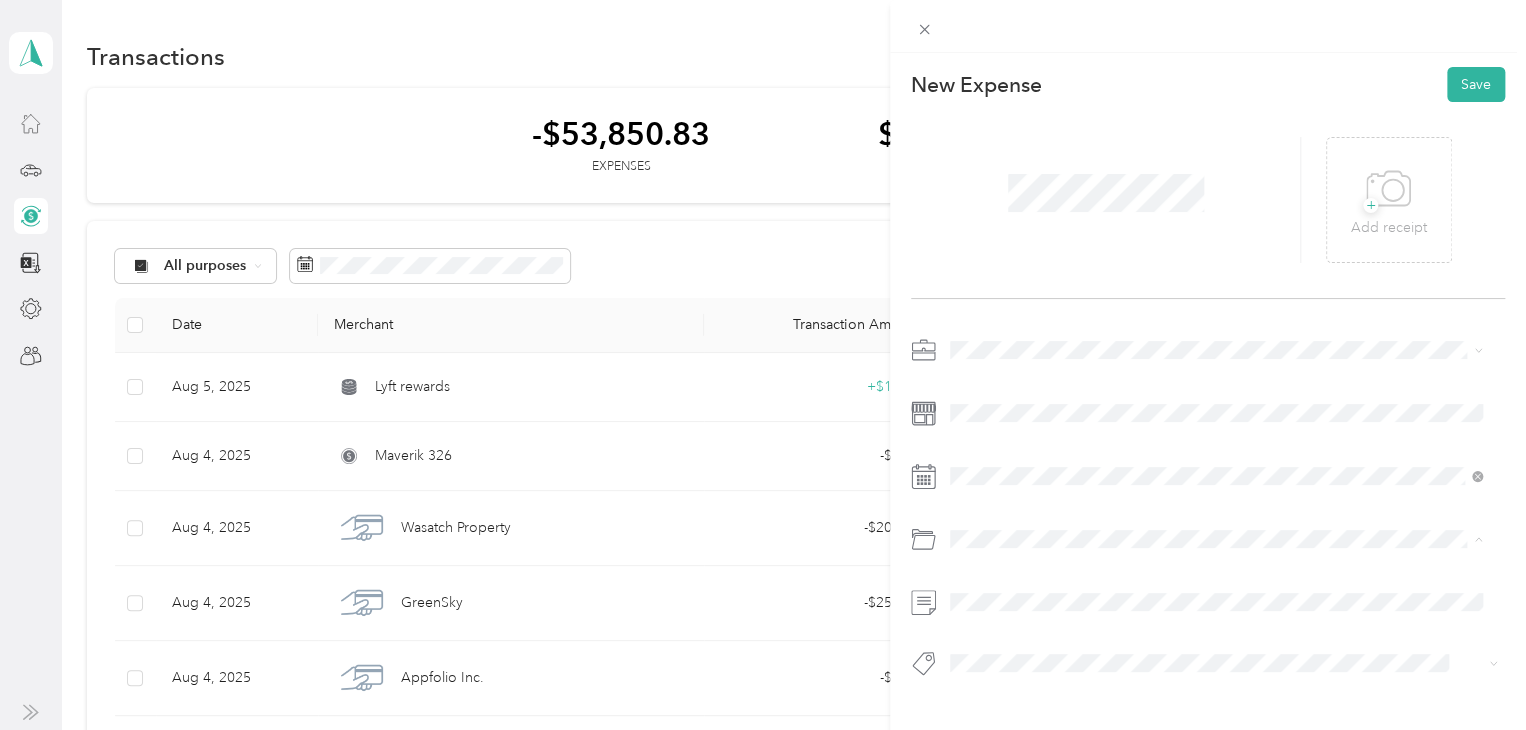 click on "Gasoline" at bounding box center (1216, 303) 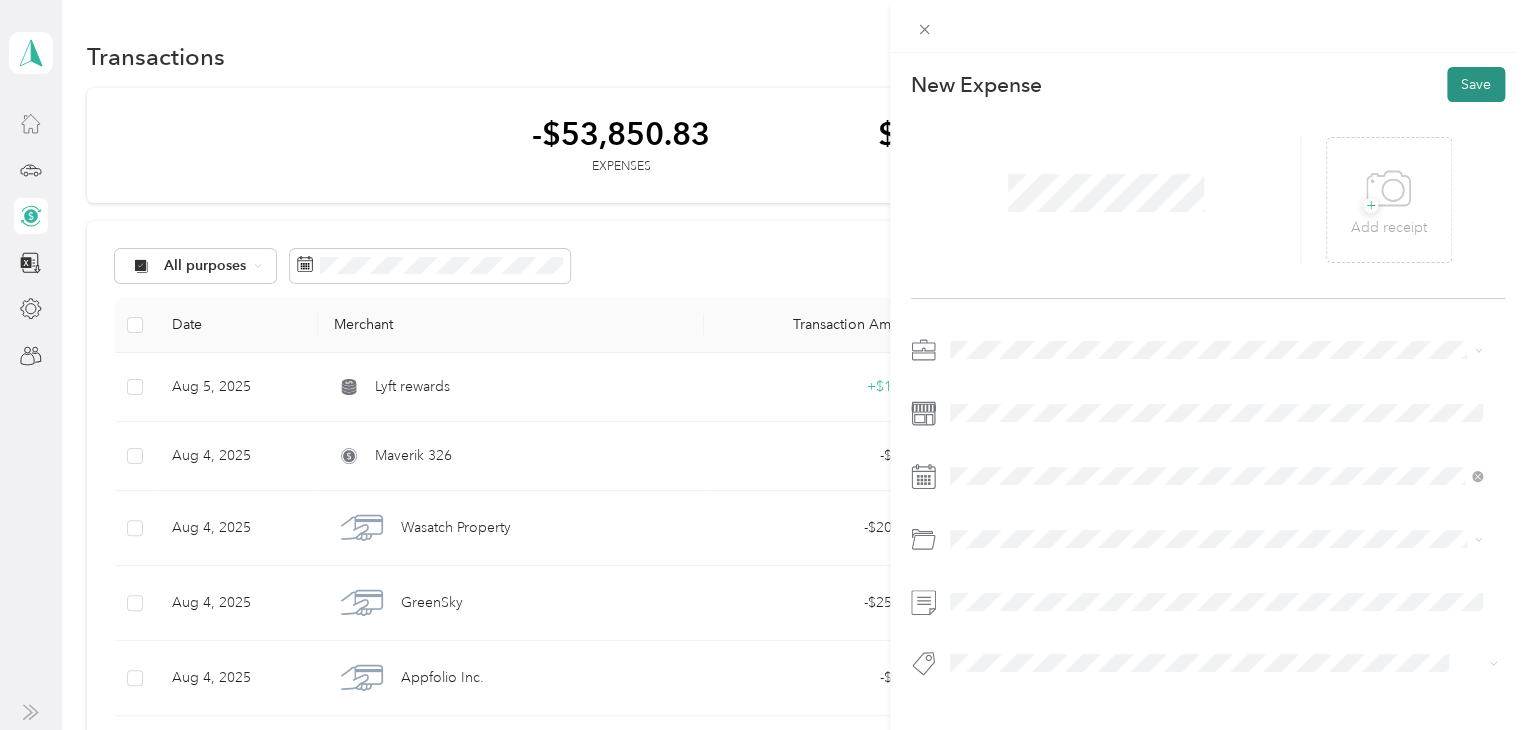 click on "Save" at bounding box center (1476, 84) 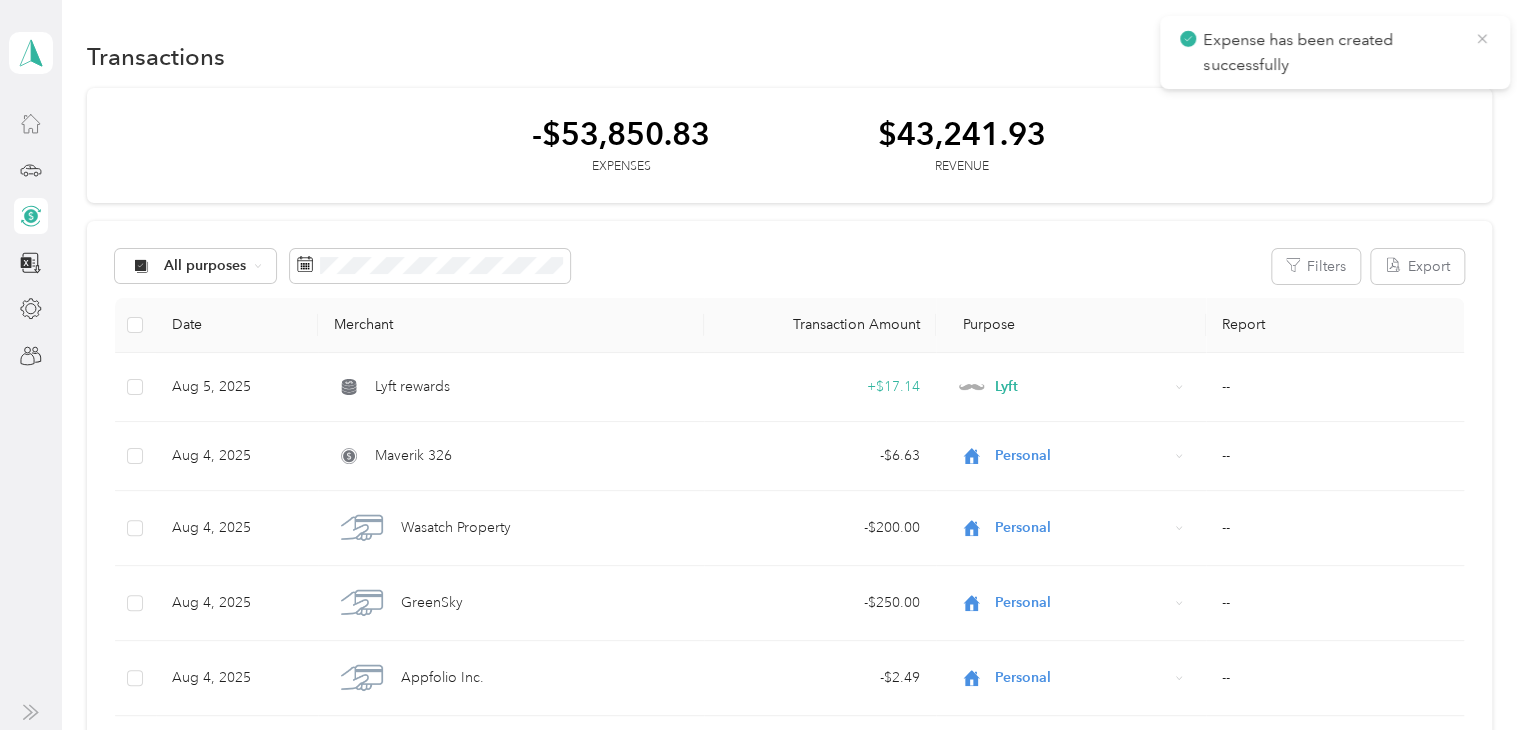 click 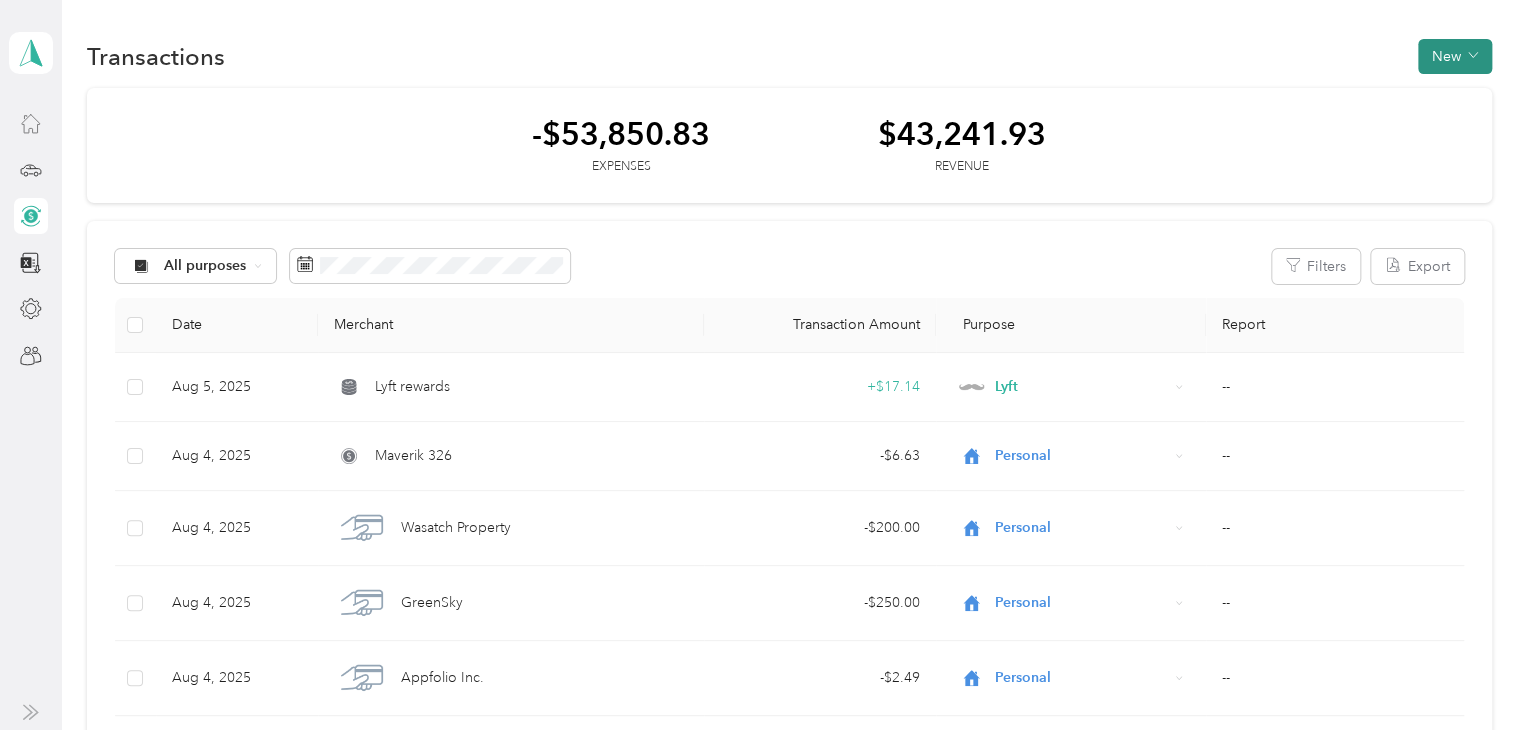 click on "New" at bounding box center (1455, 56) 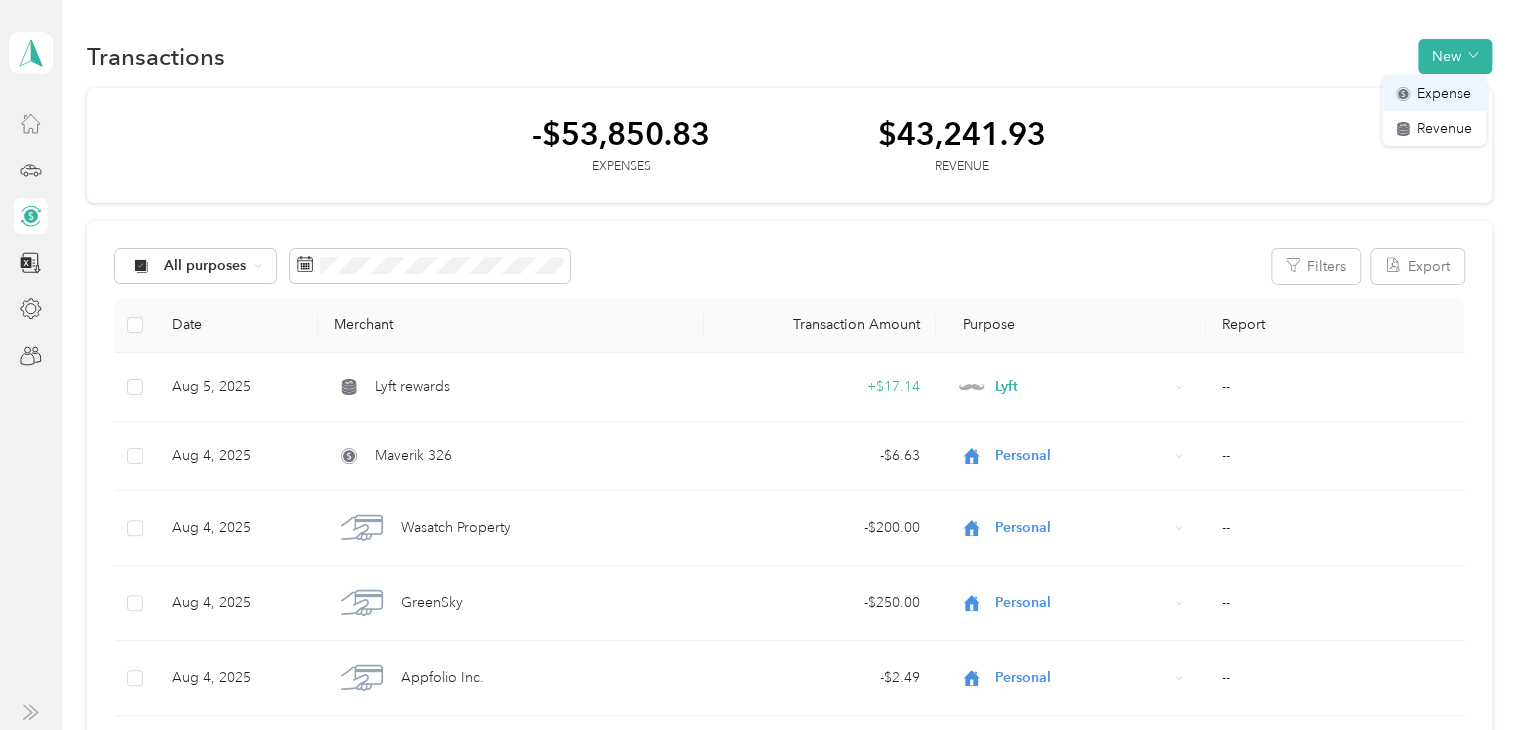 click on "Expense" at bounding box center (1444, 93) 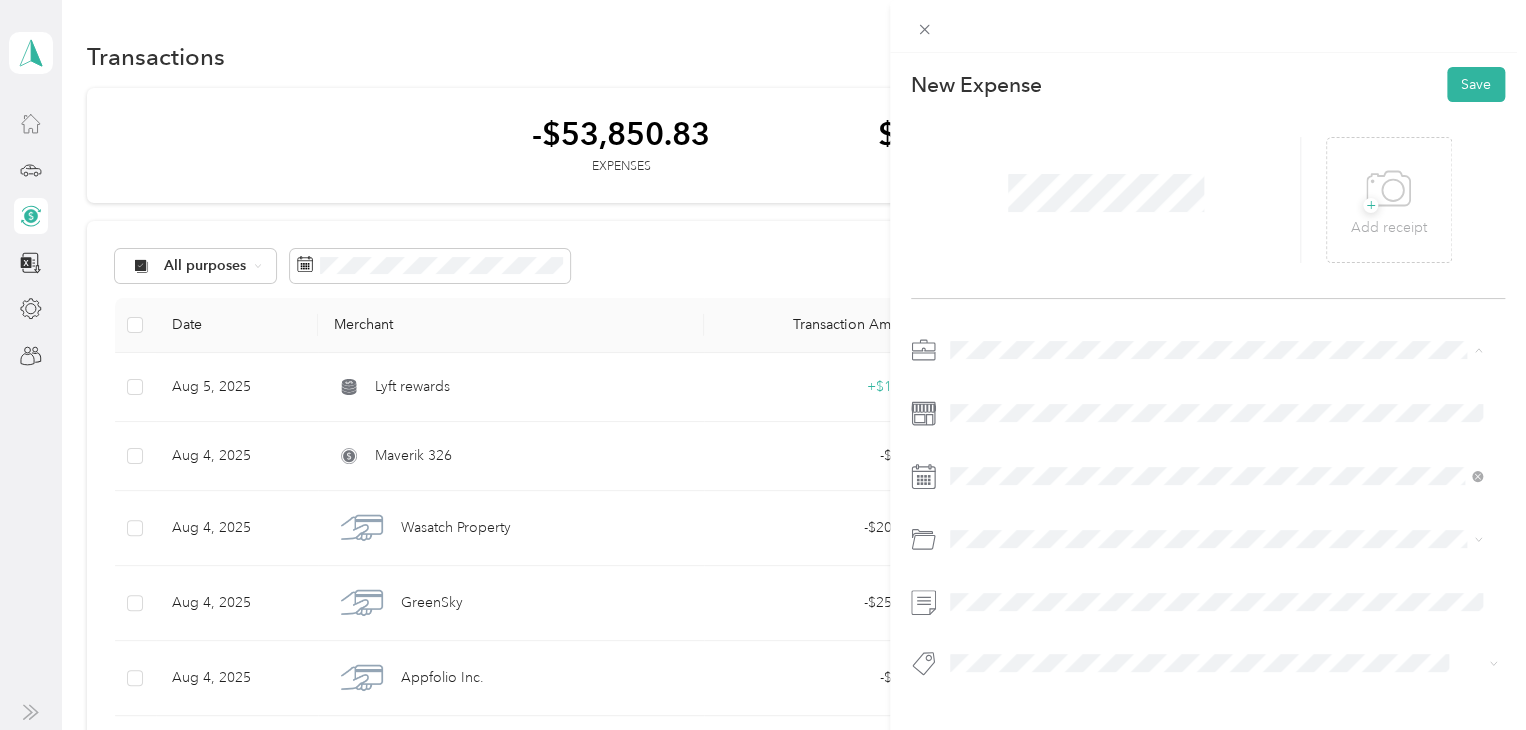 click on "Lyft" at bounding box center (1216, 454) 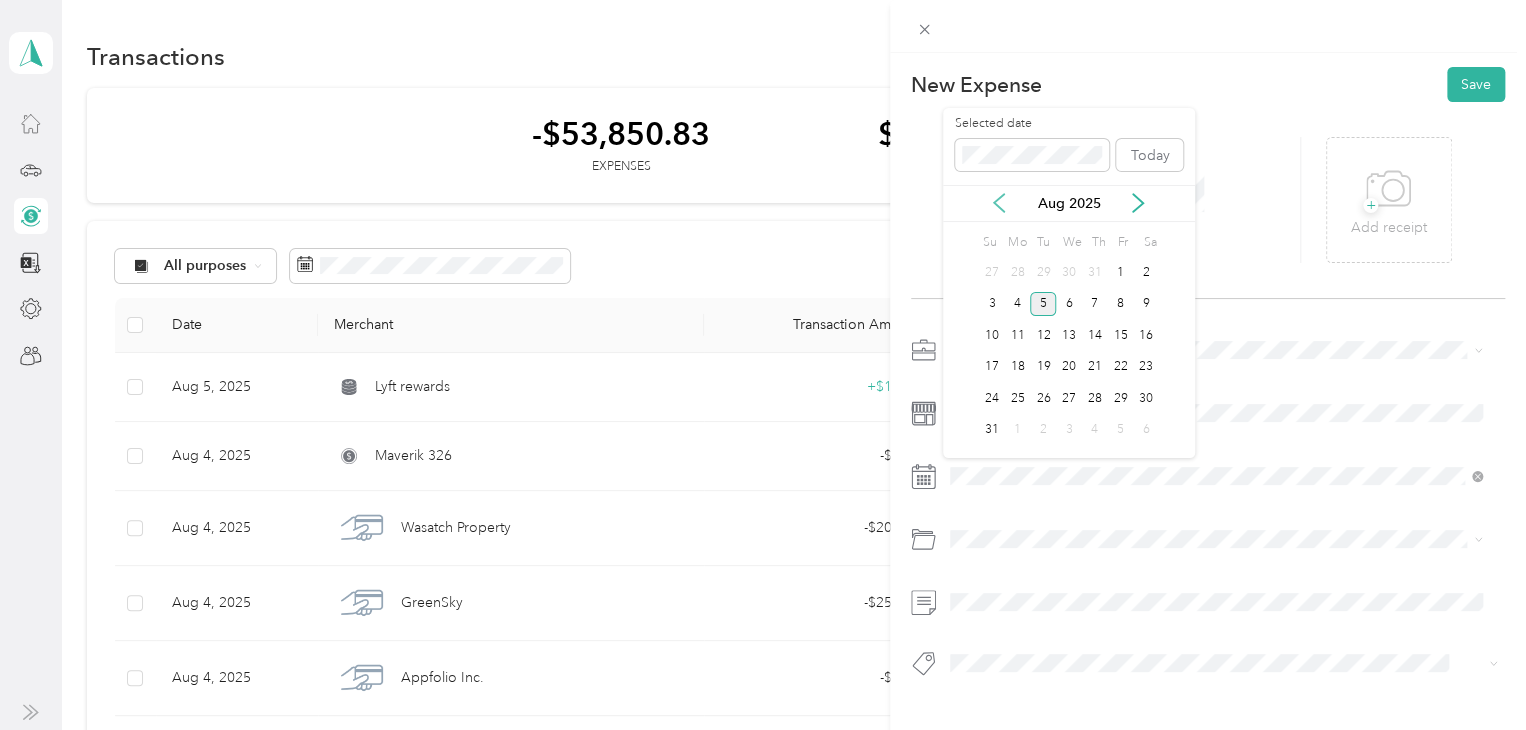 click 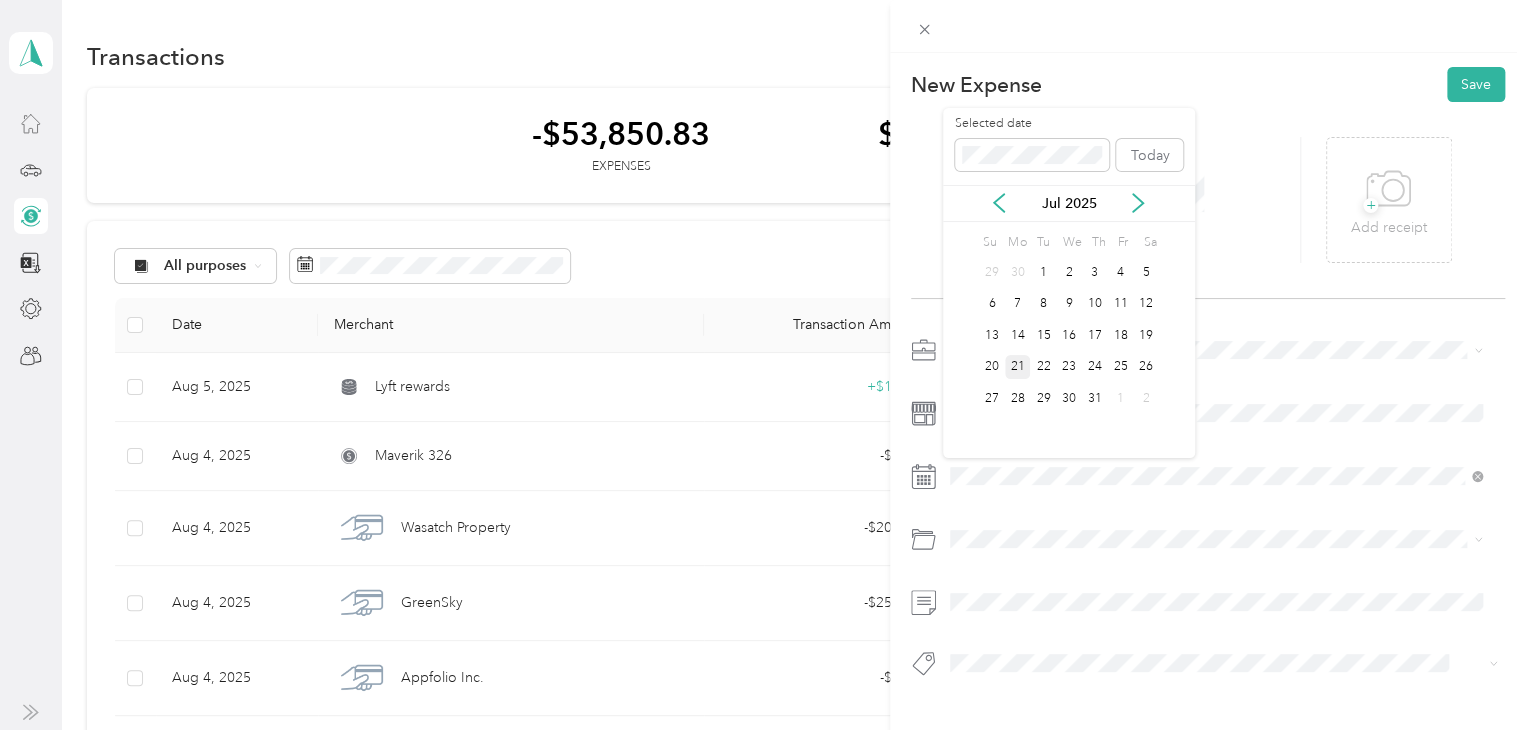 click on "21" at bounding box center (1018, 367) 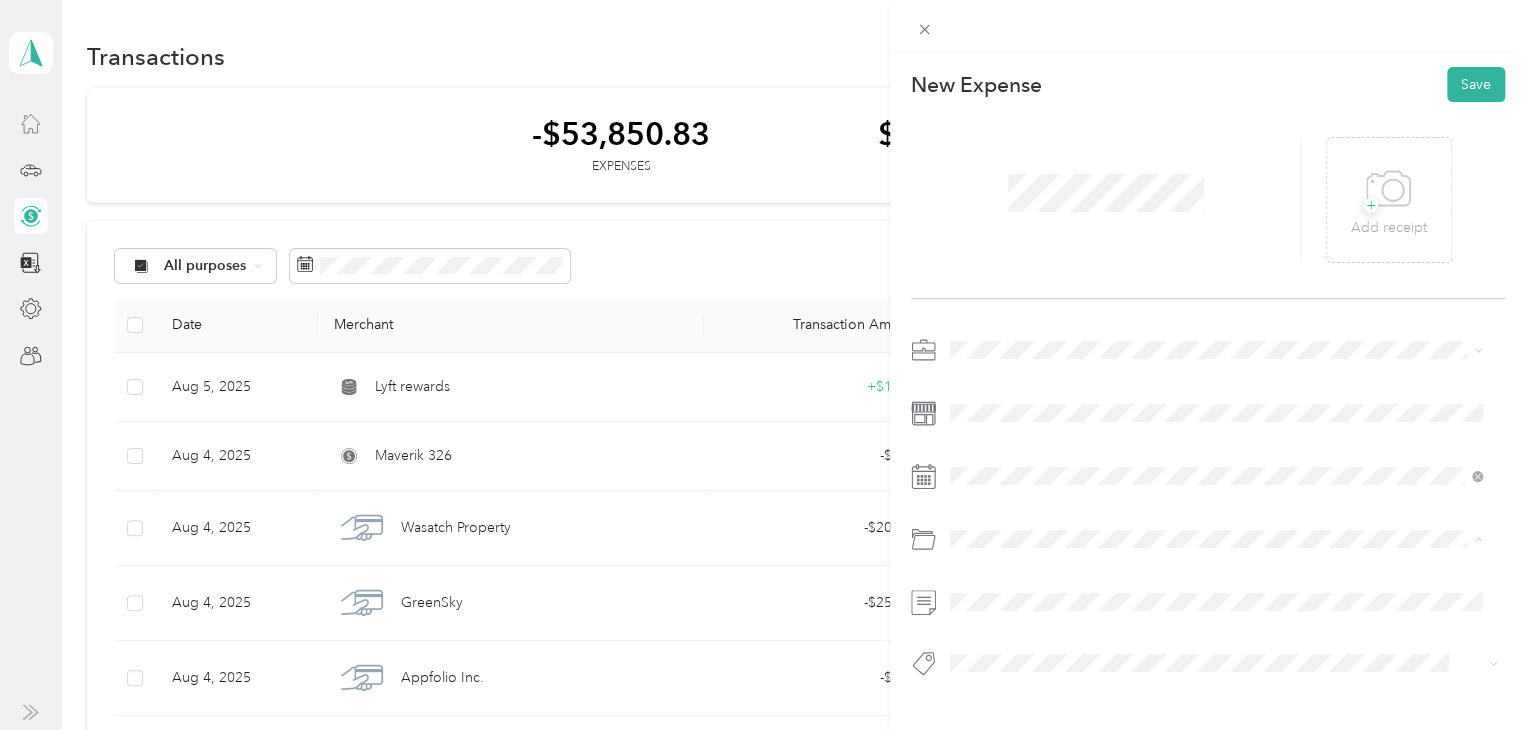 click on "Gasoline" at bounding box center (1216, 303) 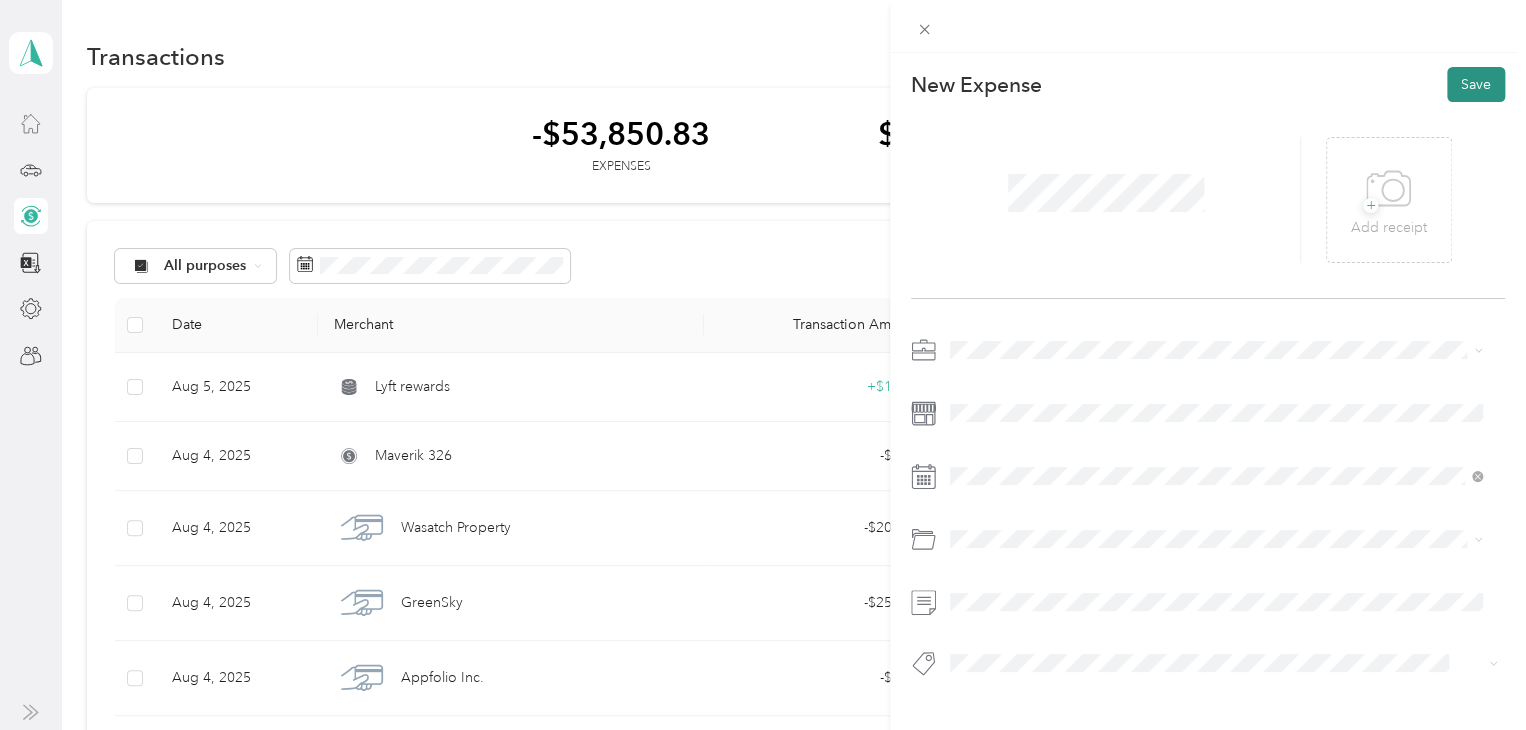 click on "Save" at bounding box center [1476, 84] 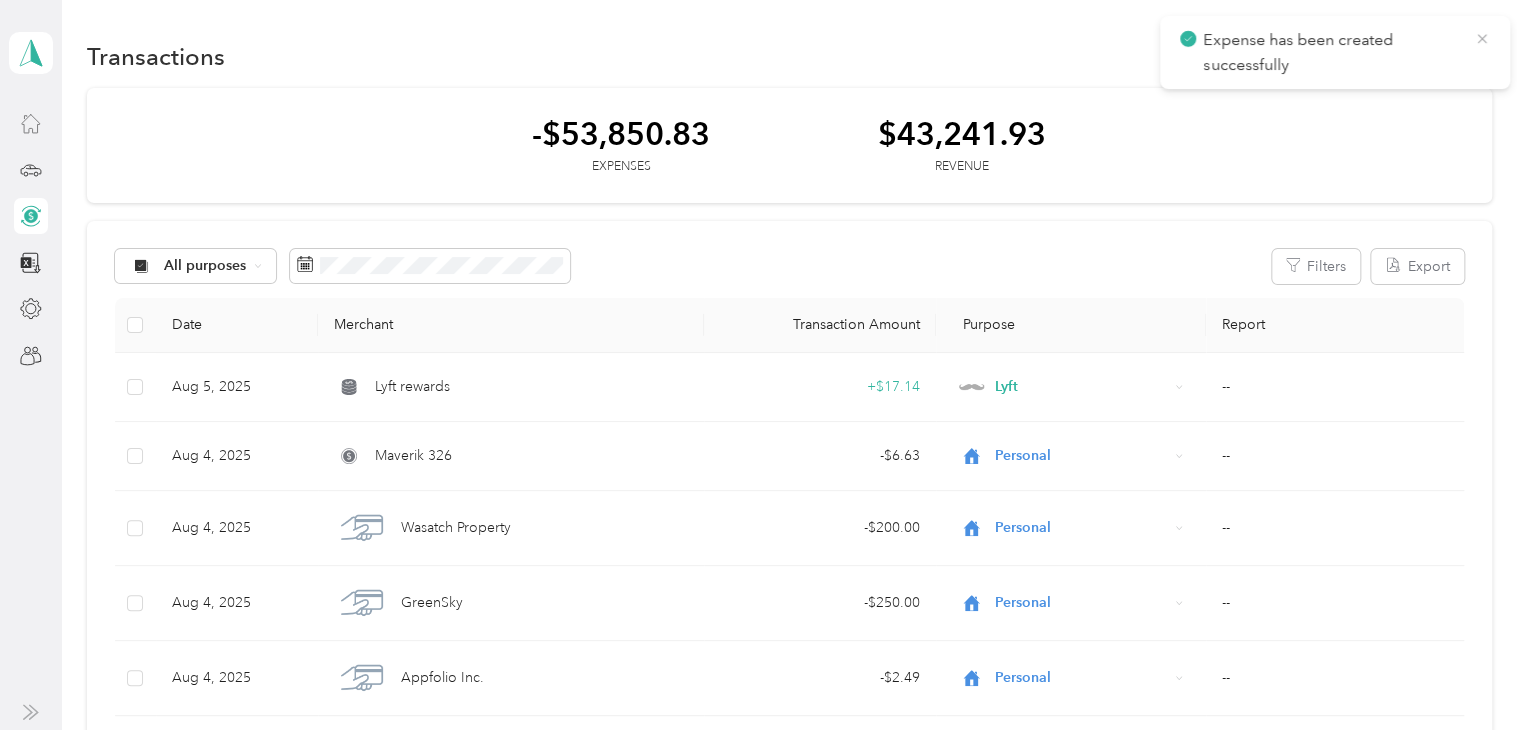 click 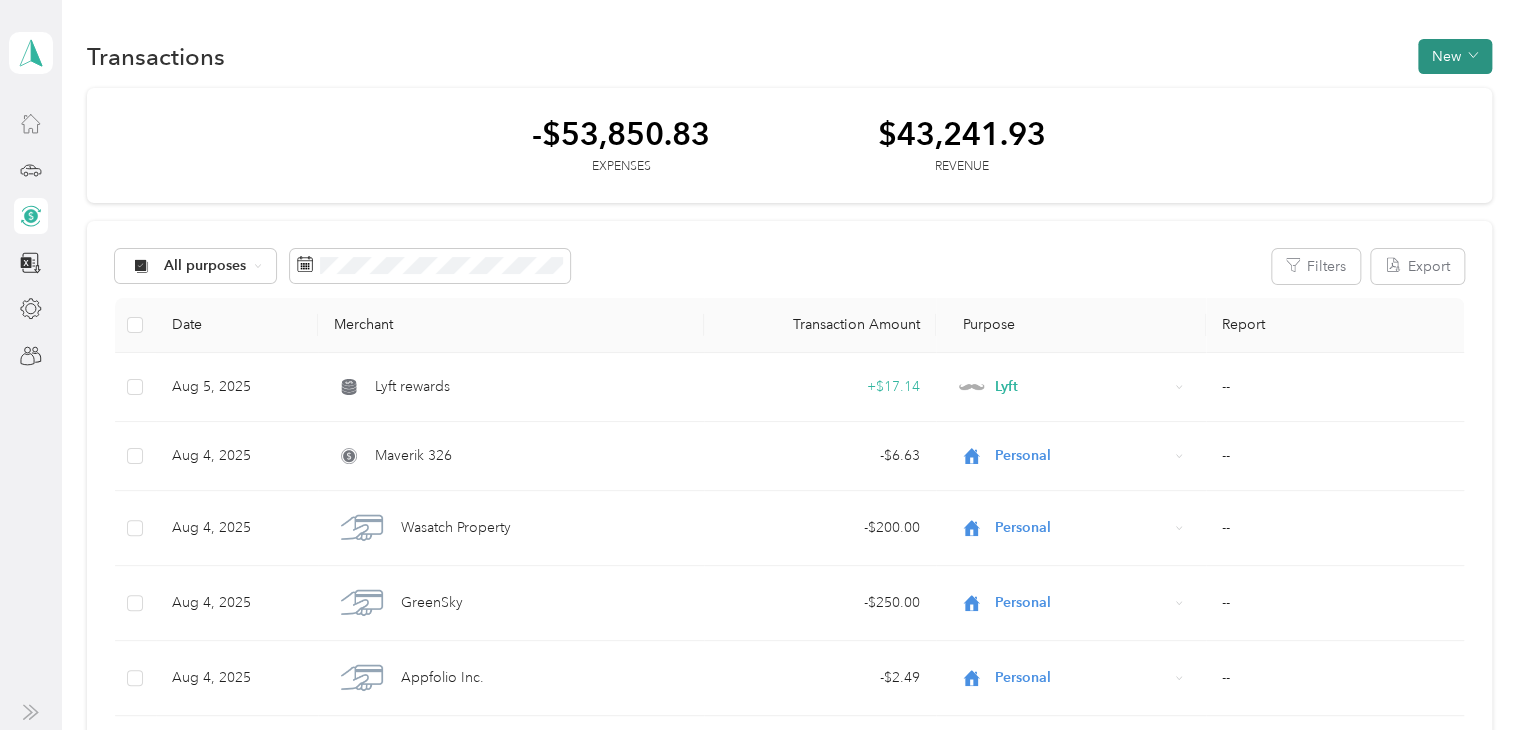 click on "New" at bounding box center (1455, 56) 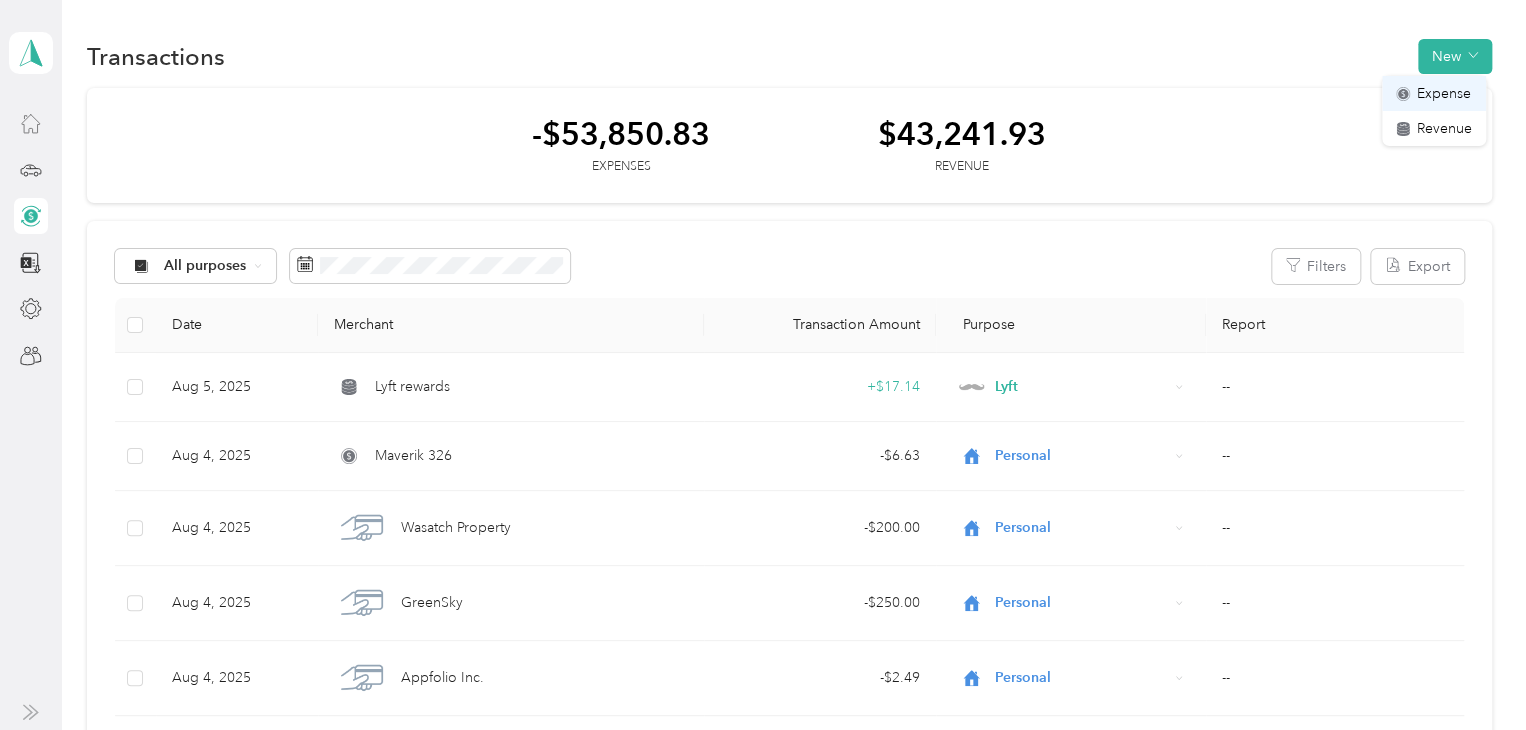 click on "Expense" at bounding box center [1444, 93] 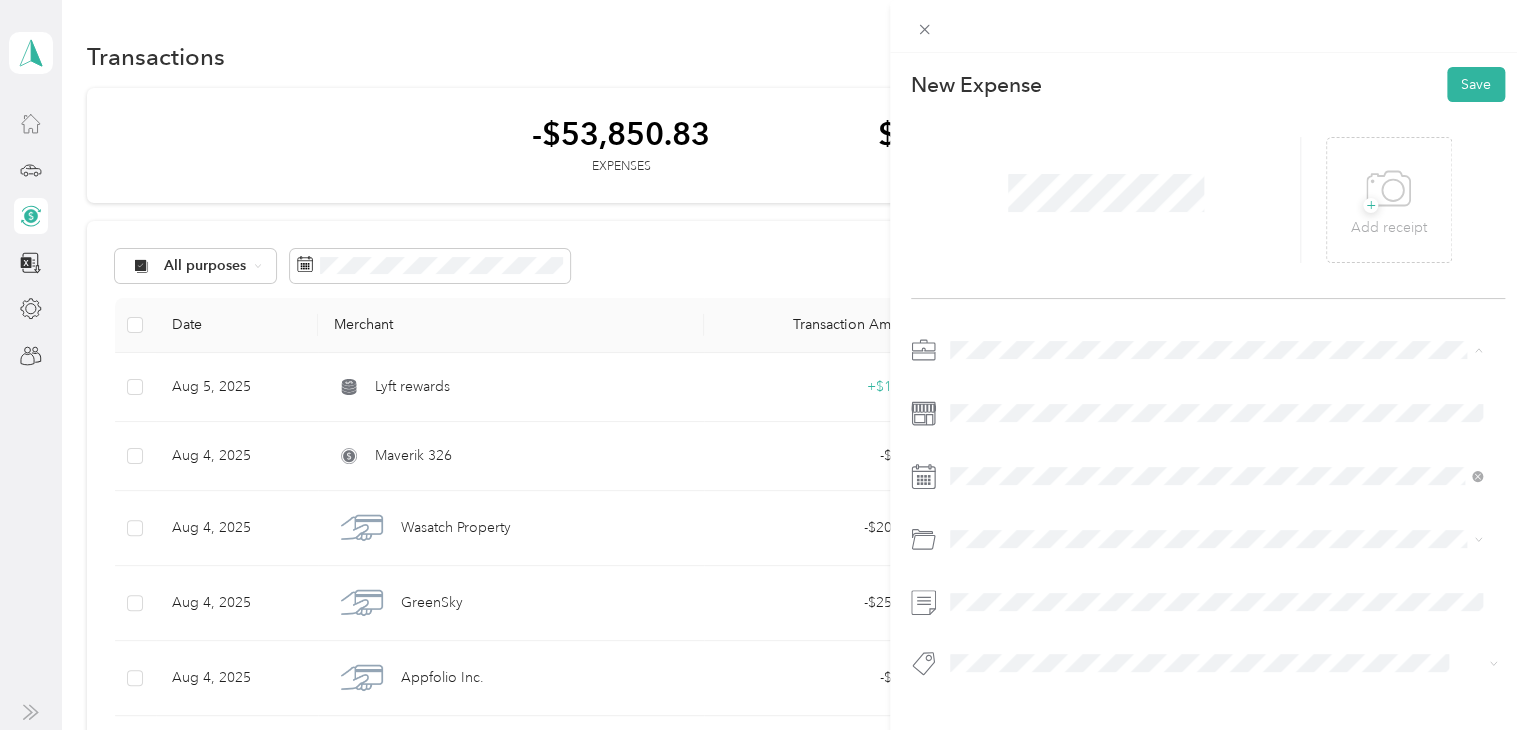 click on "Lyft" at bounding box center (1216, 454) 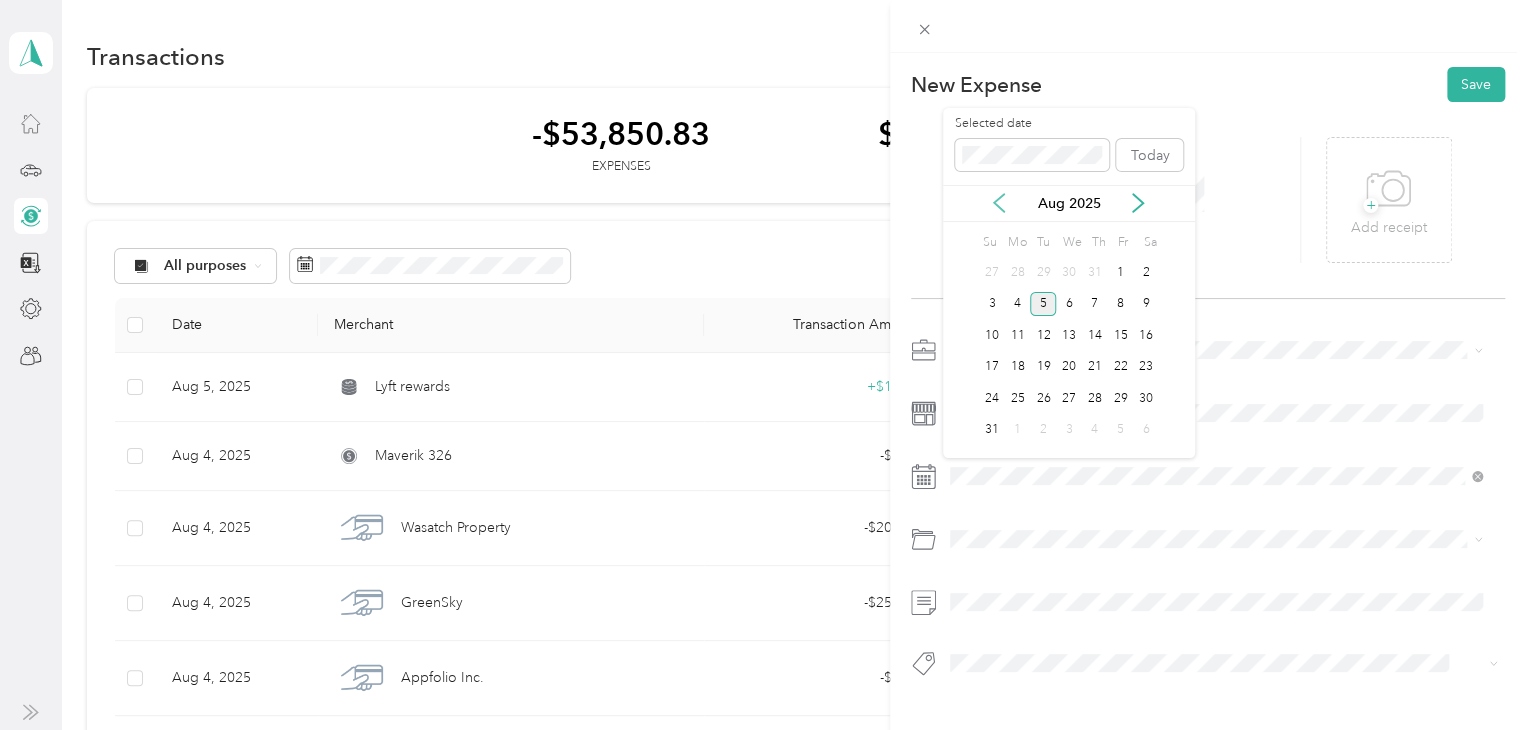 click 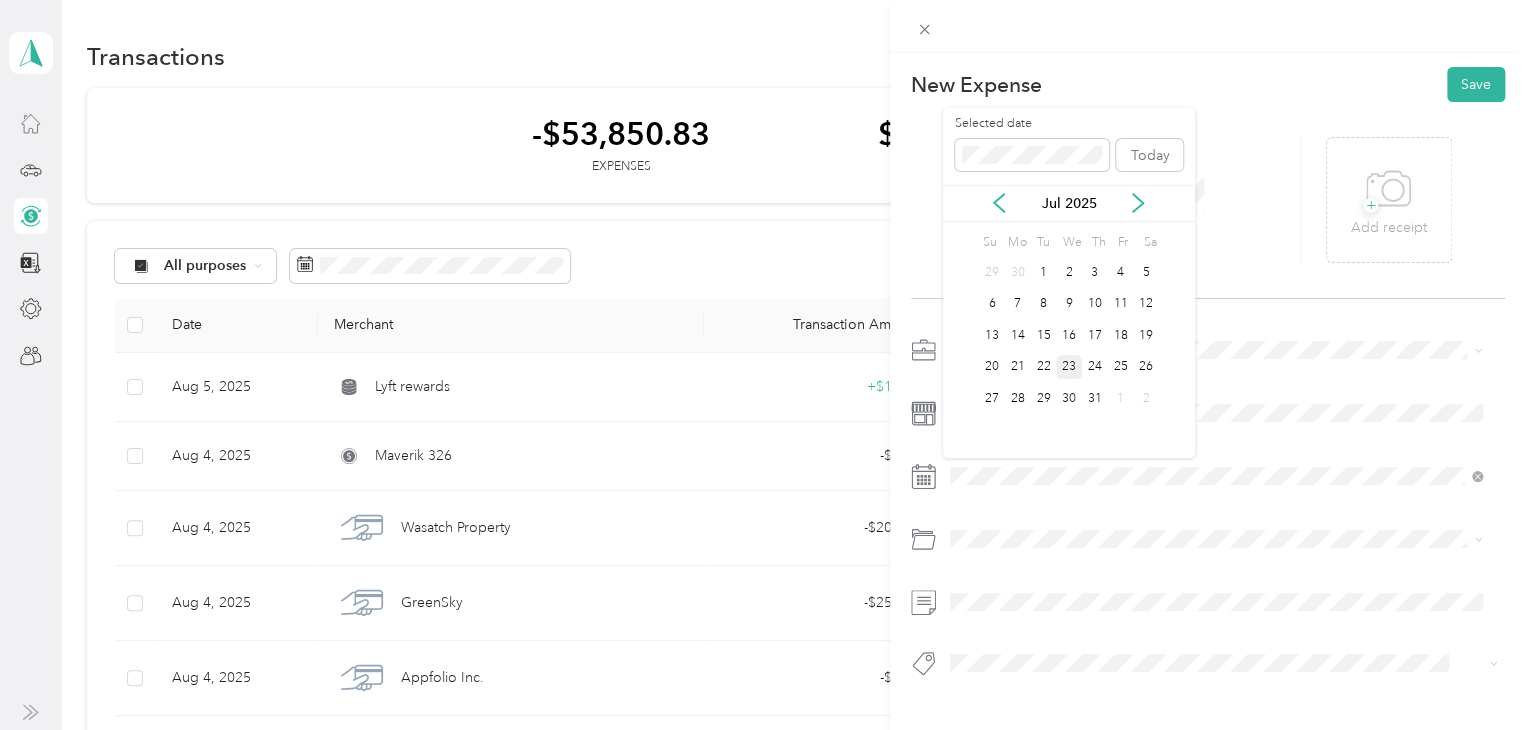 click on "23" at bounding box center (1069, 367) 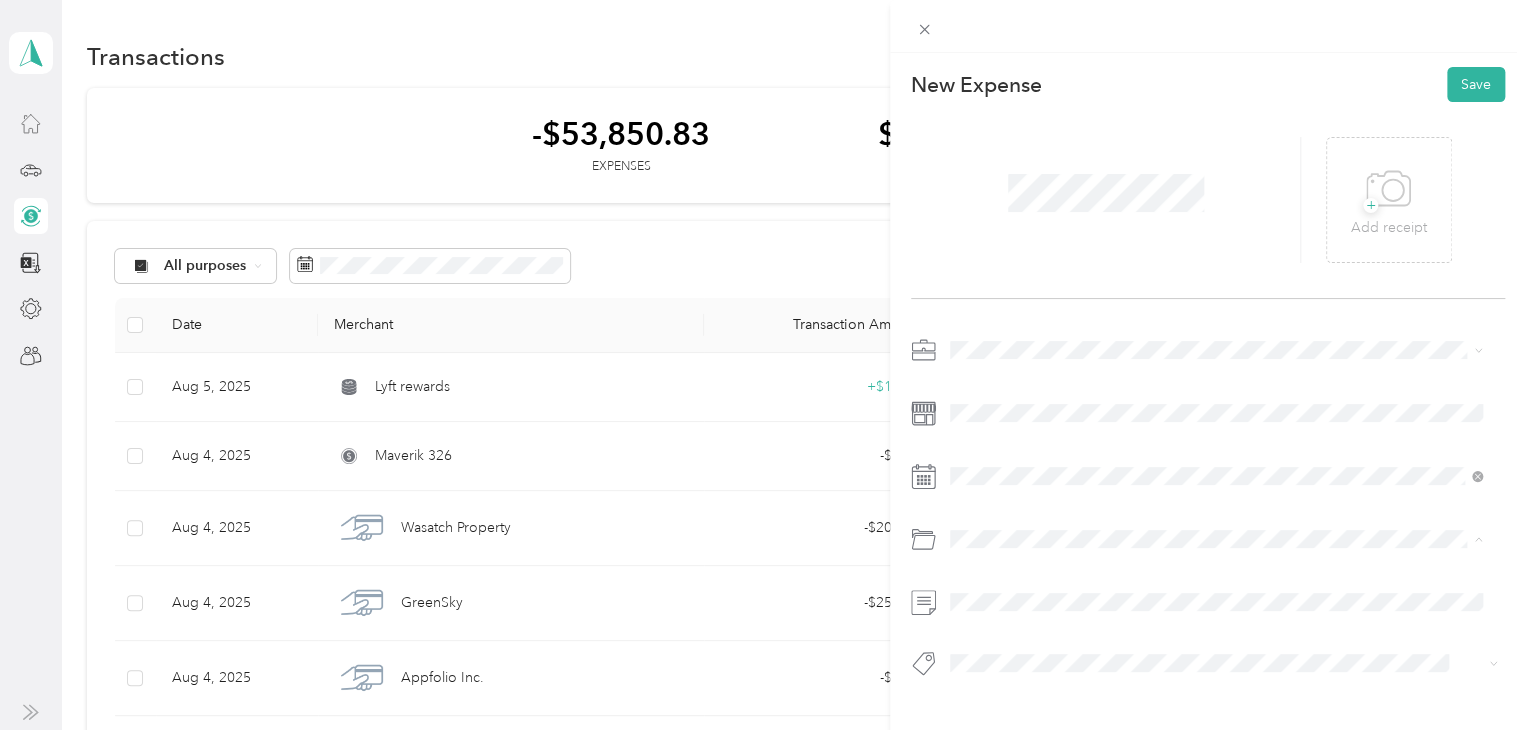 click on "Gasoline" at bounding box center [1216, 303] 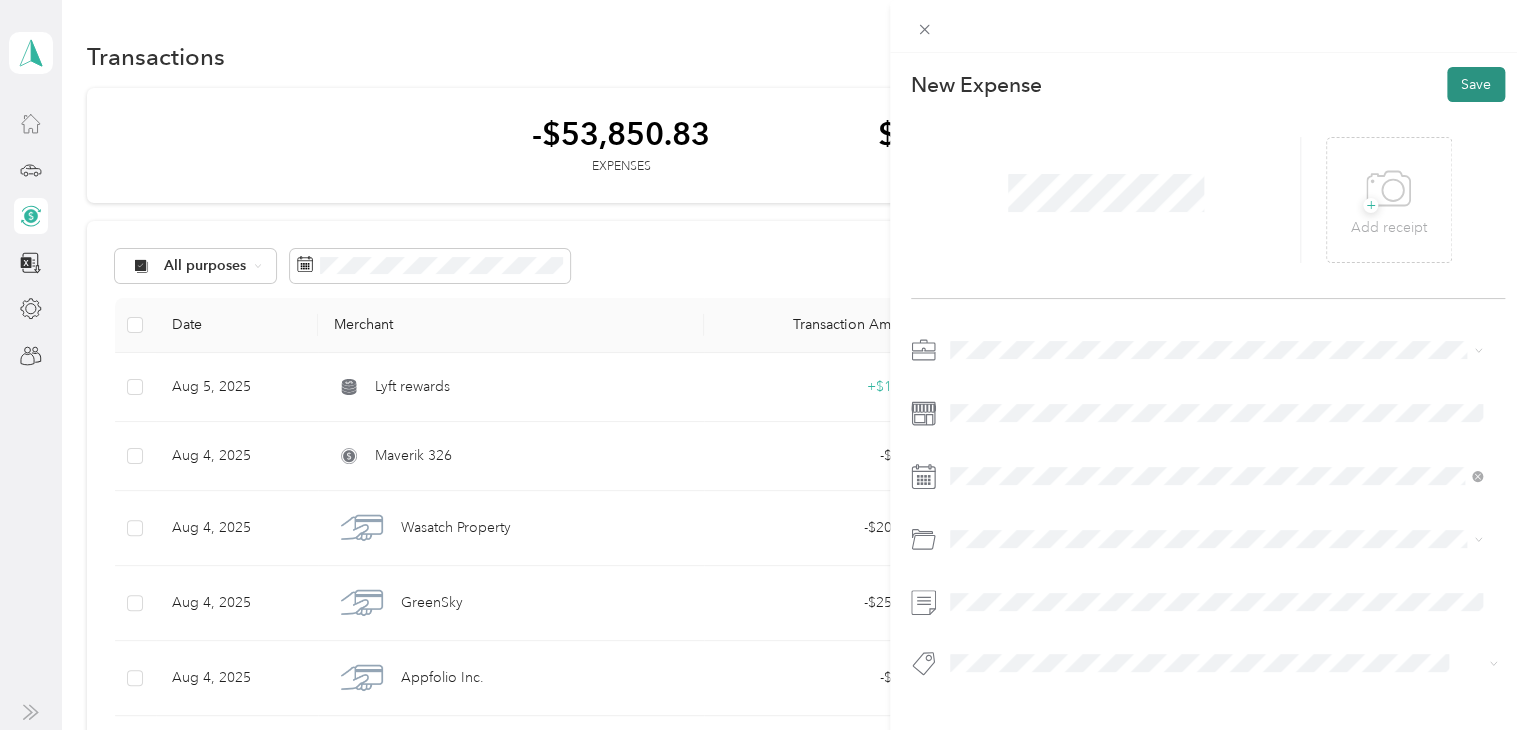 click on "Save" at bounding box center [1476, 84] 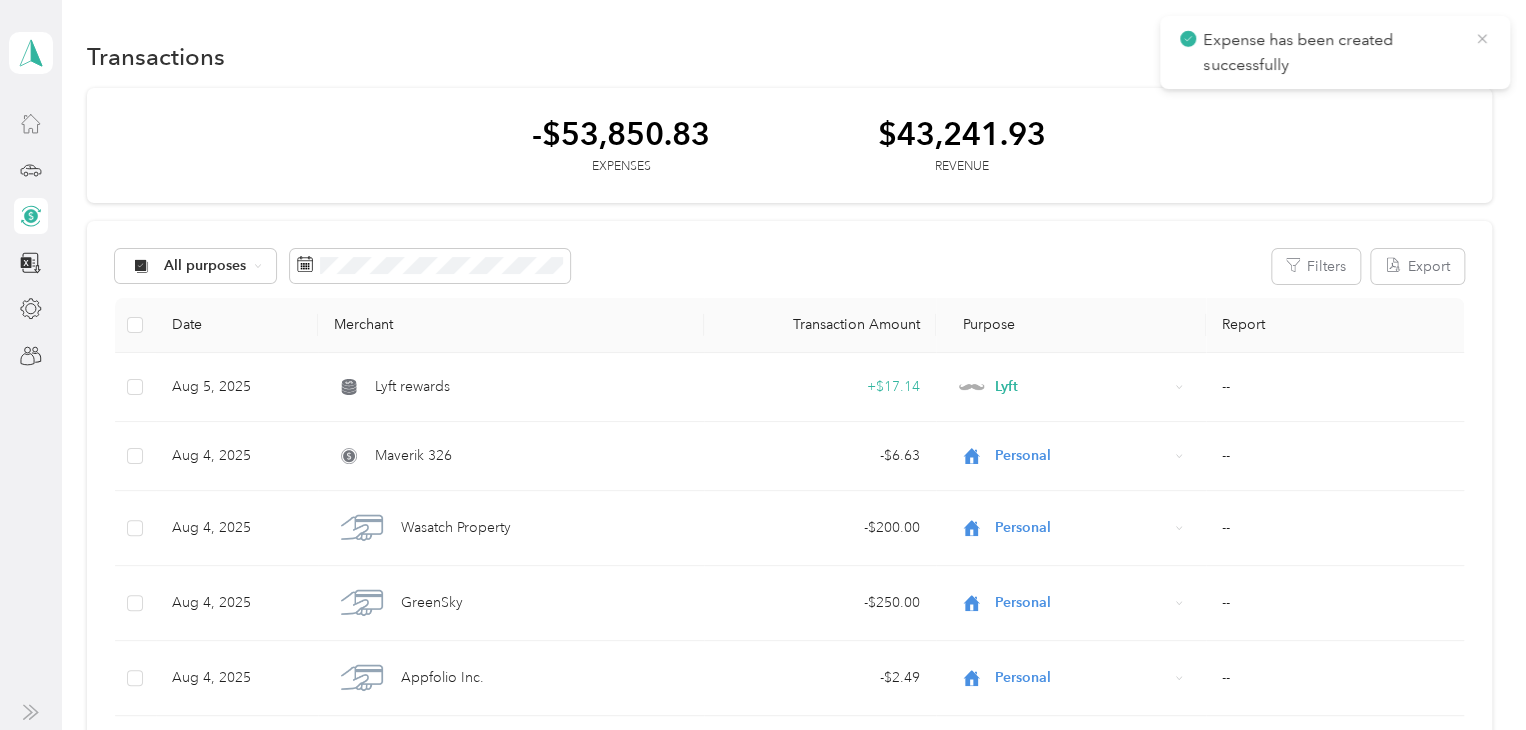 click 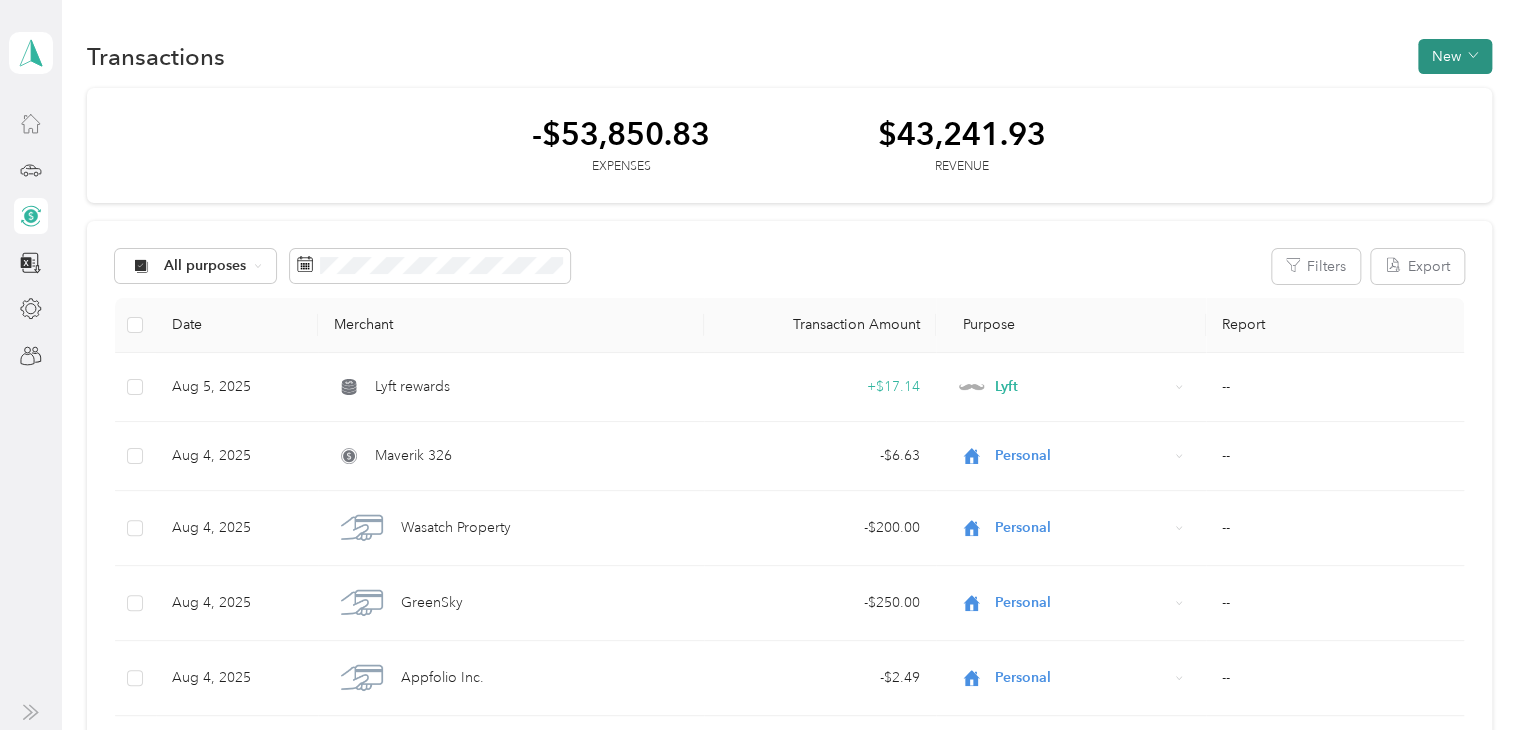 click 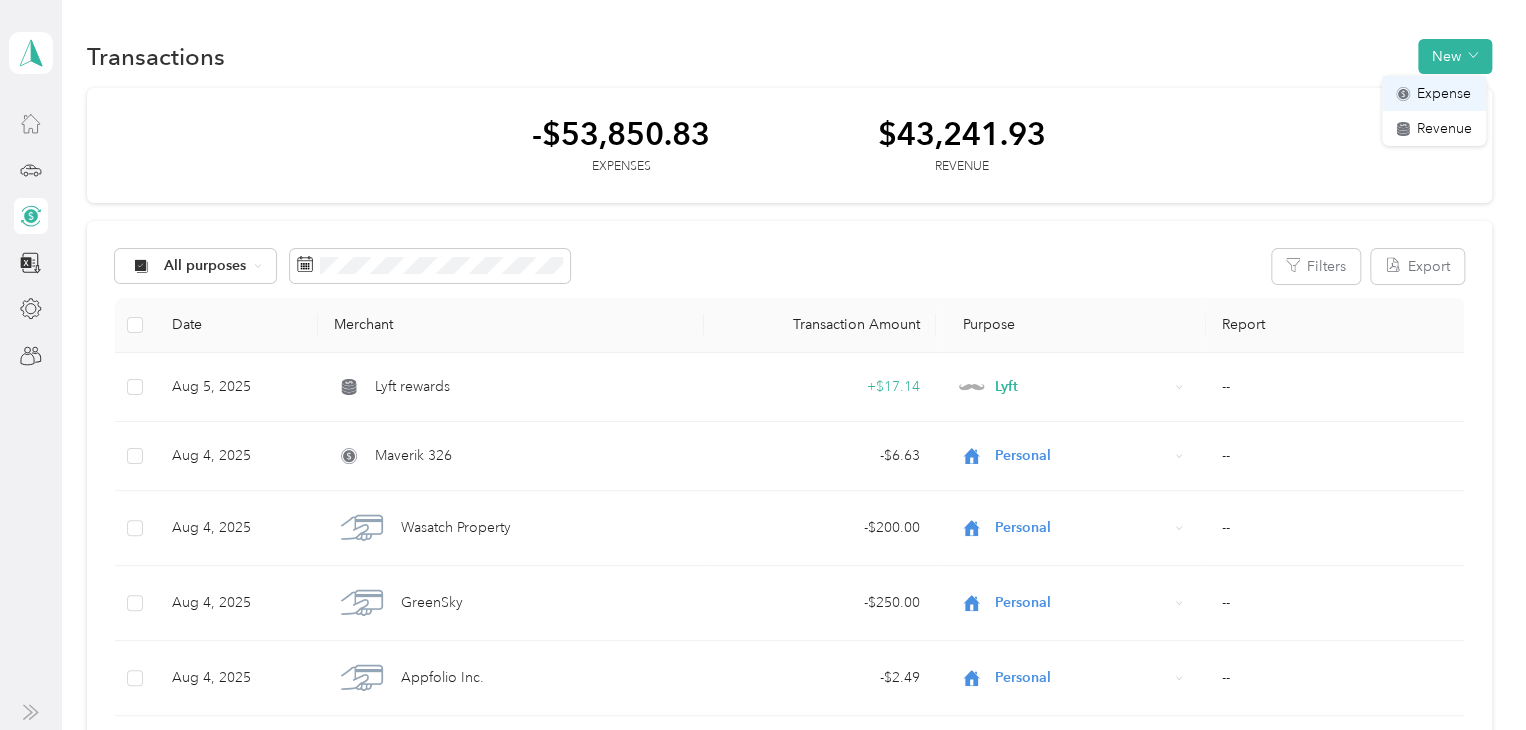 click on "Expense" at bounding box center (1444, 93) 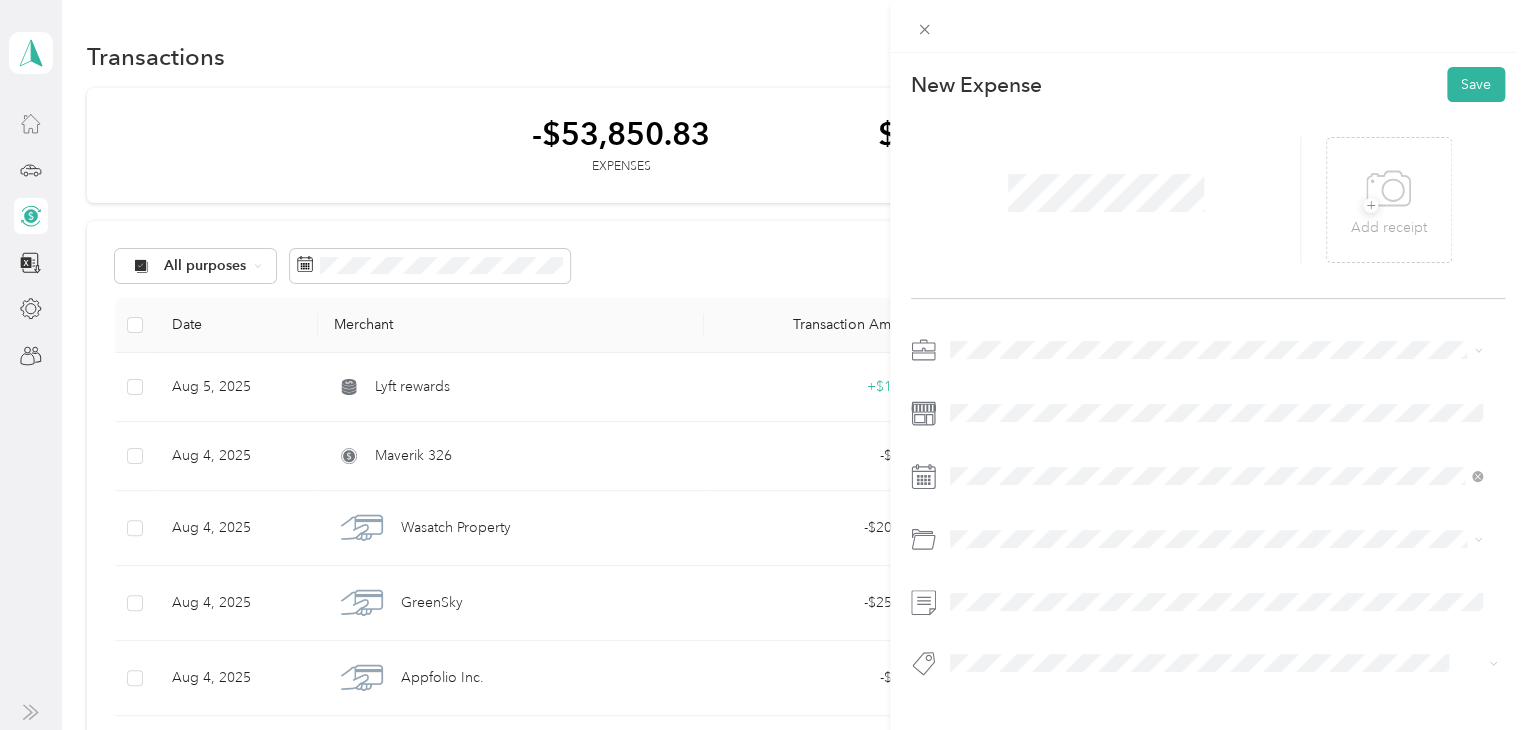 click at bounding box center [1208, 512] 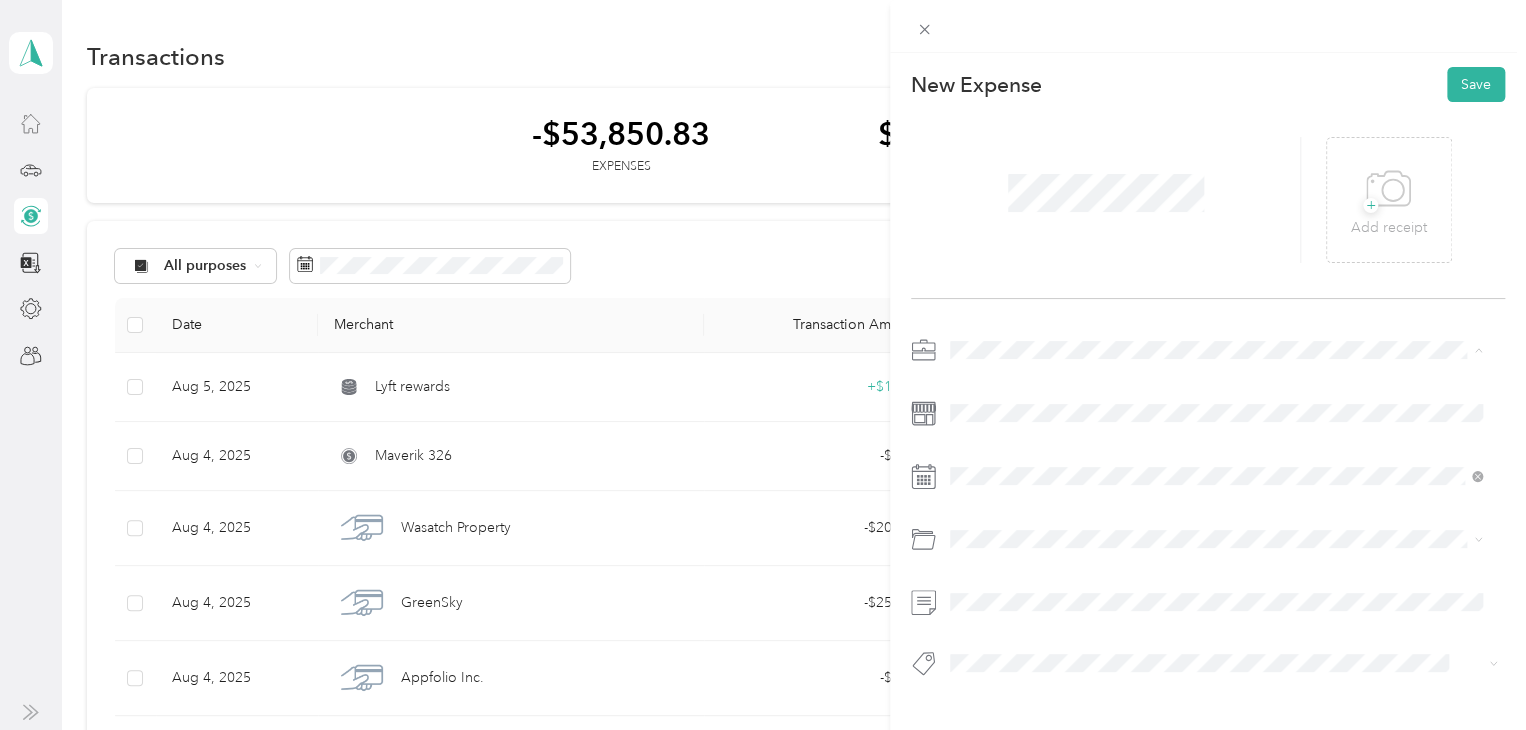 click on "Lyft" at bounding box center [1216, 454] 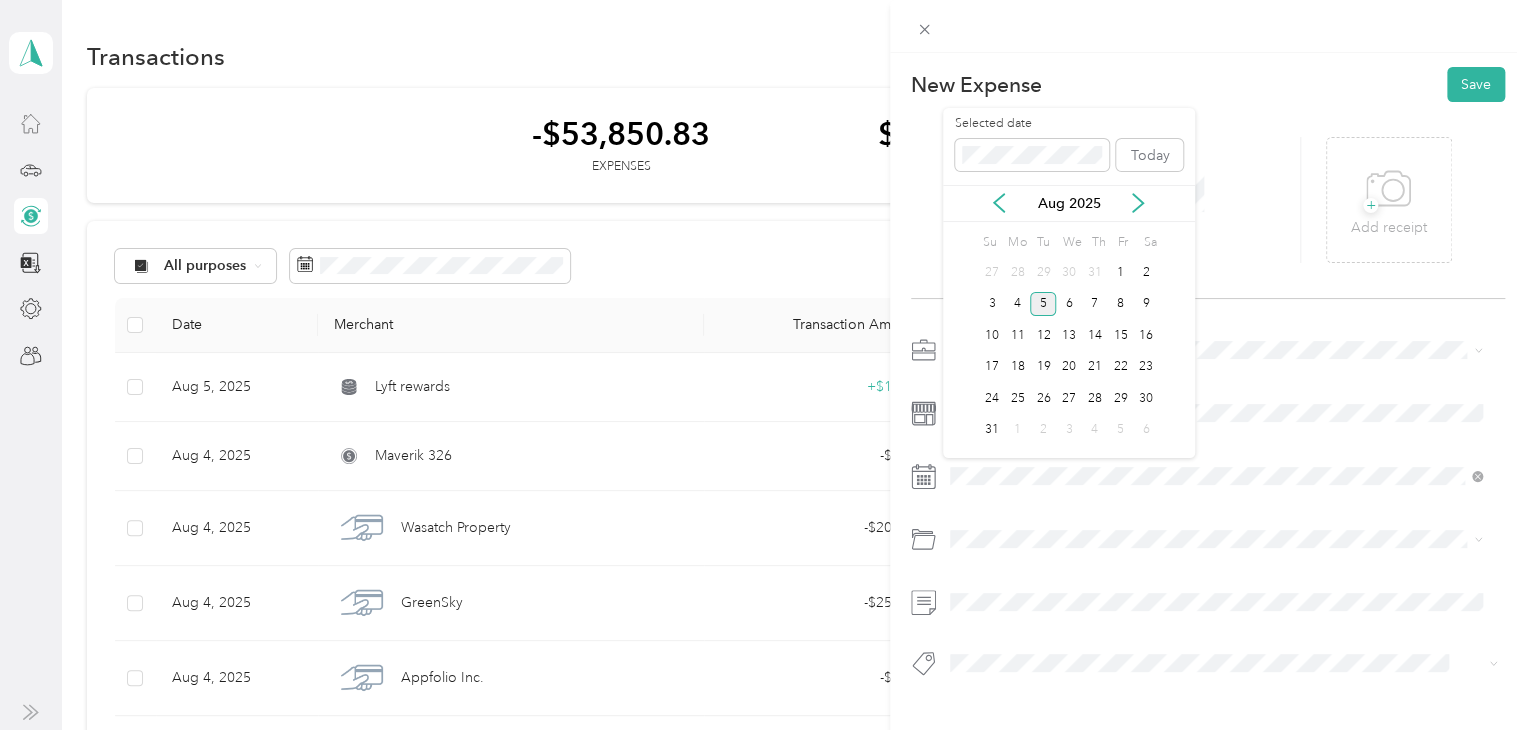 click on "Aug 2025" at bounding box center [1069, 203] 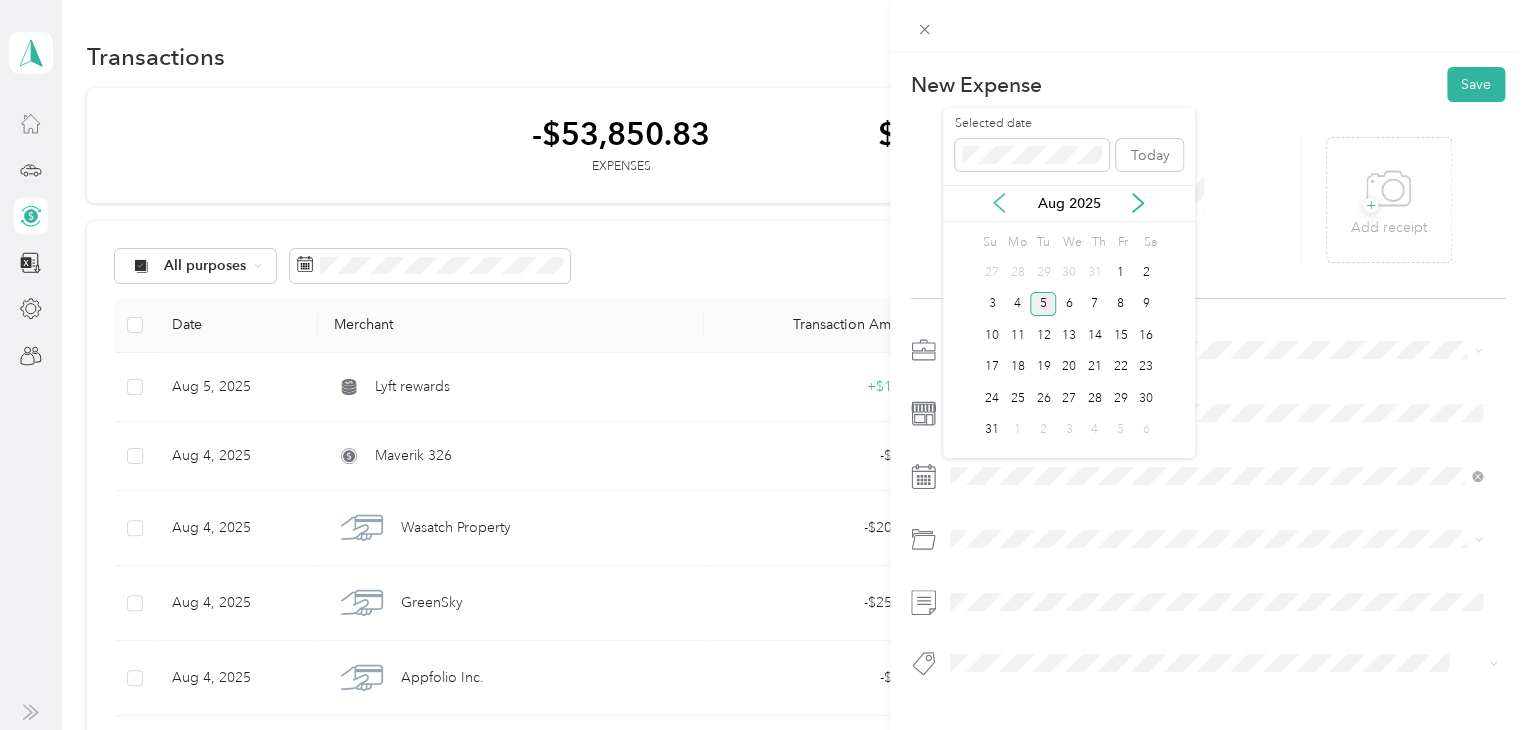 click 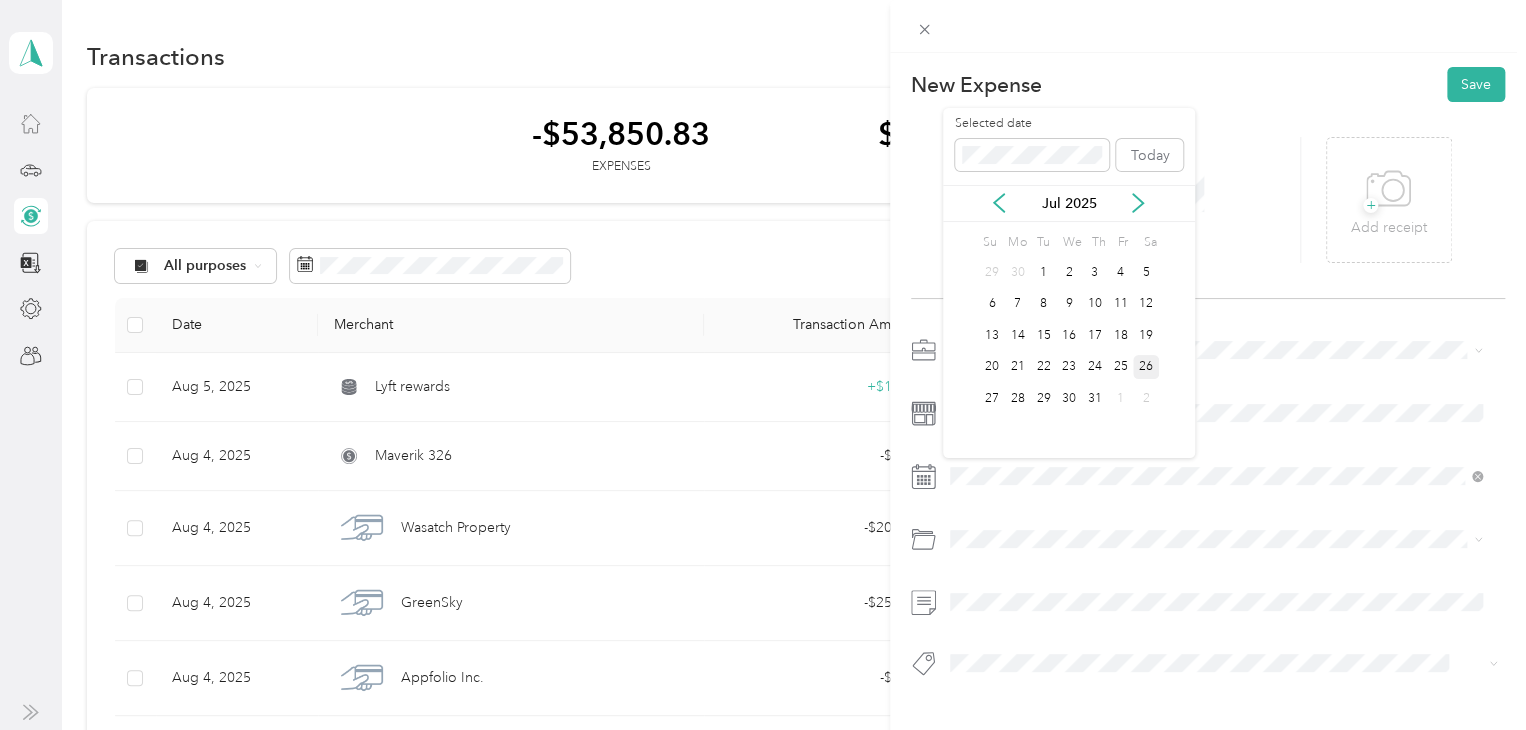 click on "26" at bounding box center [1146, 367] 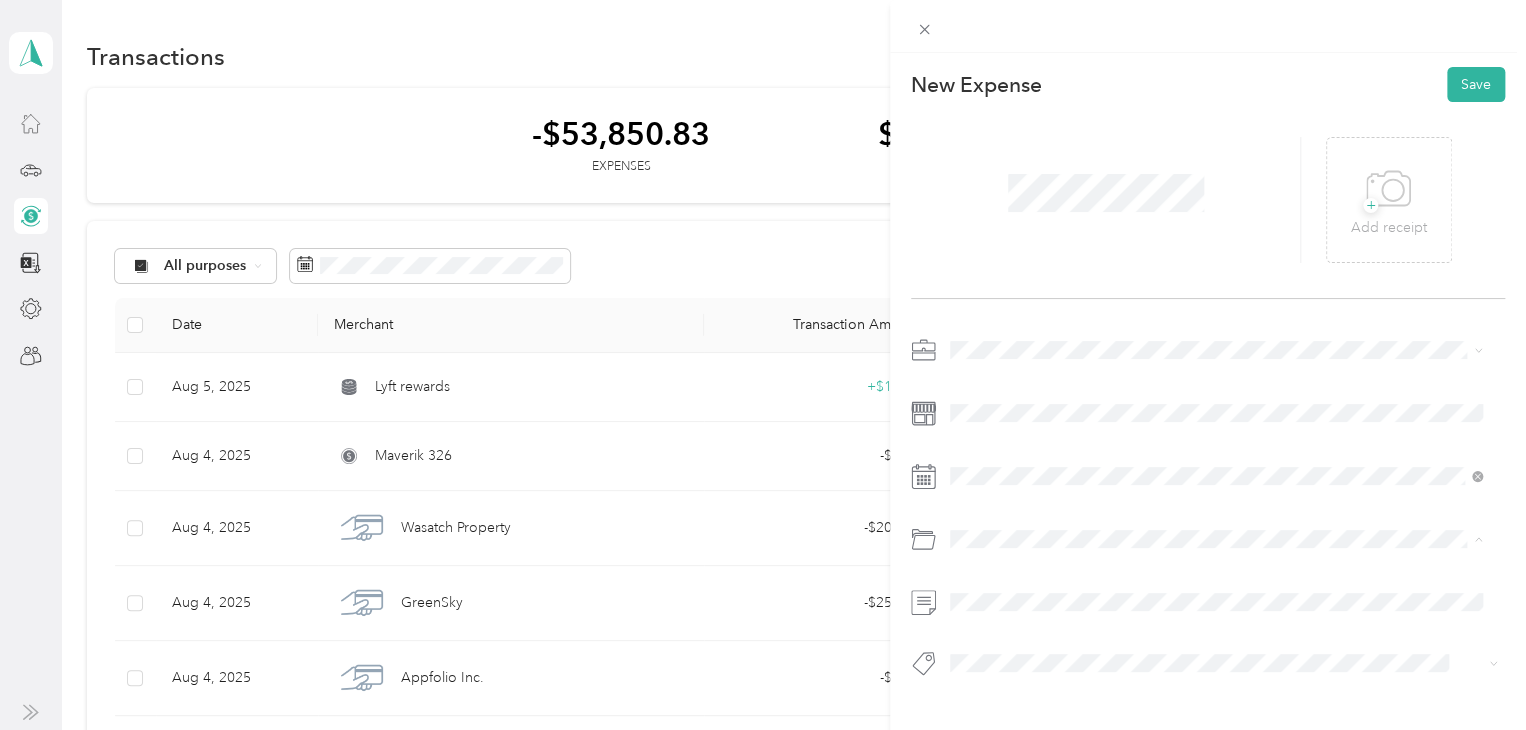 click on "Gasoline" at bounding box center (1216, 303) 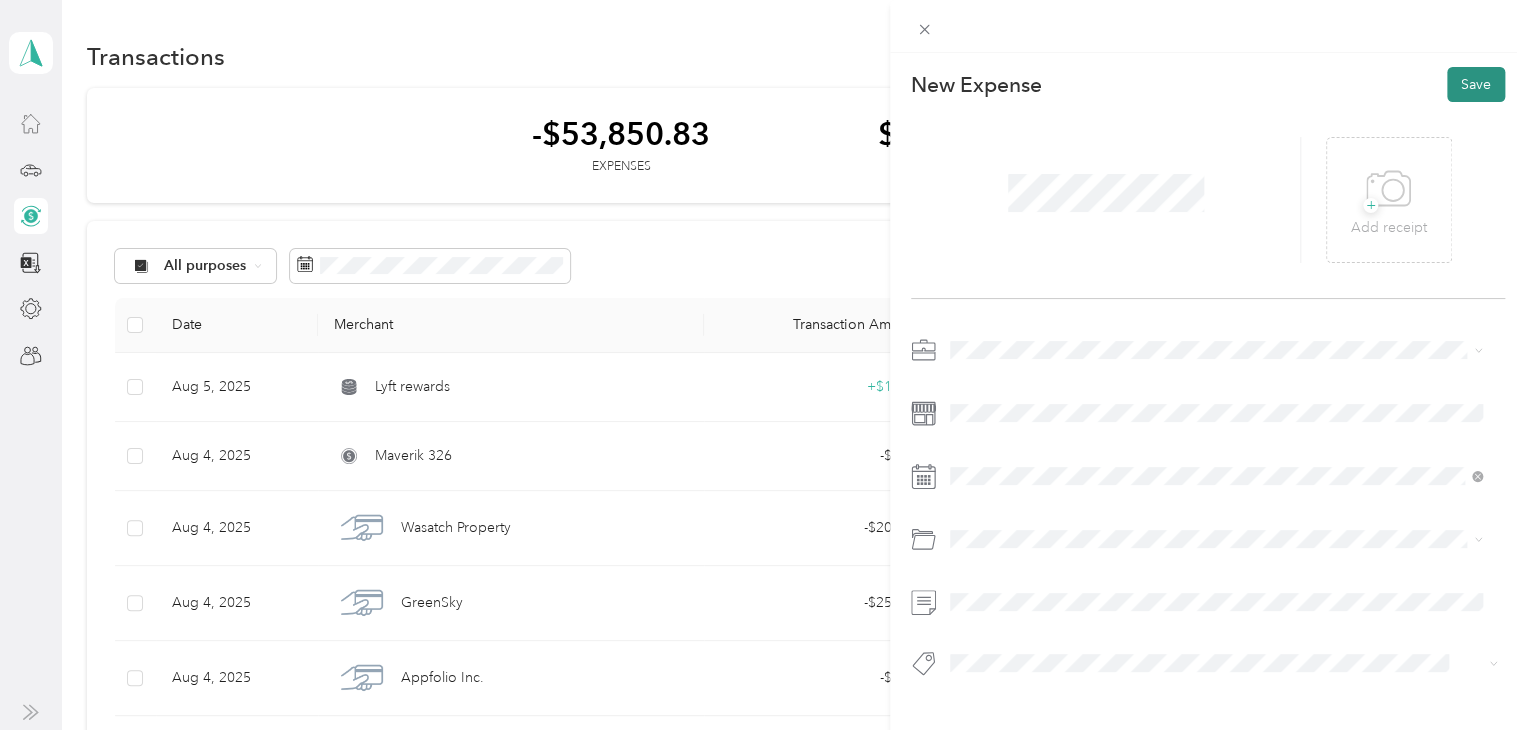 click on "Save" at bounding box center [1476, 84] 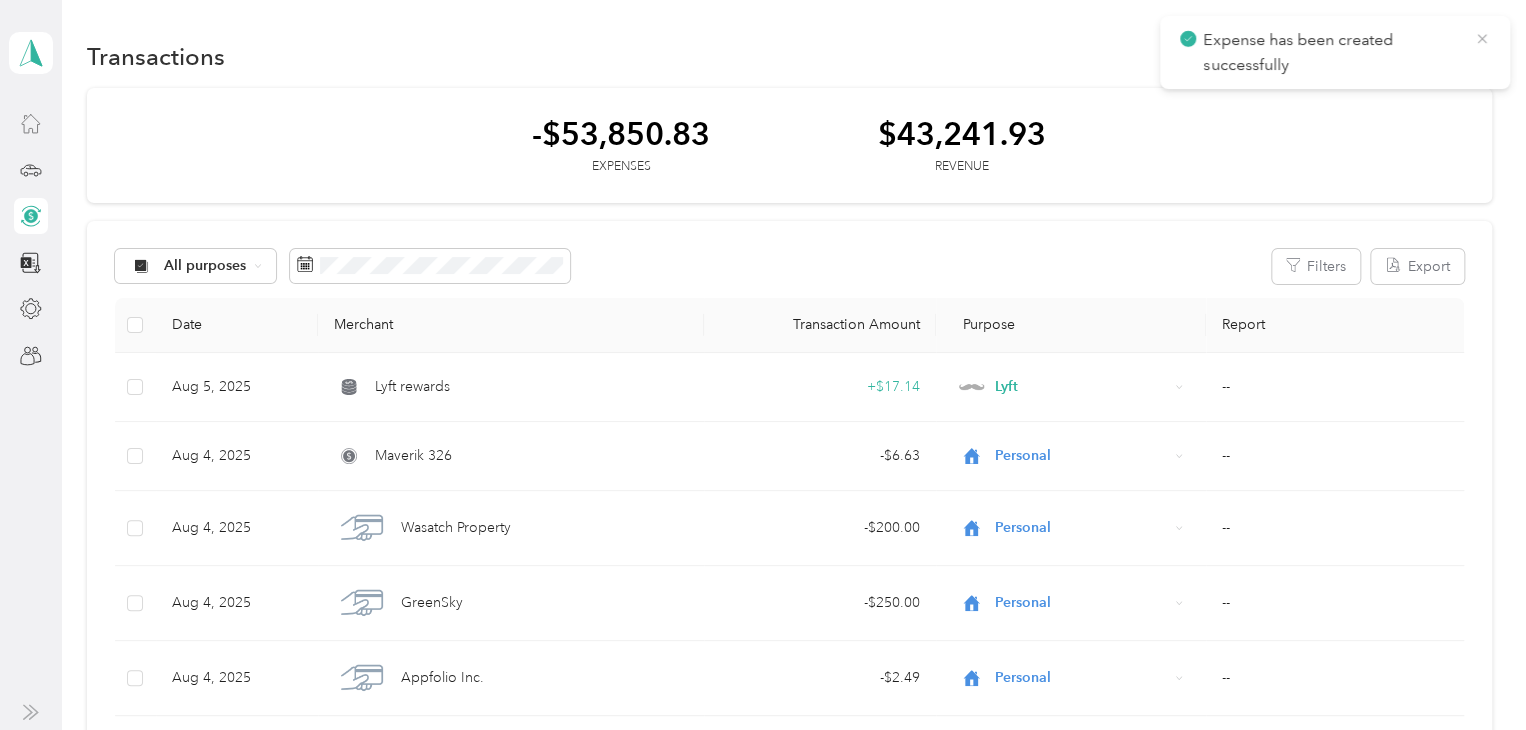 click 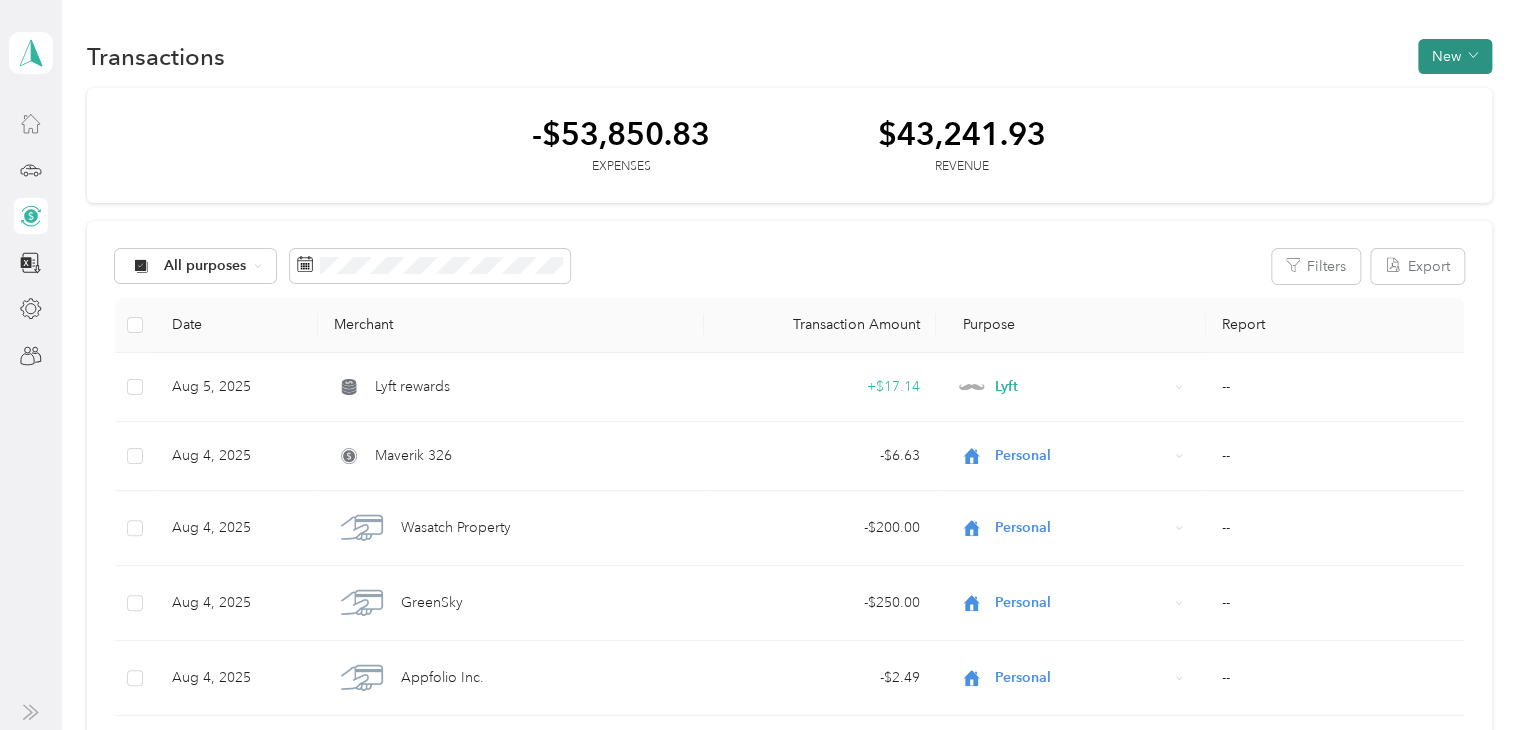 click on "New" at bounding box center [1455, 56] 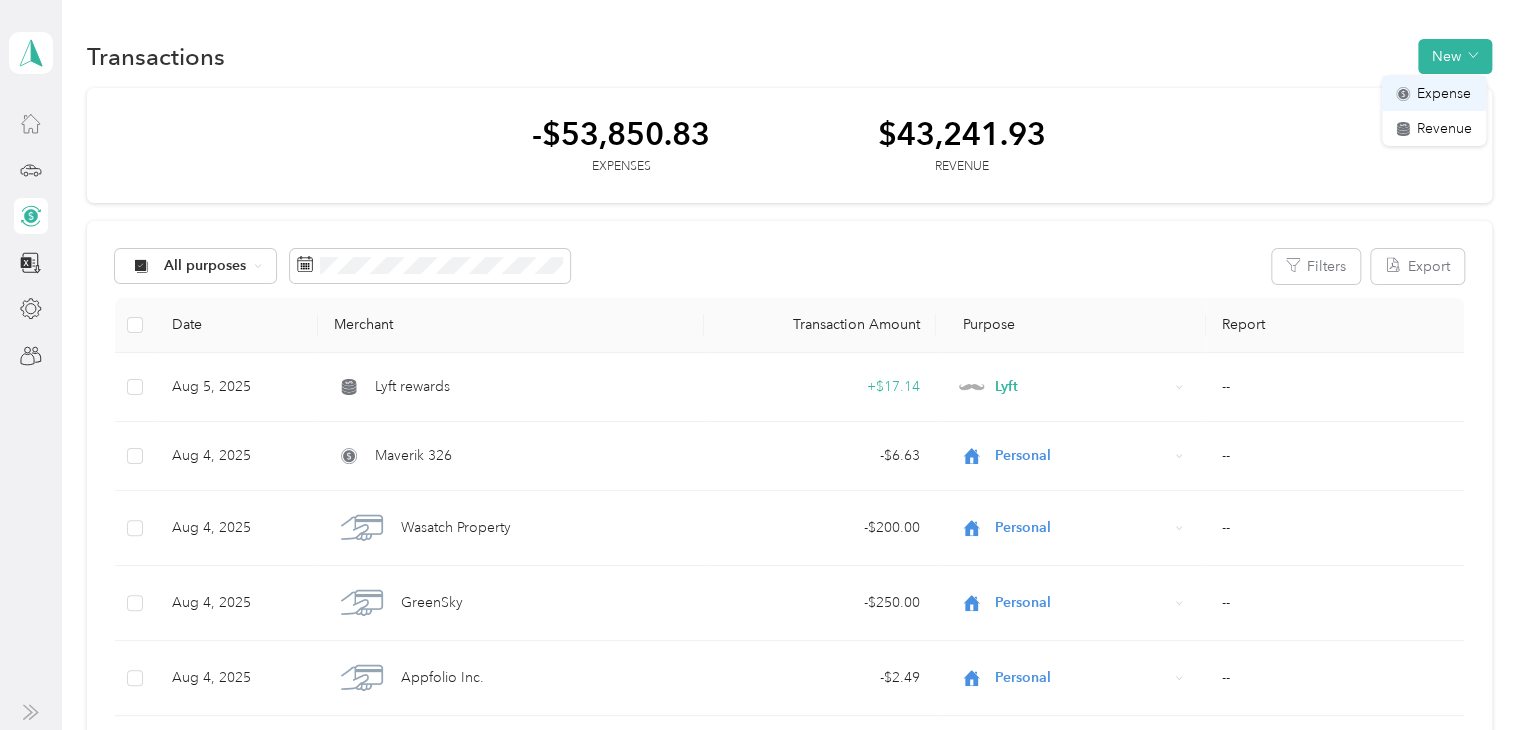 click on "Expense" at bounding box center (1444, 93) 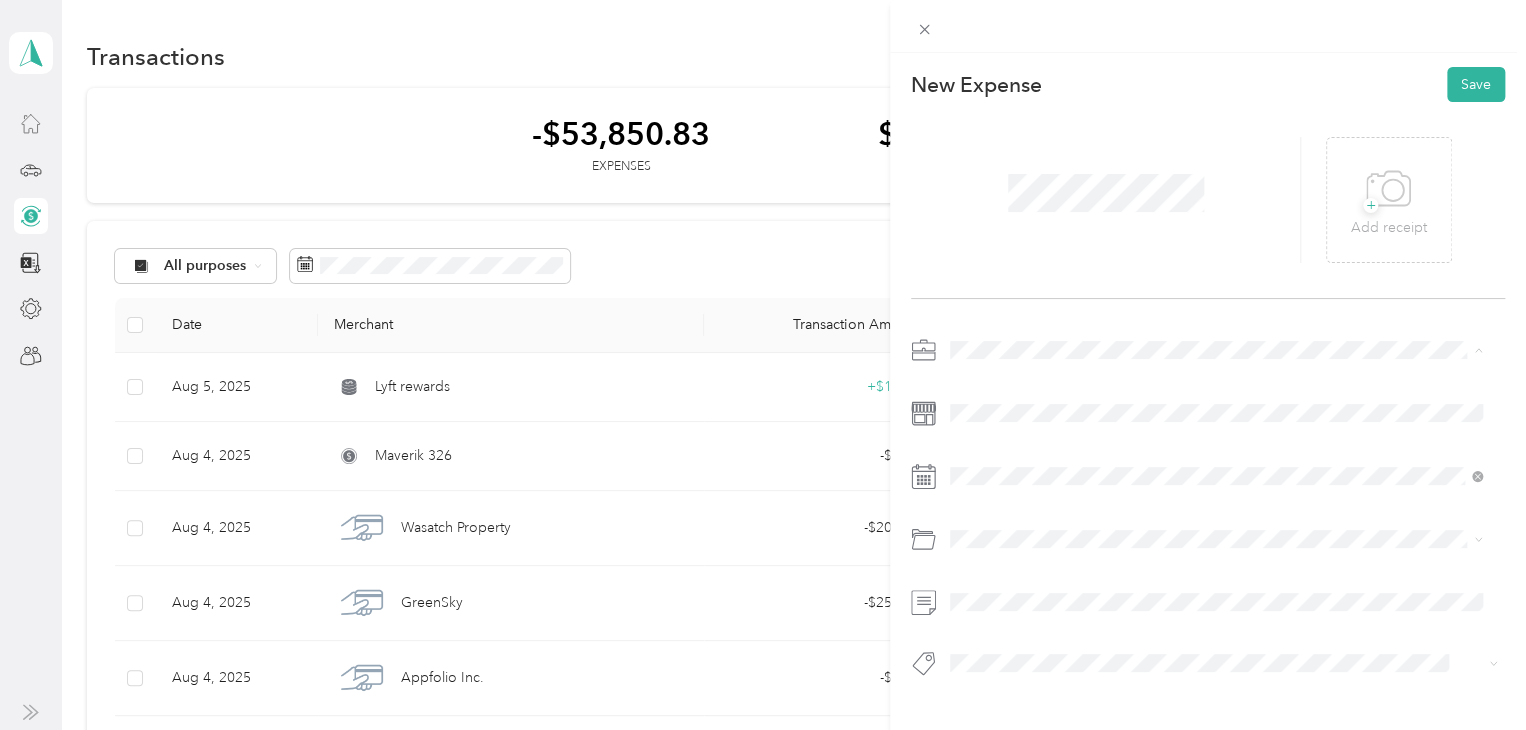 click on "Lyft" at bounding box center (1216, 454) 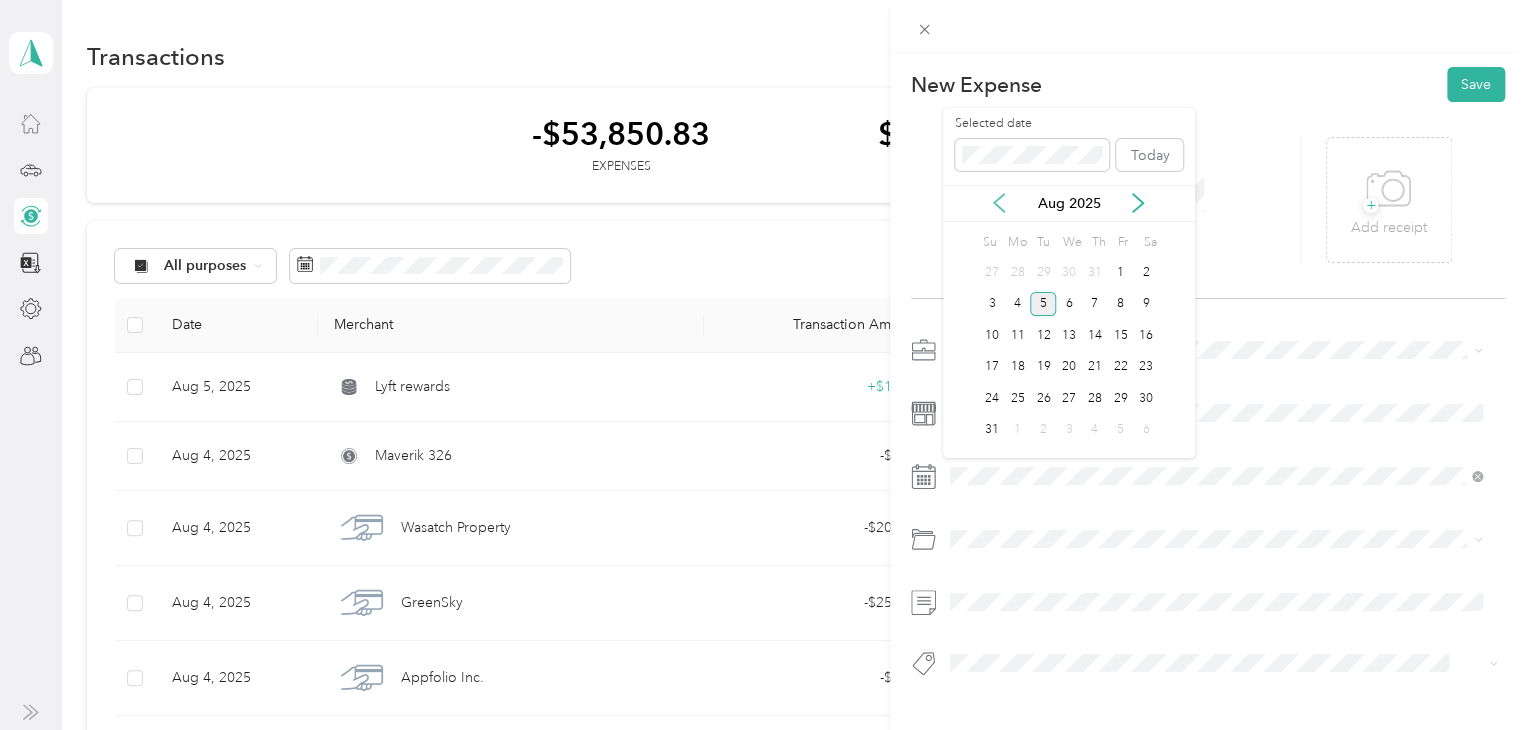 click 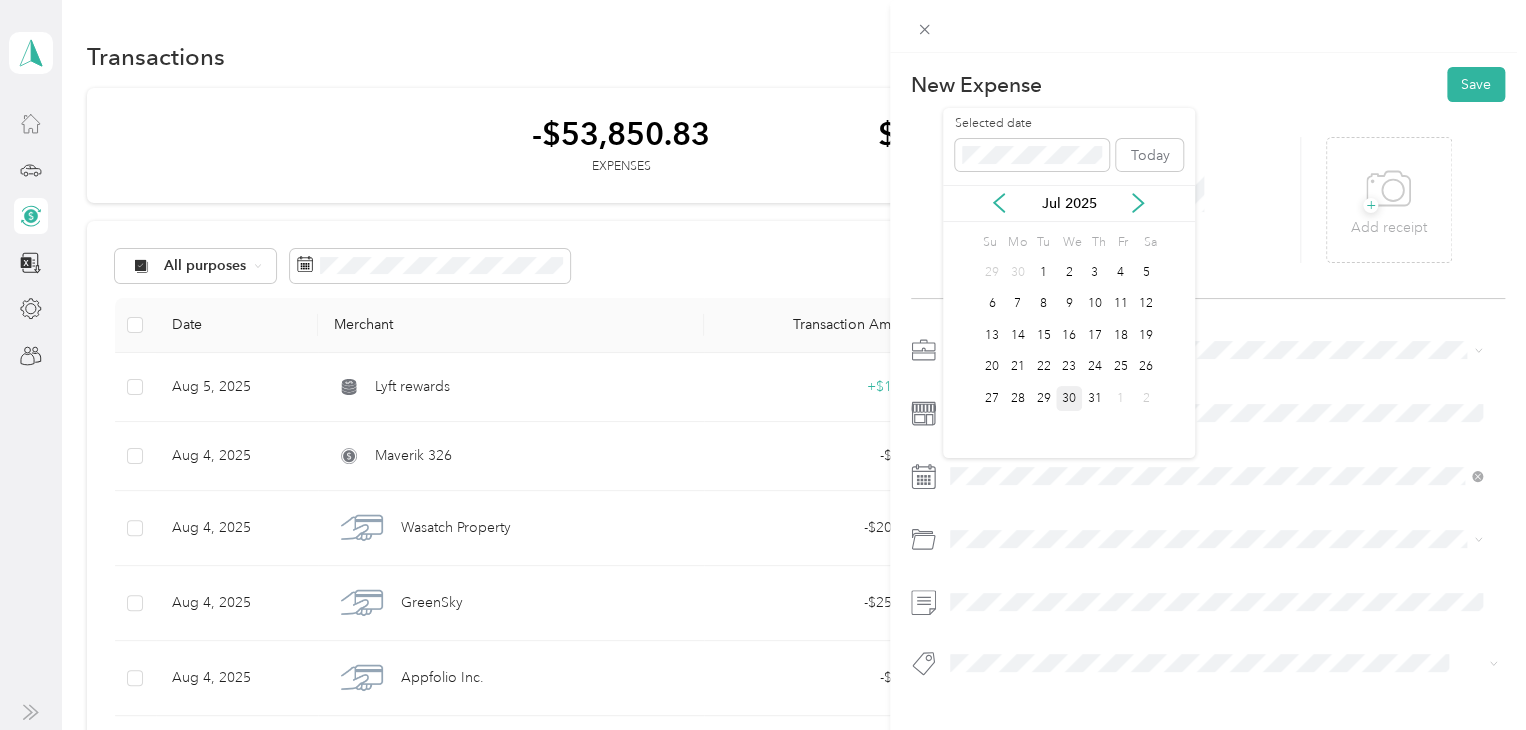 click on "30" at bounding box center (1069, 398) 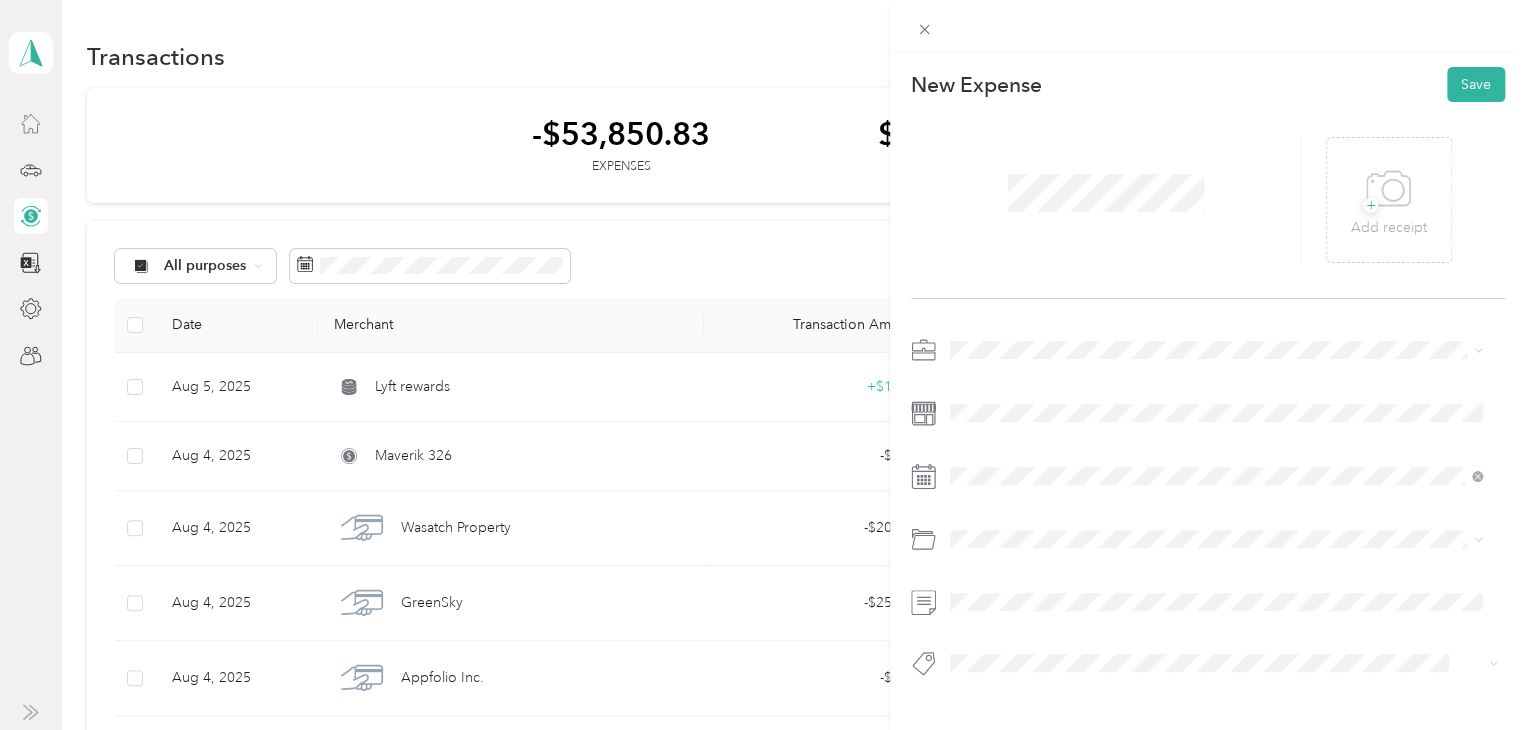 click on "Gasoline" at bounding box center [1216, 301] 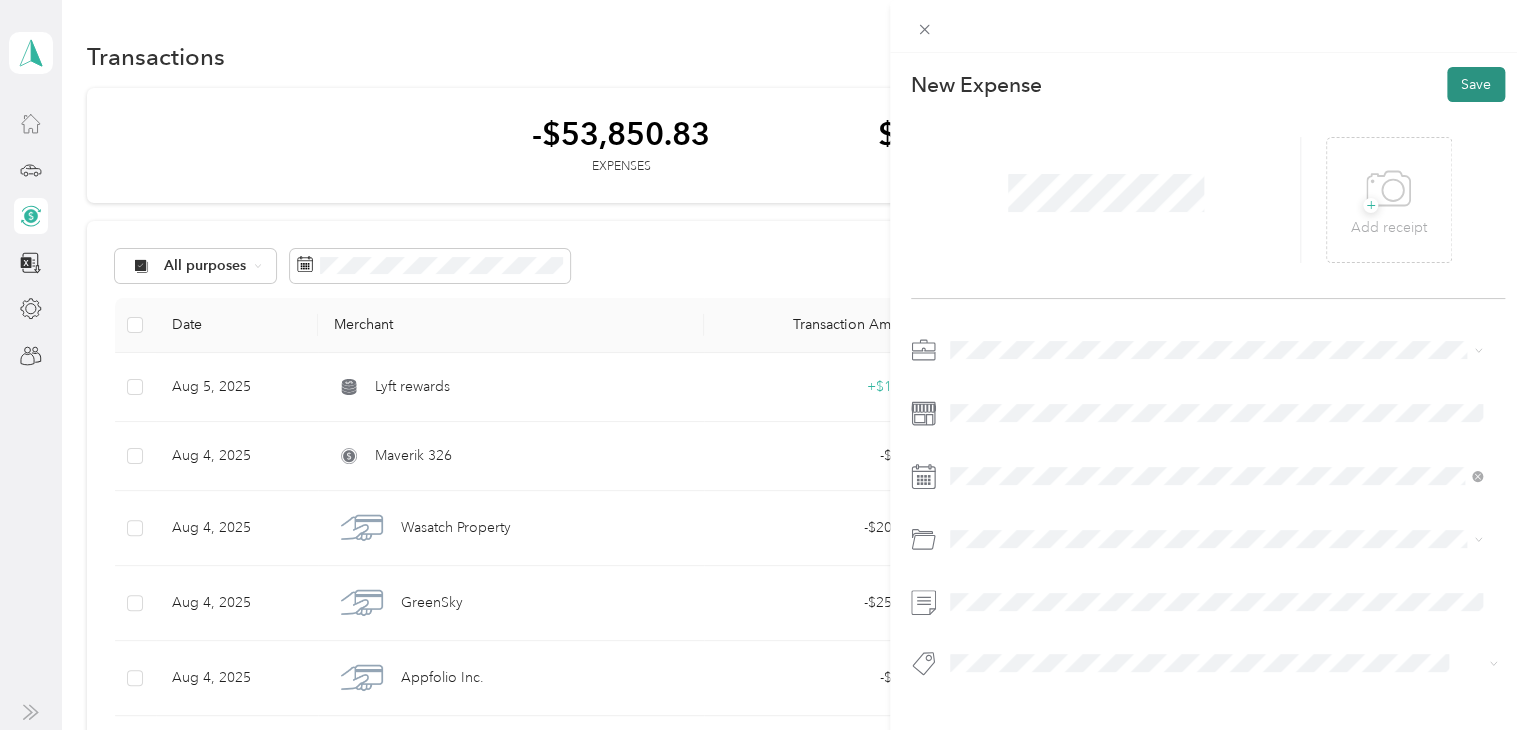 click on "Save" at bounding box center [1476, 84] 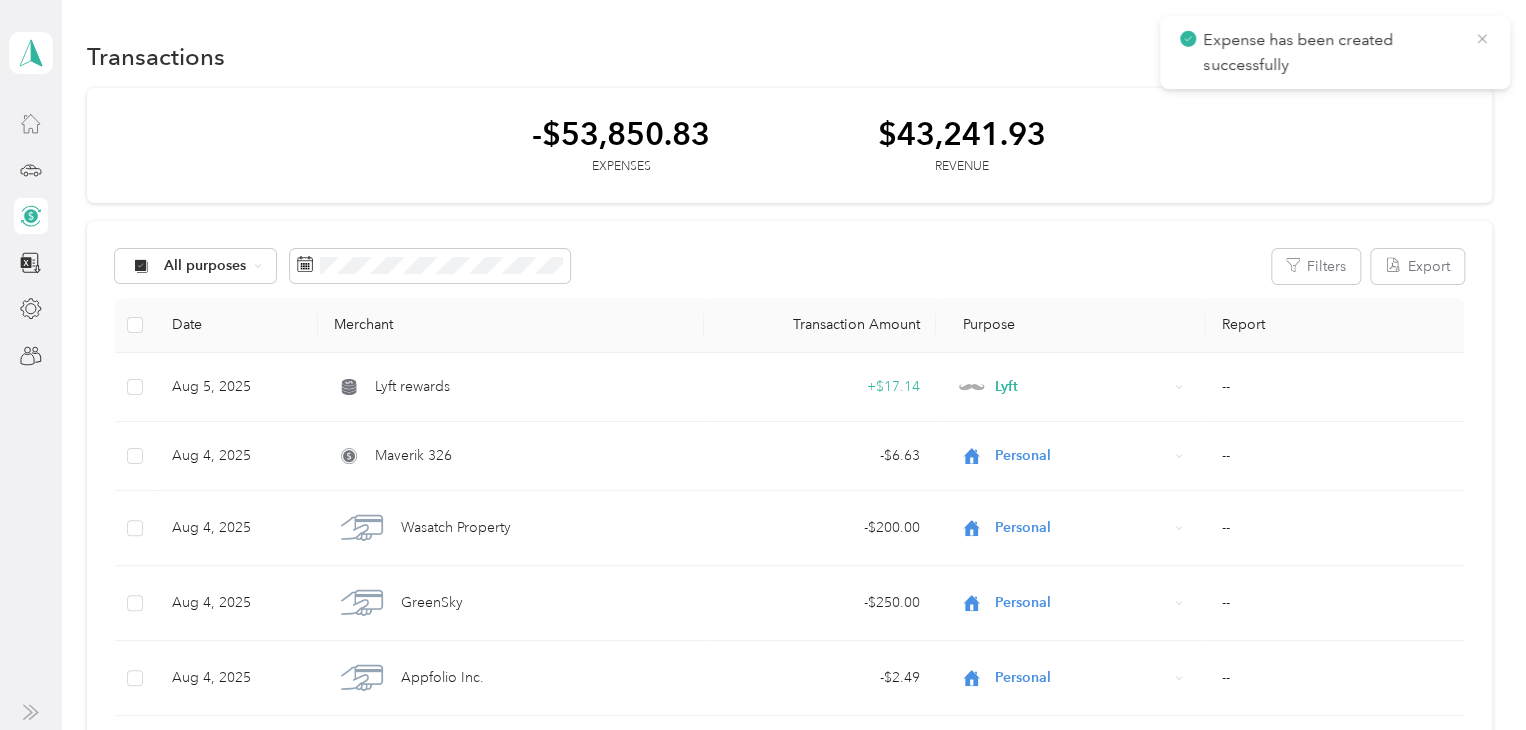 click 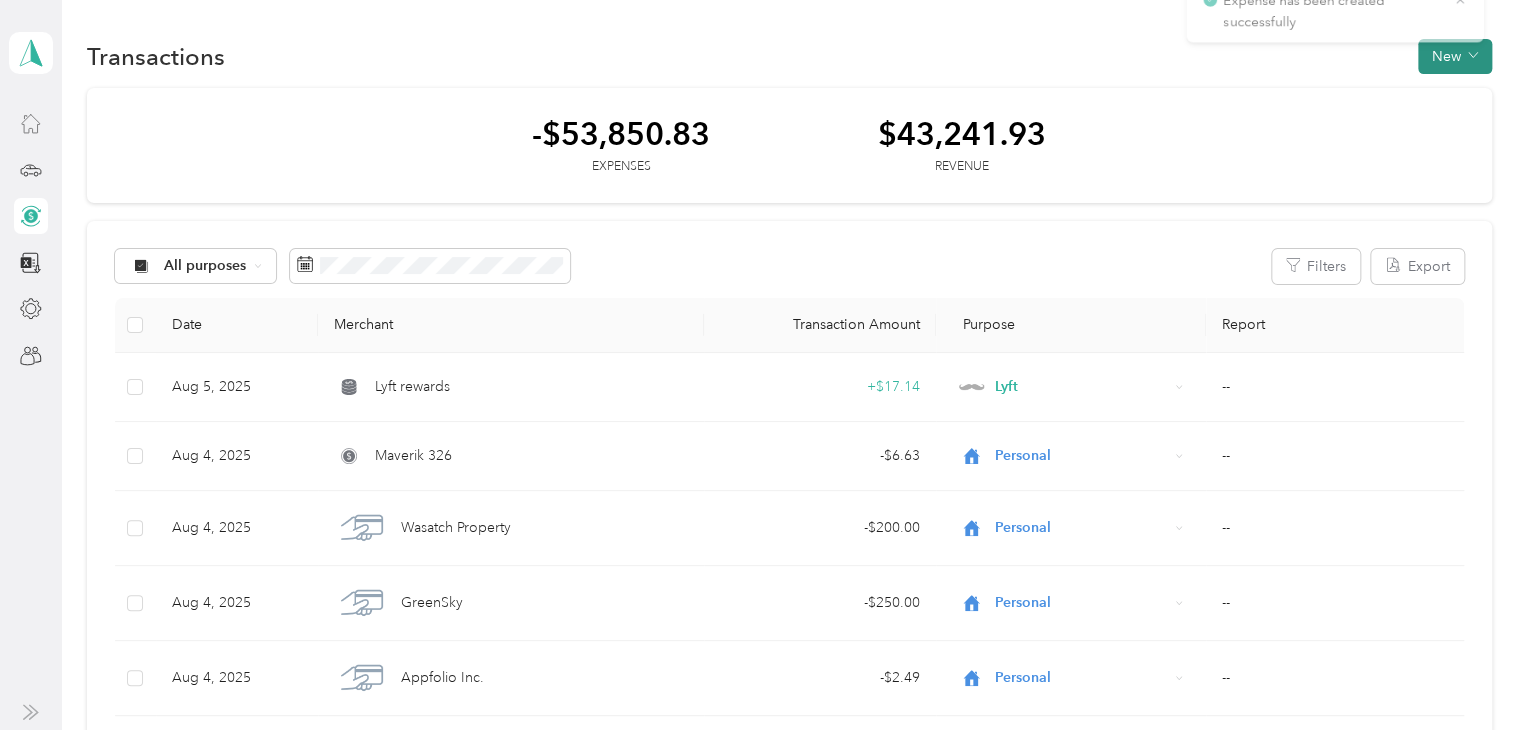 click on "New" at bounding box center (1455, 56) 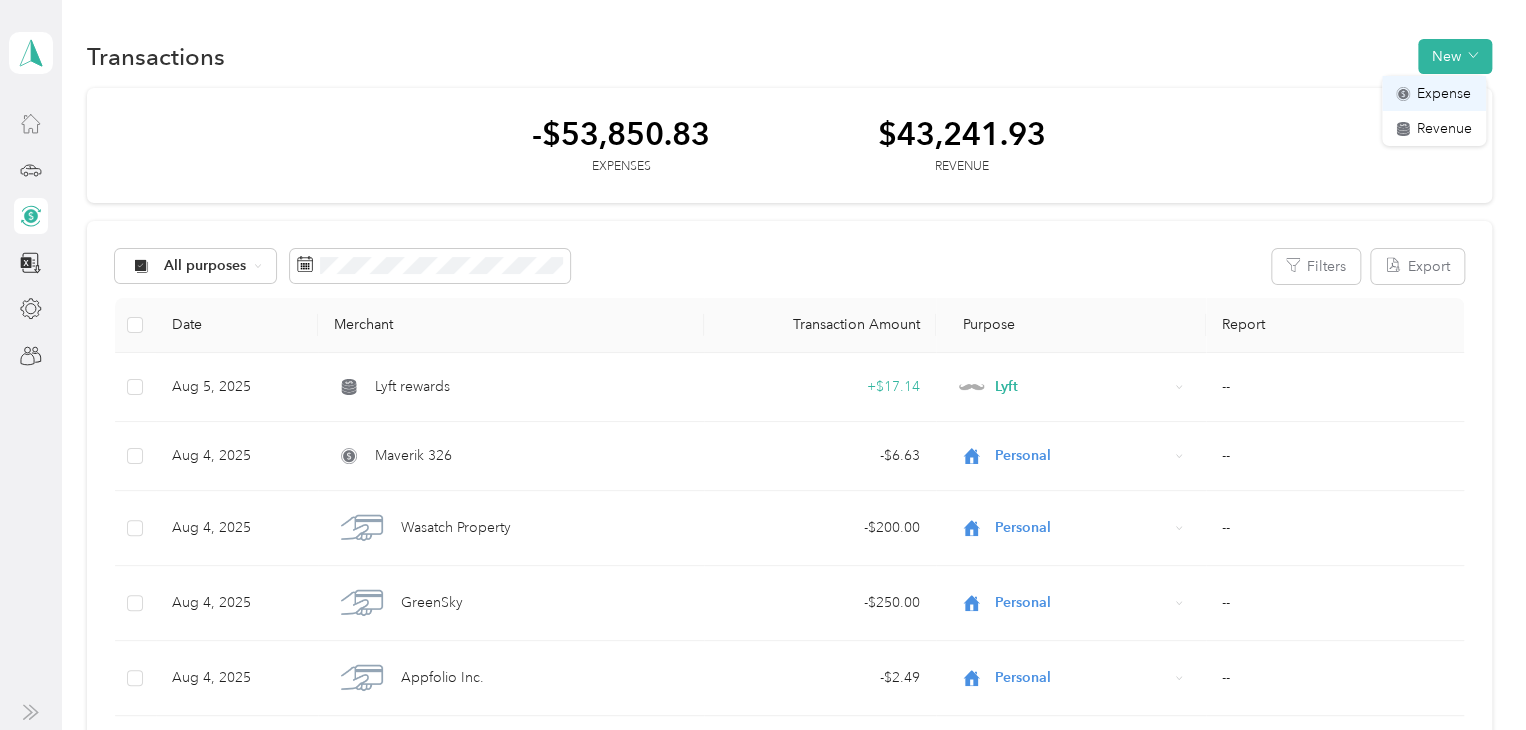 click on "Expense" at bounding box center (1444, 93) 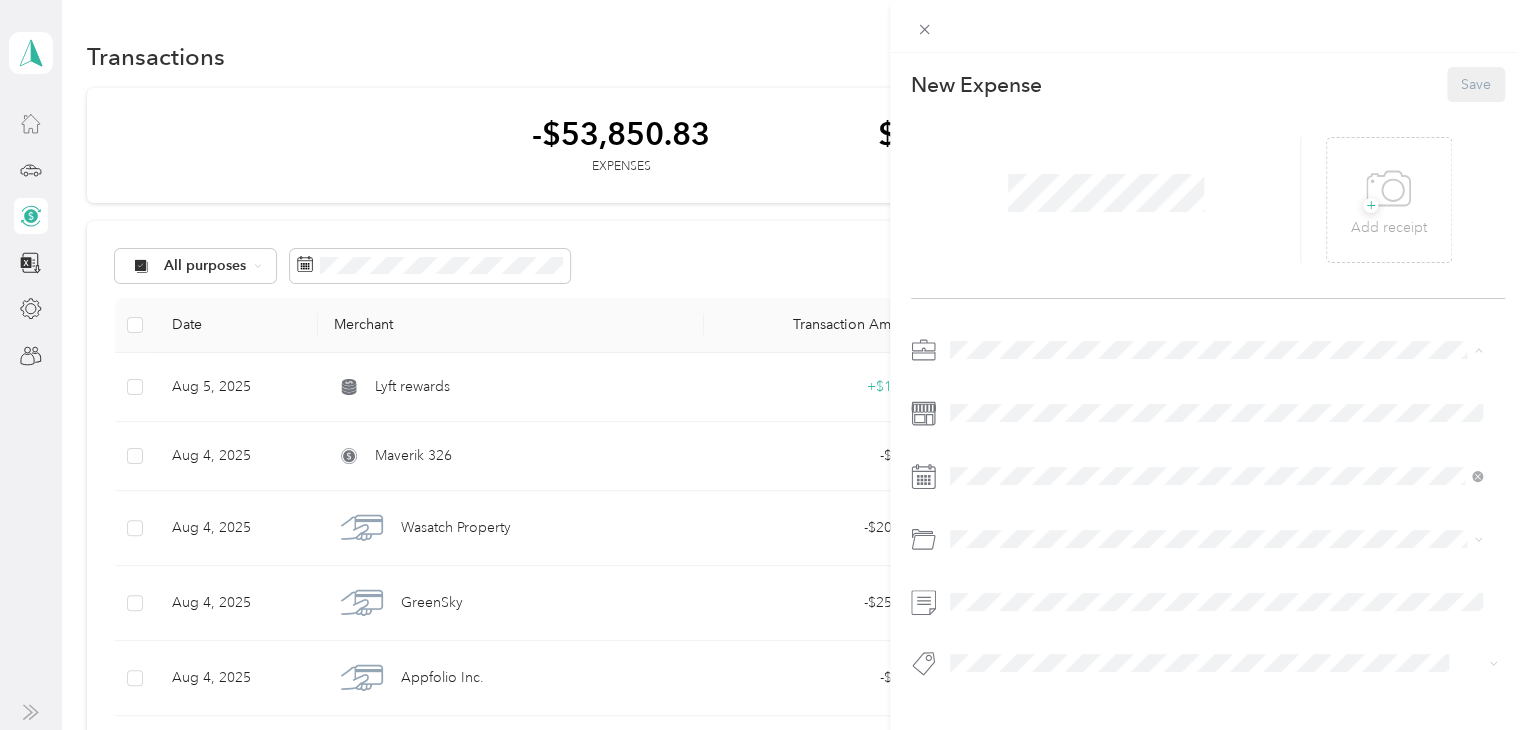 click on "Lyft" at bounding box center (1216, 454) 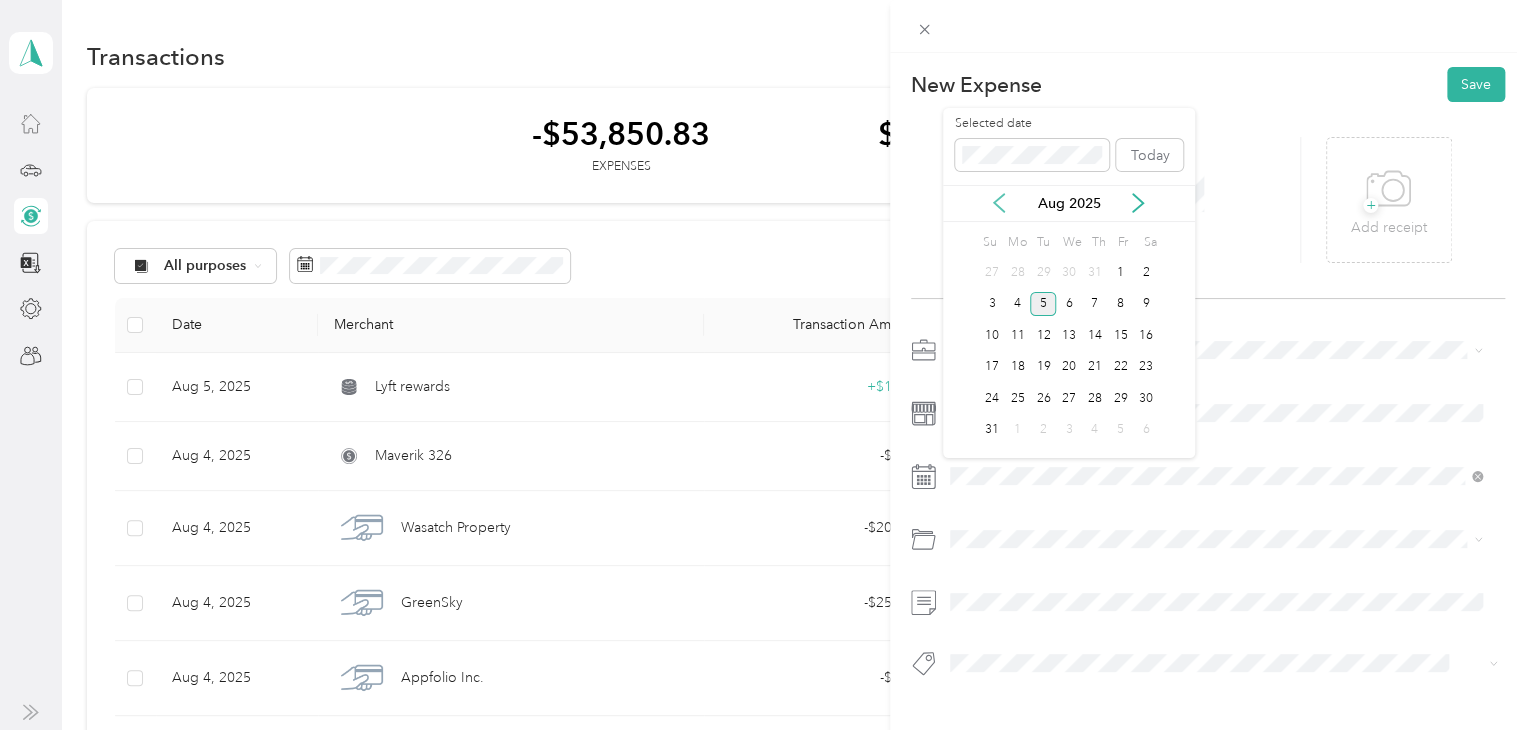 click 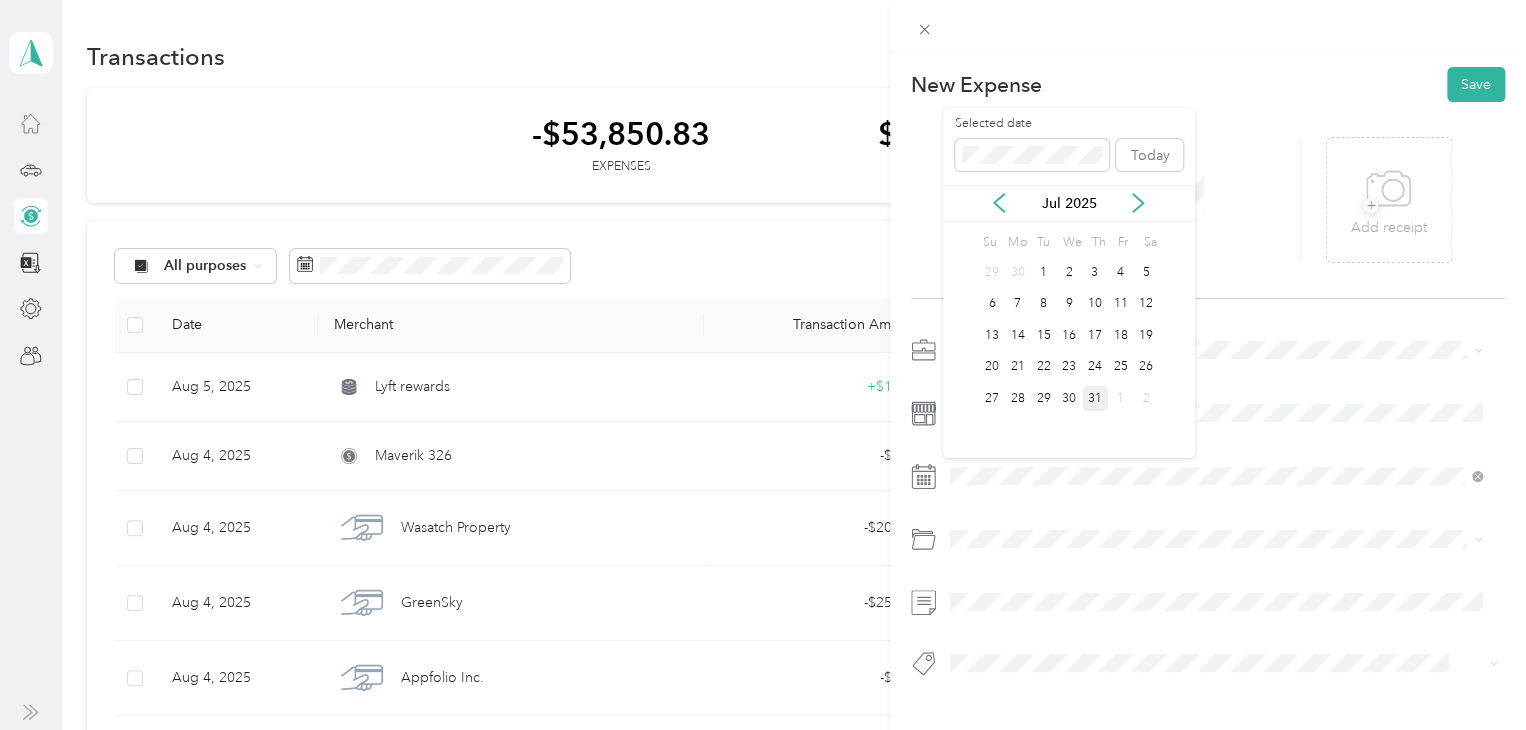 click on "31" at bounding box center (1095, 398) 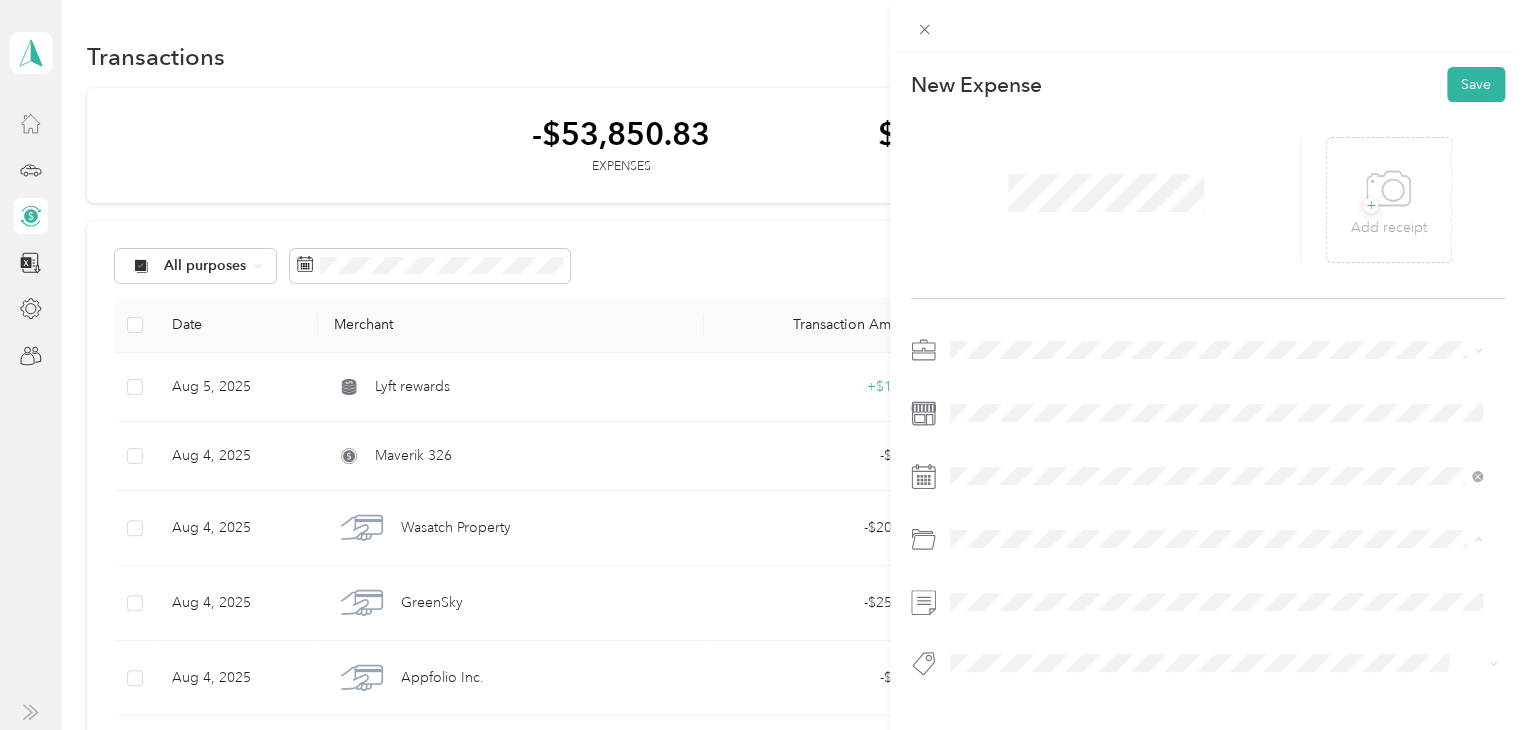 click on "Gasoline" at bounding box center [1216, 303] 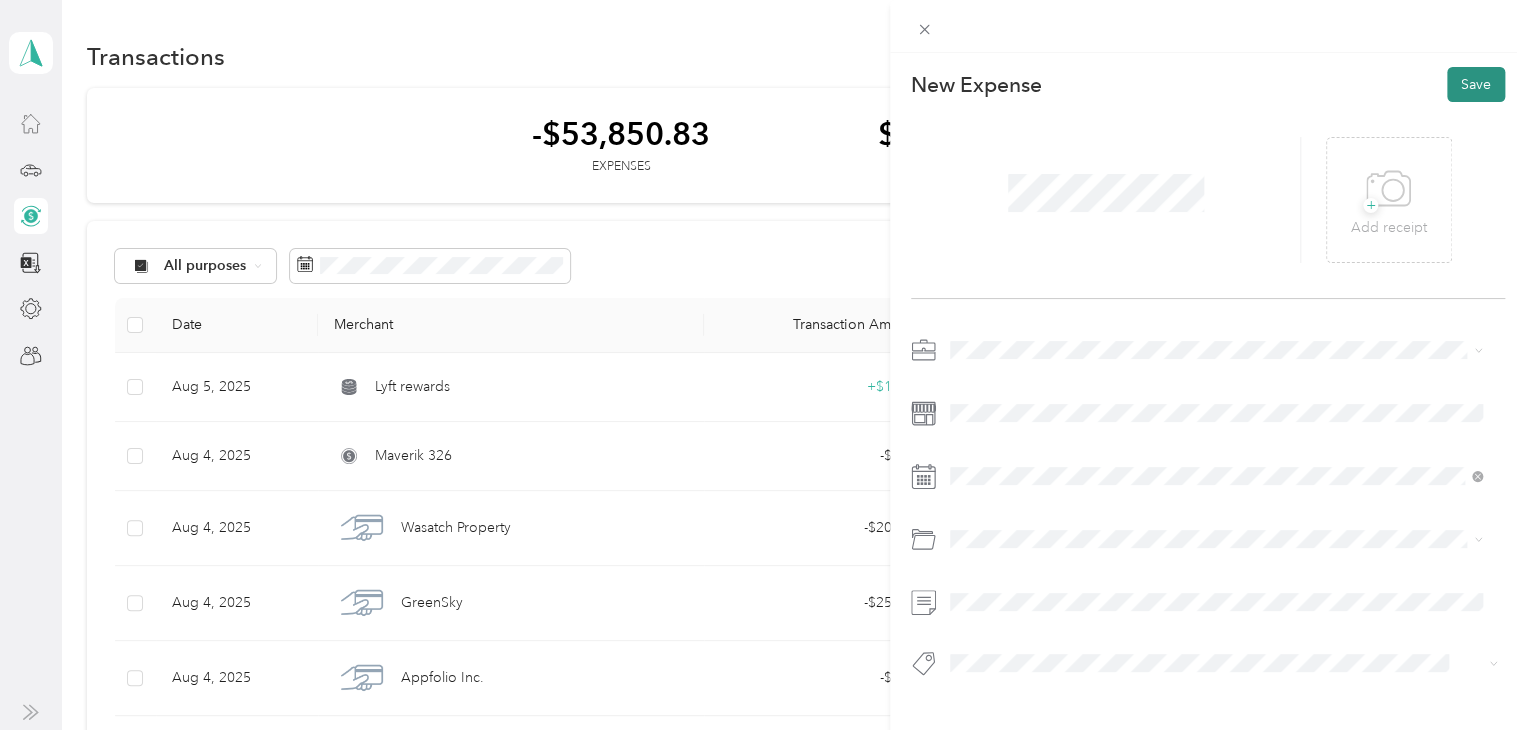 click on "Save" at bounding box center (1476, 84) 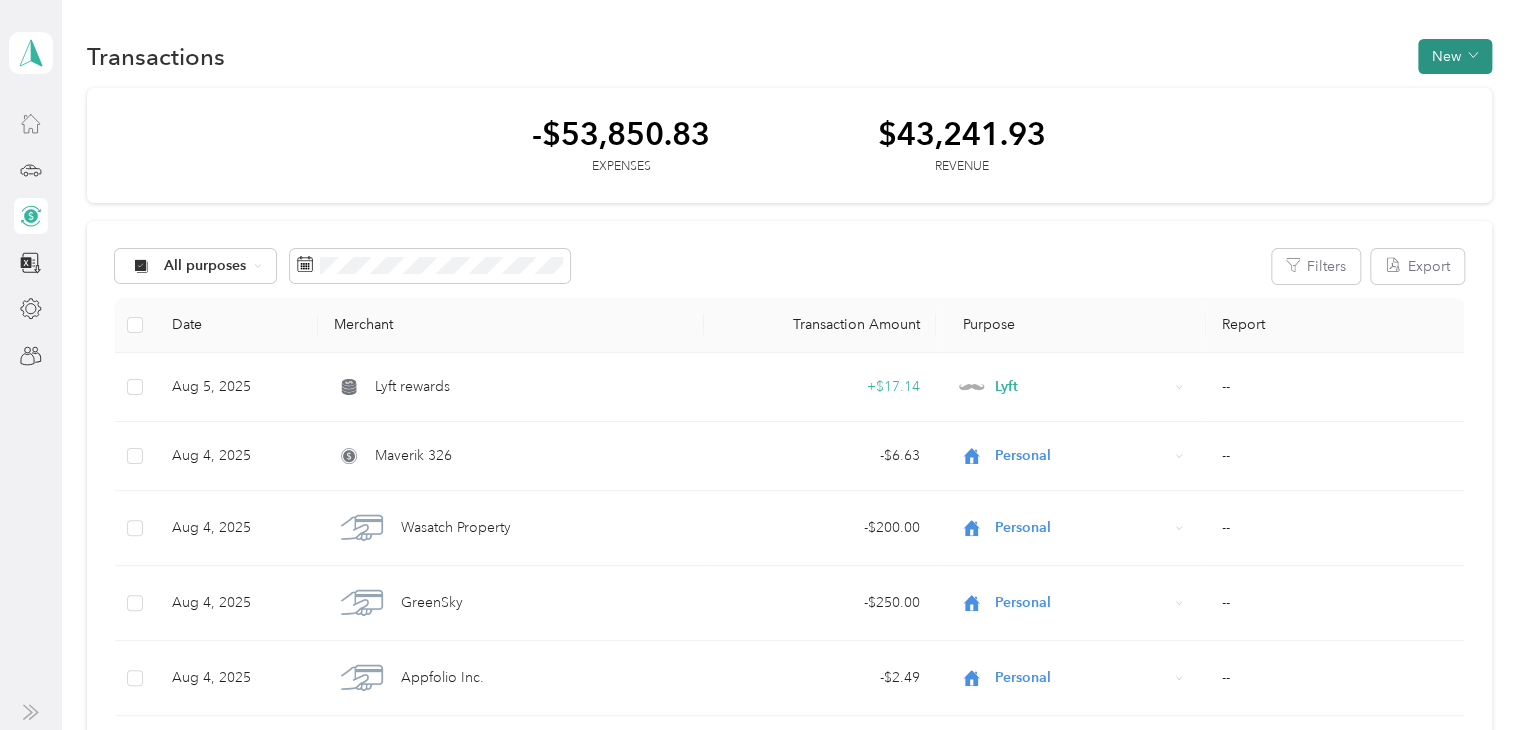 click on "New" at bounding box center [1455, 56] 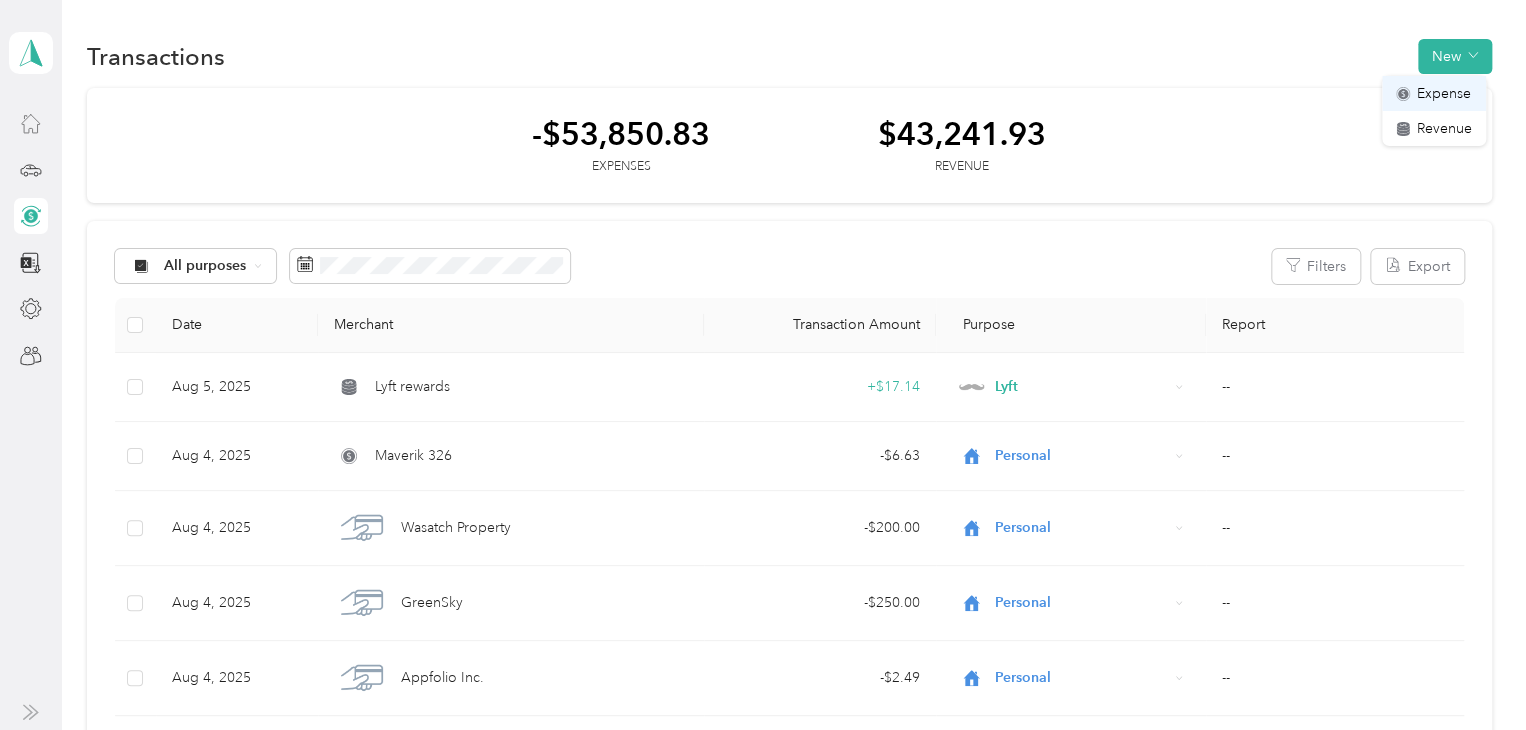 click on "Expense" at bounding box center (1444, 93) 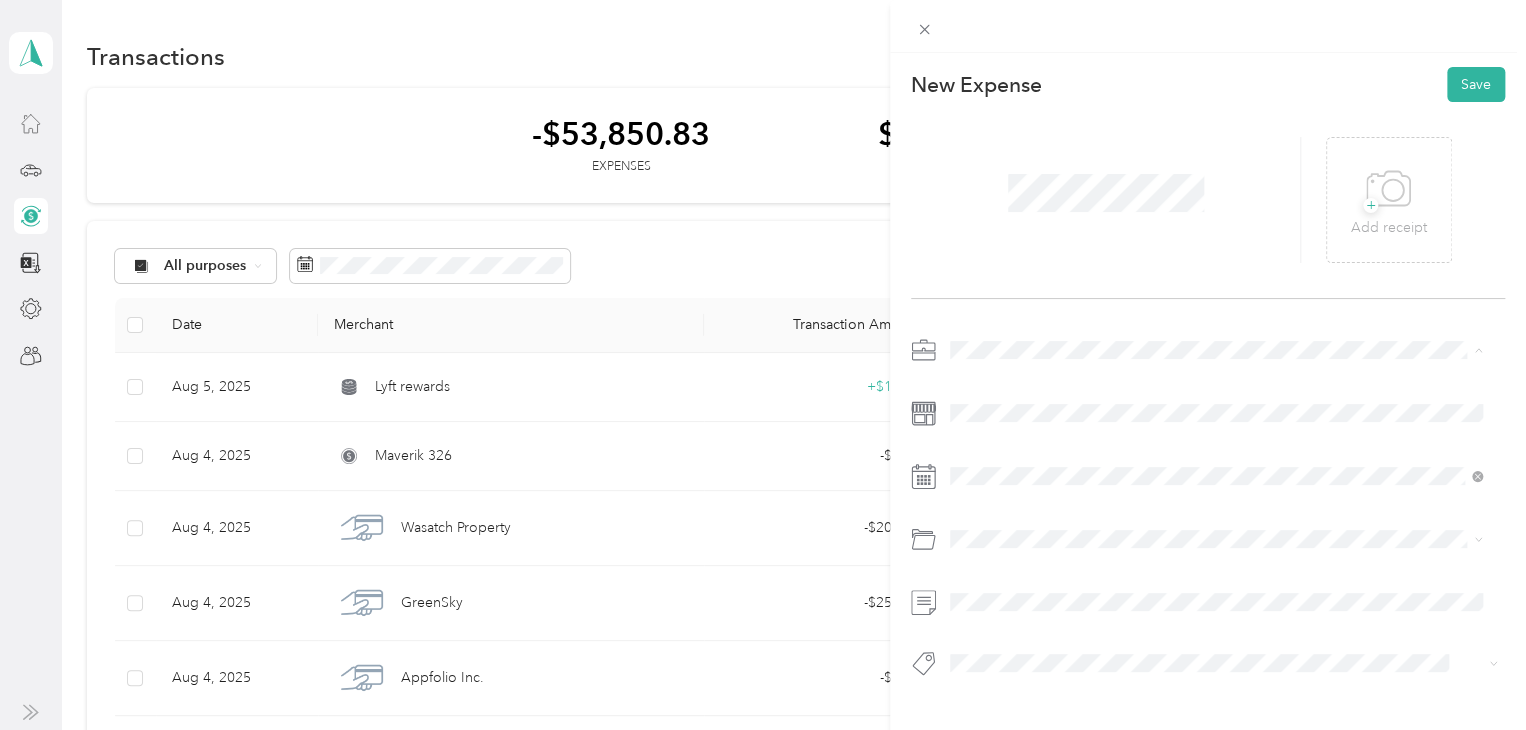 click on "Lyft" at bounding box center [1216, 454] 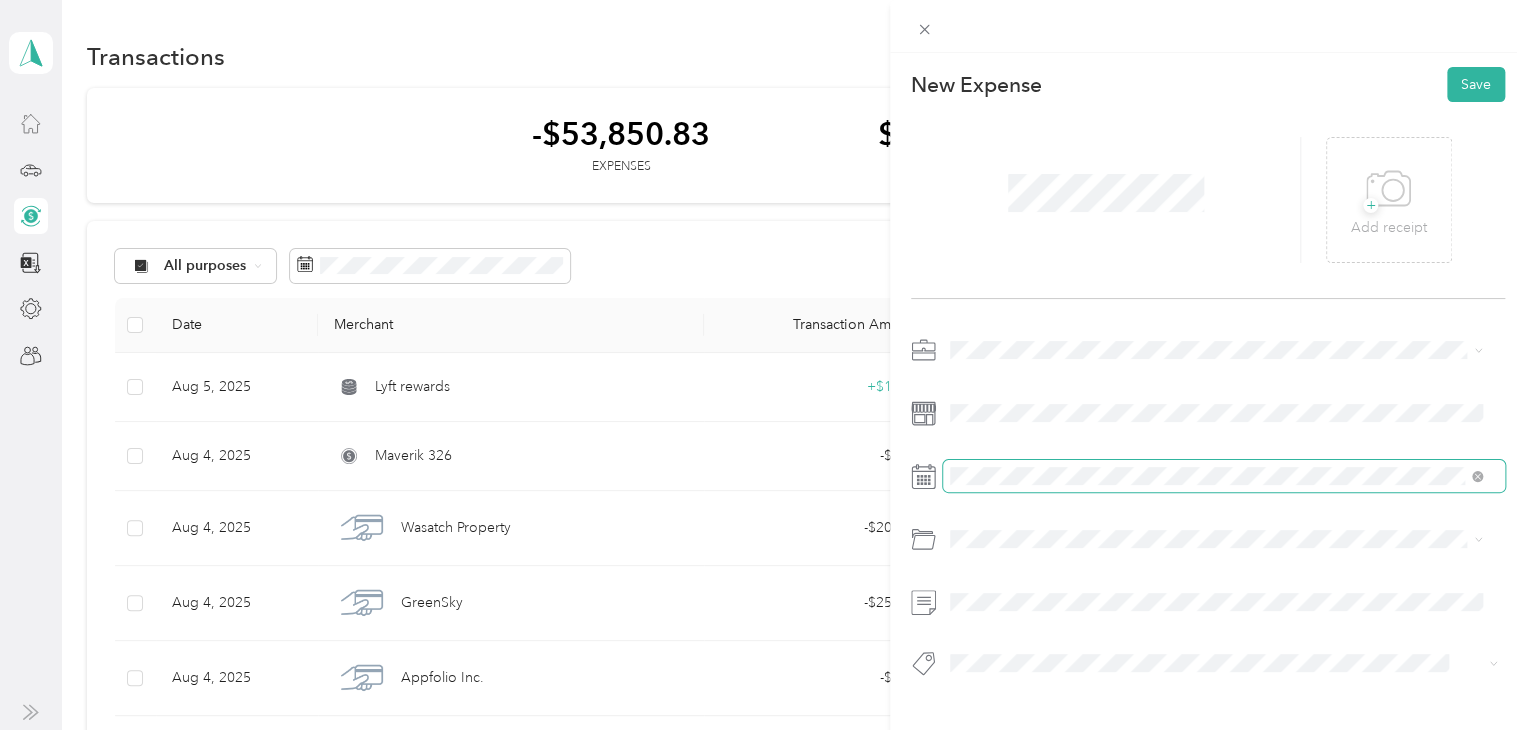 click at bounding box center (1224, 476) 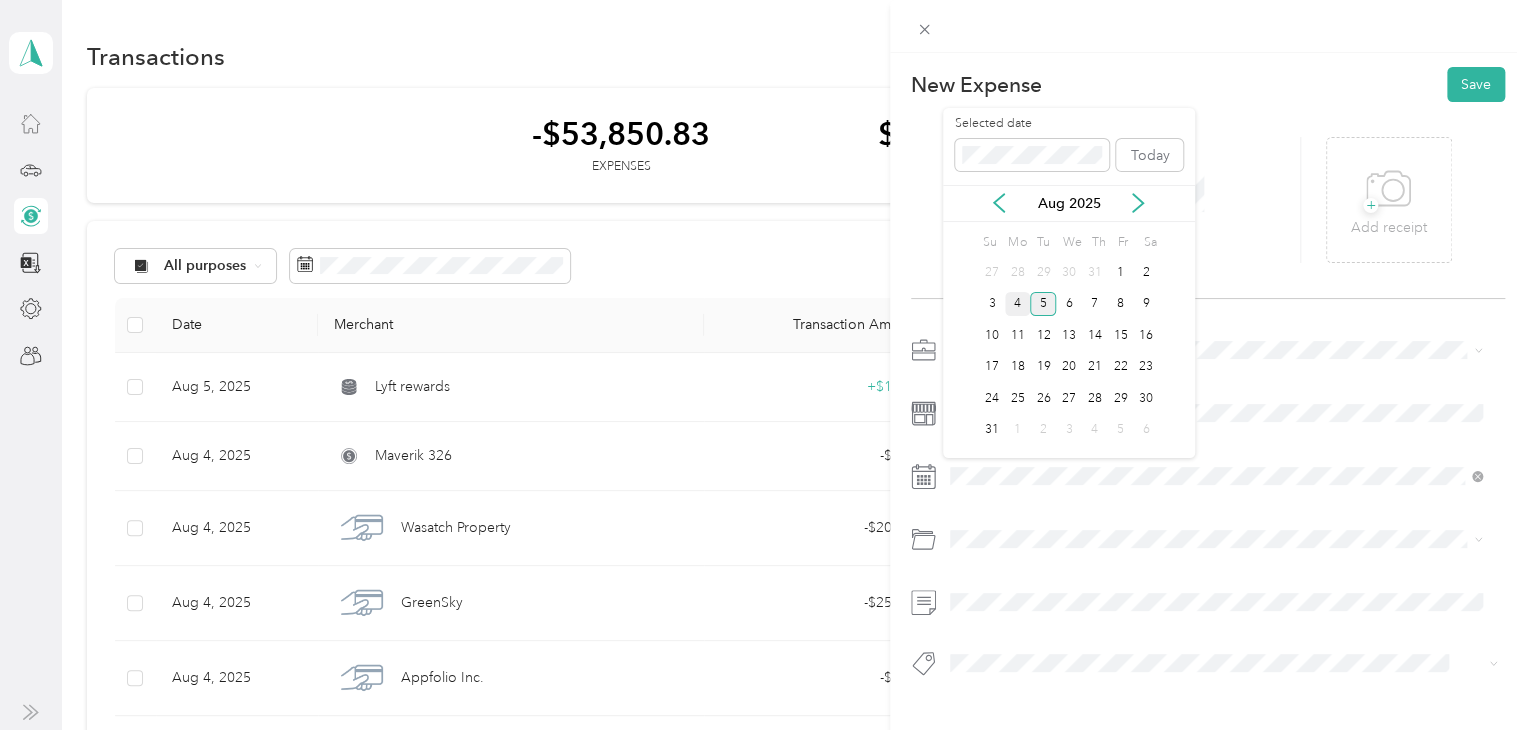 click on "4" at bounding box center (1018, 304) 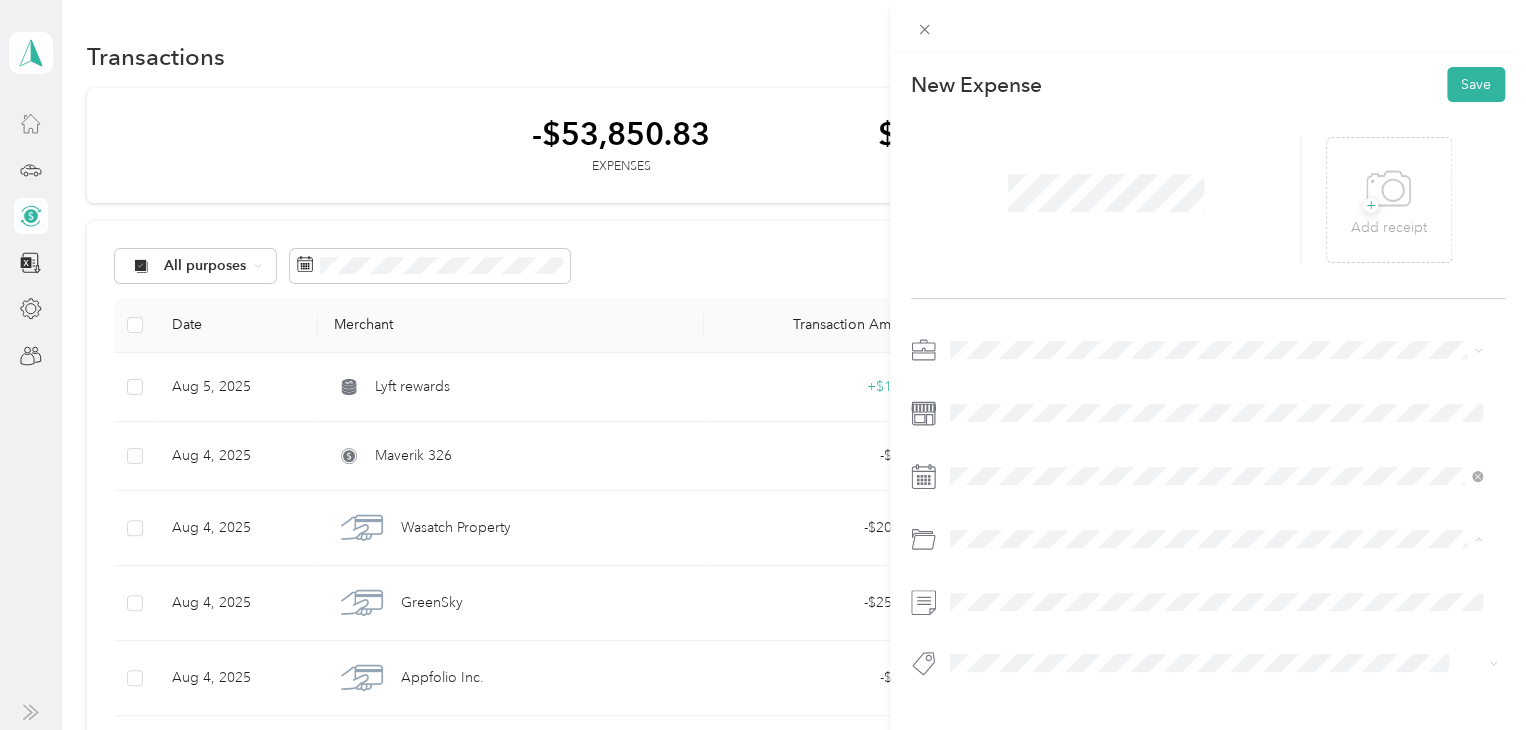 click on "Gasoline" at bounding box center (1216, 303) 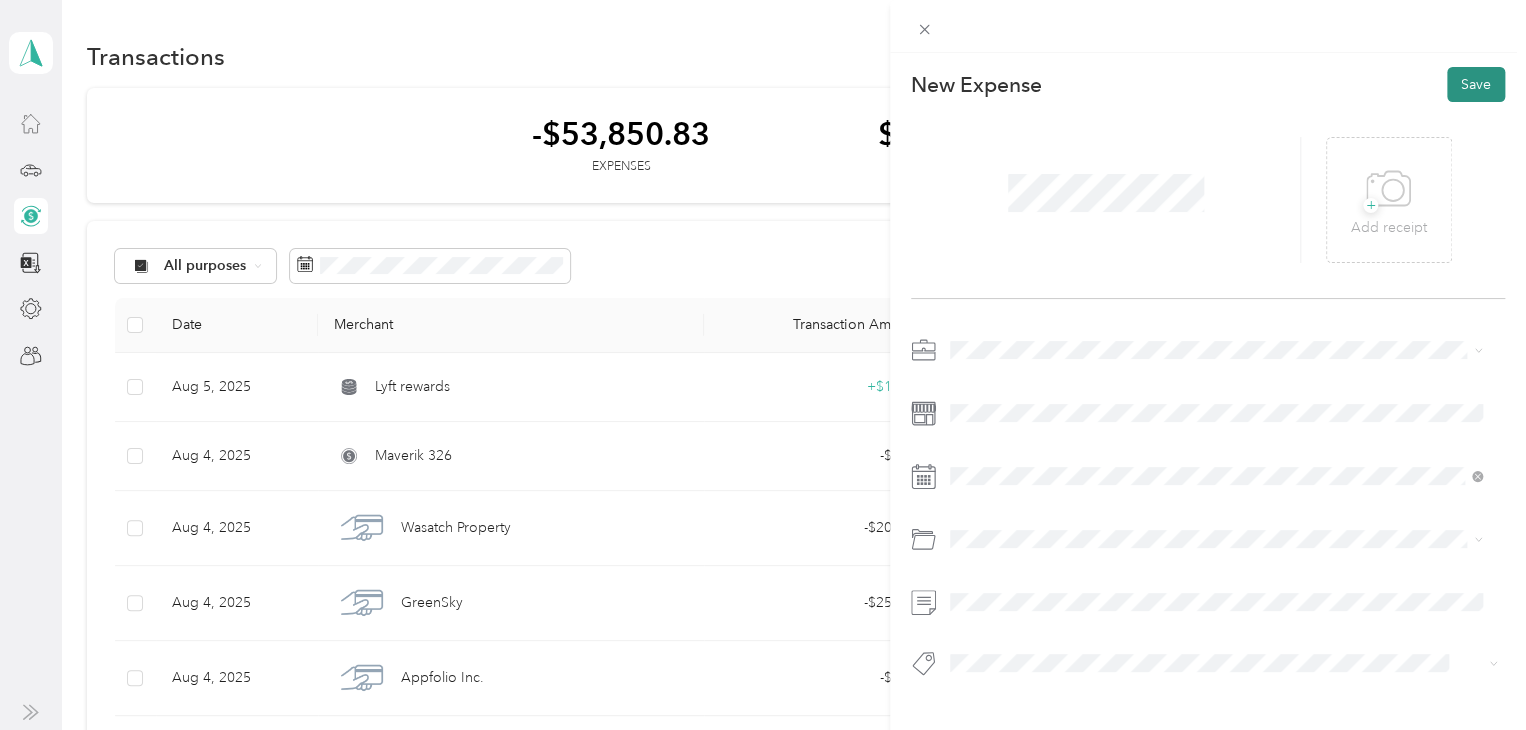 click on "Save" at bounding box center [1476, 84] 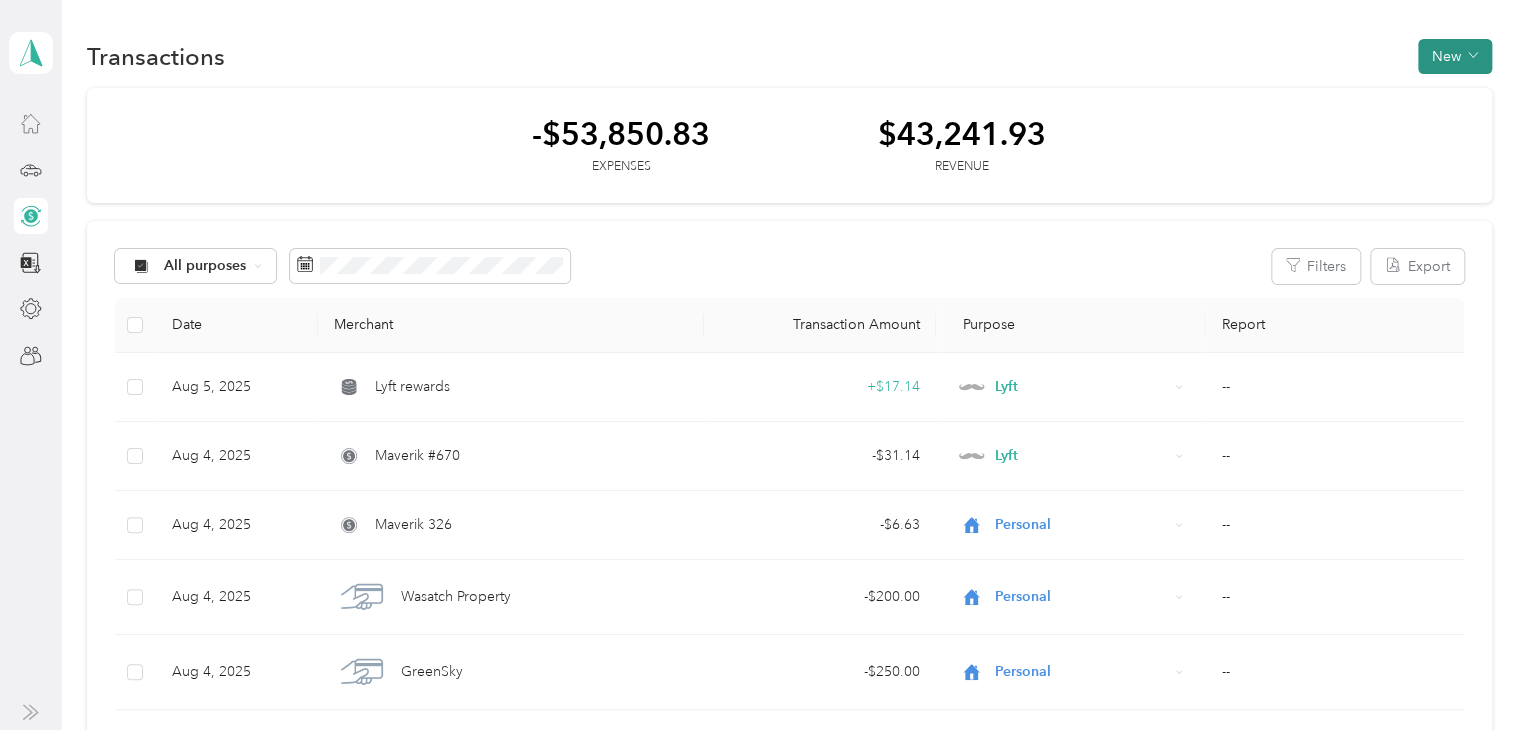 click on "New" at bounding box center (1455, 56) 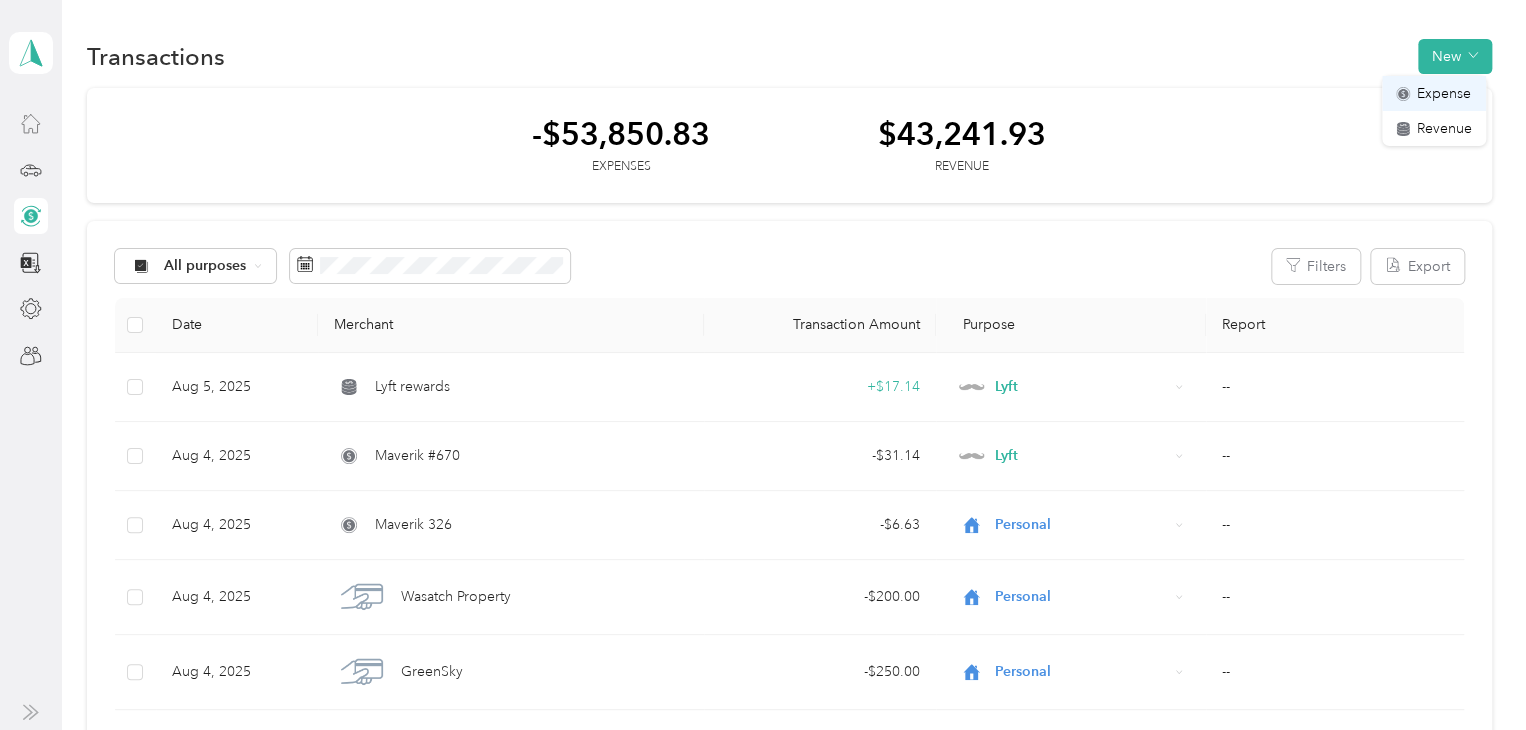 click on "Expense" at bounding box center [1444, 93] 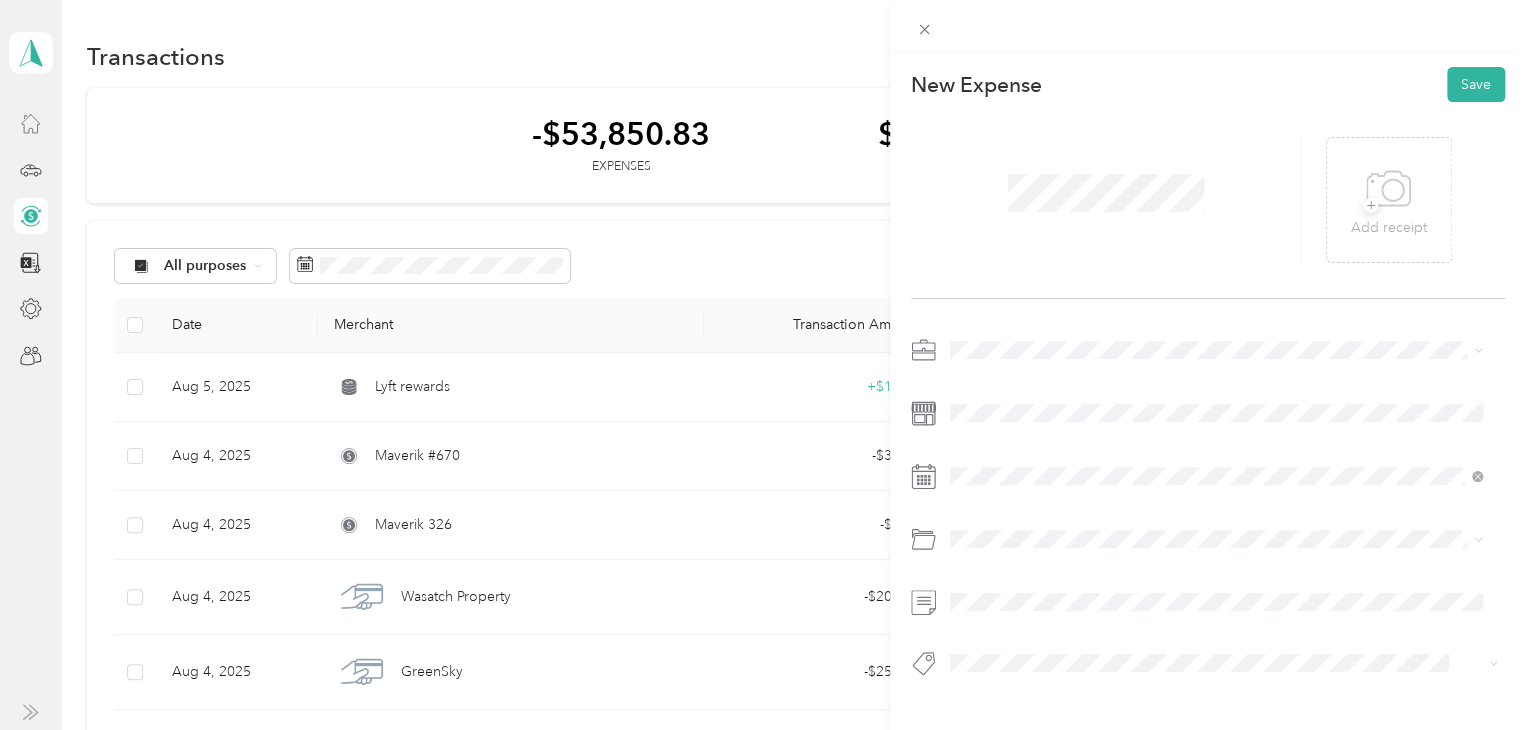 click on "Lyft" at bounding box center [1216, 454] 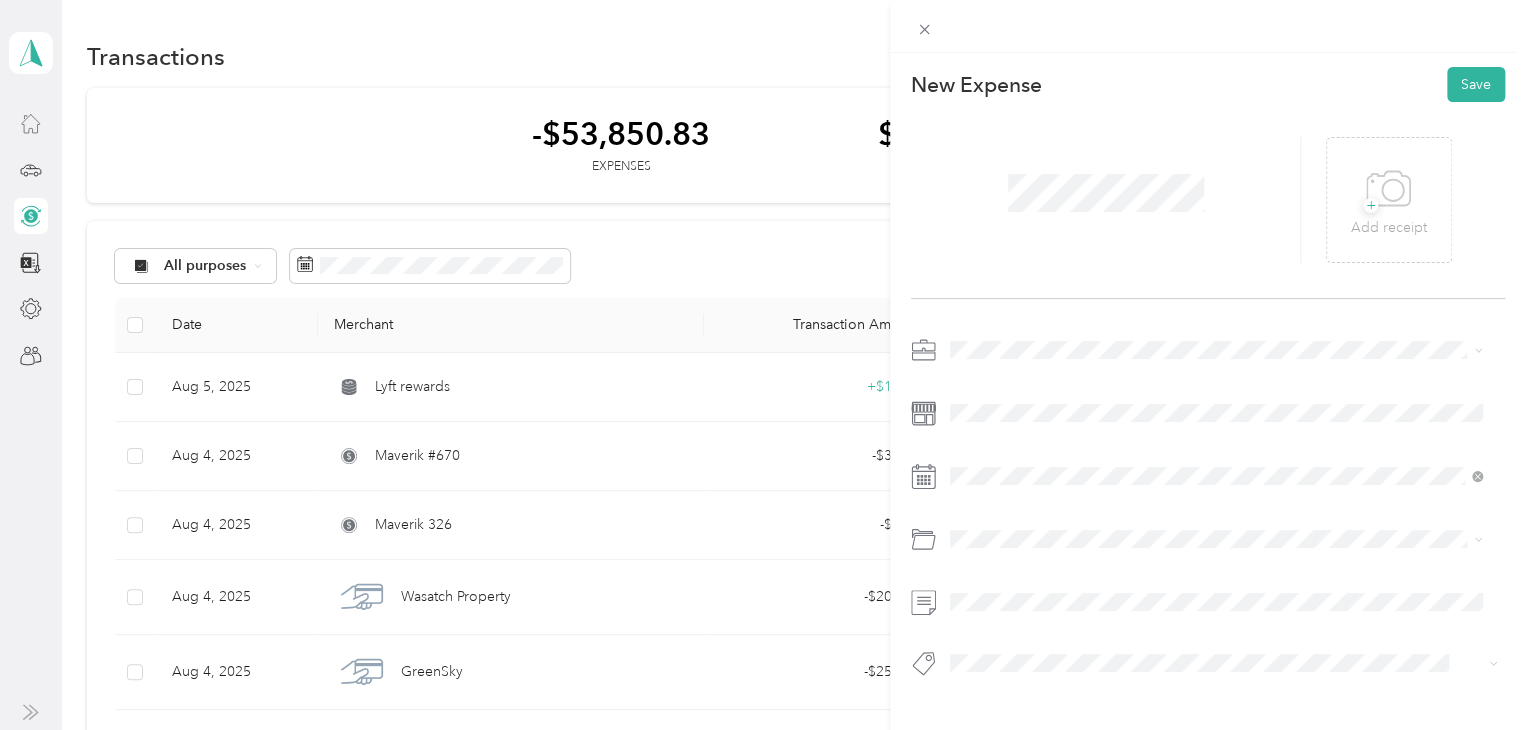 click on "Gasoline" at bounding box center (1216, 303) 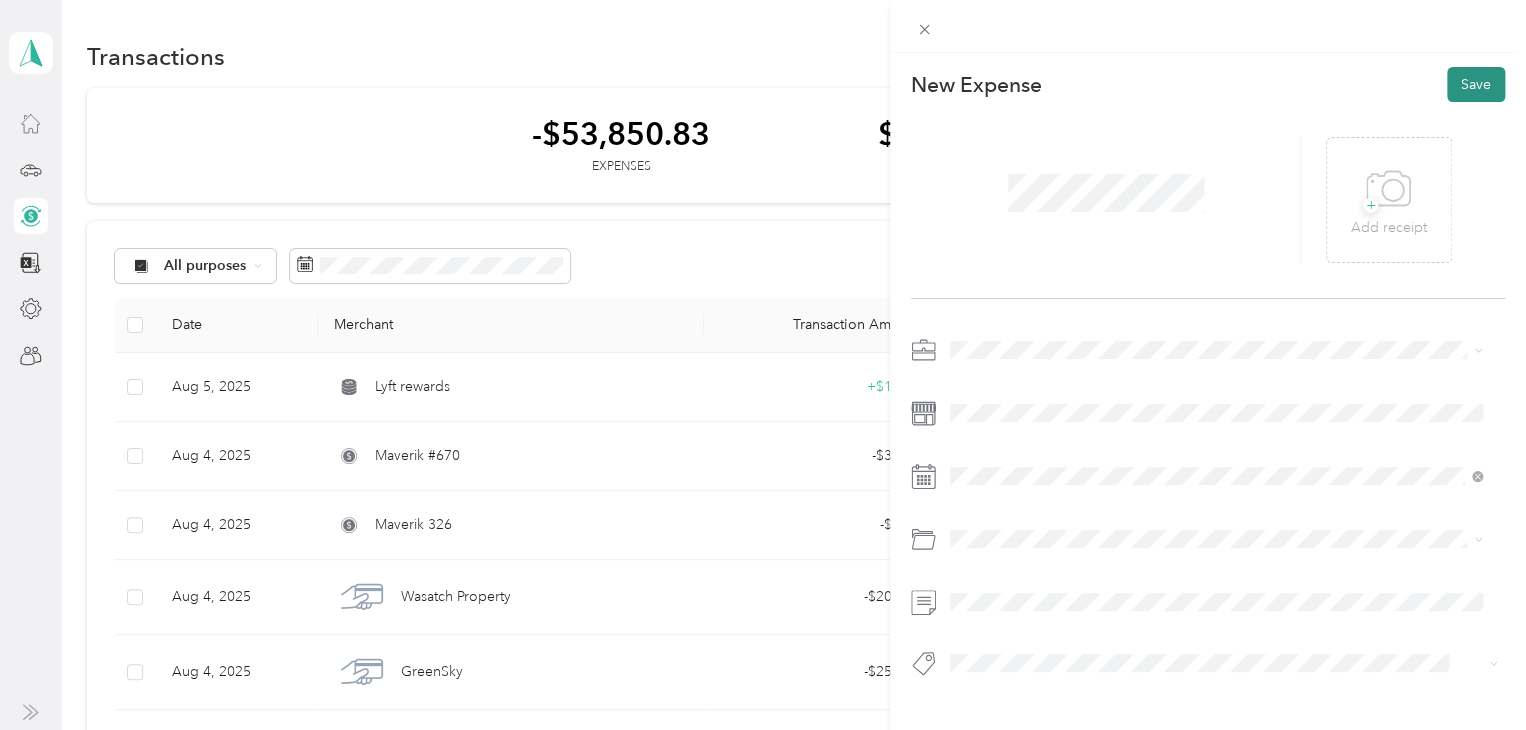 click on "Save" at bounding box center (1476, 84) 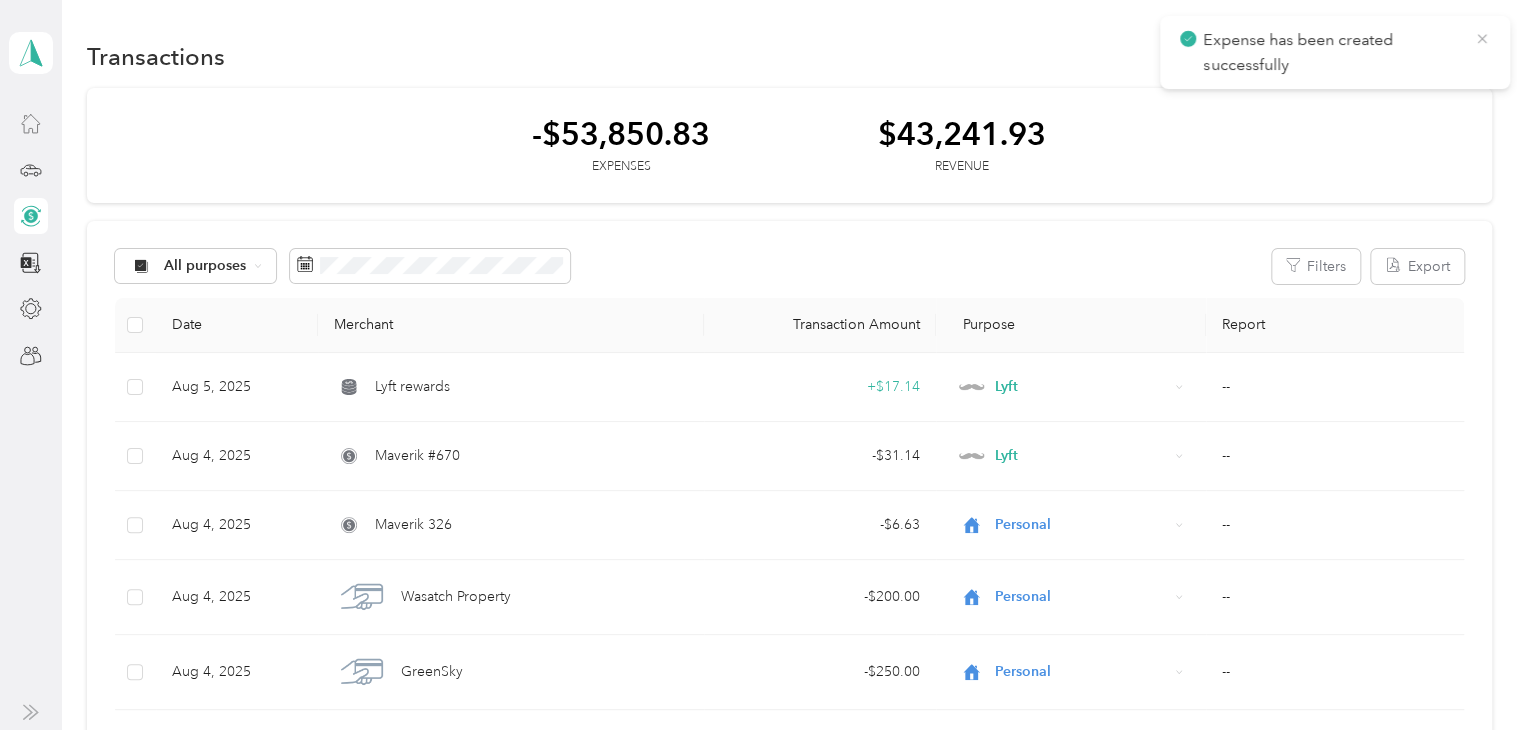 click 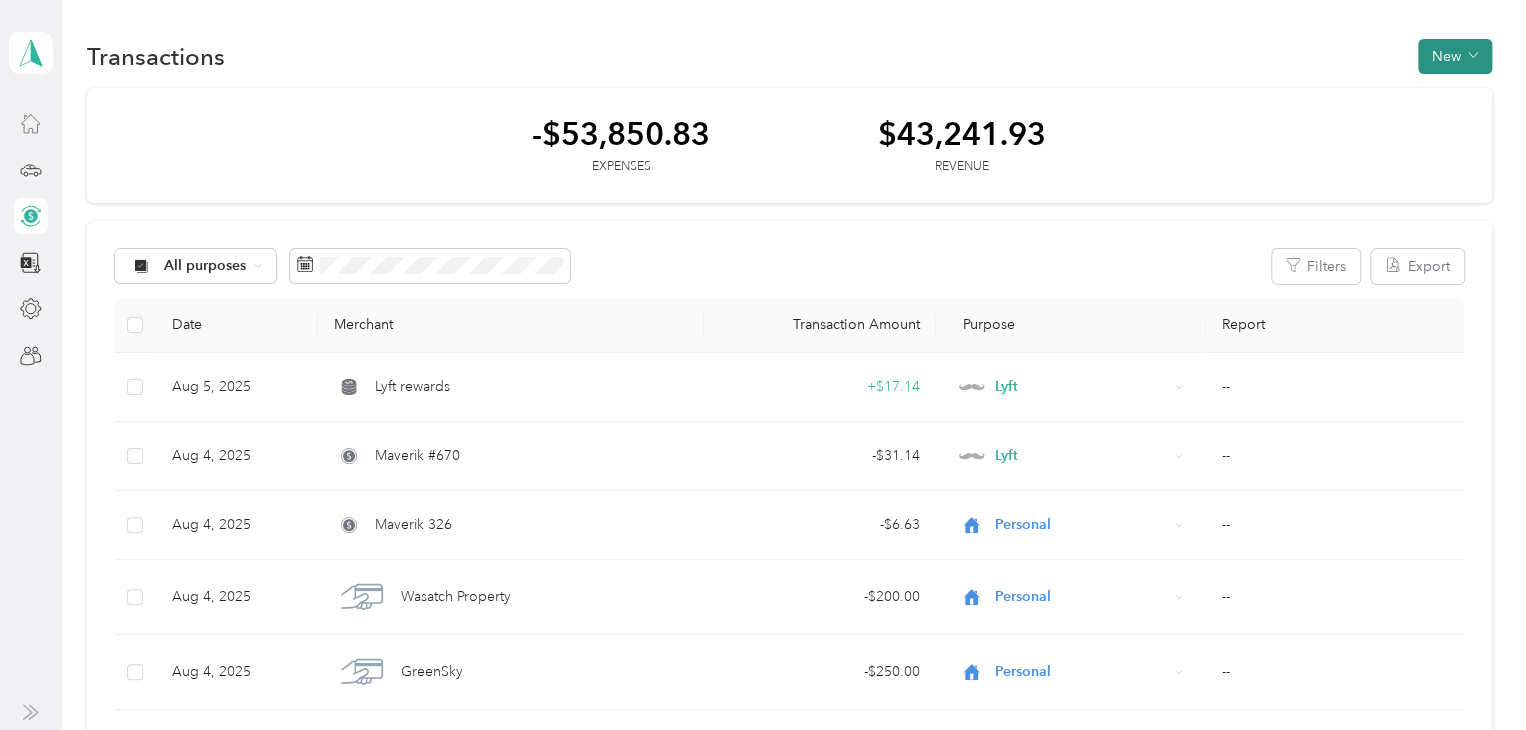 click on "New" at bounding box center [1455, 56] 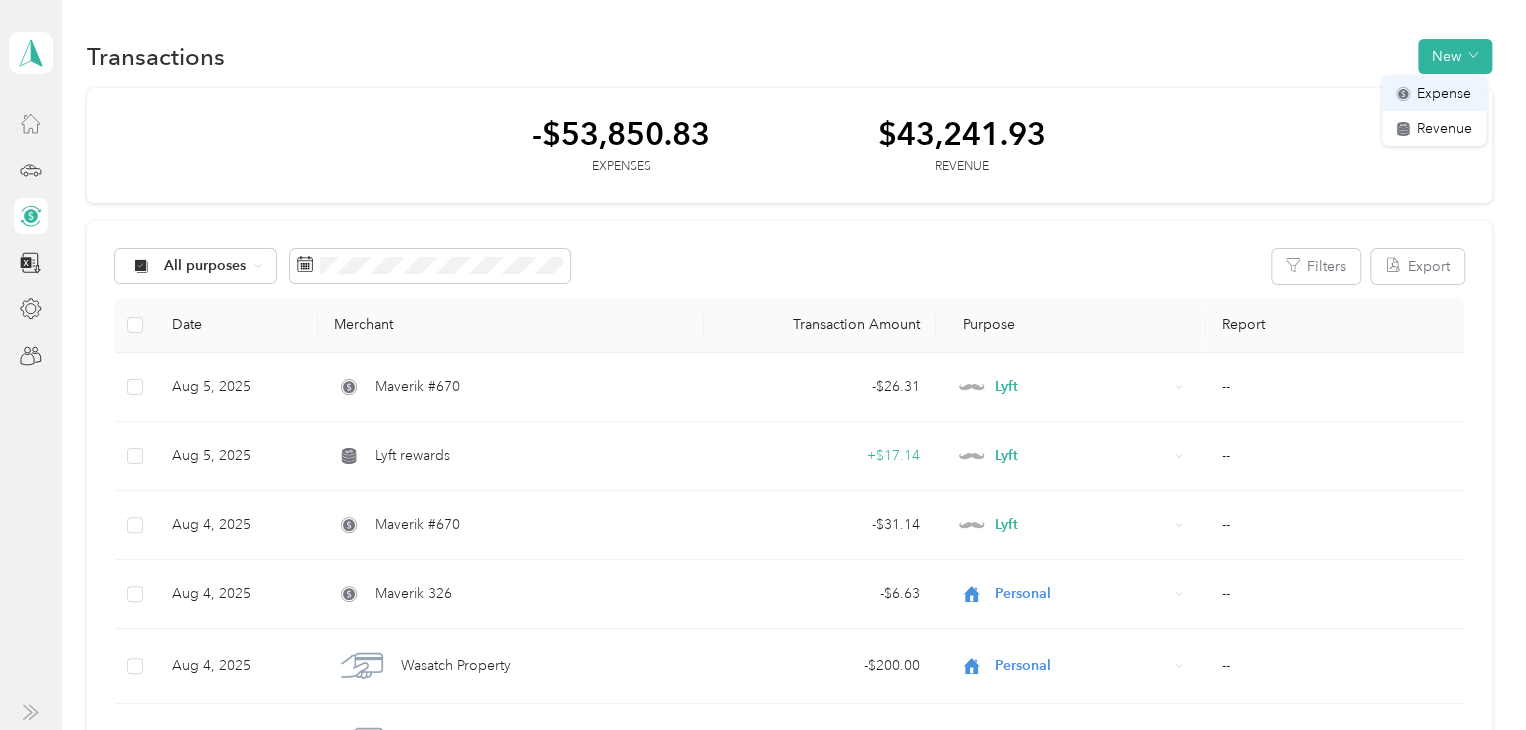 click on "Expense" at bounding box center [1444, 93] 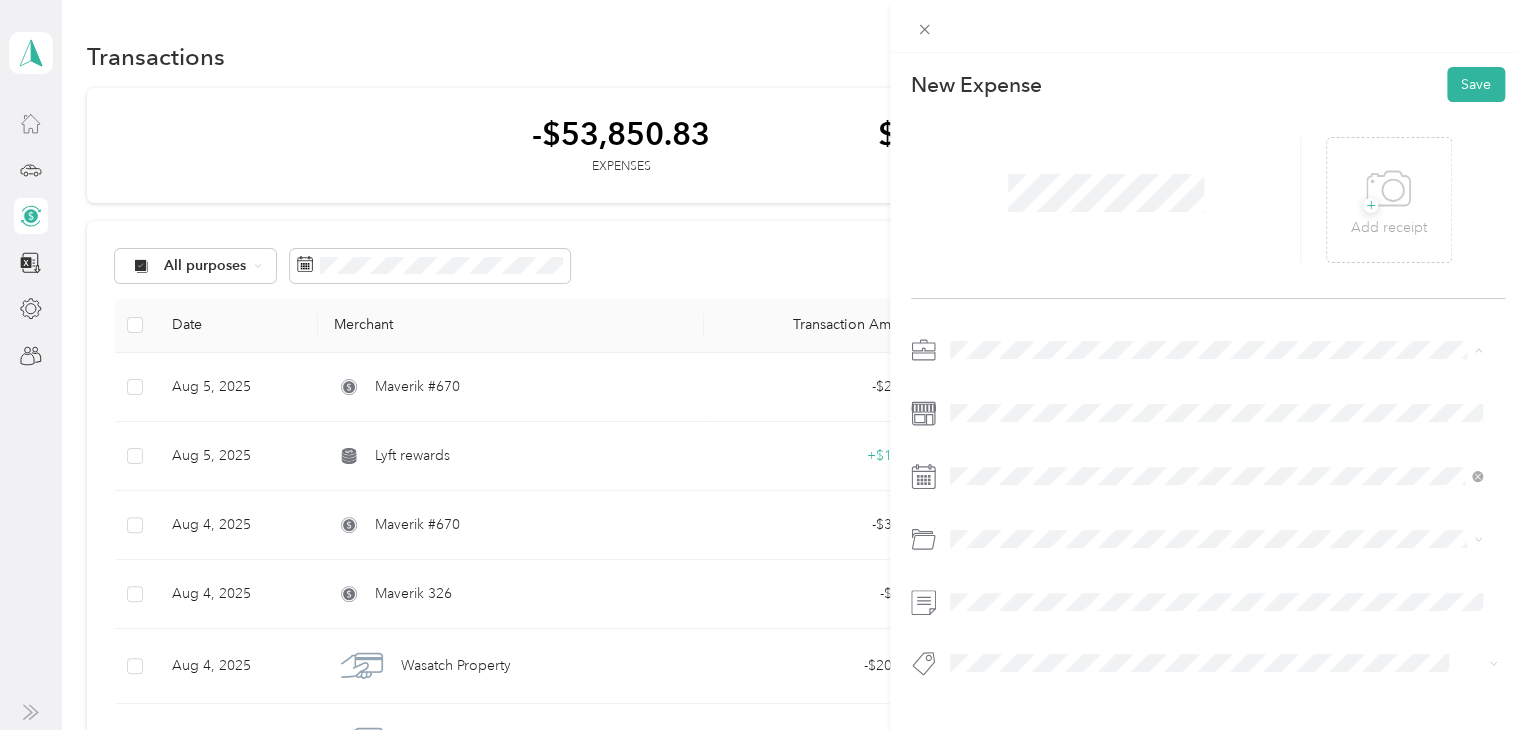click on "Lyft" at bounding box center (1216, 454) 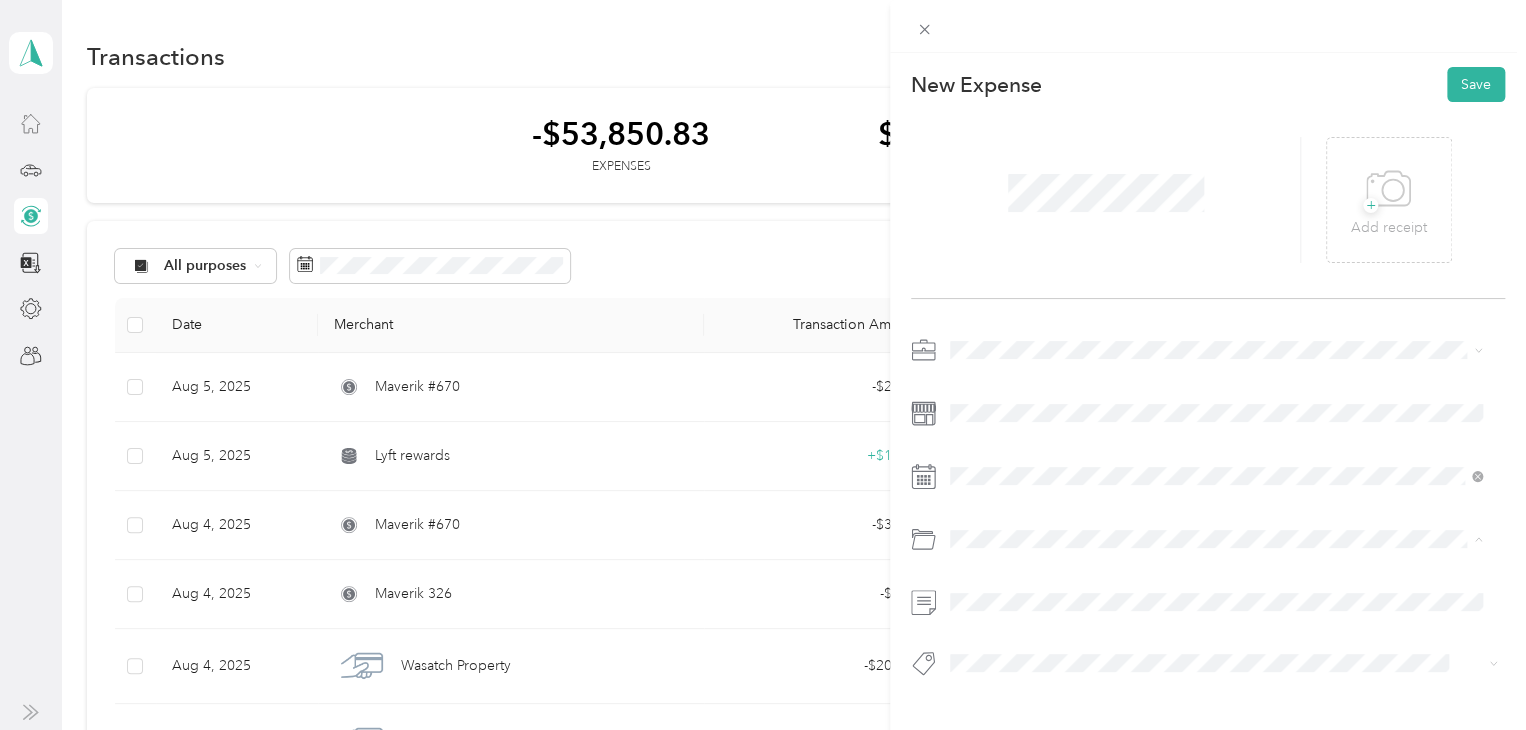 click on "Car Maintenance and Repairs" at bounding box center [1049, 338] 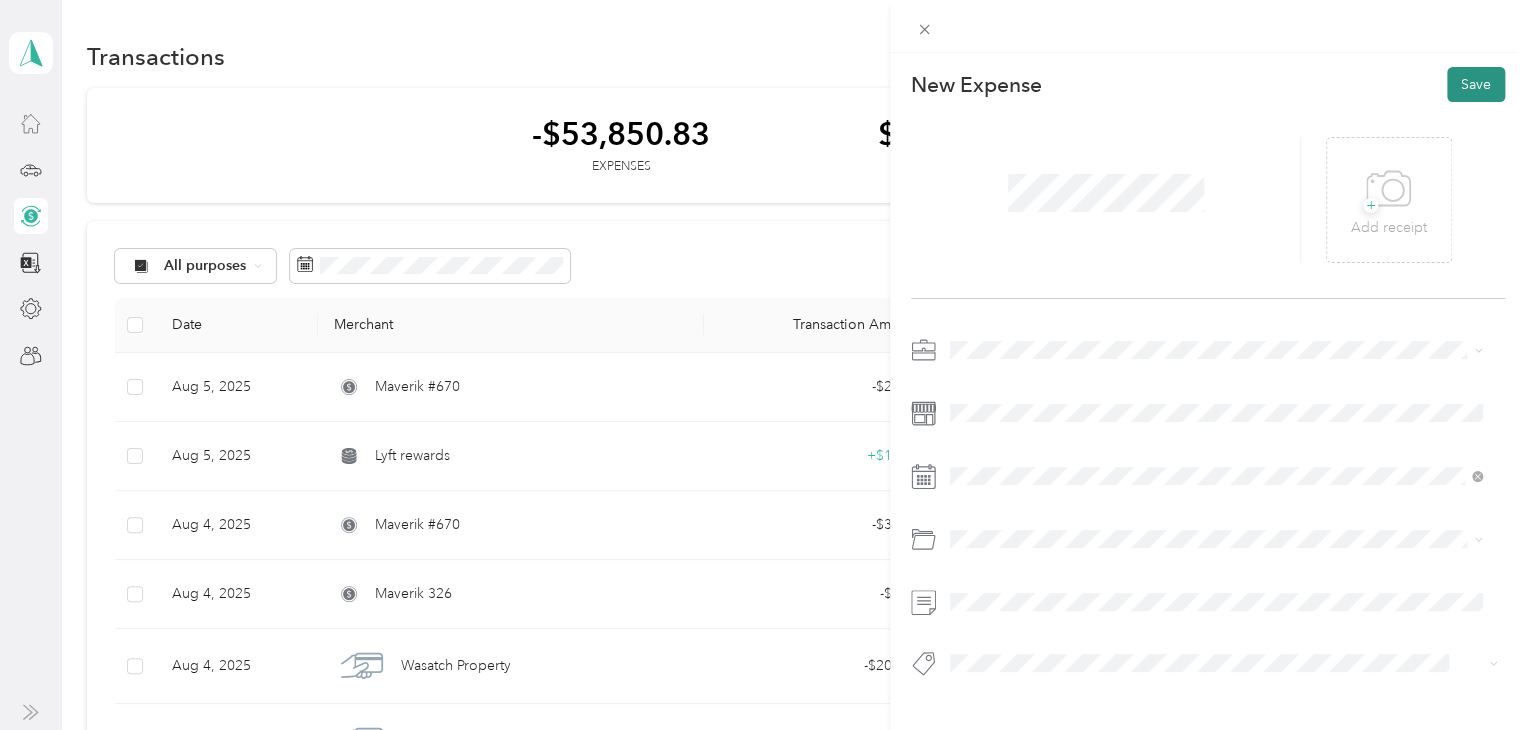 click on "Save" at bounding box center [1476, 84] 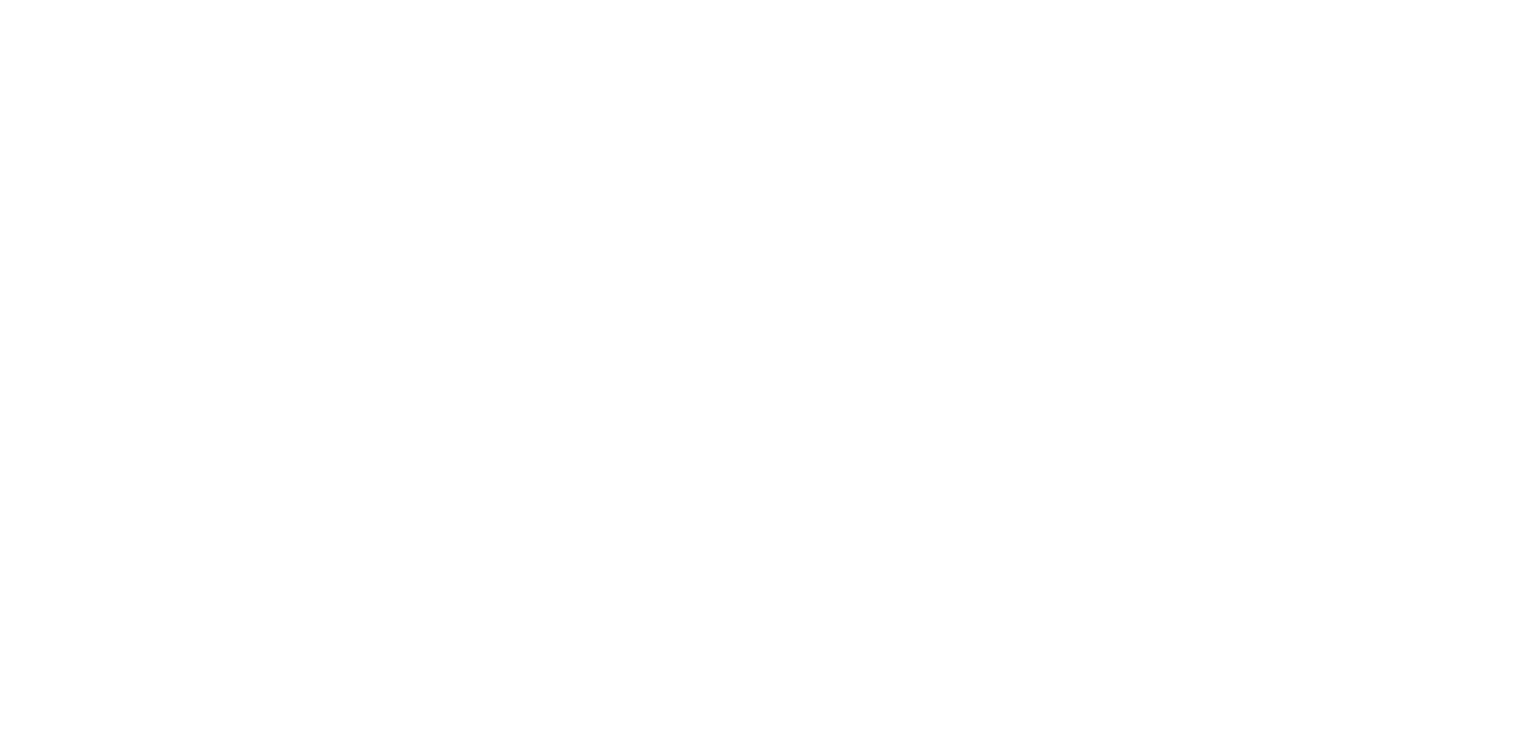 scroll, scrollTop: 0, scrollLeft: 0, axis: both 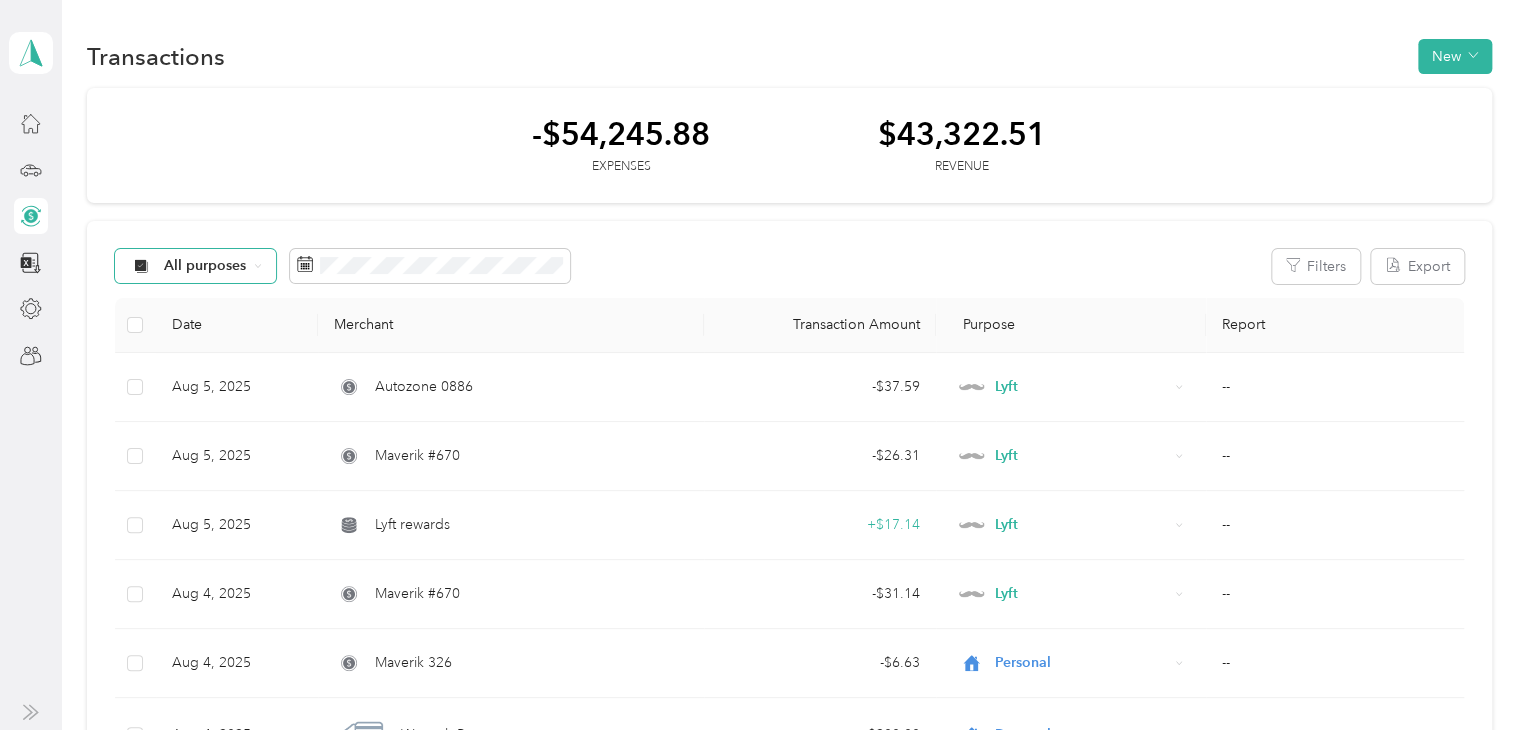 click on "All purposes" at bounding box center [196, 266] 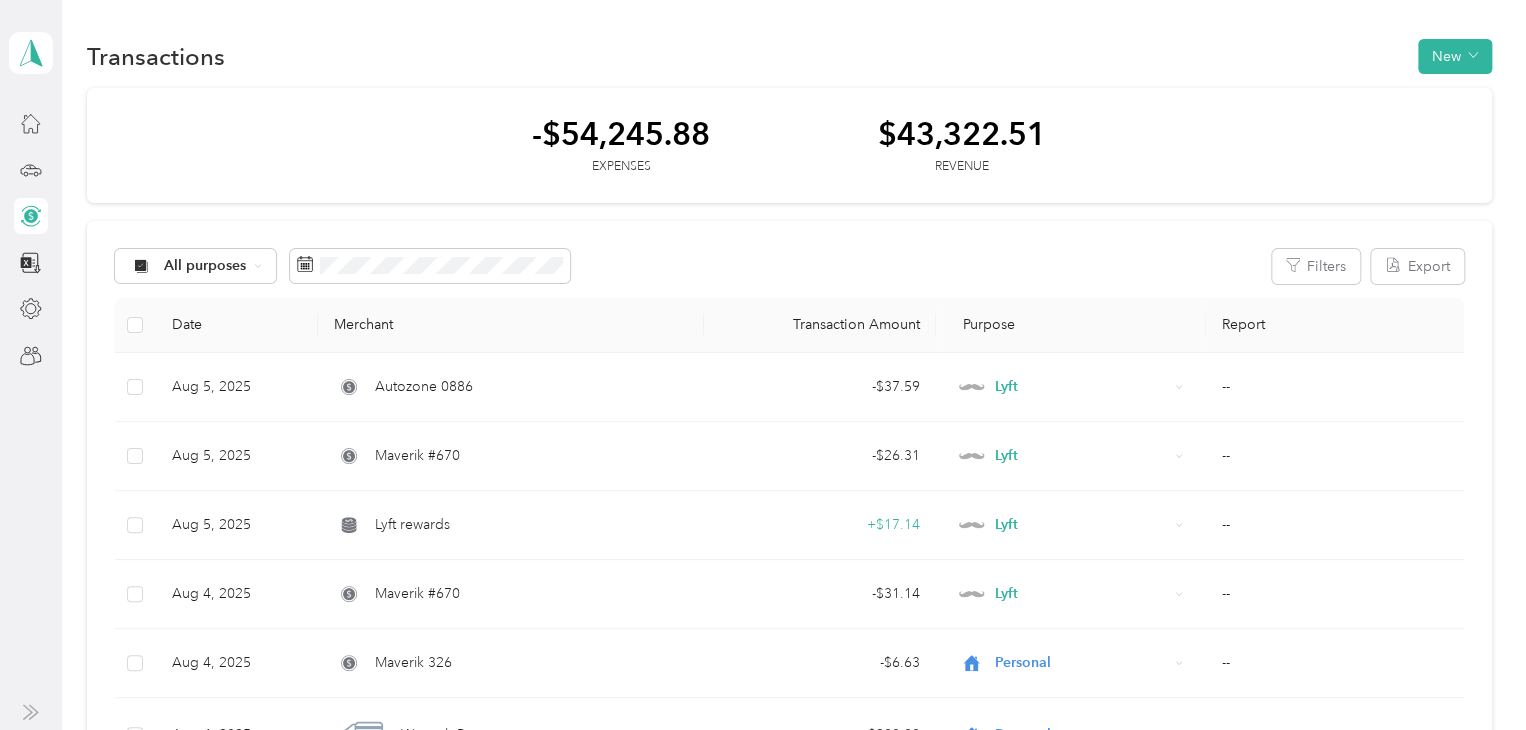 click on "Lyft" at bounding box center (212, 442) 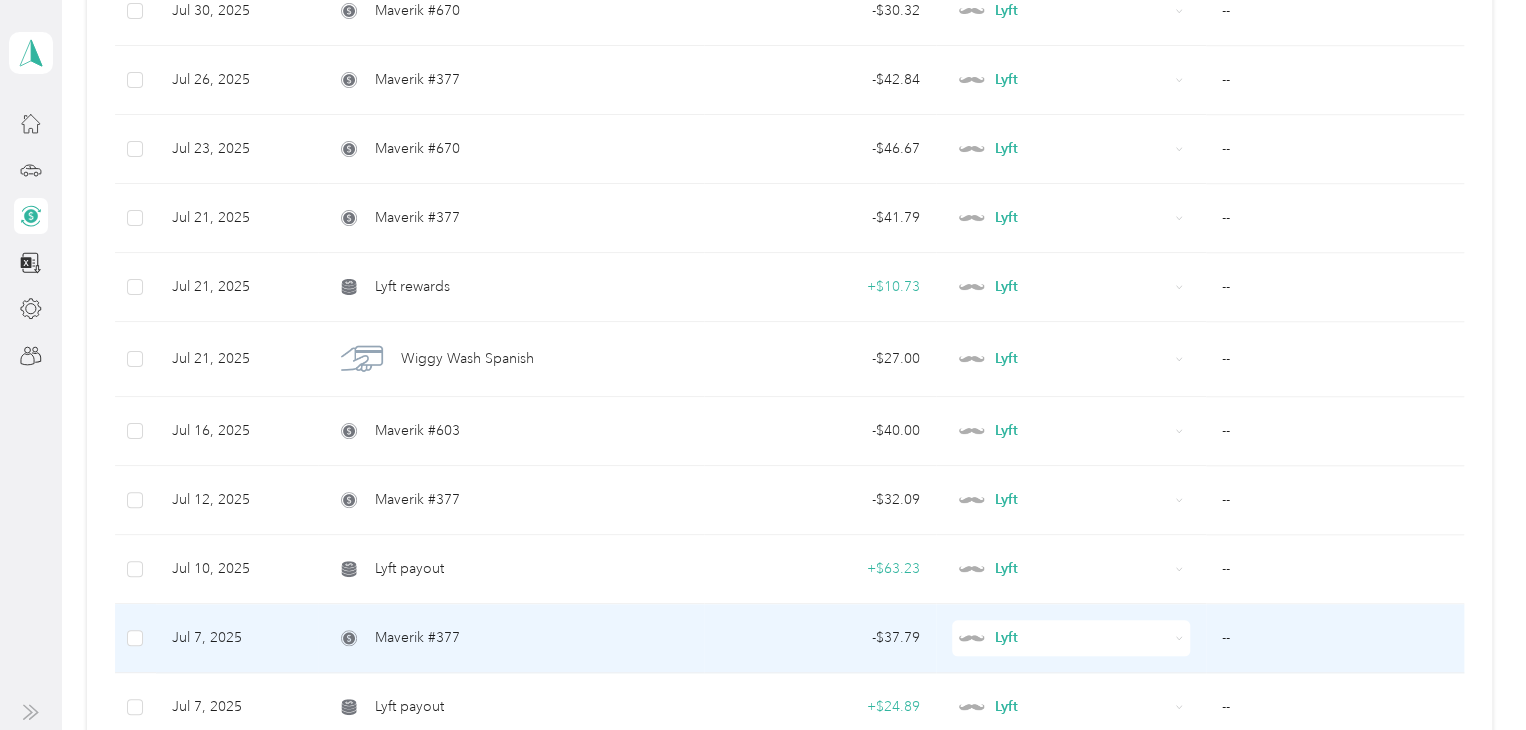 scroll, scrollTop: 700, scrollLeft: 0, axis: vertical 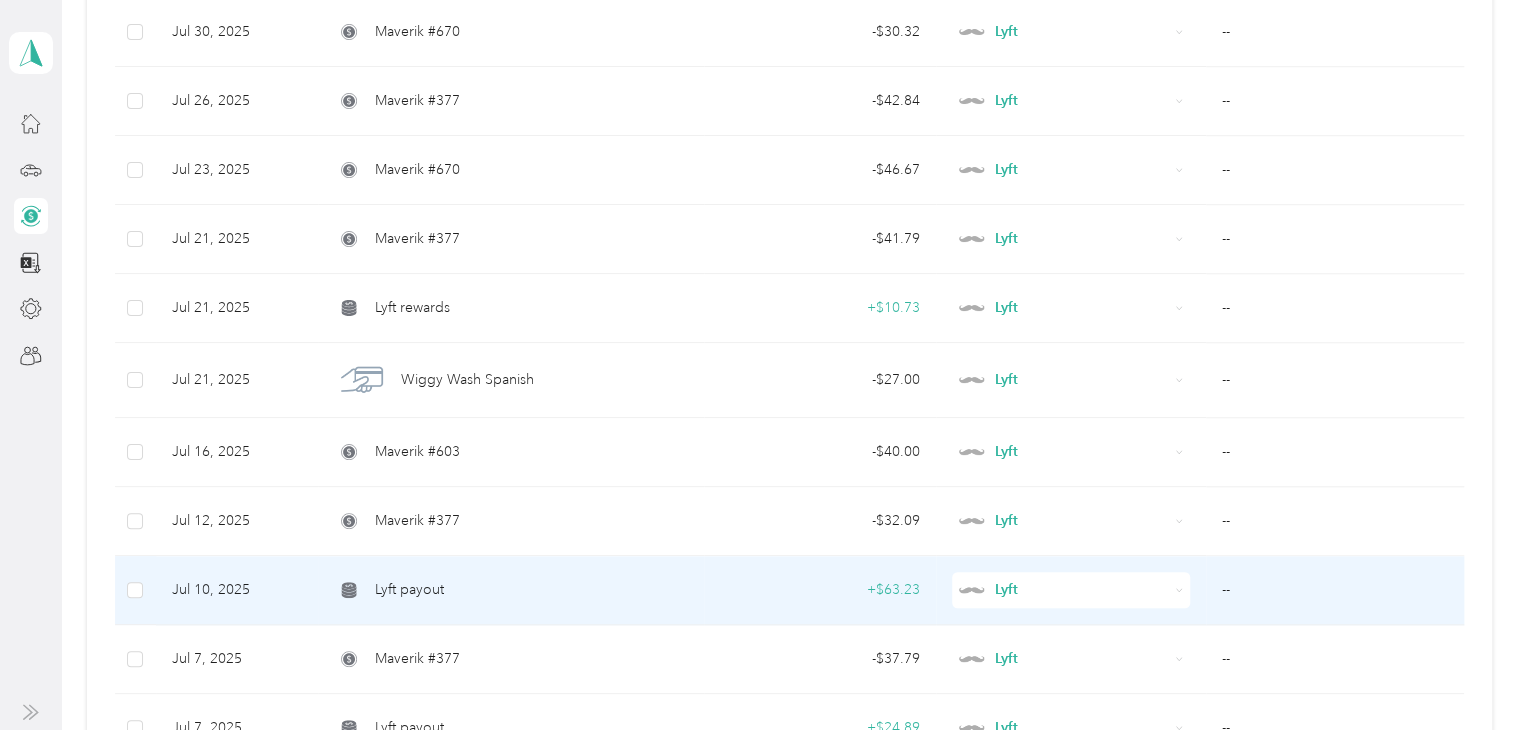 click on "Lyft payout" at bounding box center (511, 590) 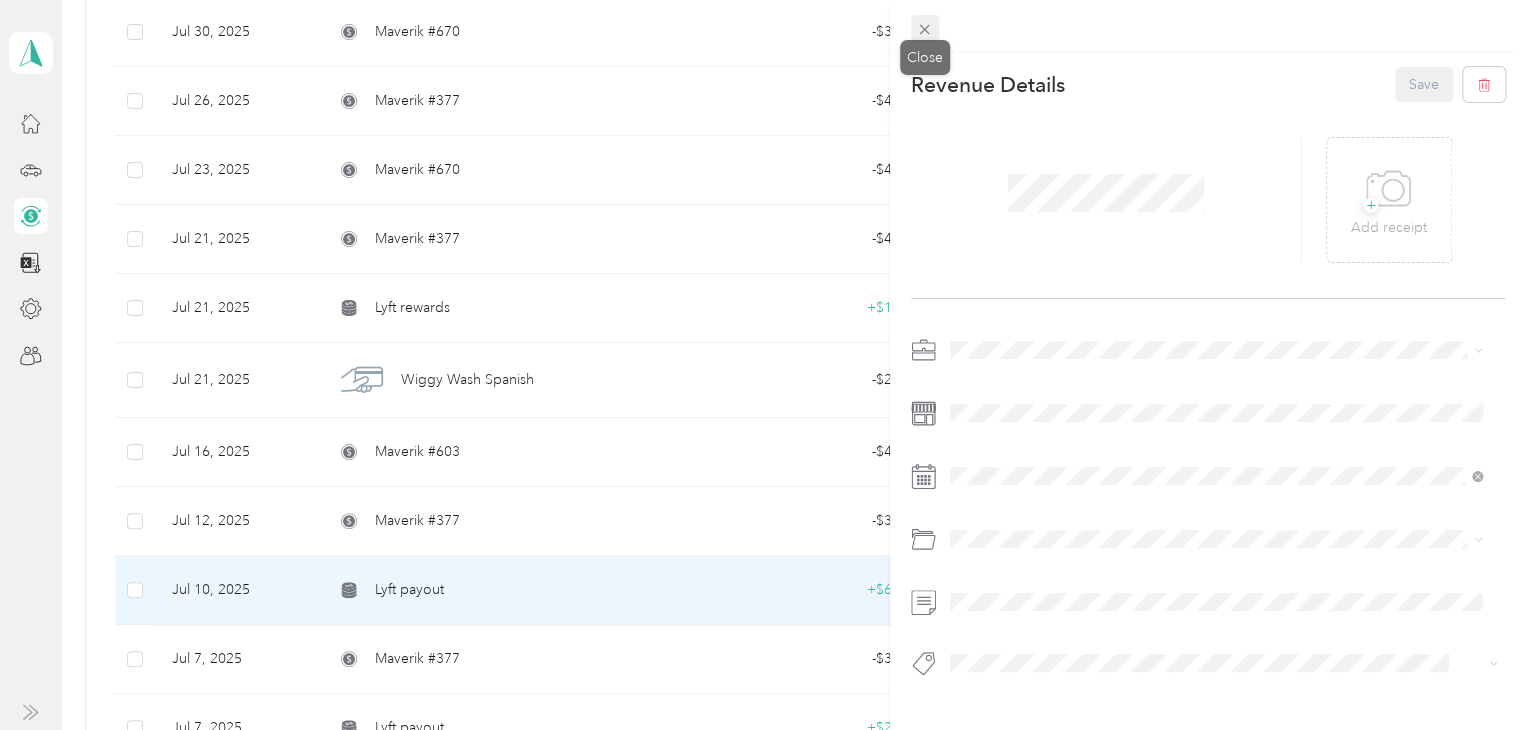 click 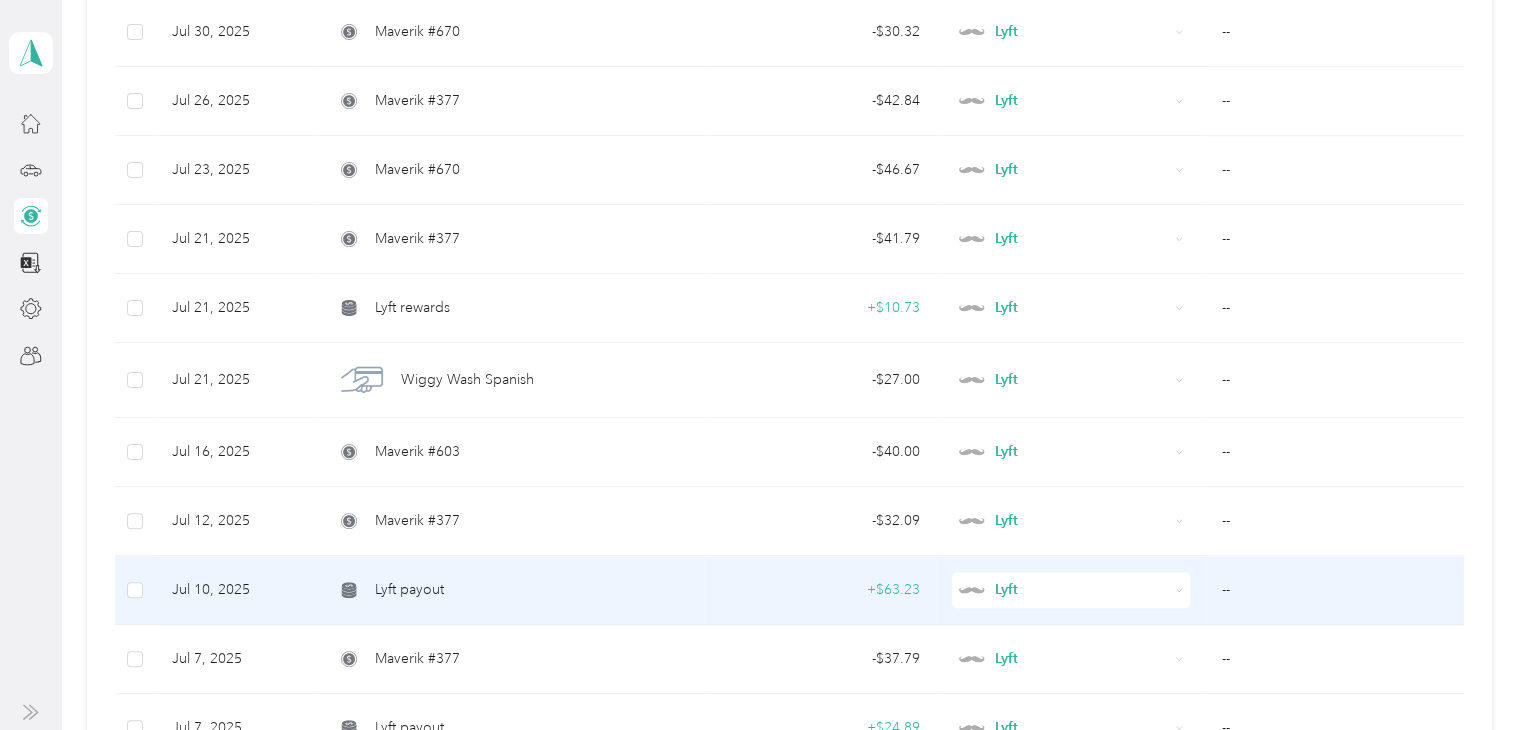 click on "+  $63.23" at bounding box center [820, 590] 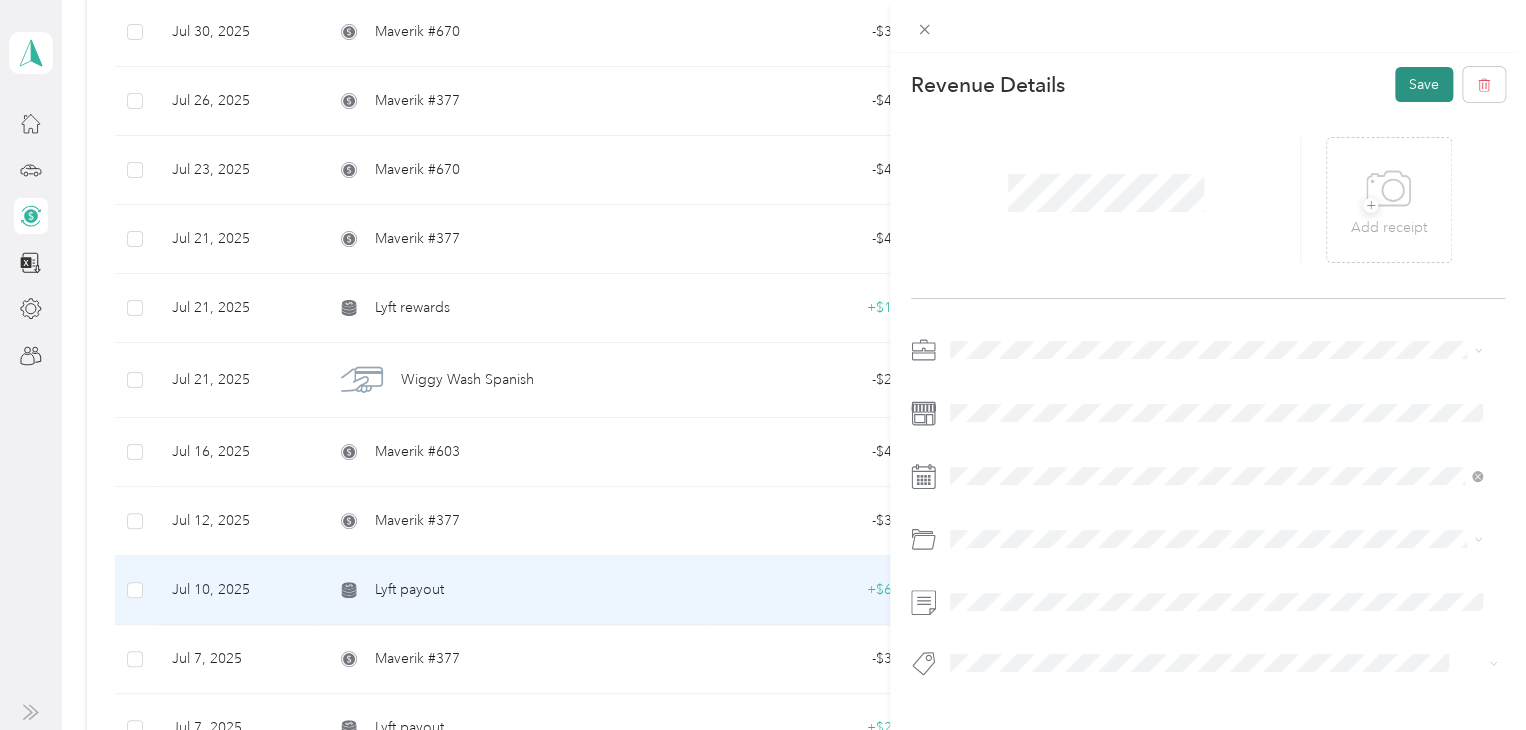 click on "Save" at bounding box center (1424, 84) 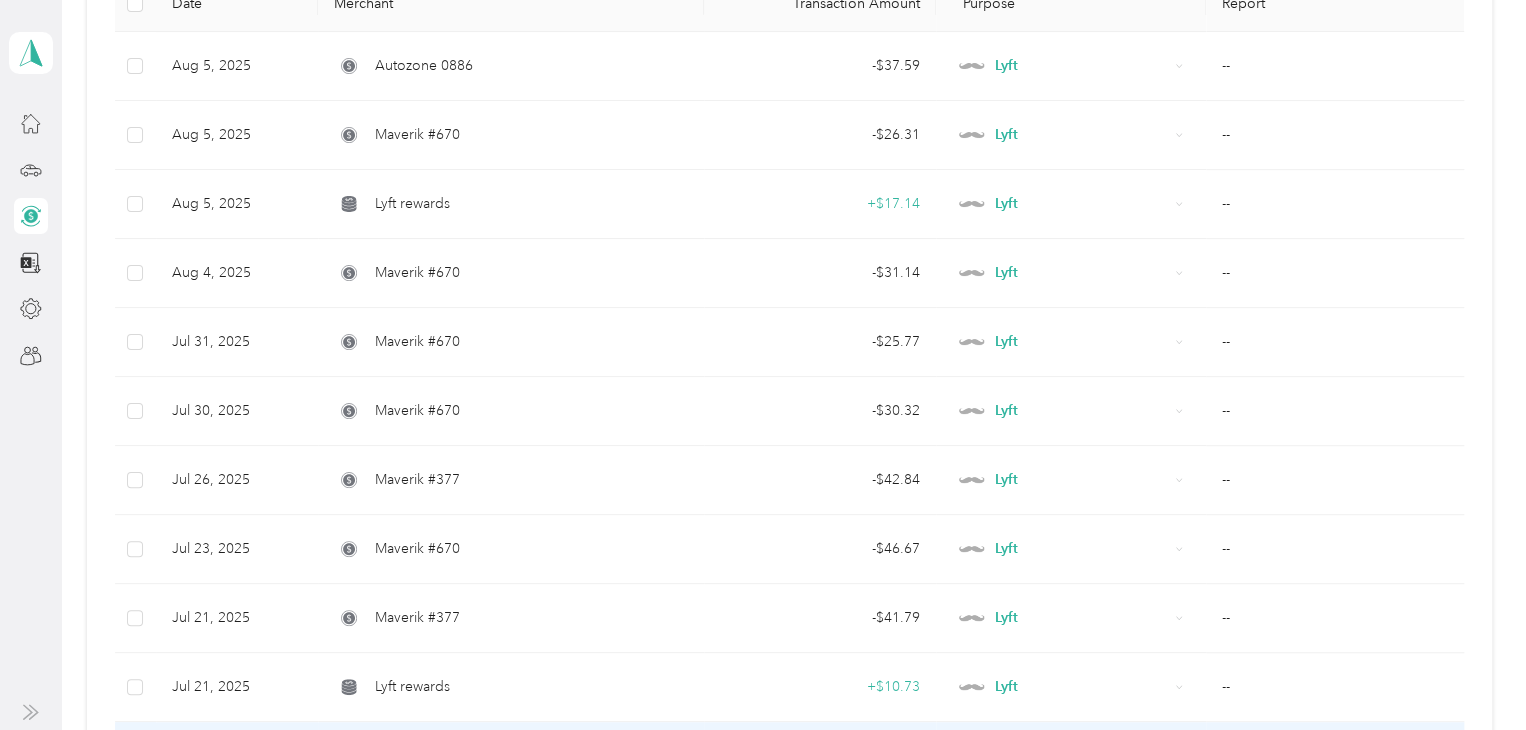 scroll, scrollTop: 0, scrollLeft: 0, axis: both 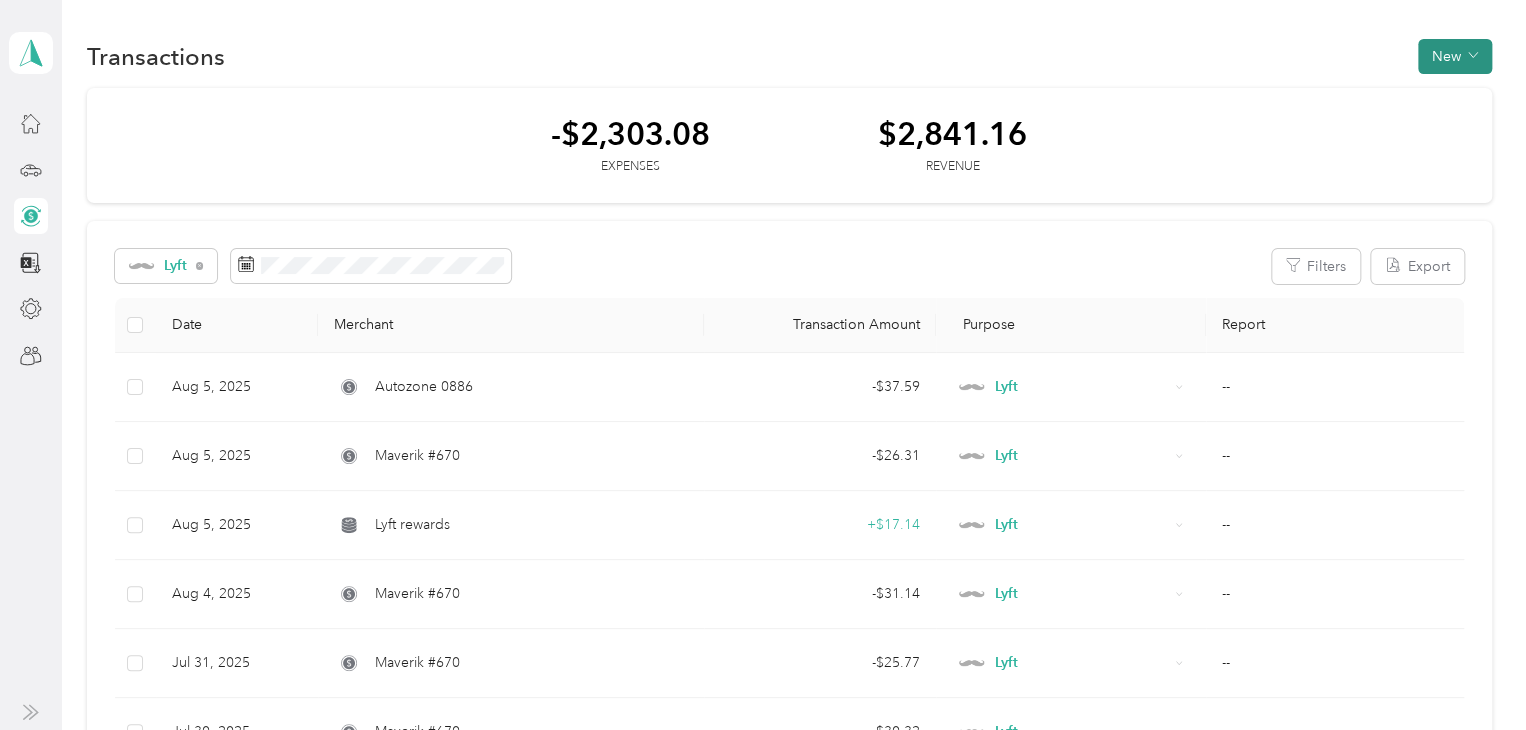 click on "New" at bounding box center (1455, 56) 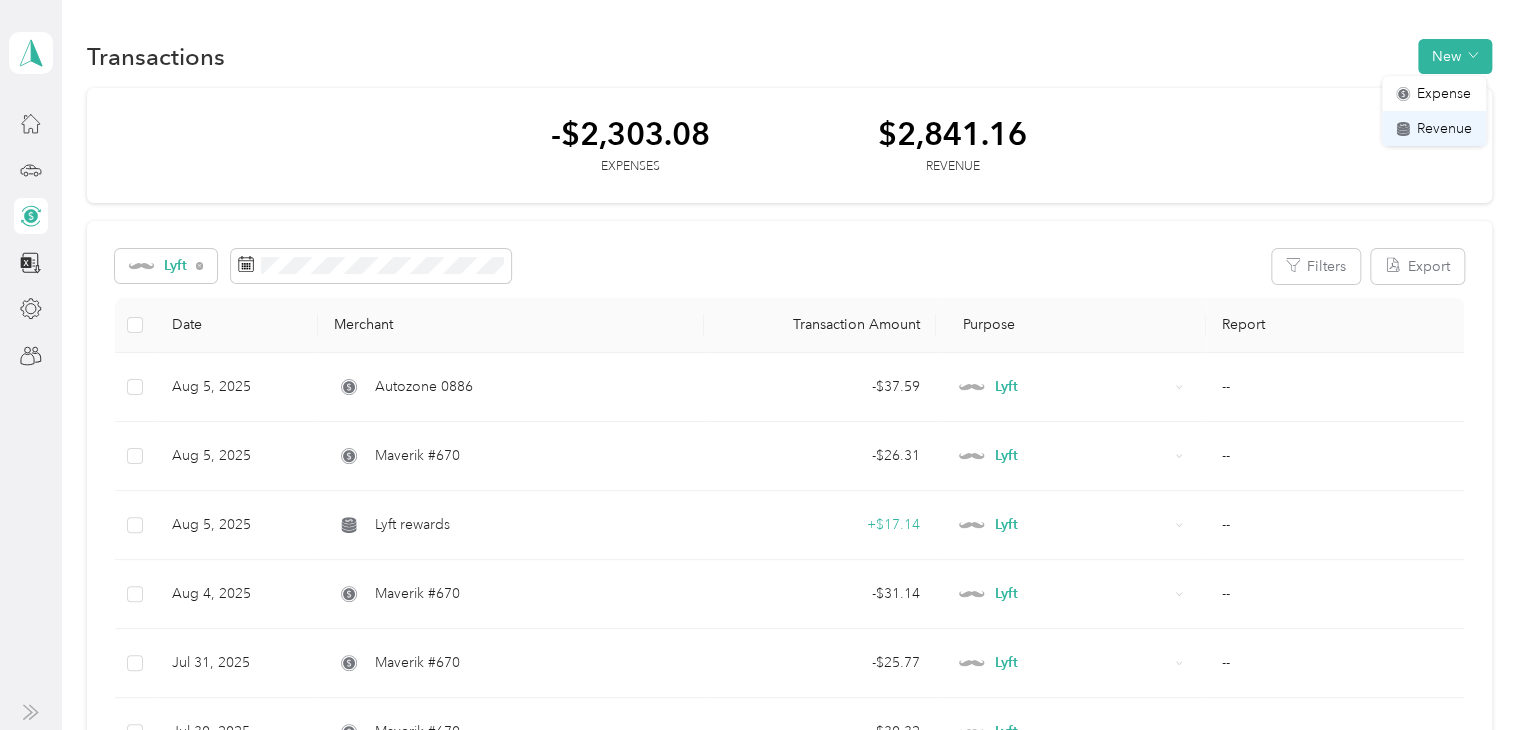 click on "Revenue" at bounding box center [1444, 128] 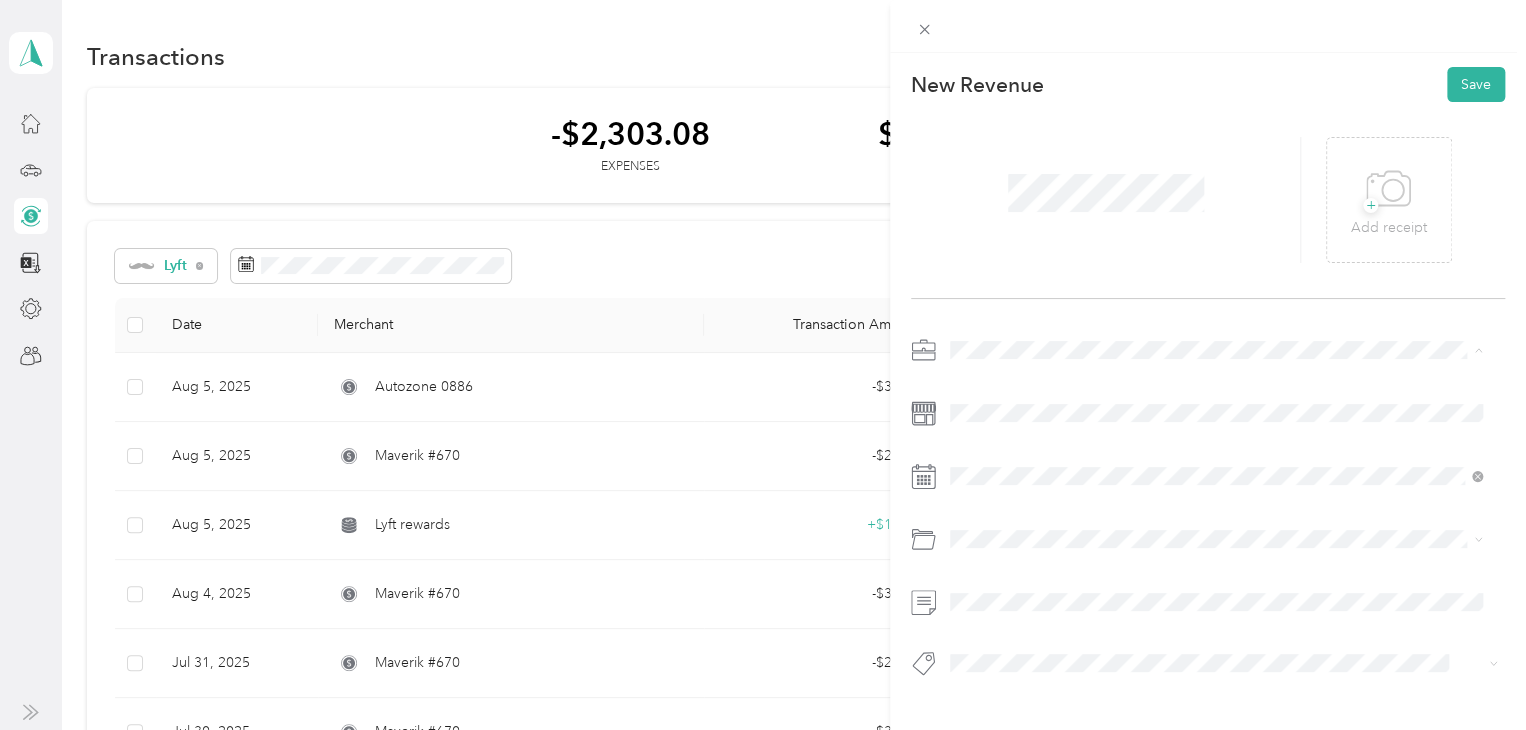 click on "Lyft" at bounding box center [1216, 454] 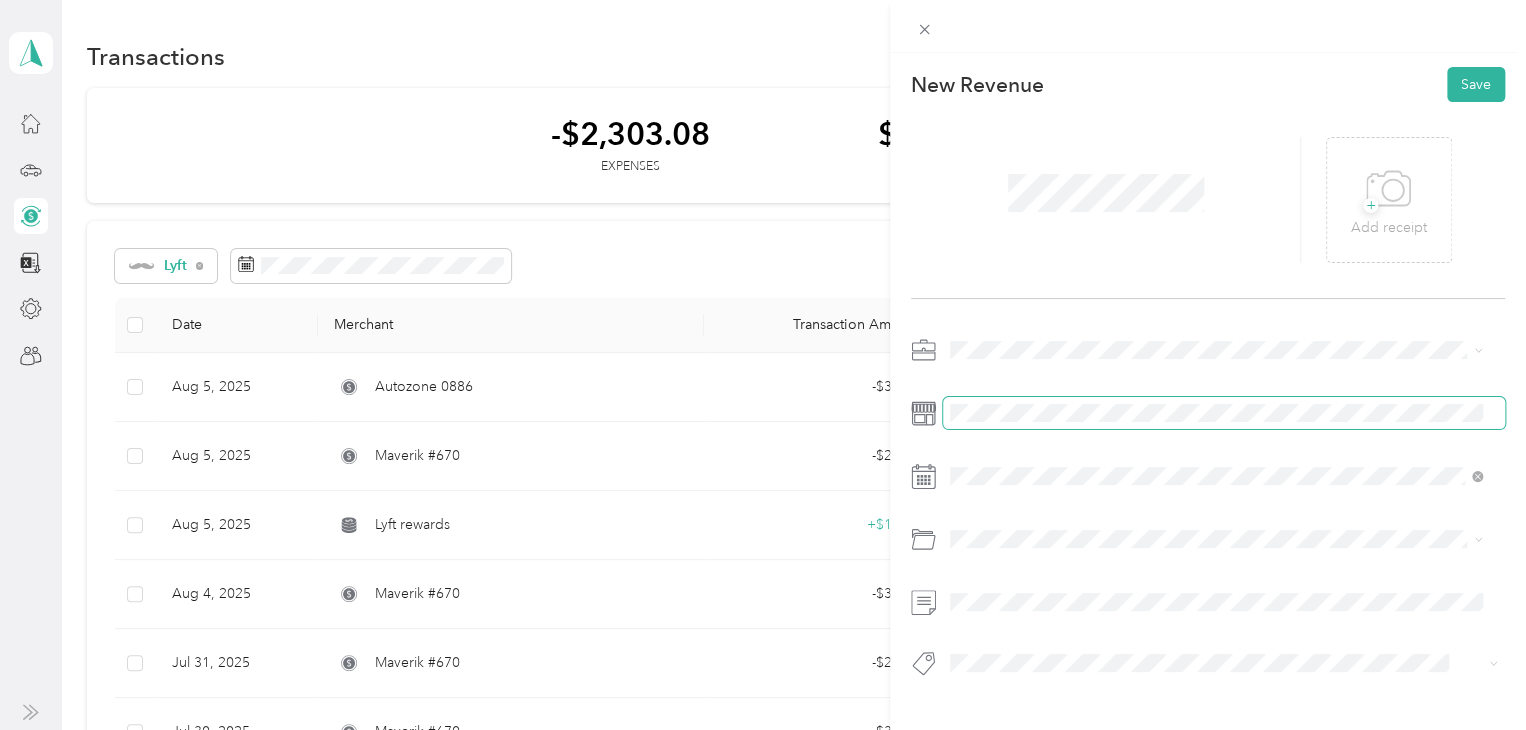 click at bounding box center (1224, 413) 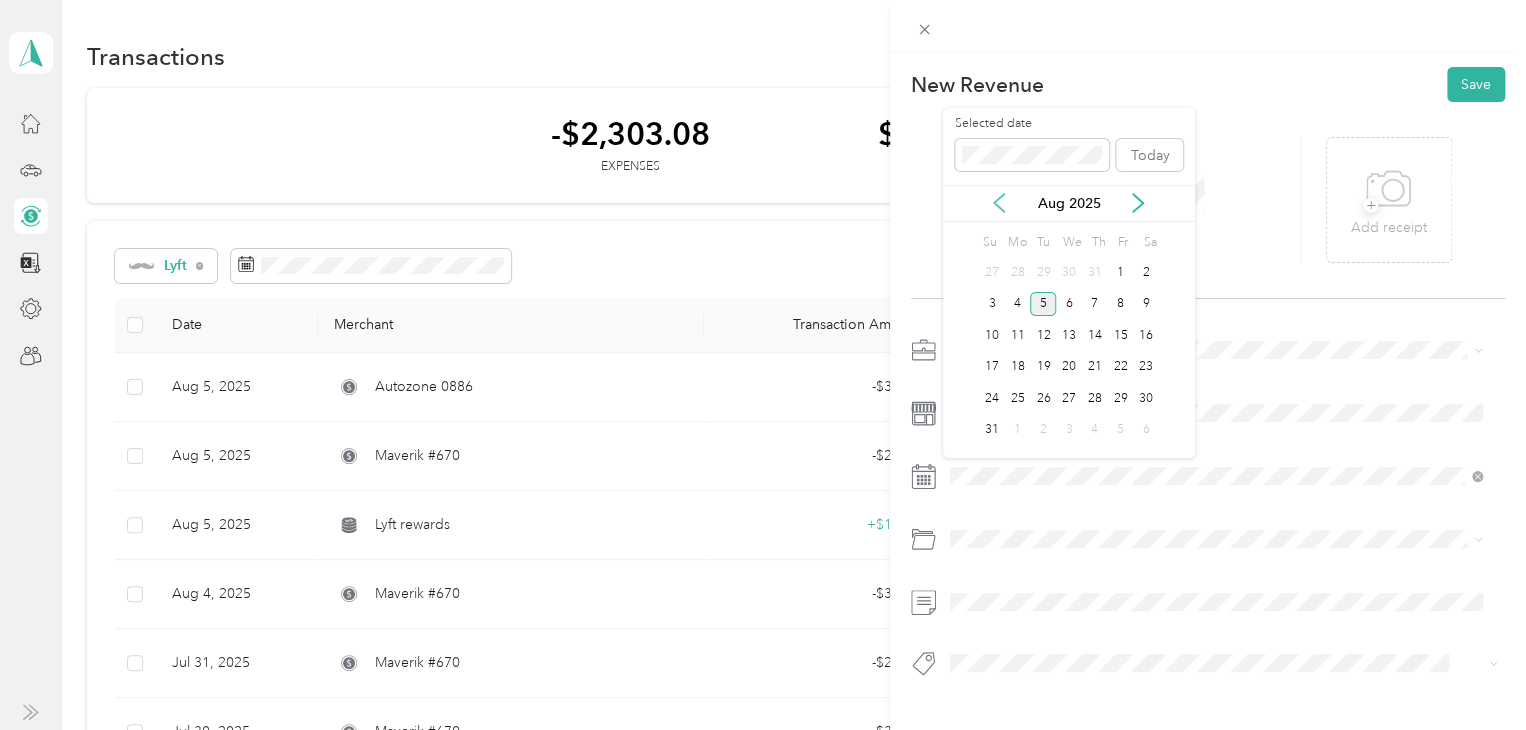 click 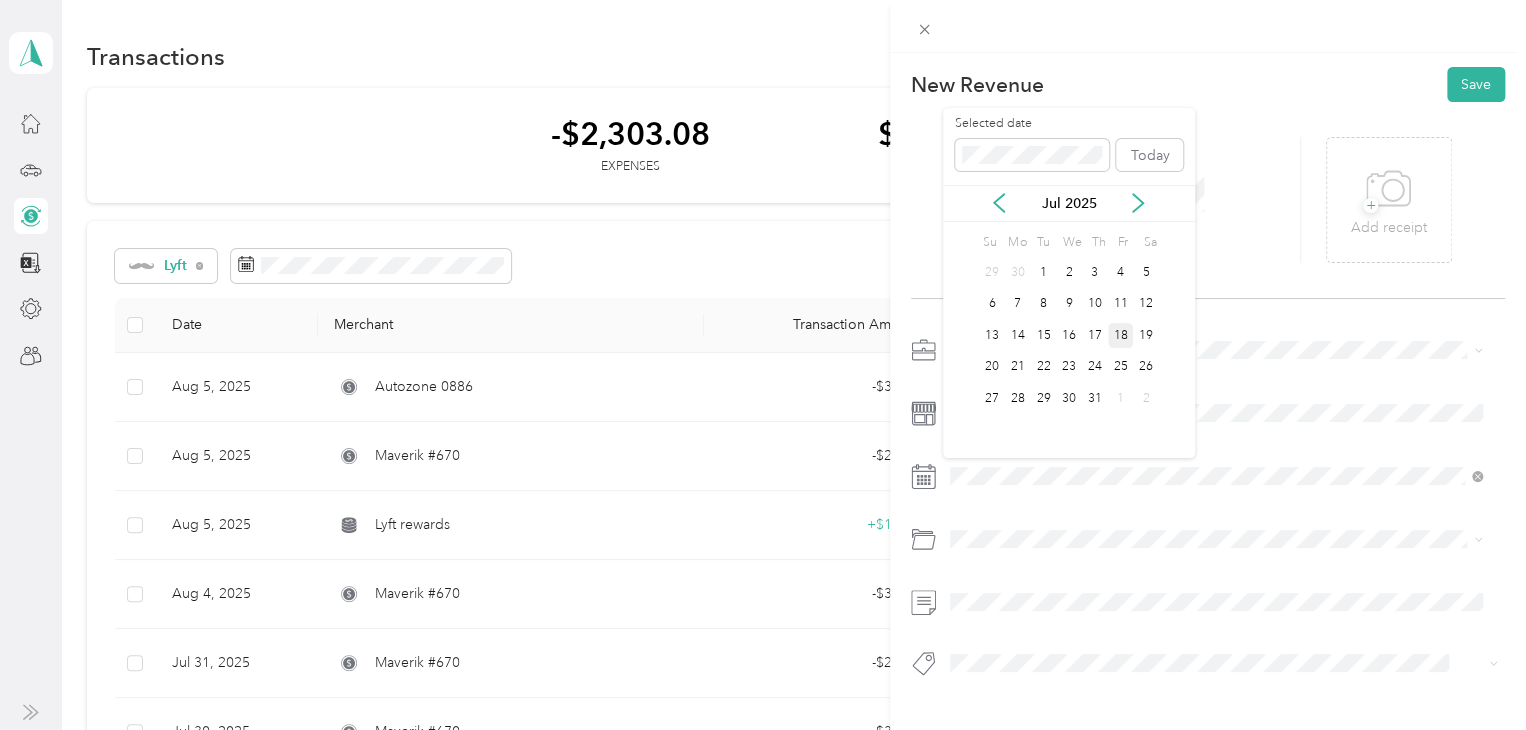 click on "18" at bounding box center [1121, 335] 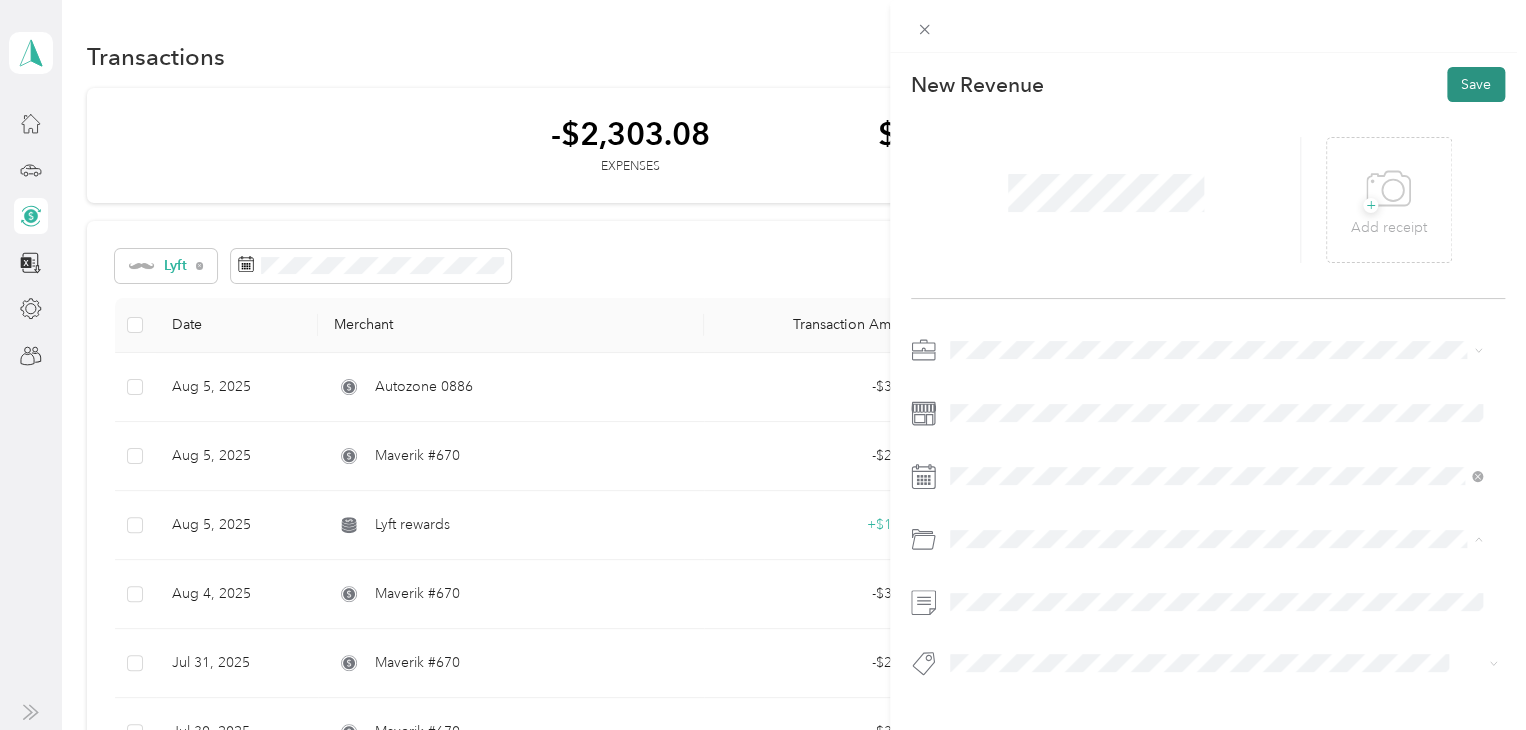 click on "Save" at bounding box center [1476, 84] 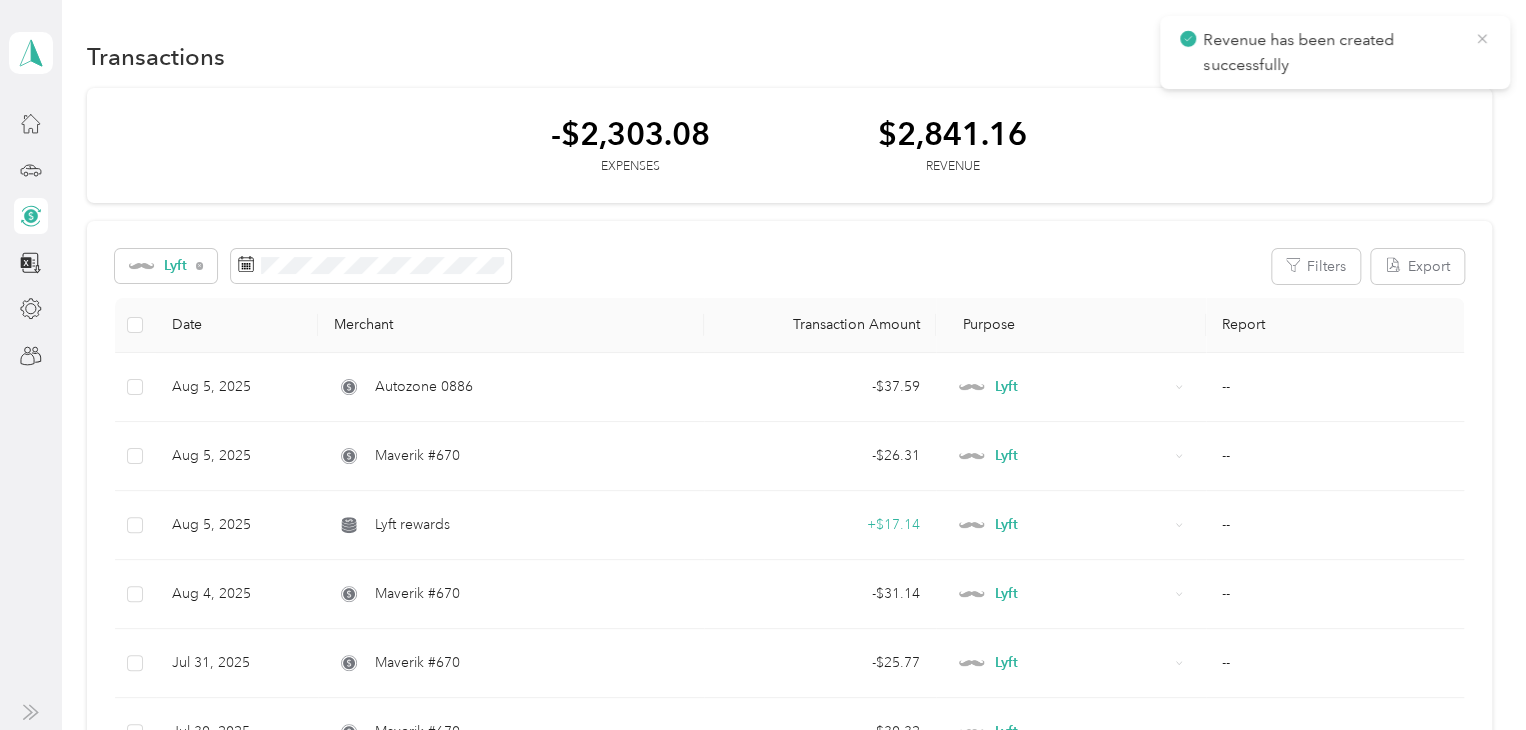 click 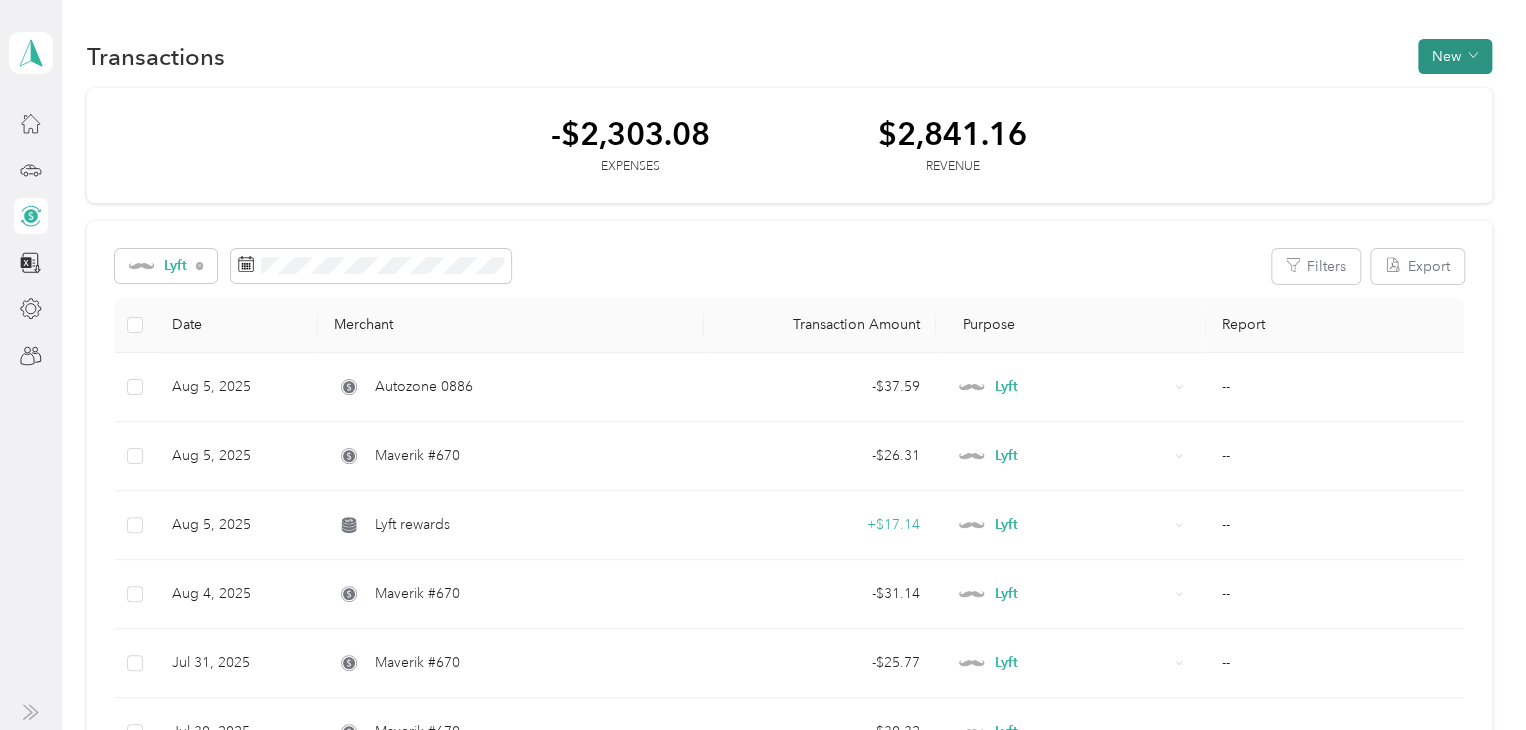 click on "New" at bounding box center [1455, 56] 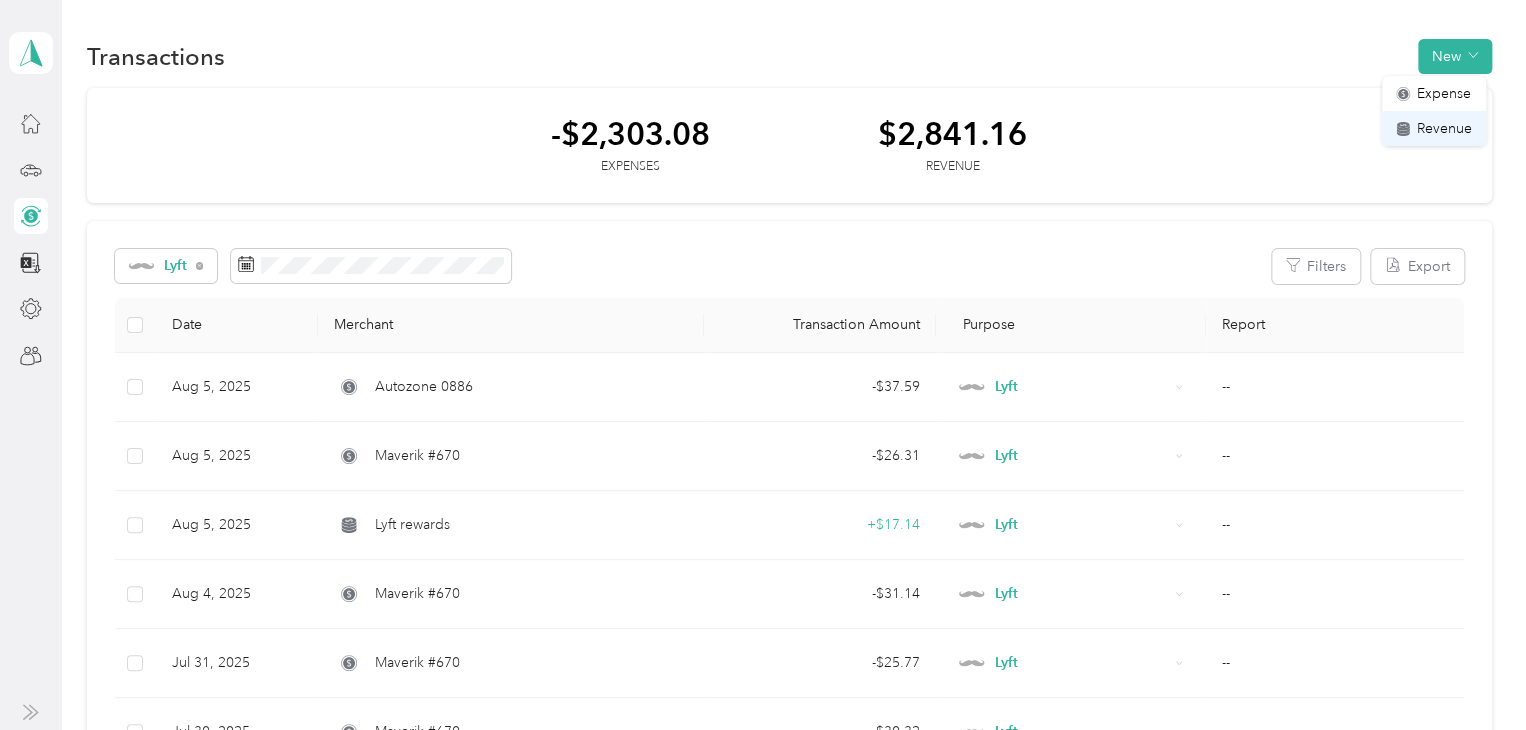 click on "Revenue" at bounding box center [1444, 128] 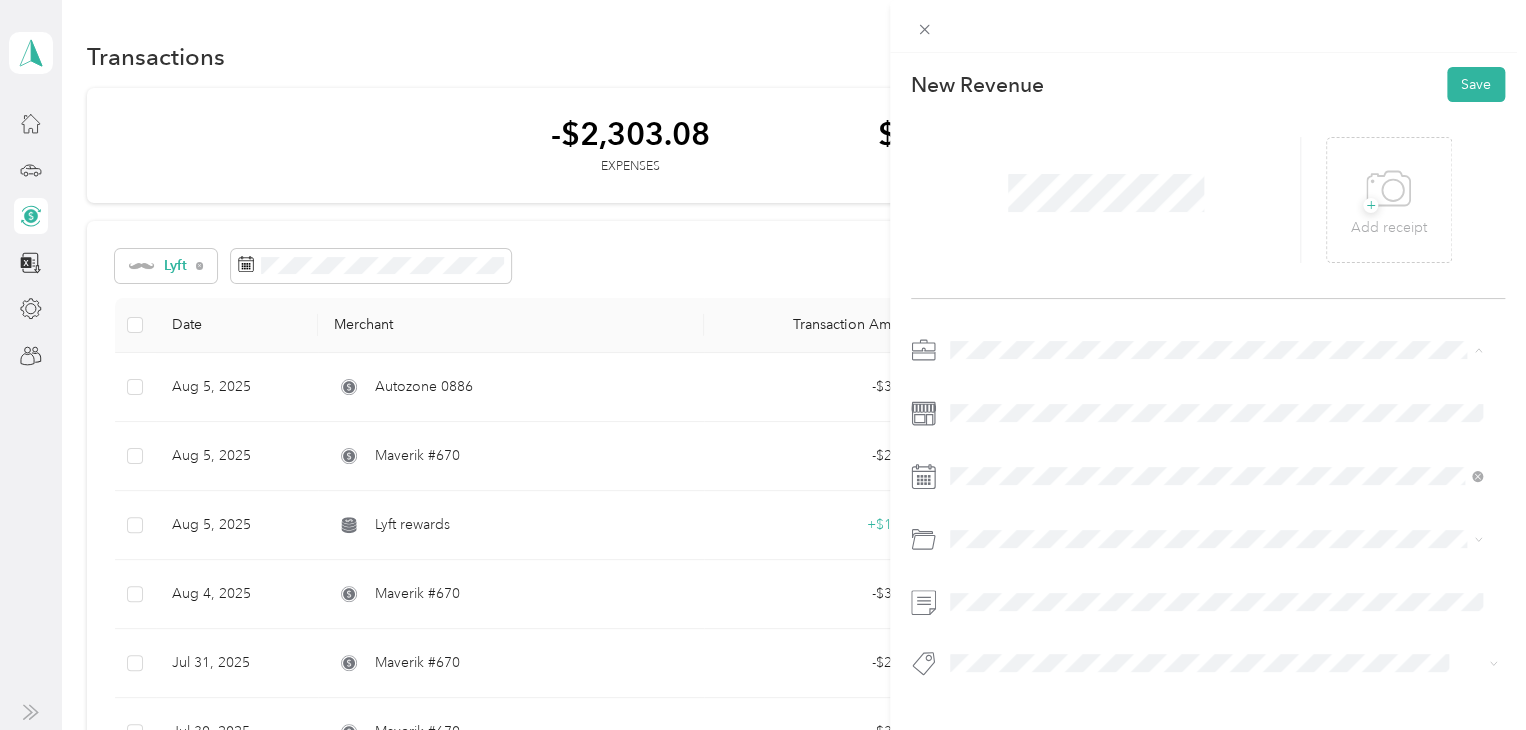 click on "Lyft" at bounding box center (1216, 454) 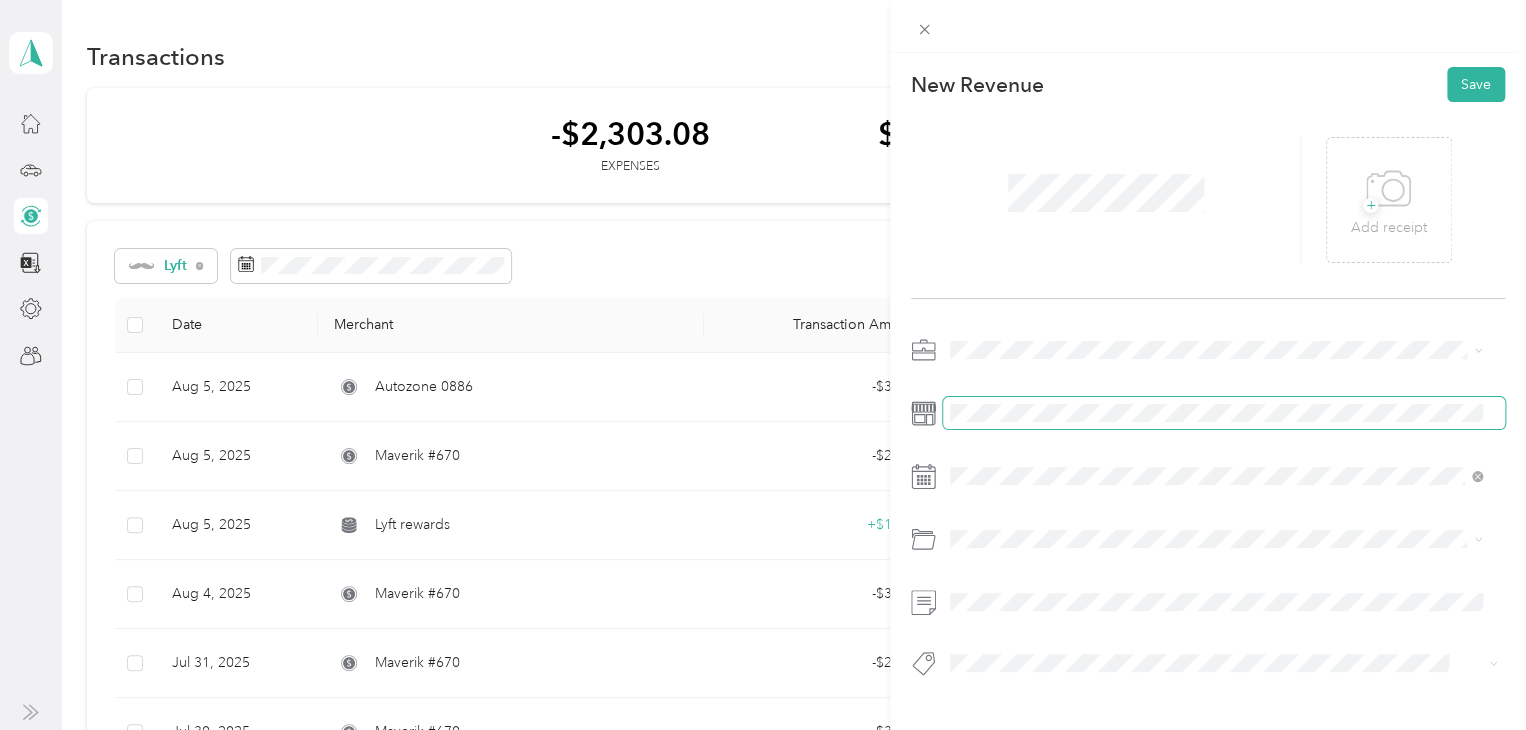 click at bounding box center [1224, 413] 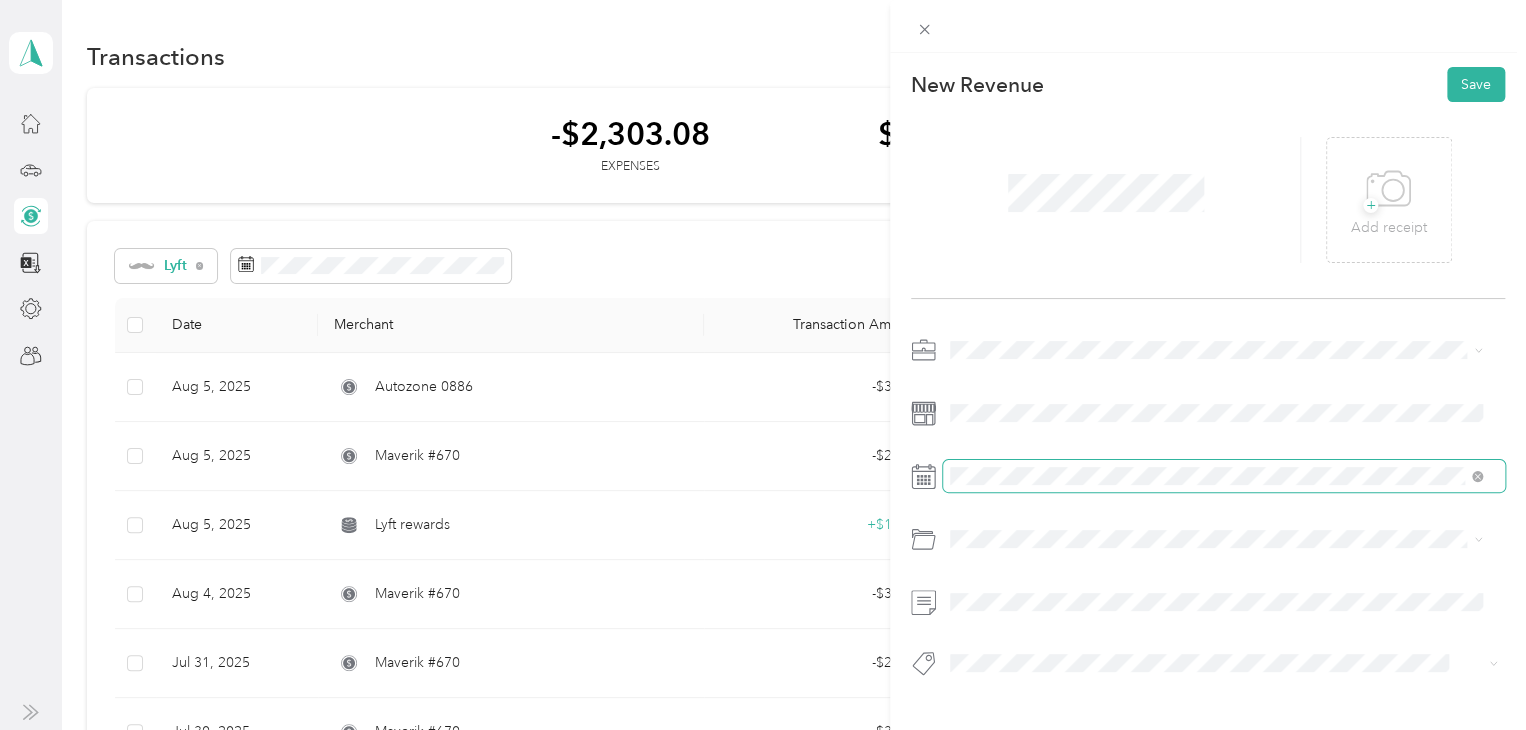 click at bounding box center [1224, 476] 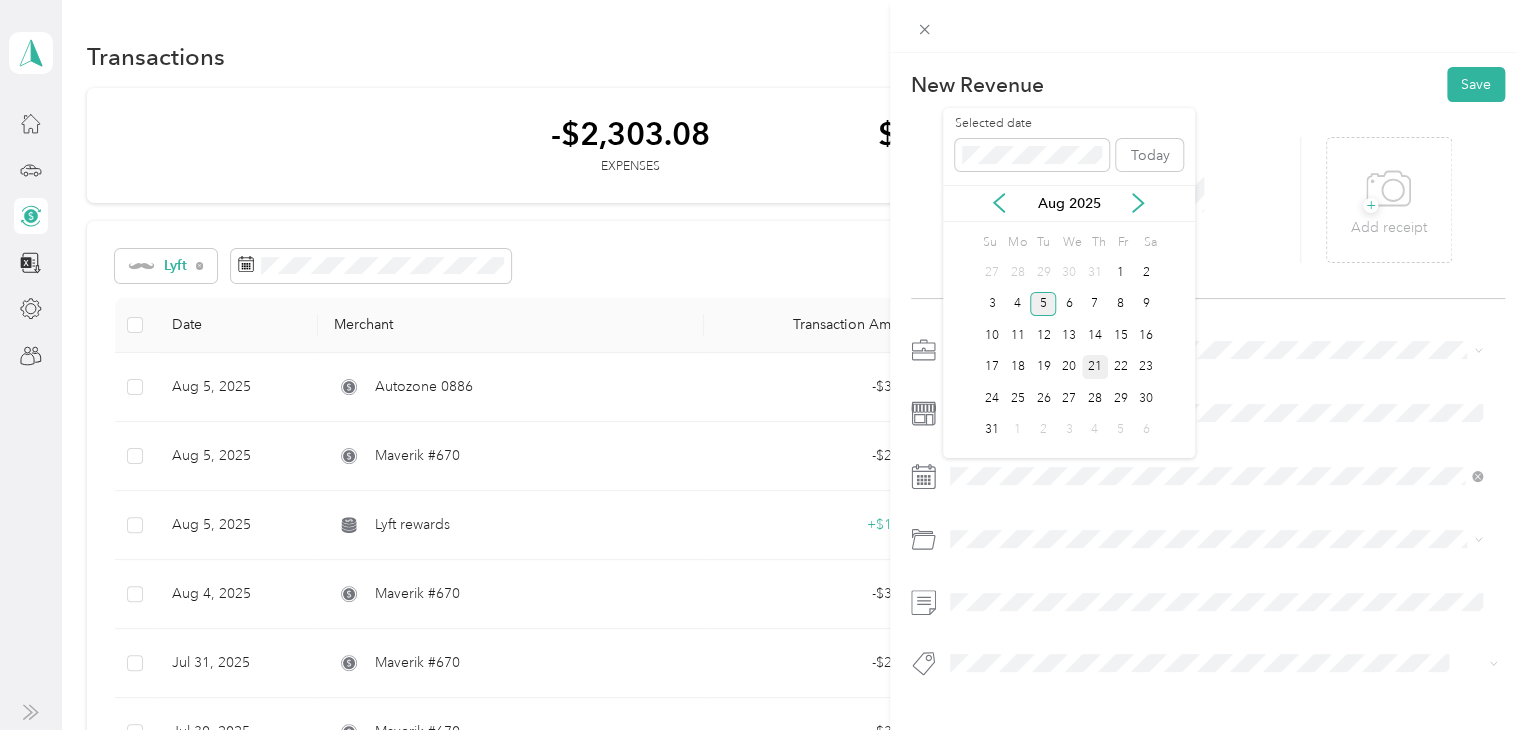click on "21" at bounding box center (1095, 367) 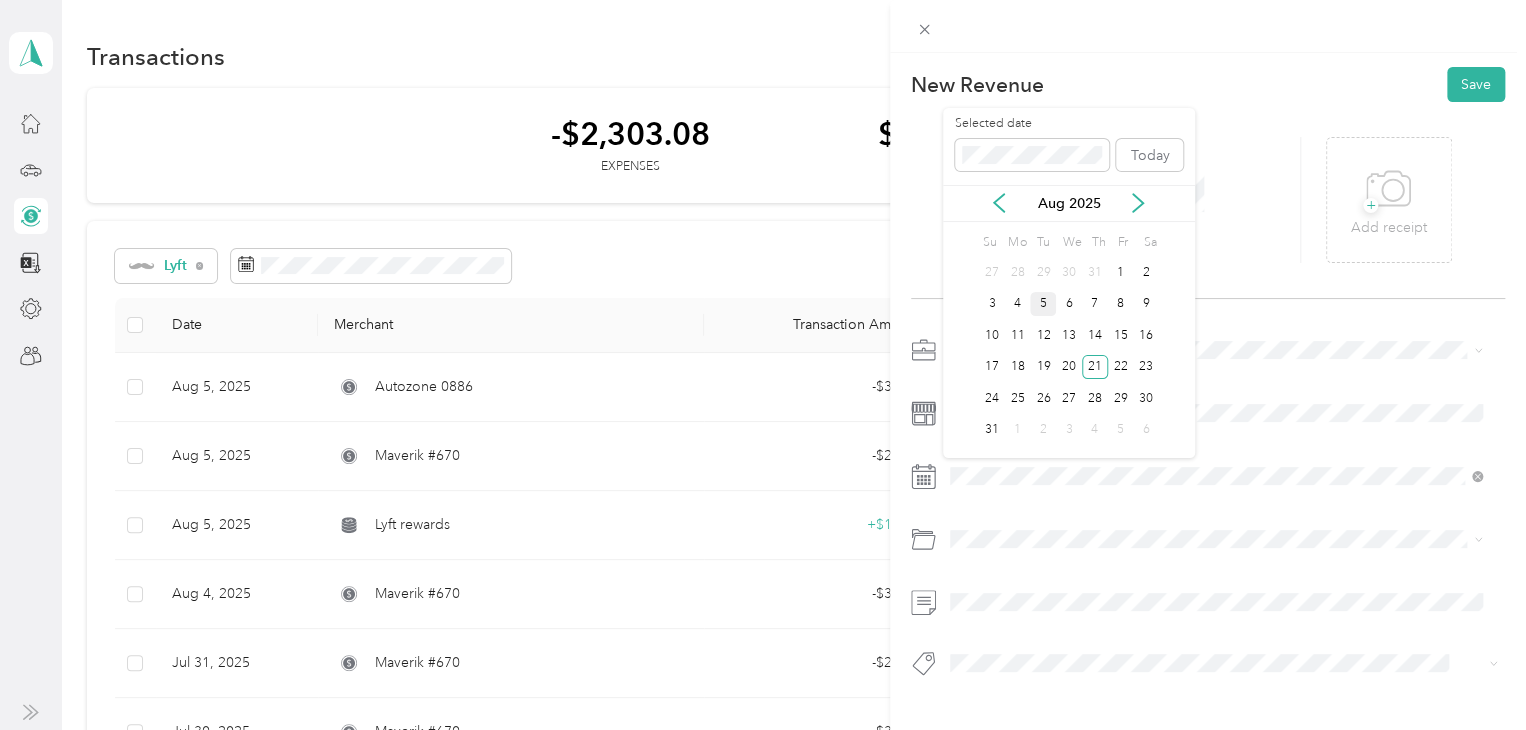 click 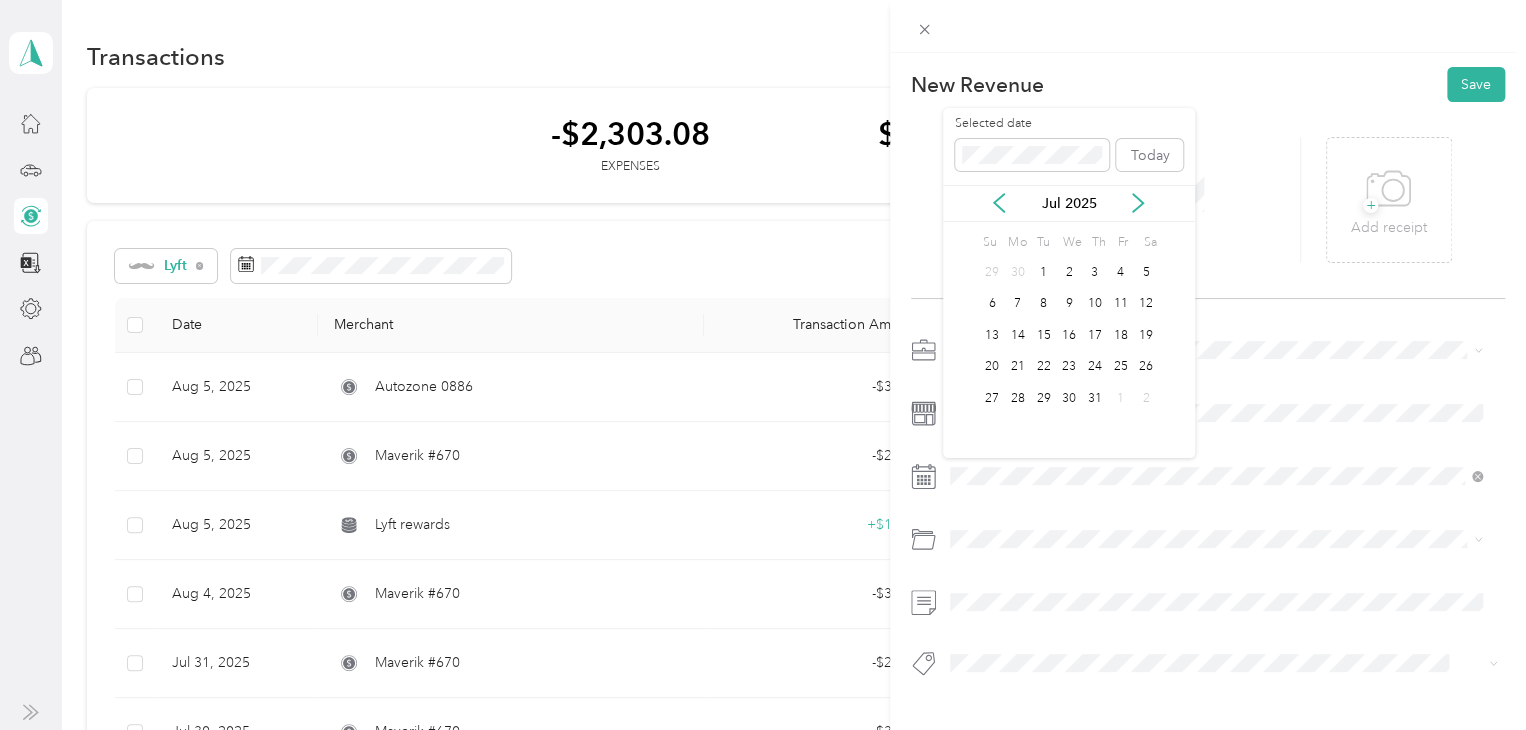 click 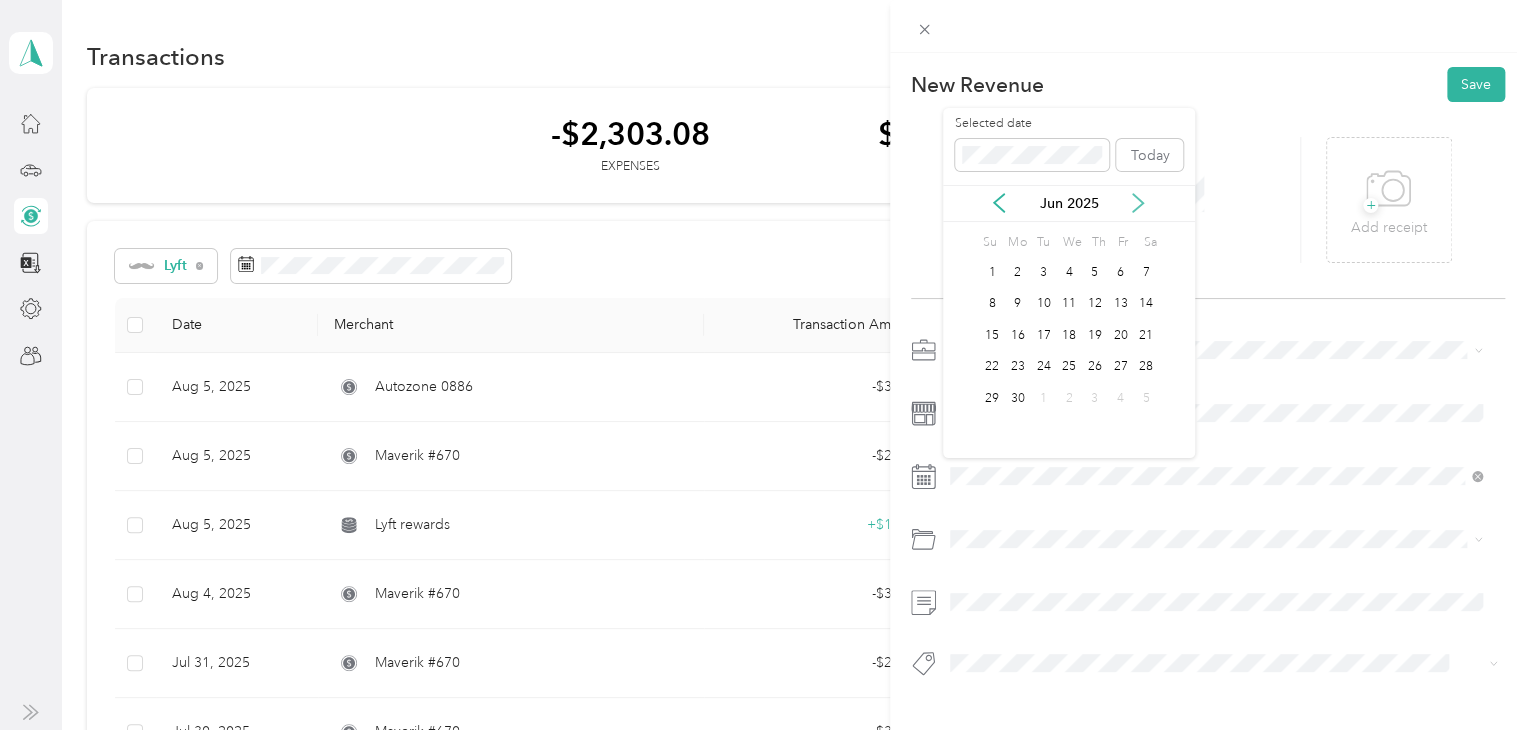 click 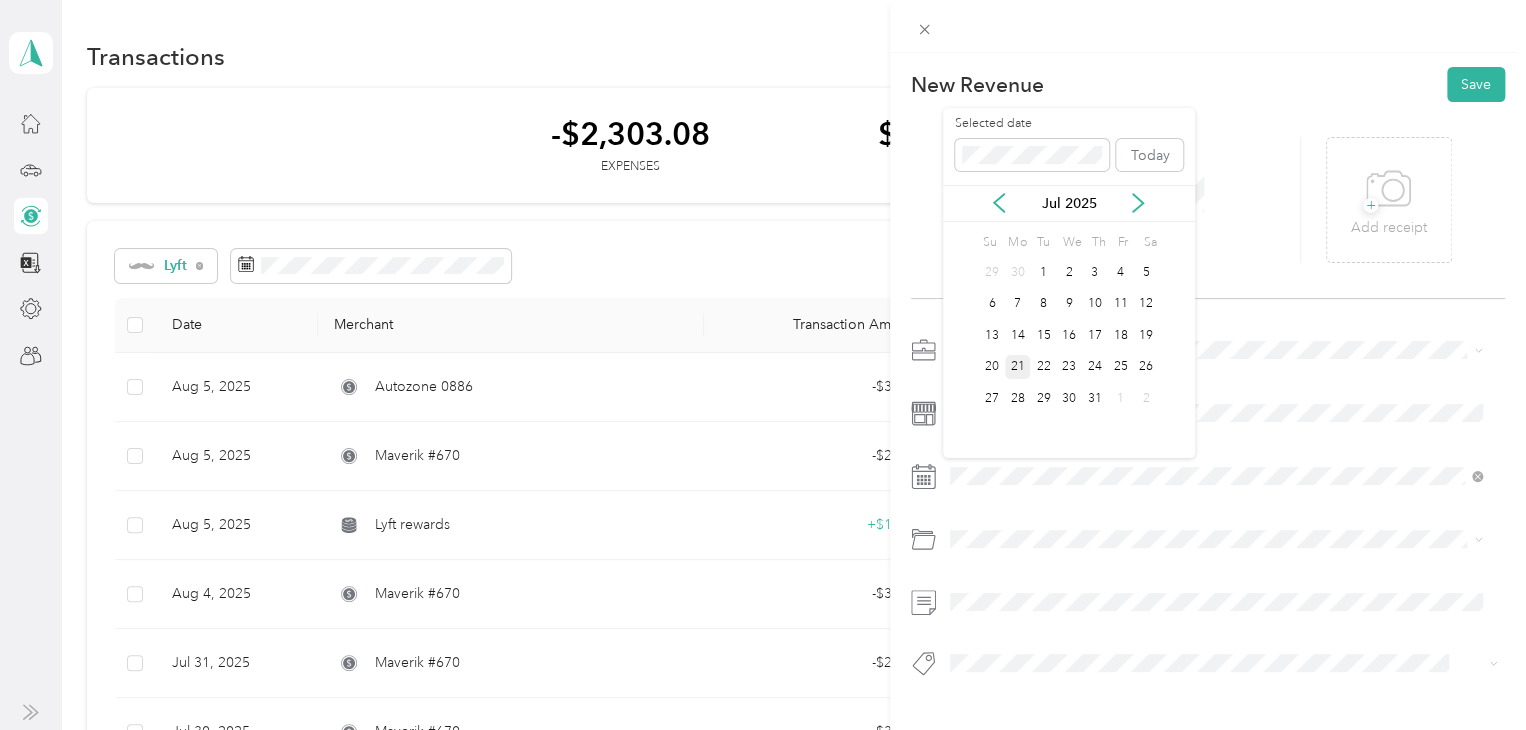 click on "21" at bounding box center (1018, 367) 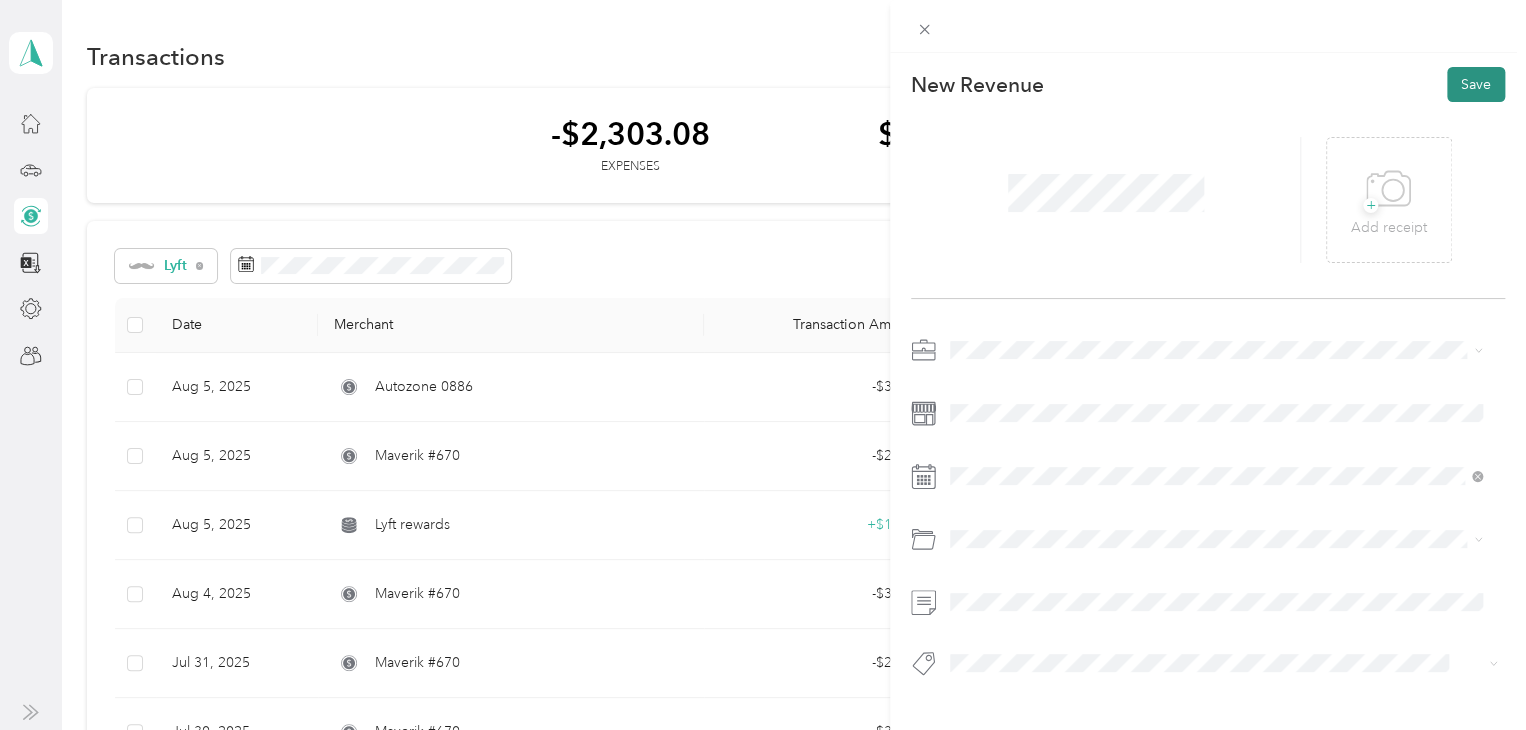 click on "Save" at bounding box center (1476, 84) 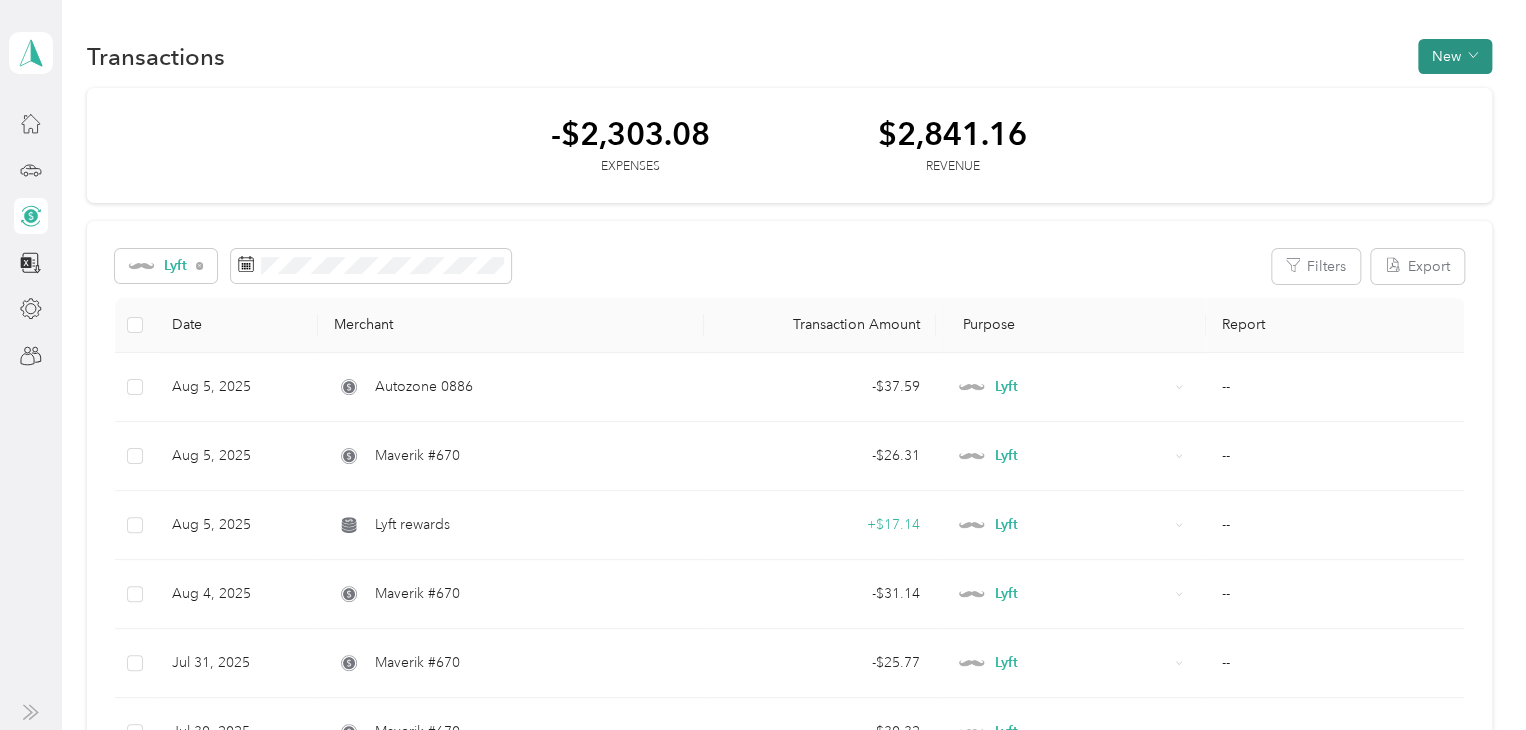 click on "New" at bounding box center (1455, 56) 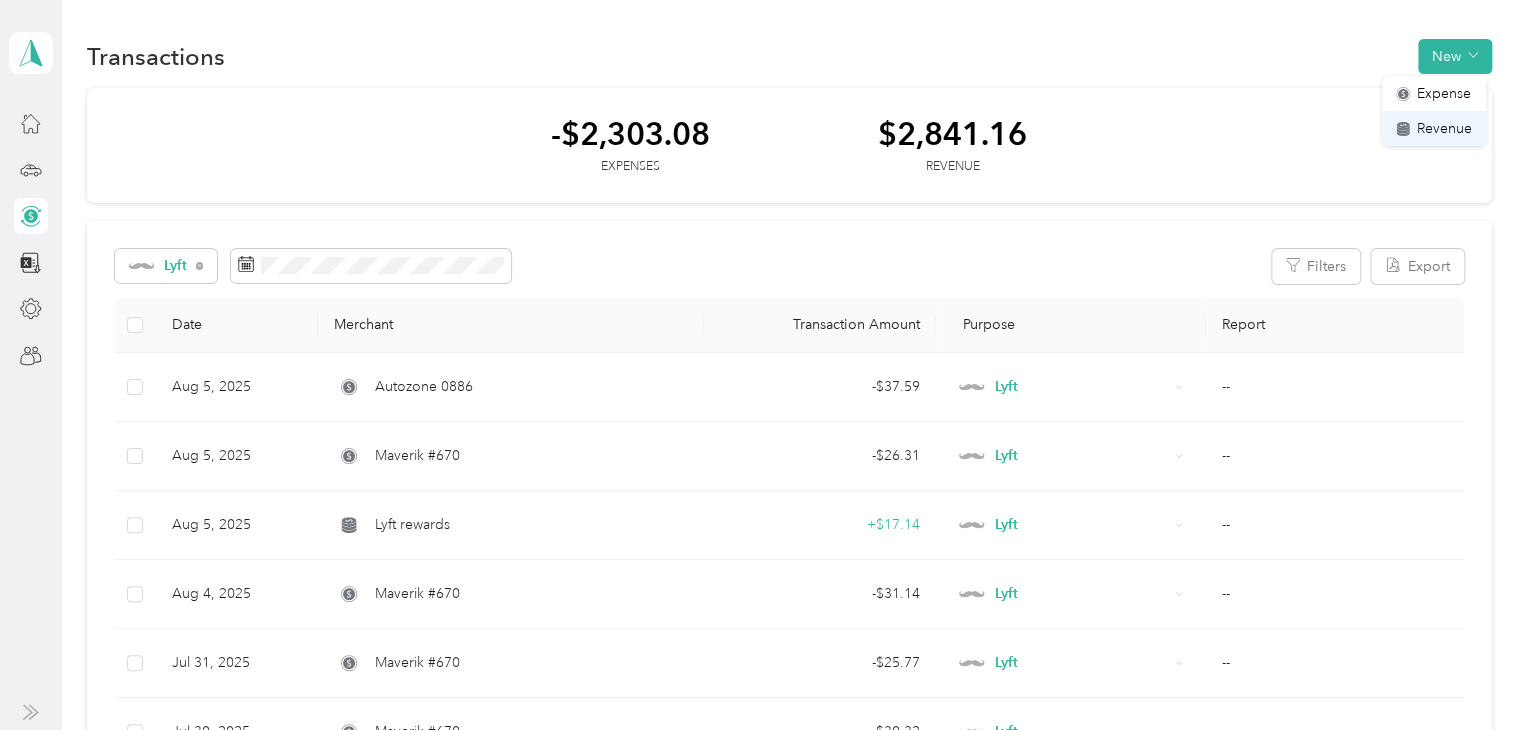 click on "Revenue" at bounding box center [1444, 128] 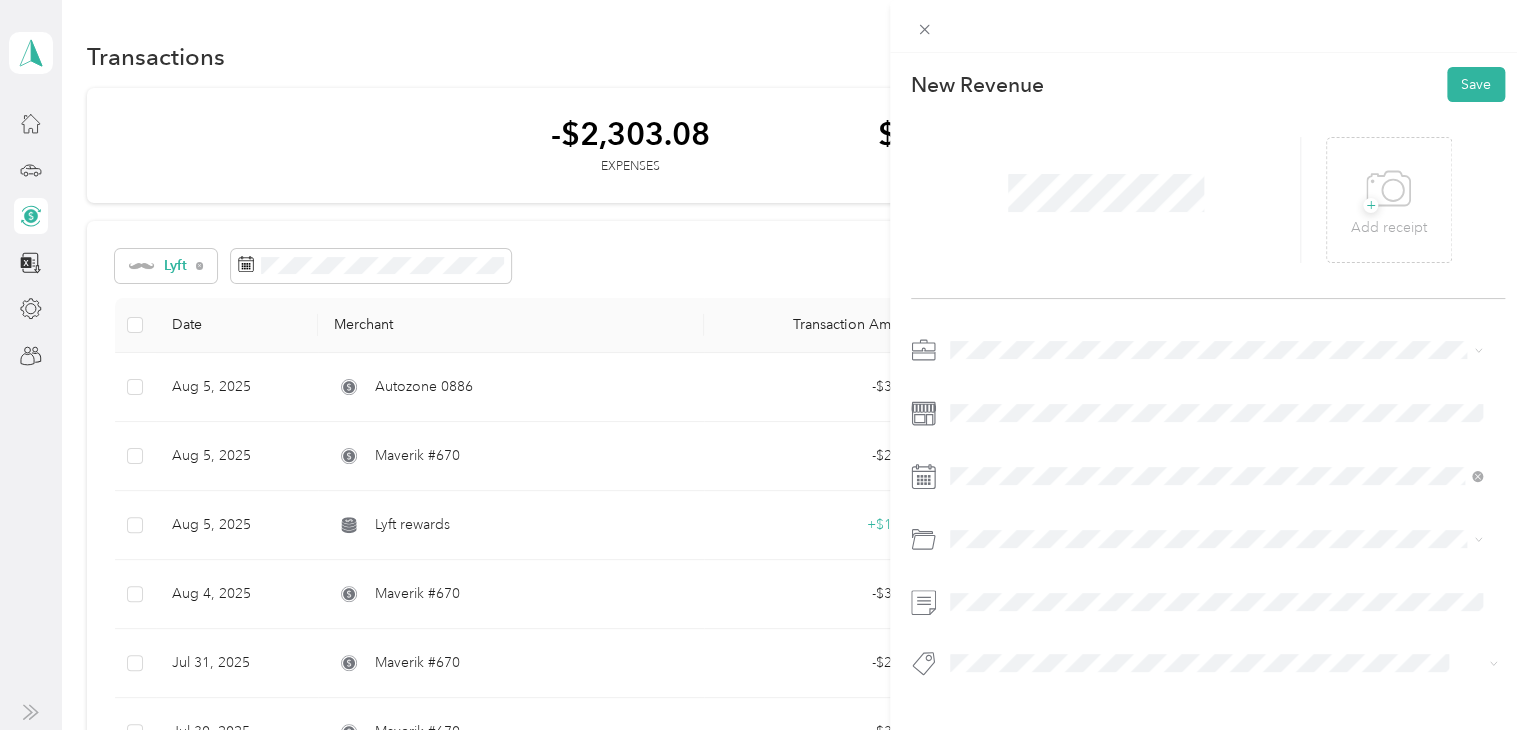 click on "Lyft" at bounding box center (1216, 451) 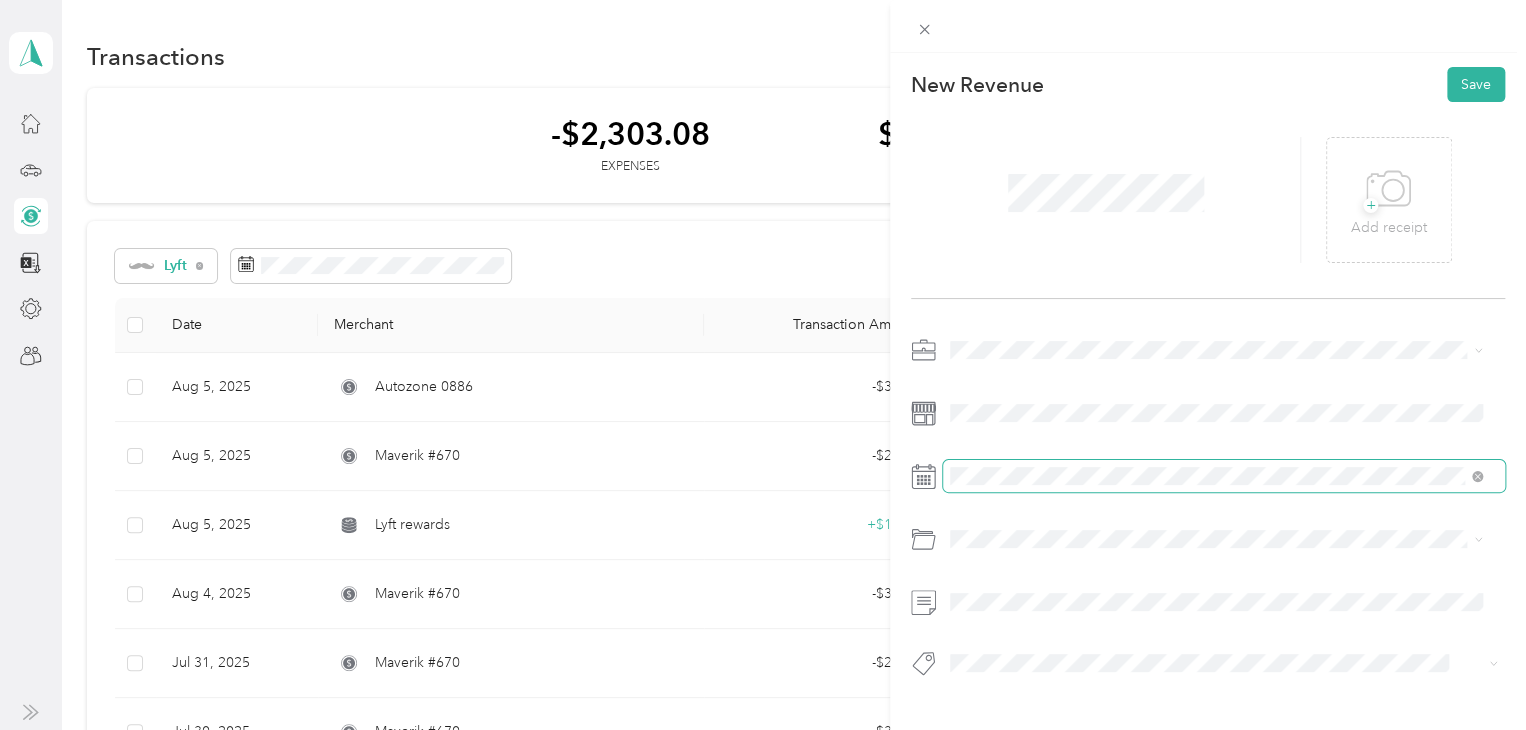 click at bounding box center [1224, 476] 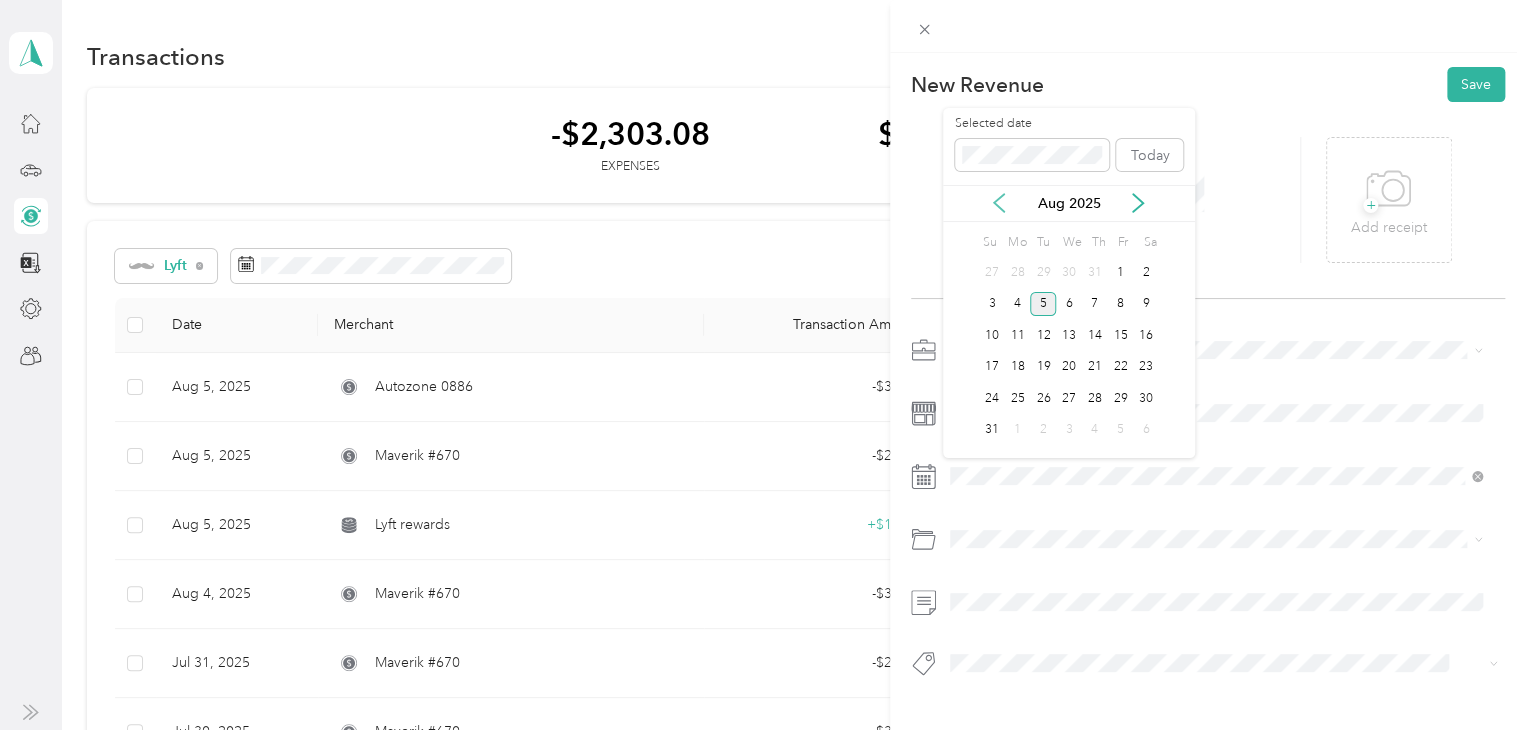 click 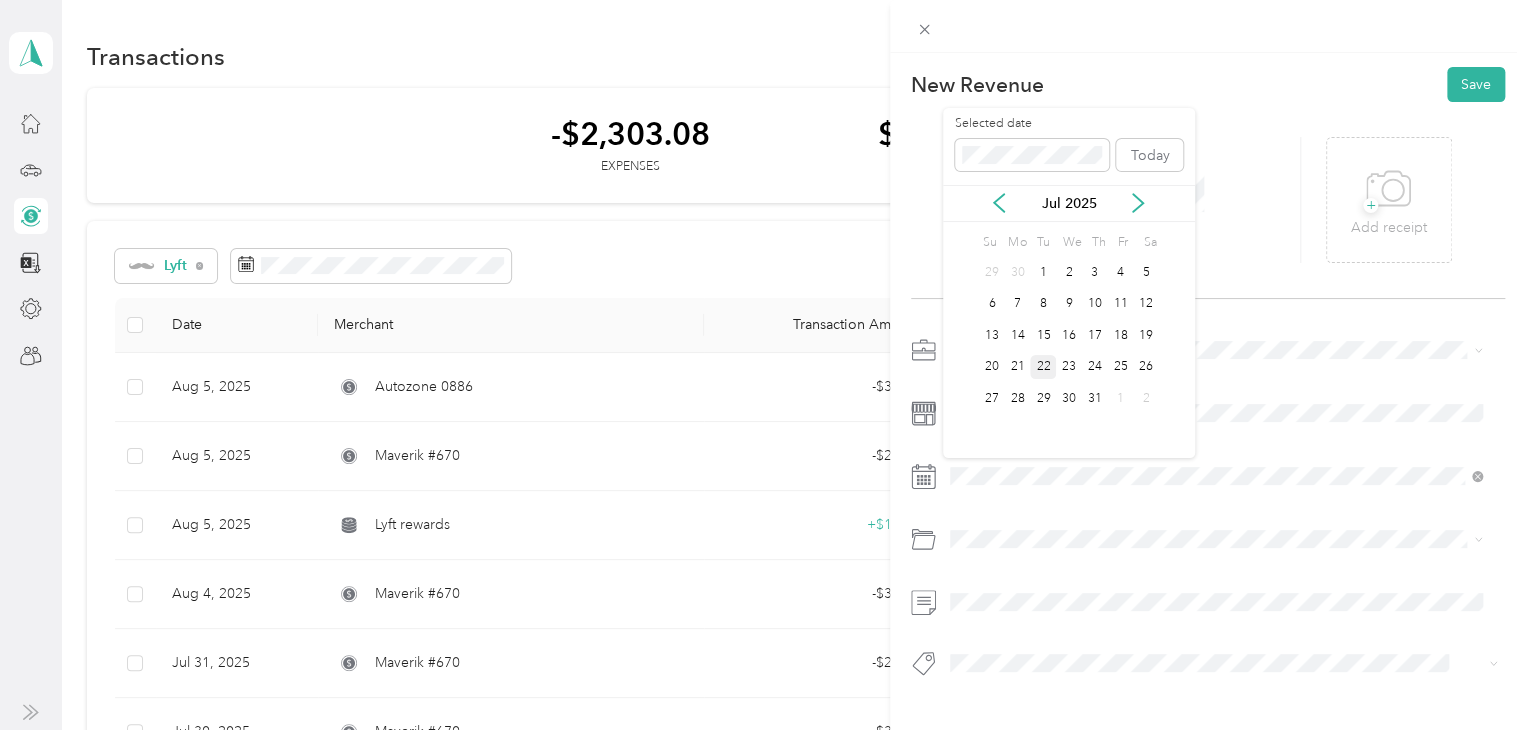 click on "22" at bounding box center (1043, 367) 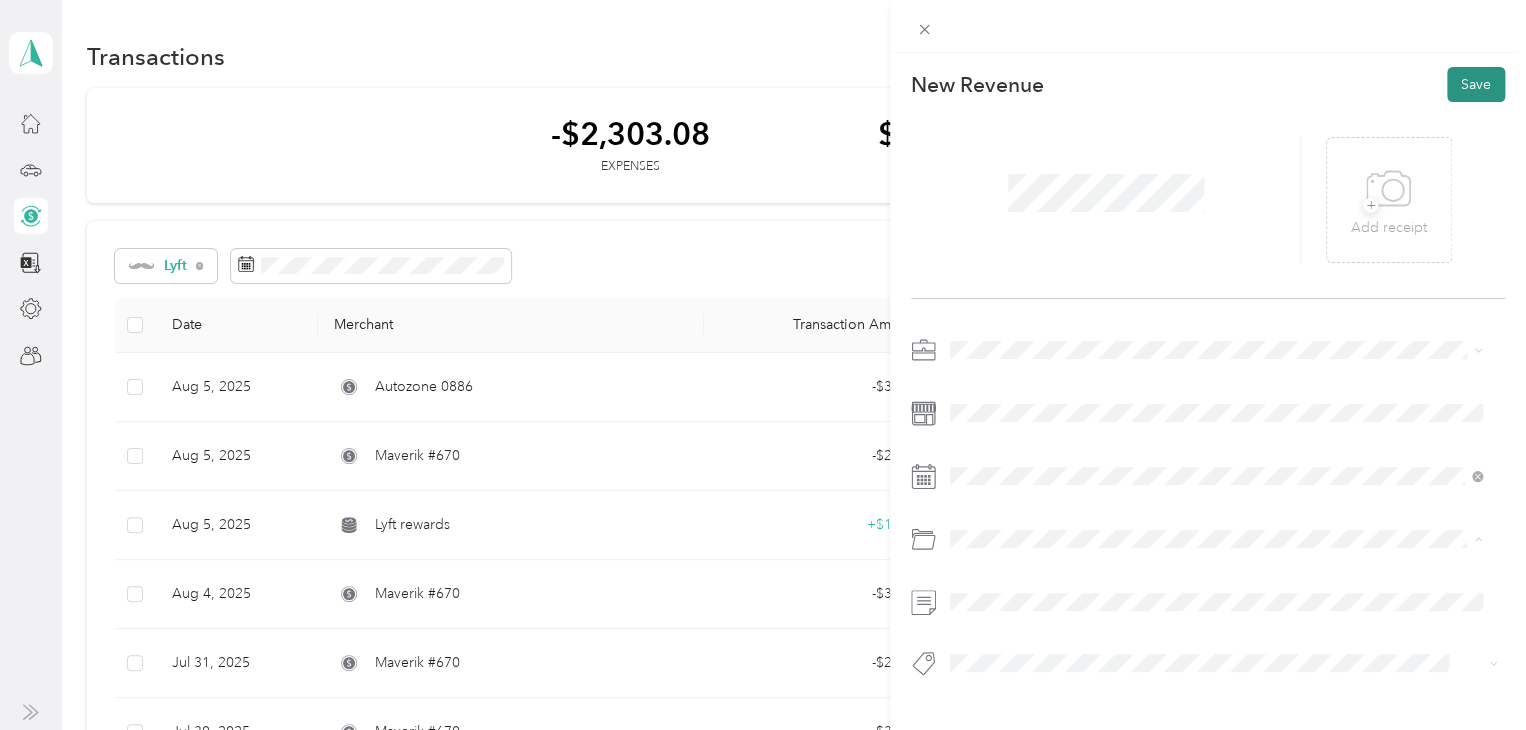 click on "Save" at bounding box center (1476, 84) 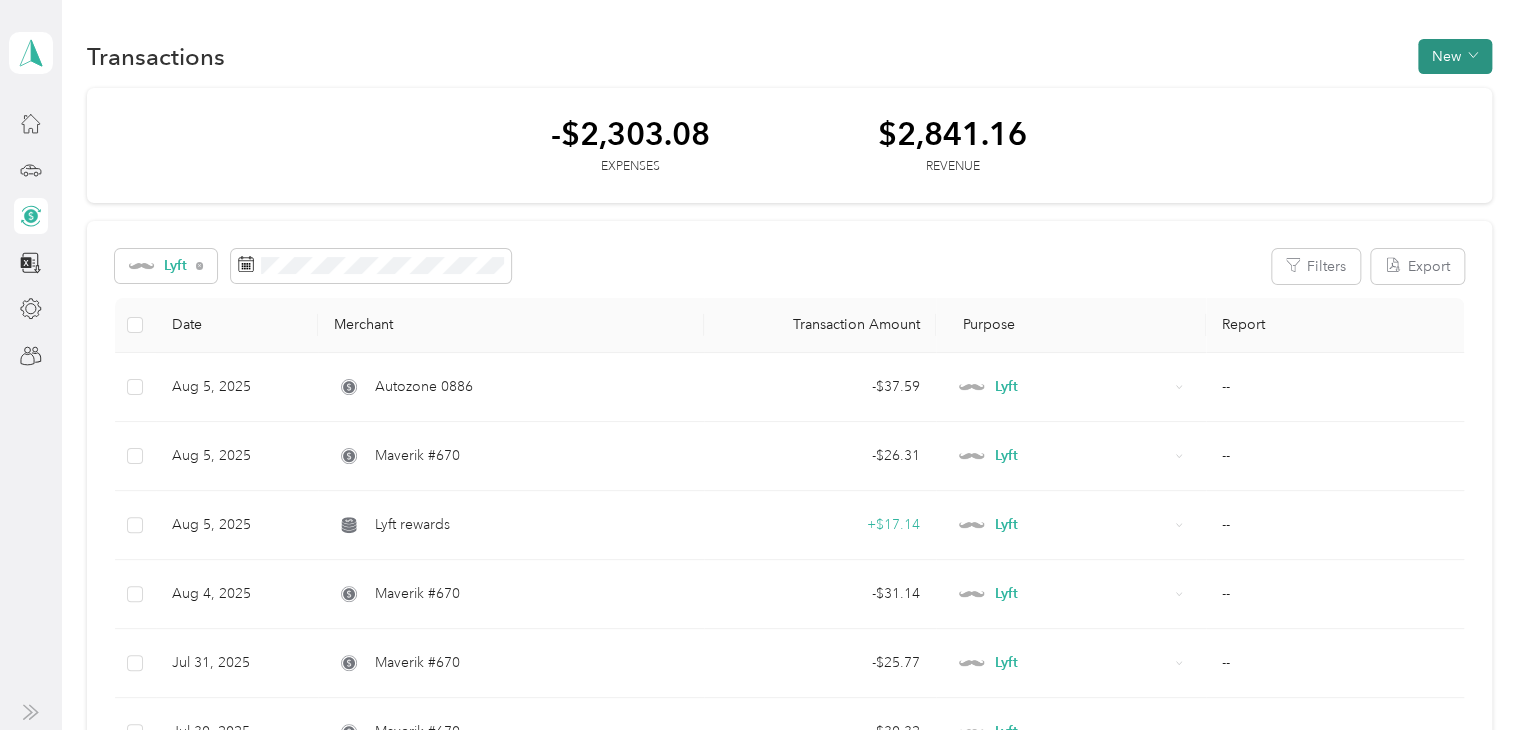click on "New" at bounding box center [1455, 56] 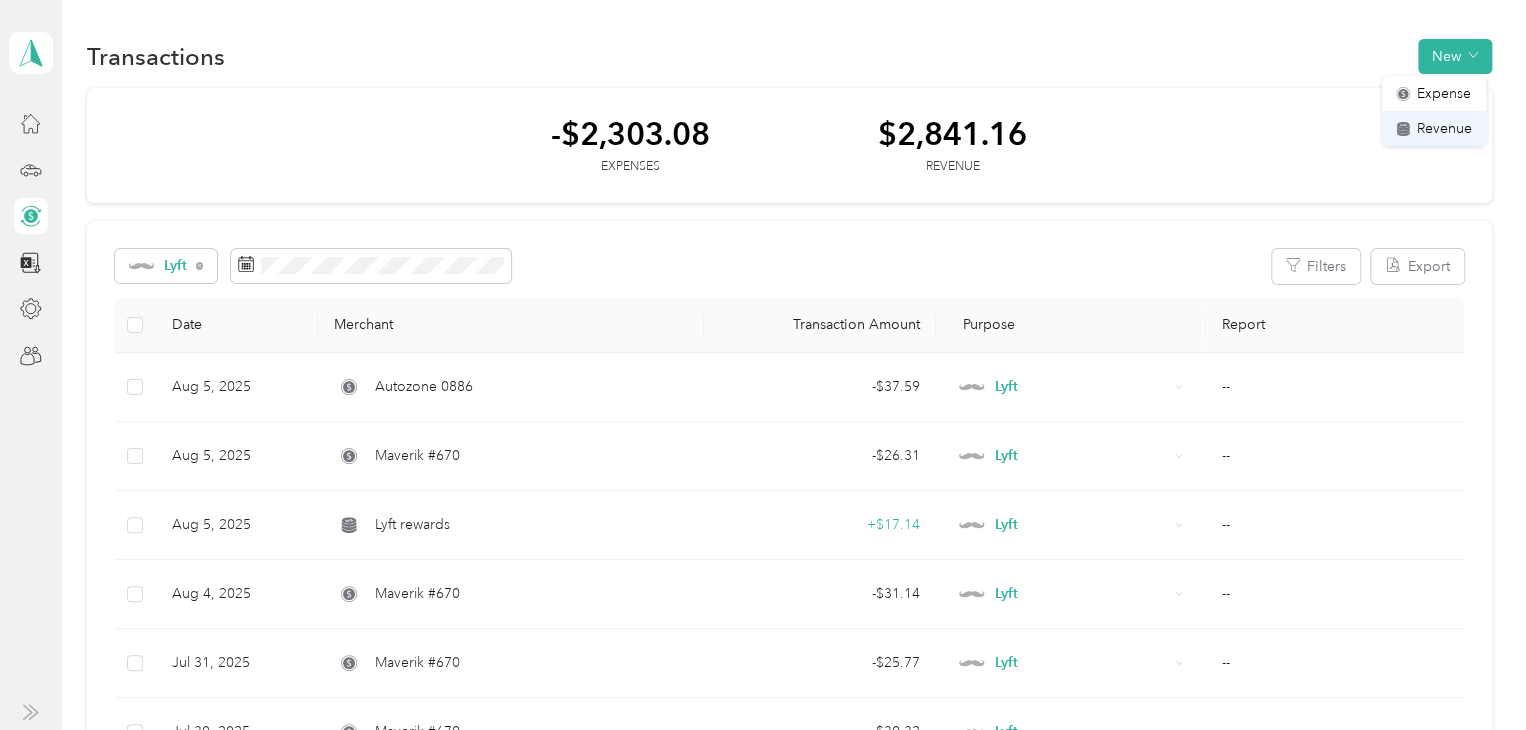 click on "Revenue" at bounding box center [1444, 128] 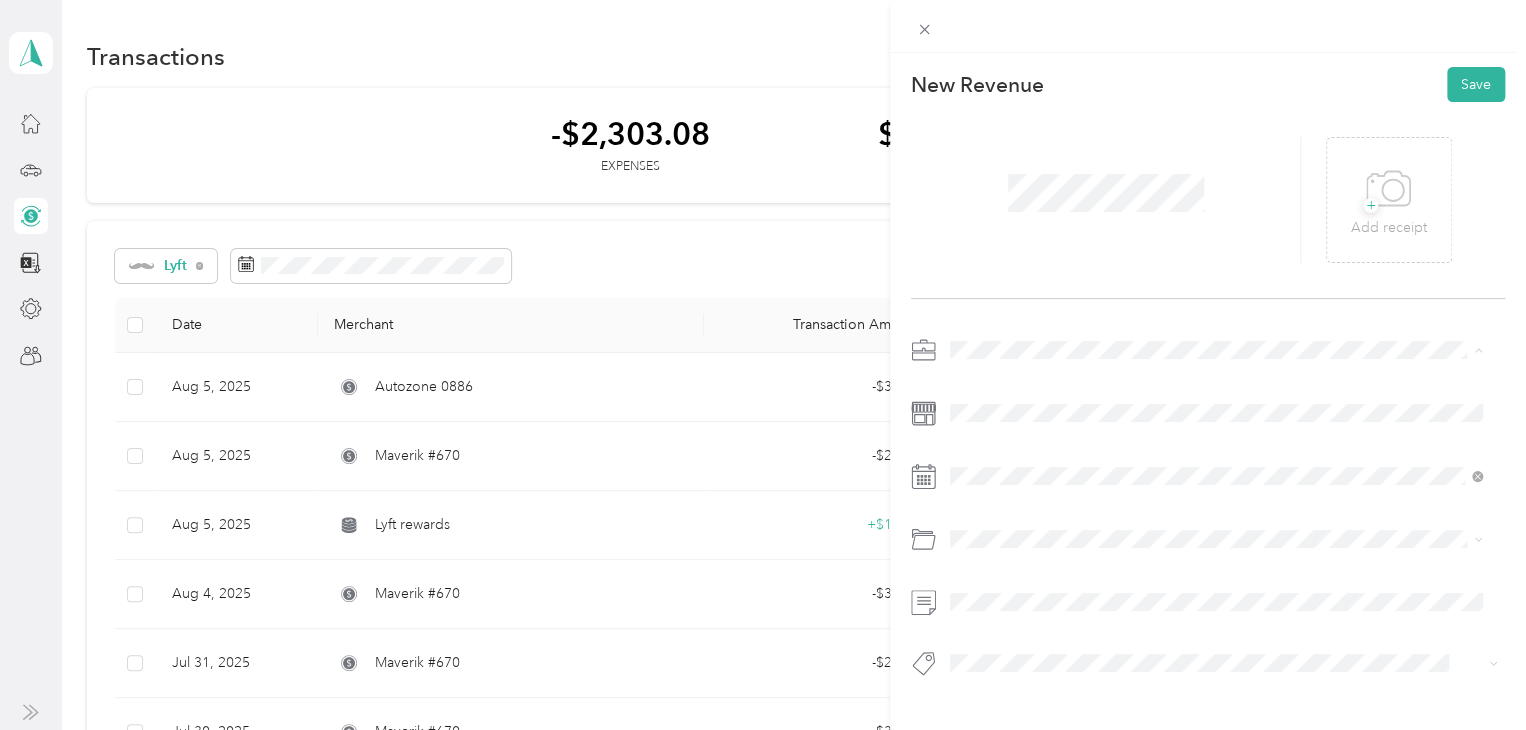click on "Lyft" at bounding box center [1216, 454] 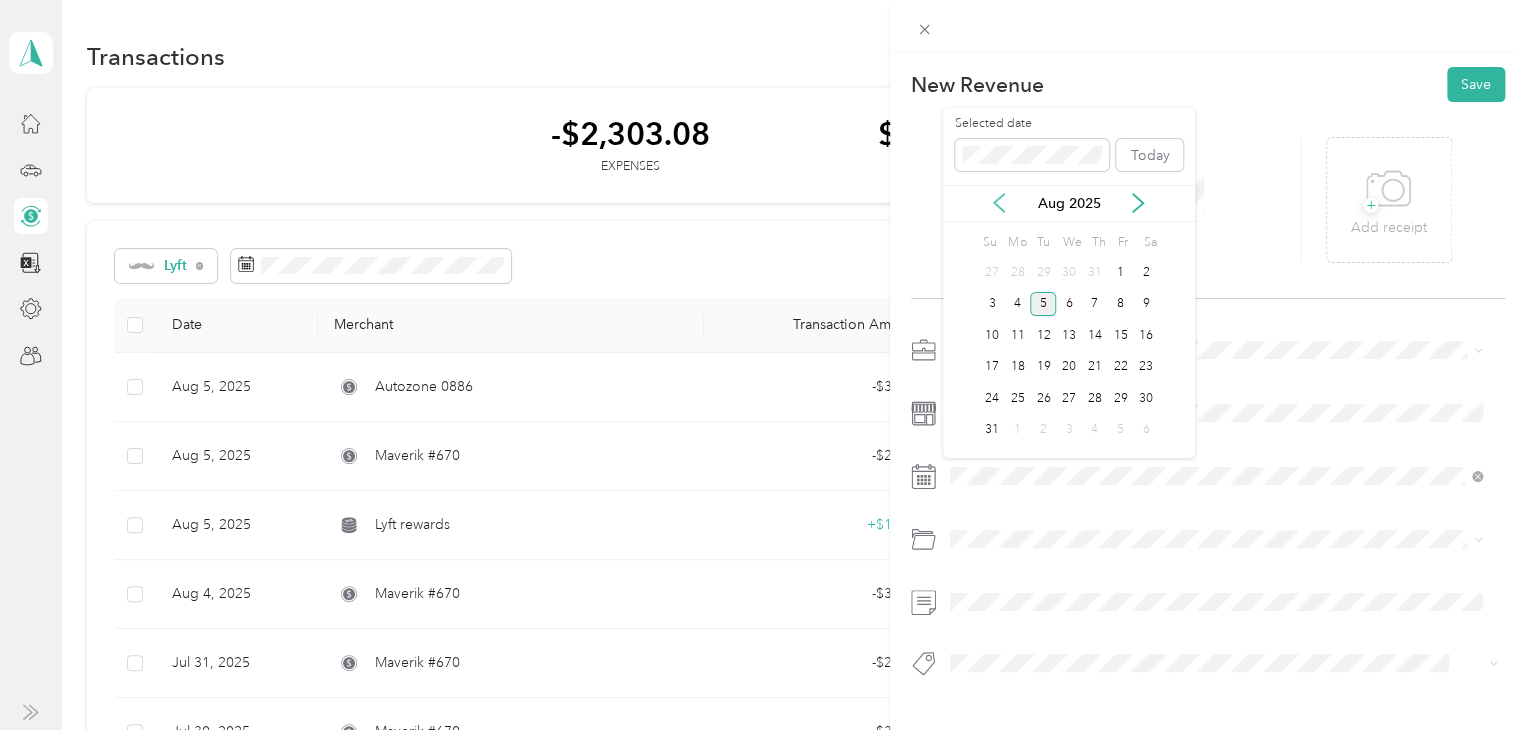 click 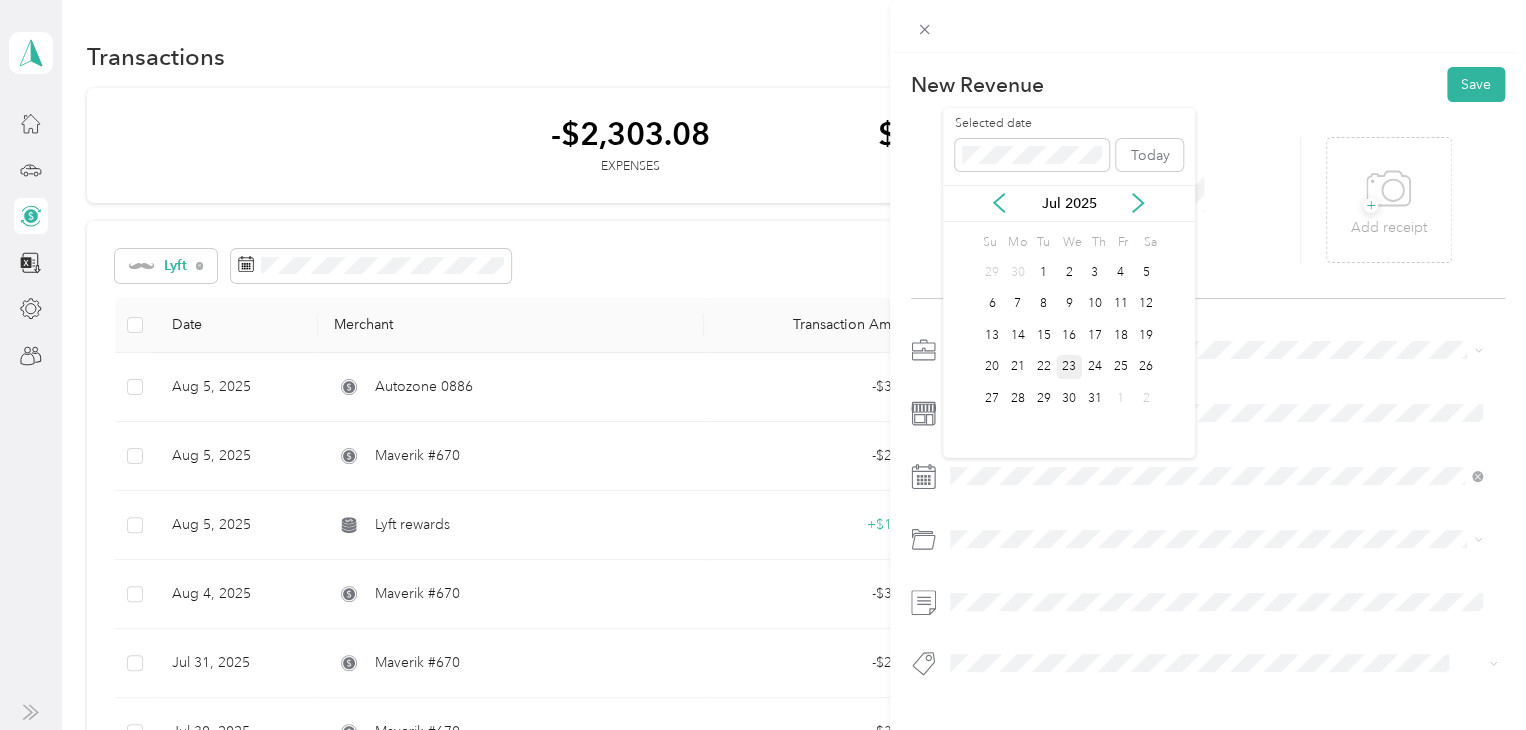 click on "23" at bounding box center (1069, 367) 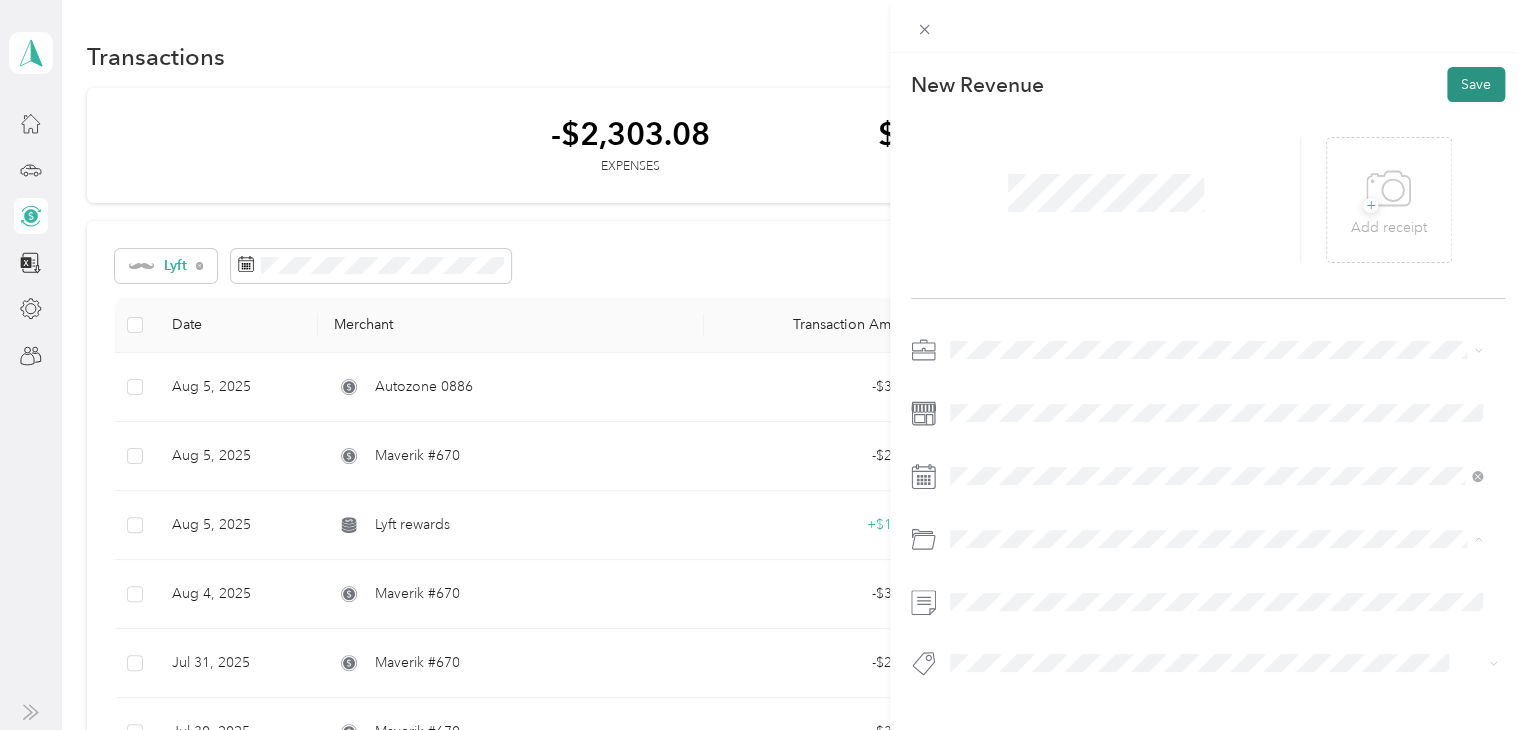 click on "Save" at bounding box center [1476, 84] 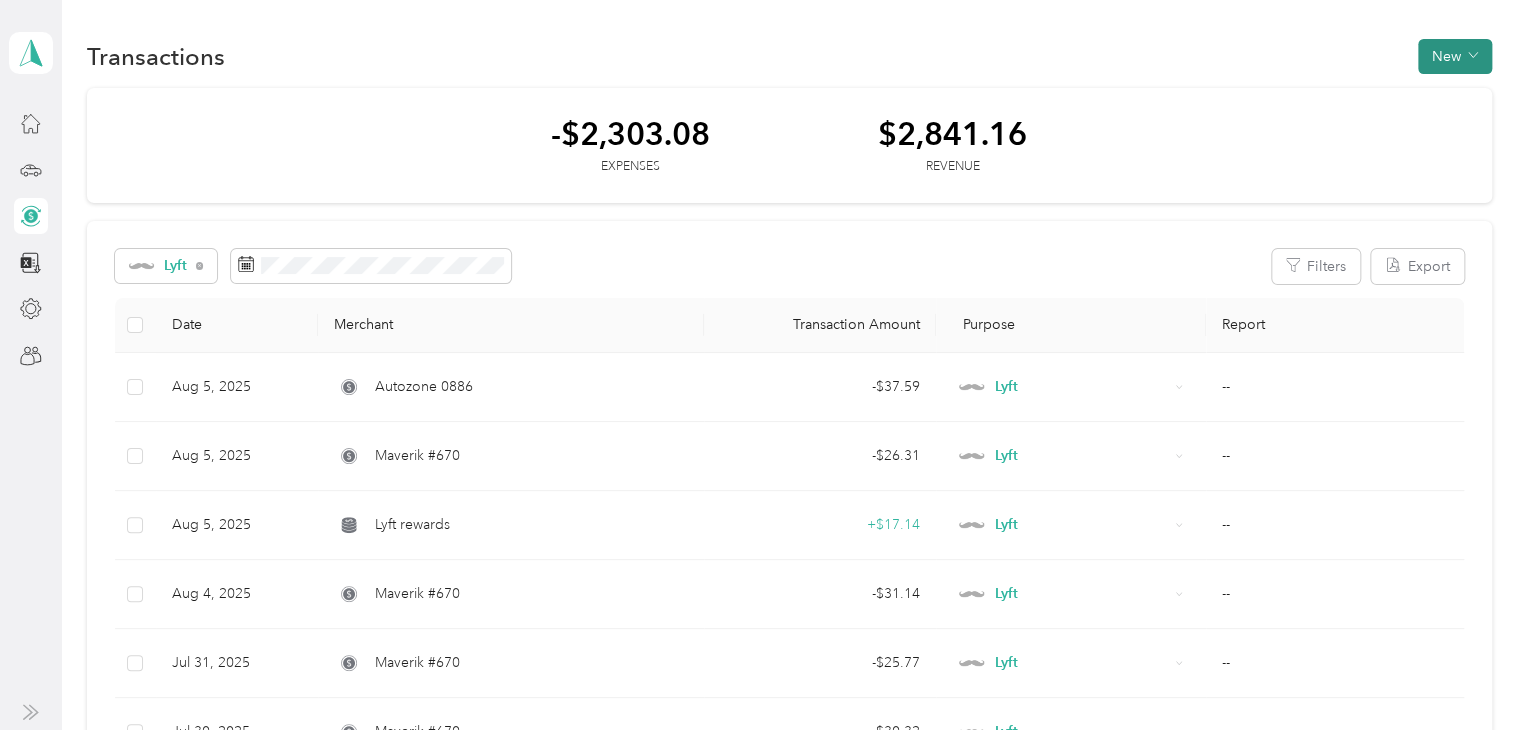 click 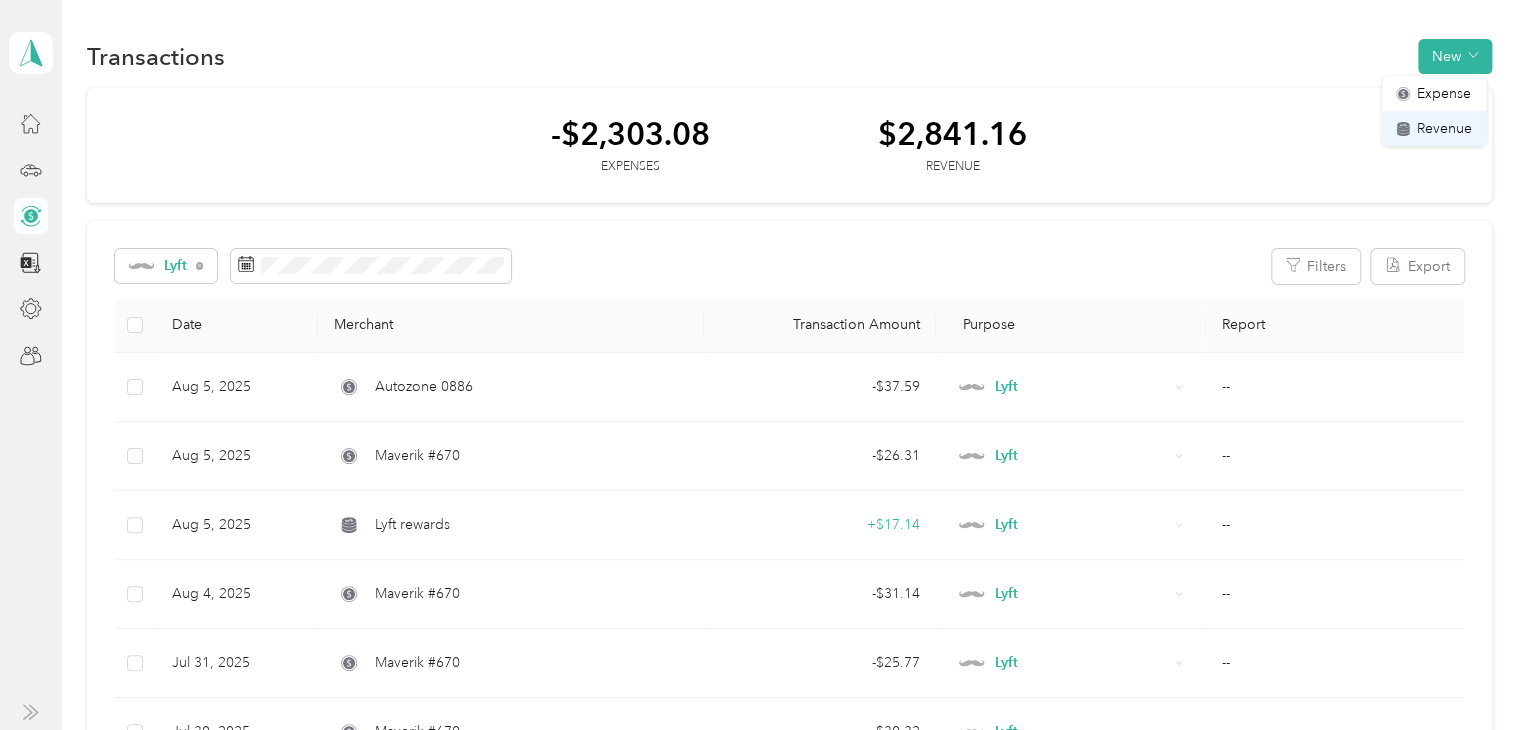 click on "Revenue" at bounding box center (1444, 128) 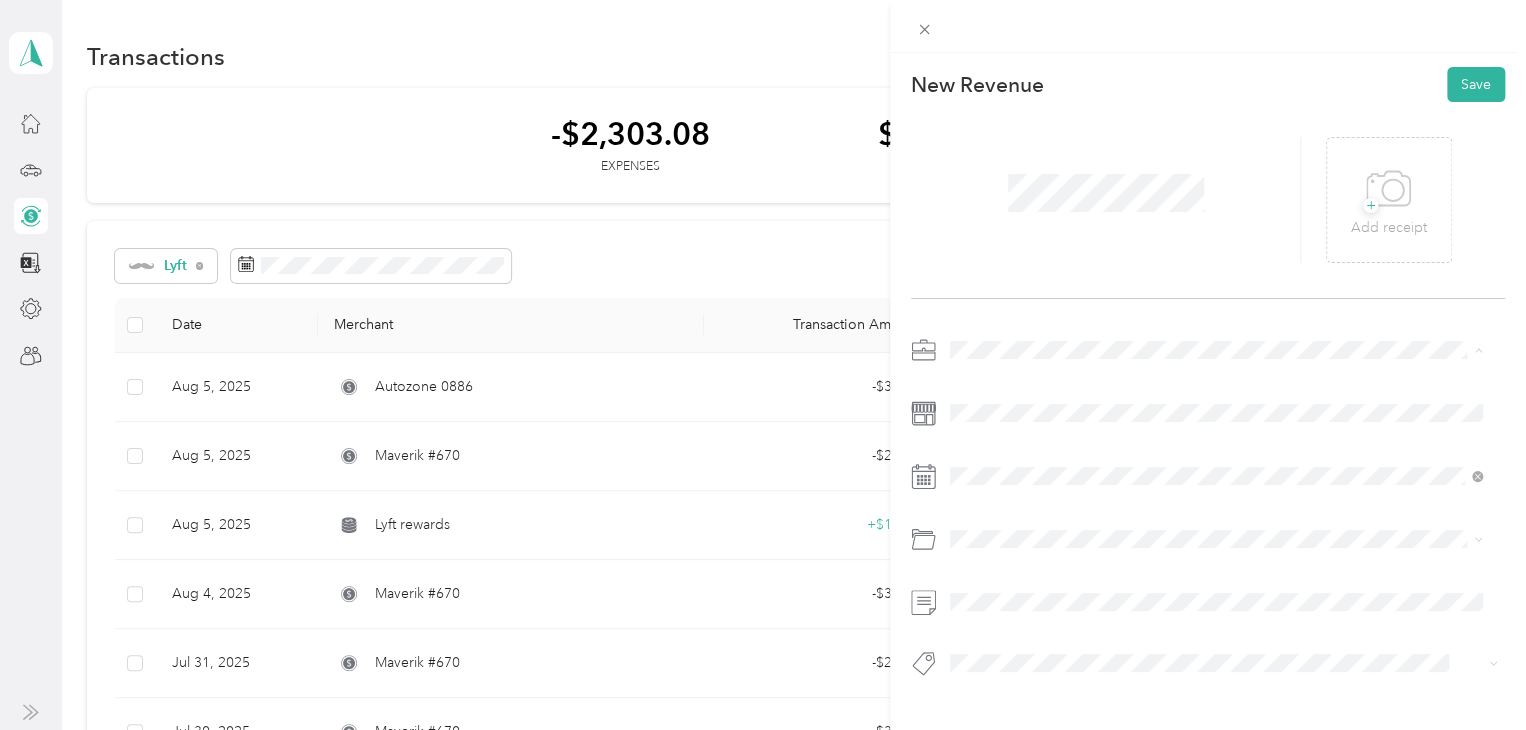 click on "Lyft" at bounding box center [1216, 454] 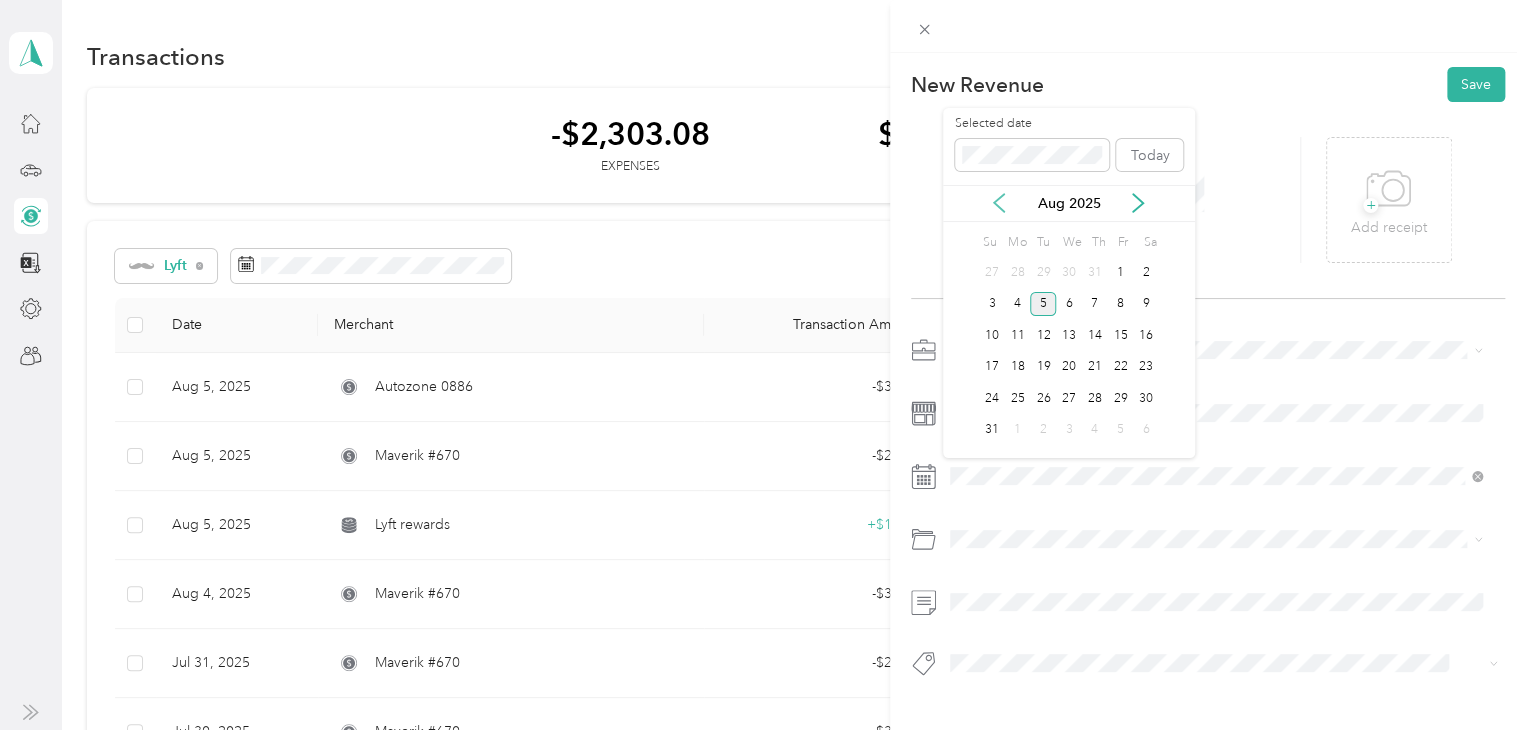 click 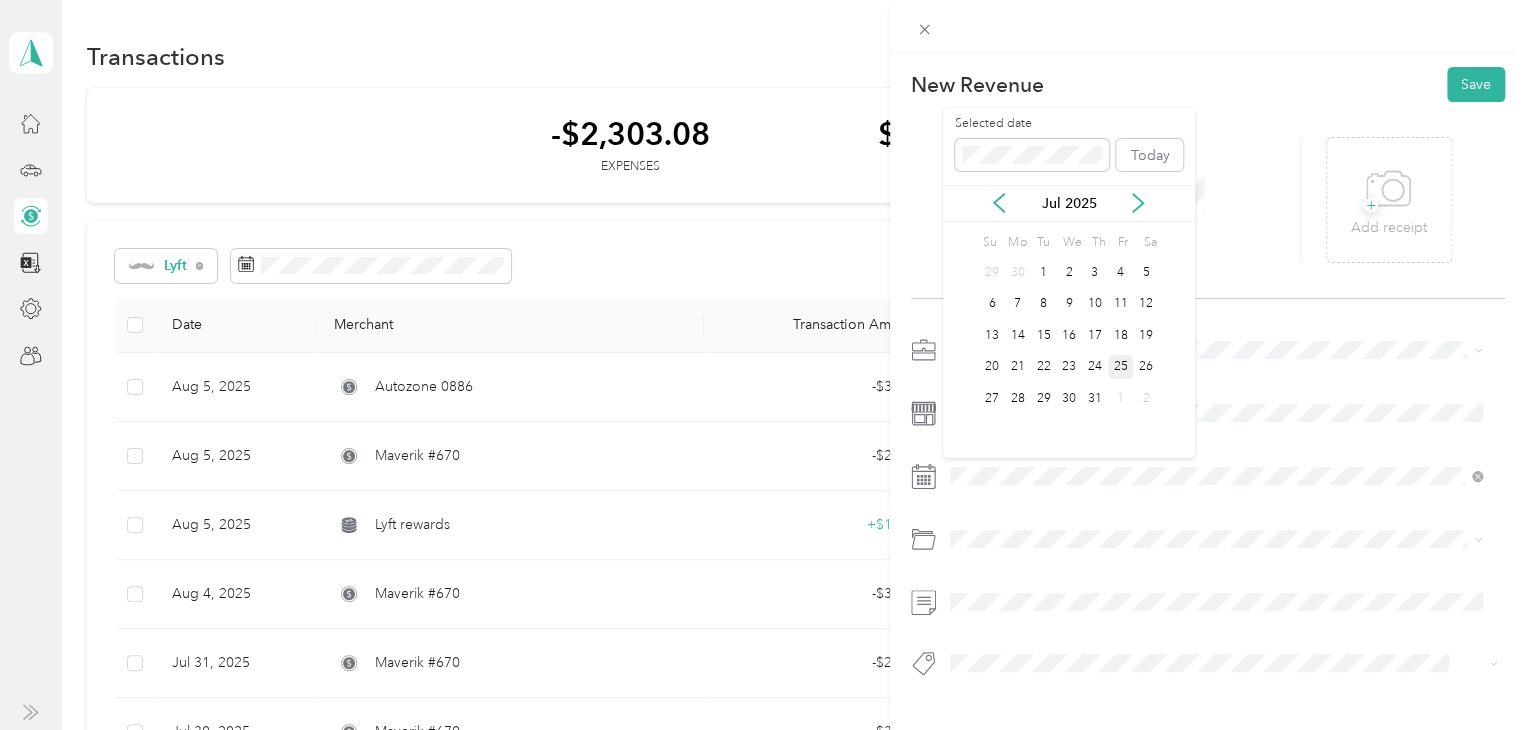 click on "25" at bounding box center (1121, 367) 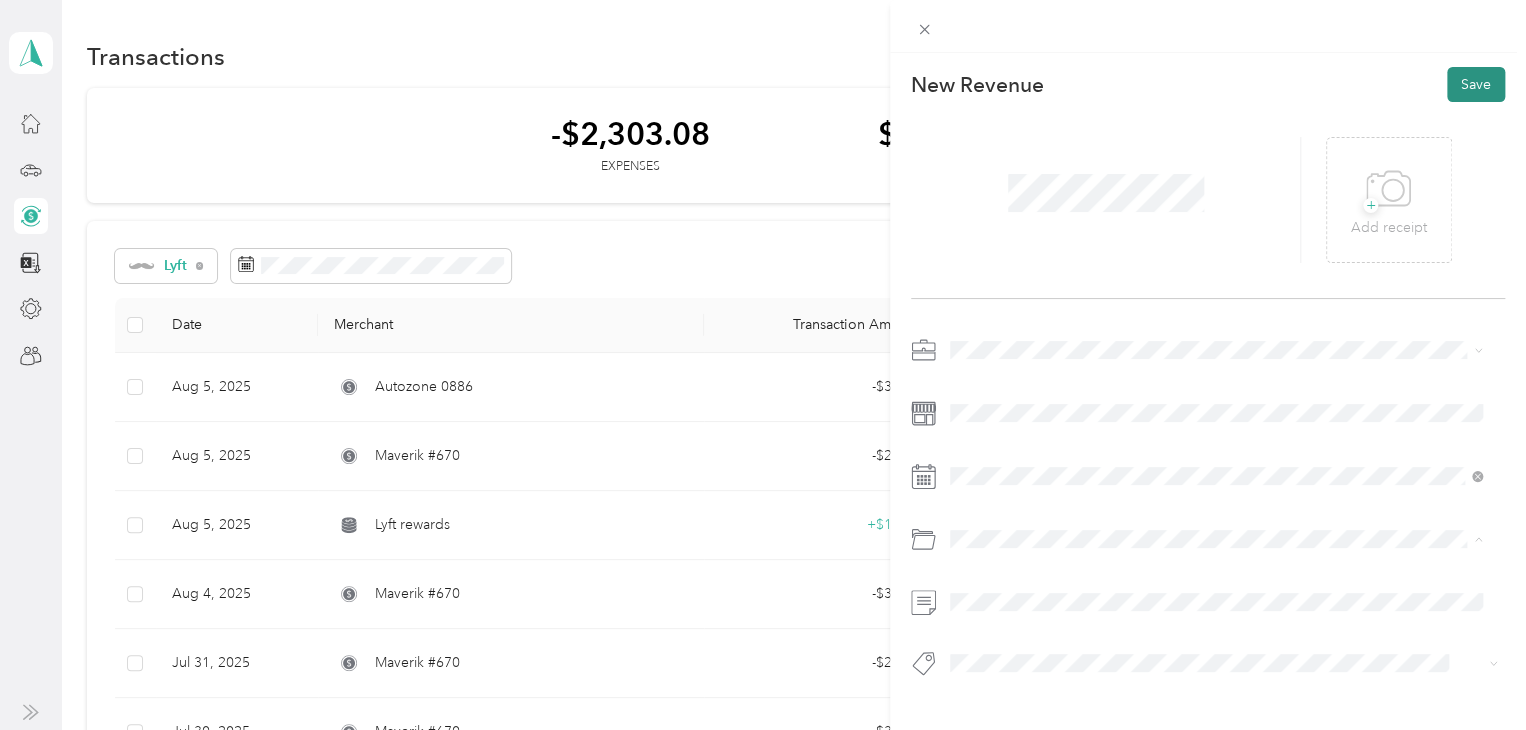 click on "Save" at bounding box center (1476, 84) 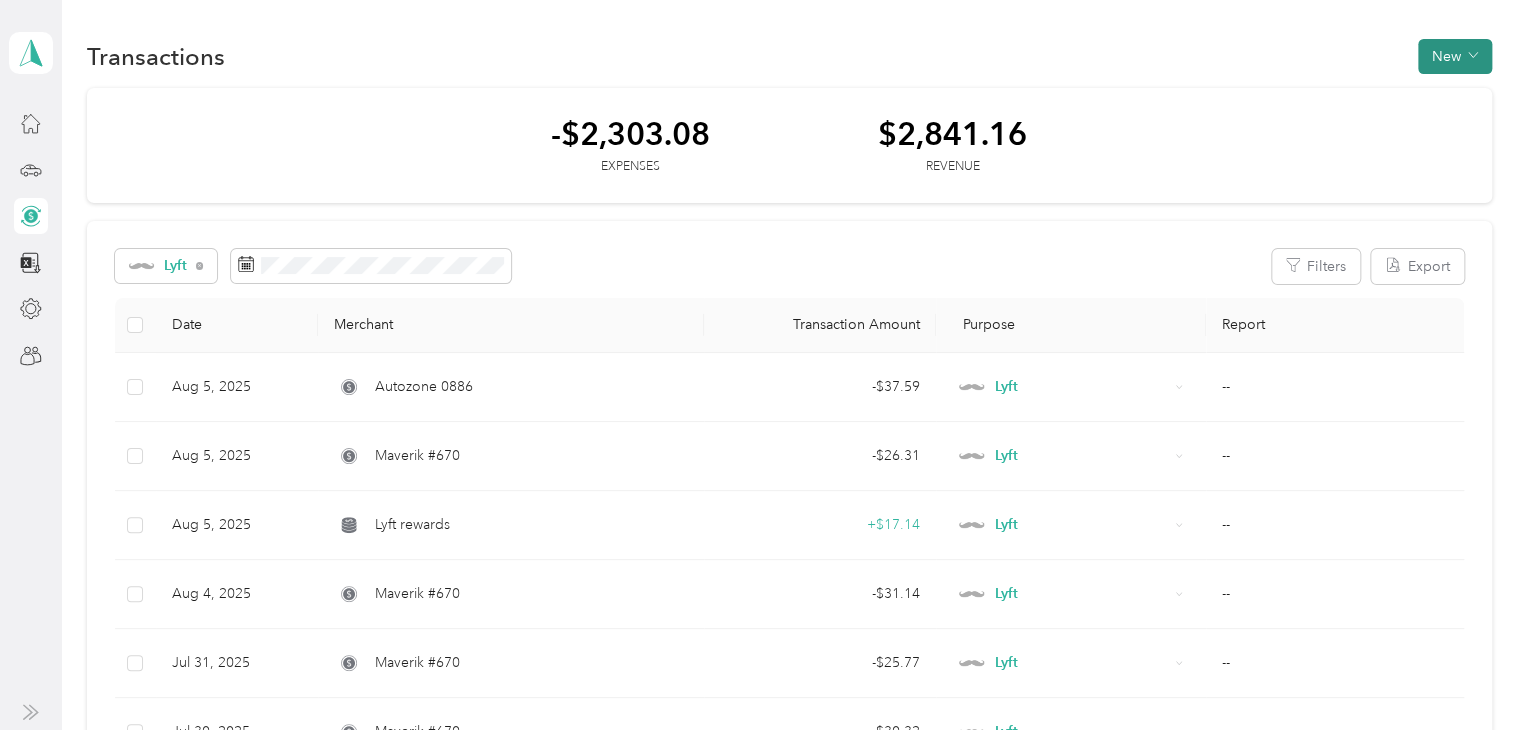click on "New" at bounding box center [1455, 56] 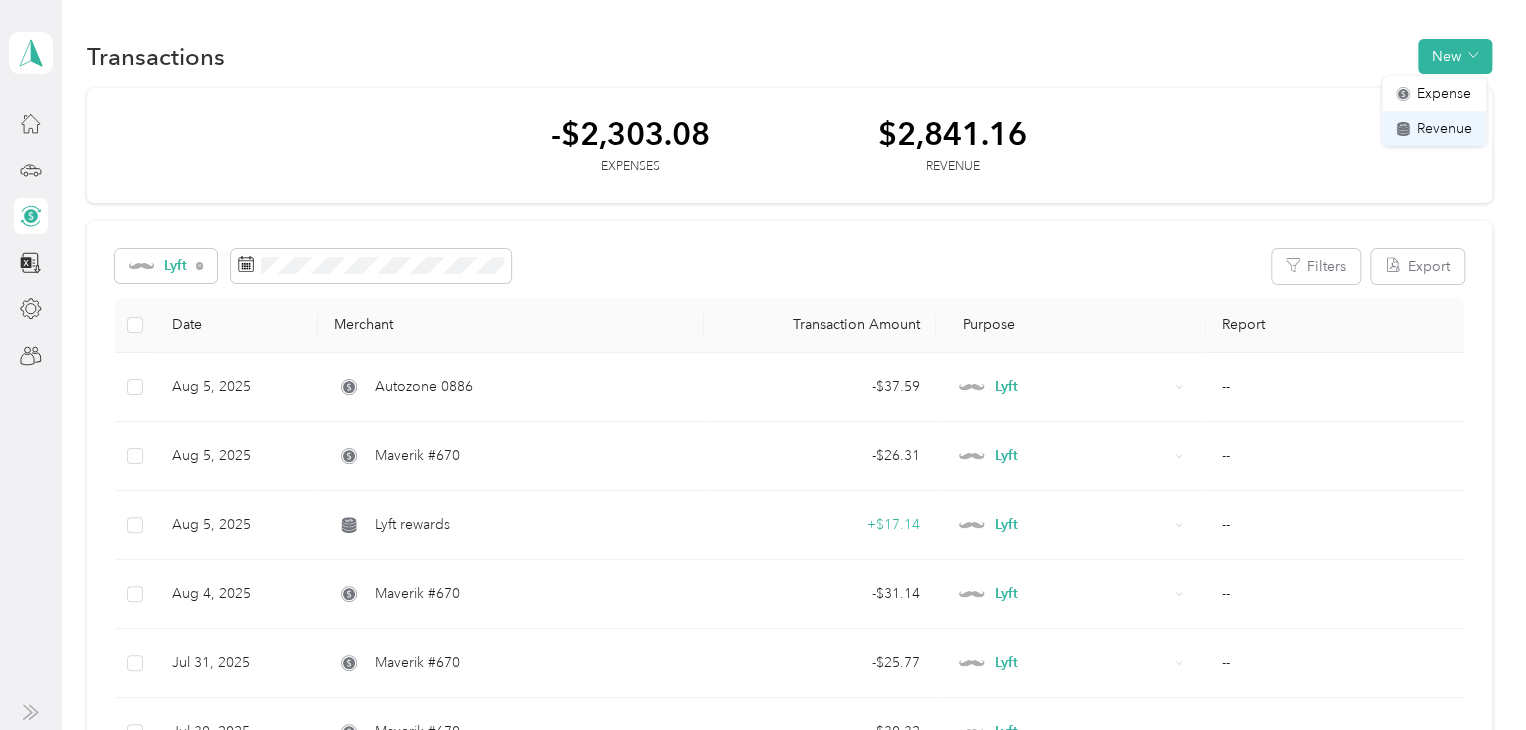 click on "Revenue" at bounding box center [1444, 128] 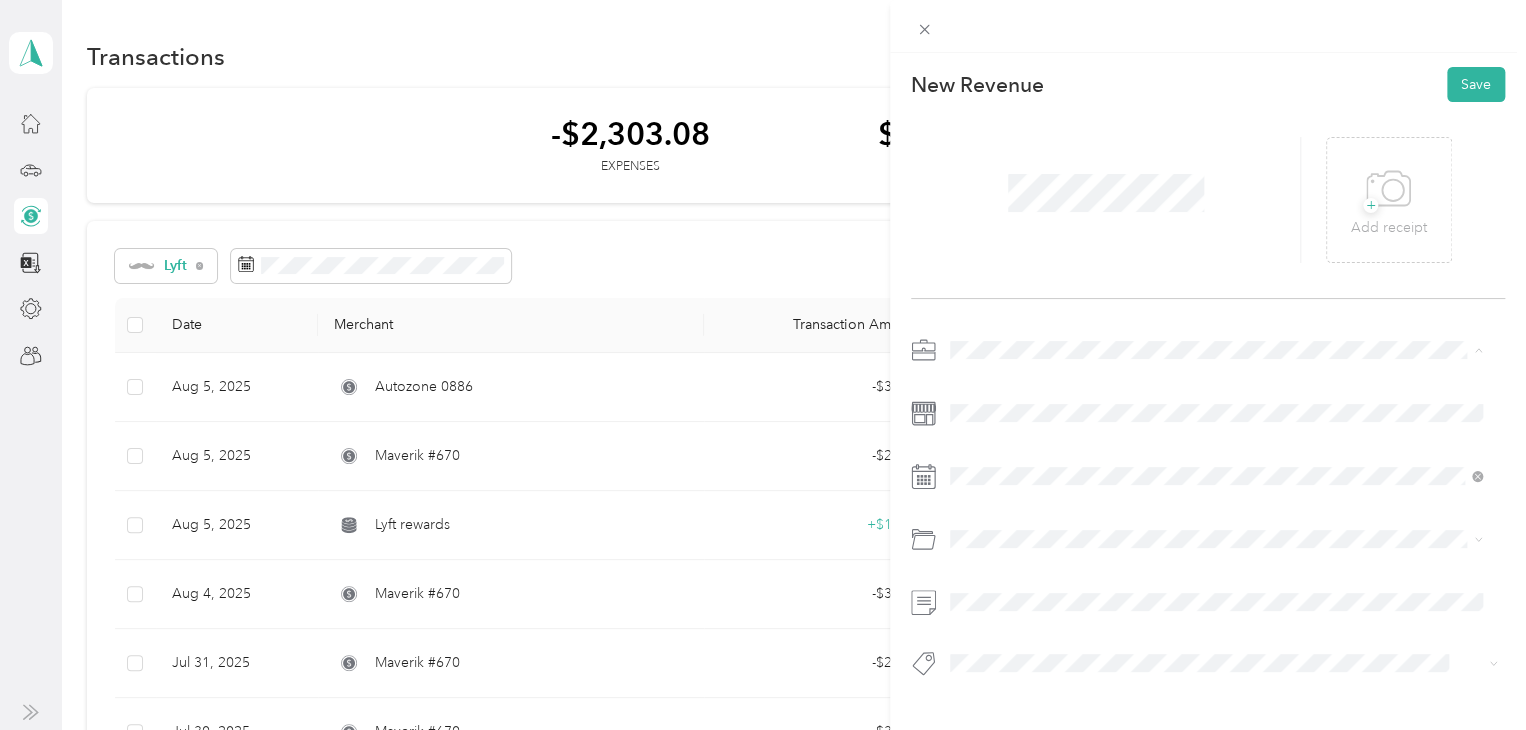 click on "Lyft" at bounding box center (1216, 454) 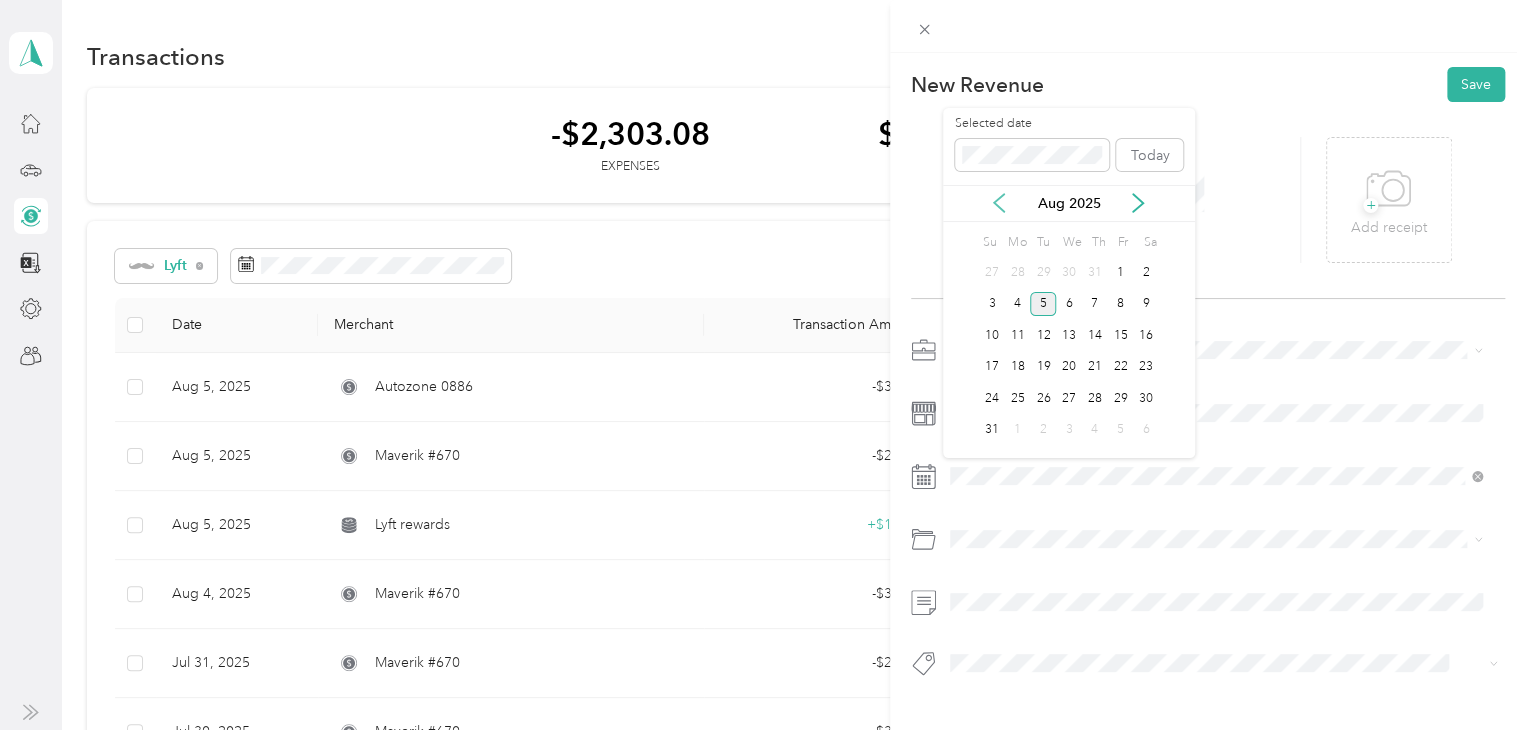 click 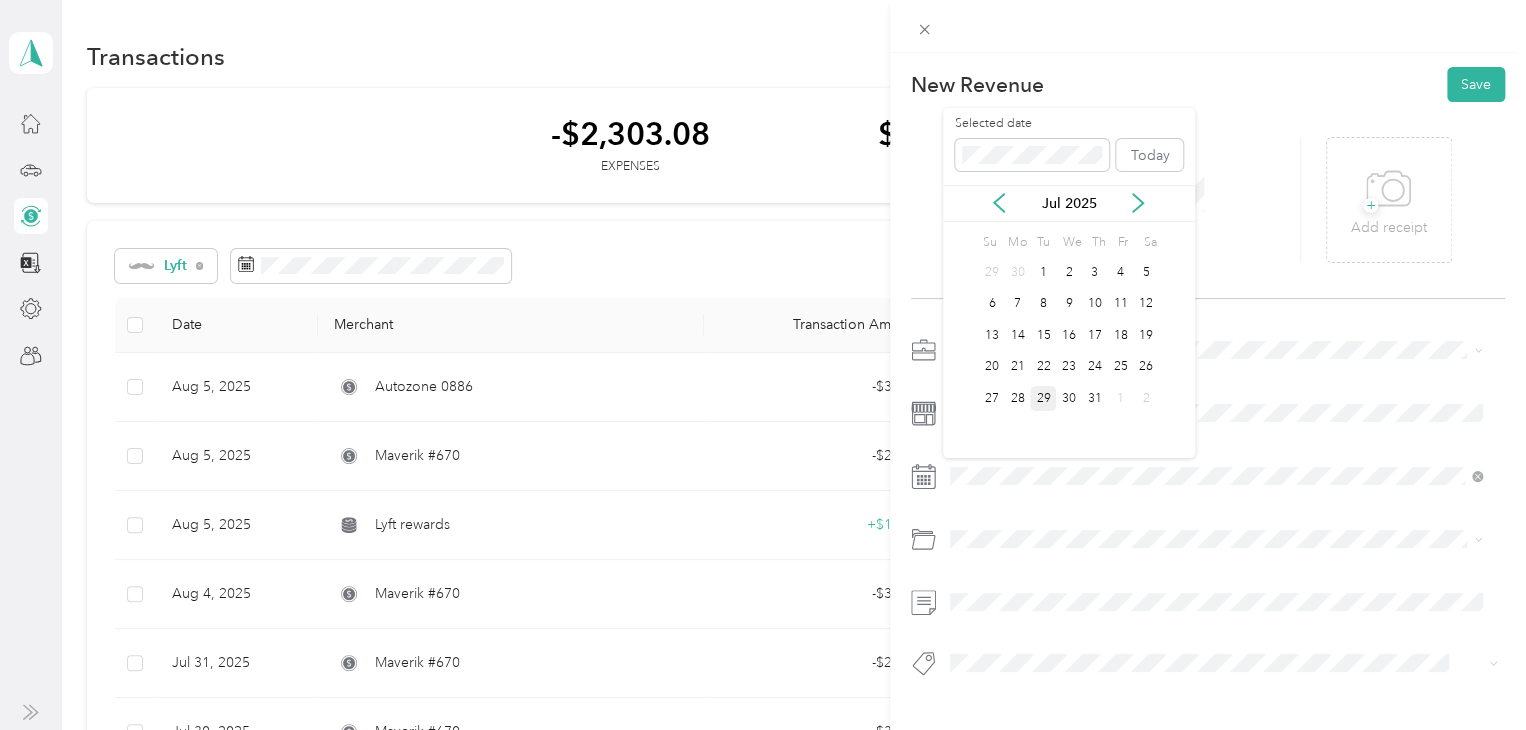 click on "29" at bounding box center (1043, 398) 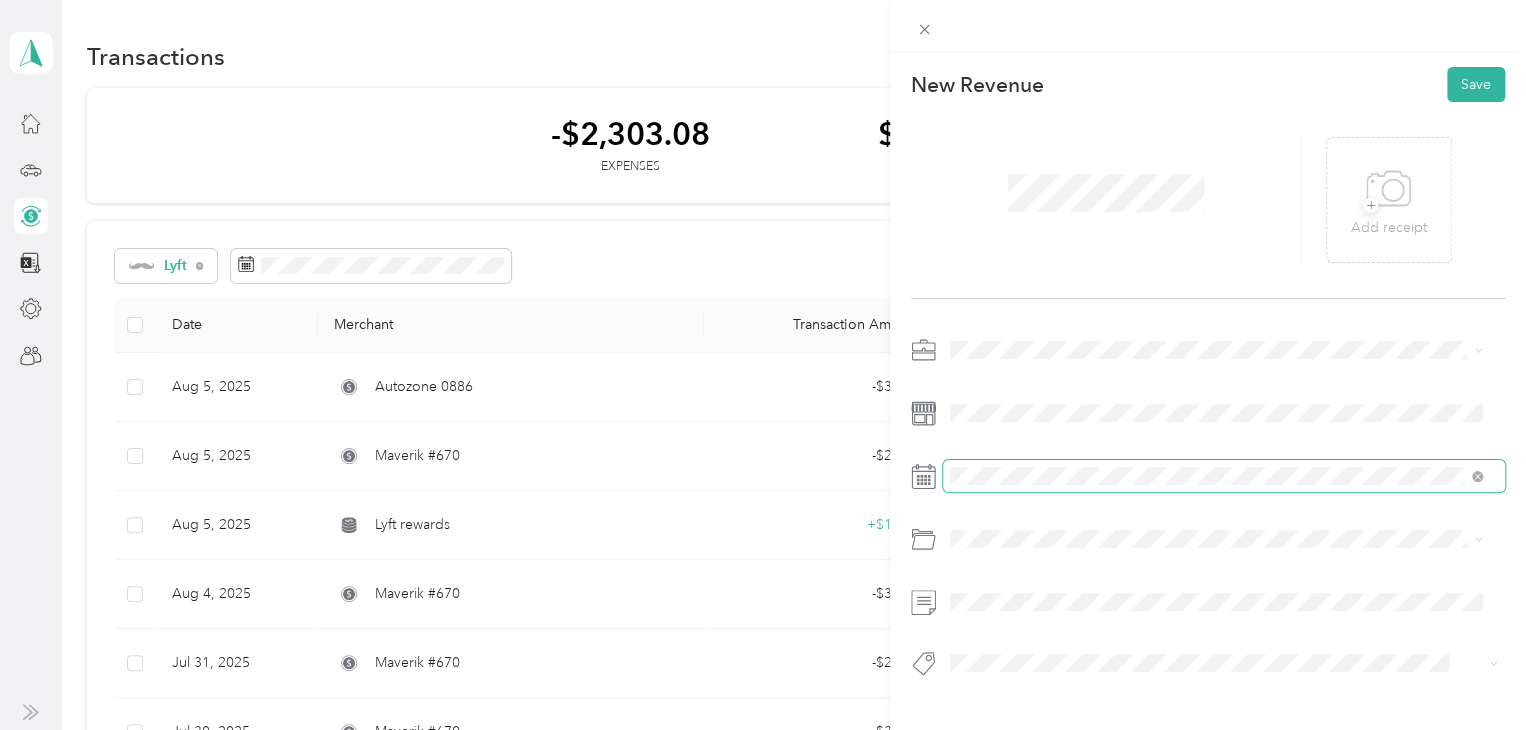 click at bounding box center (1224, 476) 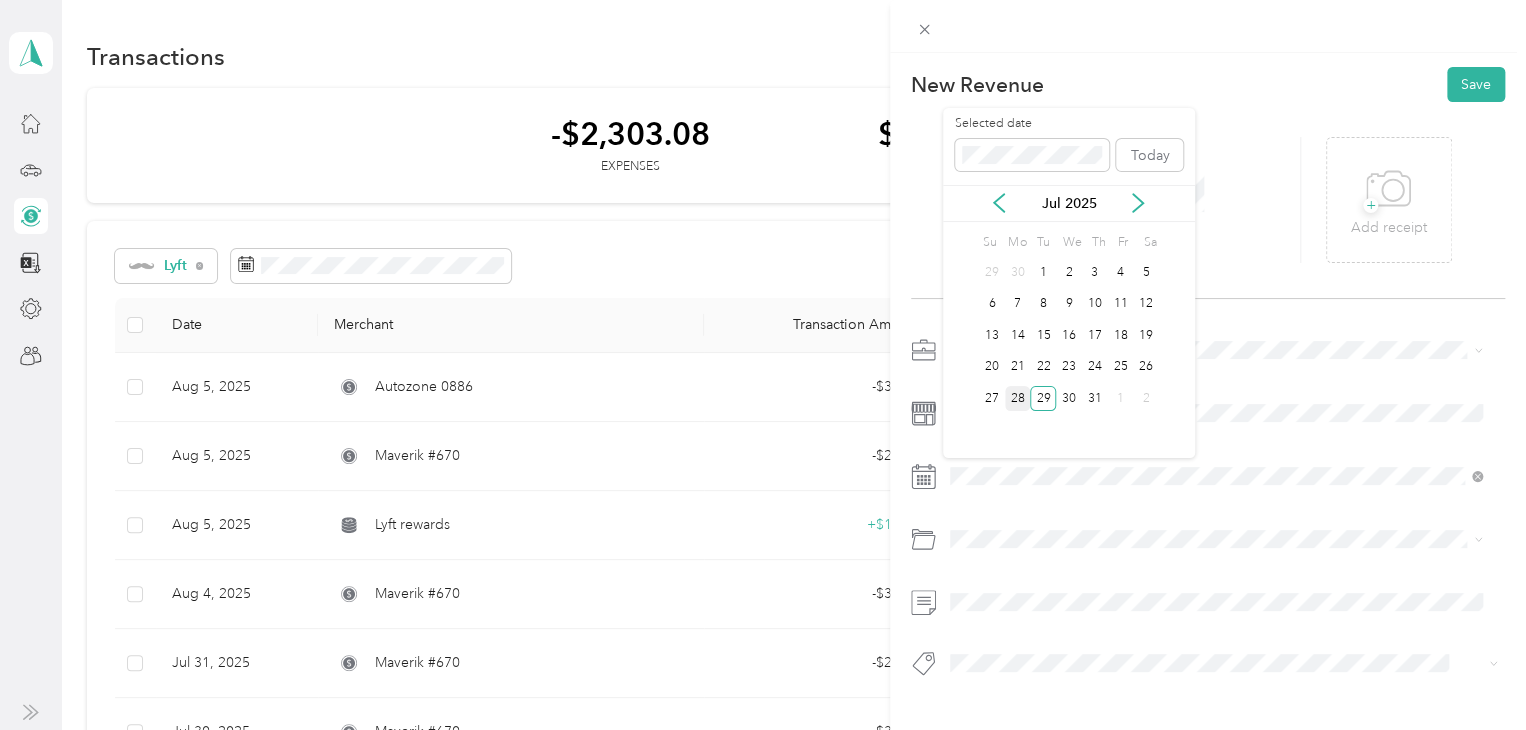 click on "28" at bounding box center (1018, 398) 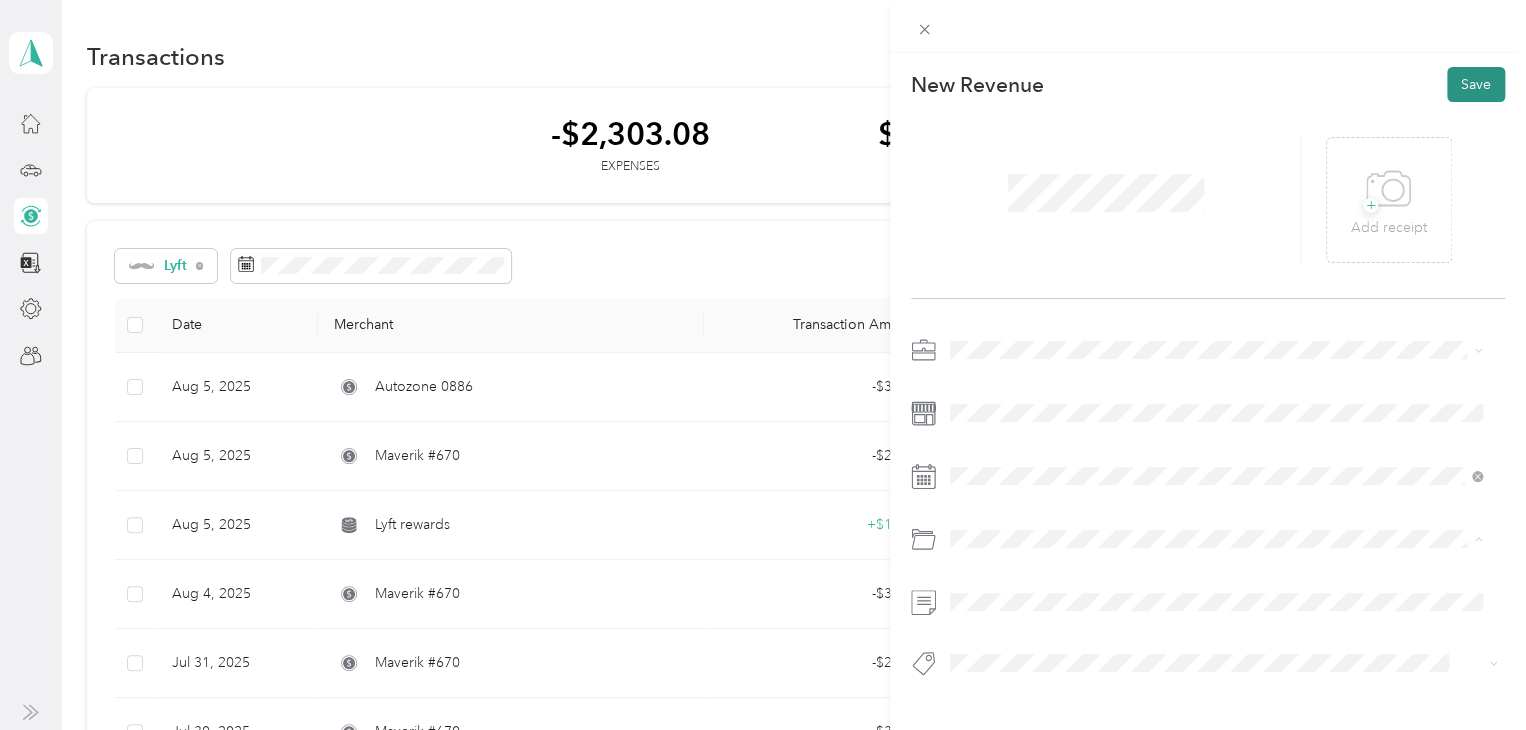 click on "Save" at bounding box center (1476, 84) 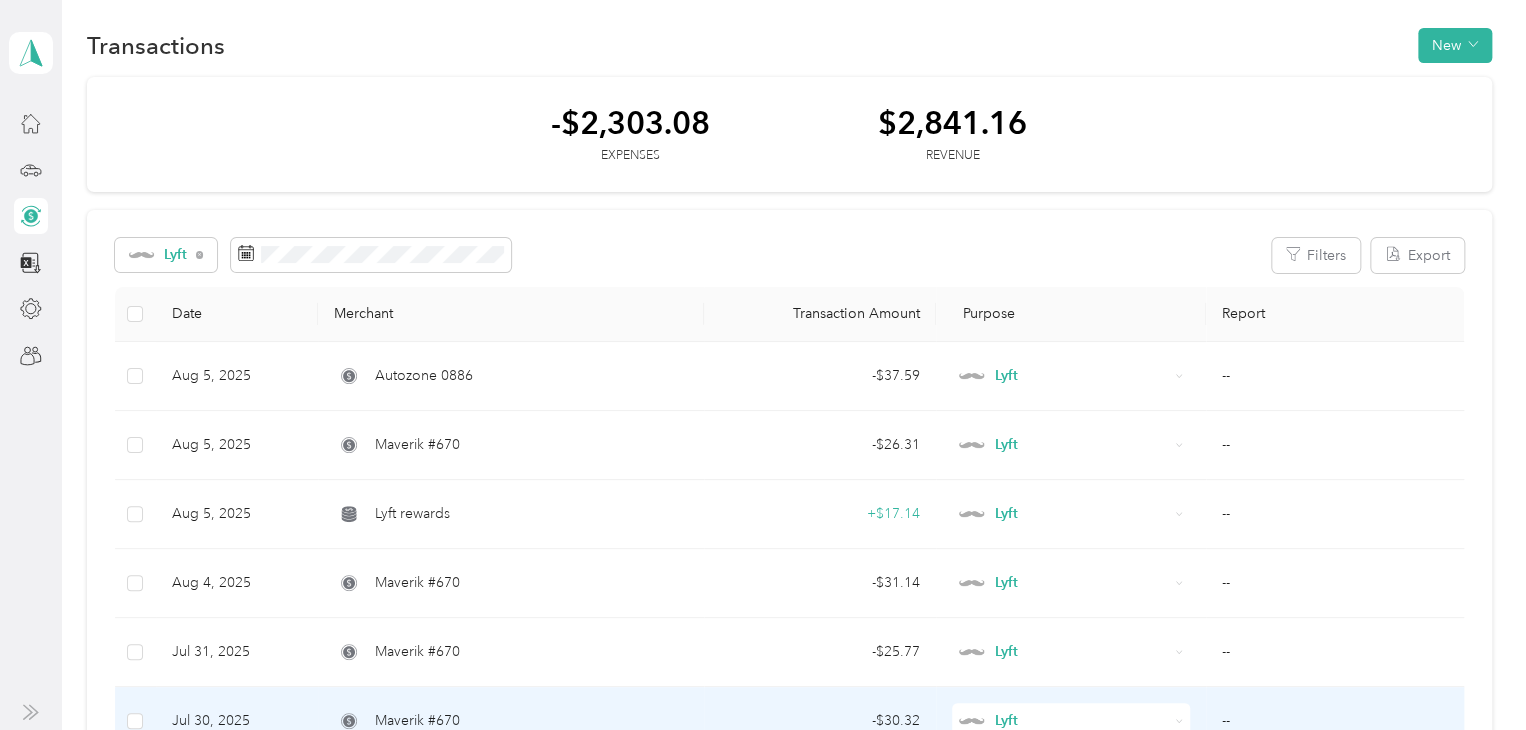 scroll, scrollTop: 0, scrollLeft: 0, axis: both 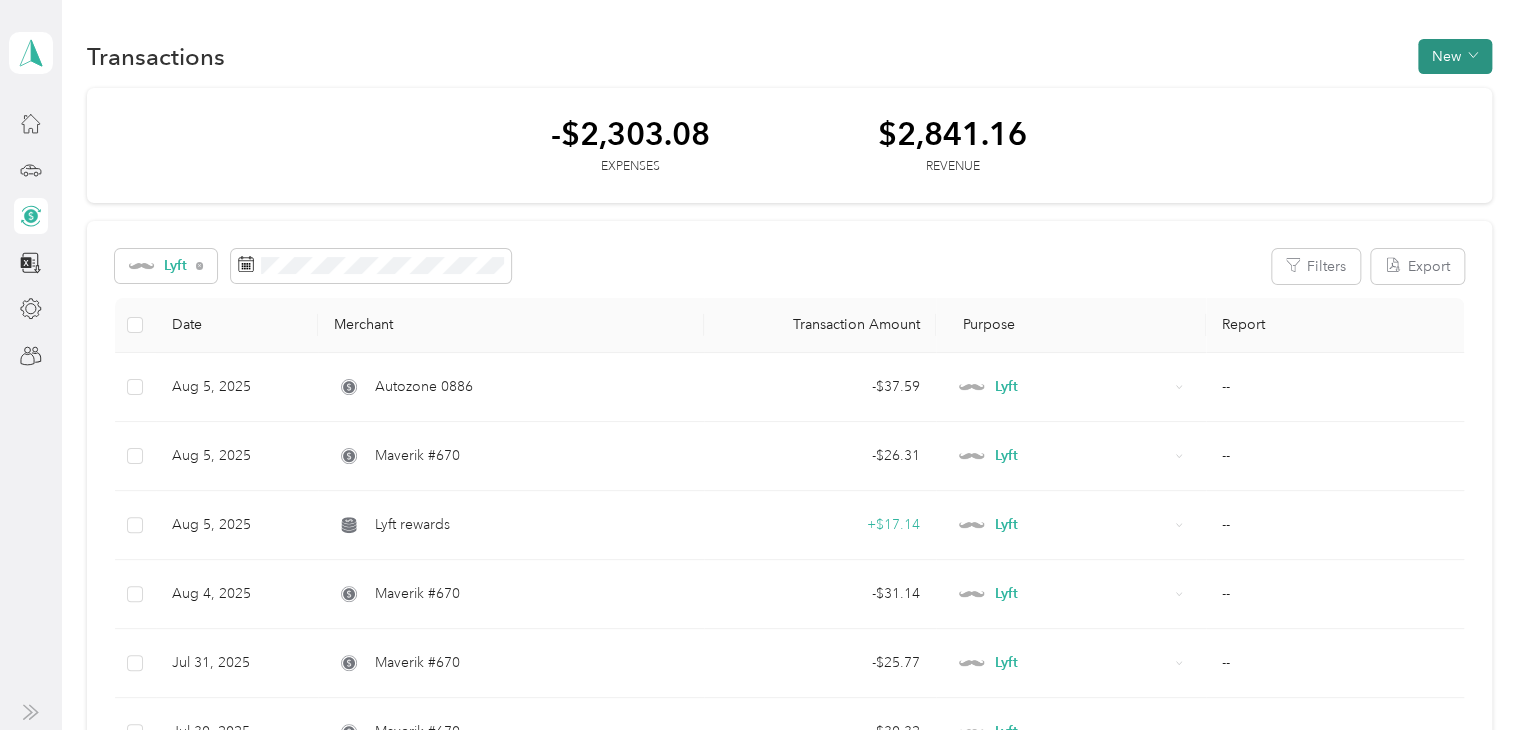 click 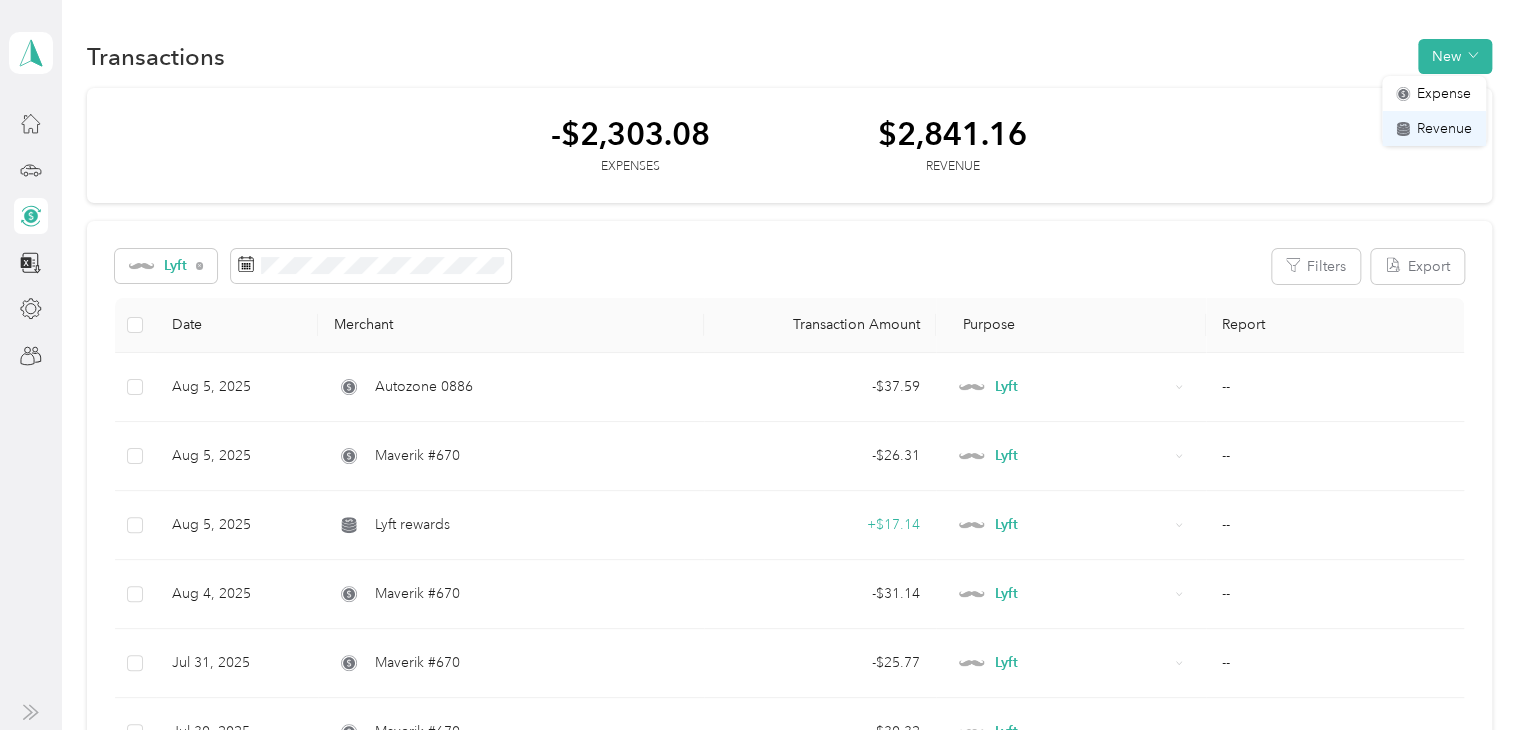 click on "Revenue" at bounding box center [1434, 128] 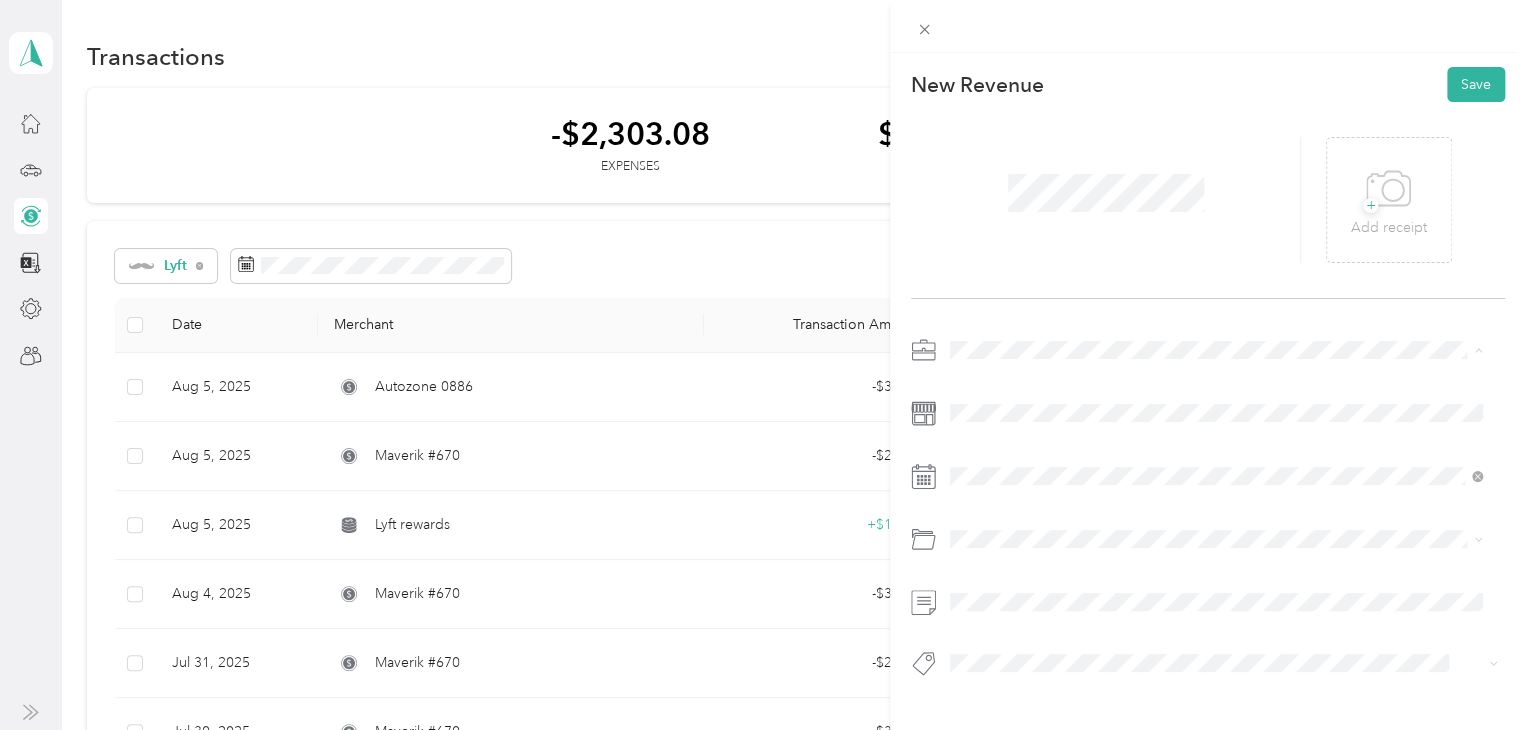 click on "Lyft" at bounding box center (1216, 454) 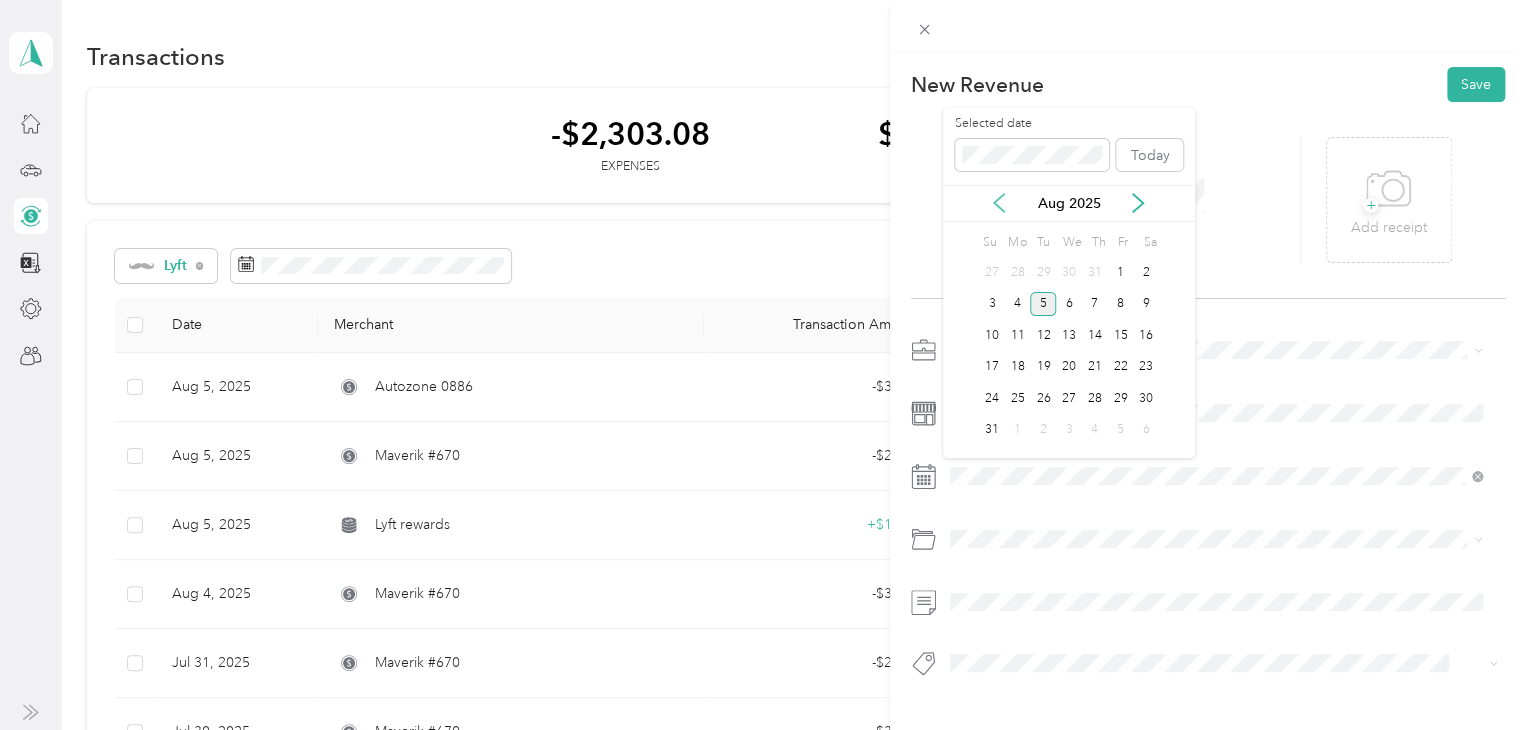 click 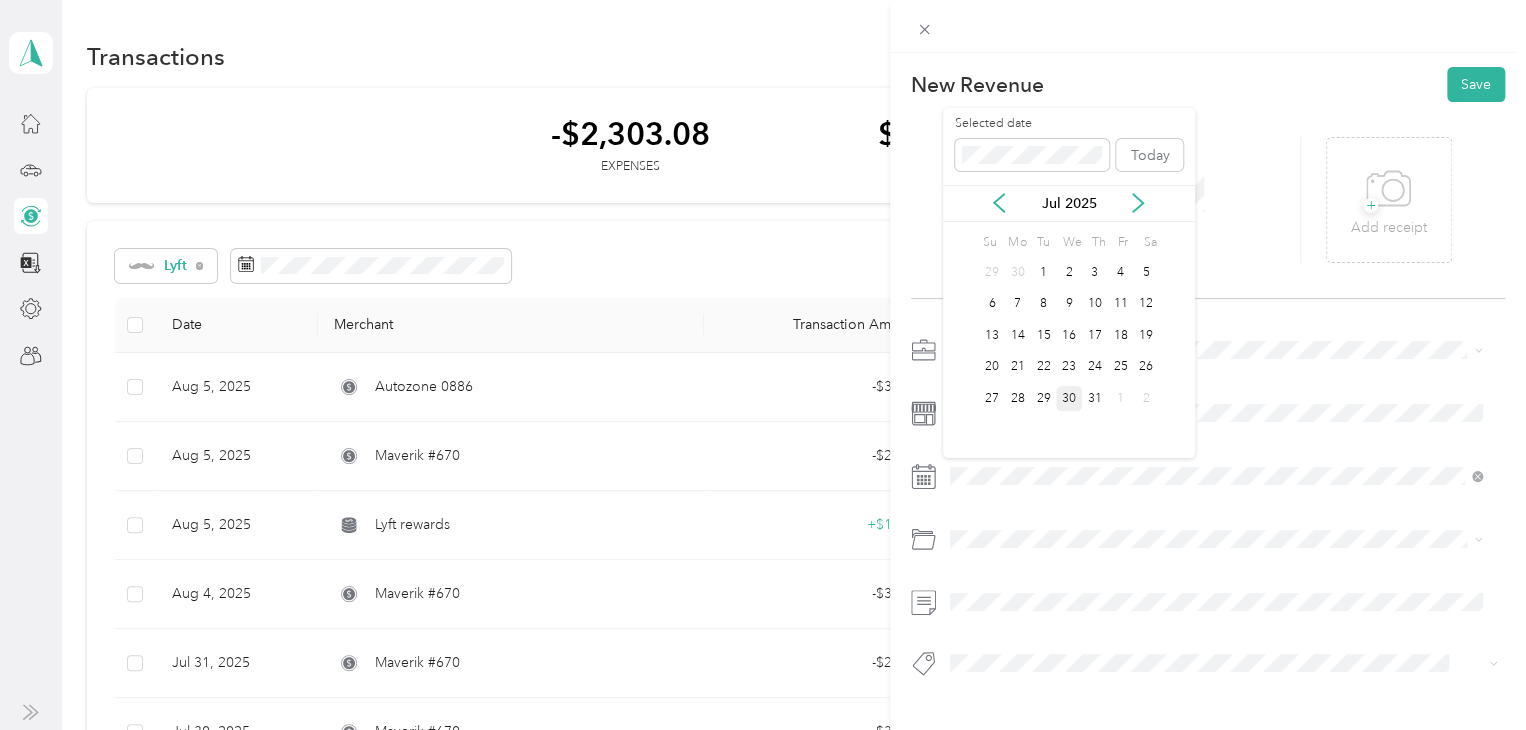 click on "30" at bounding box center (1069, 398) 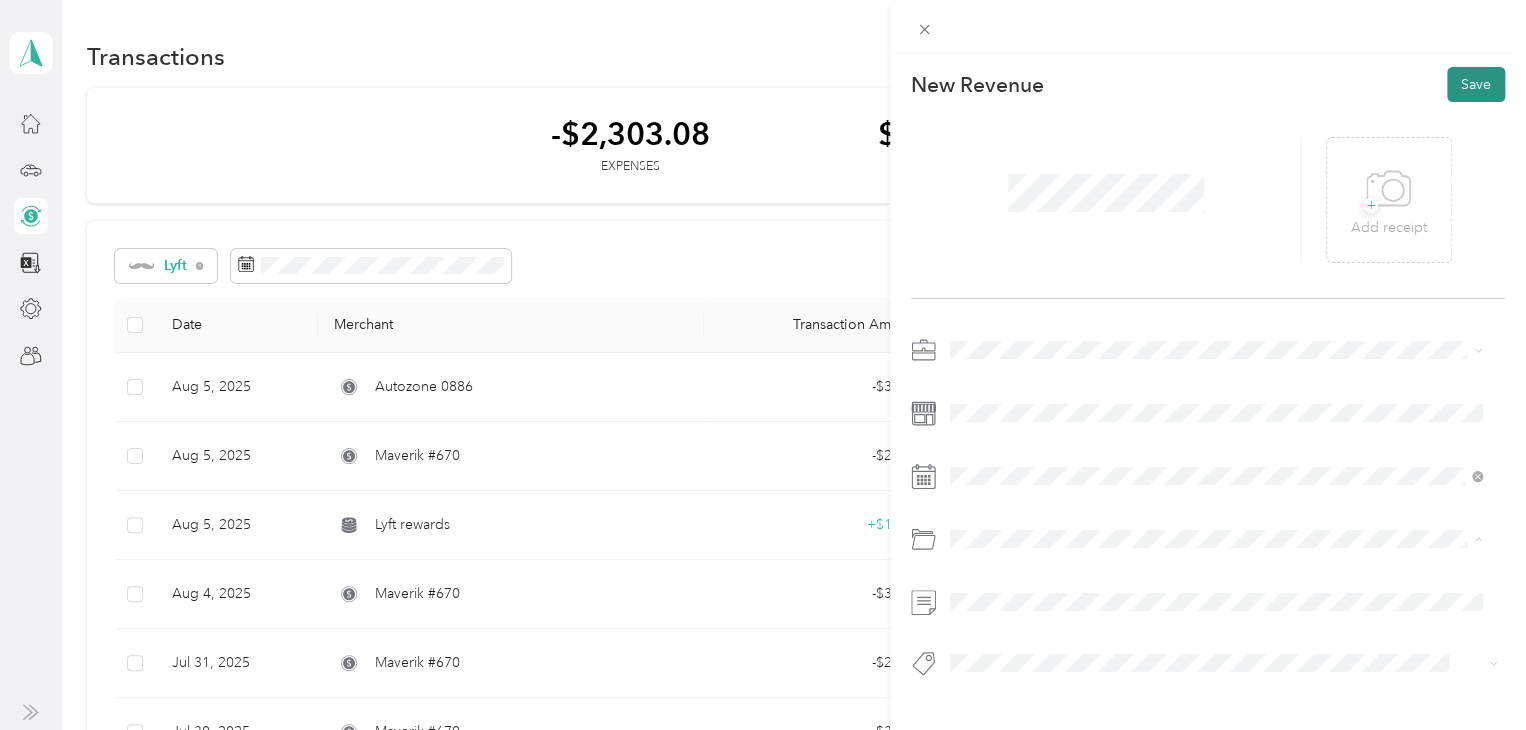 click on "Save" at bounding box center [1476, 84] 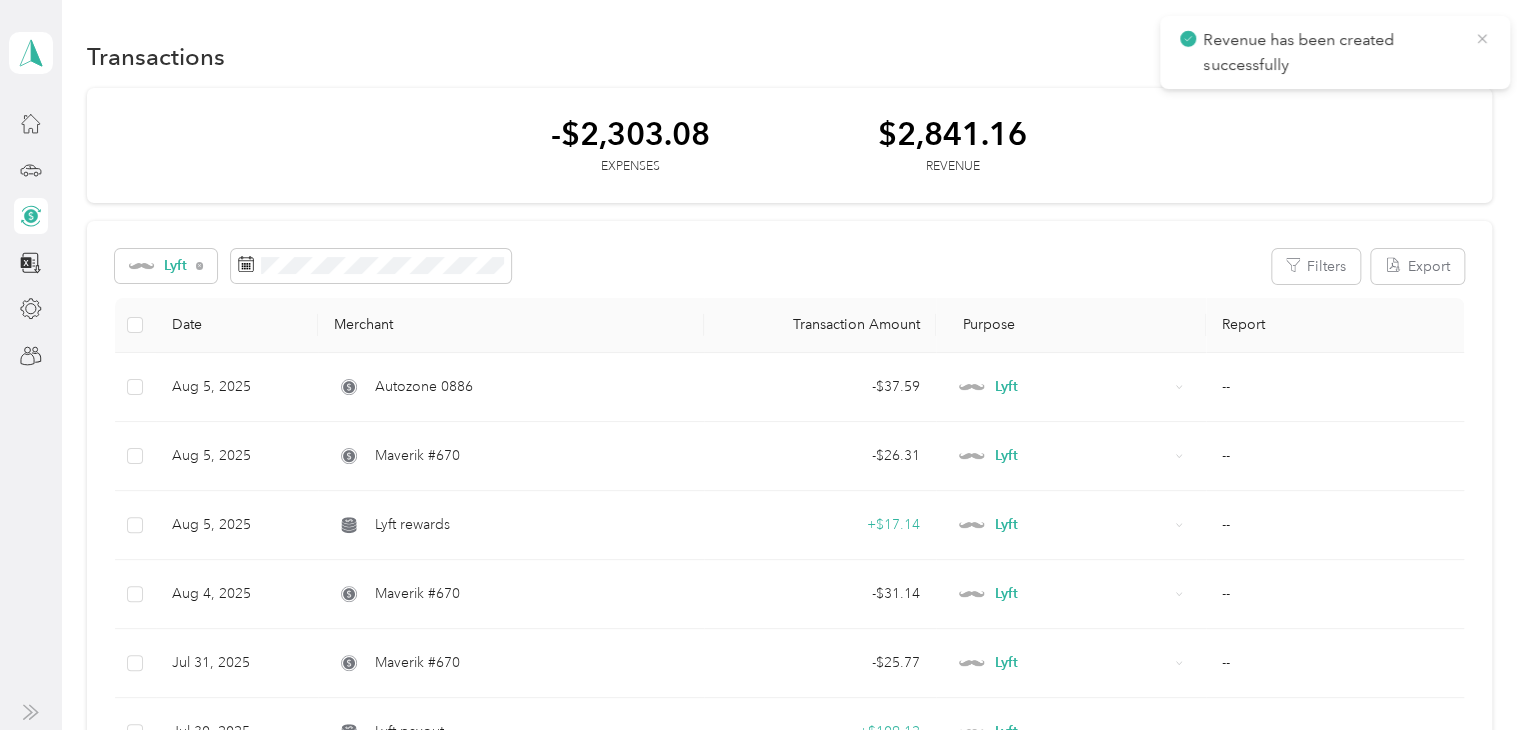 click 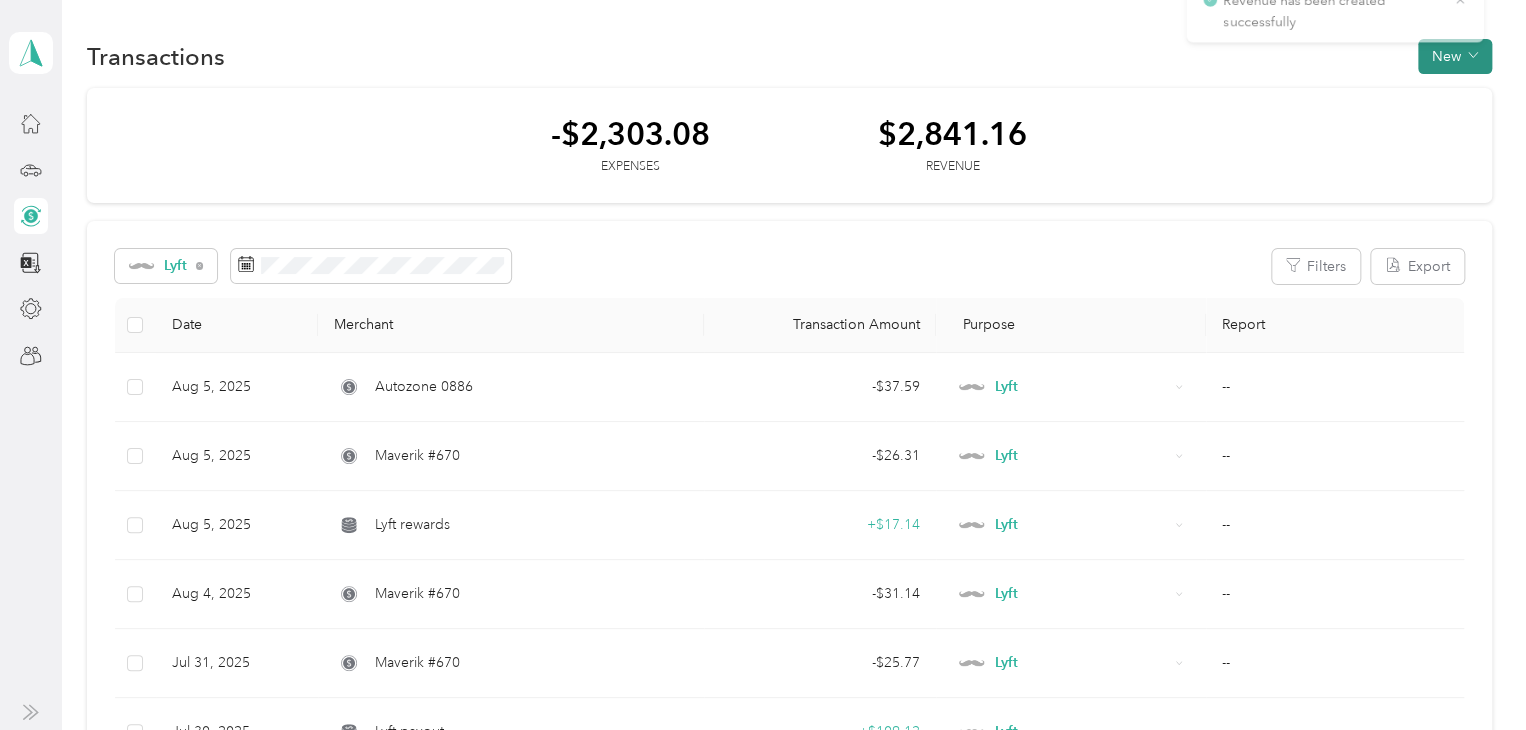 click on "New" at bounding box center (1455, 56) 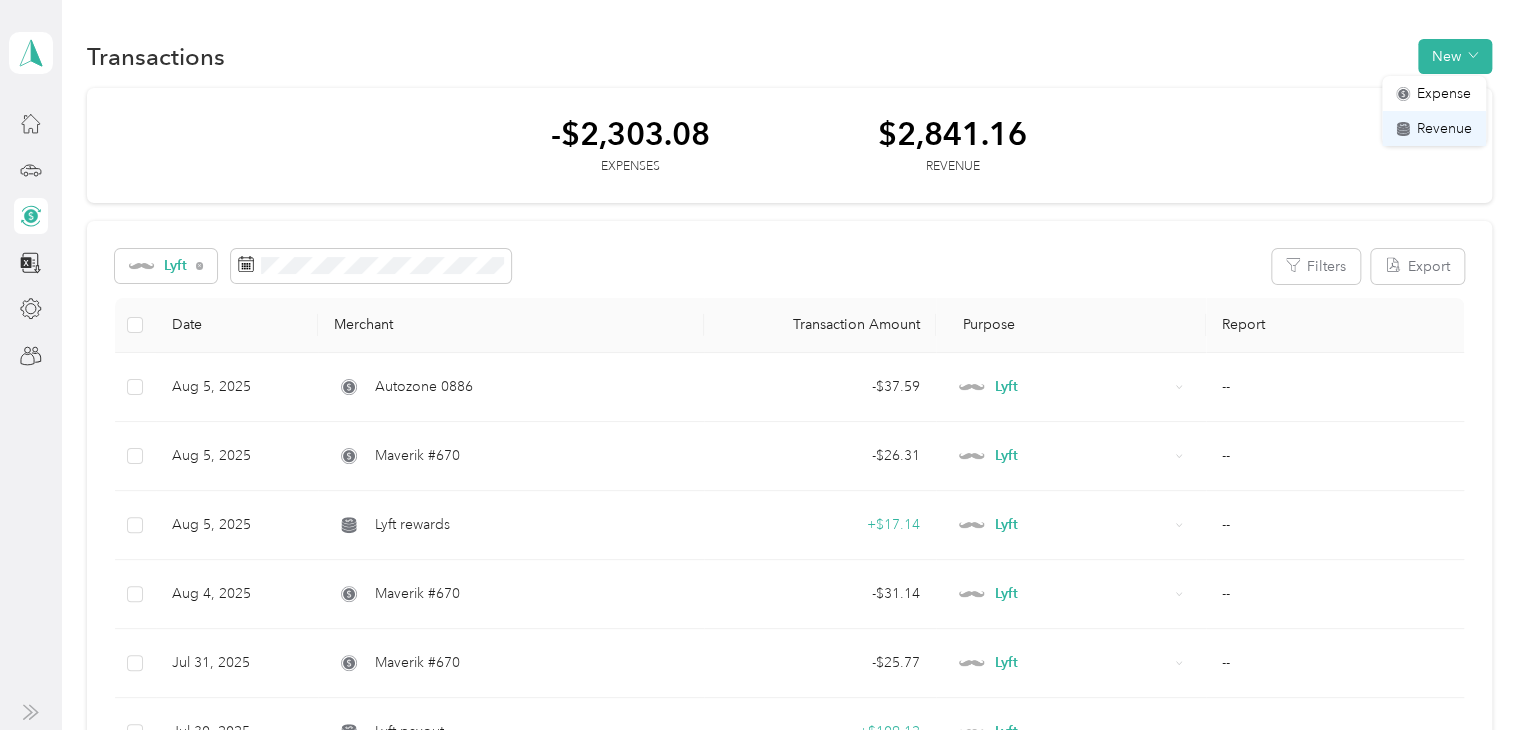 click on "Revenue" at bounding box center [1444, 128] 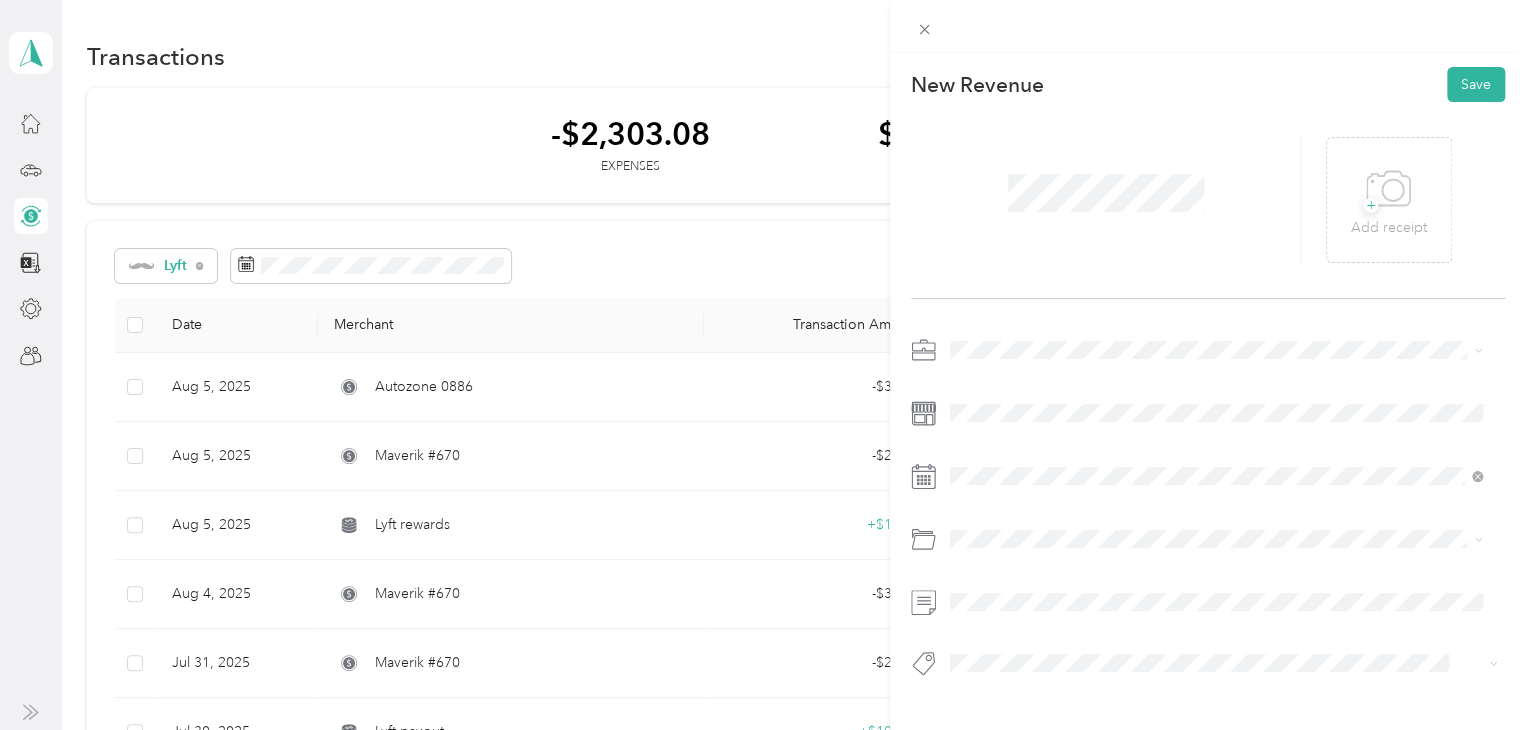 click at bounding box center (1224, 350) 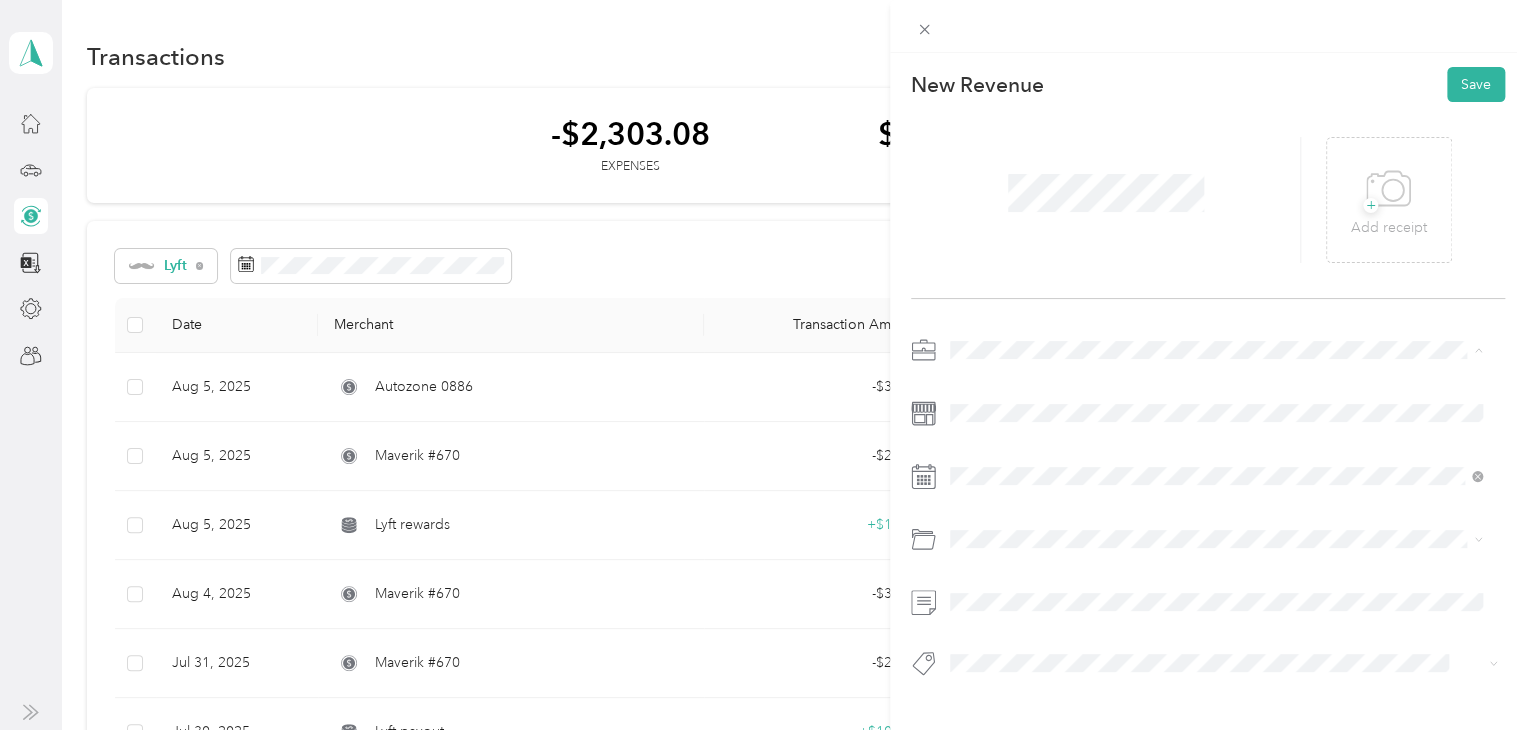 click on "Lyft" at bounding box center (1216, 454) 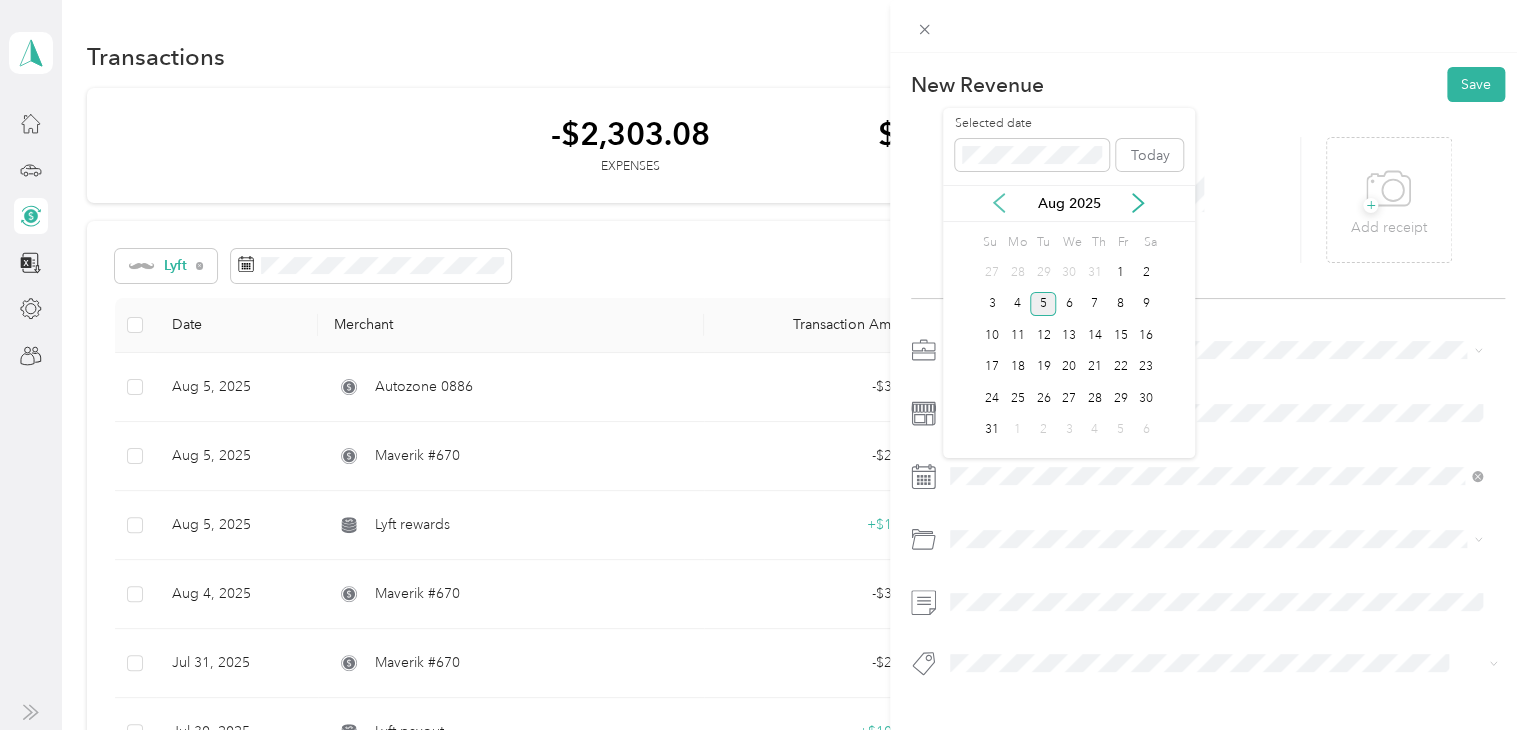 click 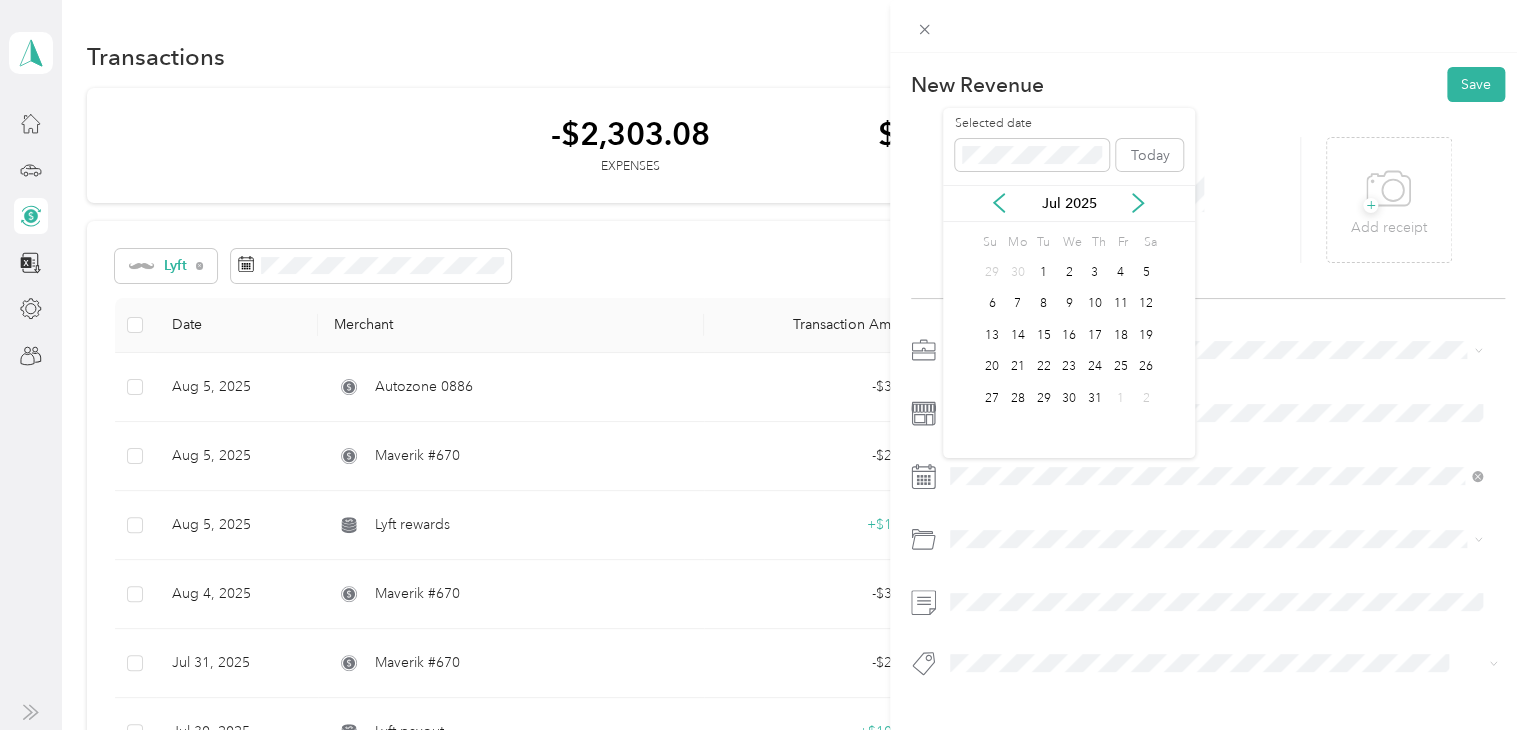 click on "1" at bounding box center (1121, 399) 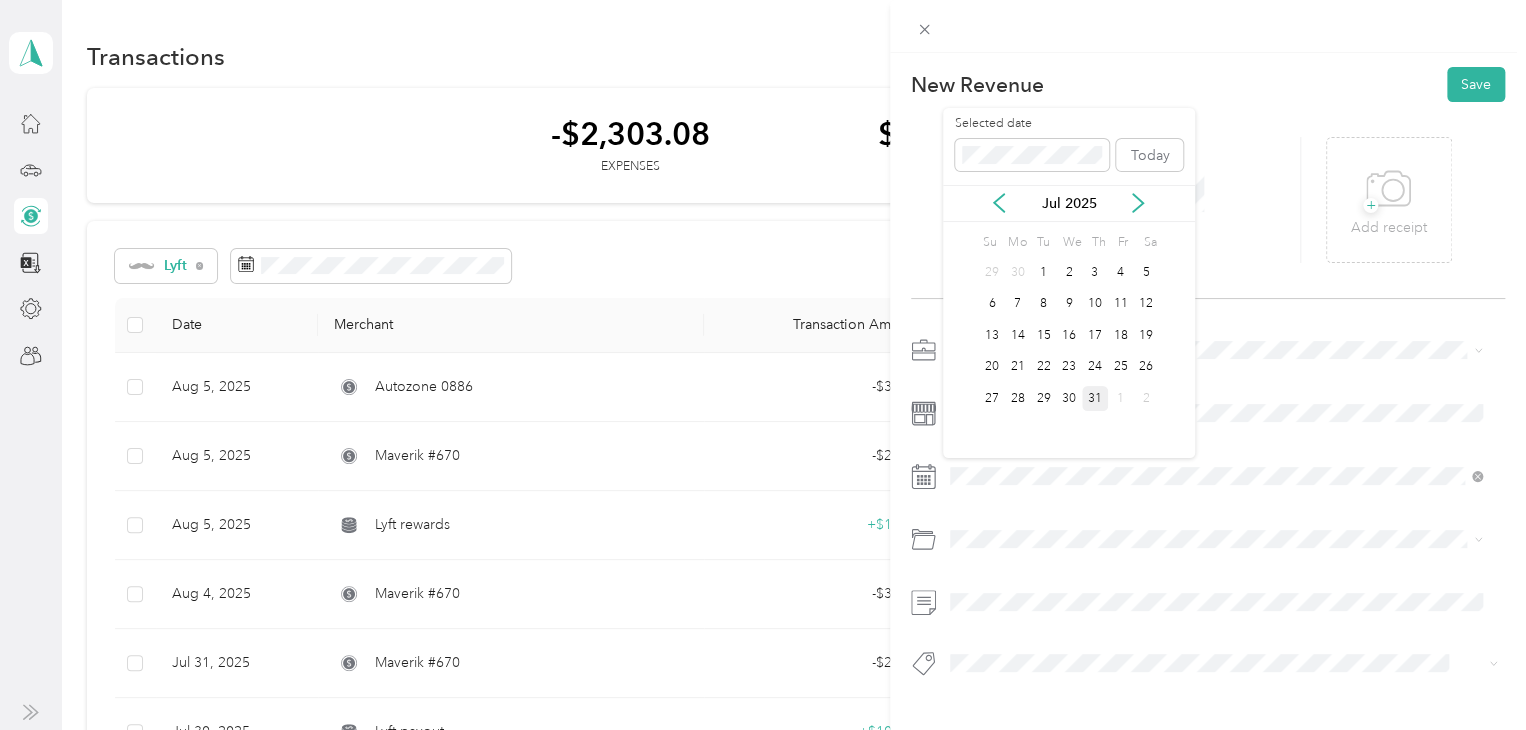 click on "31" at bounding box center (1095, 398) 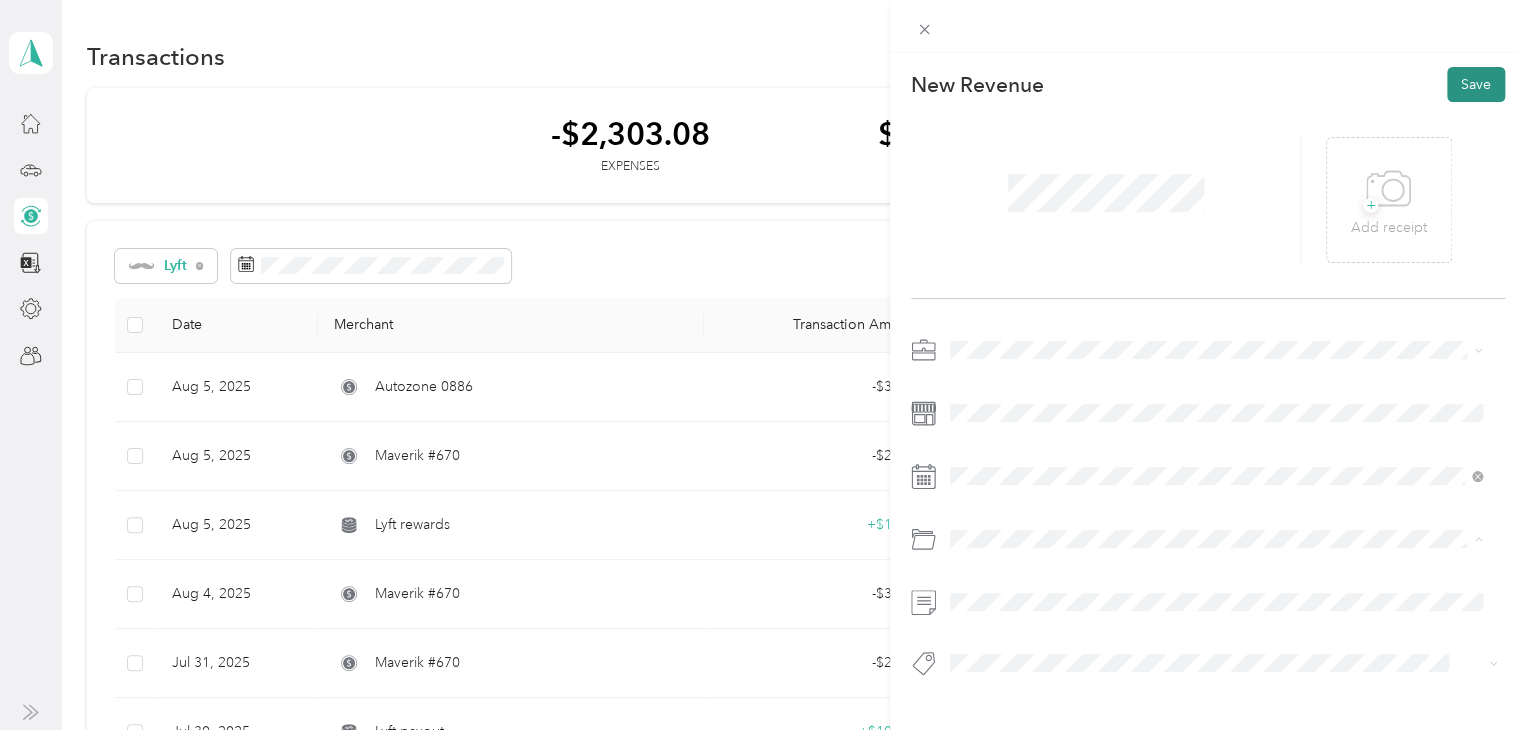 click on "Save" at bounding box center (1476, 84) 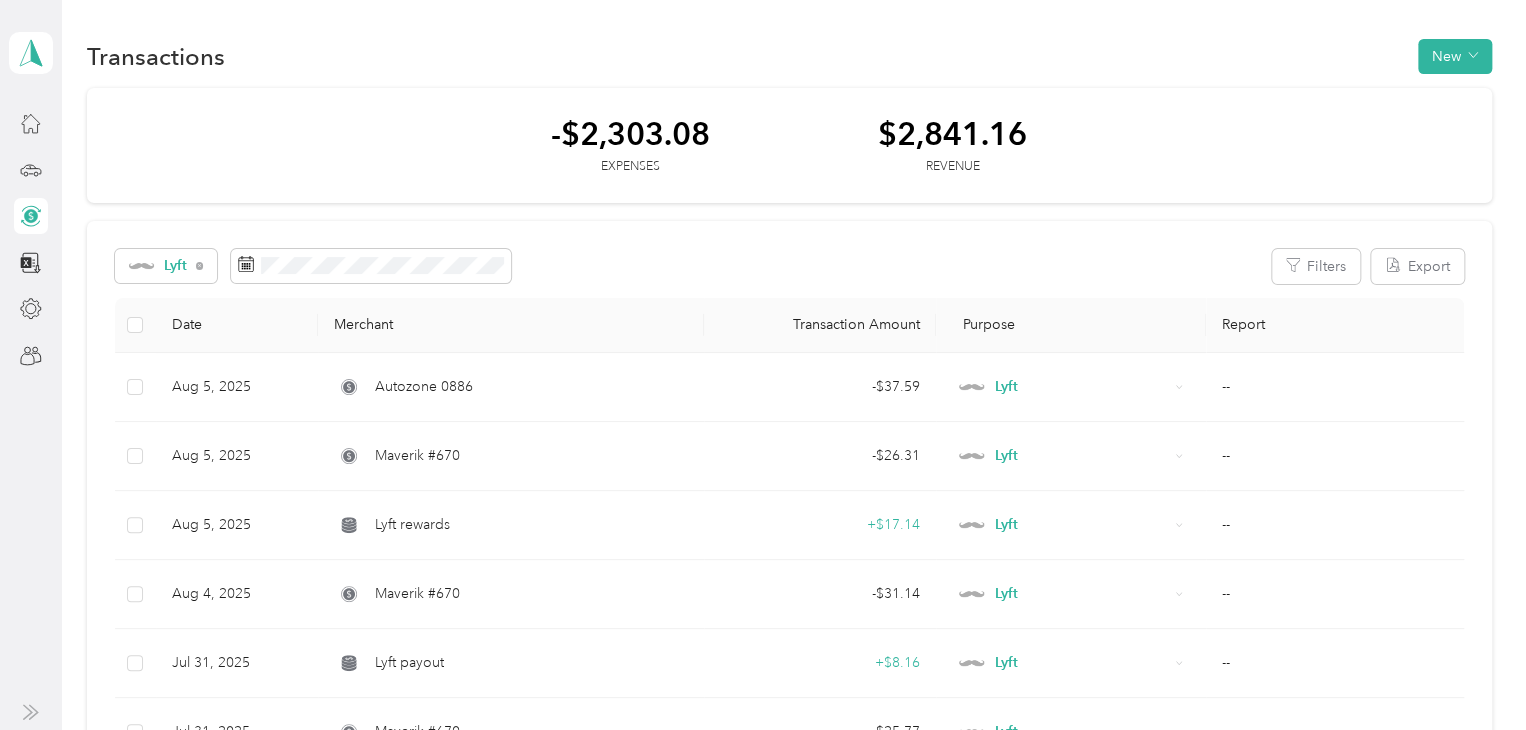click 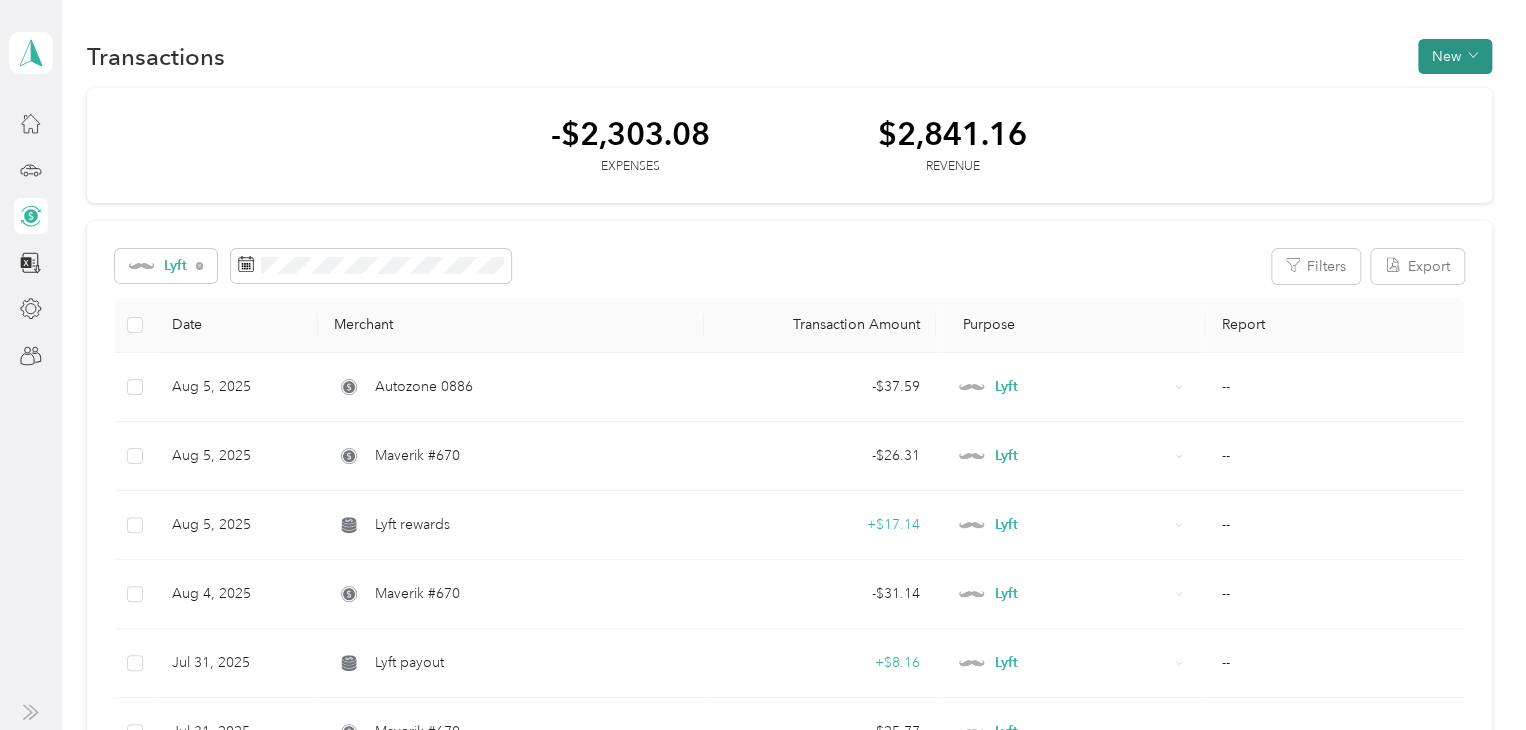 click on "New" at bounding box center (1455, 56) 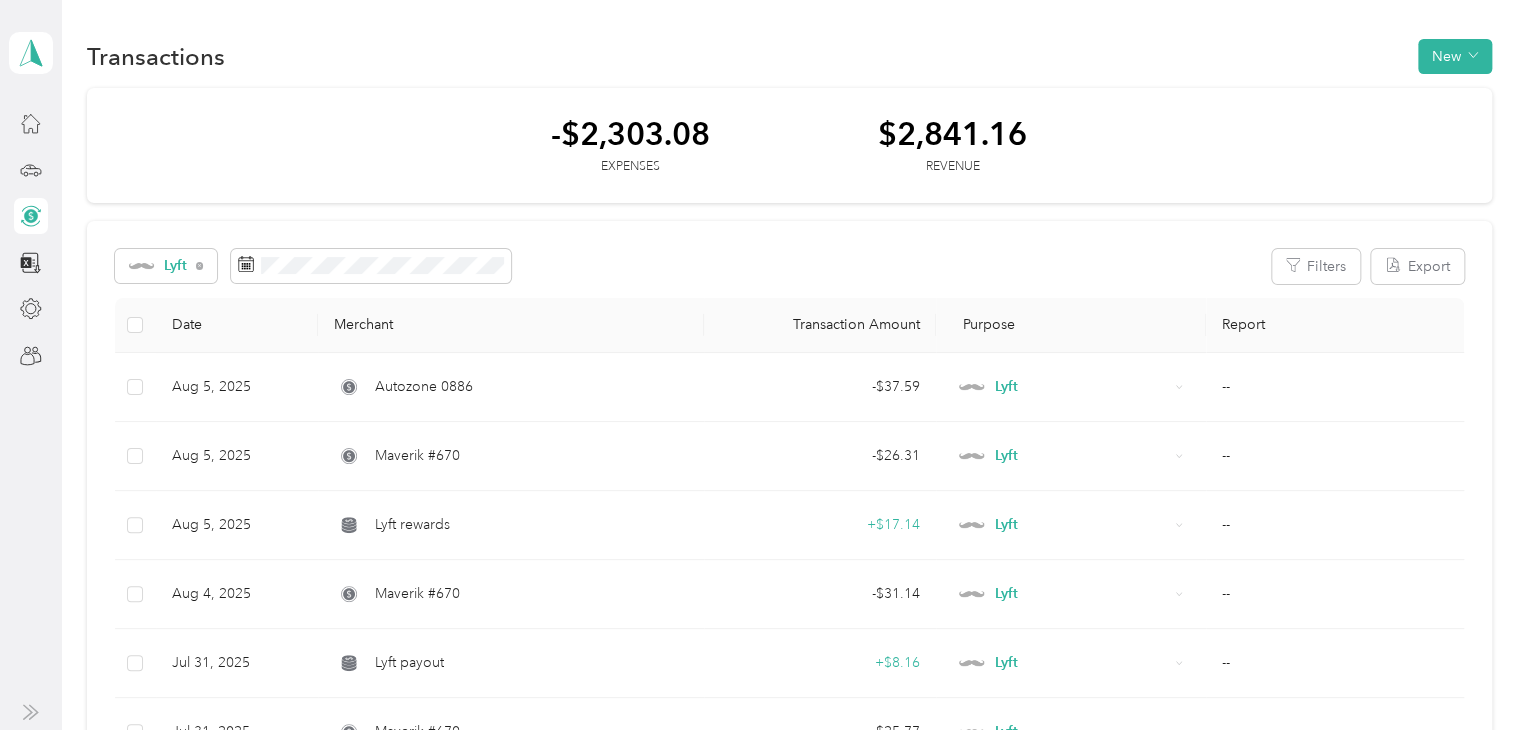 click on "Revenue" at bounding box center [1444, 128] 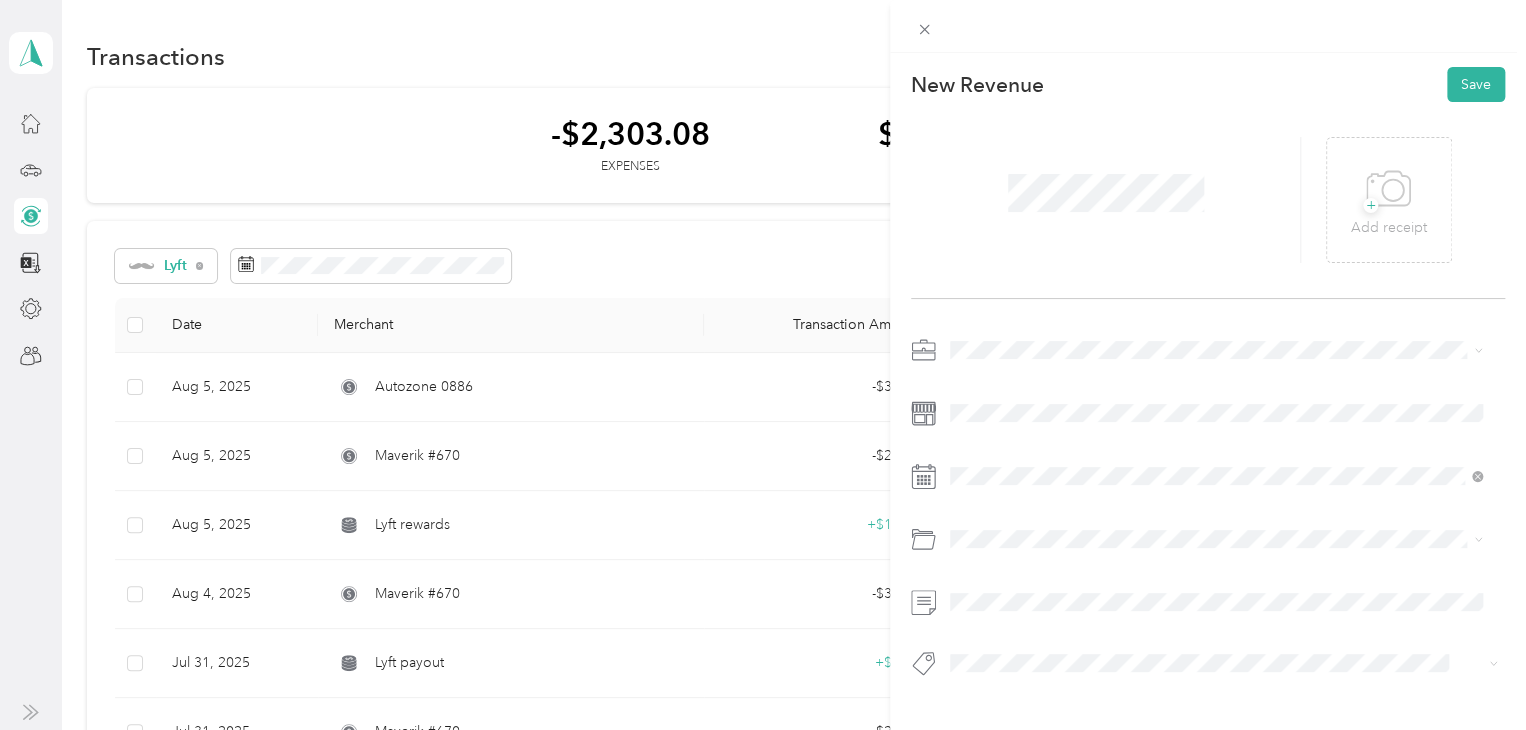 click at bounding box center [1224, 350] 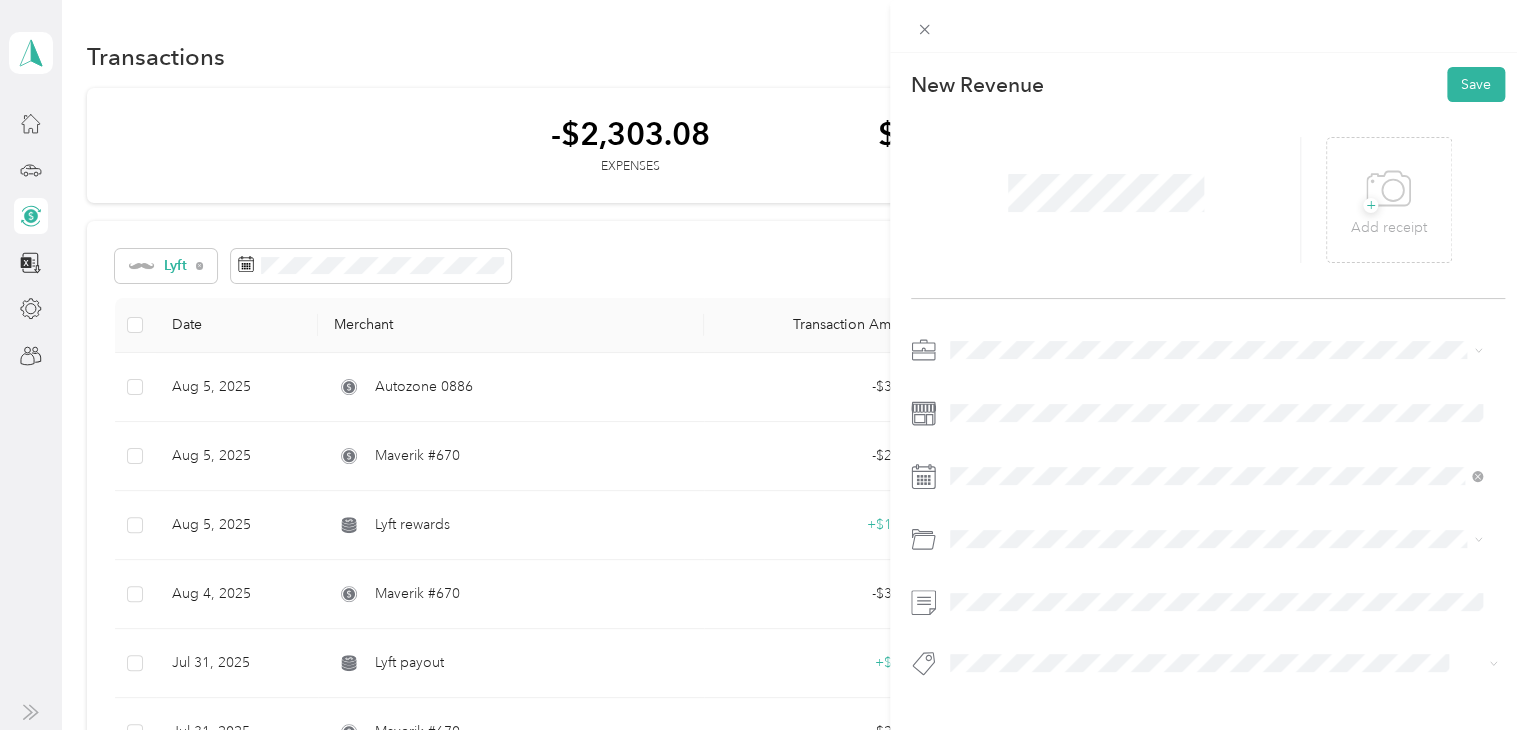 click on "Lyft" at bounding box center [1216, 454] 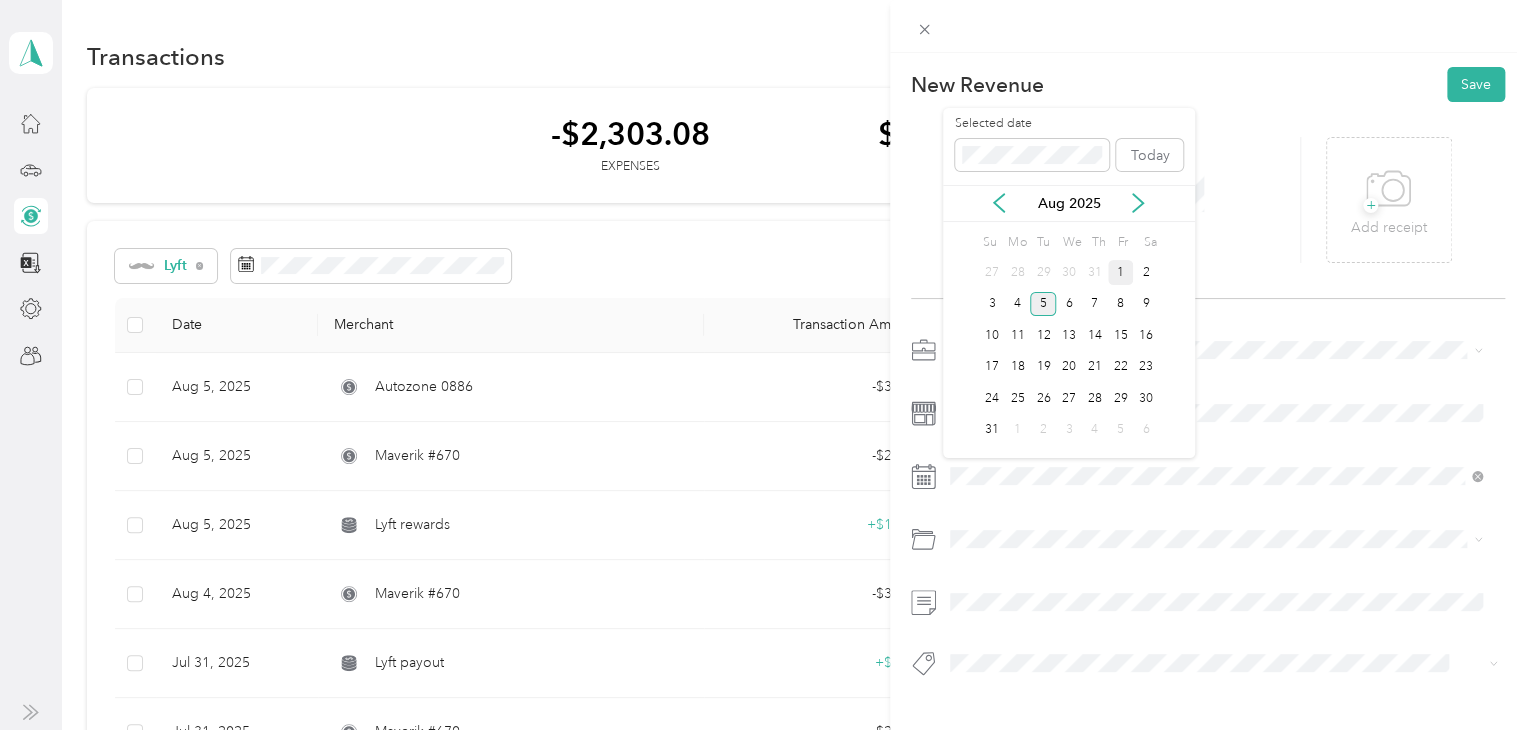 click on "1" at bounding box center [1121, 272] 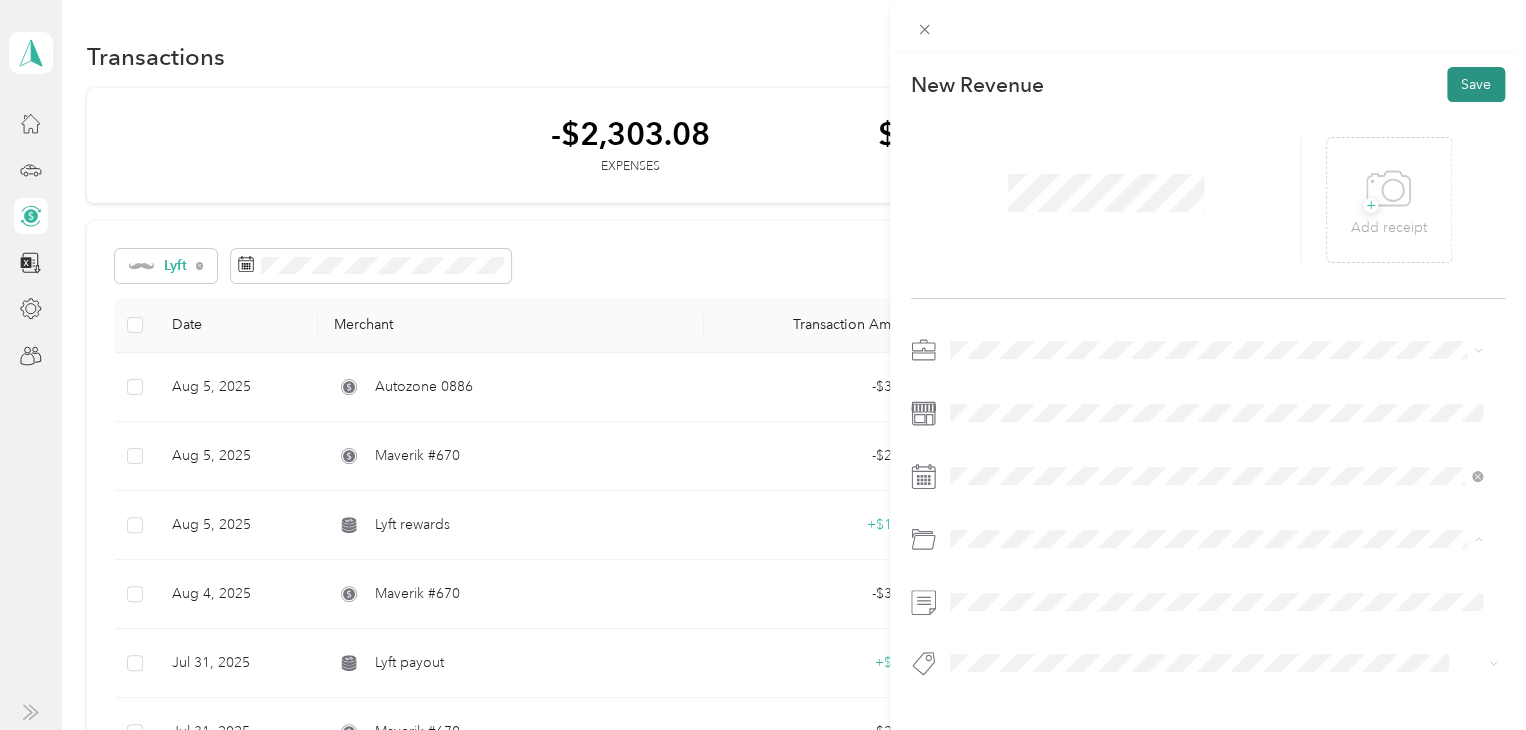 click on "Save" at bounding box center [1476, 84] 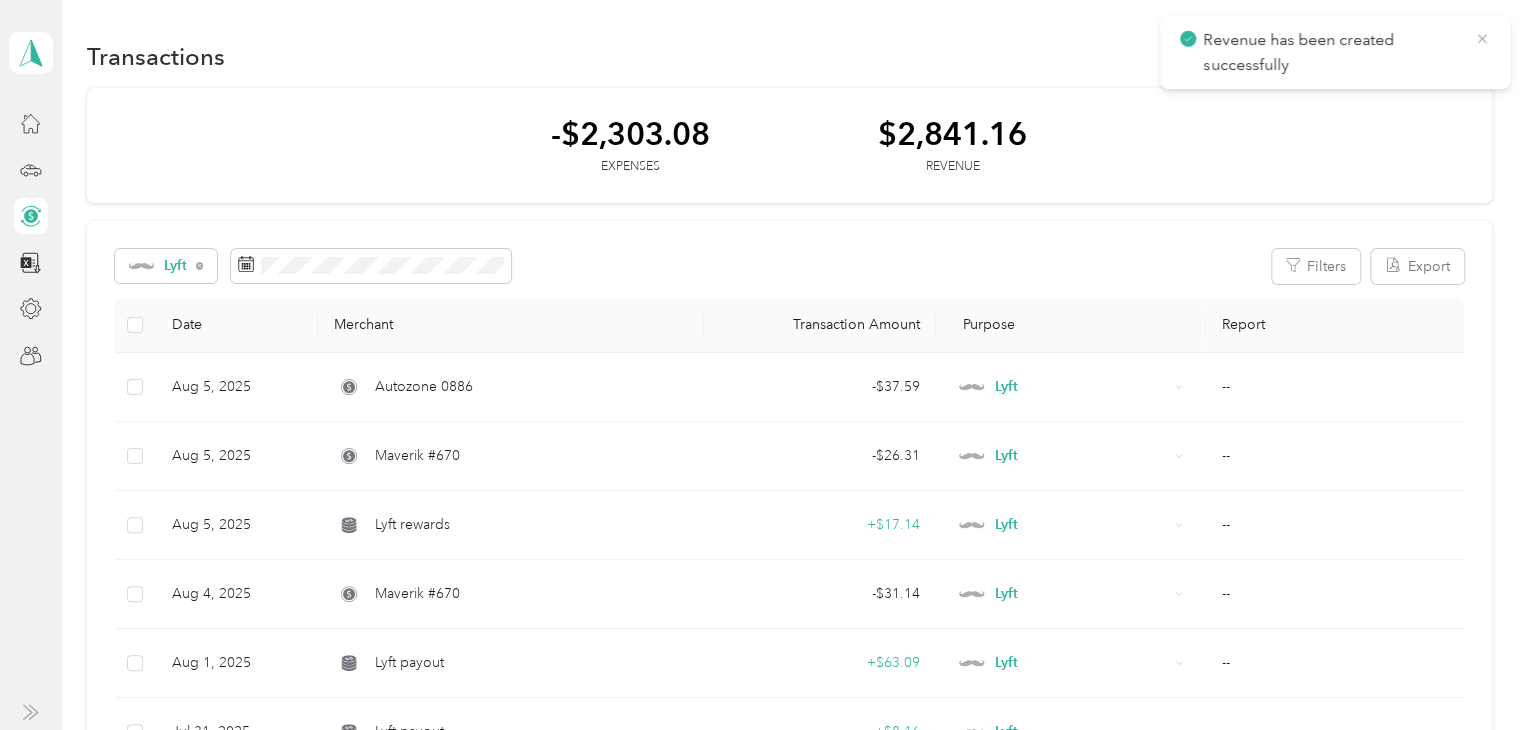 click 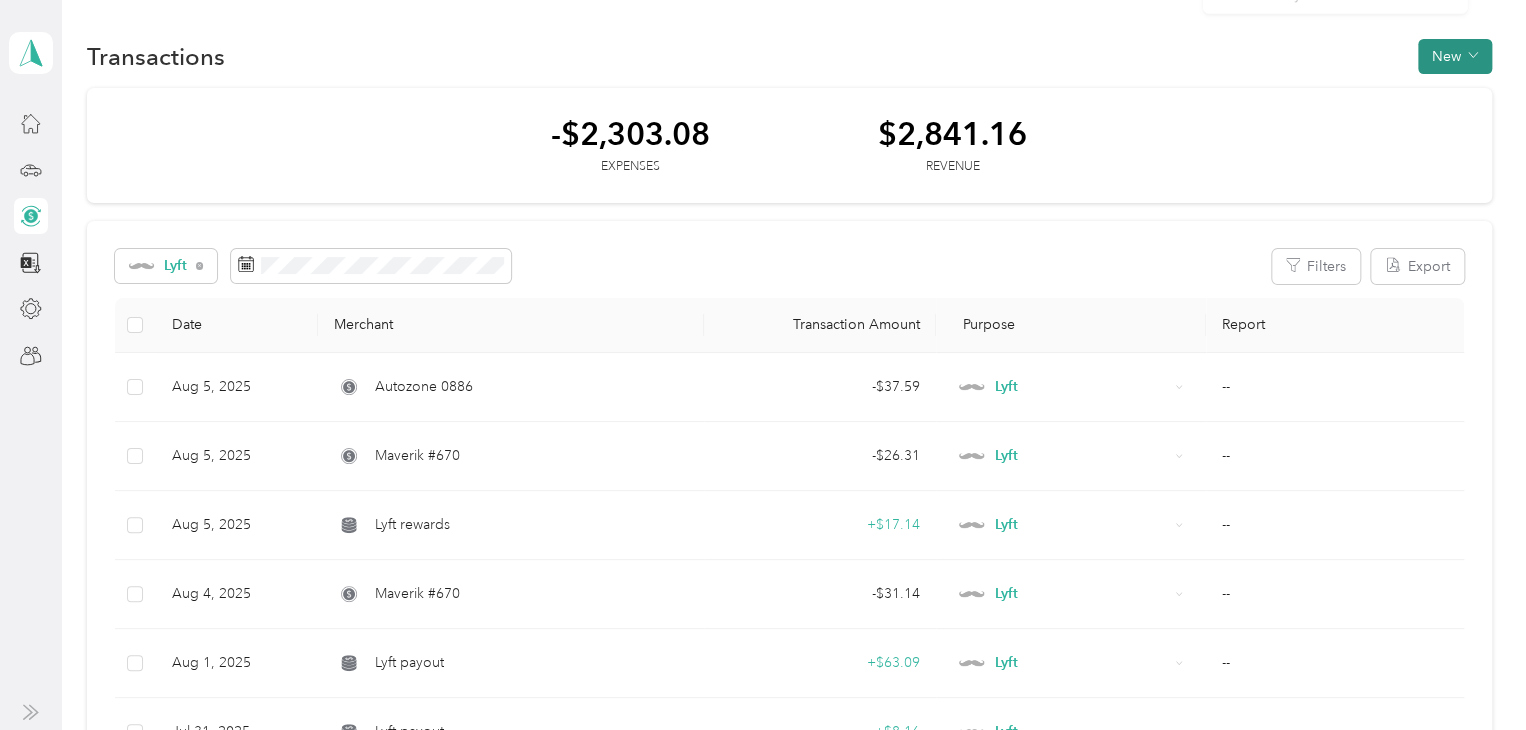 click 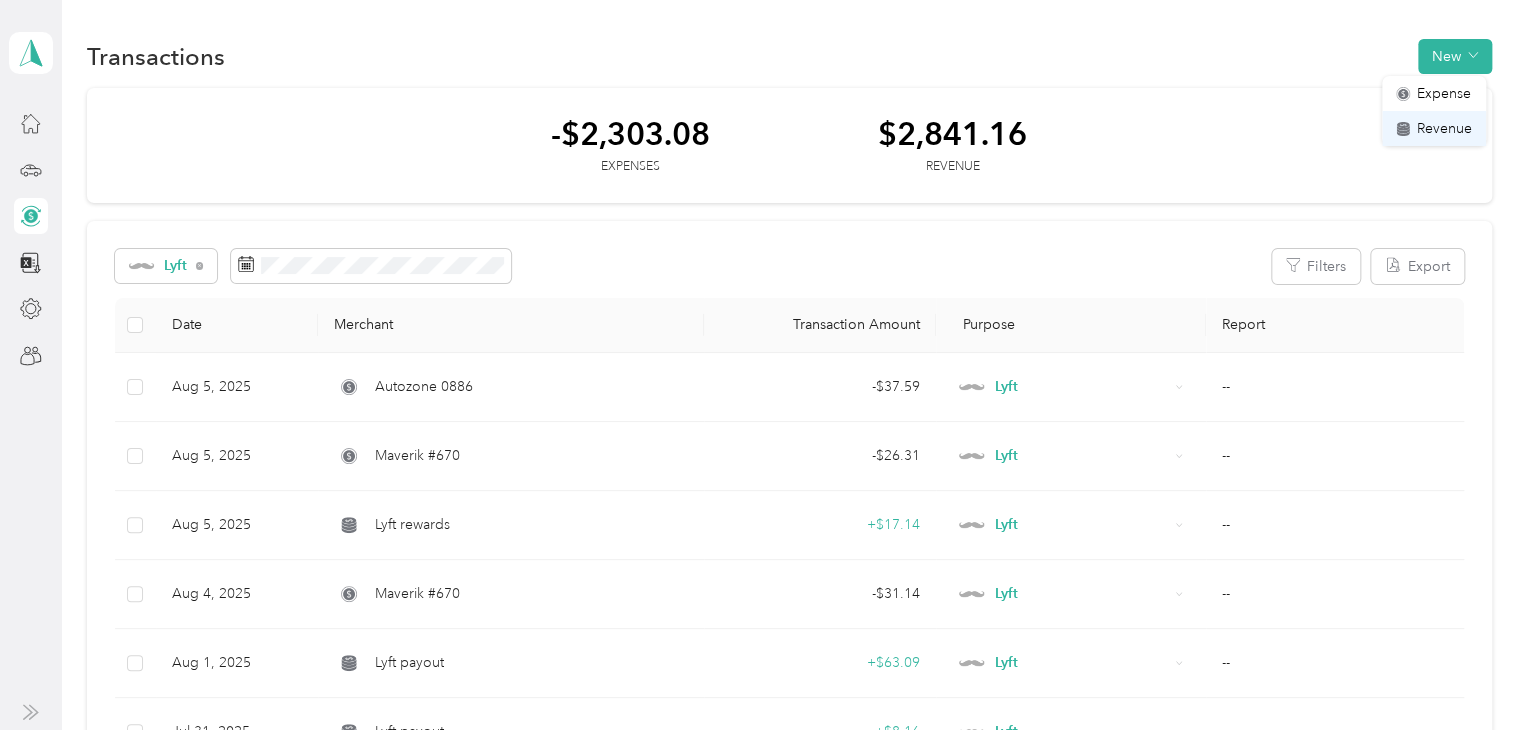 click on "Revenue" 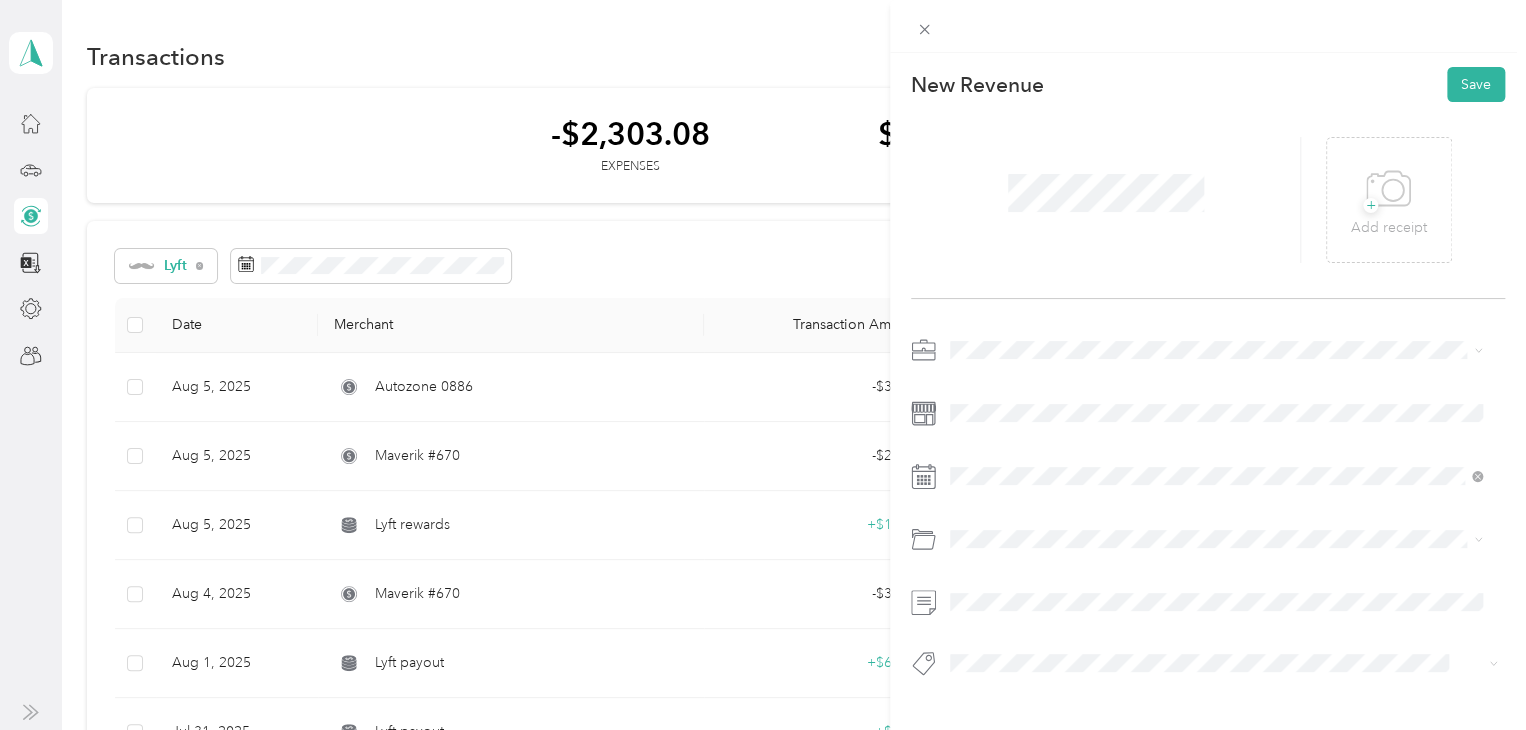 click on "Lyft" 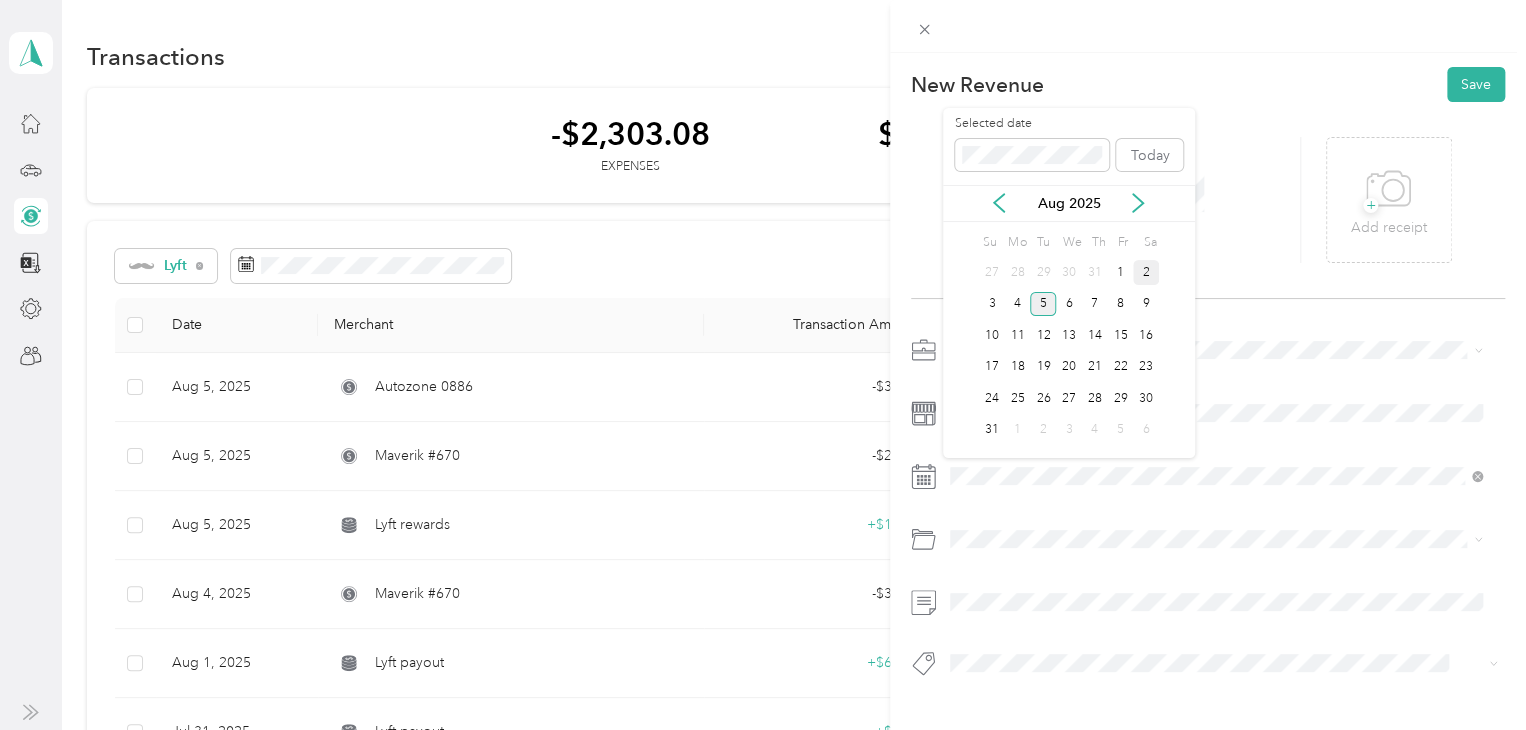 click on "2" 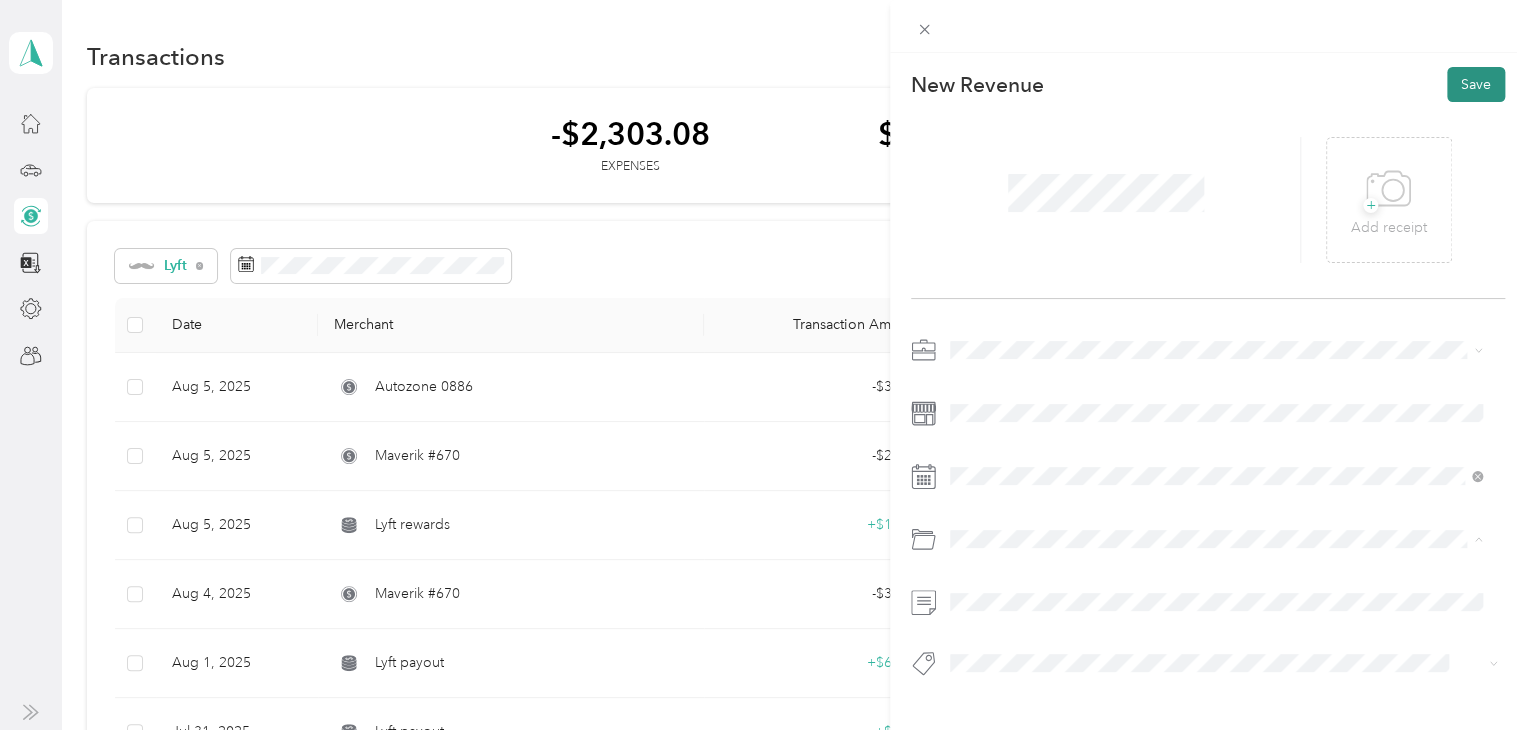 click on "Save" 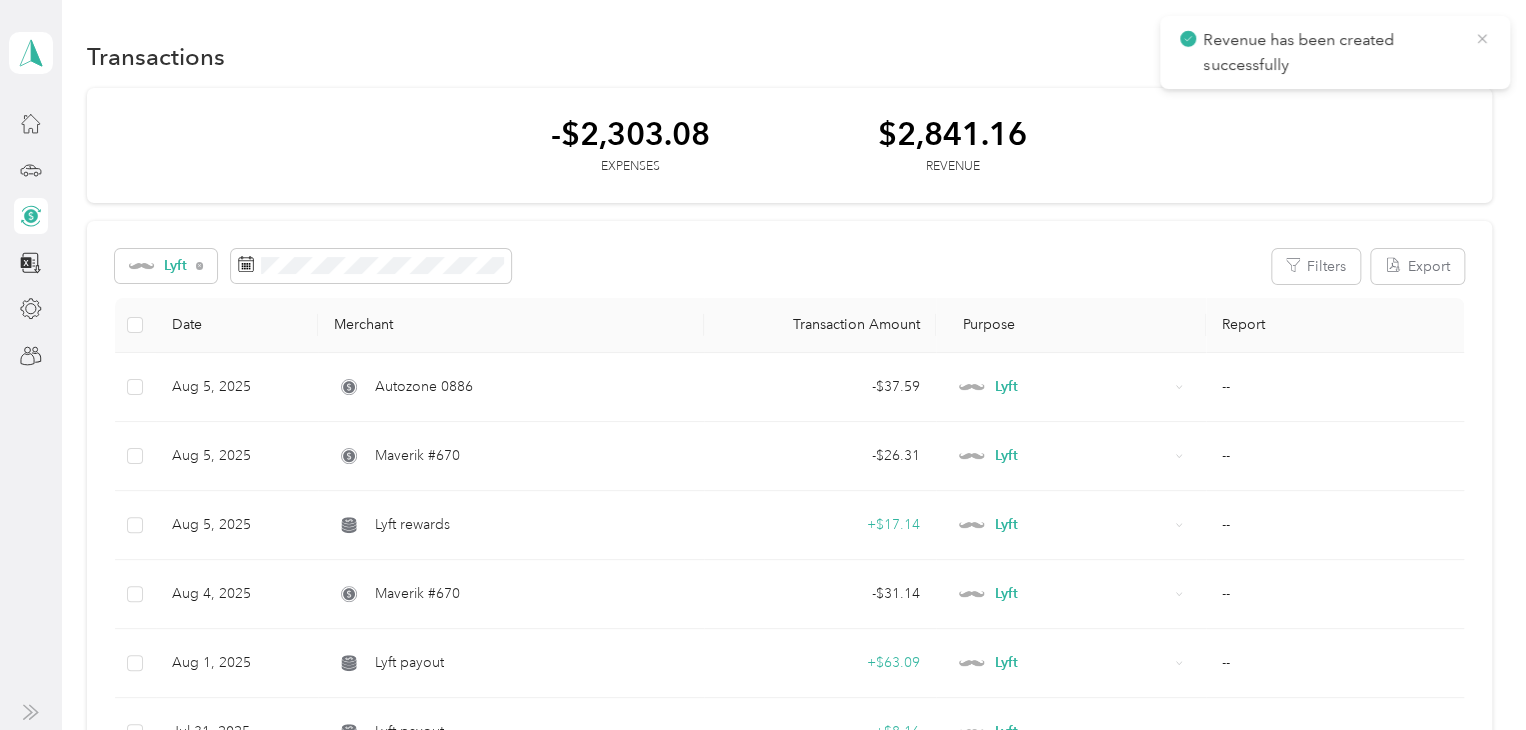 click 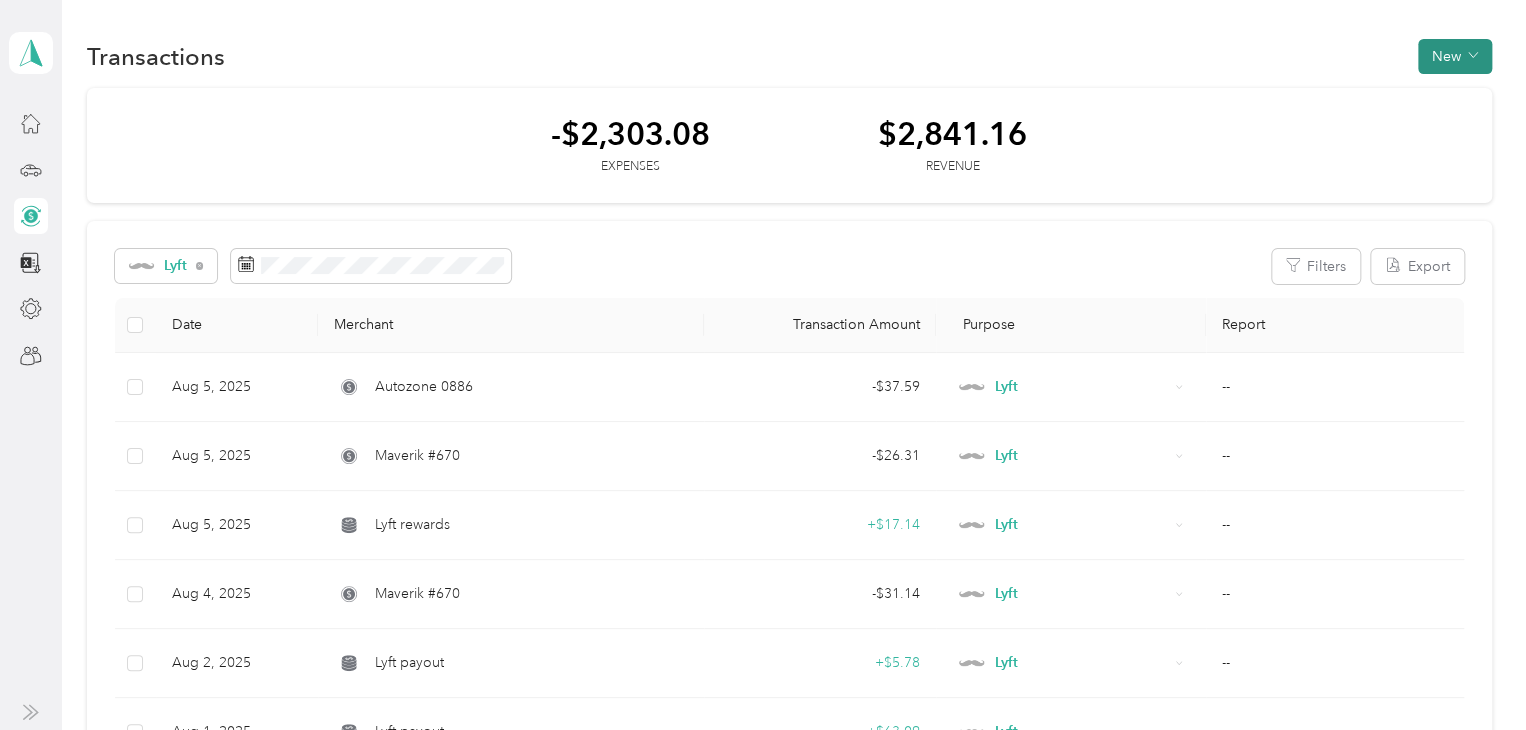 click 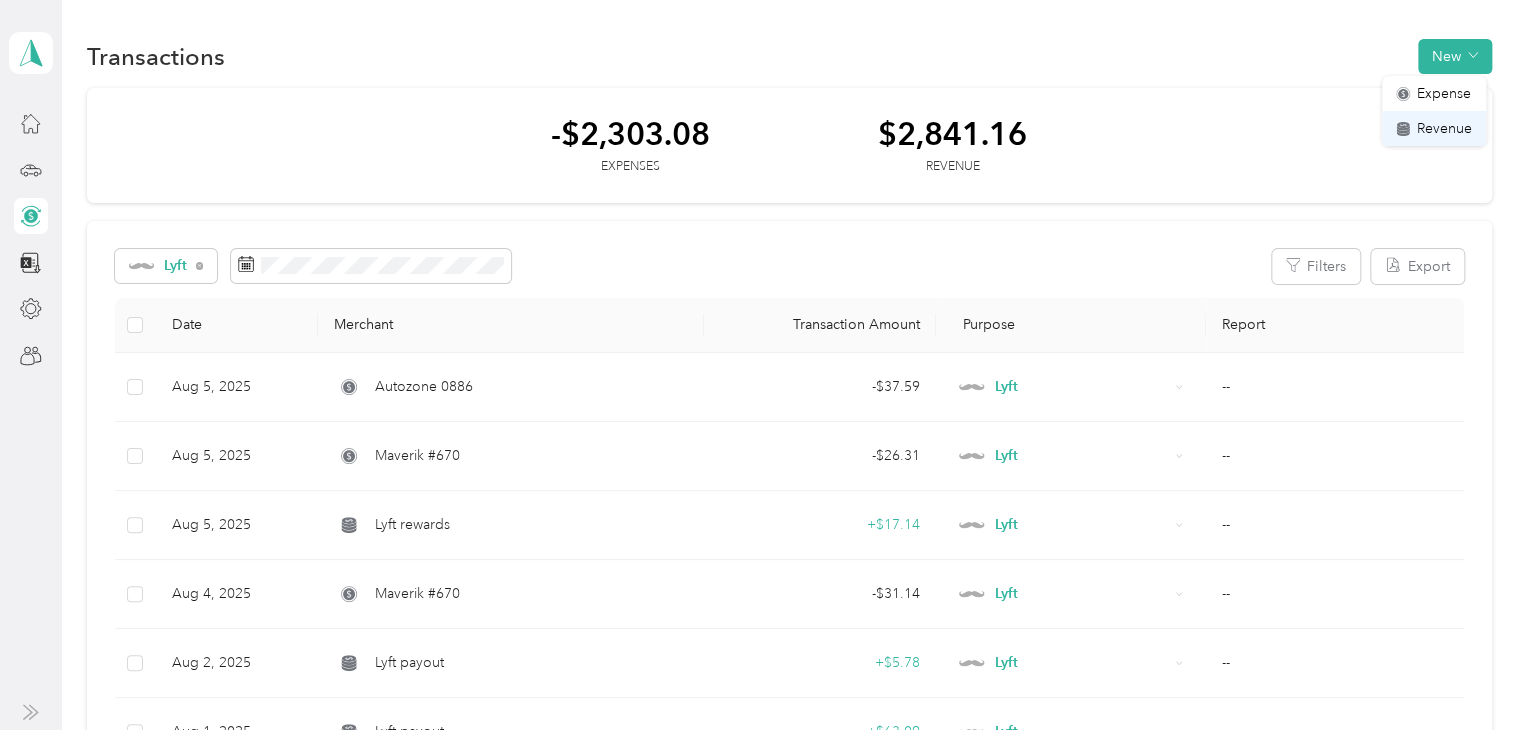 click on "Revenue" 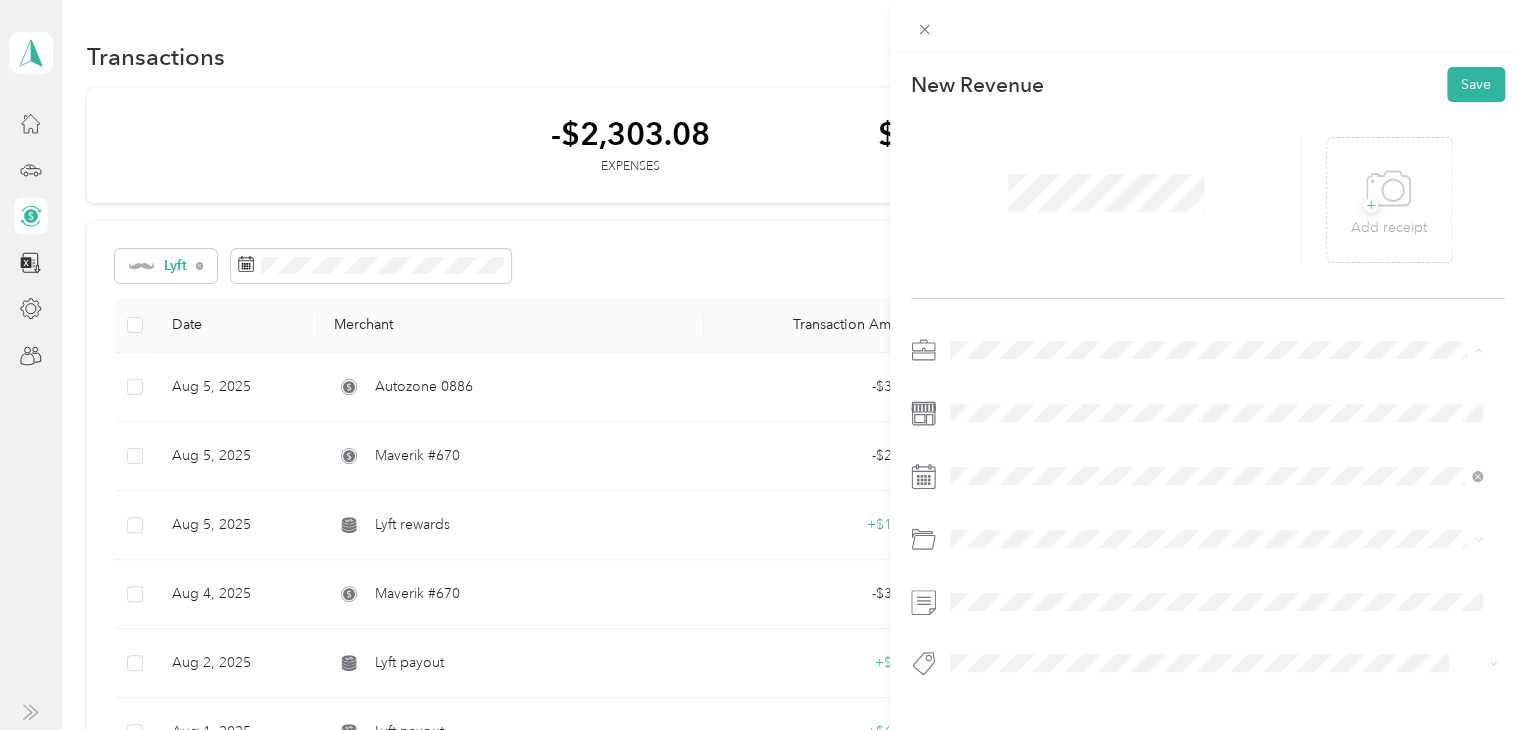 click on "Lyft" 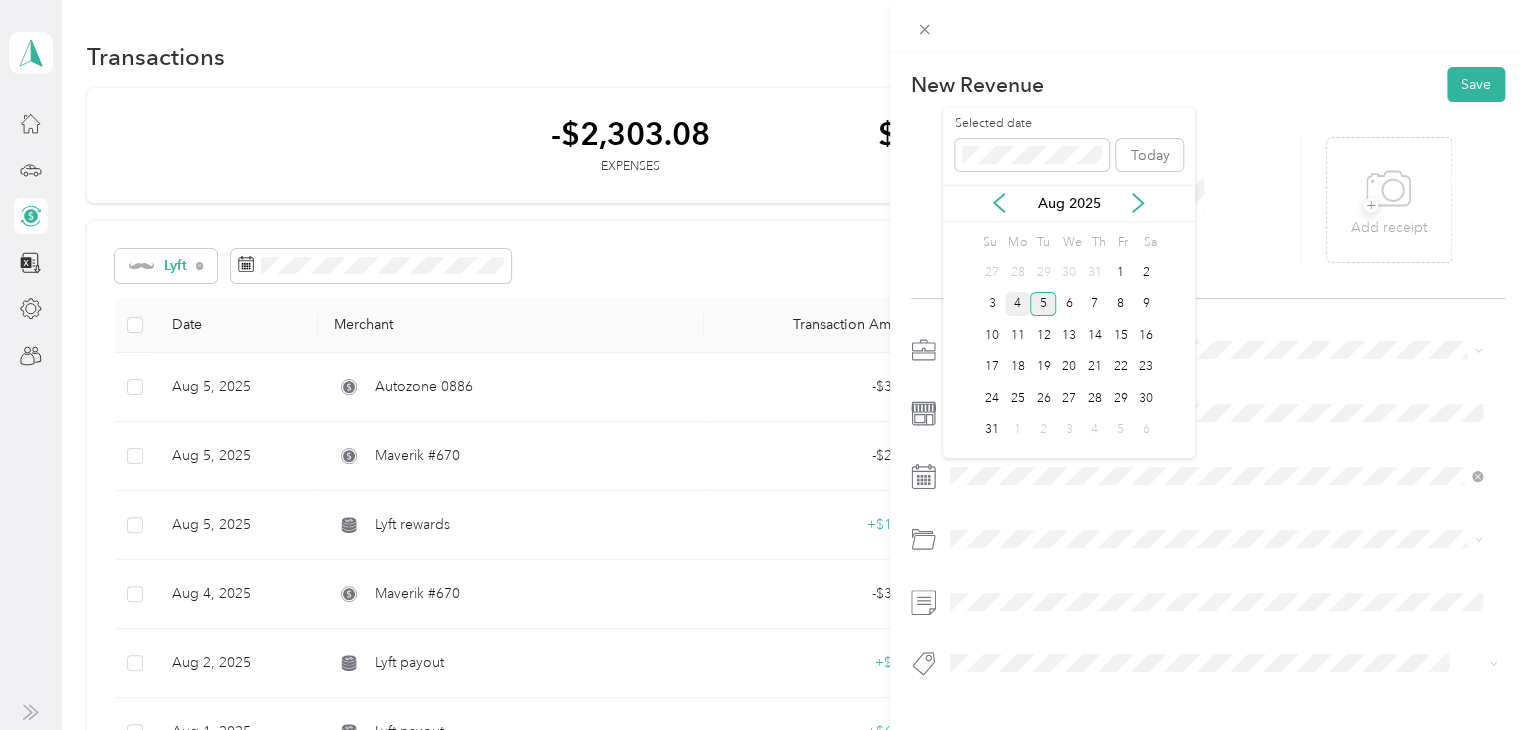 click on "4" 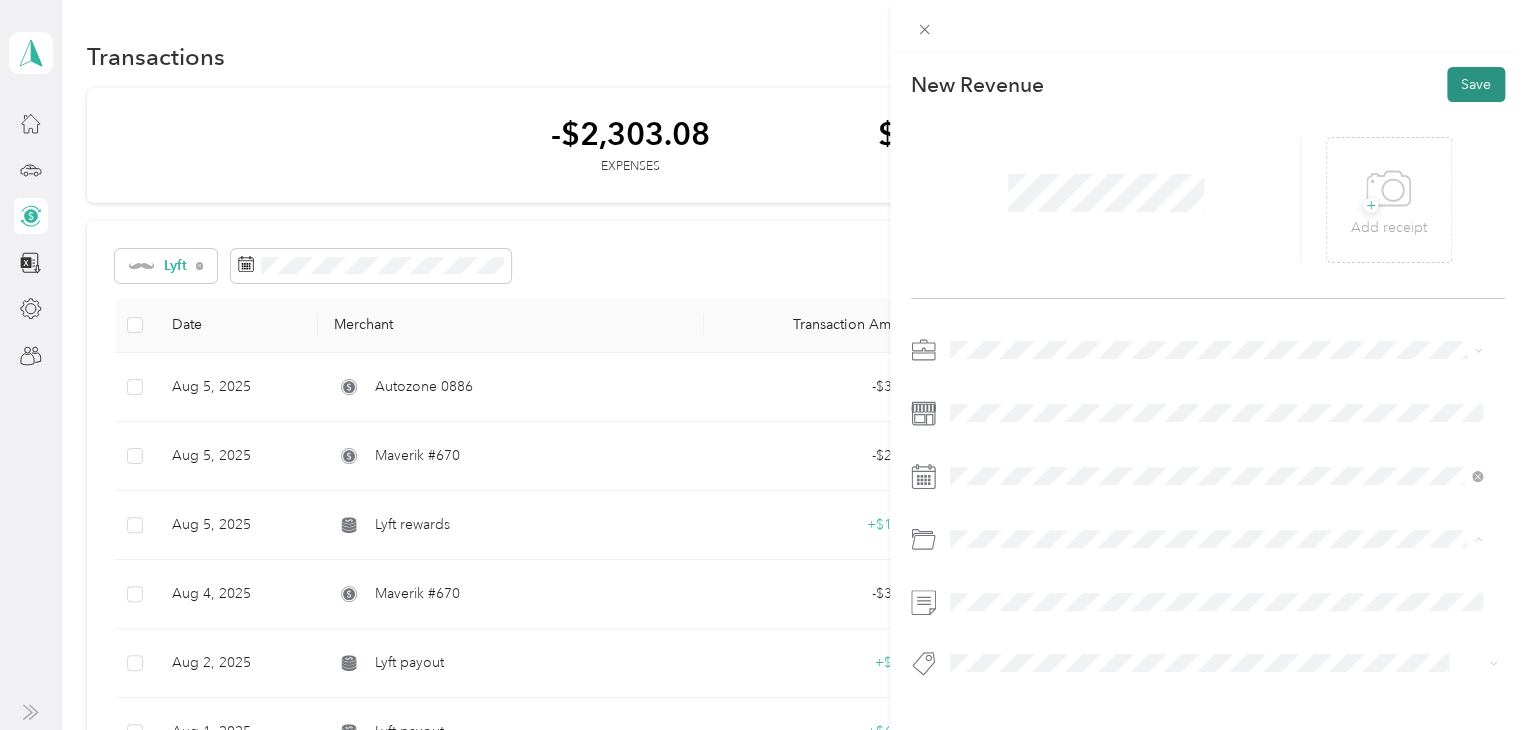 click on "Save" 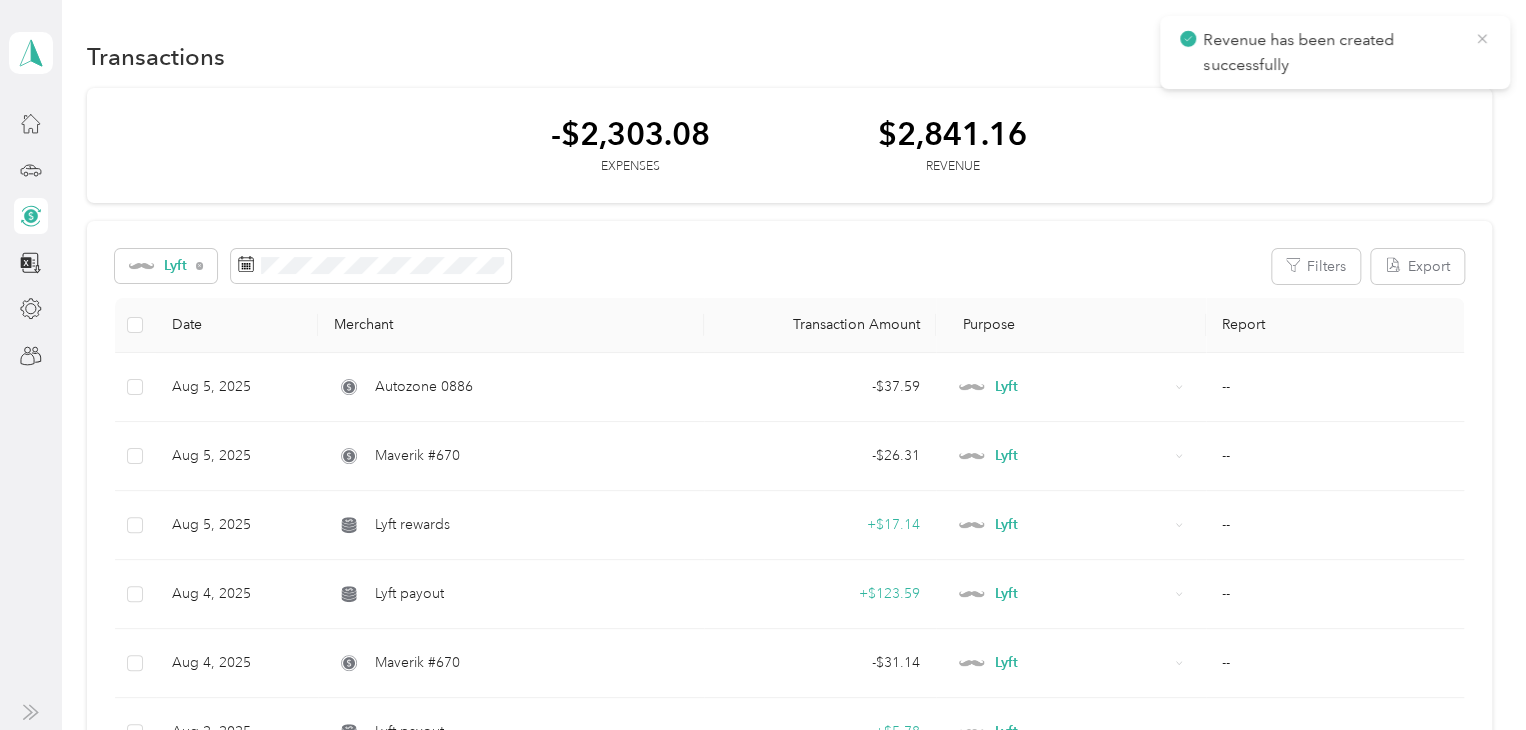 click 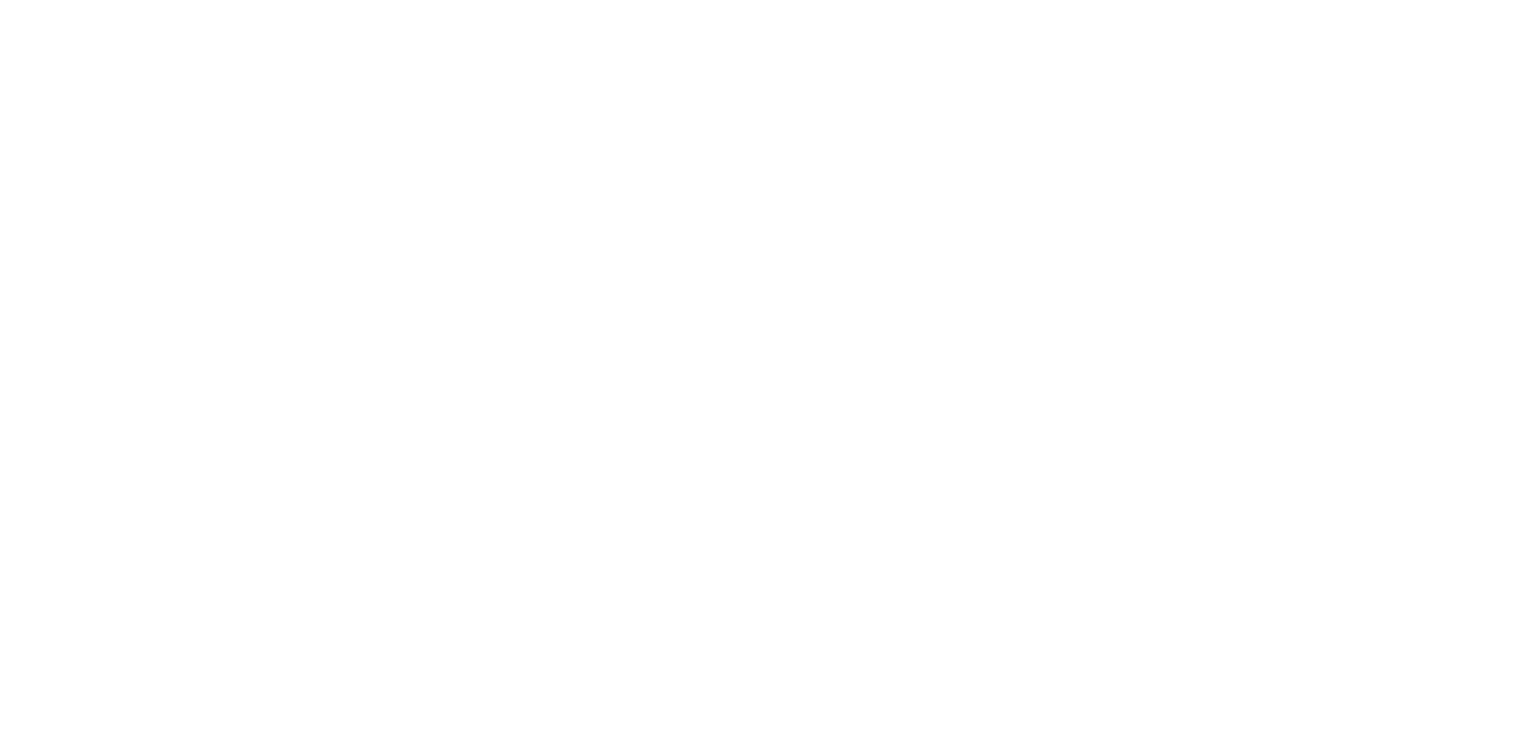 scroll, scrollTop: 0, scrollLeft: 0, axis: both 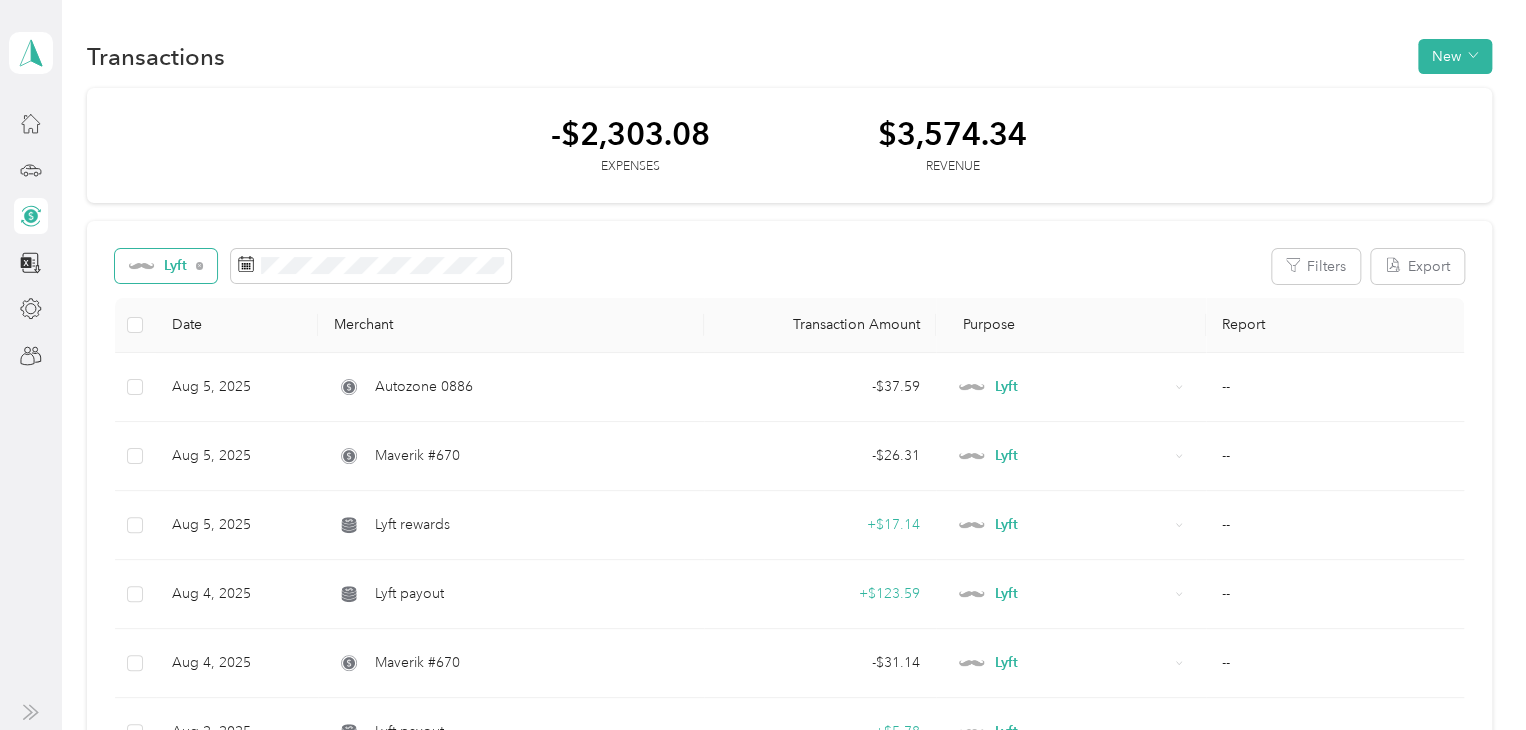 click at bounding box center (141, 266) 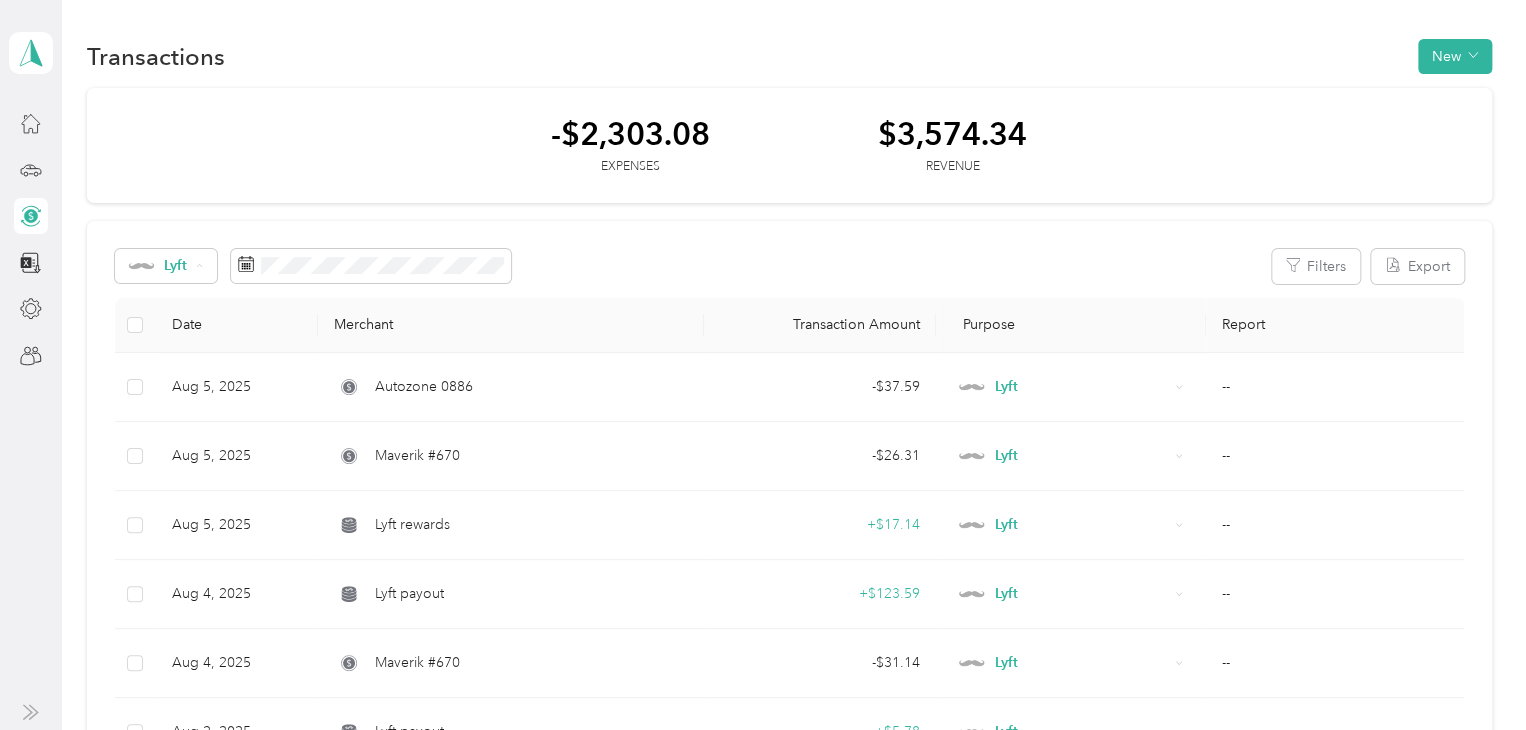 click on "All purposes" at bounding box center [205, 302] 